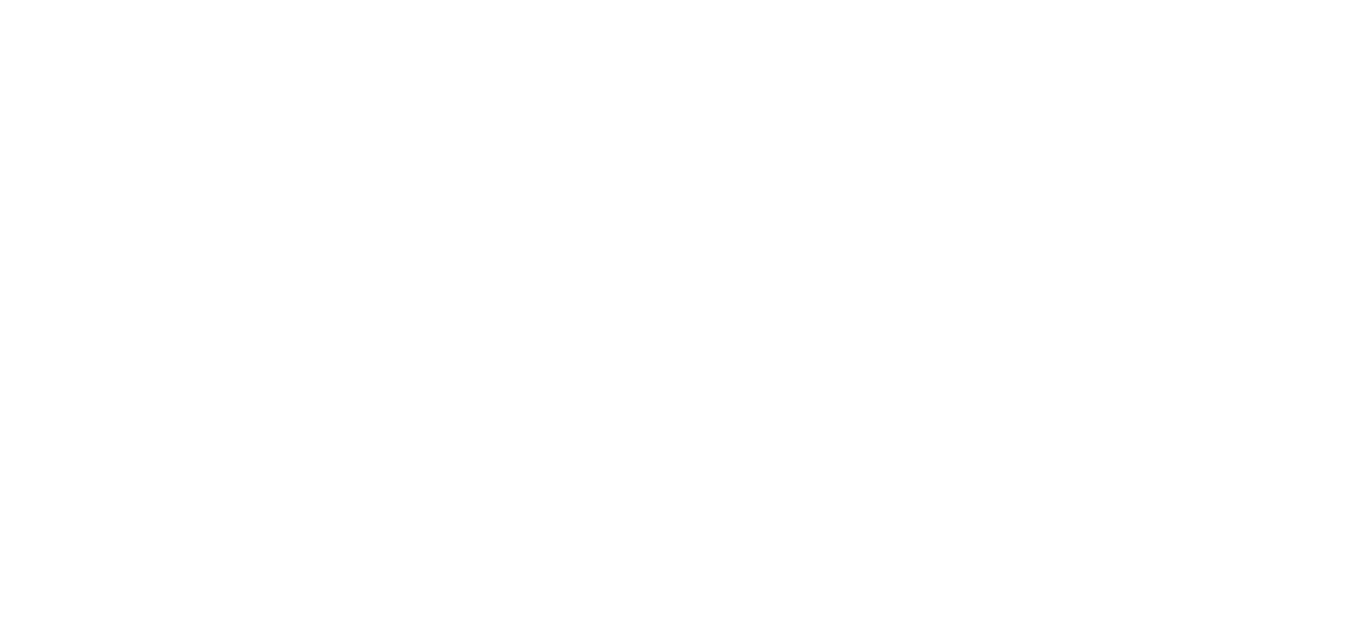 scroll, scrollTop: 0, scrollLeft: 0, axis: both 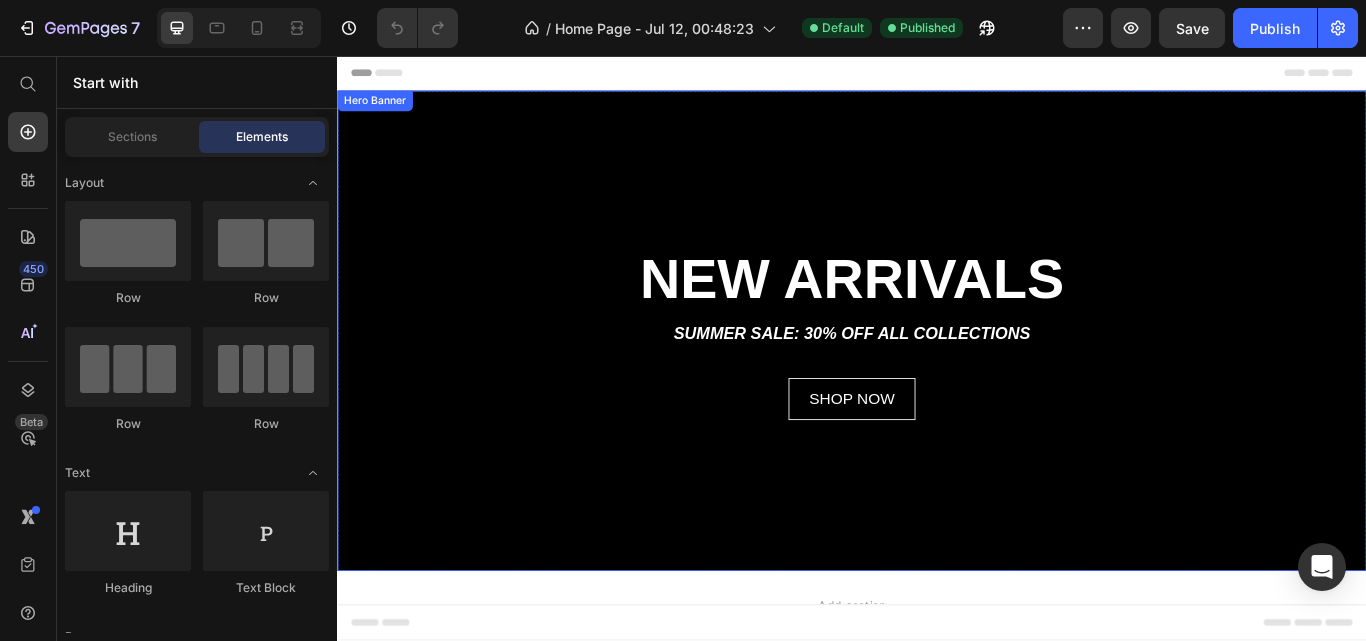 click at bounding box center [937, 377] 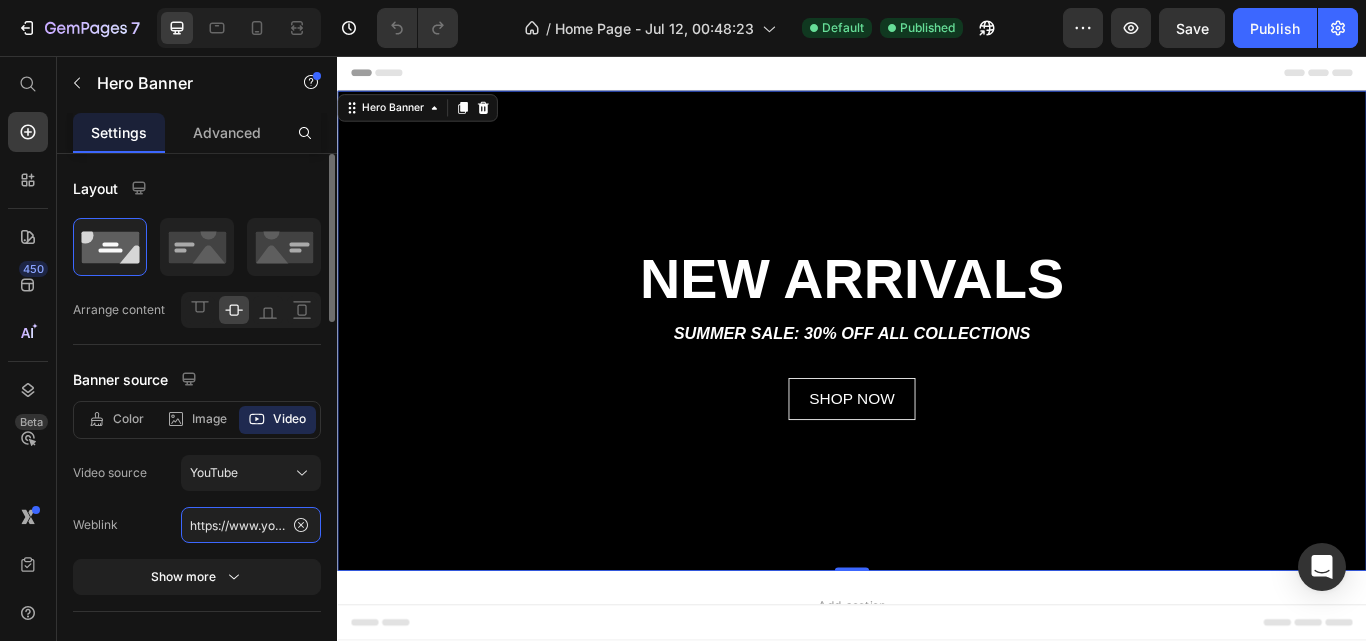 click on "https://www.youtube.com/watch?v=AVGx-LCvSFE/www.youtube.com/watch?v=rYx272cOHnk" 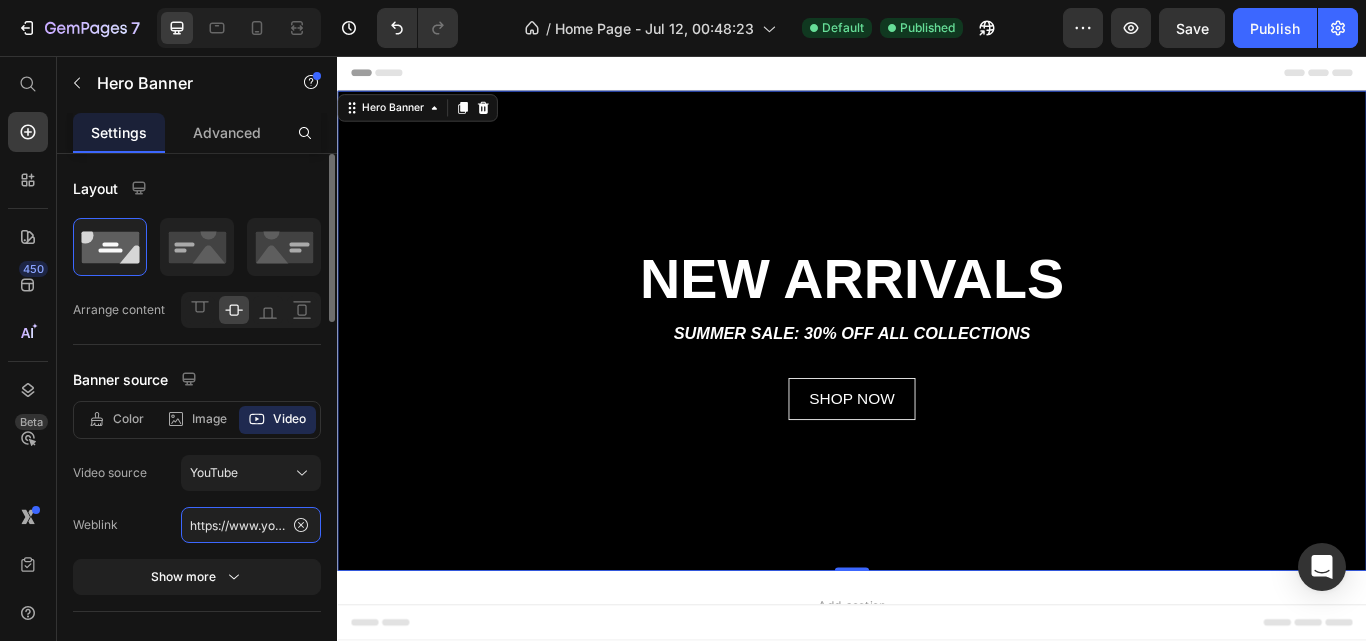 scroll, scrollTop: 0, scrollLeft: 536, axis: horizontal 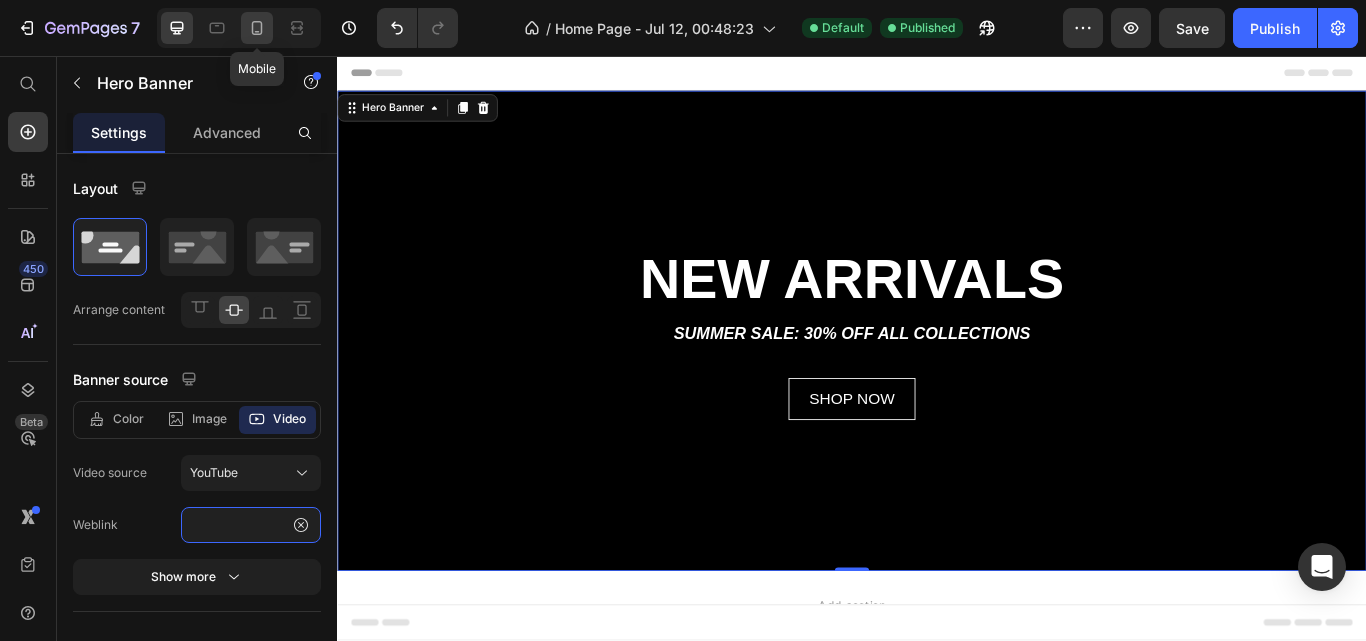 type on "https://www.youtube.com/watch?v=_XV2JW_ULLA&list=PLGmxyVGSCDKvmLInHxJ9VdiwEb82Lxd2E&index=66" 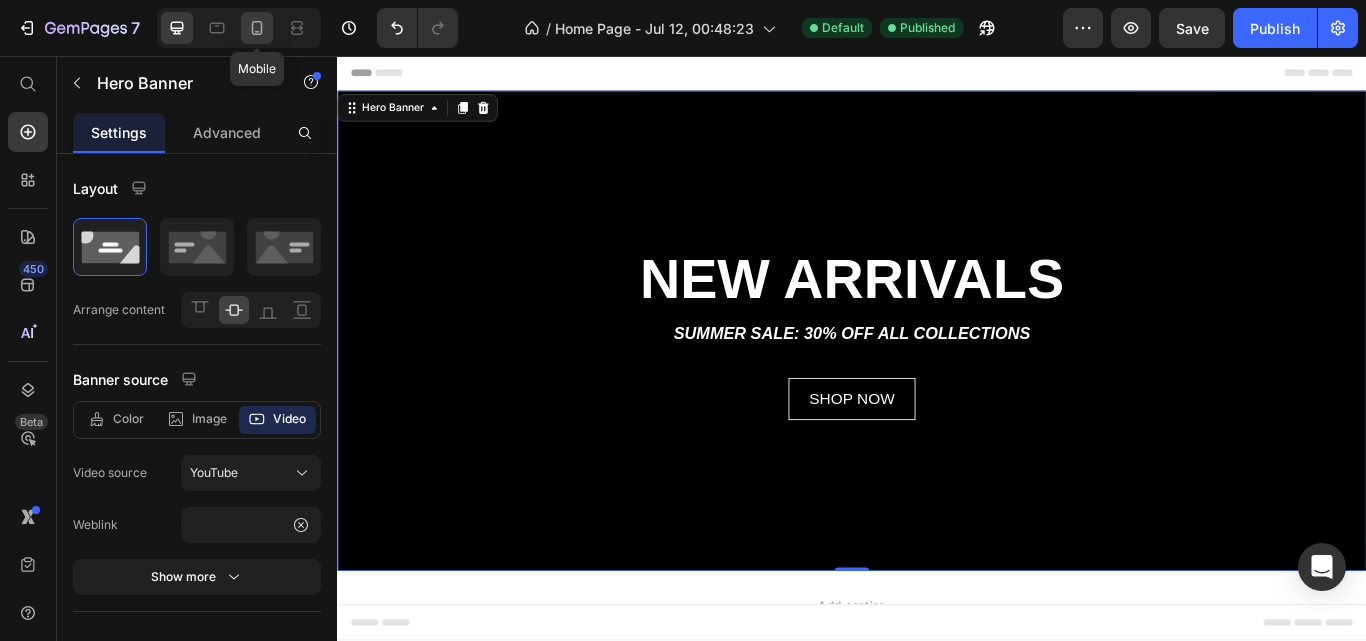 click 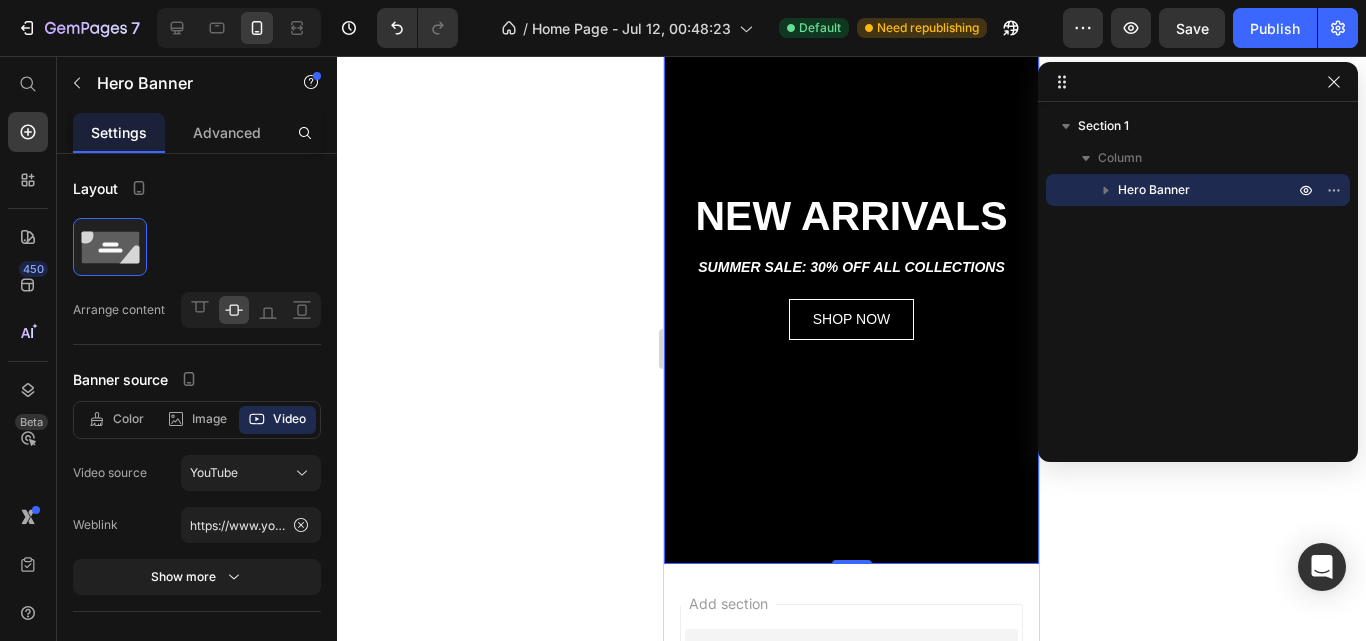 scroll, scrollTop: 0, scrollLeft: 0, axis: both 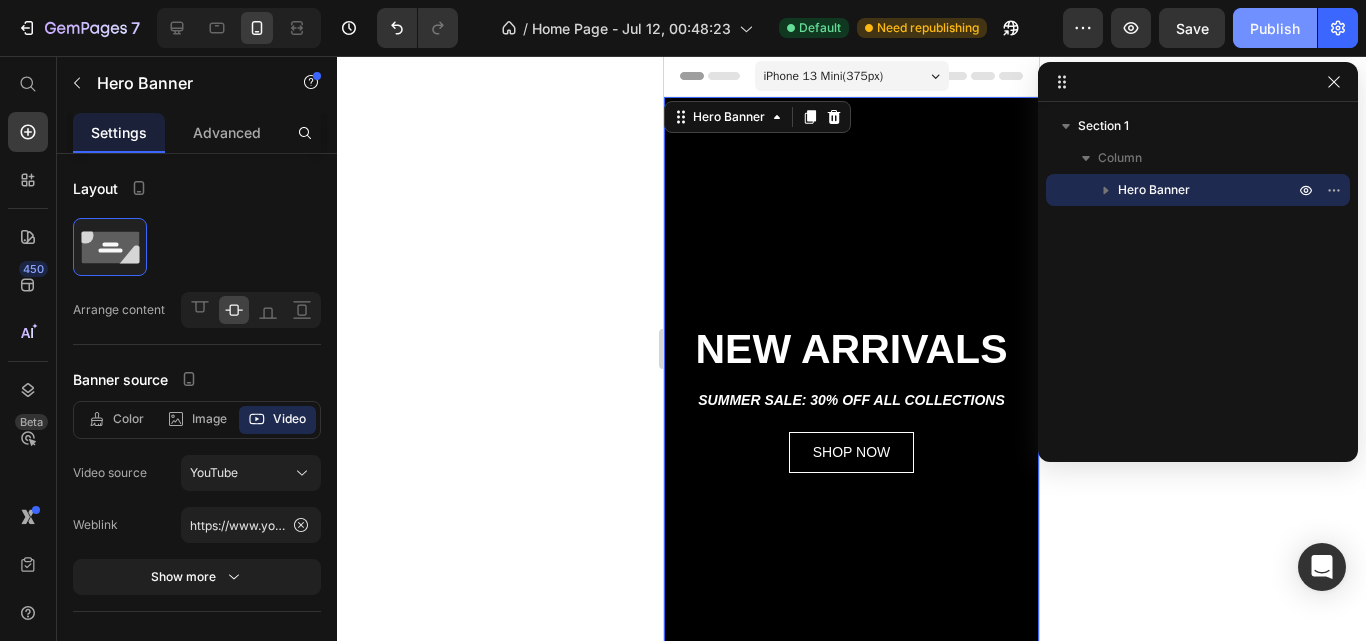 click on "Publish" at bounding box center (1275, 28) 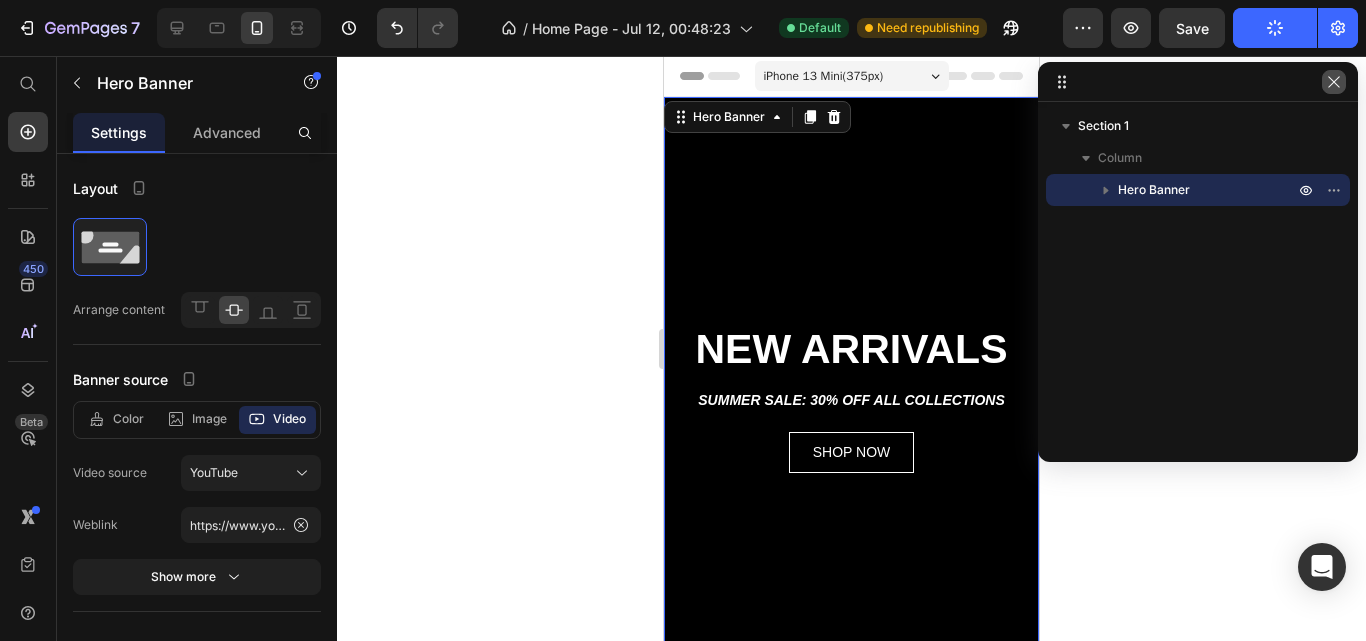 click 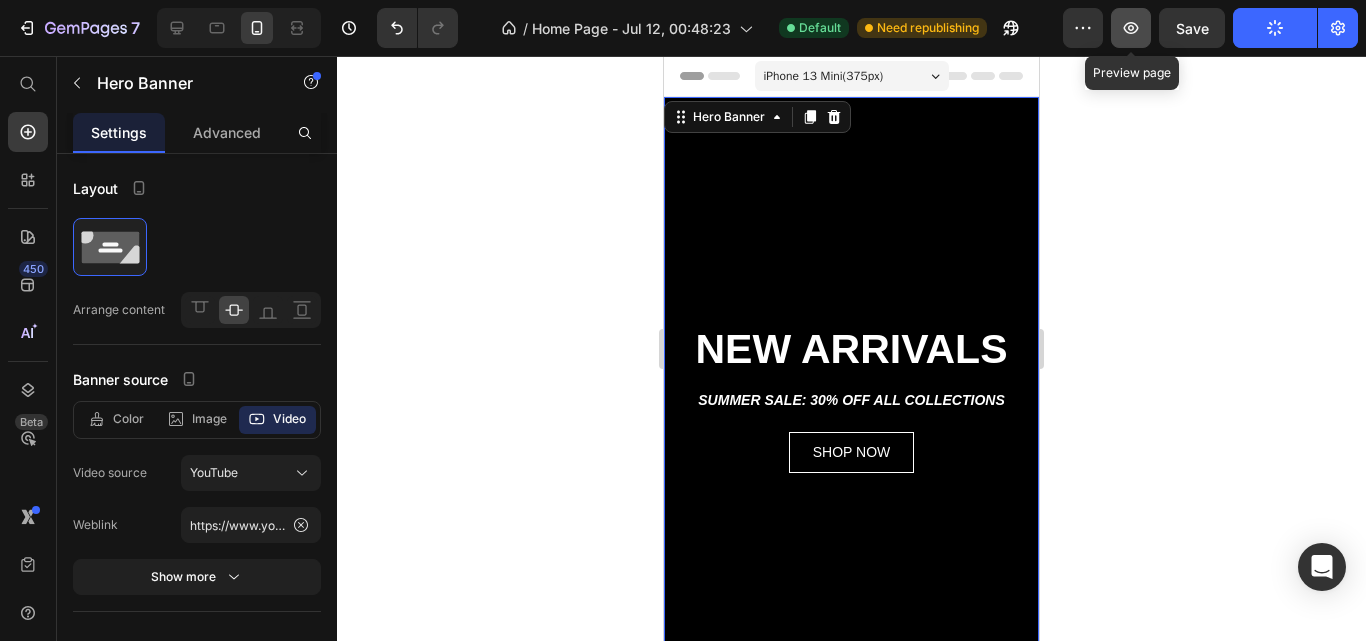 click 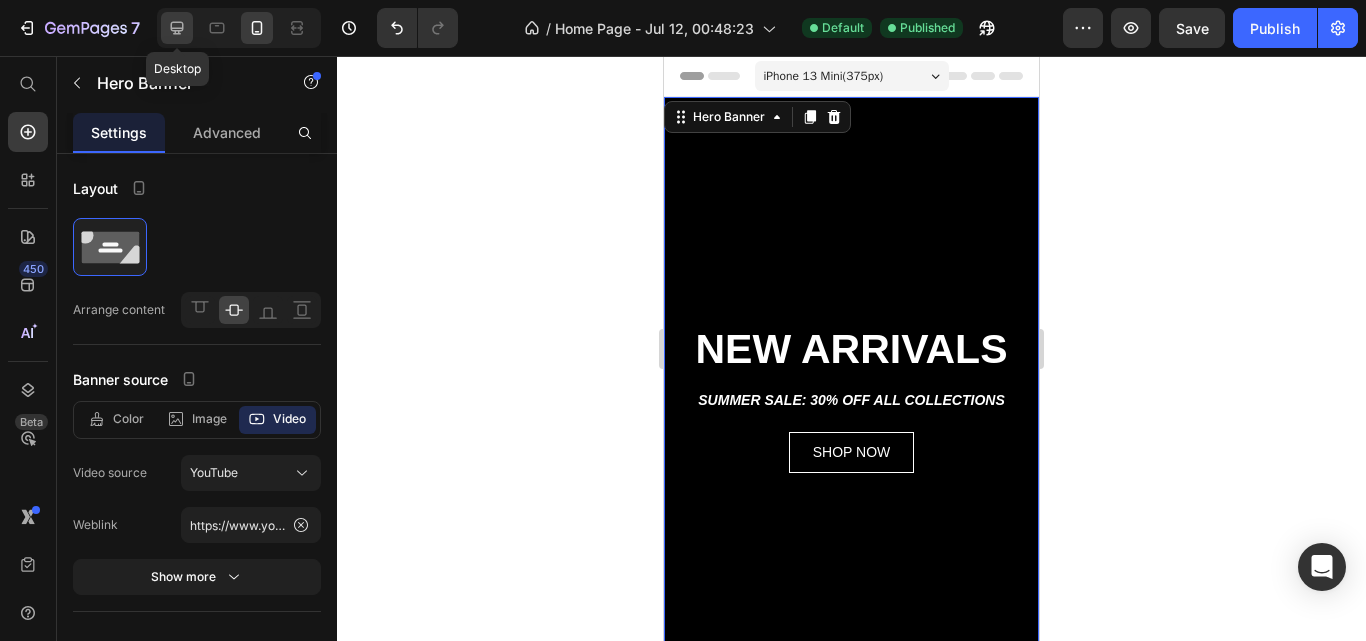 click 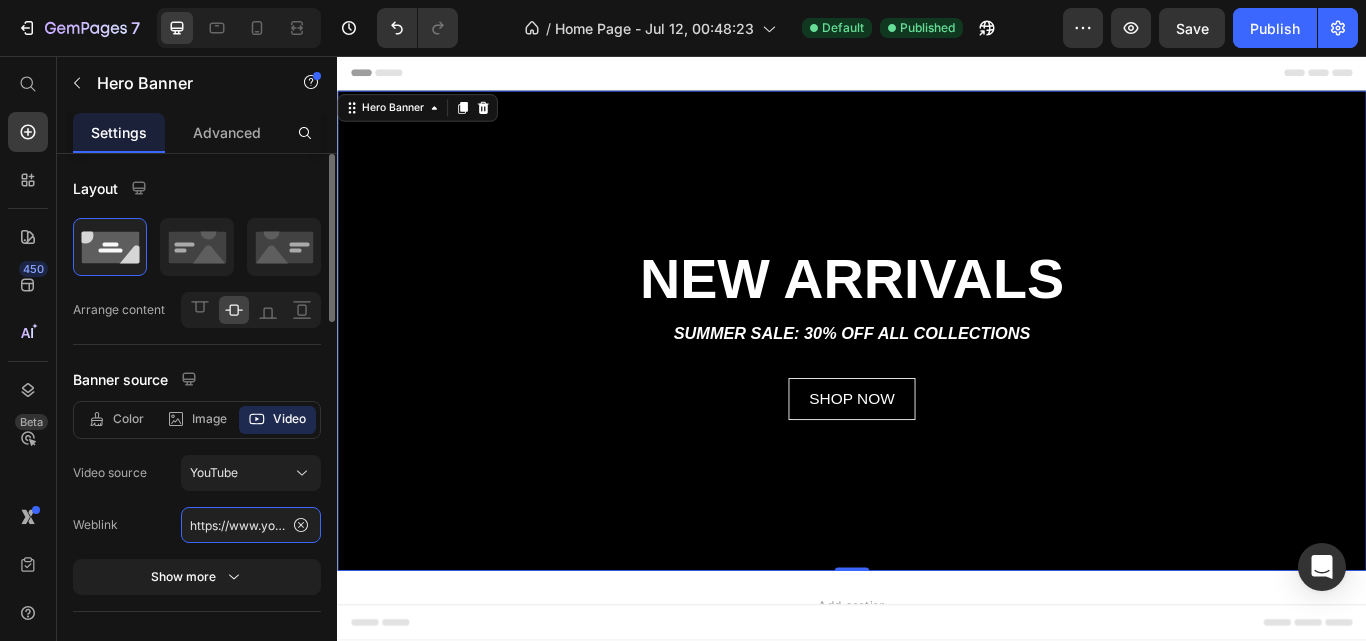click on "https://www.youtube.com/watch?v=_XV2JW_ULLA&list=PLGmxyVGSCDKvmLInHxJ9VdiwEb82Lxd2E&index=66" 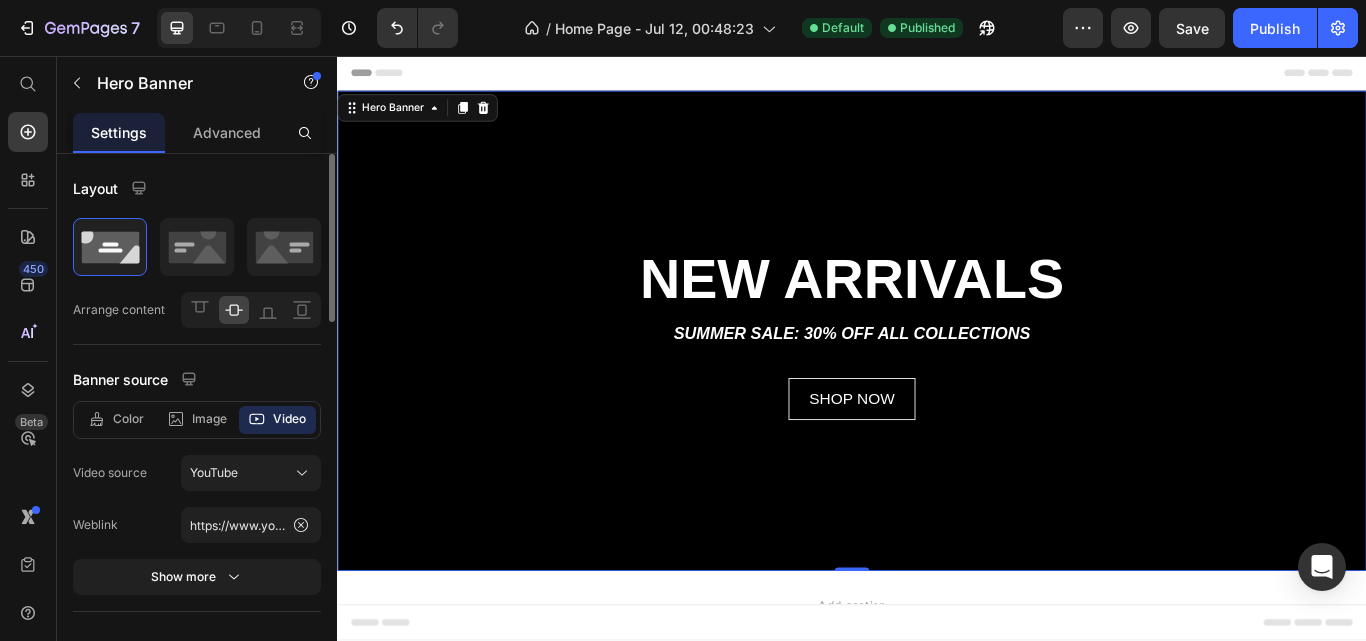 click on "Weblink" at bounding box center (127, 525) 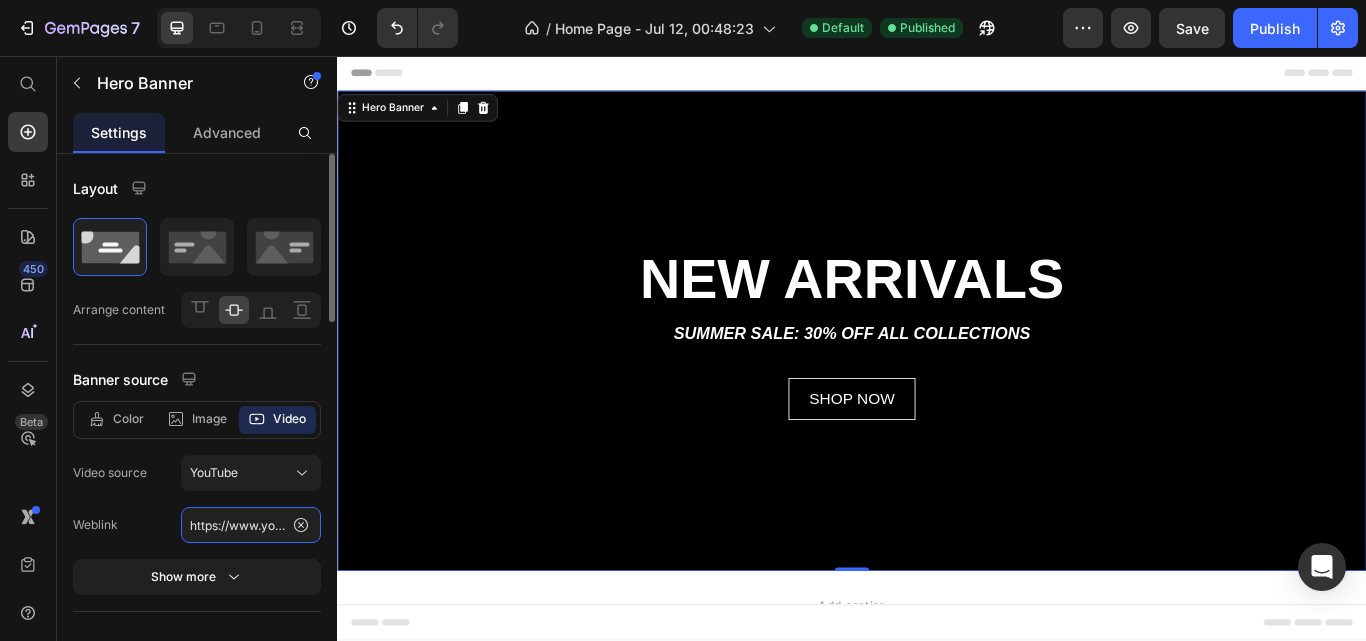 click on "https://www.youtube.com/watch?v=_XV2JW_ULLA&list=PLGmxyVGSCDKvmLInHxJ9VdiwEb82Lxd2E&index=66" 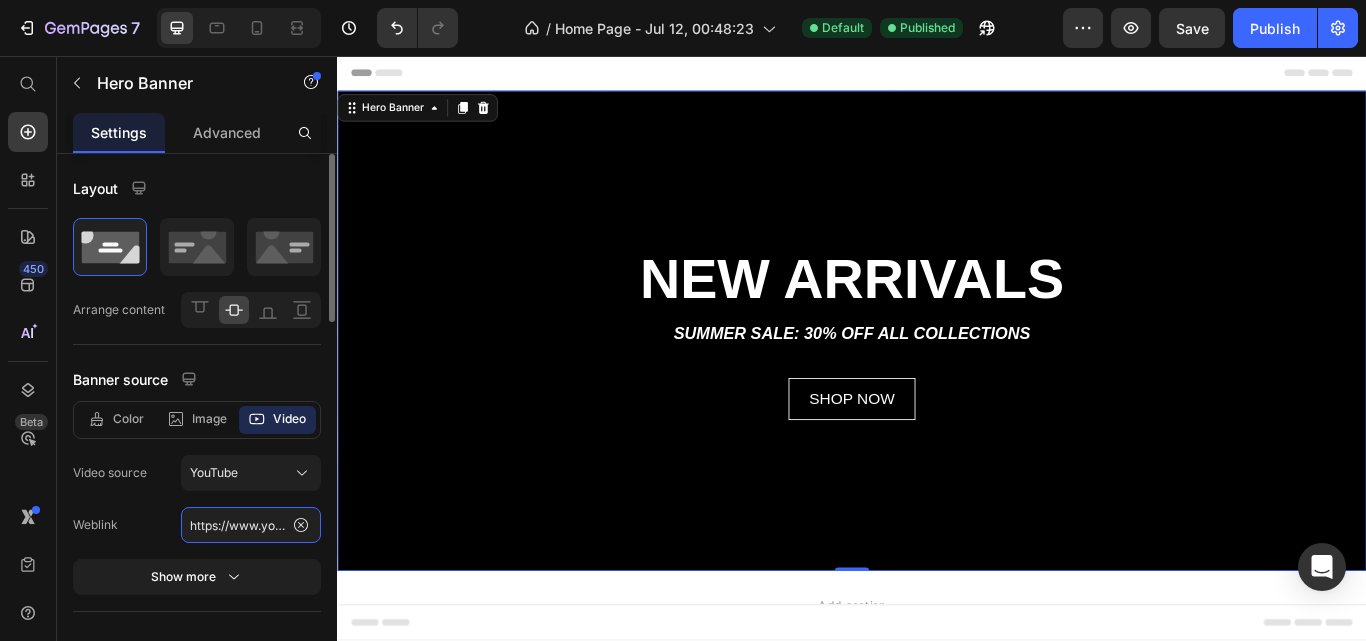 scroll, scrollTop: 0, scrollLeft: 528, axis: horizontal 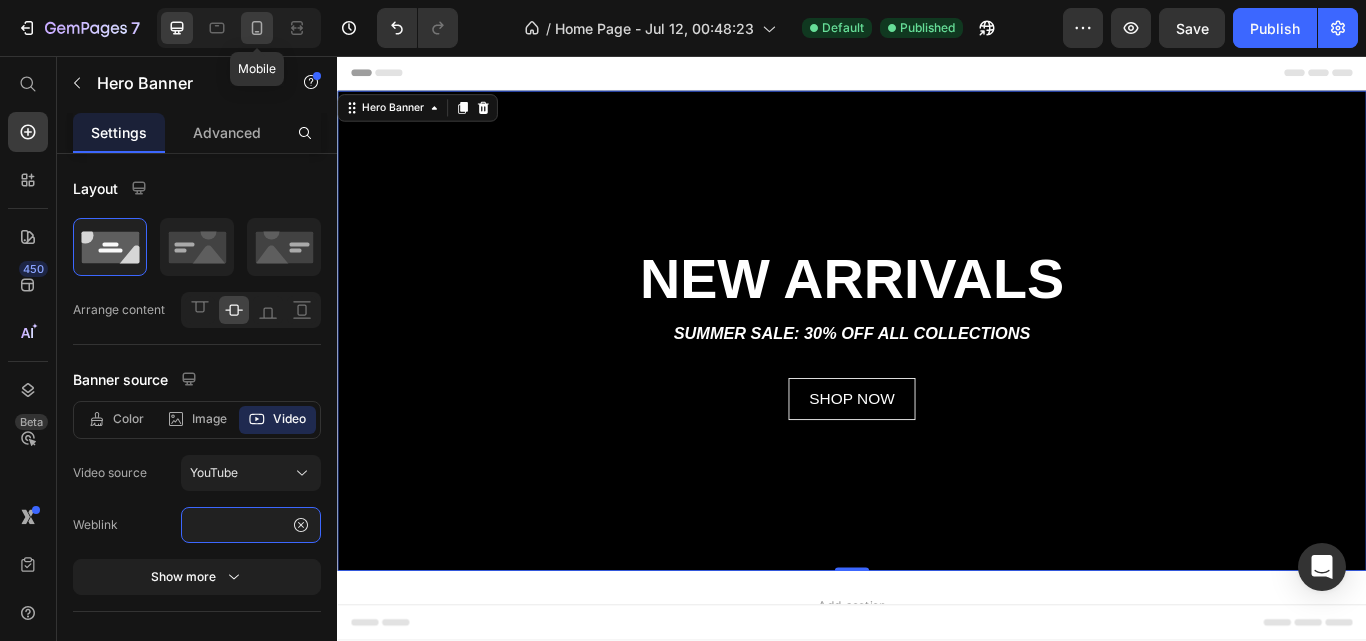 type on "https://www.youtube.com/watch?v=2Gg6Seob5Mg&list=PLGmxyVGSCDKvmLInHxJ9VdiwEb82Lxd2E&index=1" 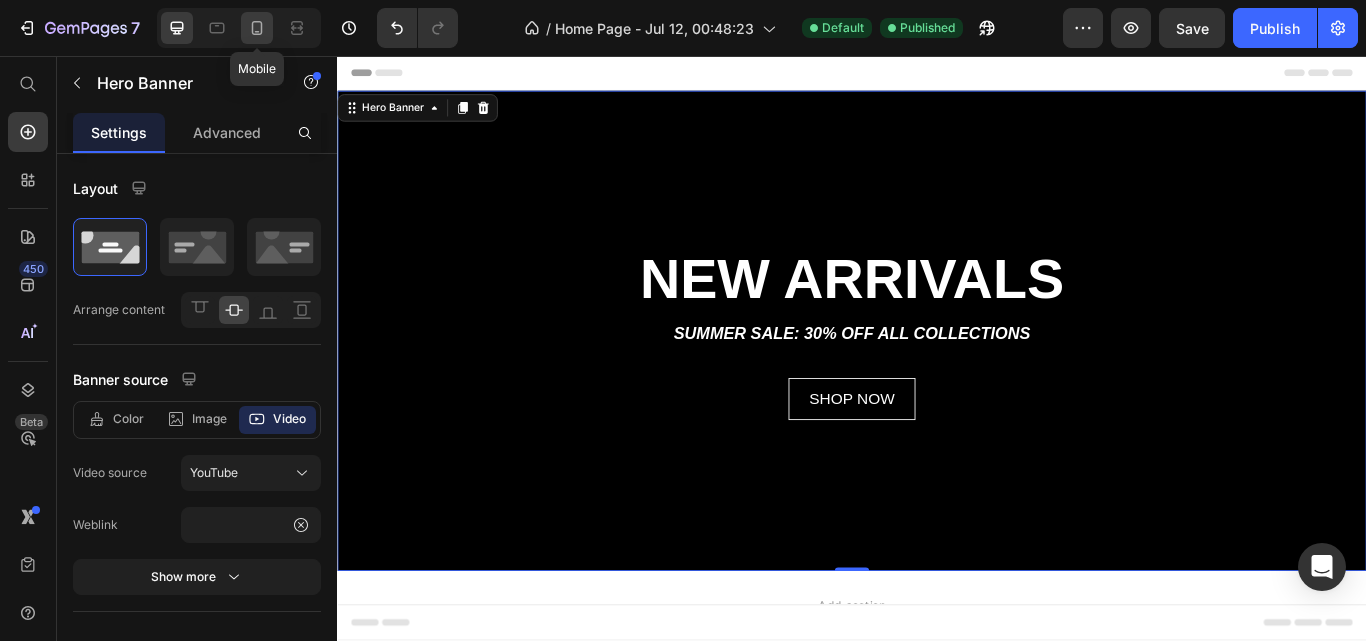 scroll, scrollTop: 0, scrollLeft: 0, axis: both 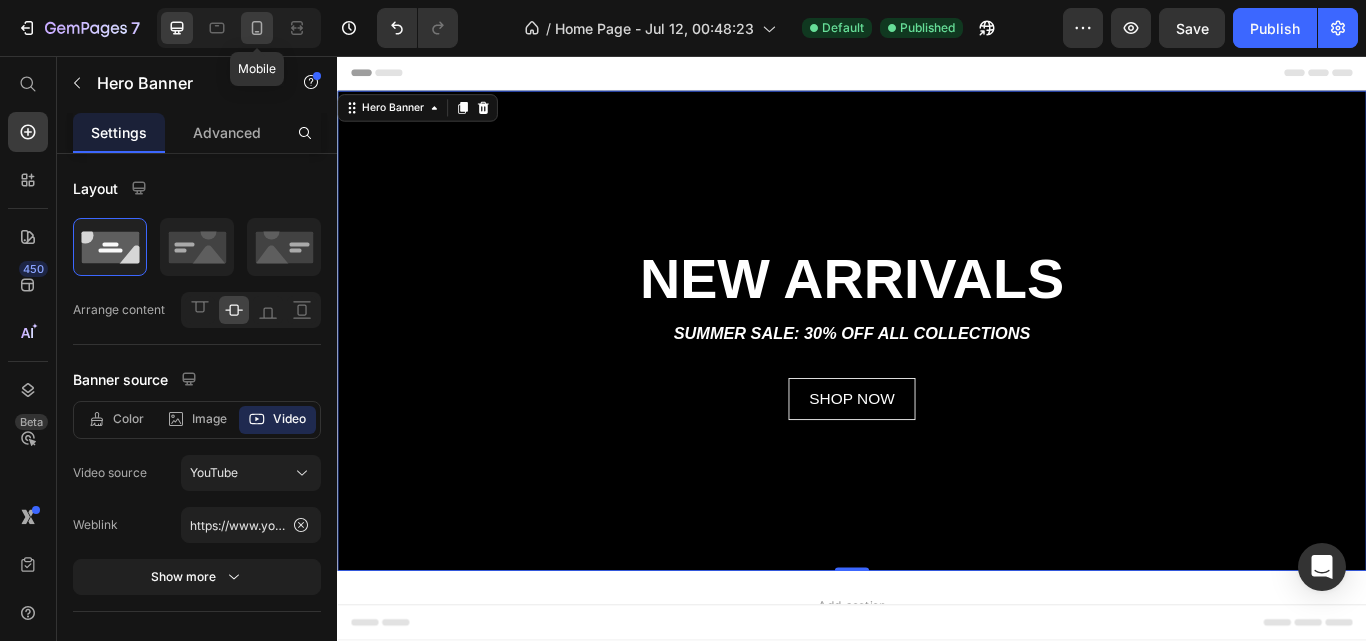 click 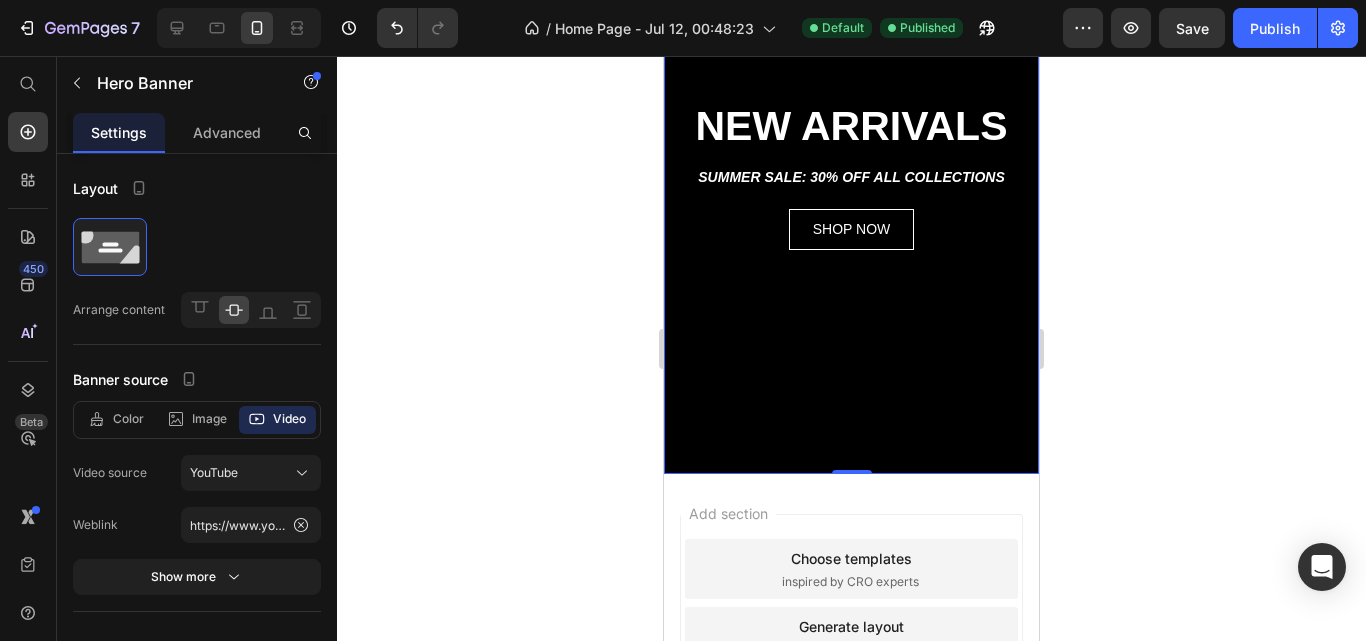 scroll, scrollTop: 0, scrollLeft: 0, axis: both 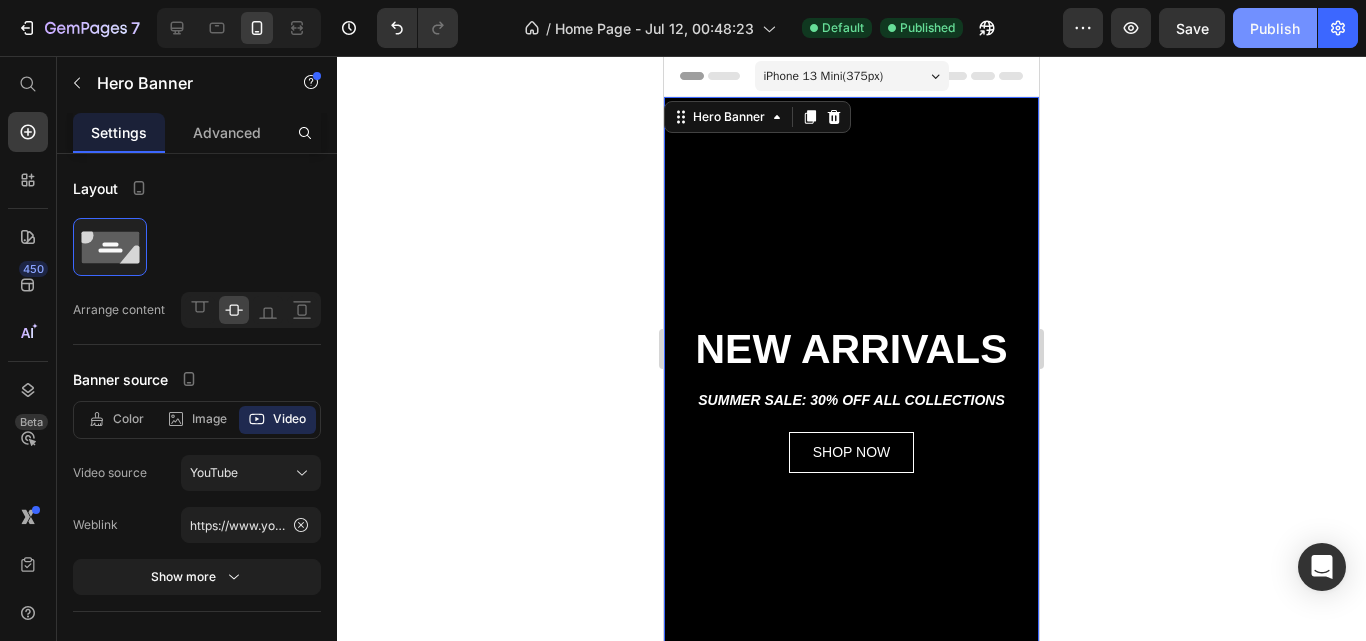 click on "Publish" at bounding box center [1275, 28] 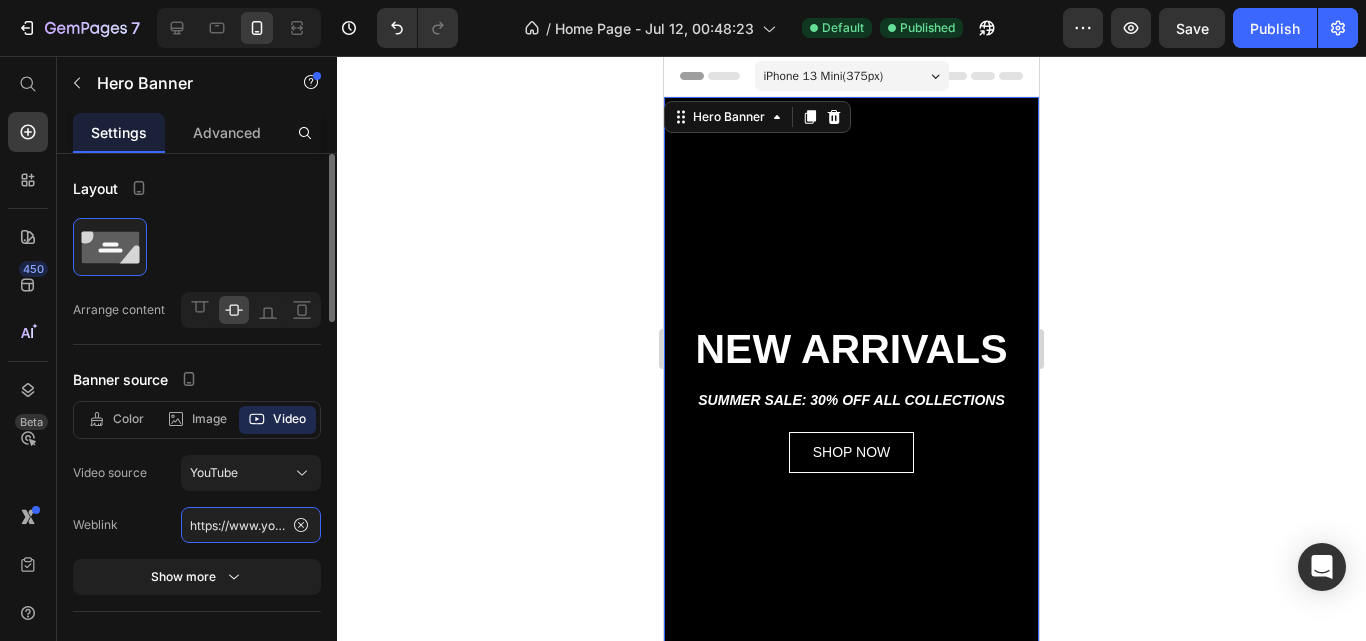 click on "https://www.youtube.com/watch?v=2Gg6Seob5Mg&list=PLGmxyVGSCDKvmLInHxJ9VdiwEb82Lxd2E&index=1" 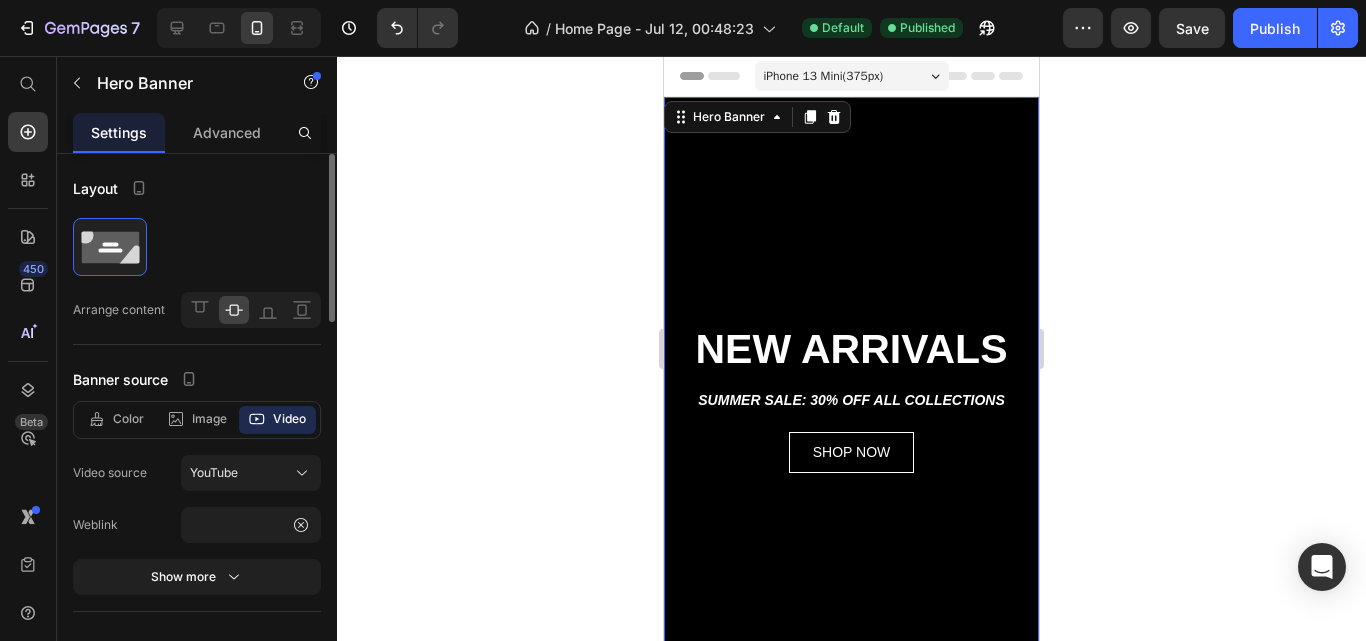 scroll, scrollTop: 0, scrollLeft: 0, axis: both 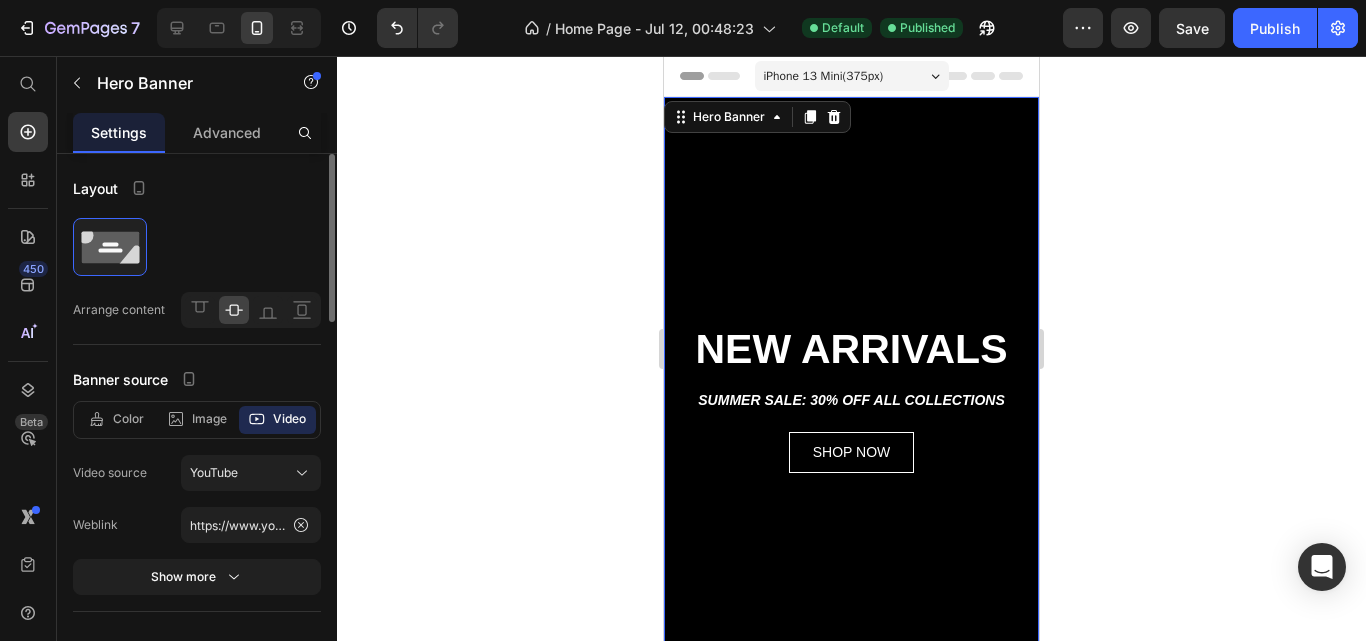 click on "Weblink" at bounding box center (127, 525) 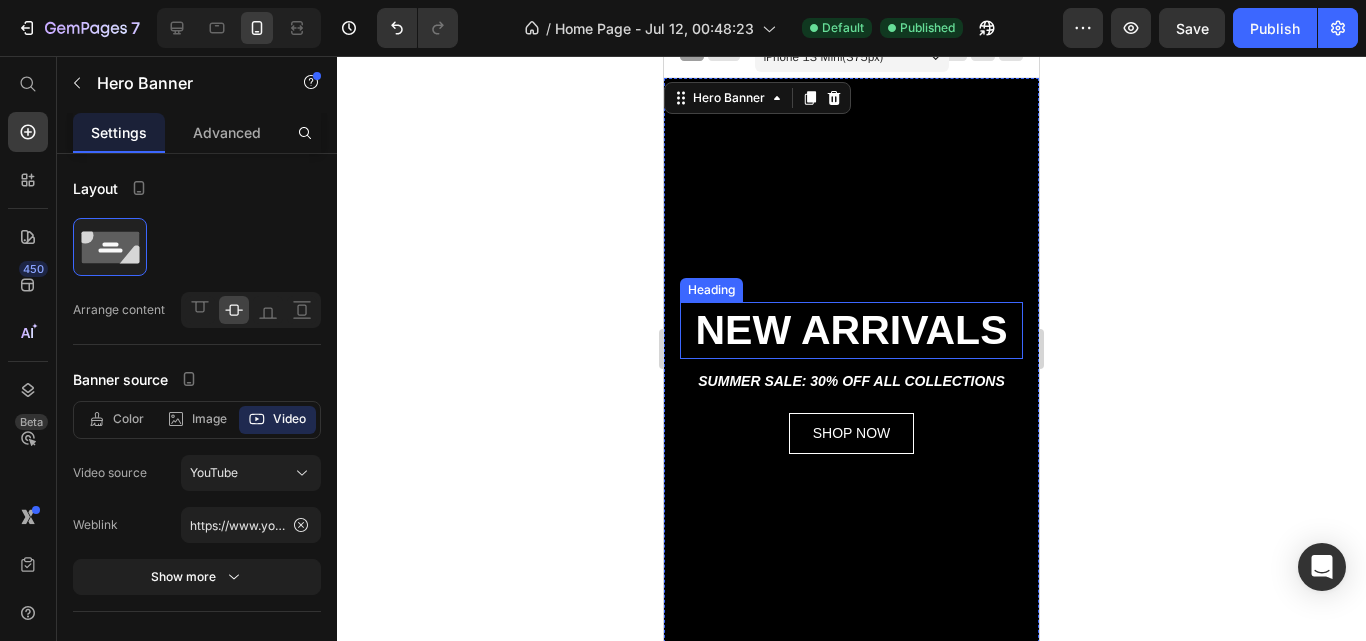 scroll, scrollTop: 18, scrollLeft: 0, axis: vertical 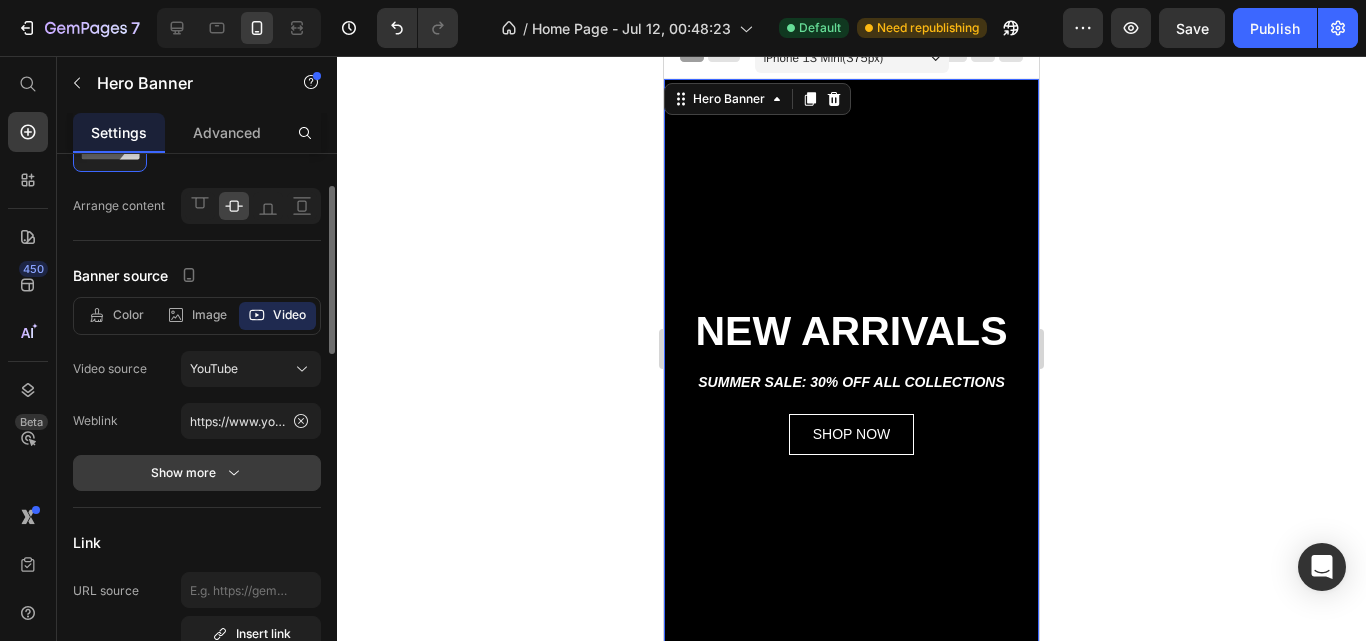 click on "Show more" at bounding box center (197, 473) 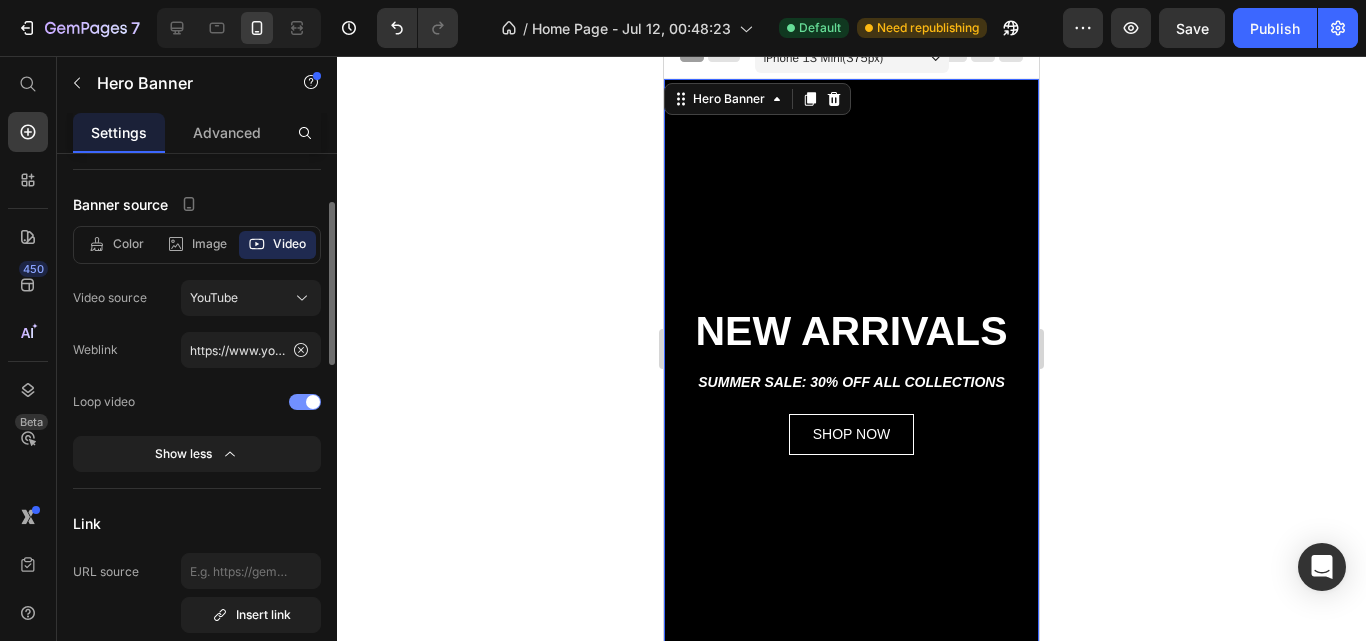 scroll, scrollTop: 176, scrollLeft: 0, axis: vertical 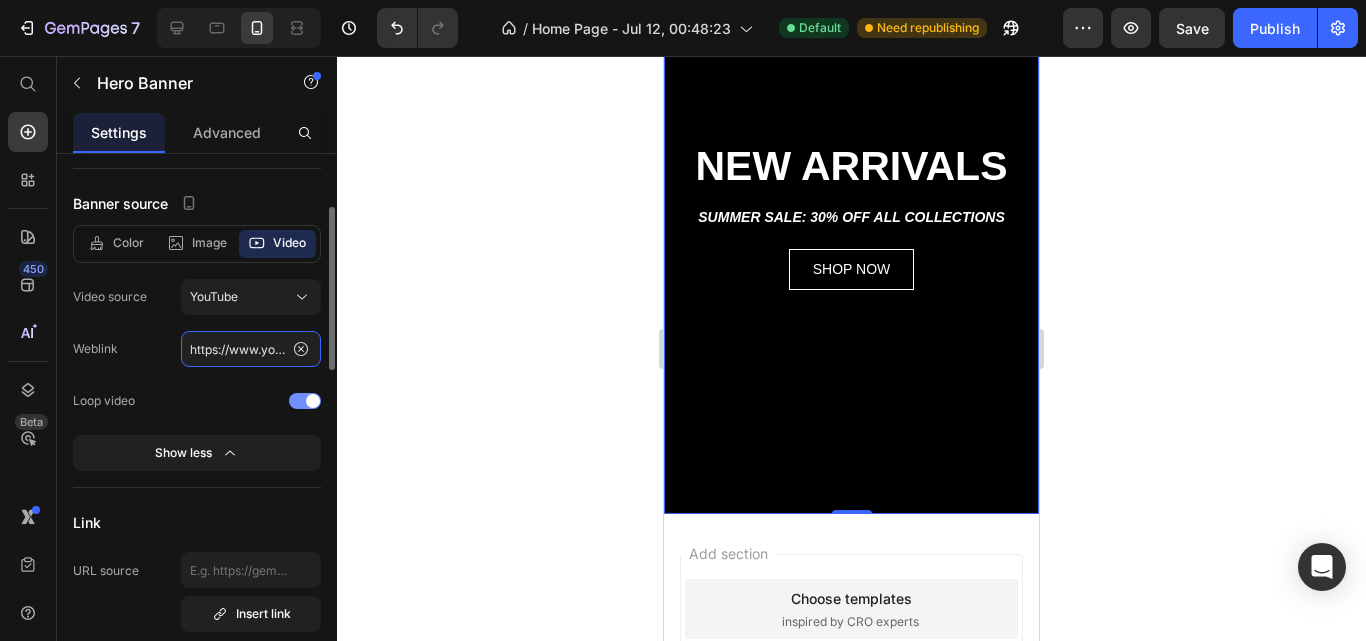 click on "https://www.youtube.com/watch?v=Byo-lcR6Bmw" 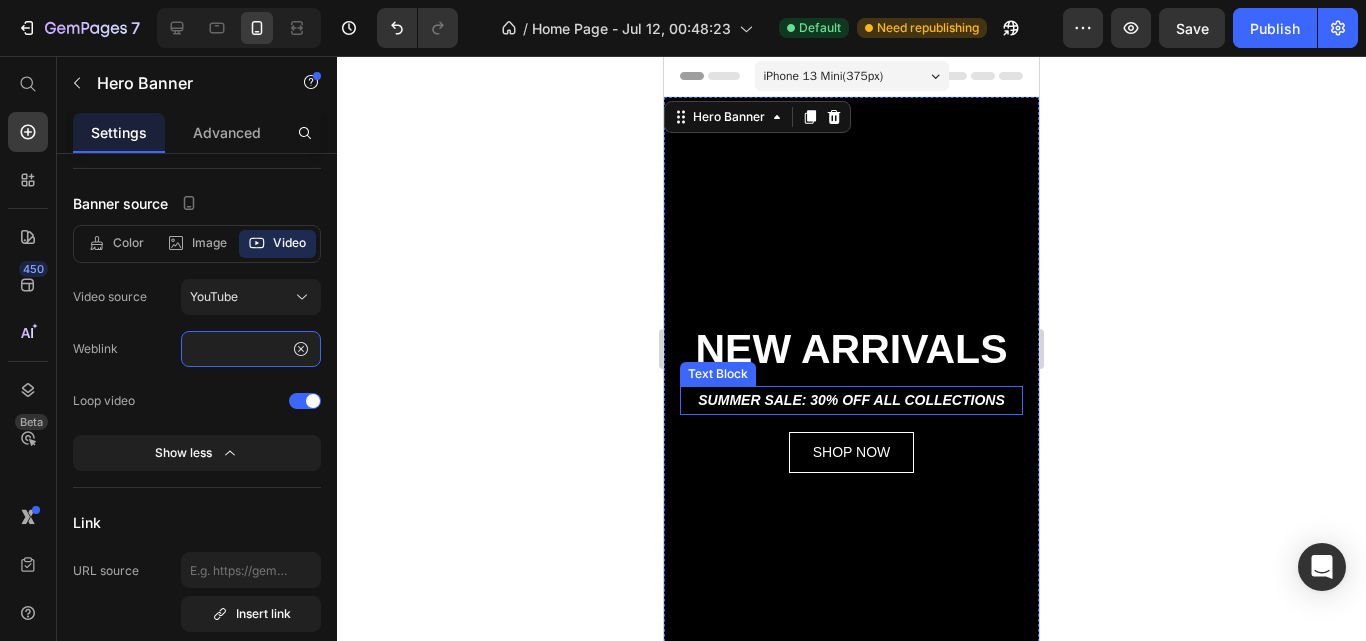 scroll, scrollTop: 1, scrollLeft: 0, axis: vertical 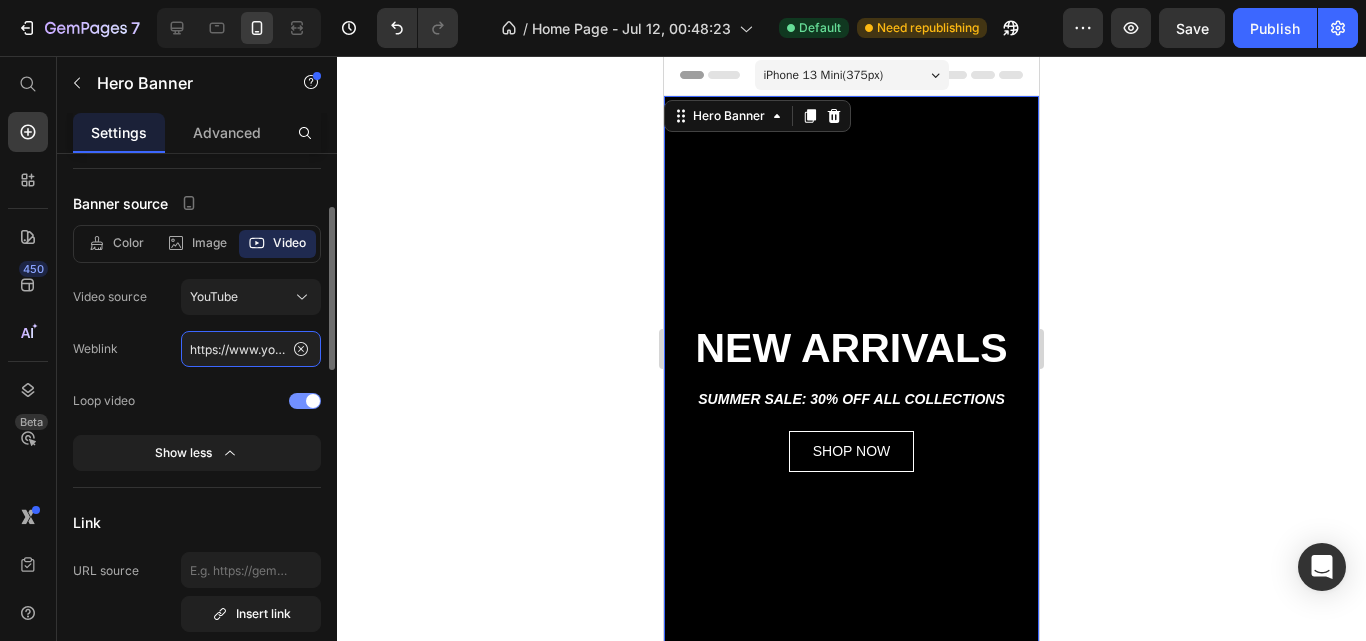 paste on "shorts/9xz0c2pHOyo" 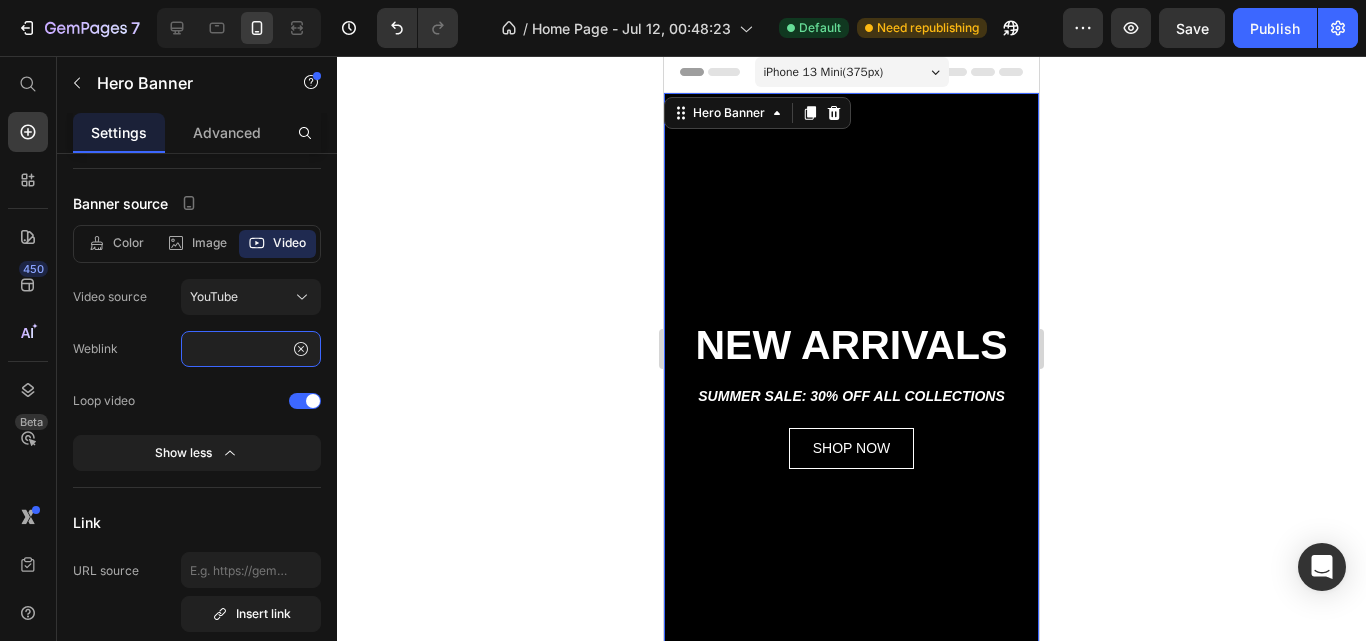 scroll, scrollTop: 3, scrollLeft: 0, axis: vertical 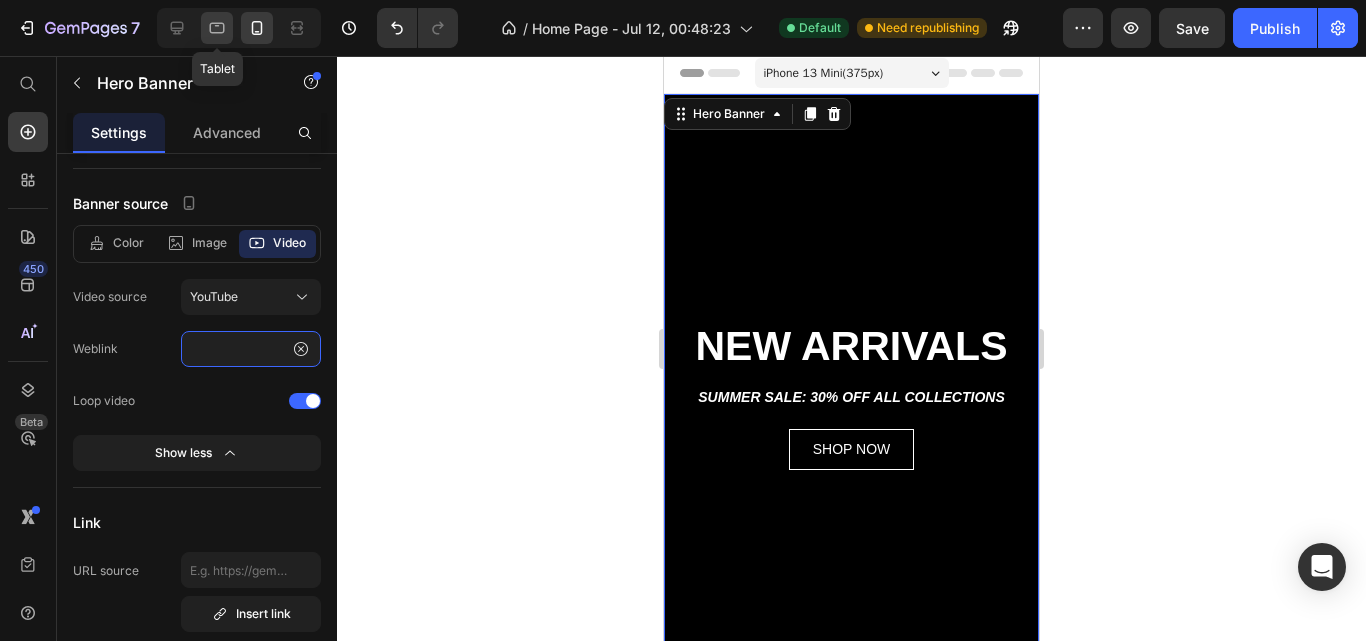 type on "https://www.youtube.com/shorts/9xz0c2pHOyo" 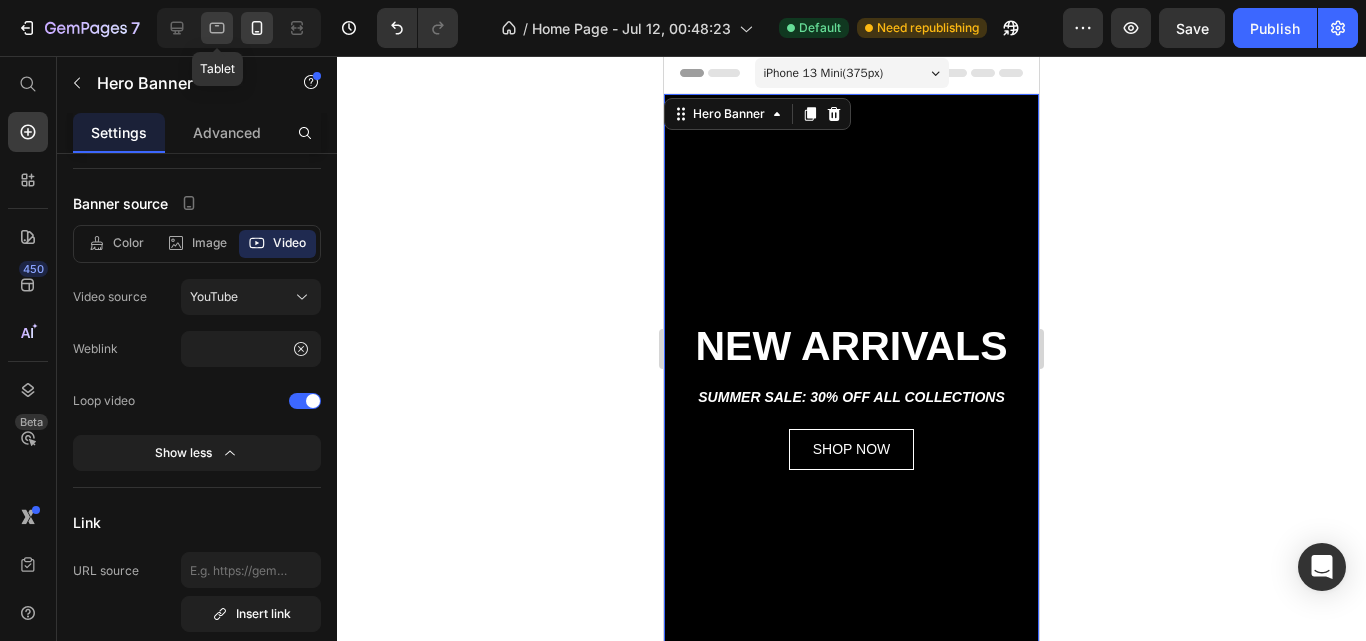scroll, scrollTop: 0, scrollLeft: 0, axis: both 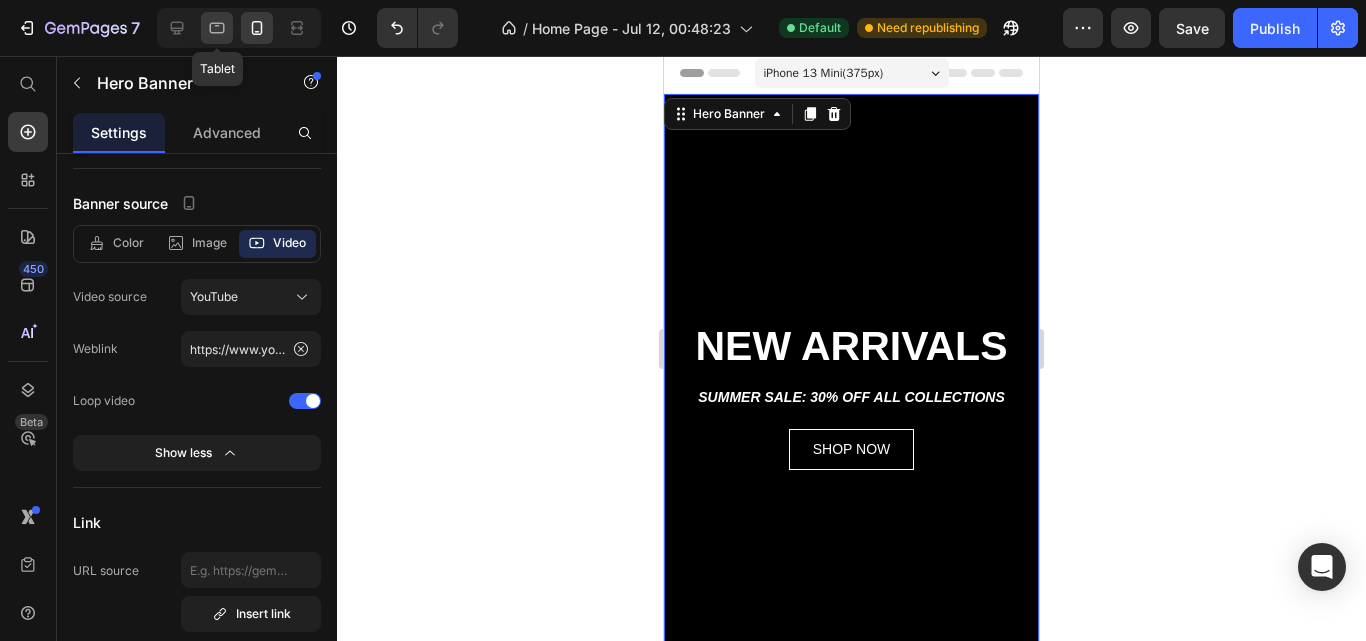 click 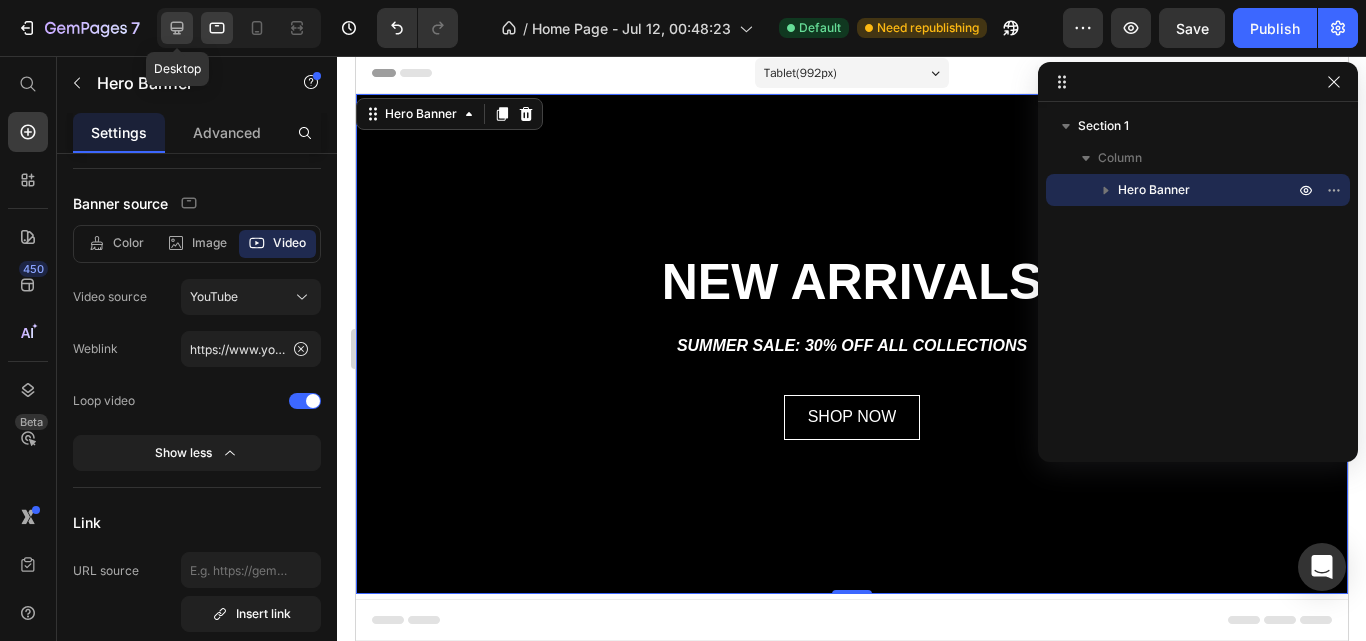 scroll, scrollTop: 0, scrollLeft: 0, axis: both 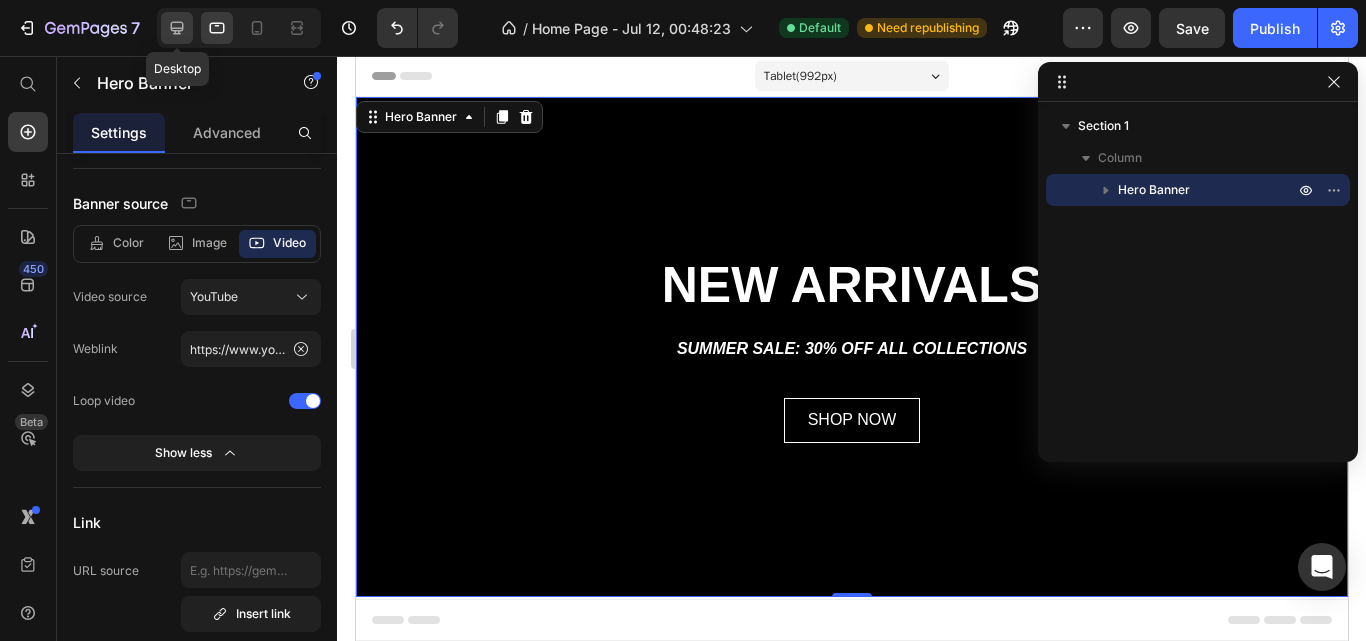 click 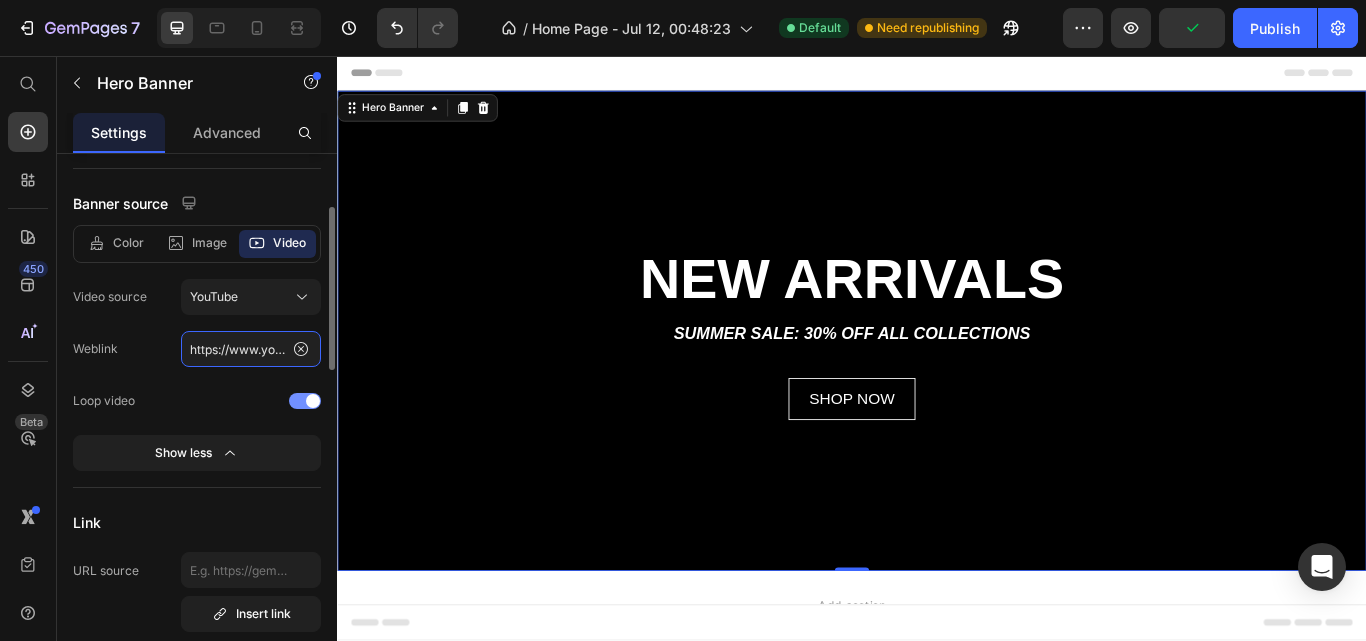 click on "https://www.youtube.com/watch?v=2Gg6Seob5Mg&list=PLGmxyVGSCDKvmLInHxJ9VdiwEb82Lxd2E&index=1" 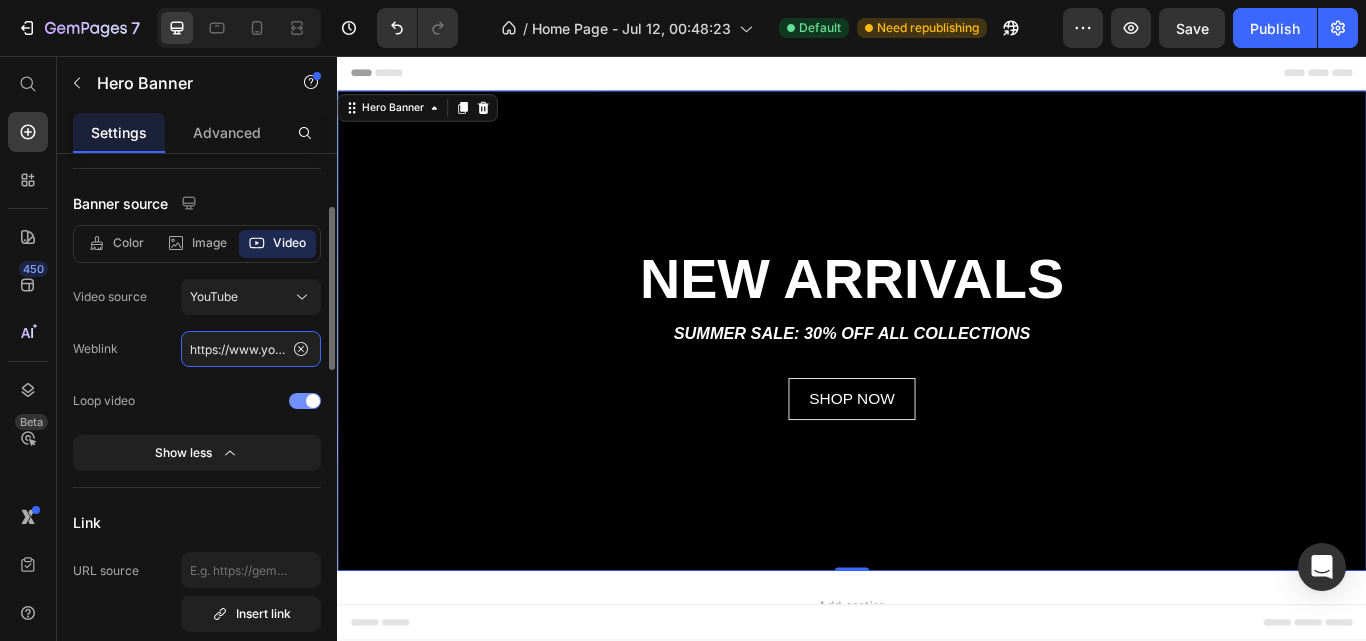 paste on "shorts/9xz0c2pHOyo" 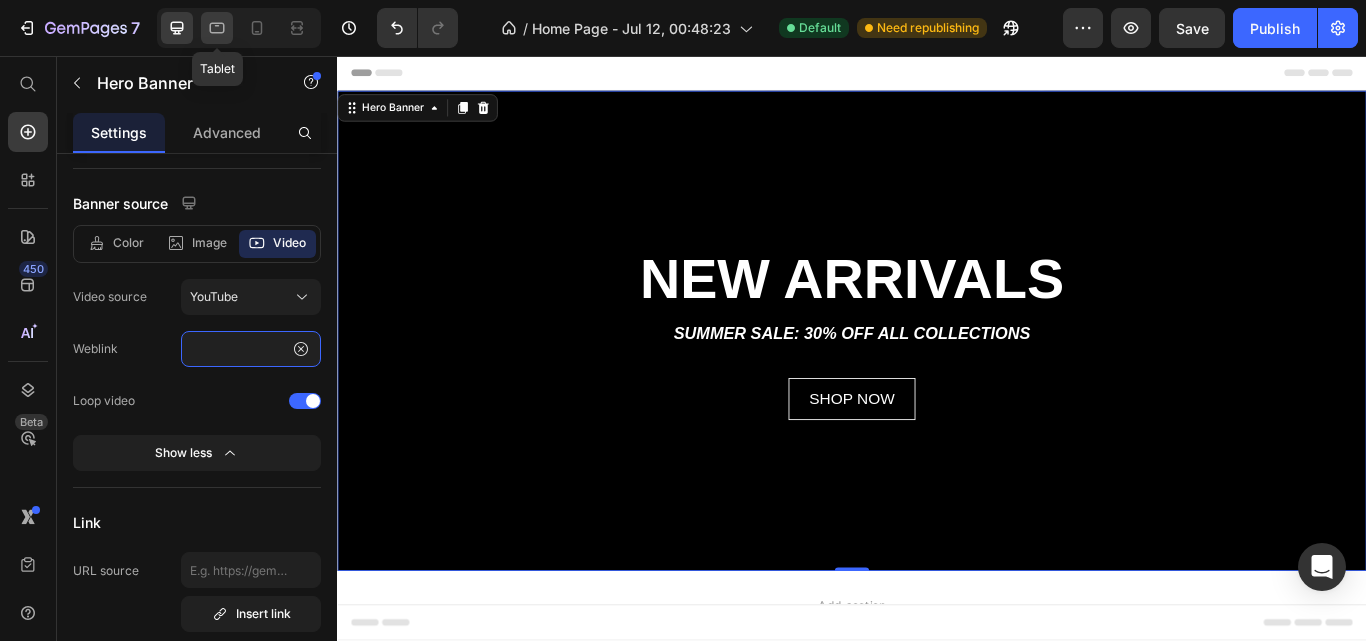 type on "https://www.youtube.com/shorts/9xz0c2pHOyo" 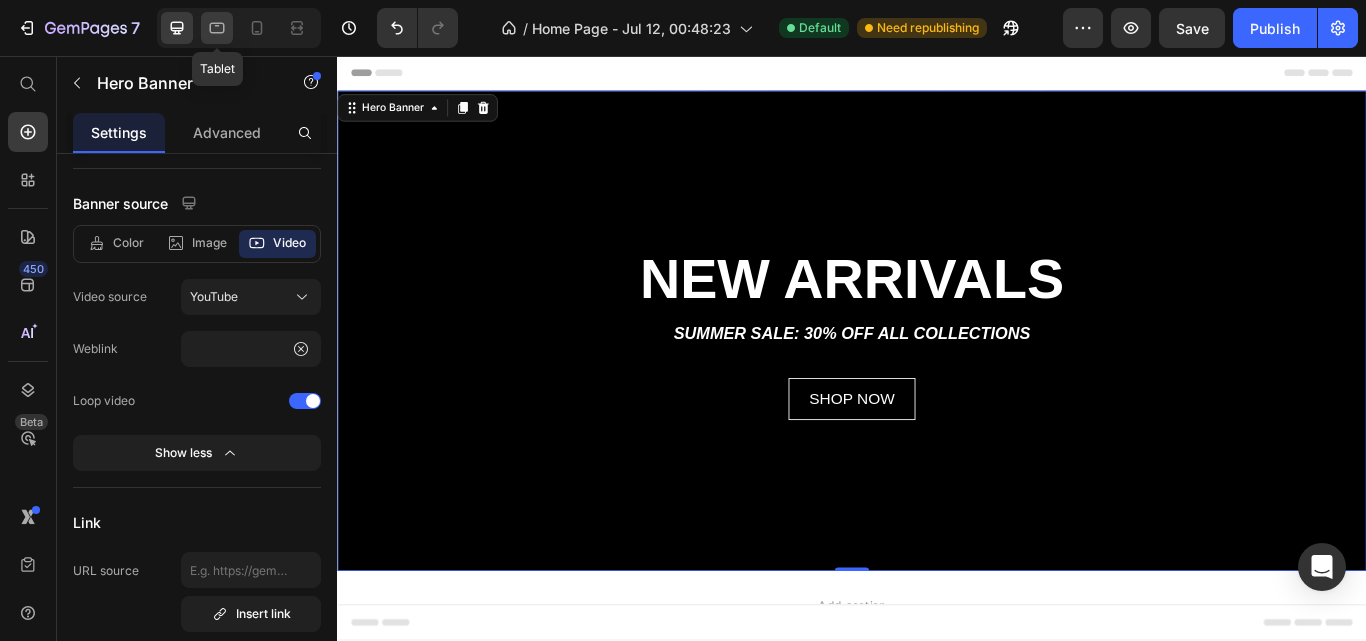 scroll, scrollTop: 0, scrollLeft: 0, axis: both 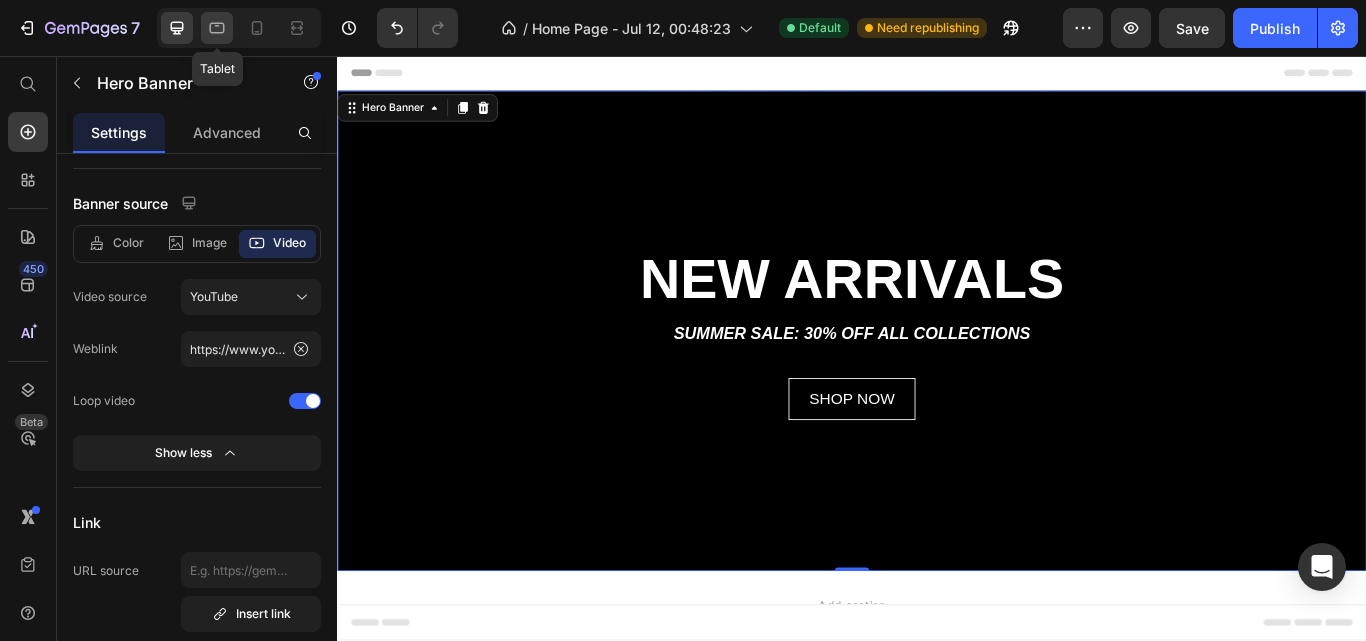 click 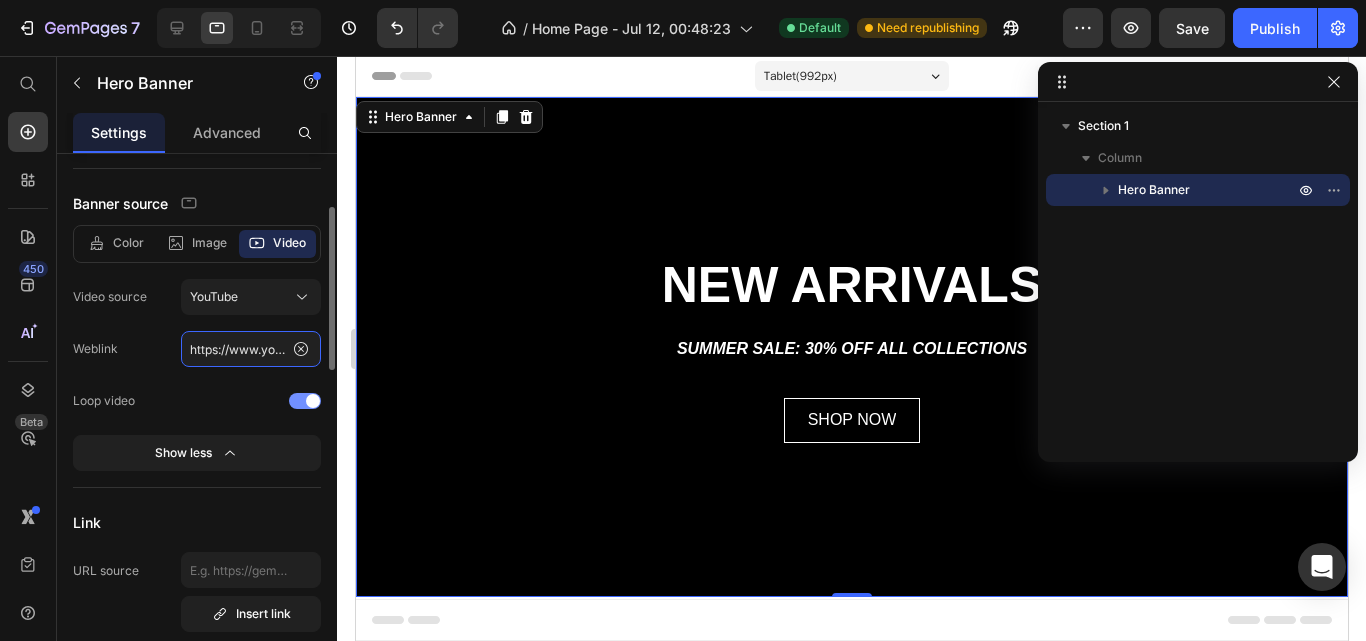 click on "https://www.youtube.com/shorts/9xz0c2pHOyo" 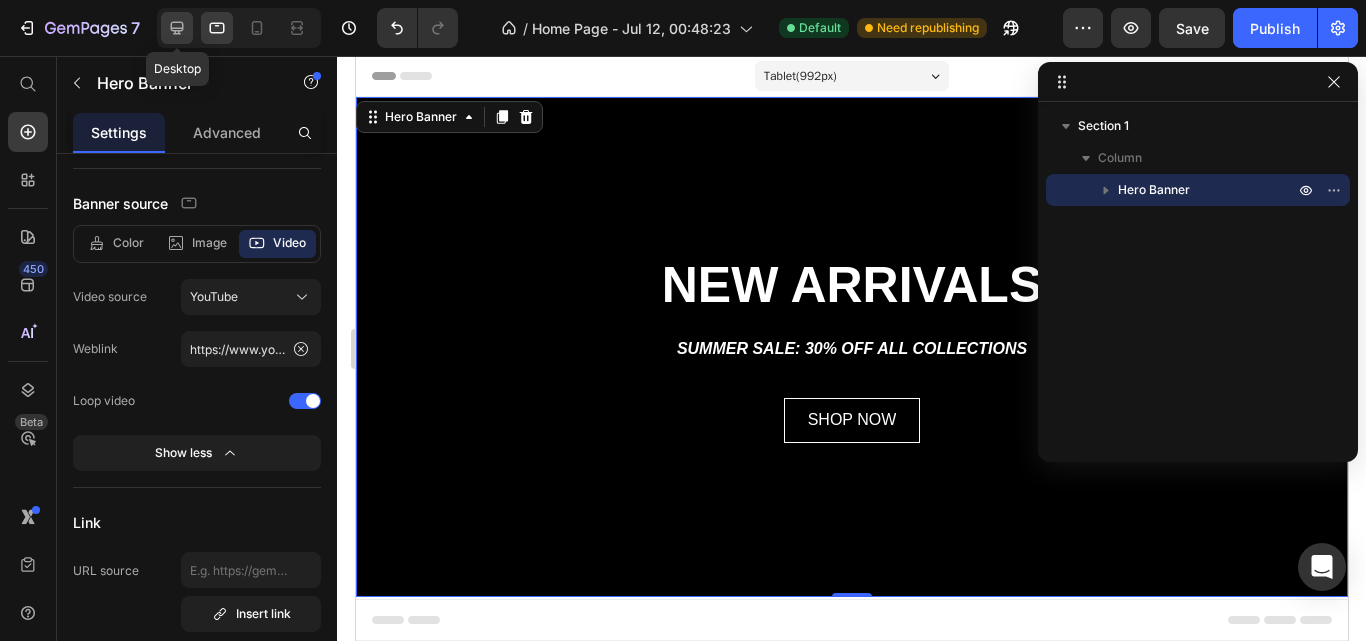 click 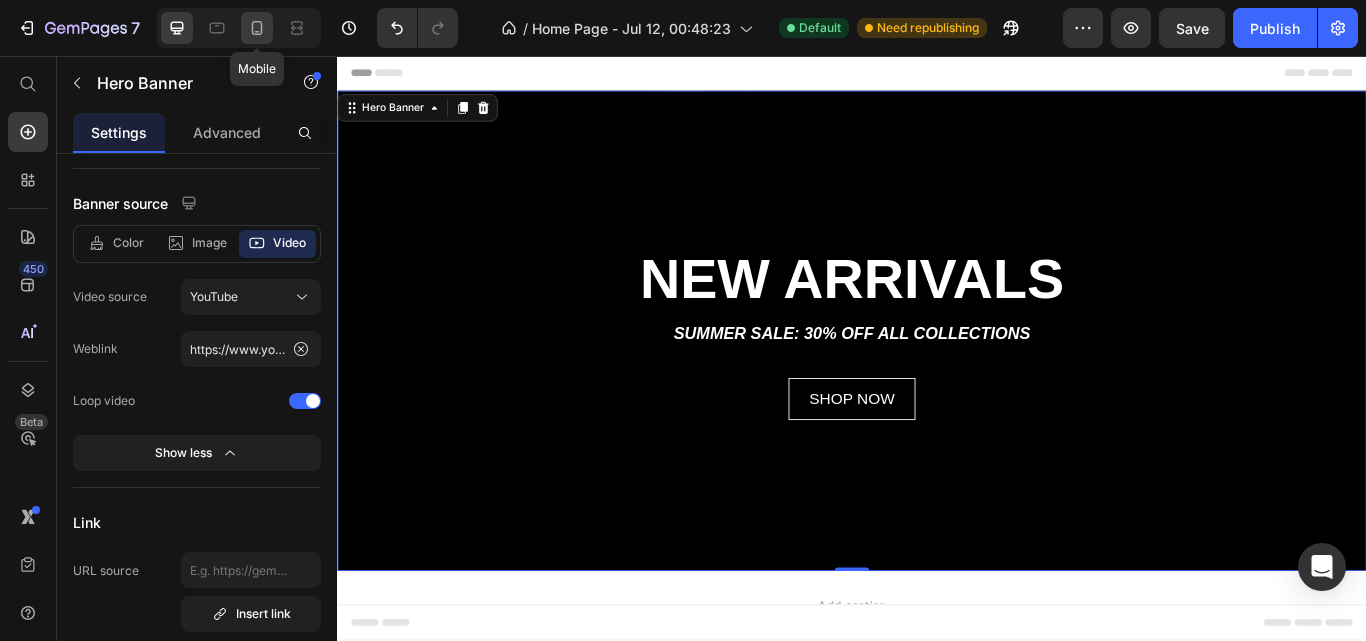 click 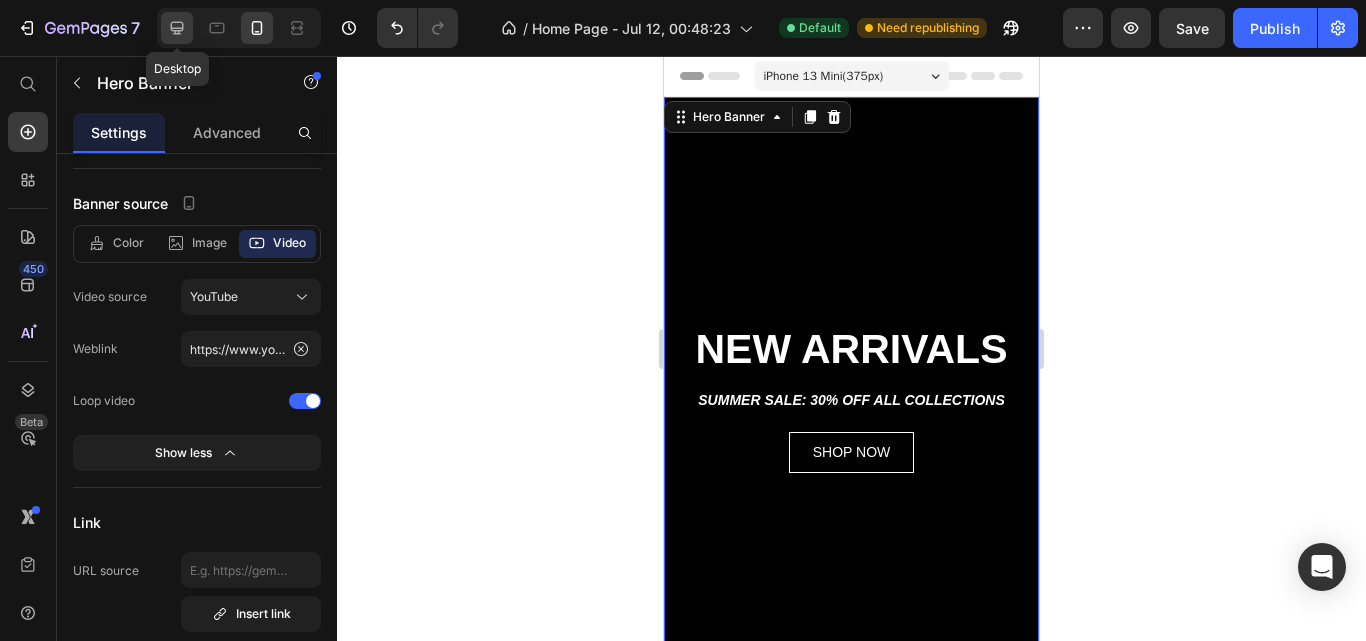 click 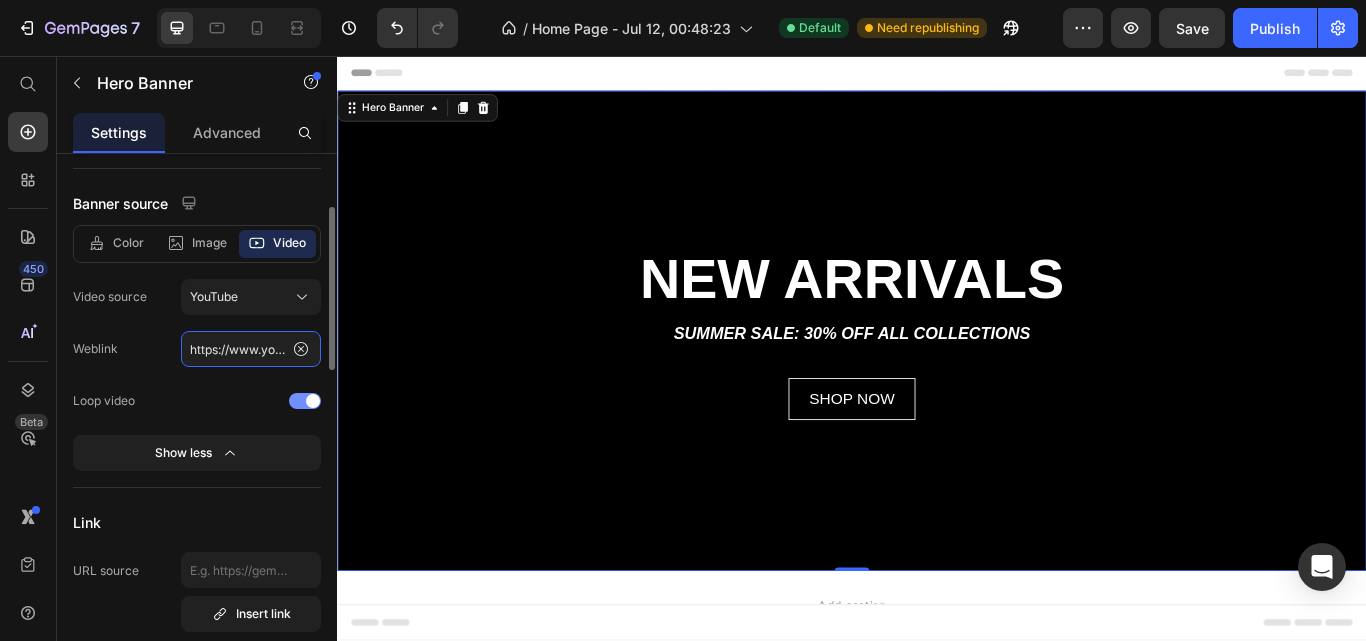 click on "https://www.youtube.com/shorts/9xz0c2pHOyo" 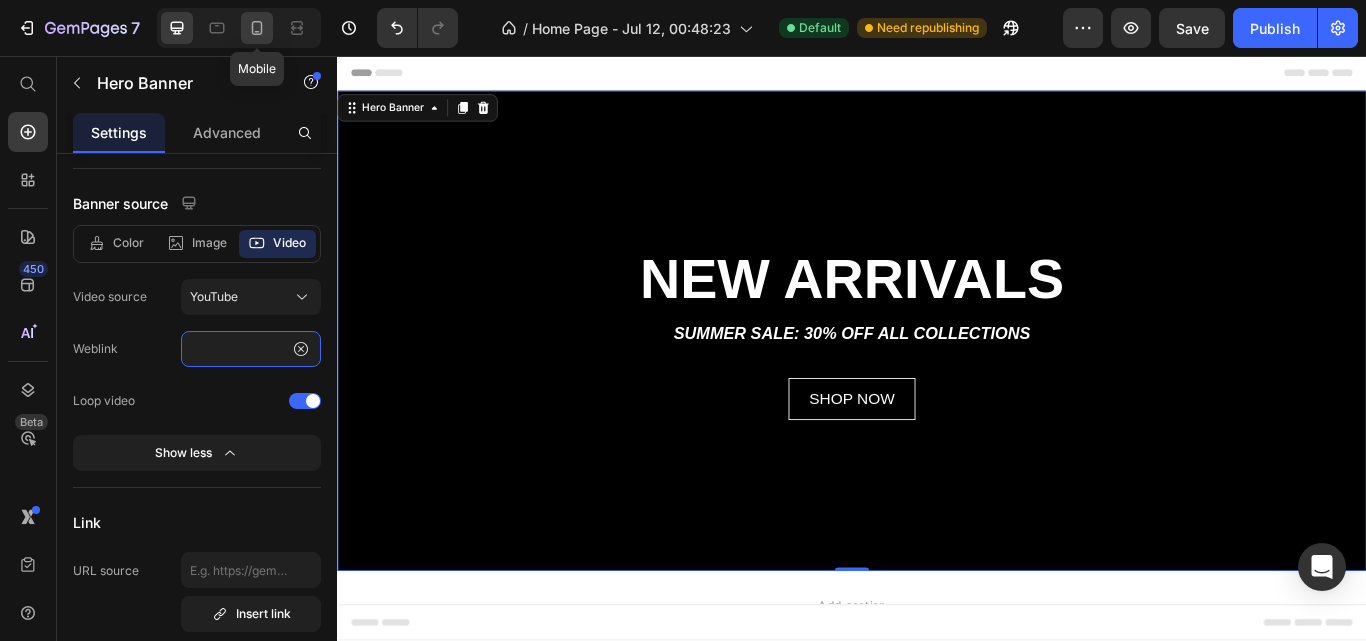type on "https://www.youtube.com/watch?v=WjZBOfNbRT0" 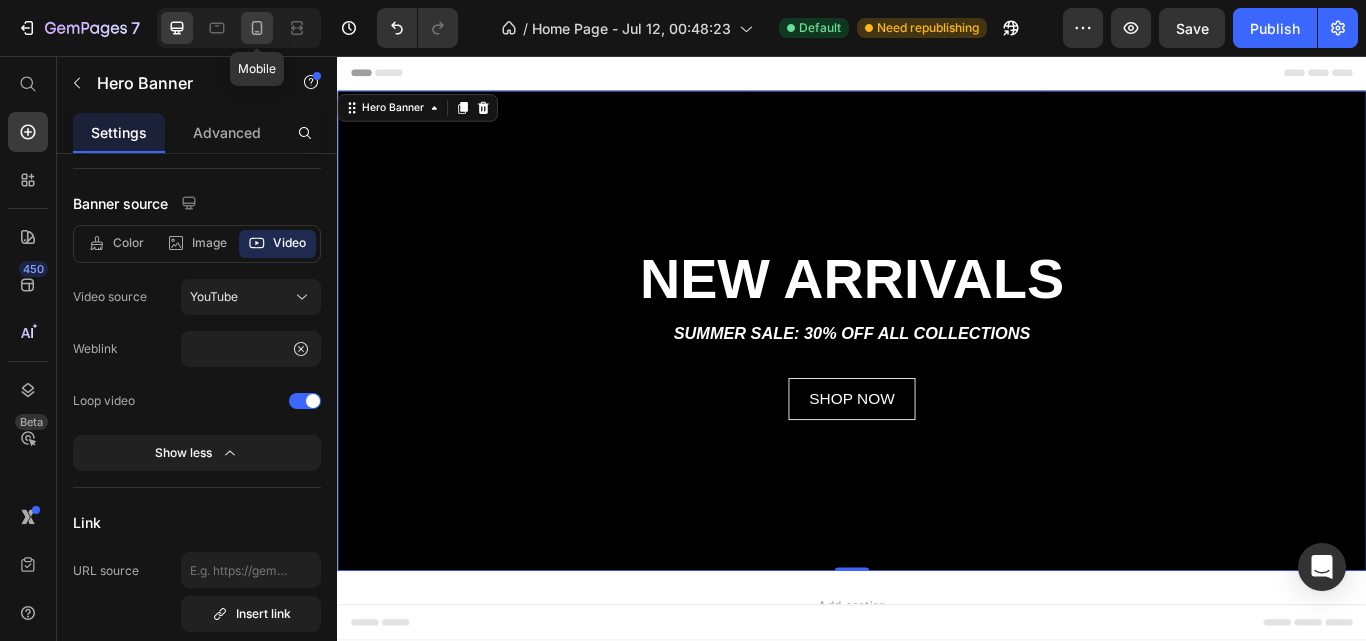 scroll, scrollTop: 0, scrollLeft: 0, axis: both 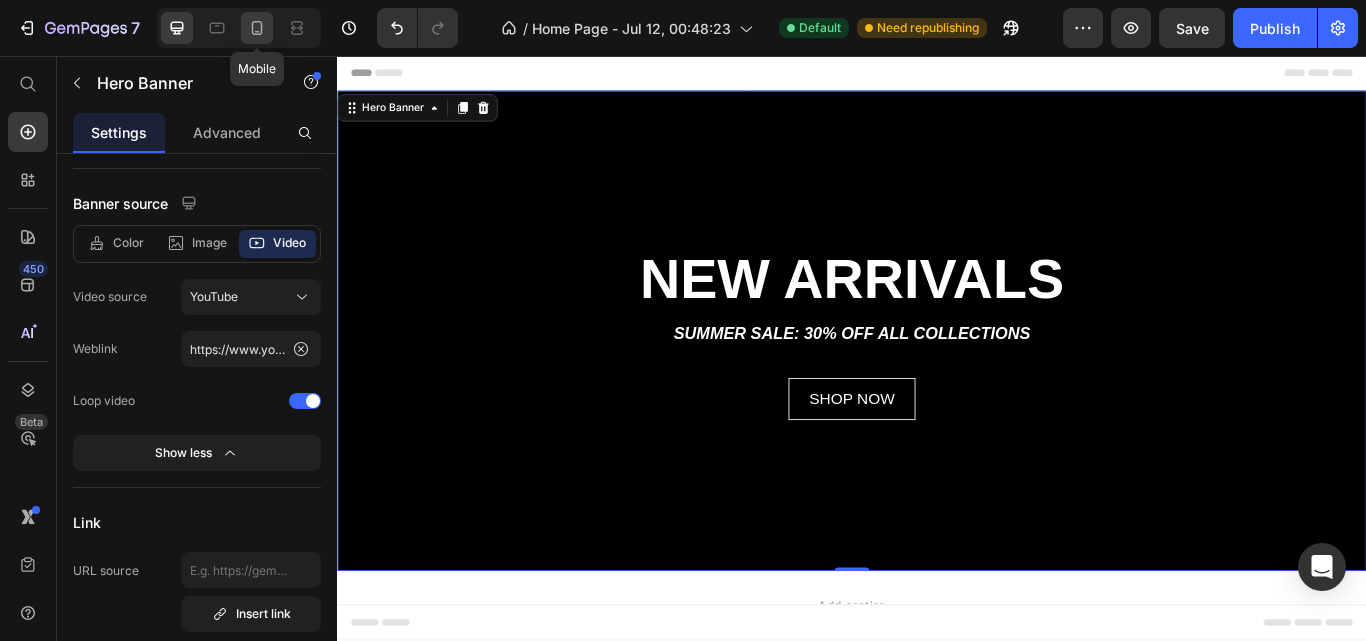 click 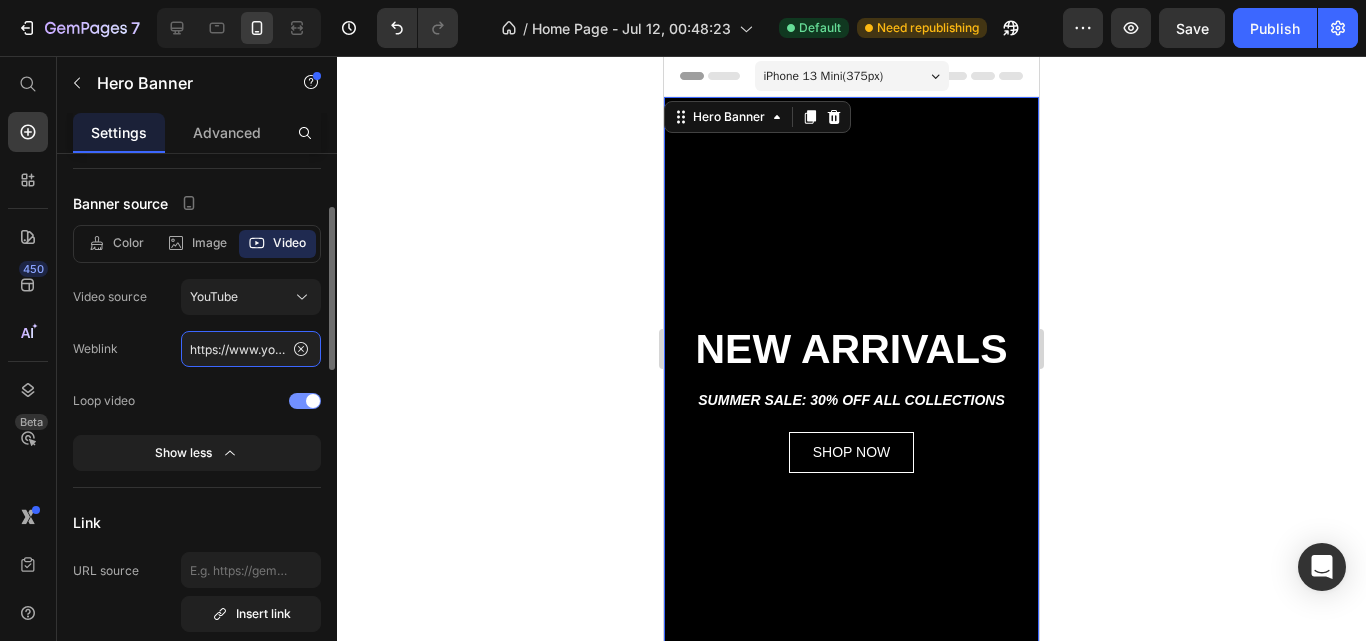 click on "https://www.youtube.com/shorts/9xz0c2pHOyo" 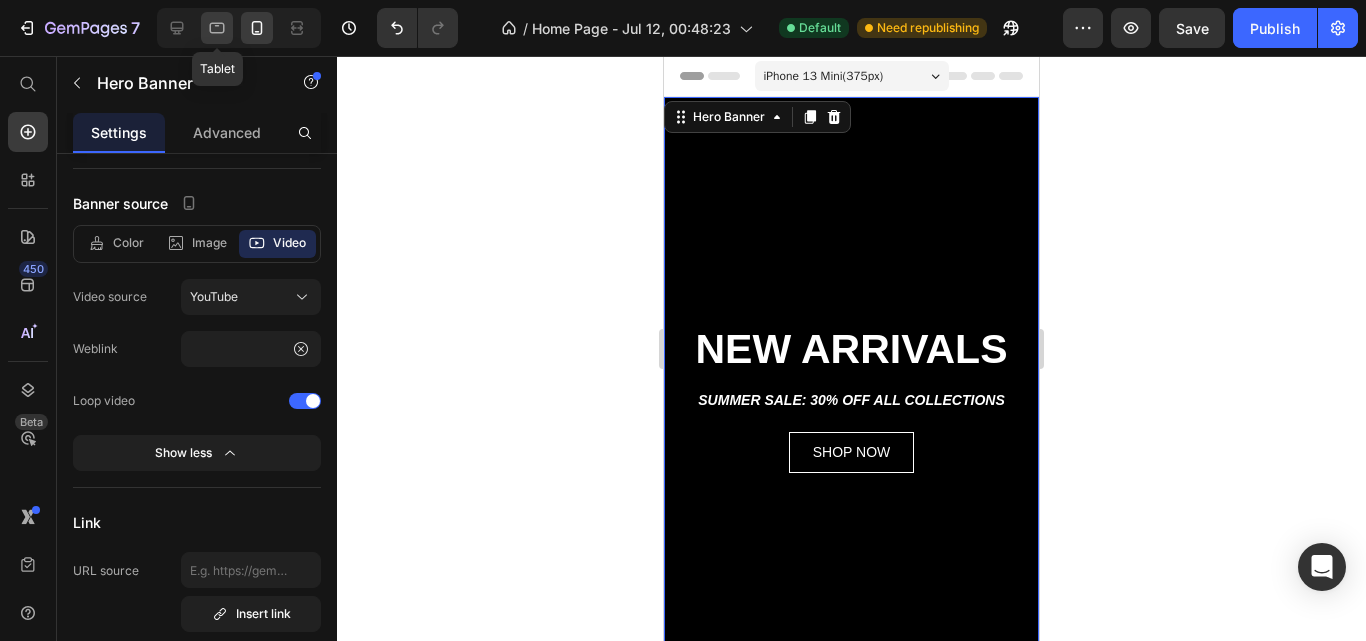 click 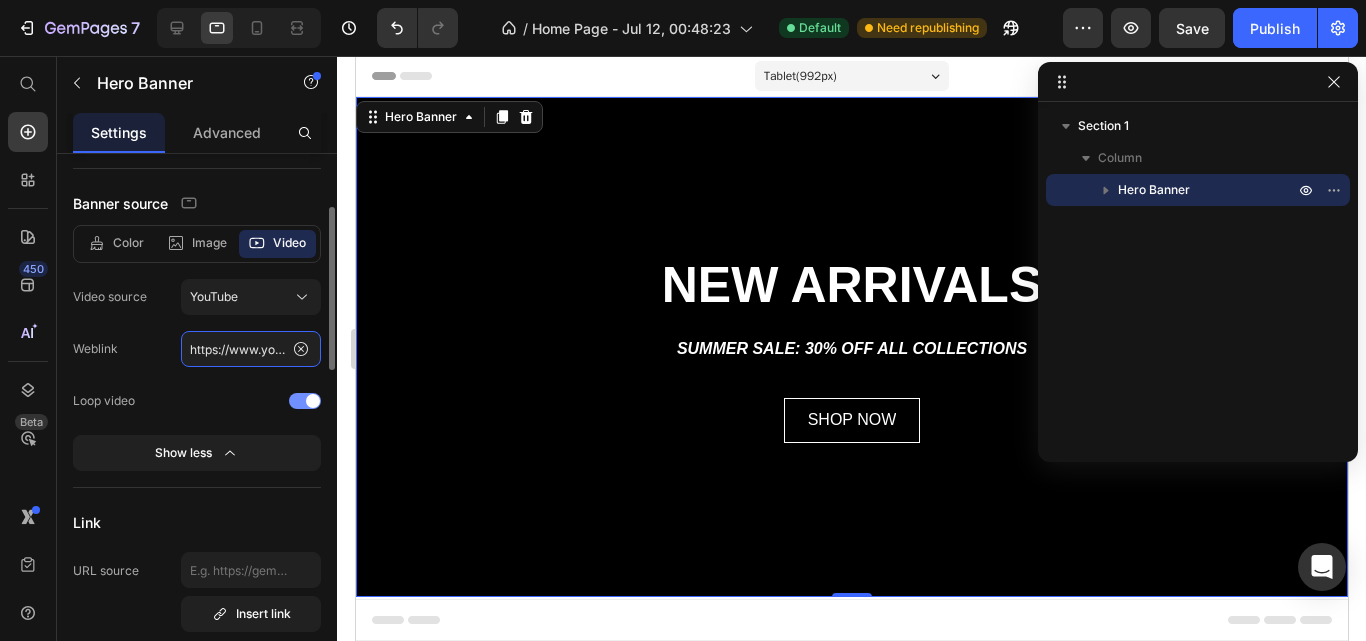 click on "https://www.youtube.com/watch?v=WjZBOfNbRT0" 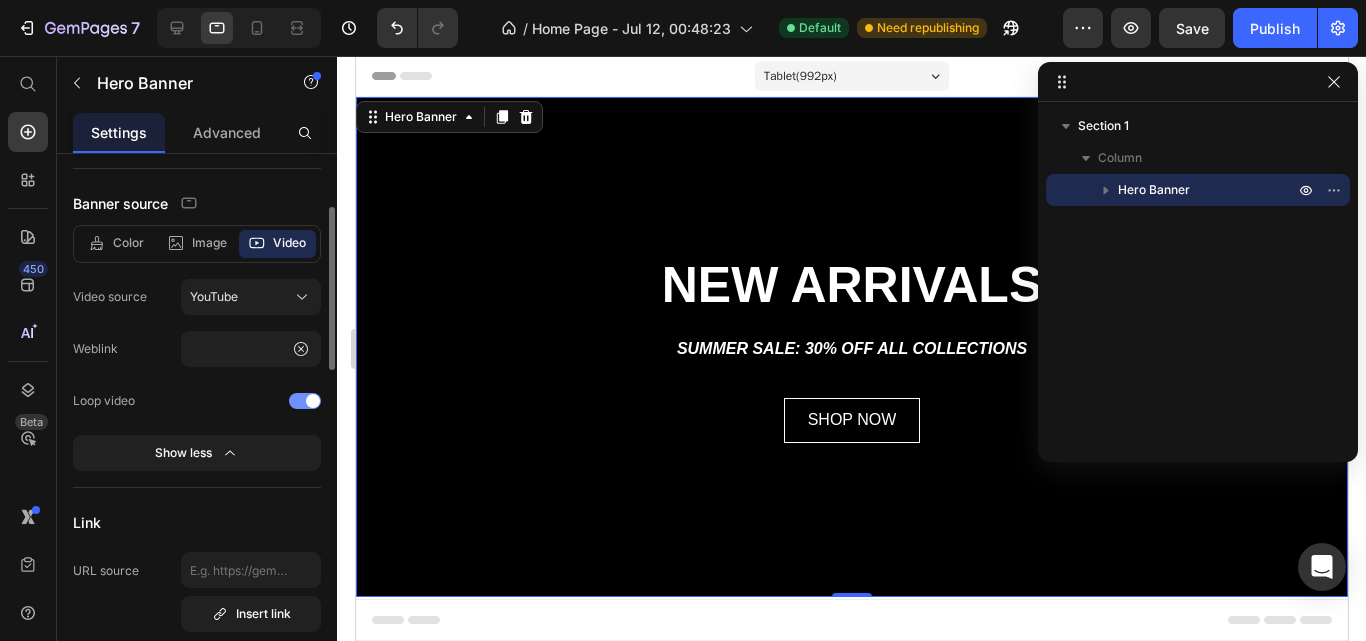 scroll, scrollTop: 0, scrollLeft: 0, axis: both 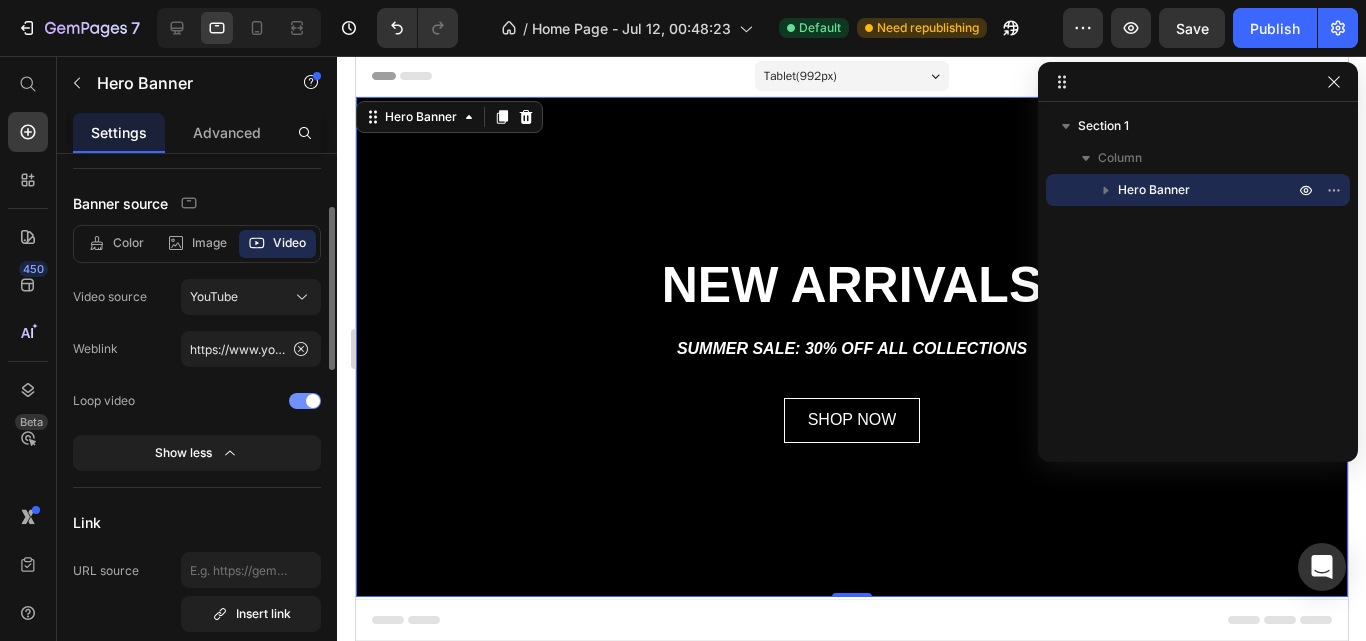 click on "Weblink" at bounding box center [127, 349] 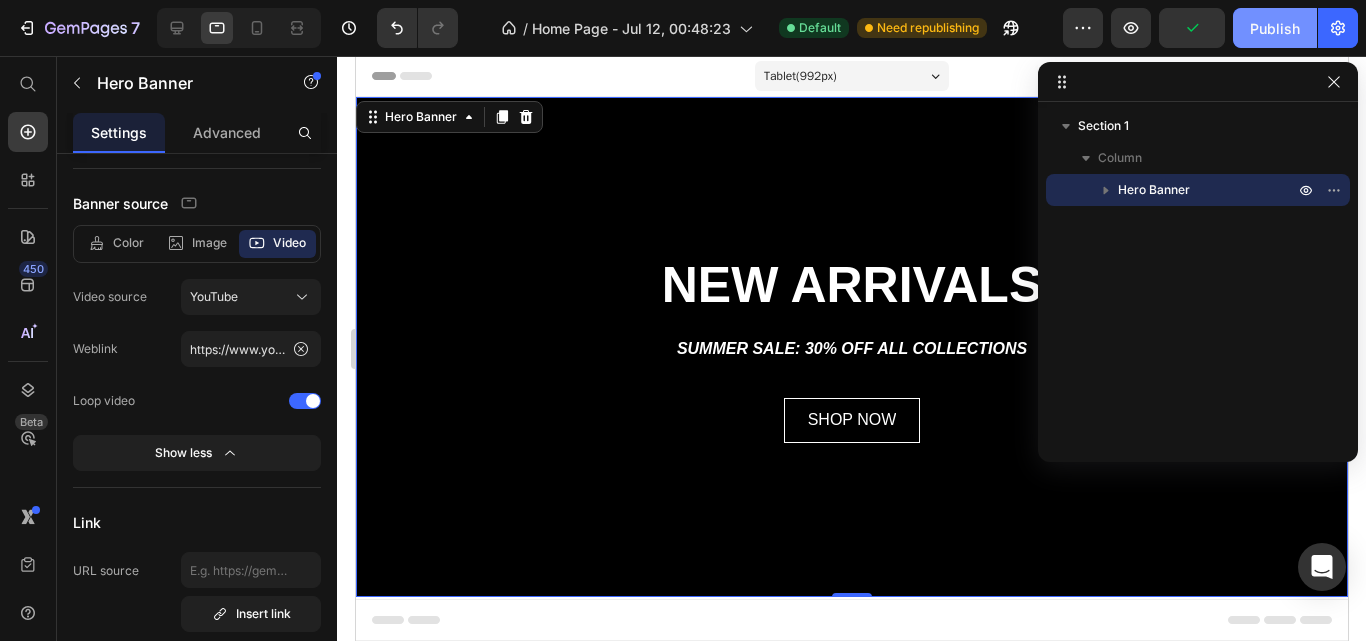 click on "Publish" at bounding box center (1275, 28) 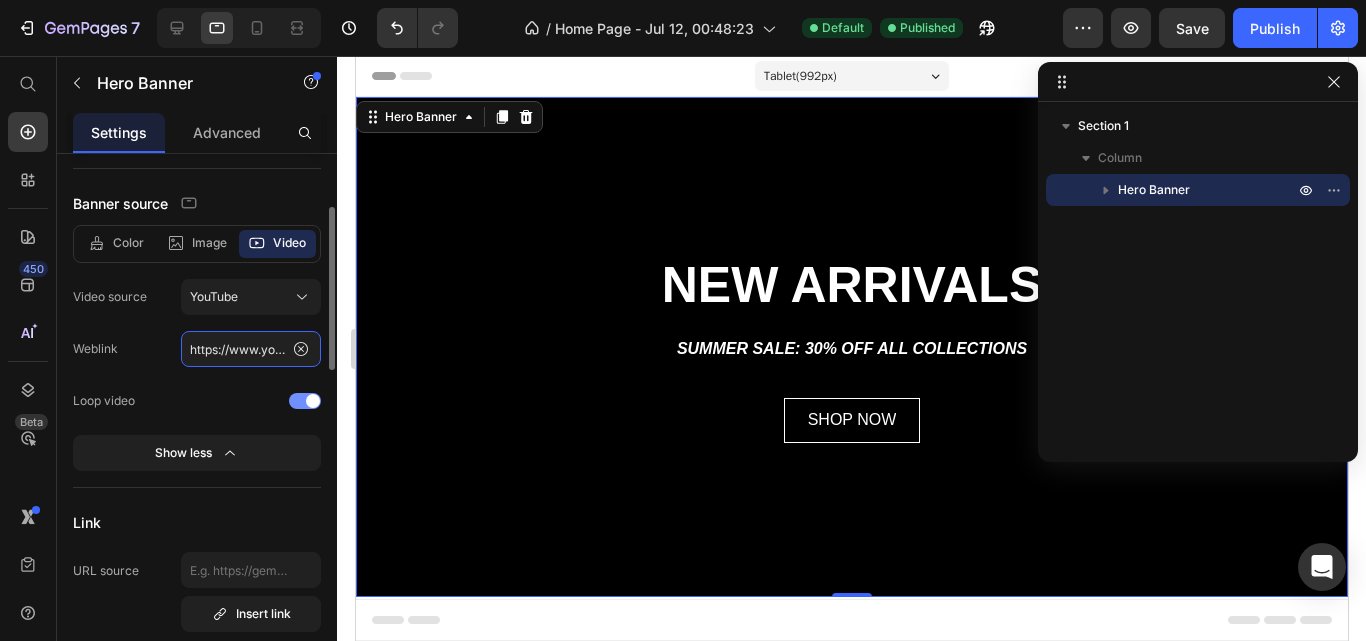 click on "https://www.youtube.com/watch?v=WjZBOfNbRT0" 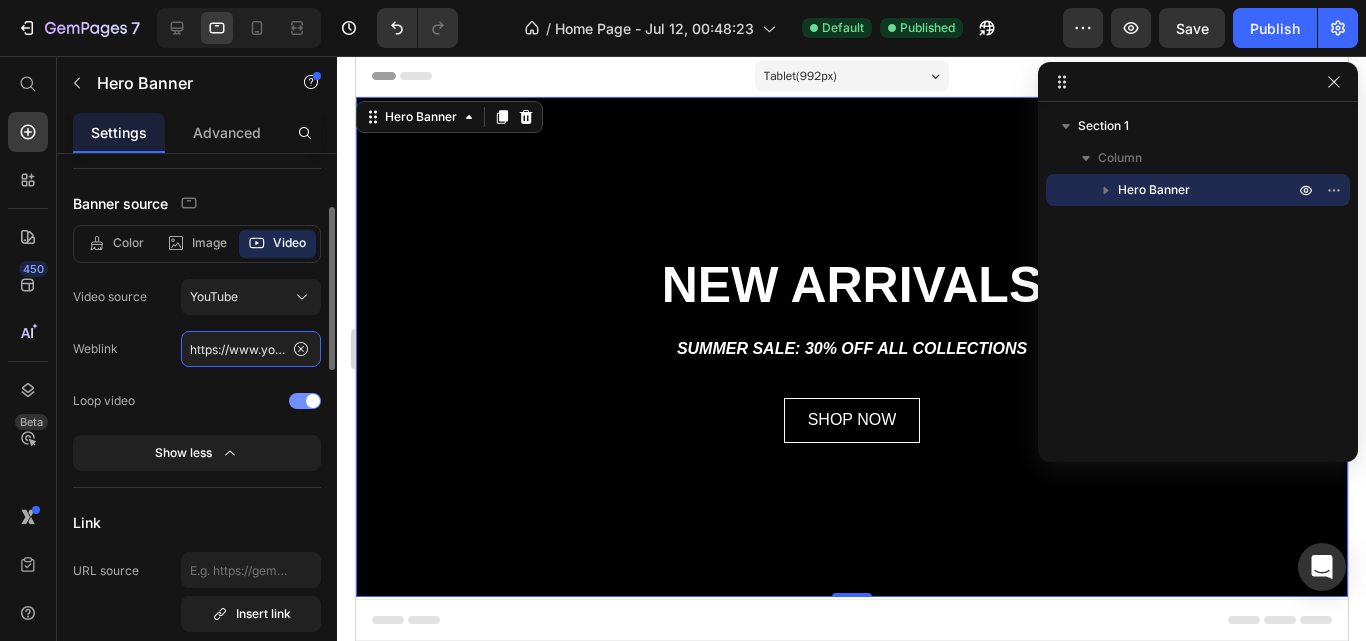 scroll, scrollTop: 0, scrollLeft: 183, axis: horizontal 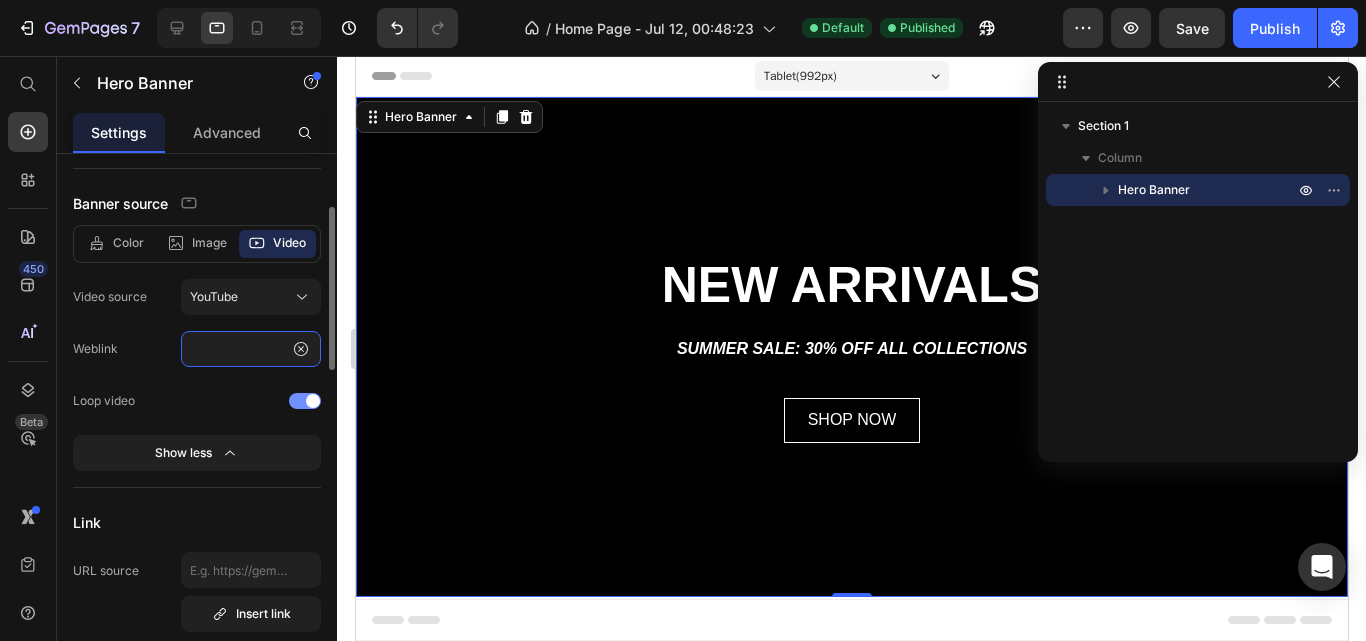 type on "https://www.youtube.com/watch?v=LcF6ut-1M94" 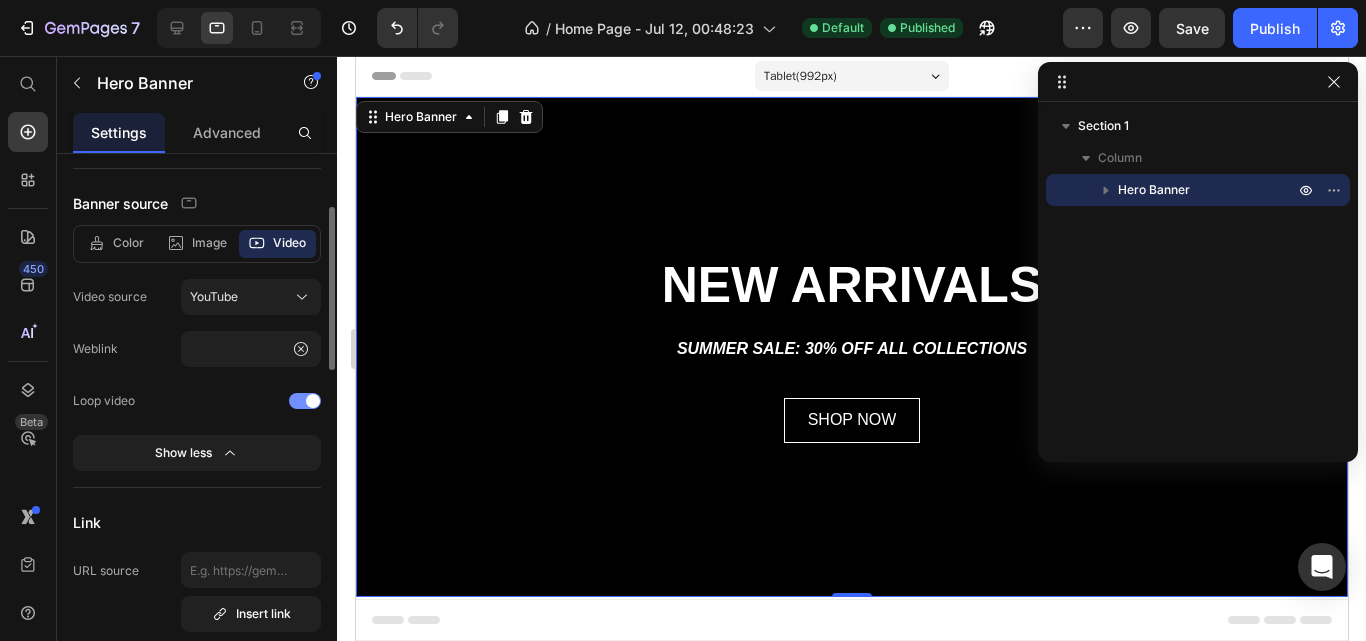 scroll, scrollTop: 0, scrollLeft: 0, axis: both 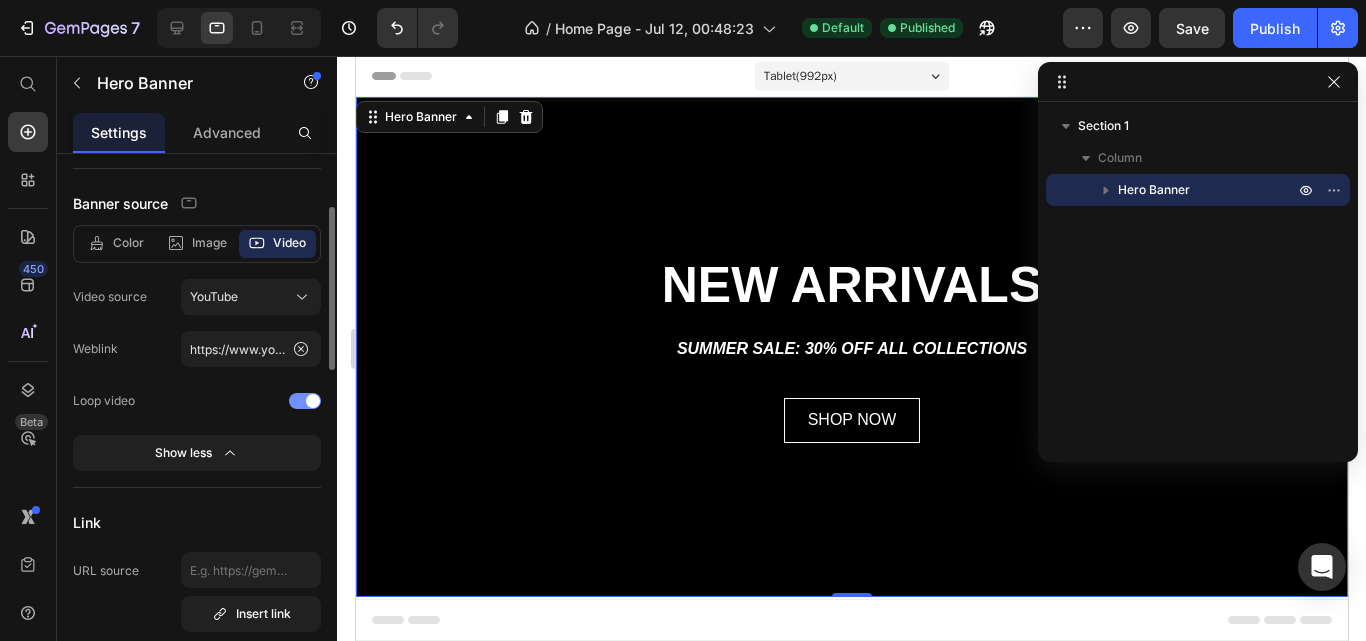 click on "Loop video" at bounding box center (197, 401) 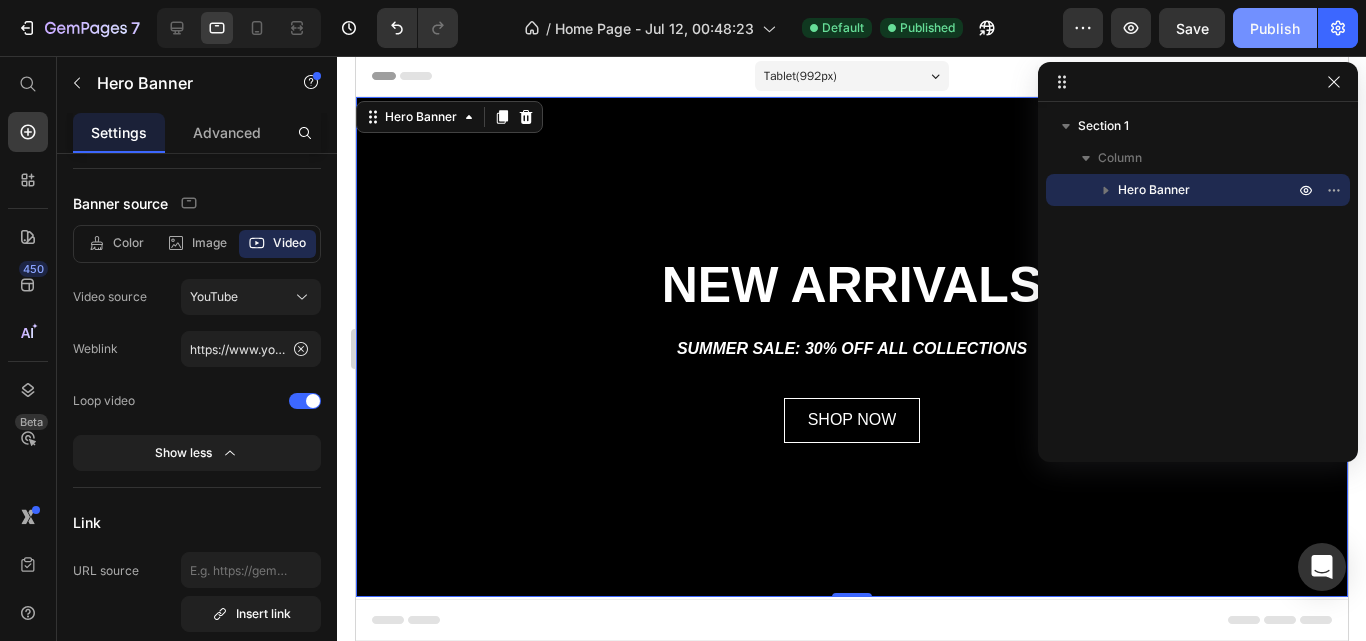 click on "Publish" at bounding box center [1275, 28] 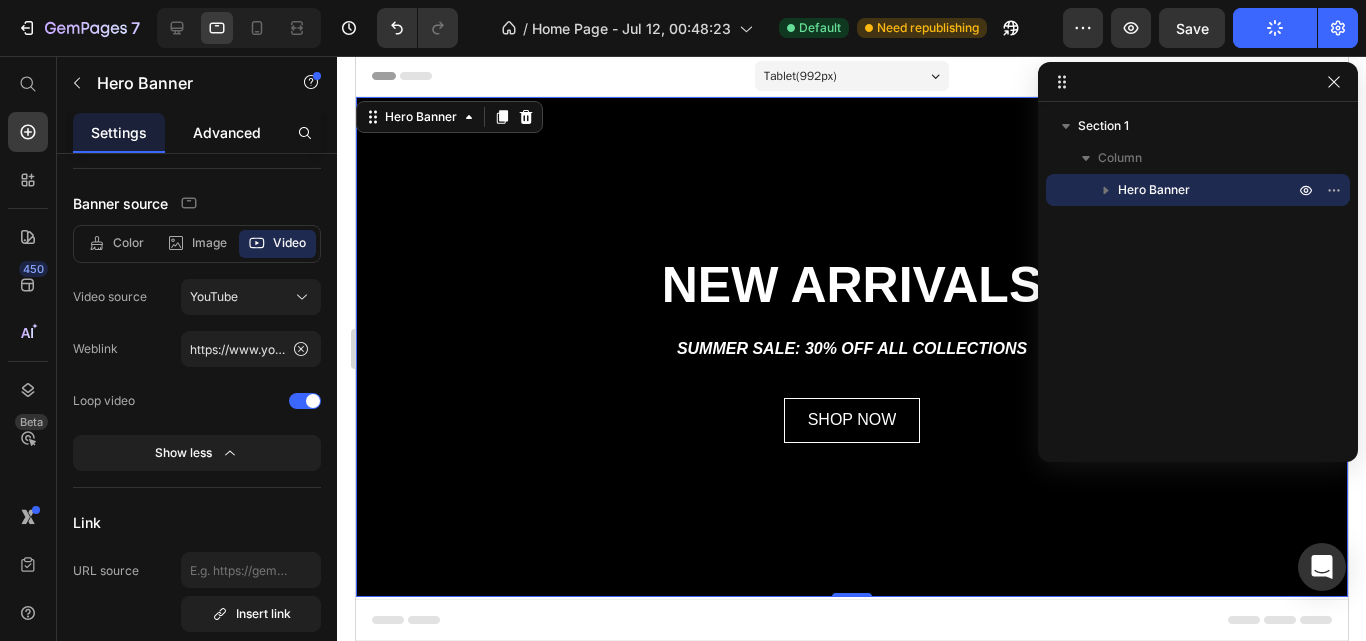click on "Advanced" 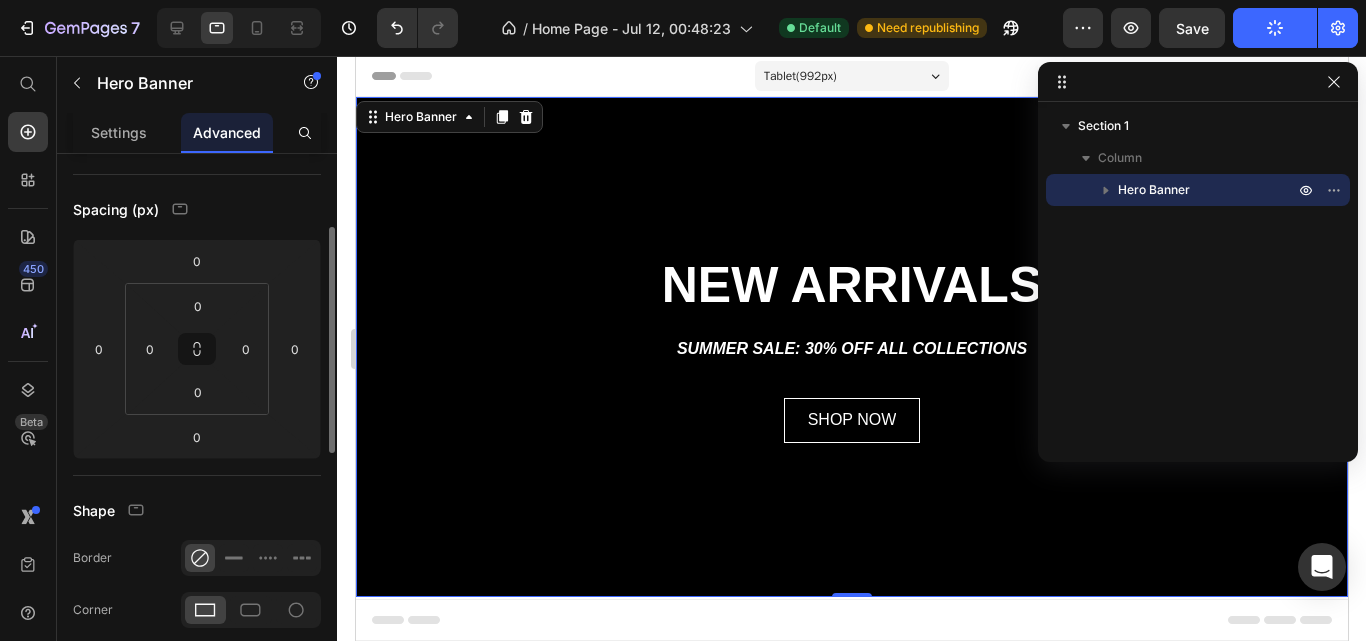 scroll, scrollTop: 0, scrollLeft: 0, axis: both 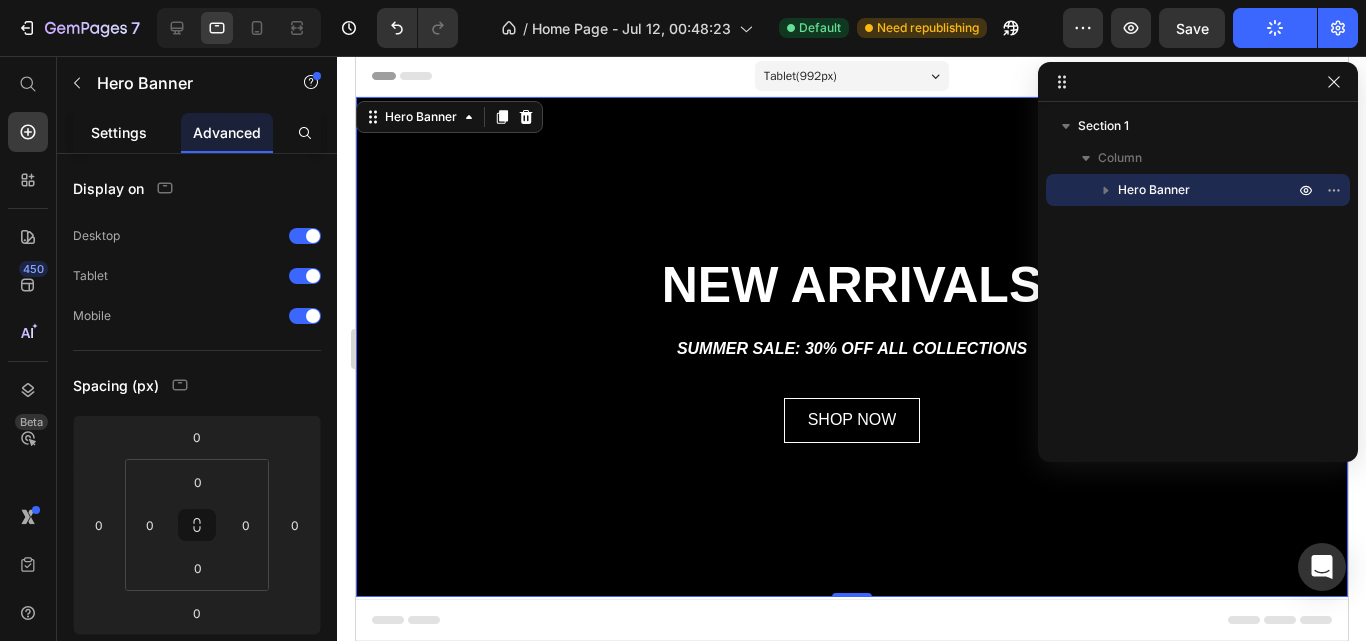 click on "Settings" at bounding box center (119, 132) 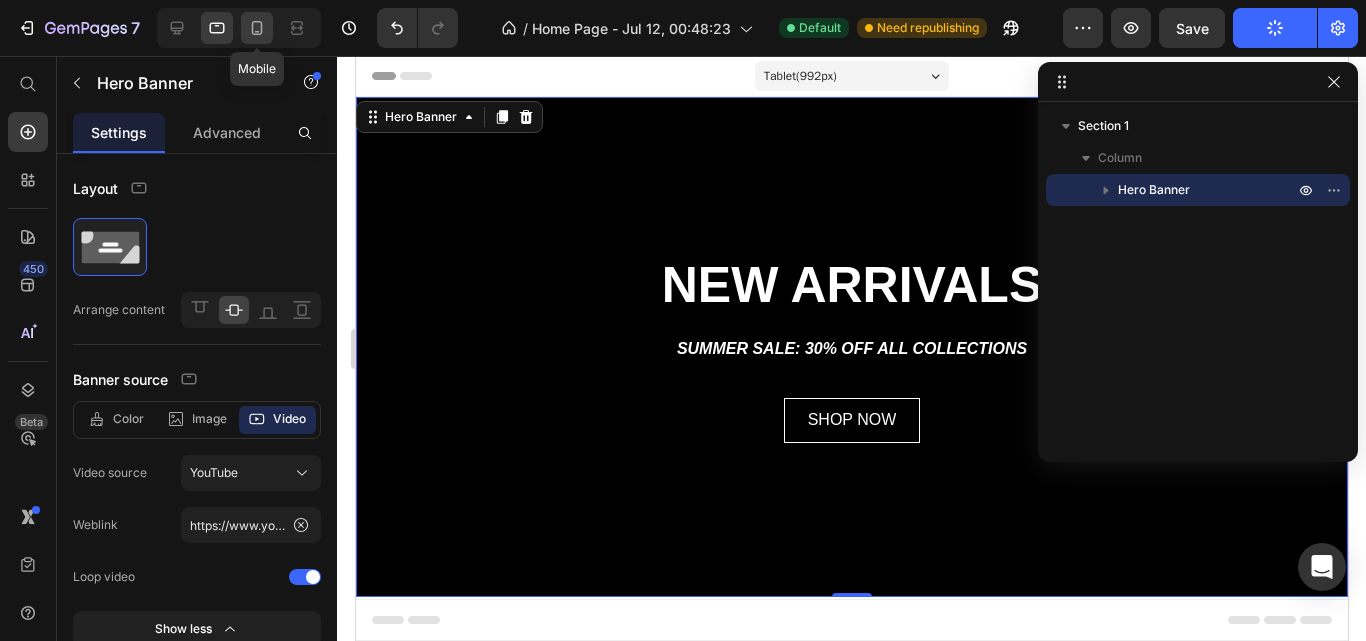 click 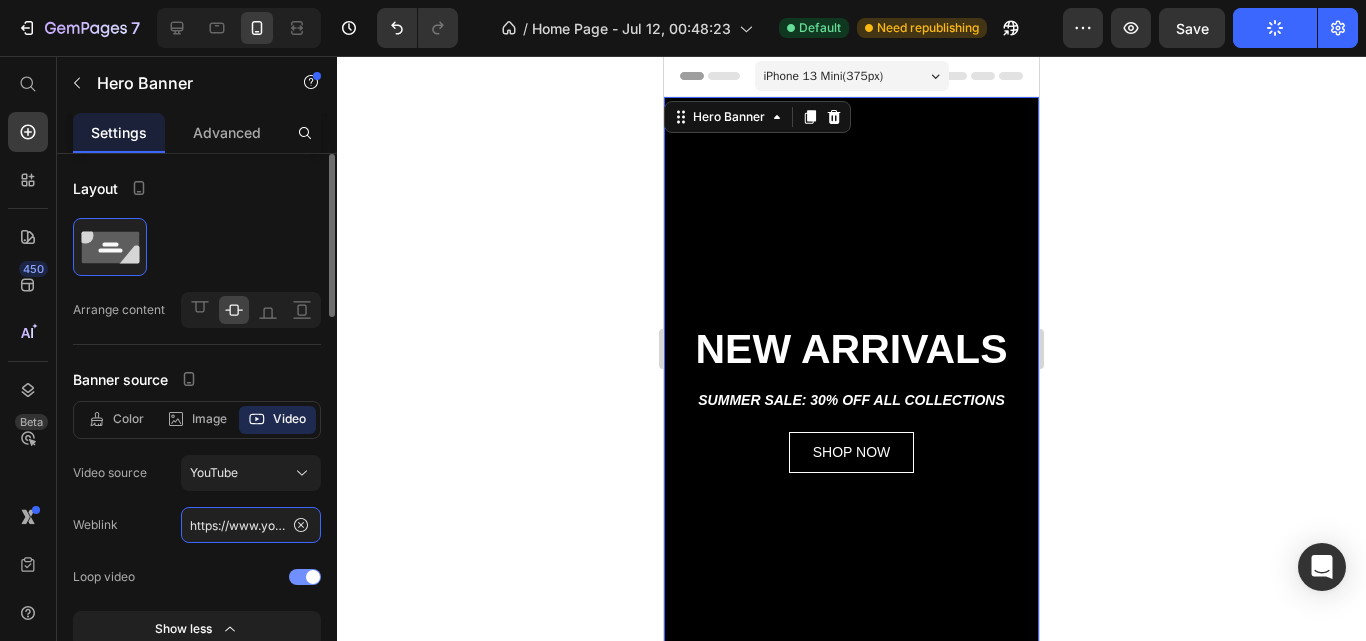 click on "https://www.youtube.com/watch?v=WjZBOfNbRT0" 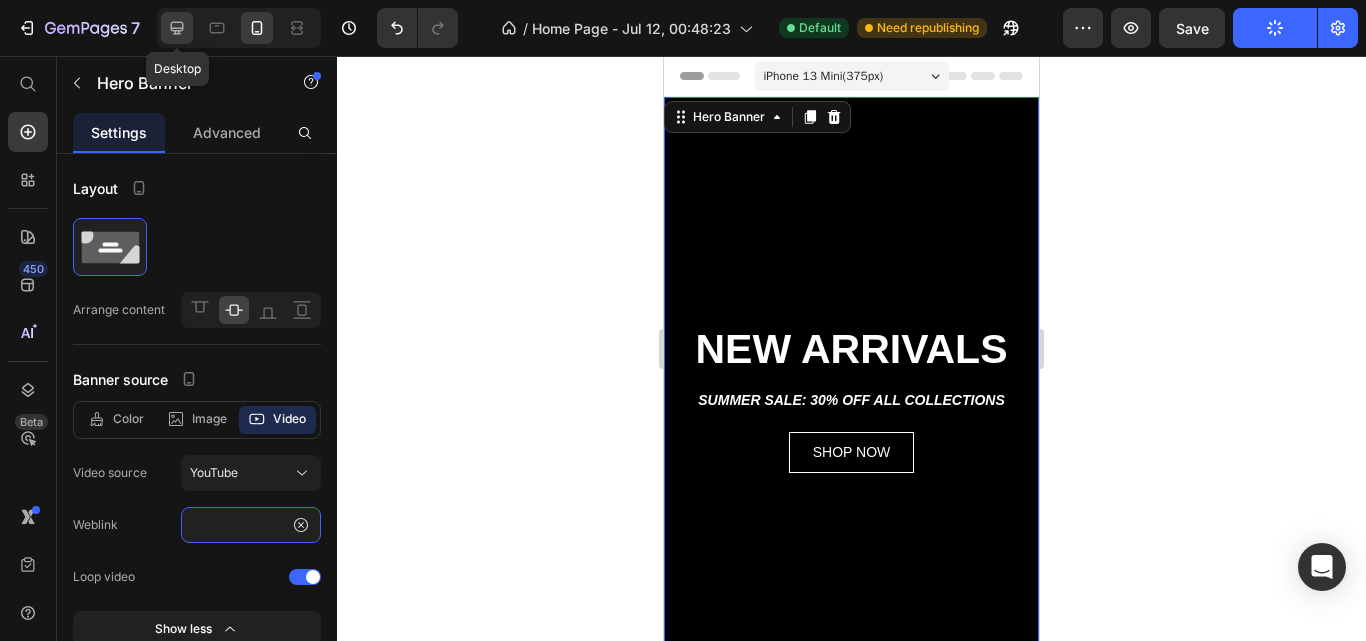 type on "https://www.youtube.com/watch?v=LcF6ut-1M94" 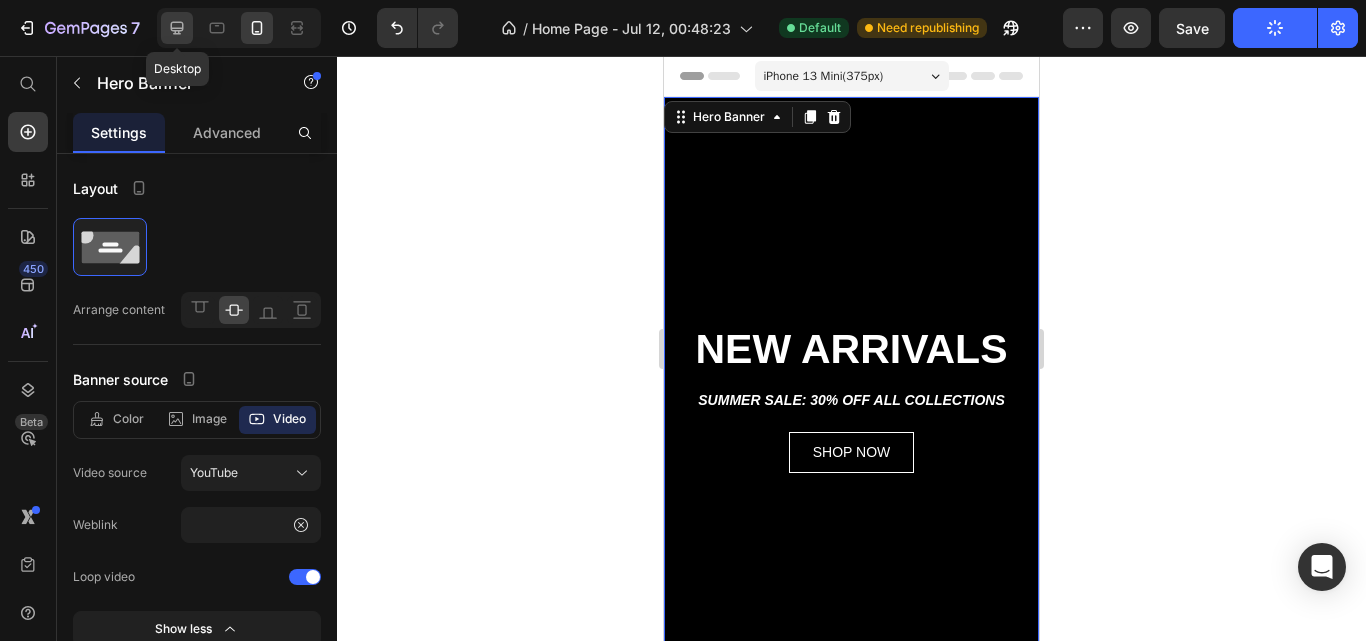 scroll, scrollTop: 0, scrollLeft: 0, axis: both 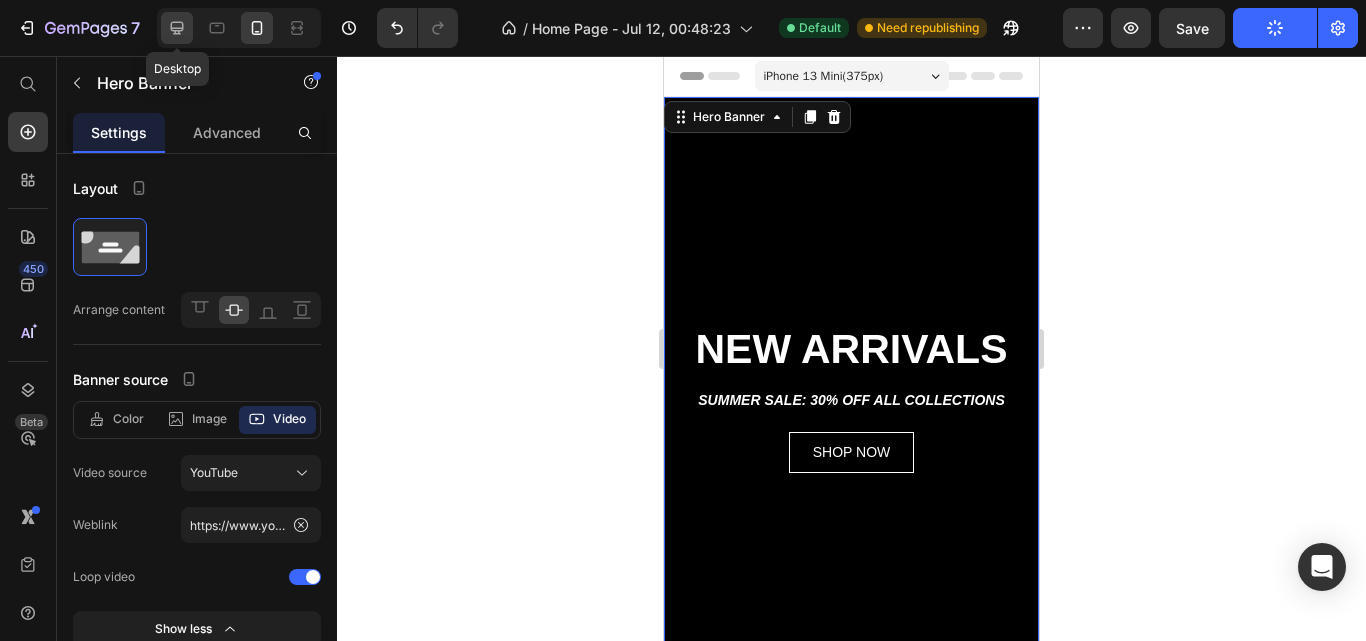click 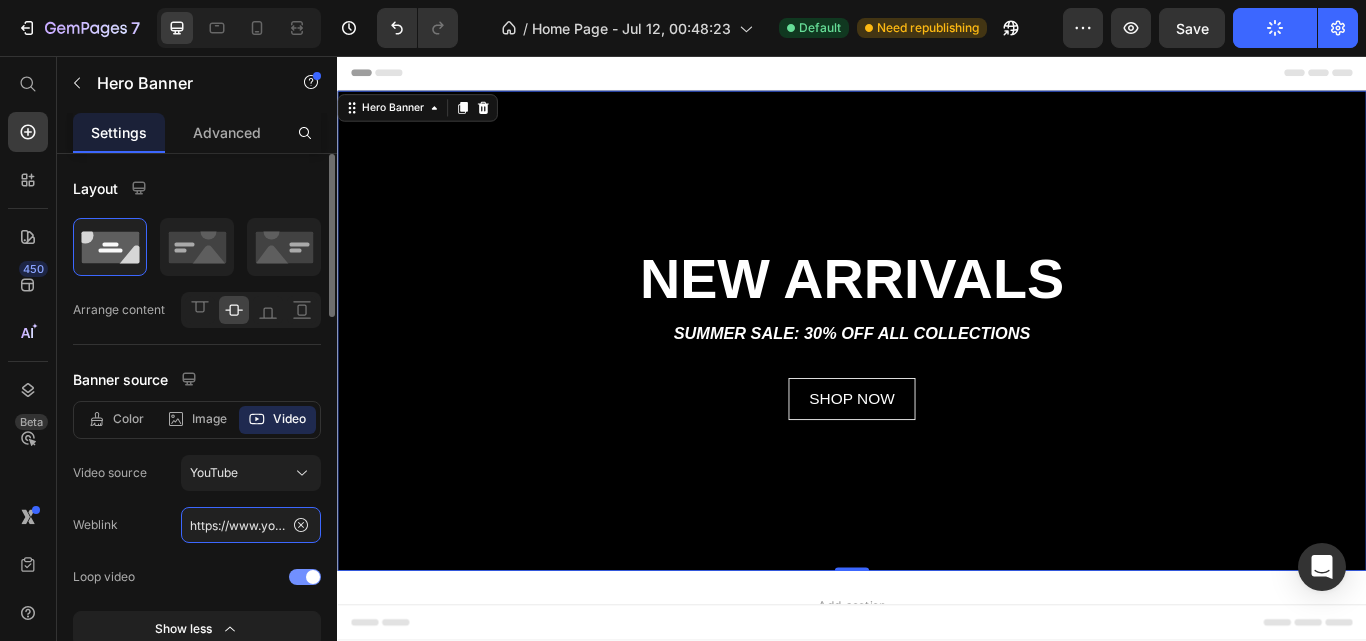 click on "https://www.youtube.com/watch?v=WjZBOfNbRT0" 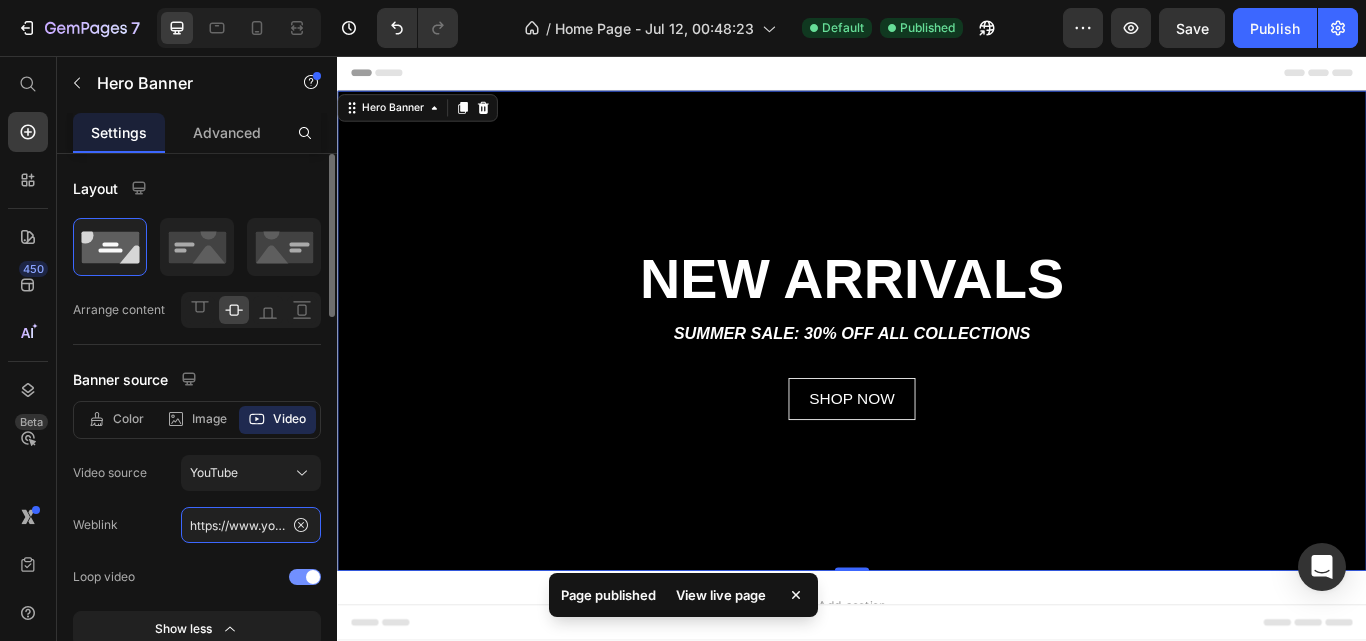 paste on "LcF6ut-1M94" 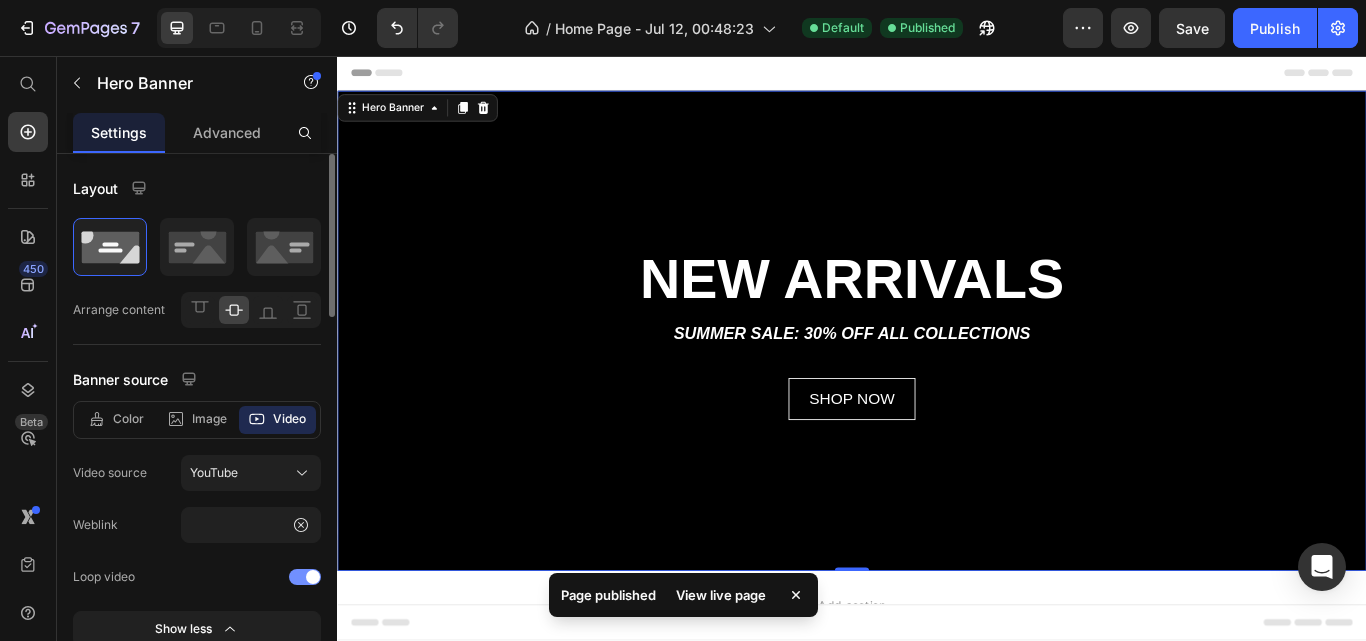 scroll, scrollTop: 0, scrollLeft: 0, axis: both 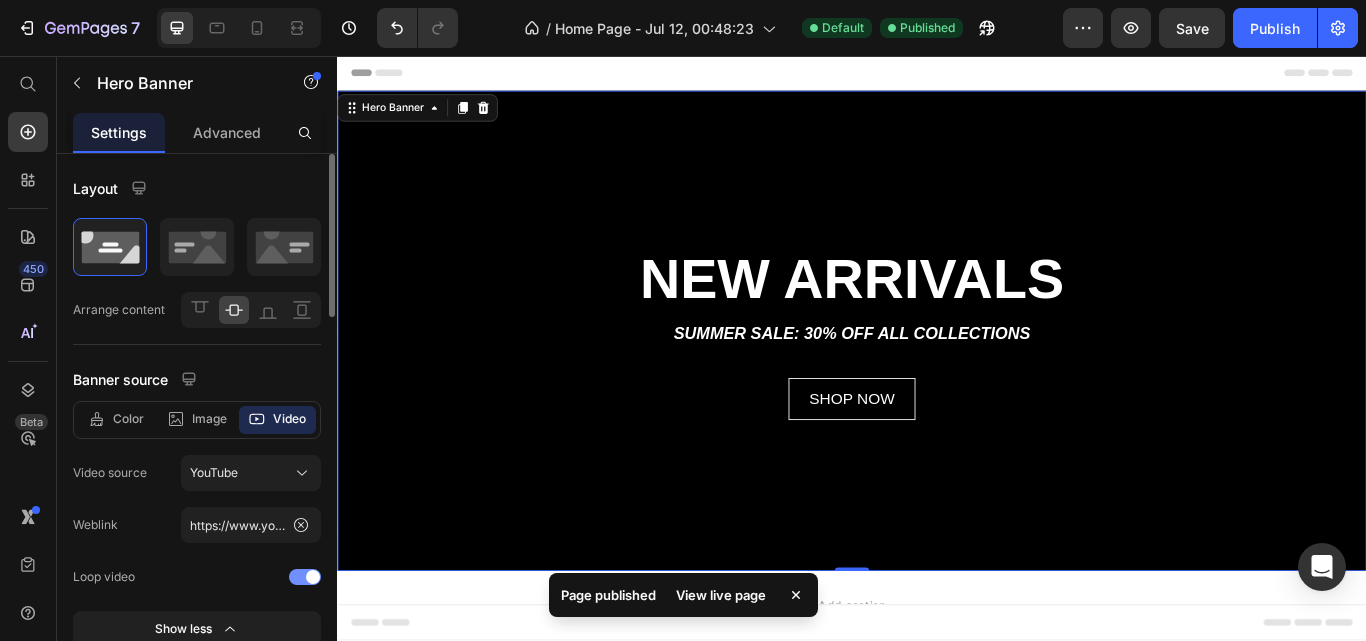 click on "Weblink" at bounding box center [127, 525] 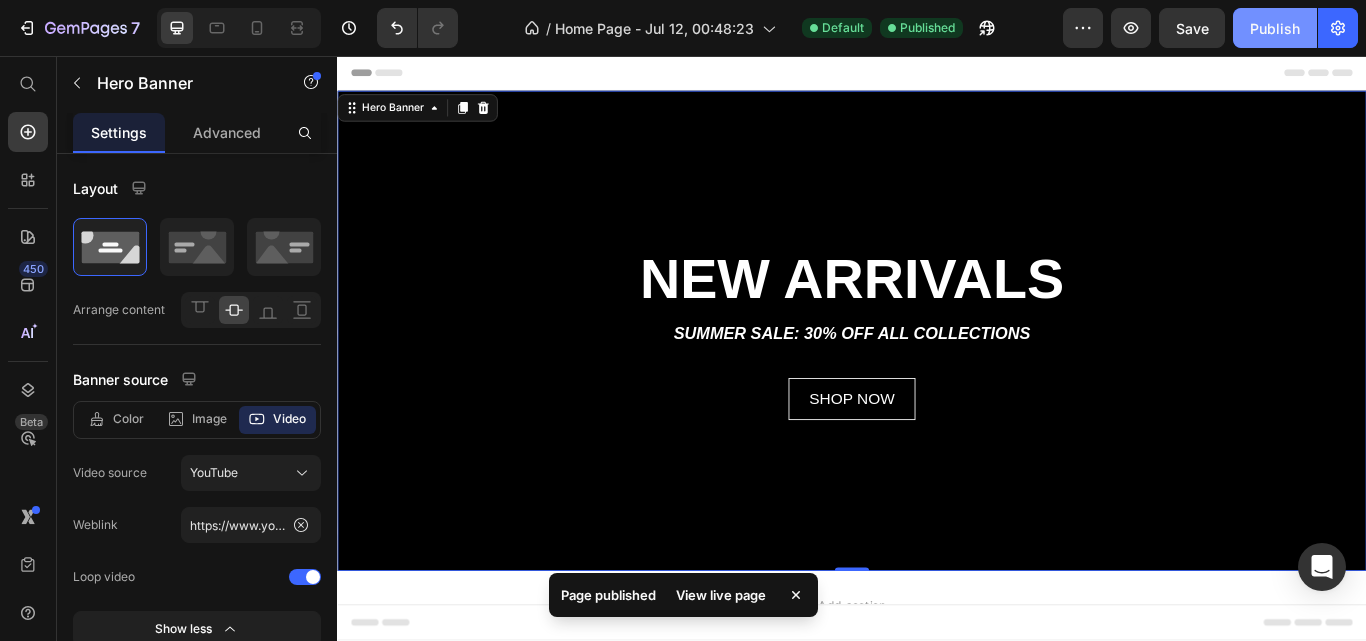 click on "Publish" 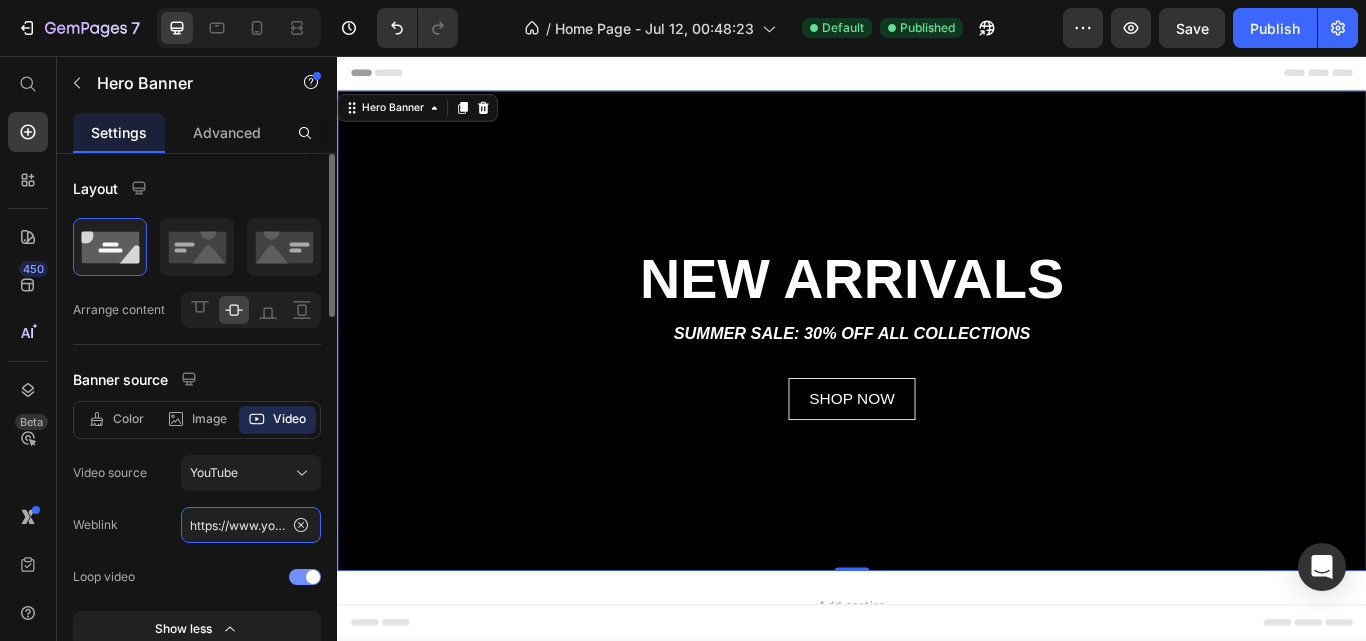 click on "https://www.youtube.com/watch?v=LcF6ut-1M94" 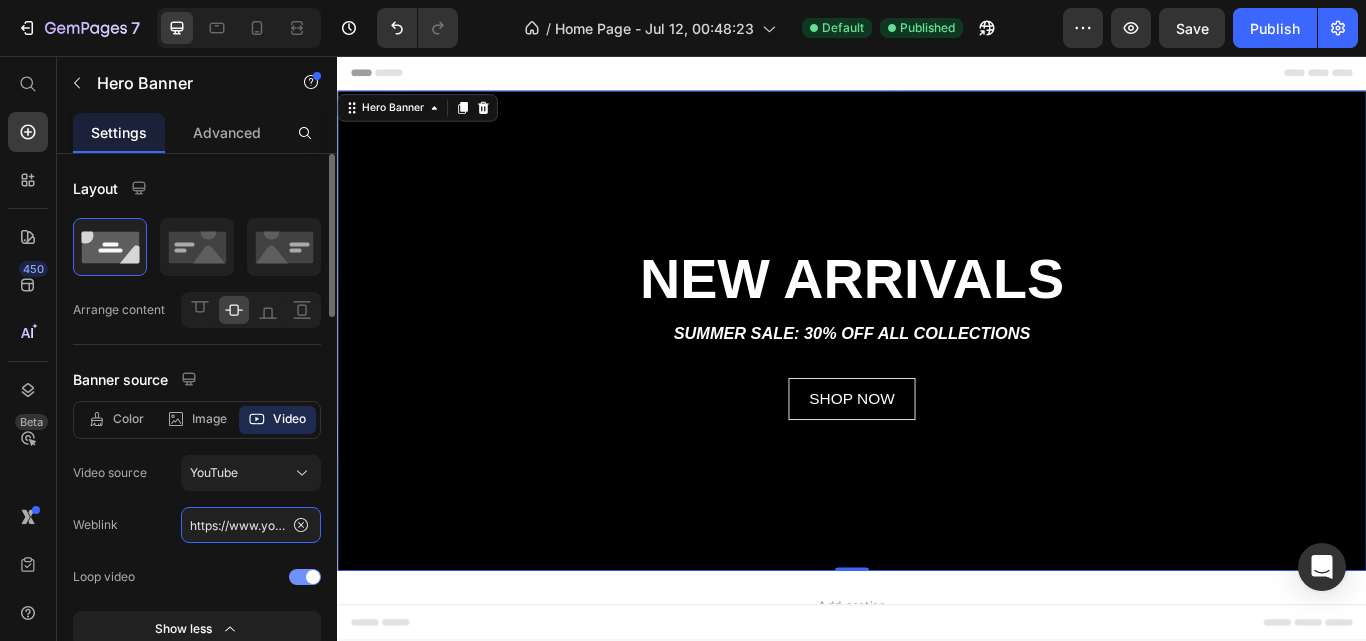 scroll, scrollTop: 0, scrollLeft: 477, axis: horizontal 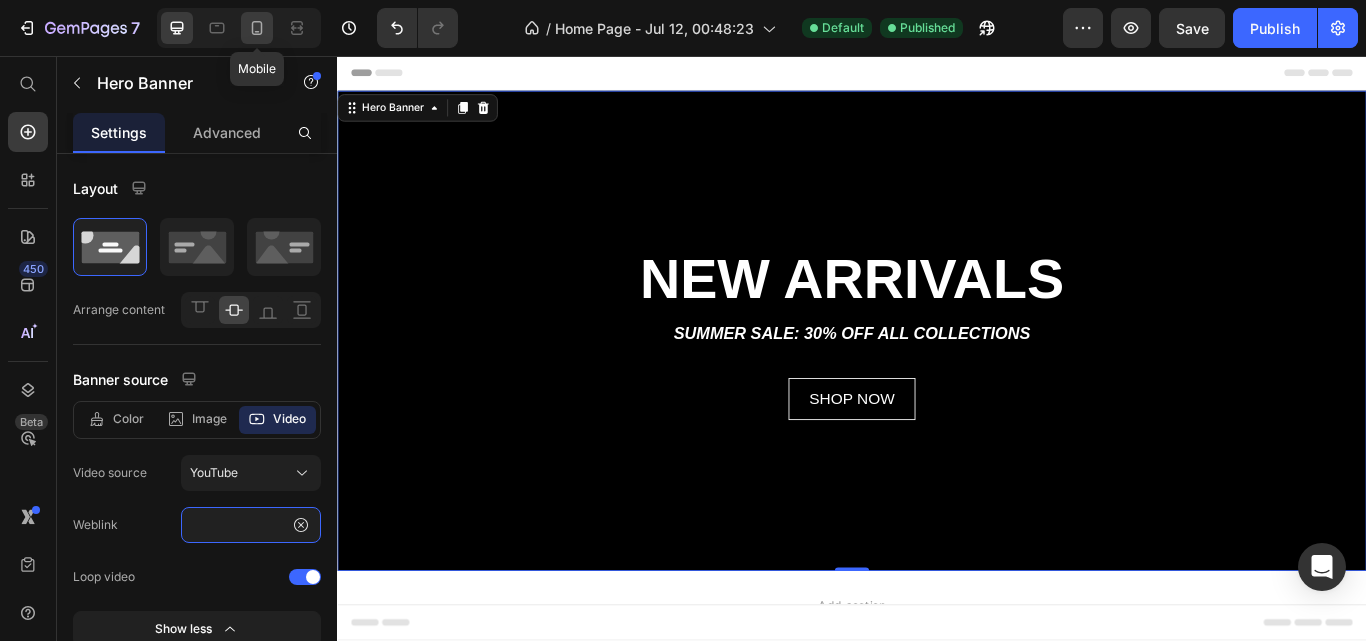 type on "https://www.youtube.com/watch?v=2Gg6Seob5Mg&list=PLGmxyVGSCDKvmLInHxJ9VdiwEb82Lxd2E" 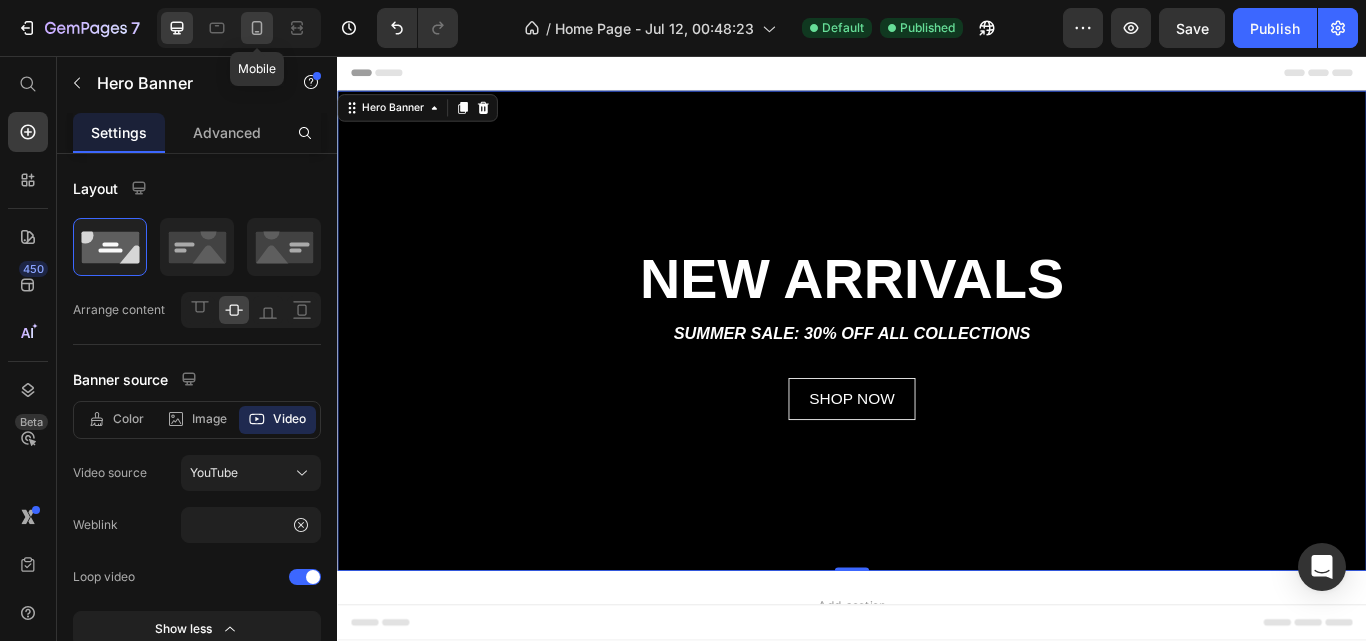 scroll, scrollTop: 0, scrollLeft: 0, axis: both 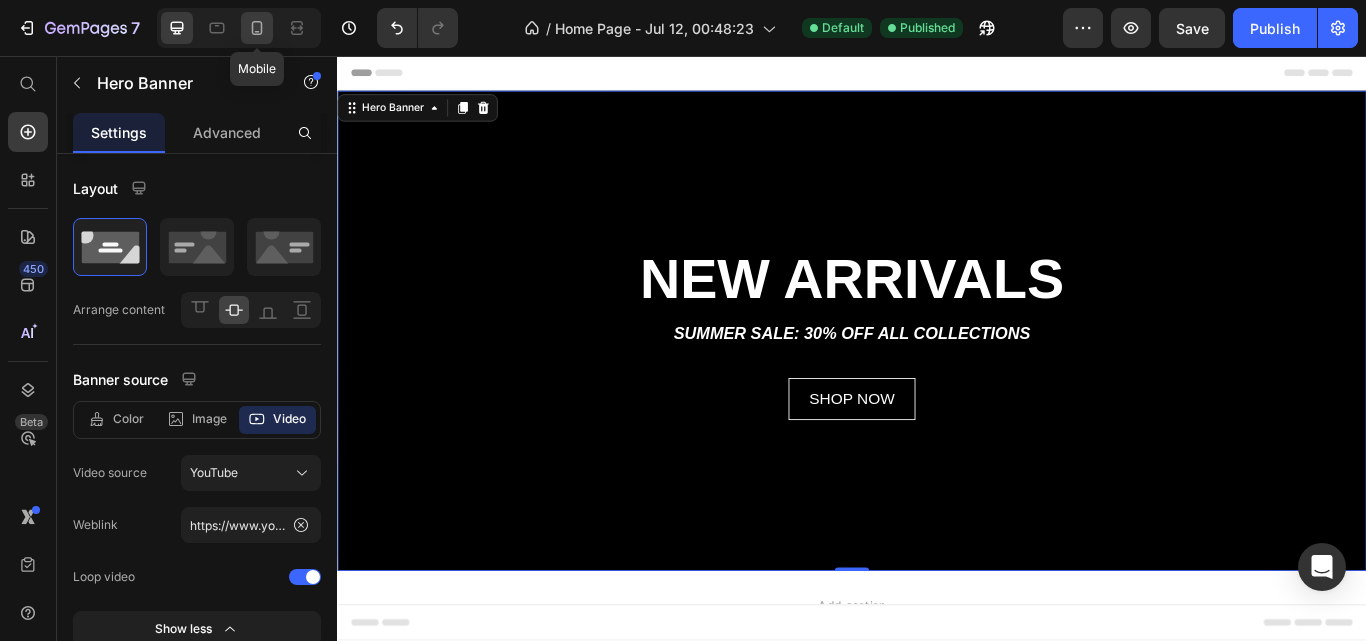 click 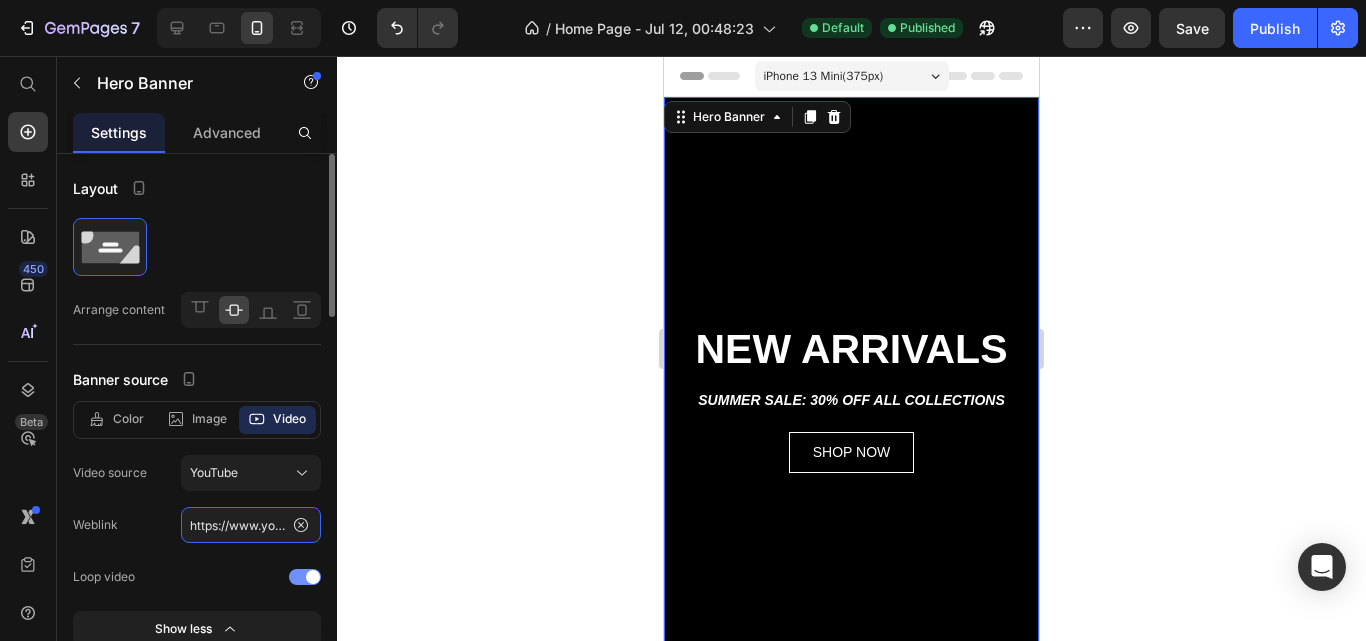 click on "https://www.youtube.com/watch?v=LcF6ut-1M94" 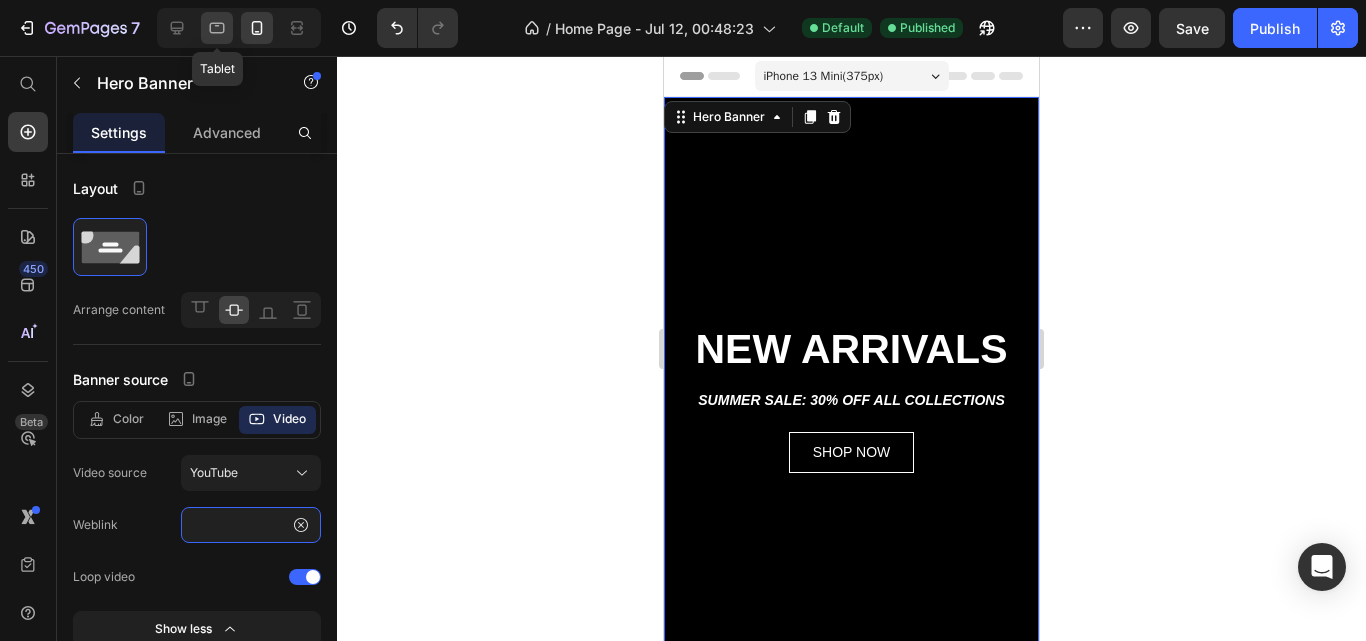 type on "https://www.youtube.com/watch?v=2Gg6Seob5Mg&list=PLGmxyVGSCDKvmLInHxJ9VdiwEb82Lxd2E" 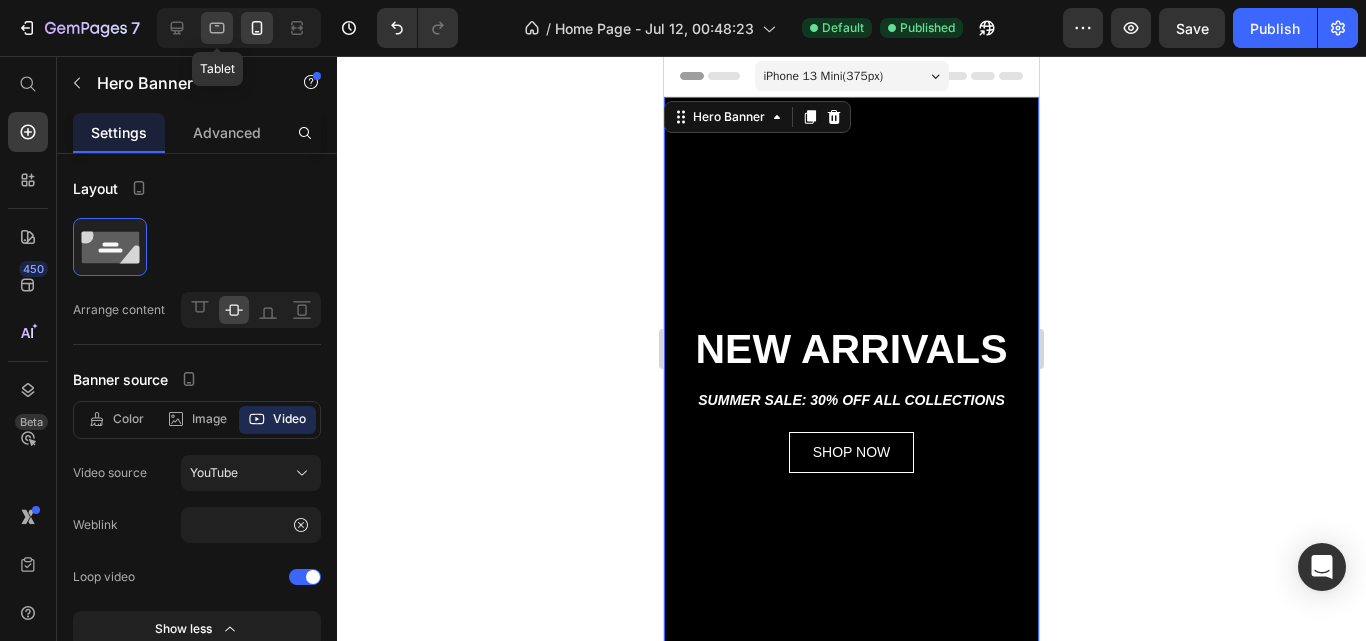 scroll, scrollTop: 0, scrollLeft: 0, axis: both 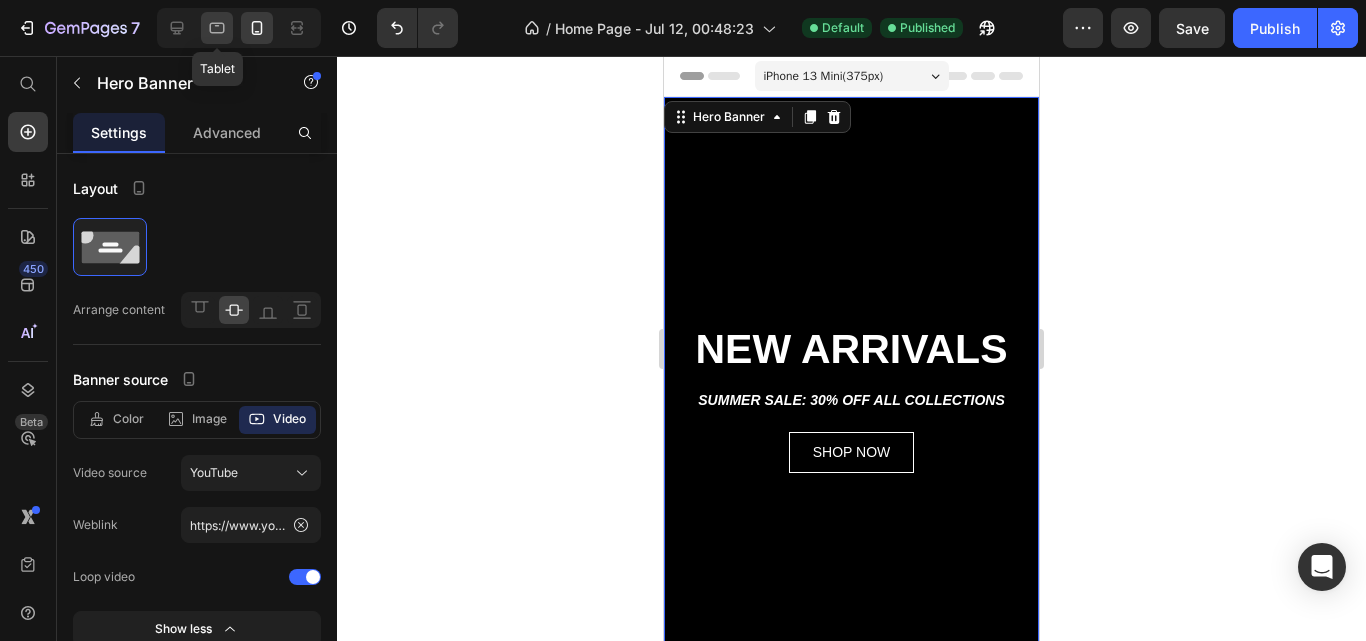 click 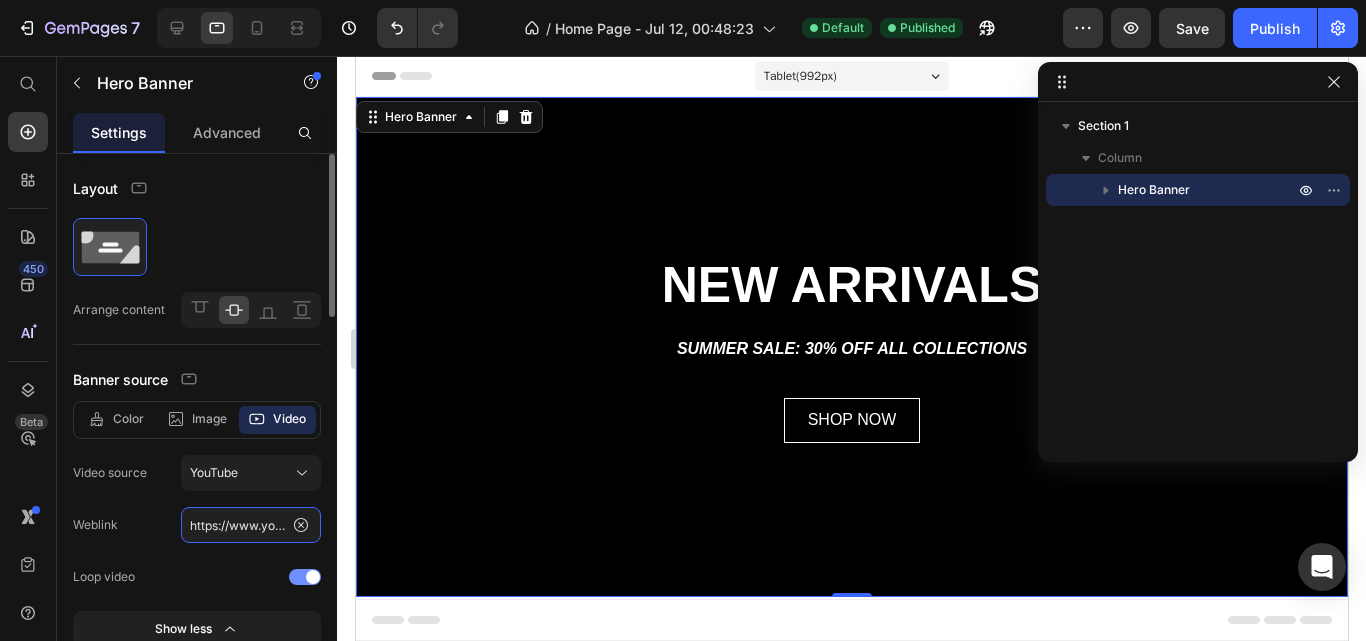 click on "https://www.youtube.com/watch?v=LcF6ut-1M94" 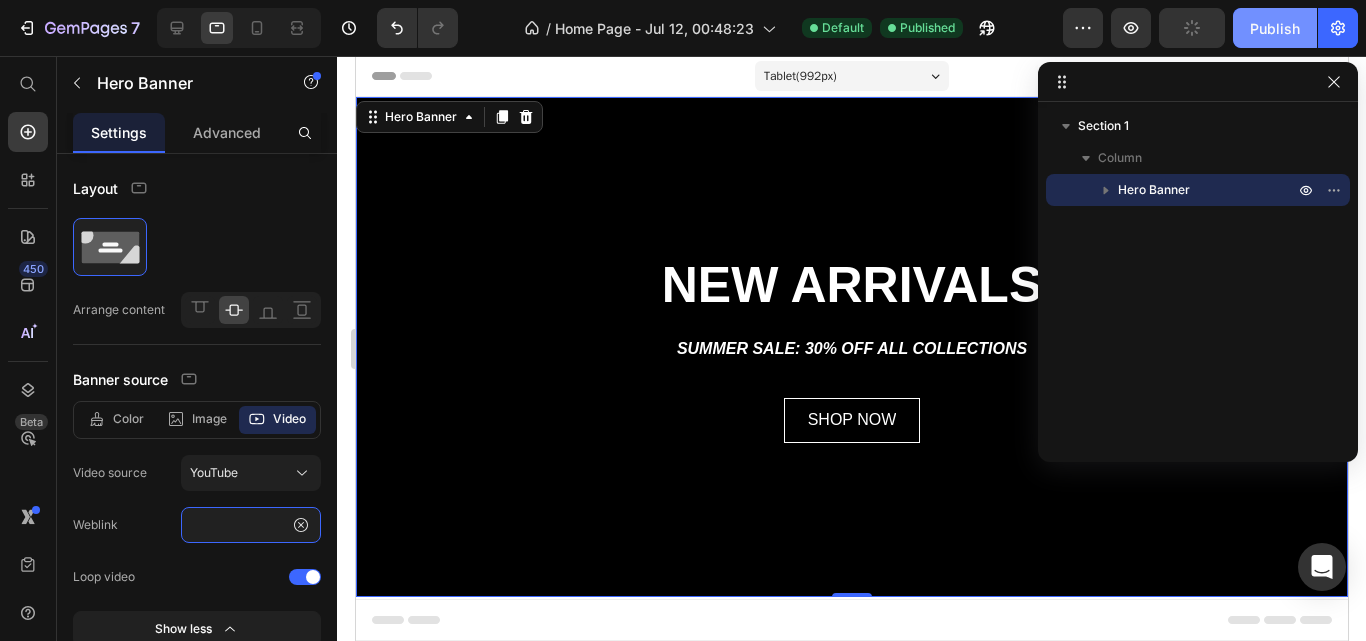 type on "https://www.youtube.com/watch?v=2Gg6Seob5Mg&list=PLGmxyVGSCDKvmLInHxJ9VdiwEb82Lxd2E" 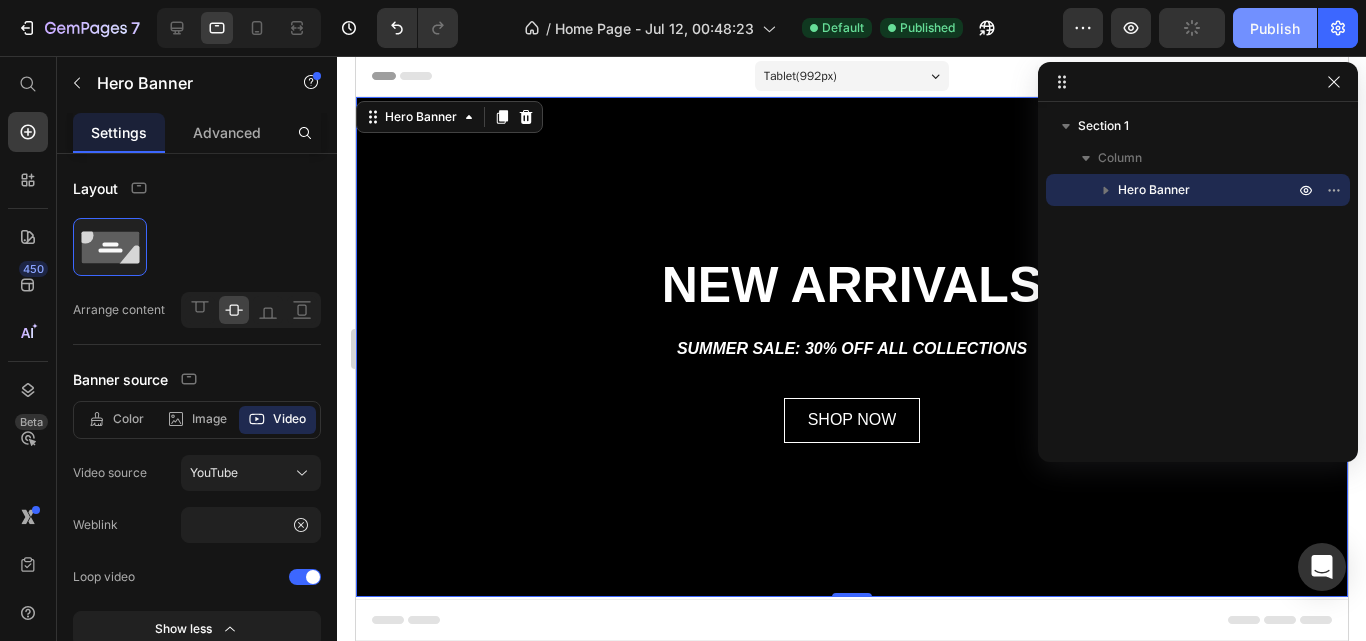 scroll, scrollTop: 0, scrollLeft: 0, axis: both 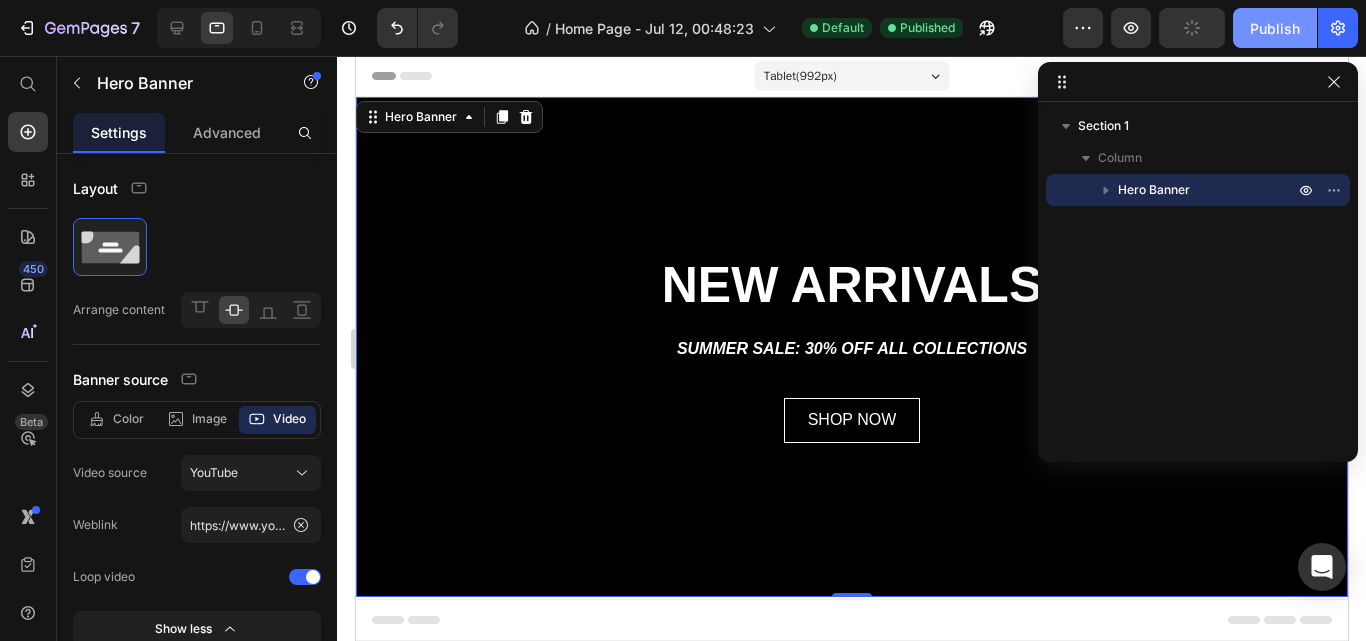 click on "Publish" at bounding box center (1275, 28) 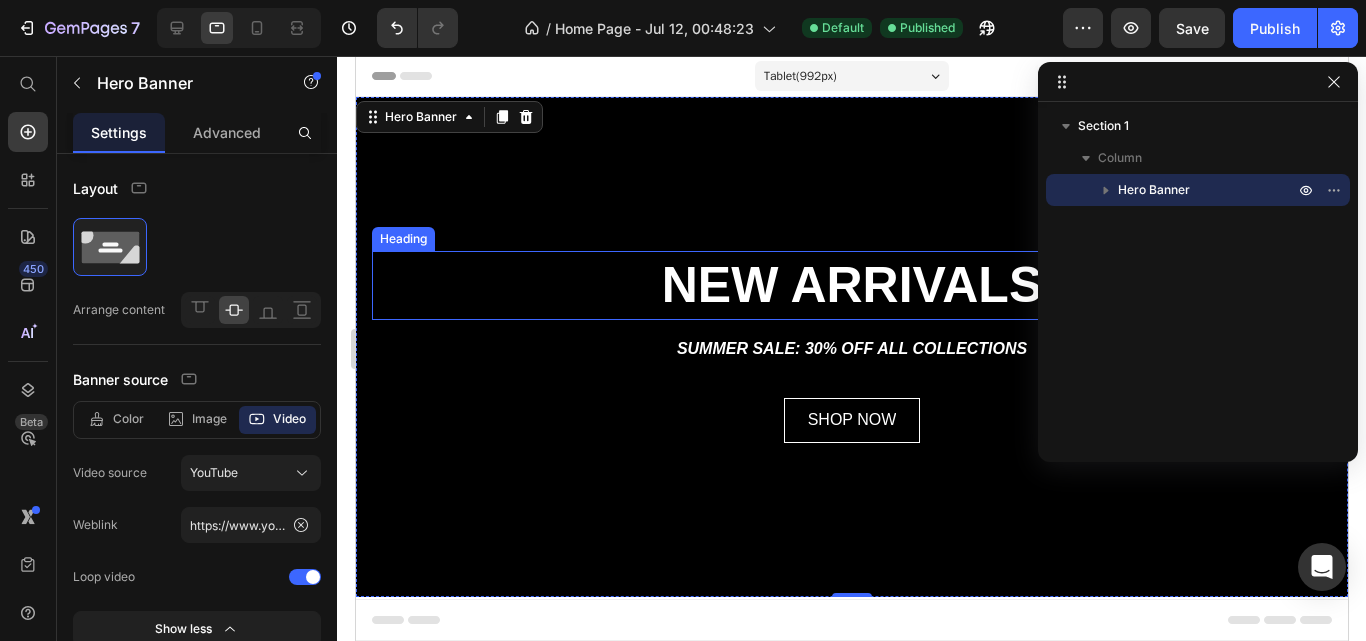 scroll, scrollTop: 202, scrollLeft: 0, axis: vertical 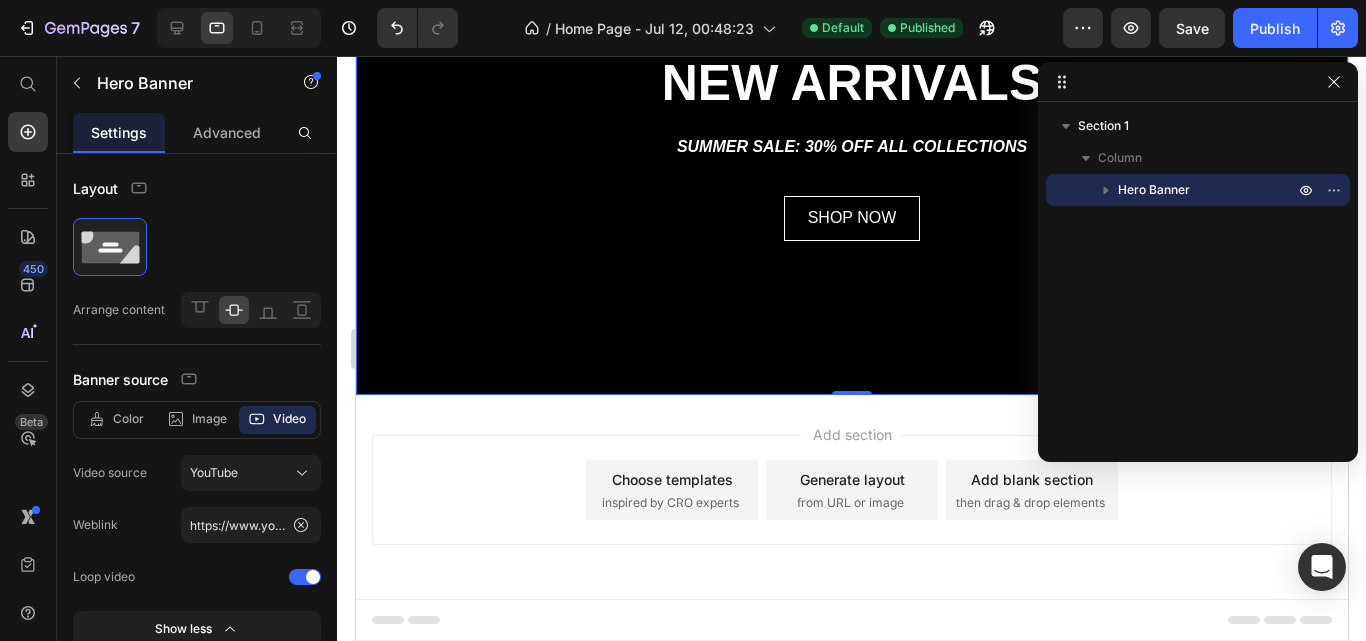 click on "Choose templates" at bounding box center [671, 479] 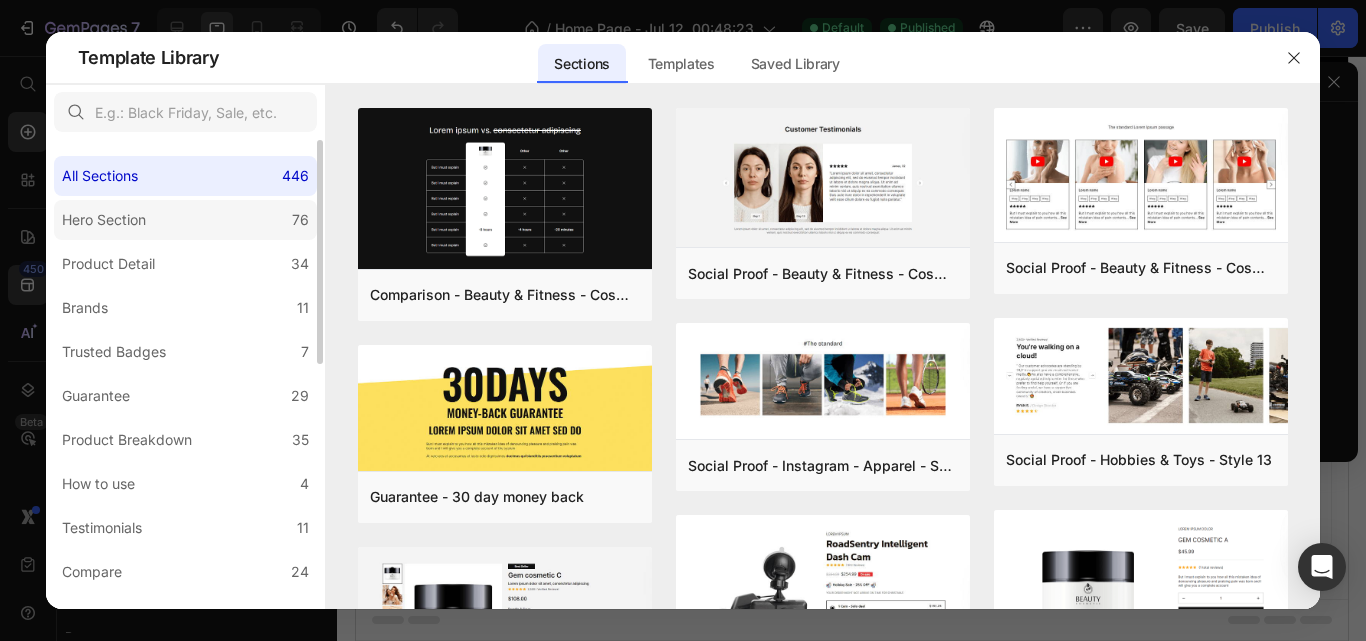 click on "Hero Section" at bounding box center [104, 220] 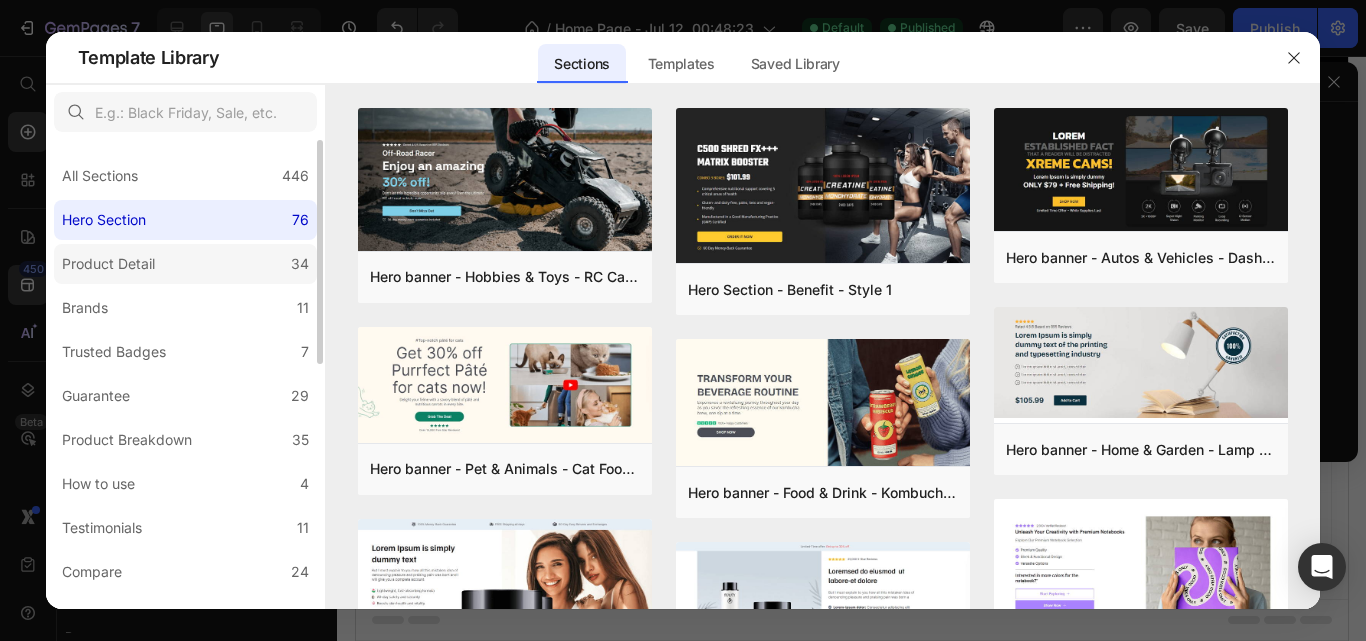 click on "Product Detail 34" 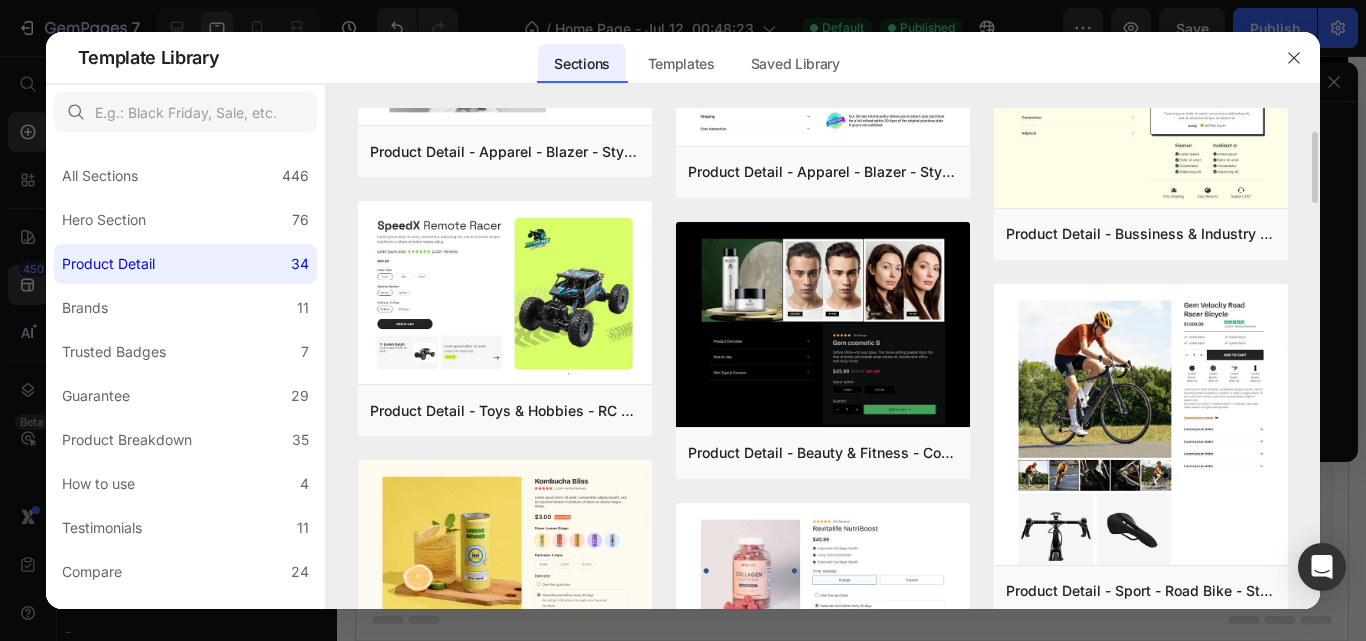 scroll, scrollTop: 0, scrollLeft: 0, axis: both 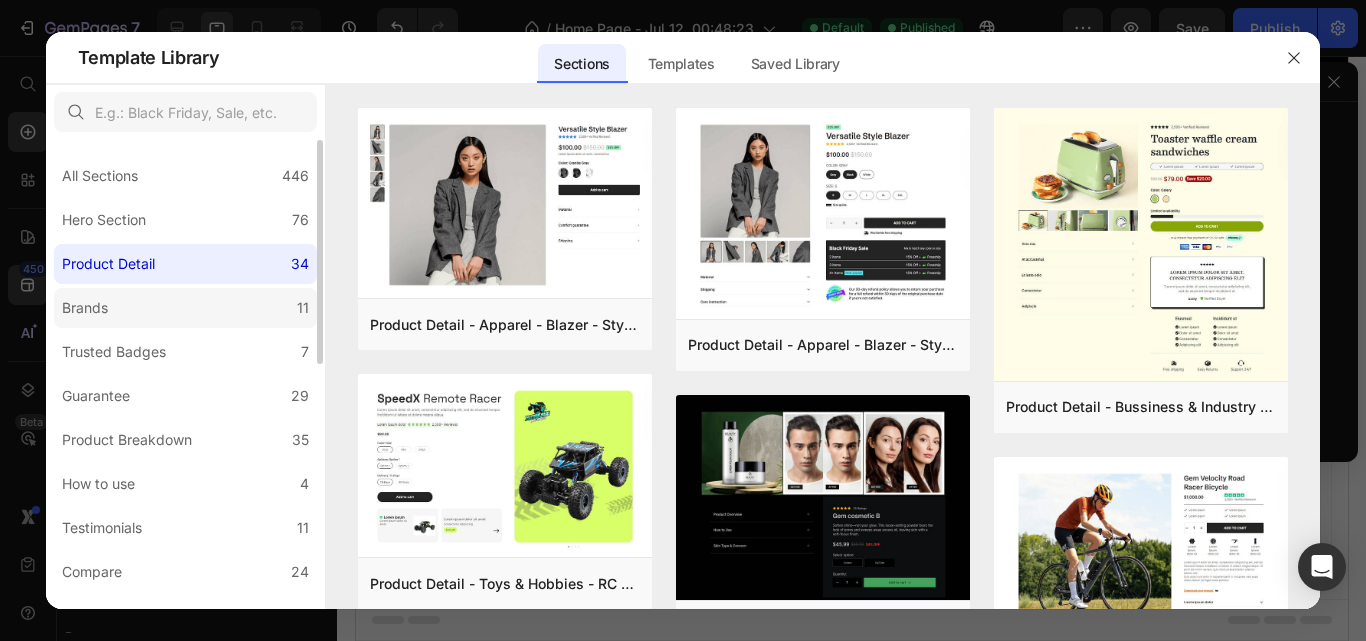 click on "Brands 11" 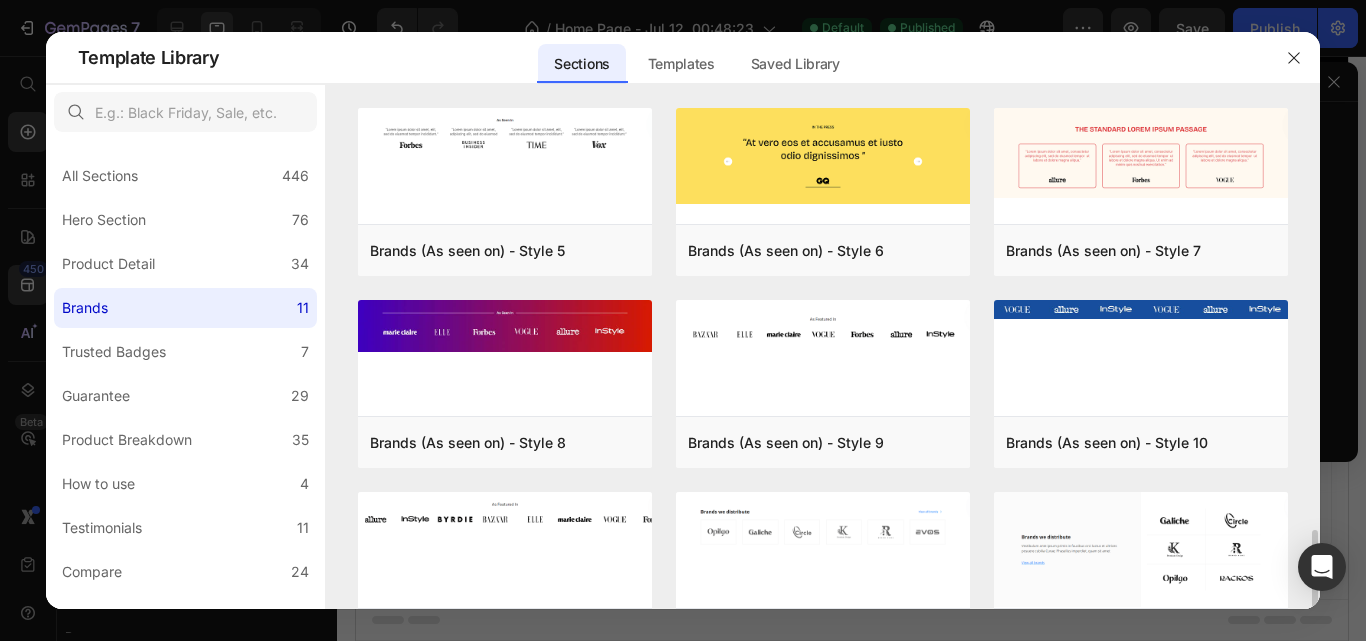 scroll, scrollTop: 267, scrollLeft: 0, axis: vertical 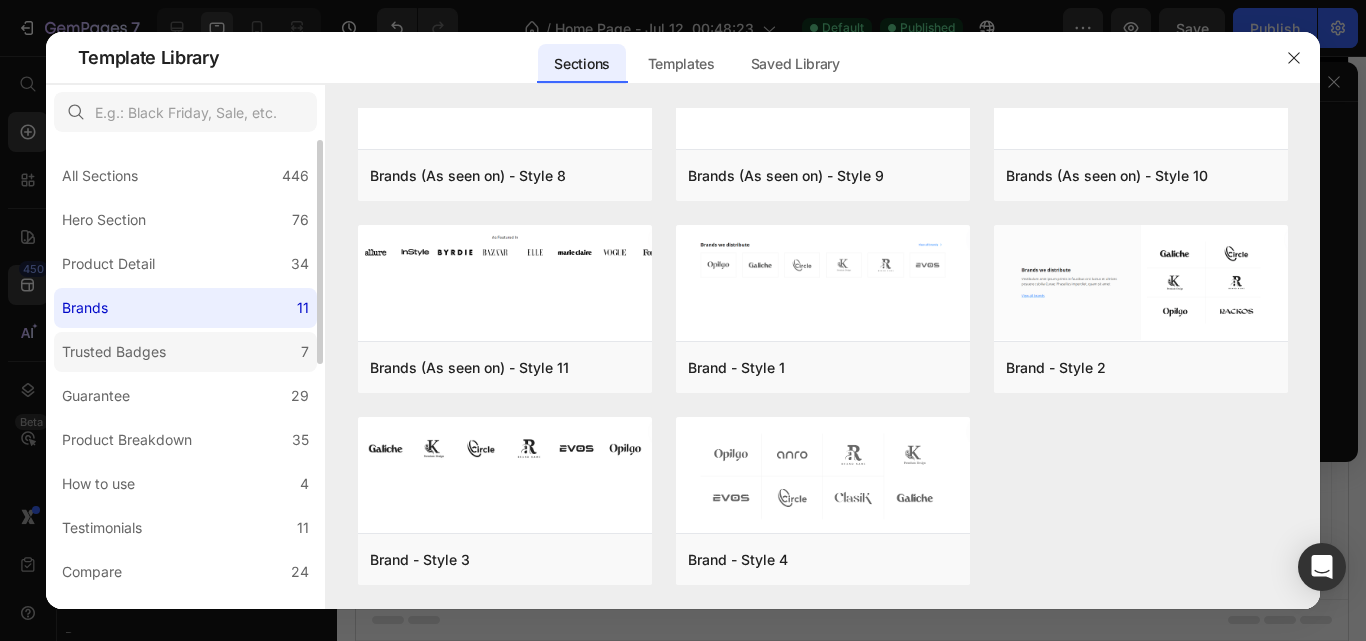 click on "Trusted Badges 7" 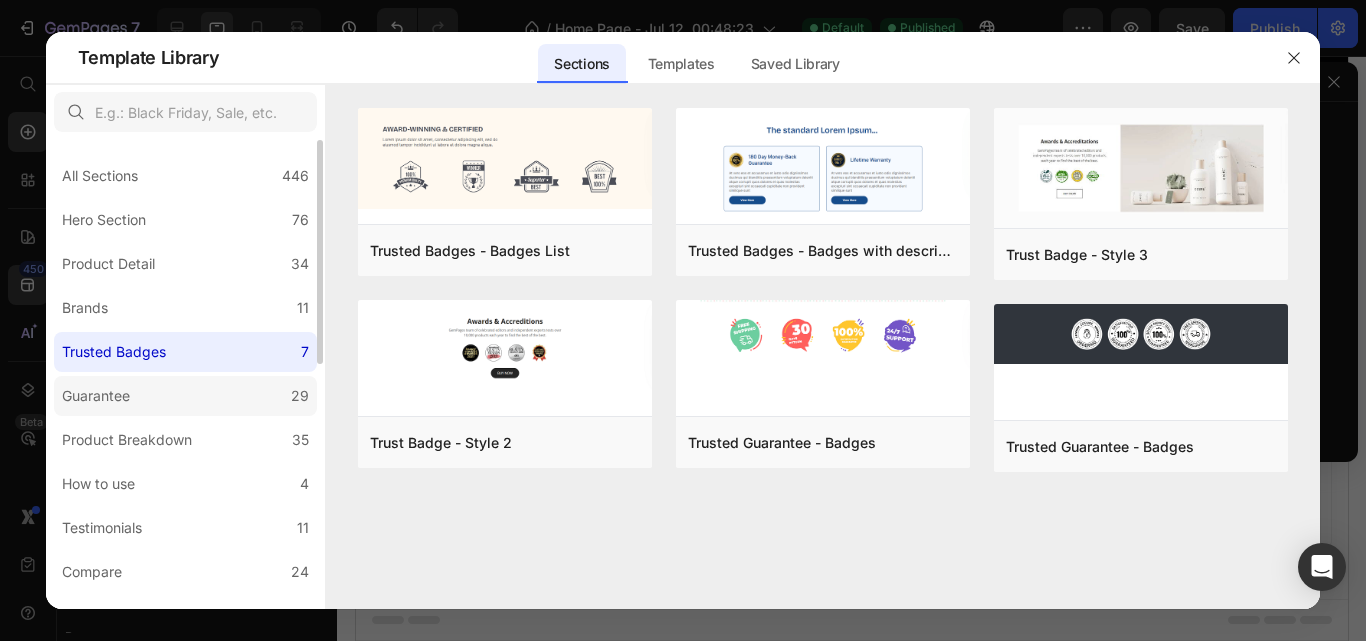 click on "Guarantee 29" 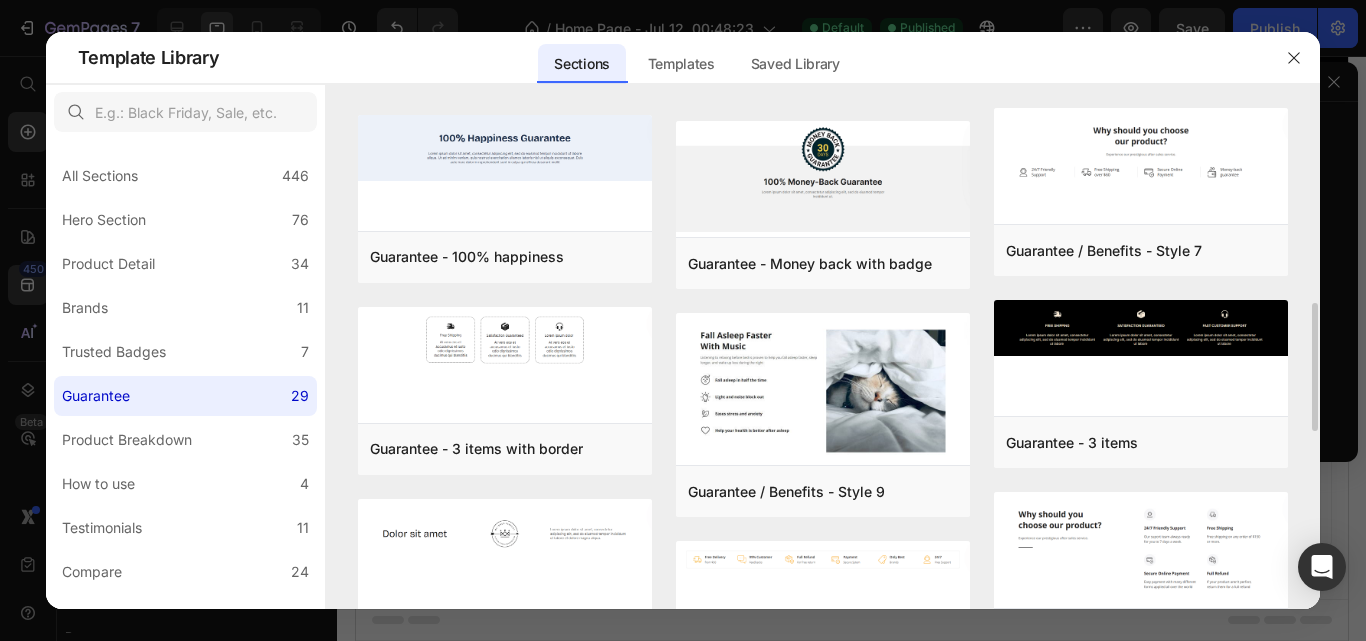 scroll, scrollTop: 767, scrollLeft: 0, axis: vertical 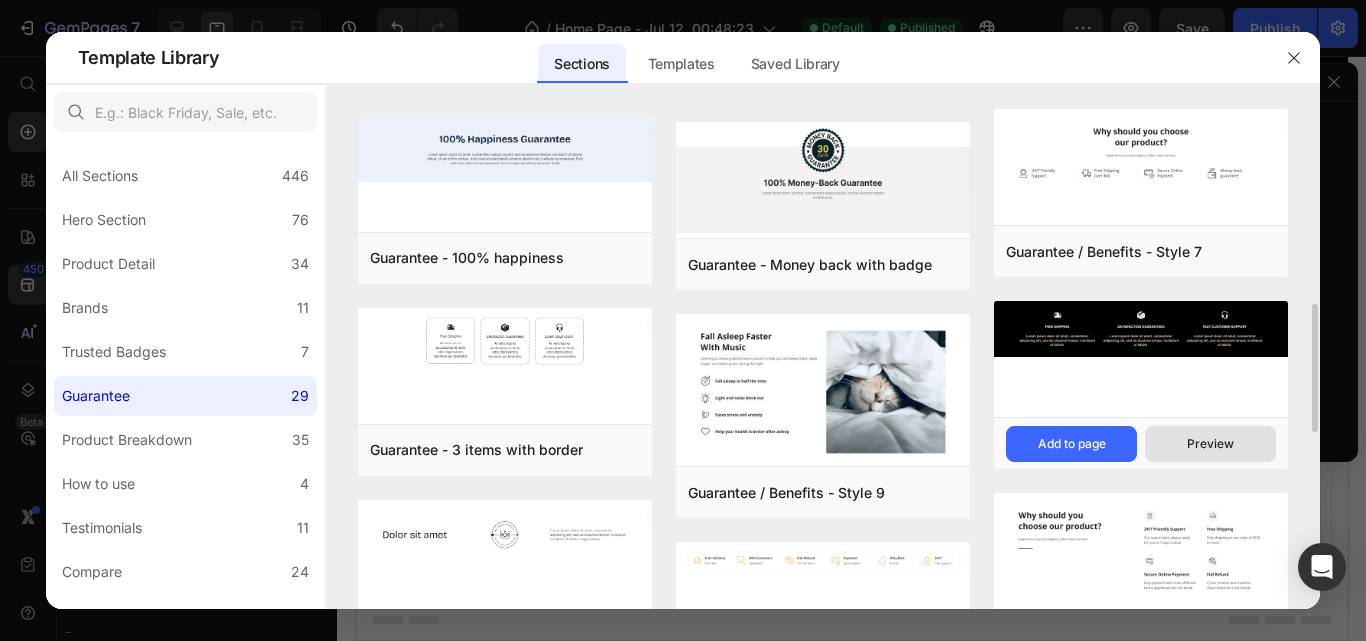 click on "Preview" at bounding box center [1210, 444] 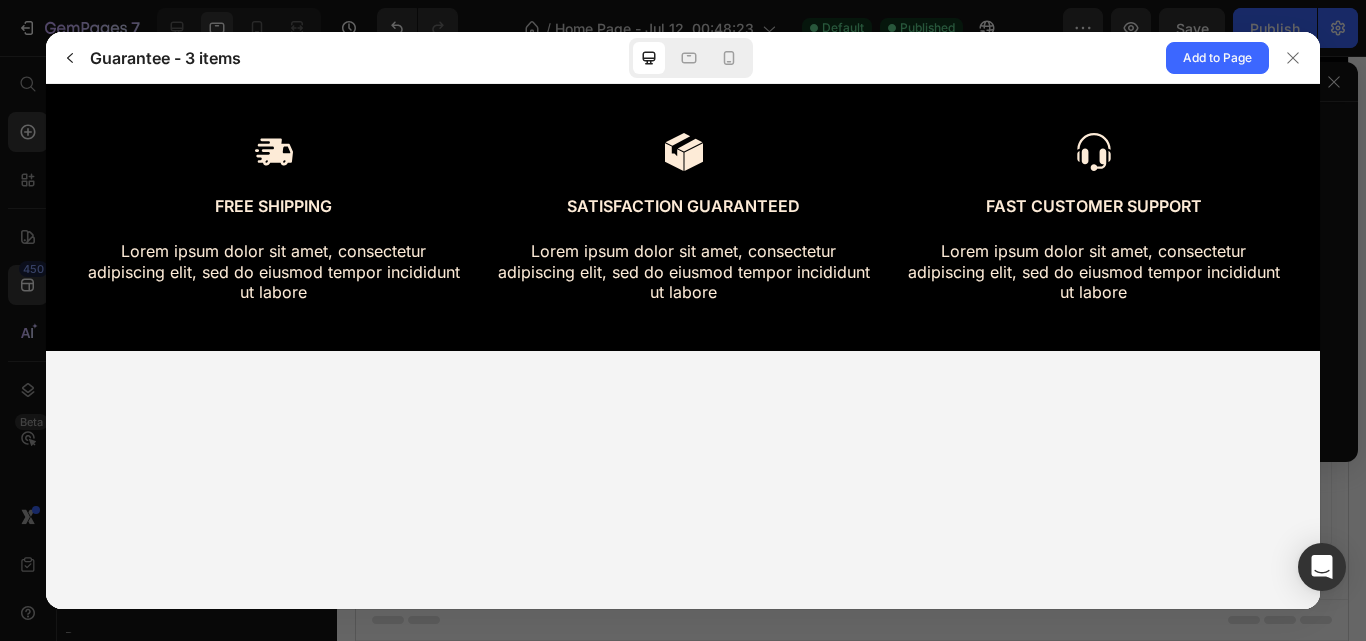 scroll, scrollTop: 0, scrollLeft: 0, axis: both 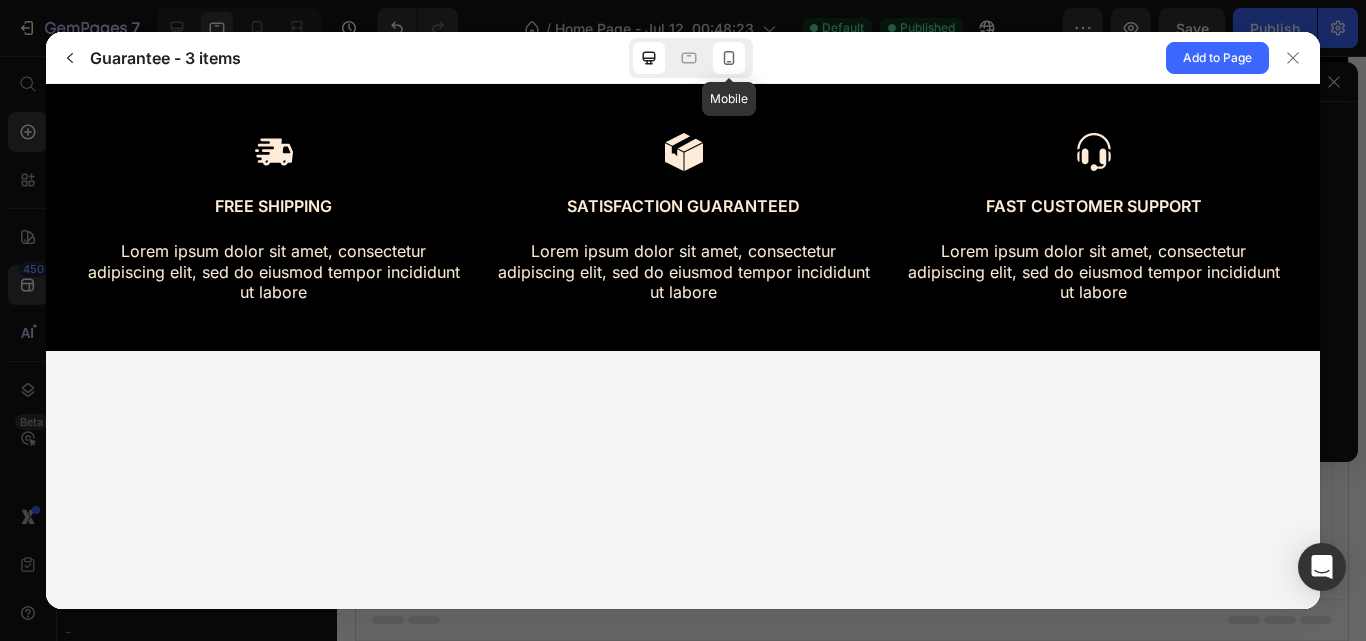 click 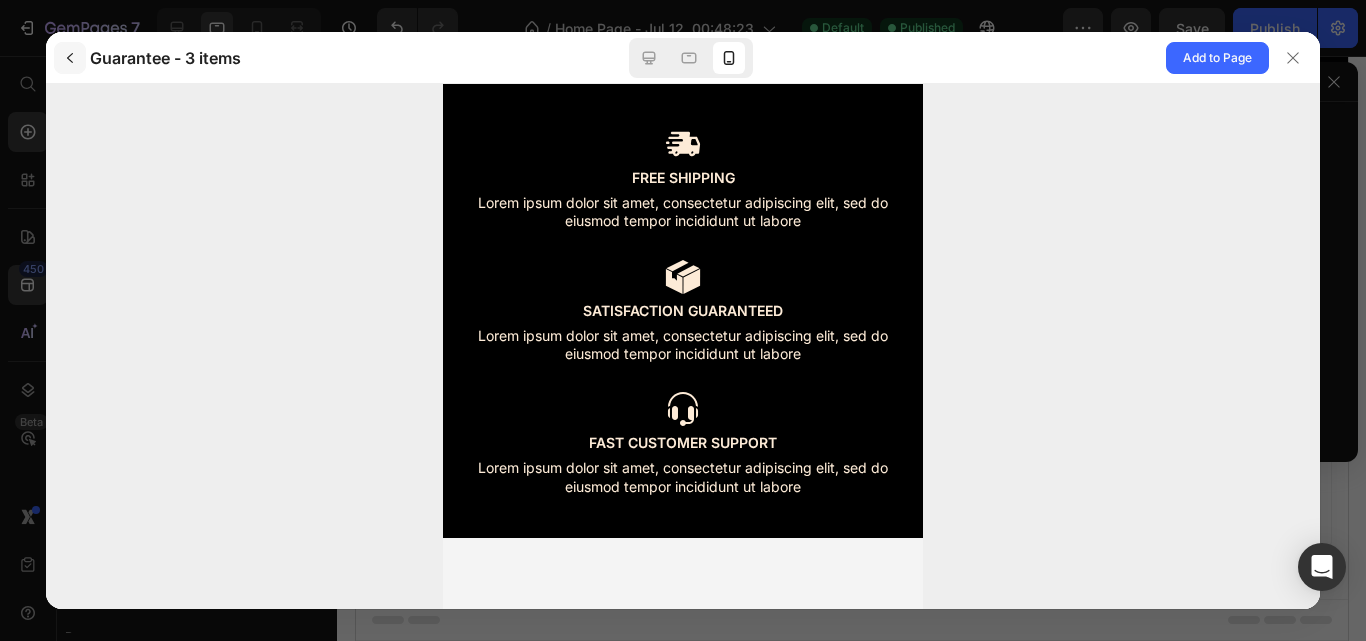 click 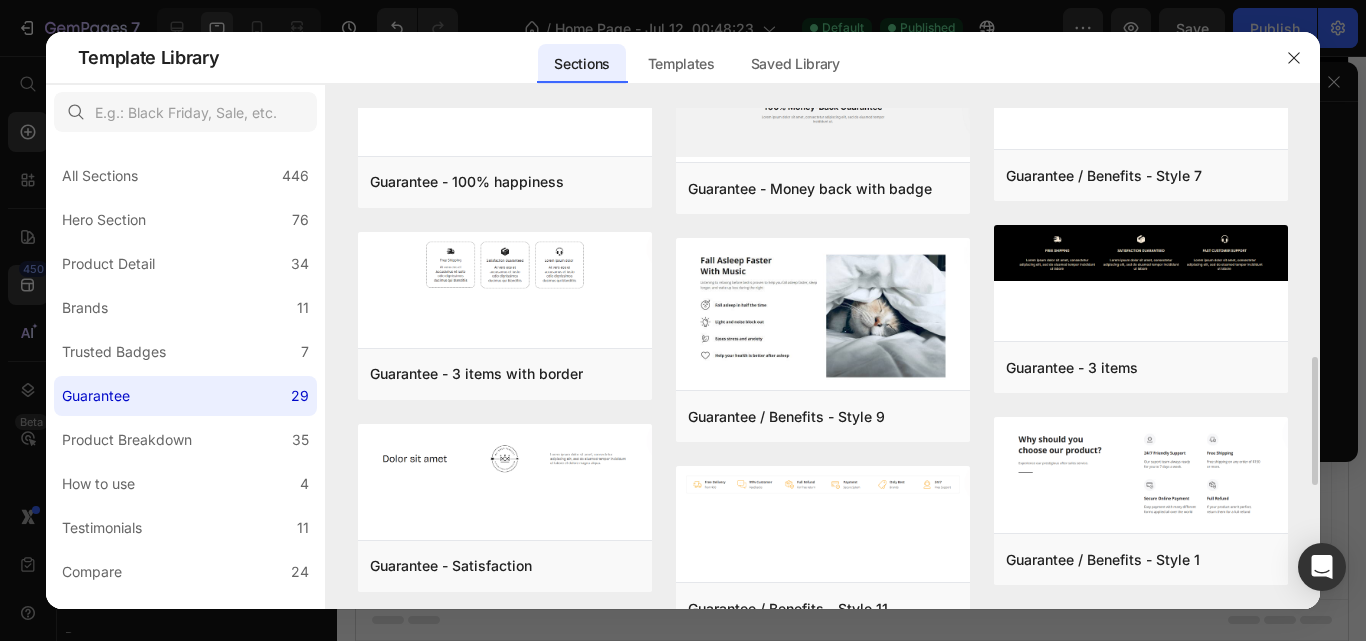 scroll, scrollTop: 870, scrollLeft: 0, axis: vertical 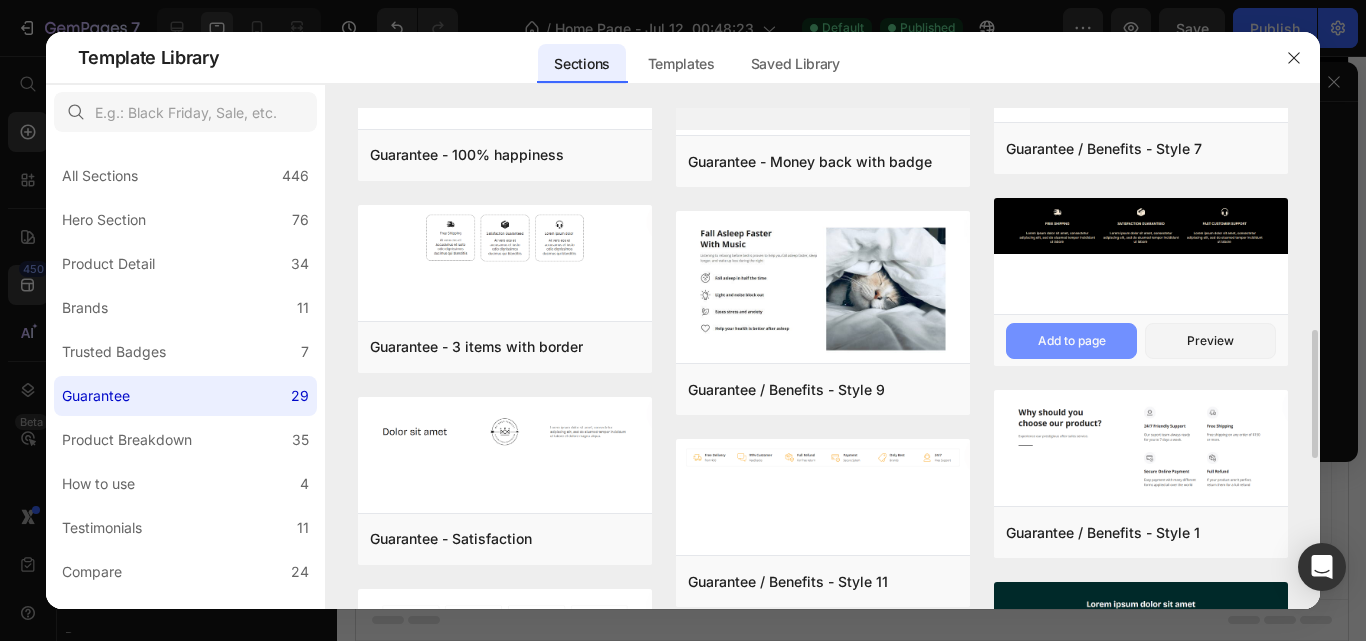 click on "Add to page" at bounding box center [1071, 341] 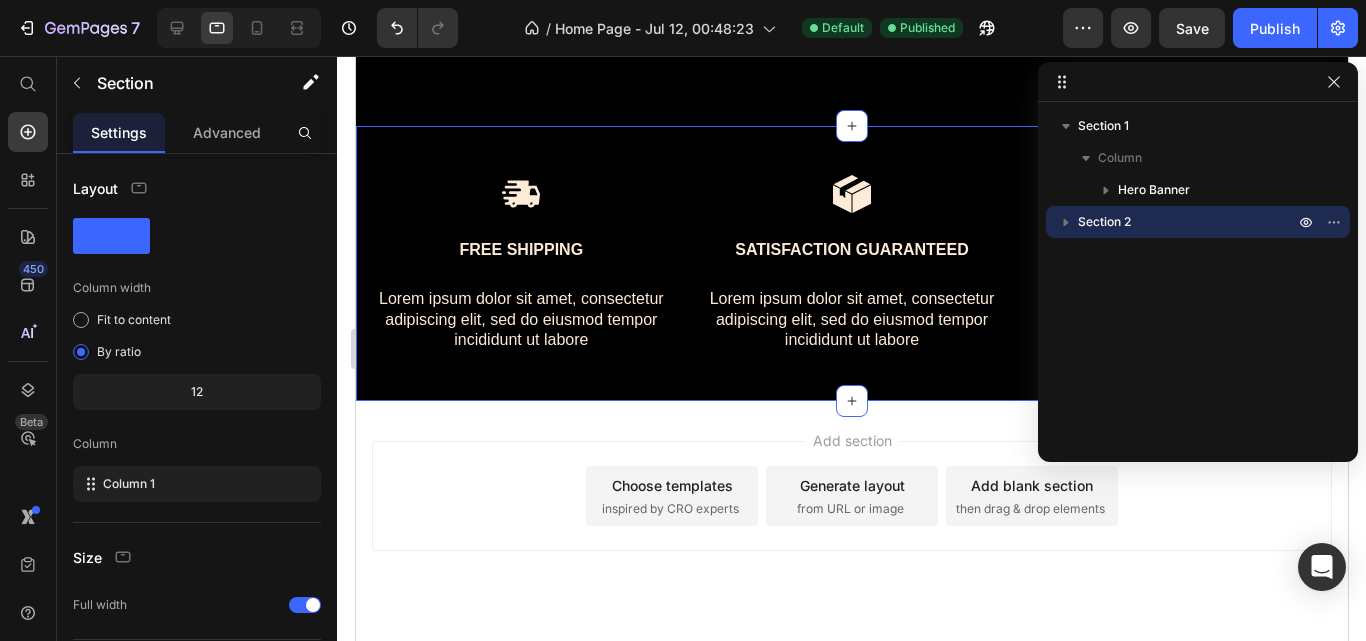 scroll, scrollTop: 519, scrollLeft: 0, axis: vertical 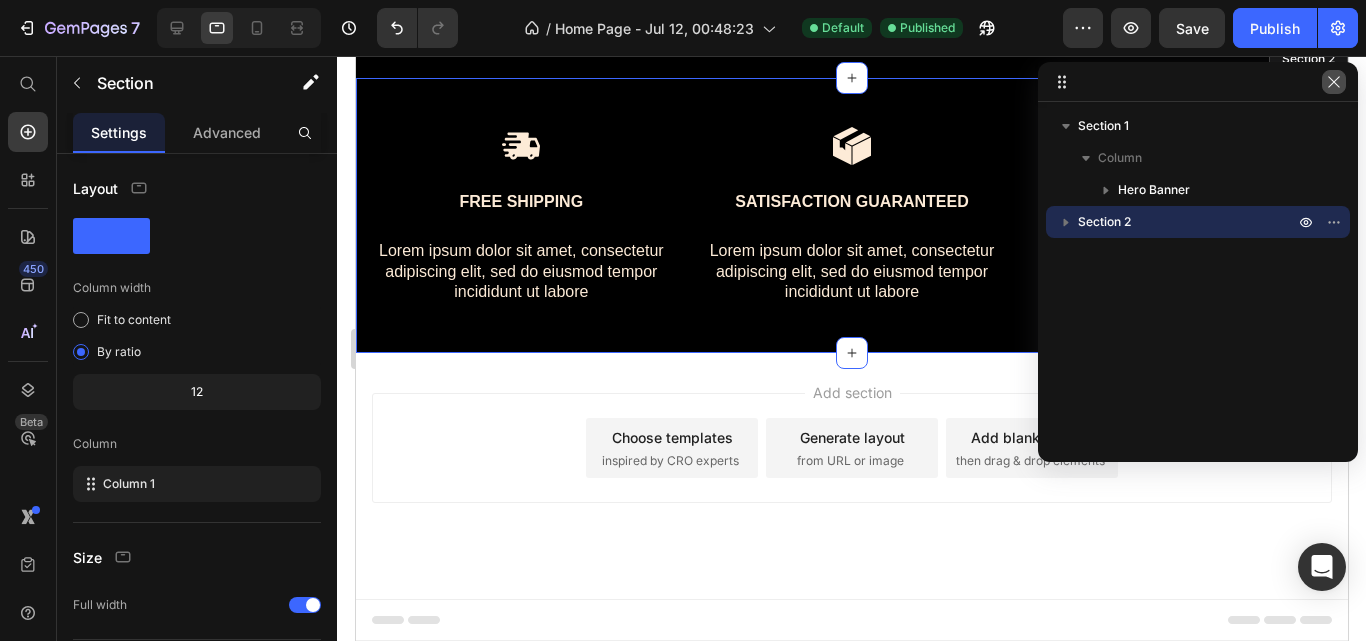 click 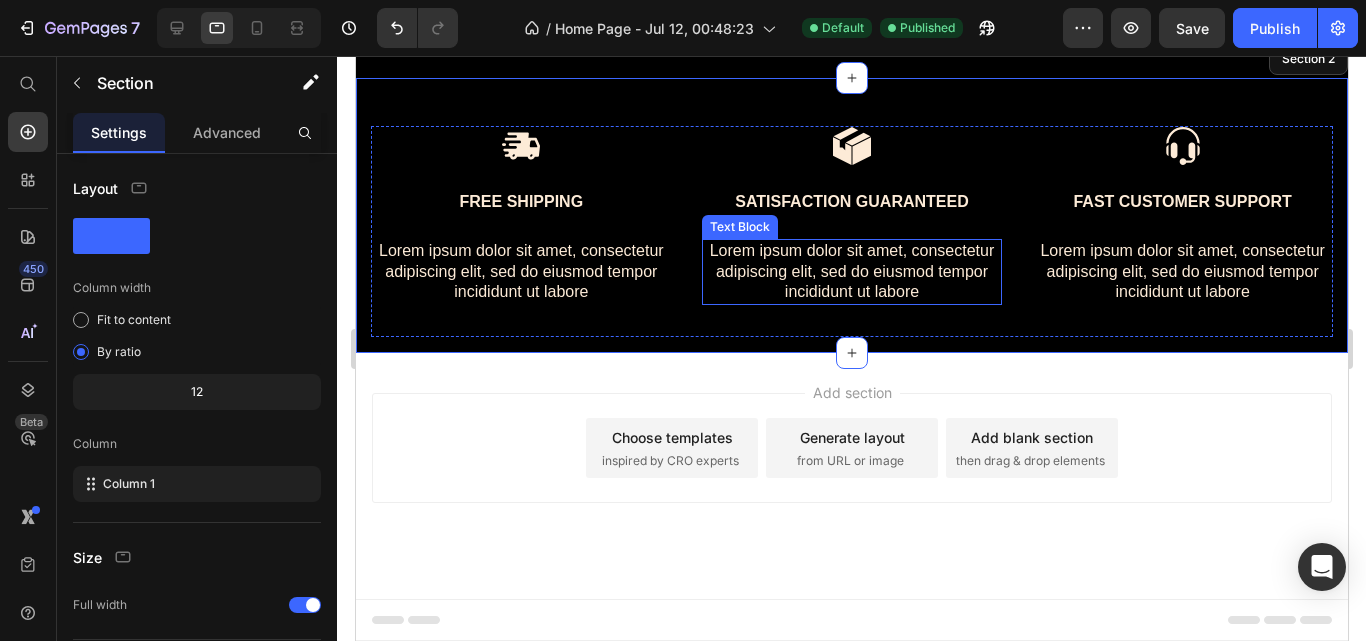 scroll, scrollTop: 436, scrollLeft: 0, axis: vertical 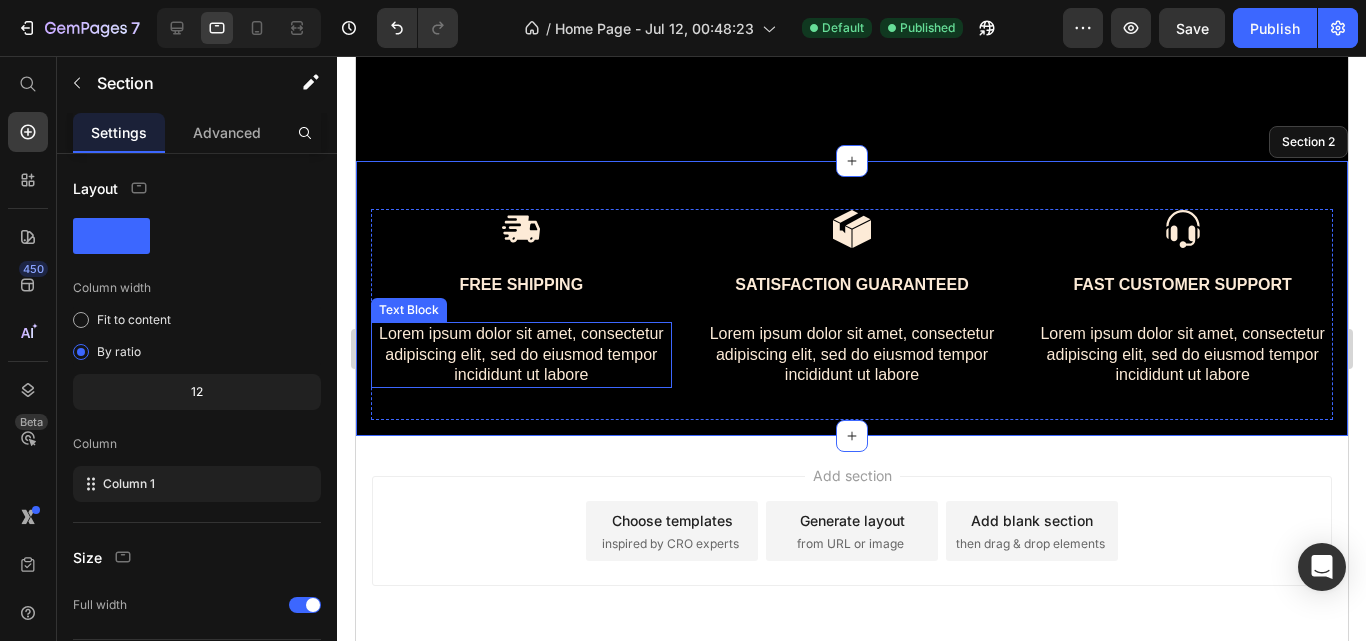 click on "Lorem ipsum dolor sit amet, consectetur adipiscing elit, sed do eiusmod tempor incididunt ut labore" at bounding box center (520, 355) 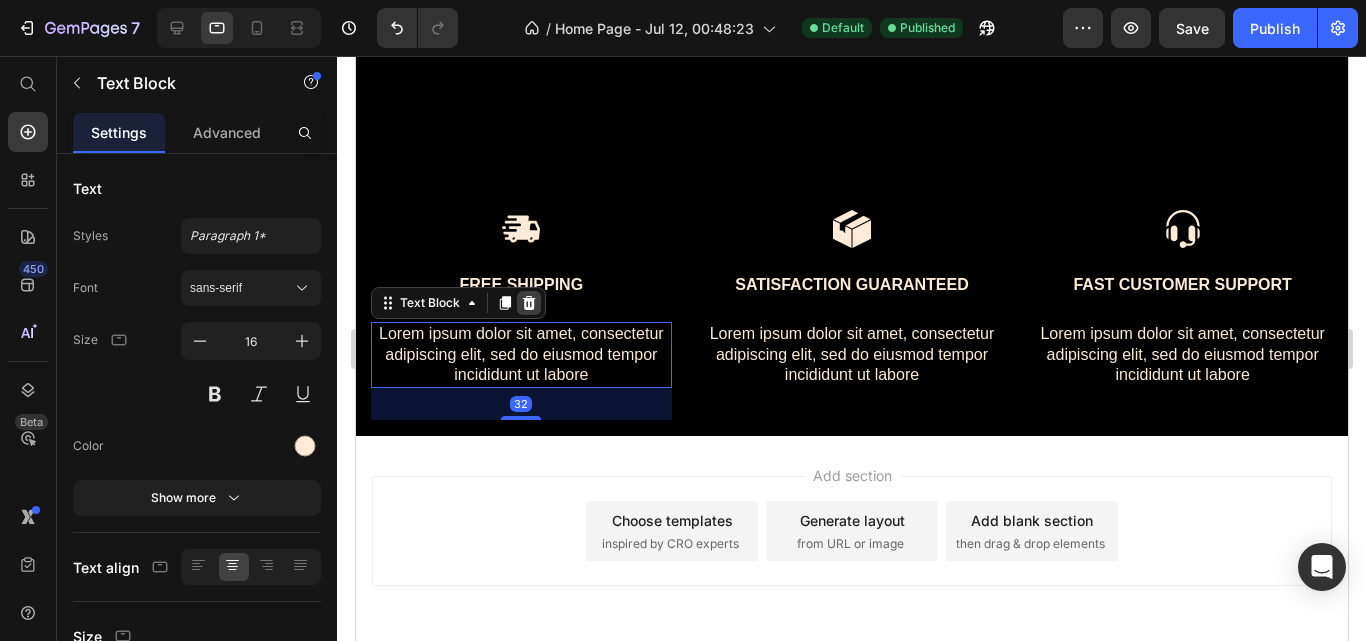 click 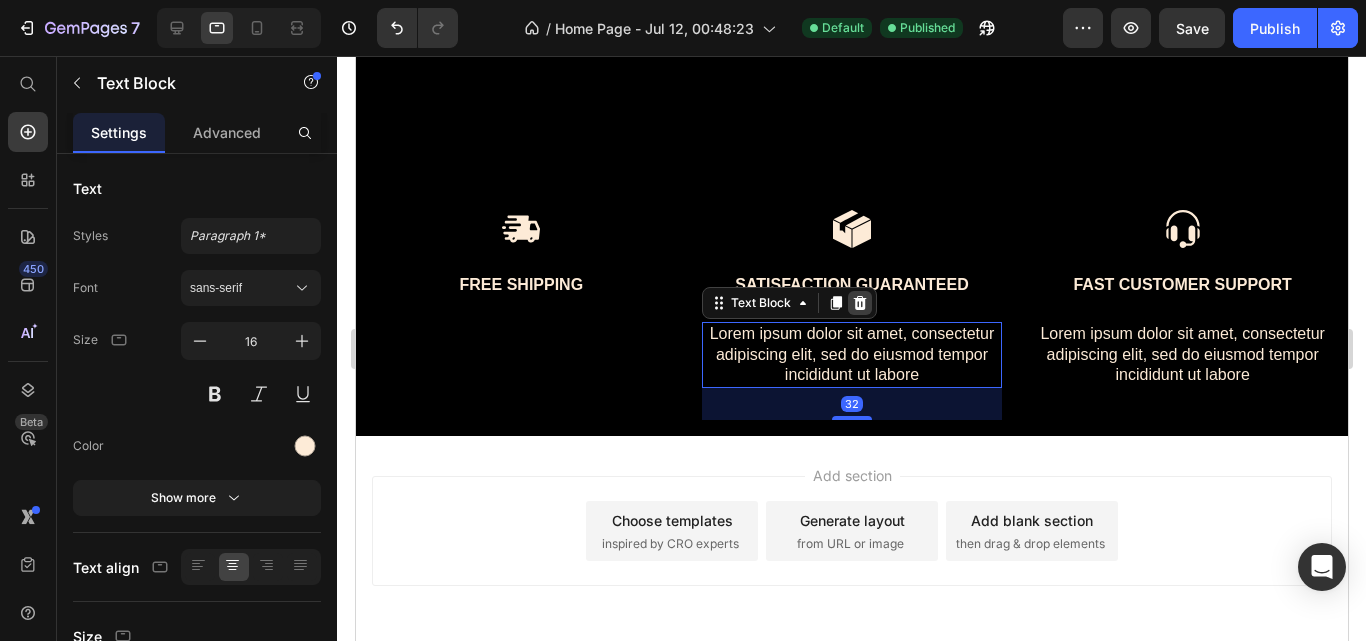 click 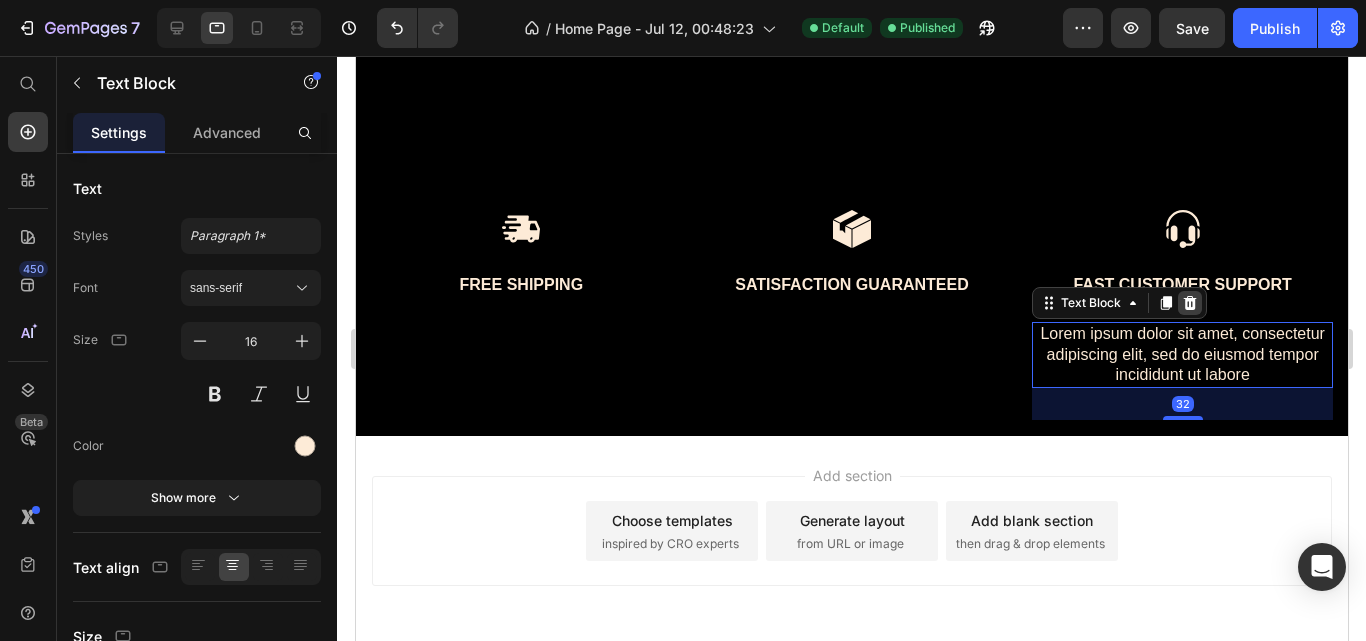 click 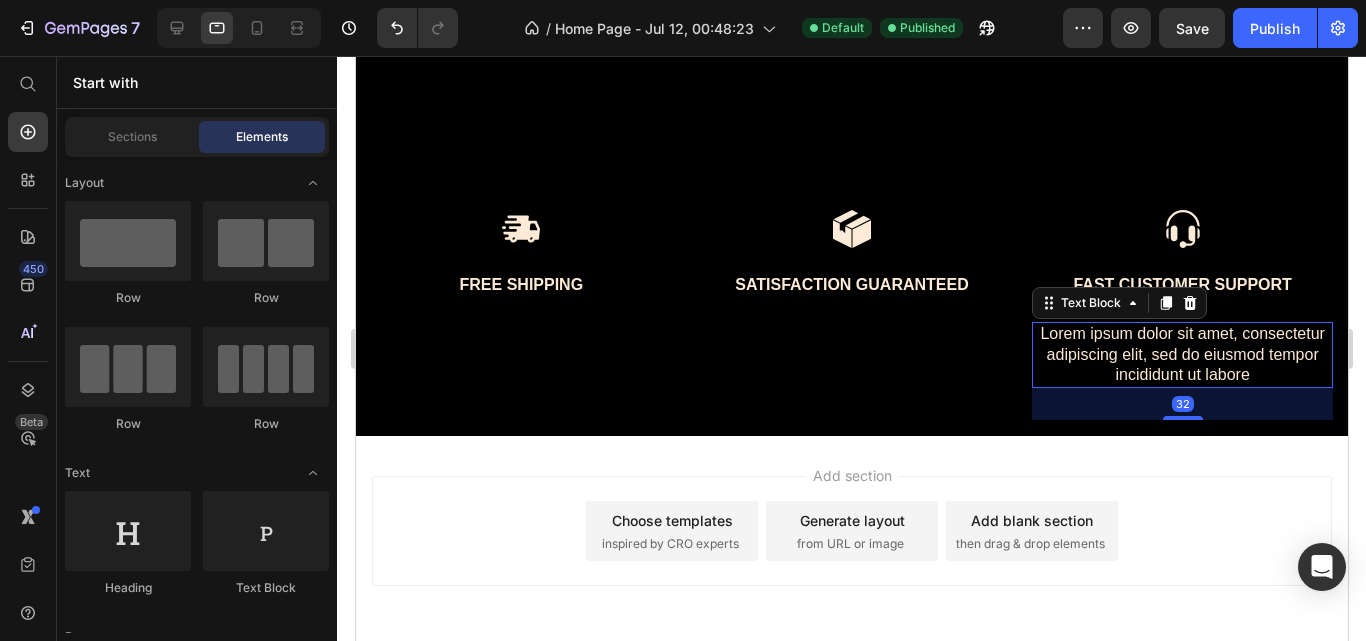 scroll, scrollTop: 421, scrollLeft: 0, axis: vertical 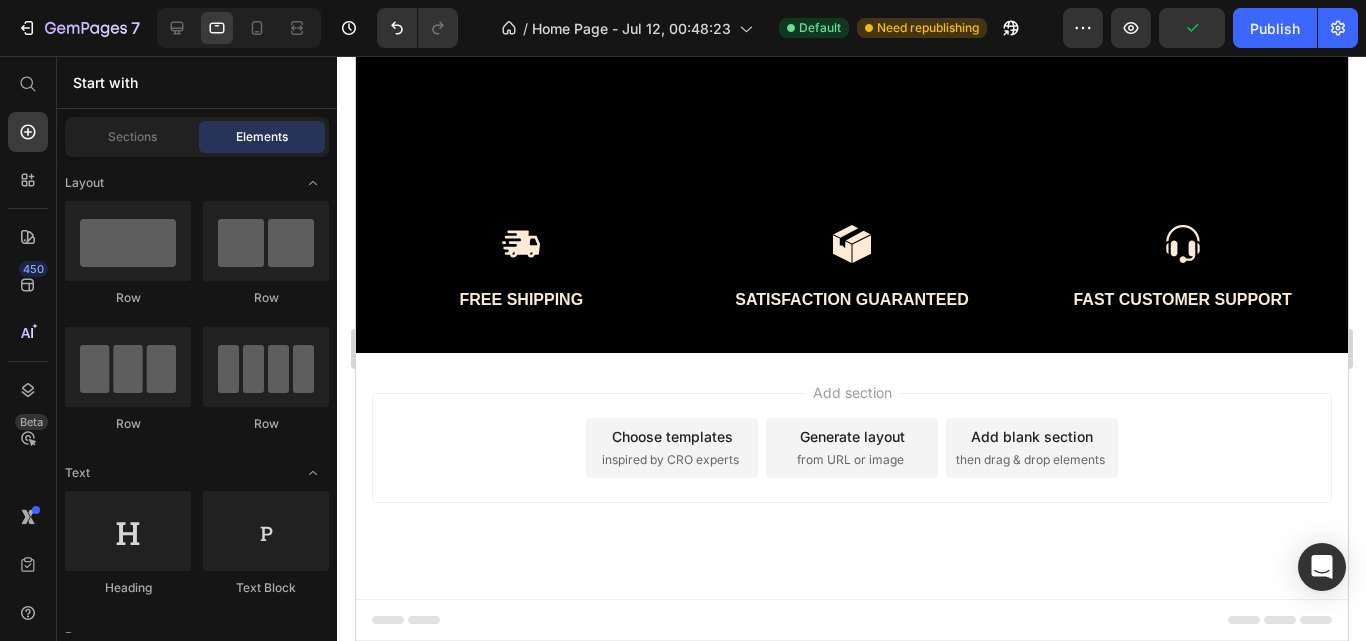 click on "Choose templates" at bounding box center [671, 436] 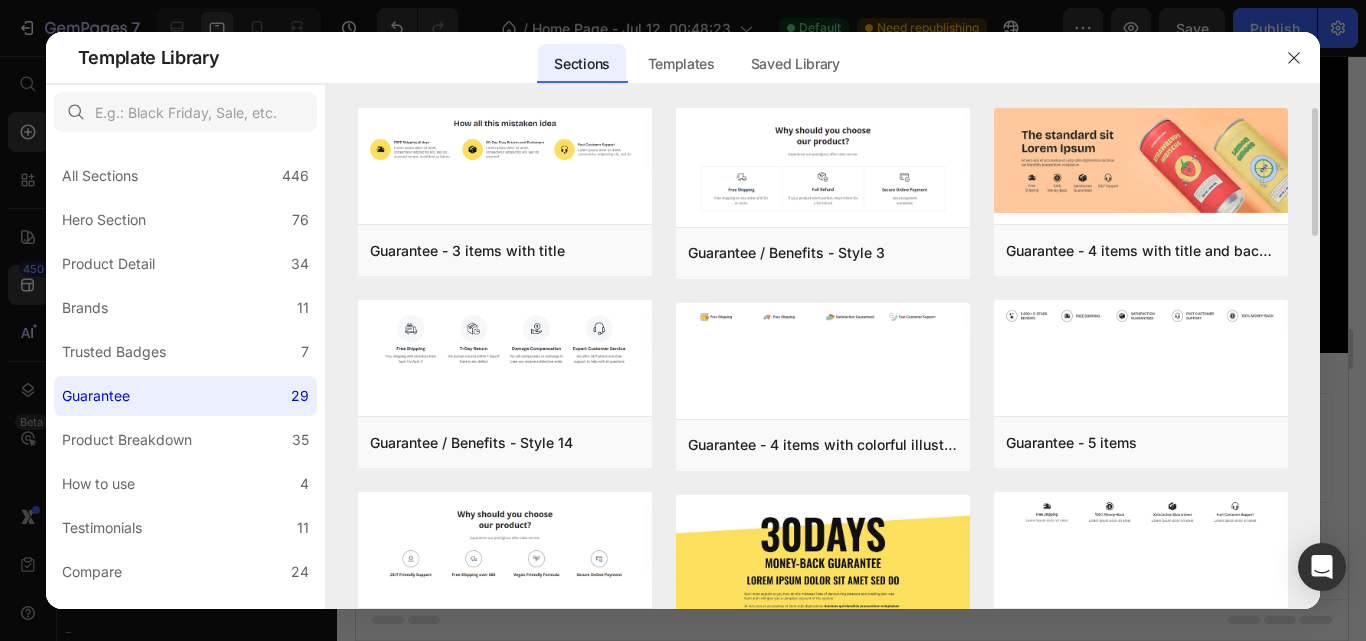 scroll, scrollTop: 0, scrollLeft: 0, axis: both 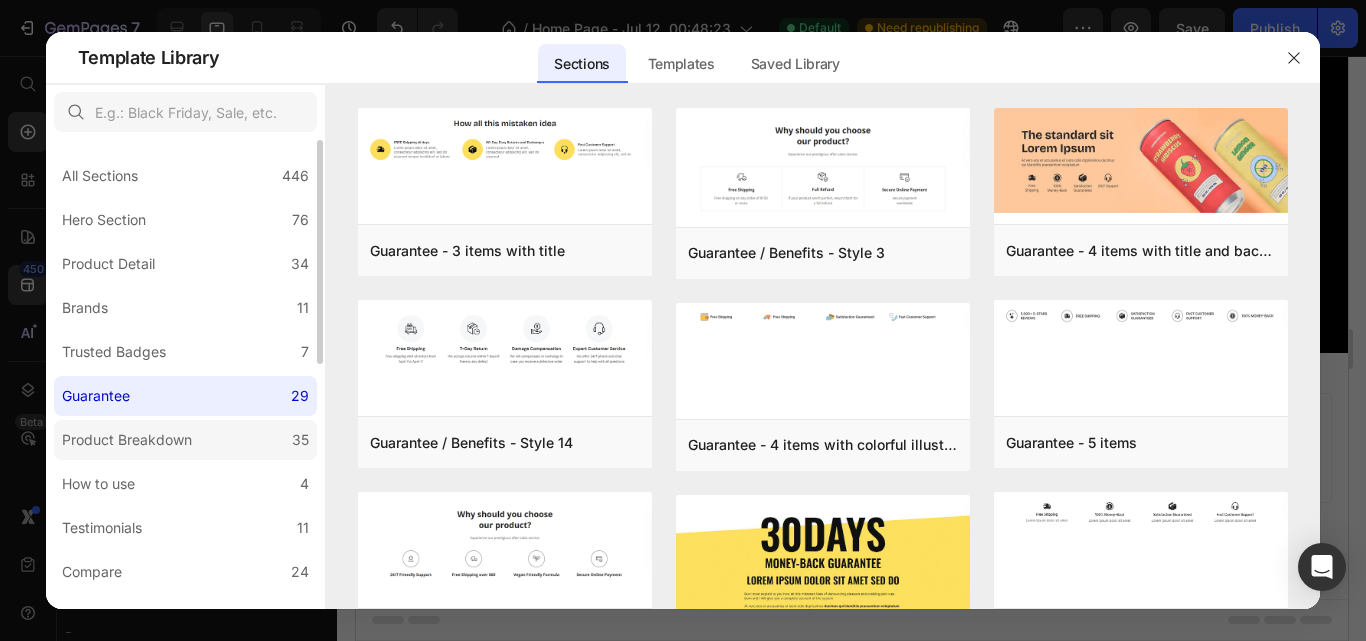 click on "Product Breakdown 35" 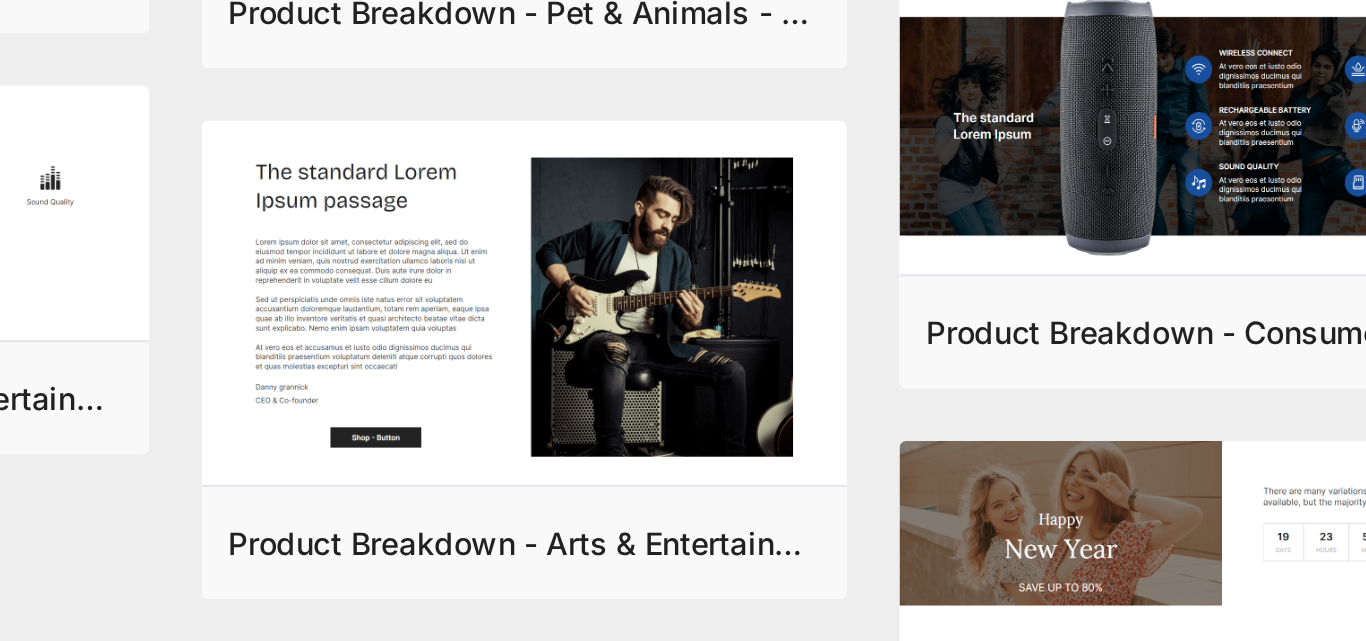 scroll, scrollTop: 2334, scrollLeft: 0, axis: vertical 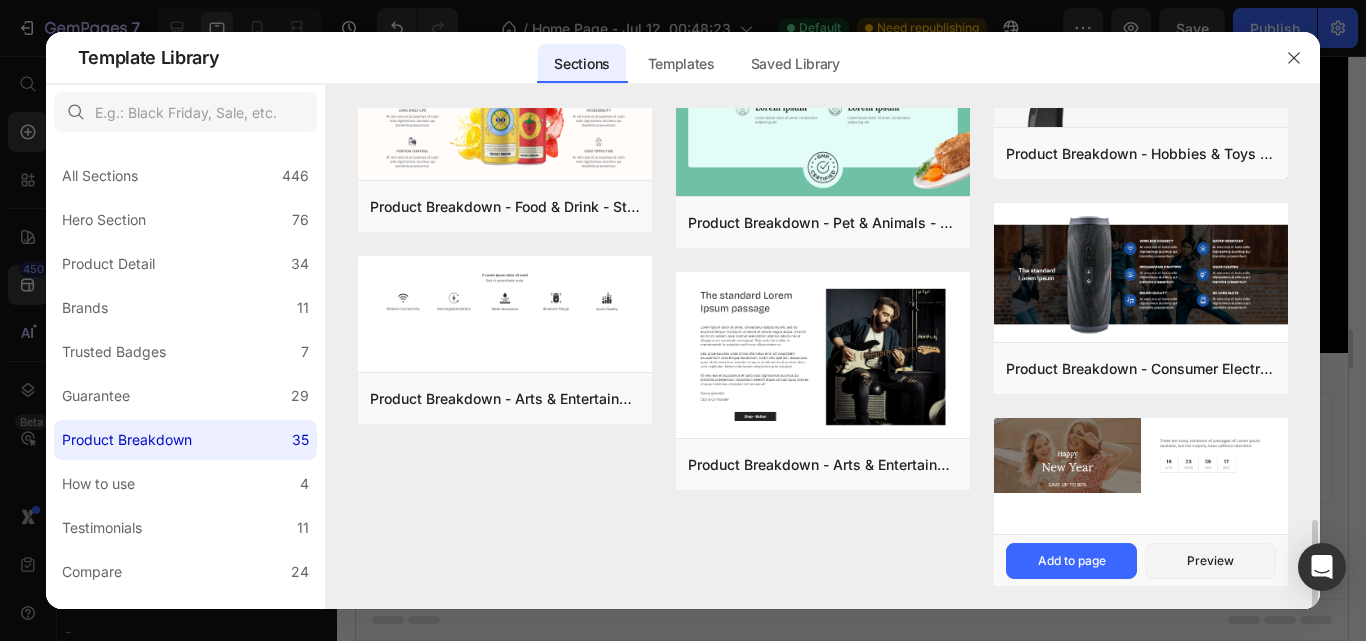 click at bounding box center [1141, 478] 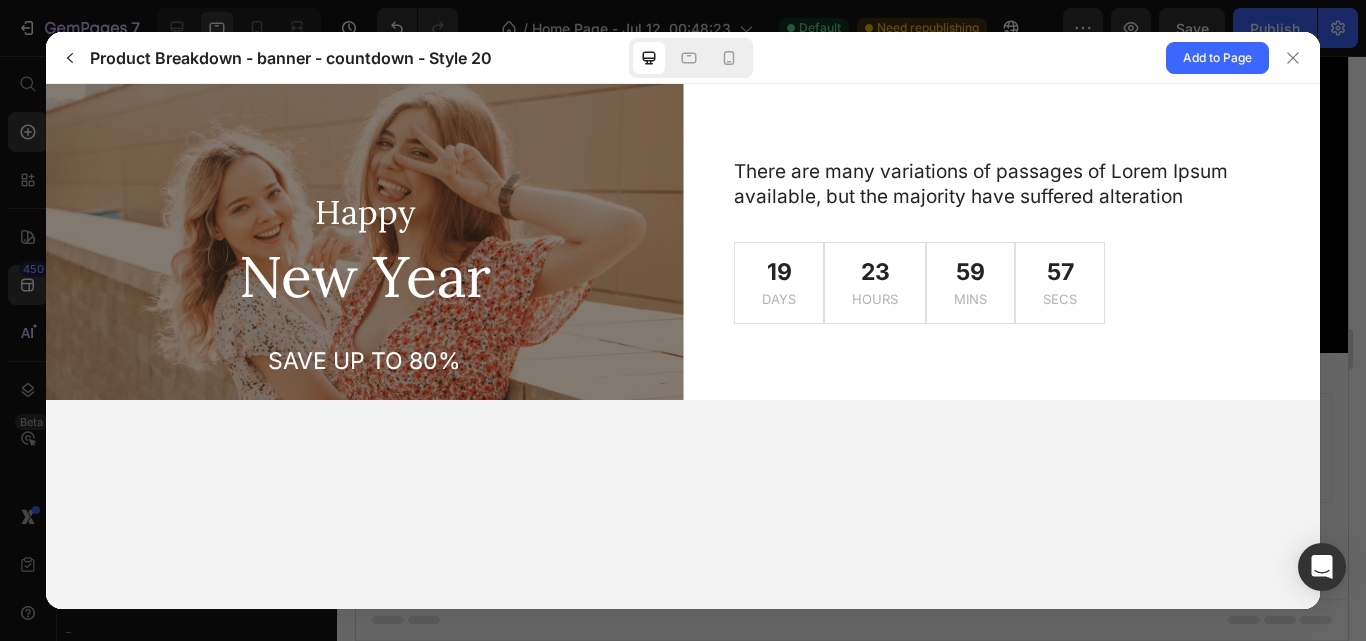 scroll, scrollTop: 0, scrollLeft: 0, axis: both 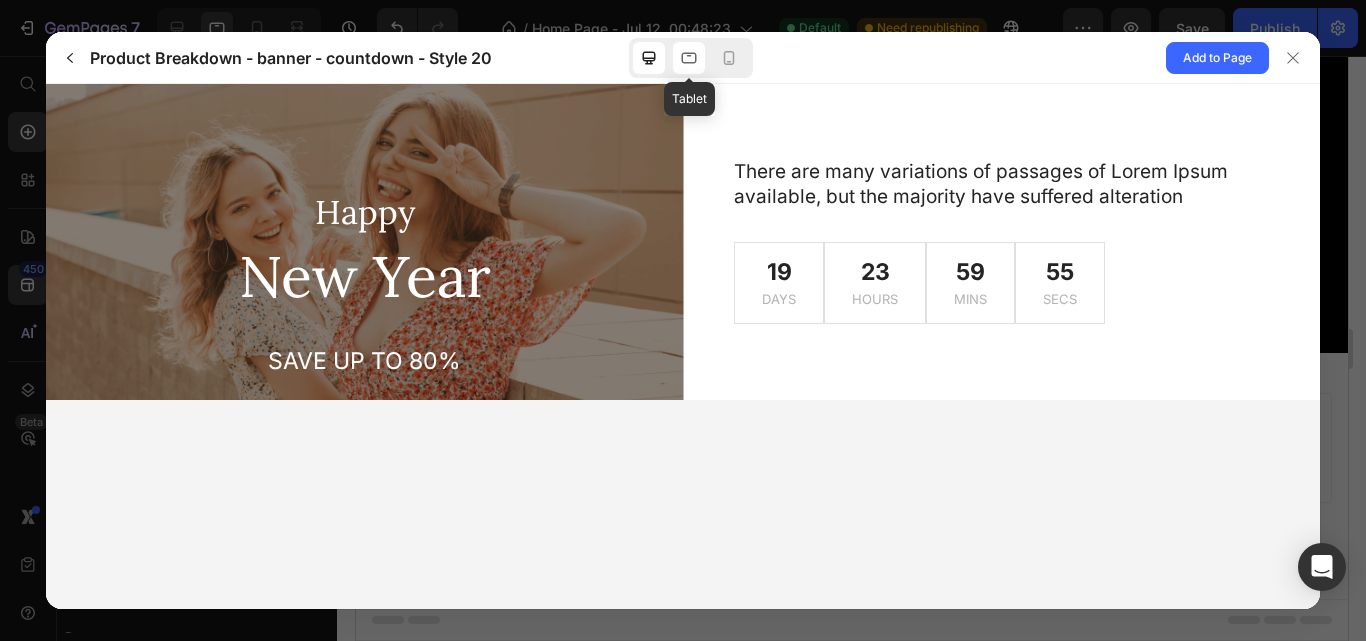 click 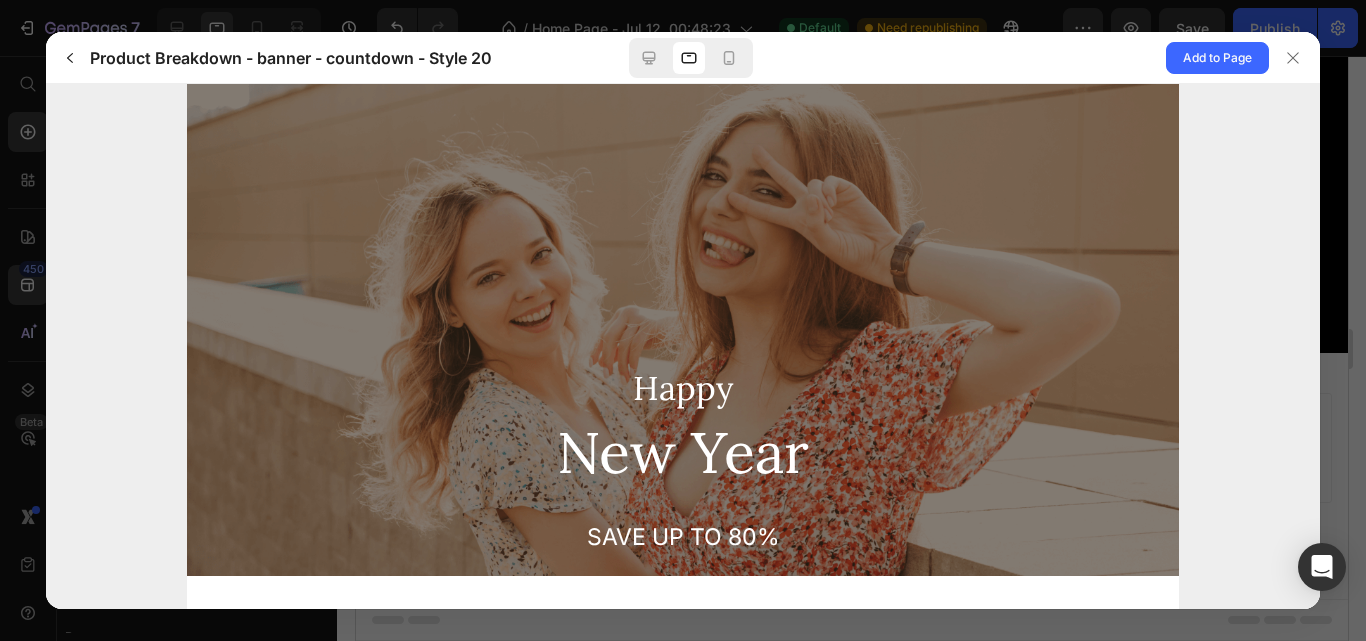 scroll, scrollTop: 188, scrollLeft: 0, axis: vertical 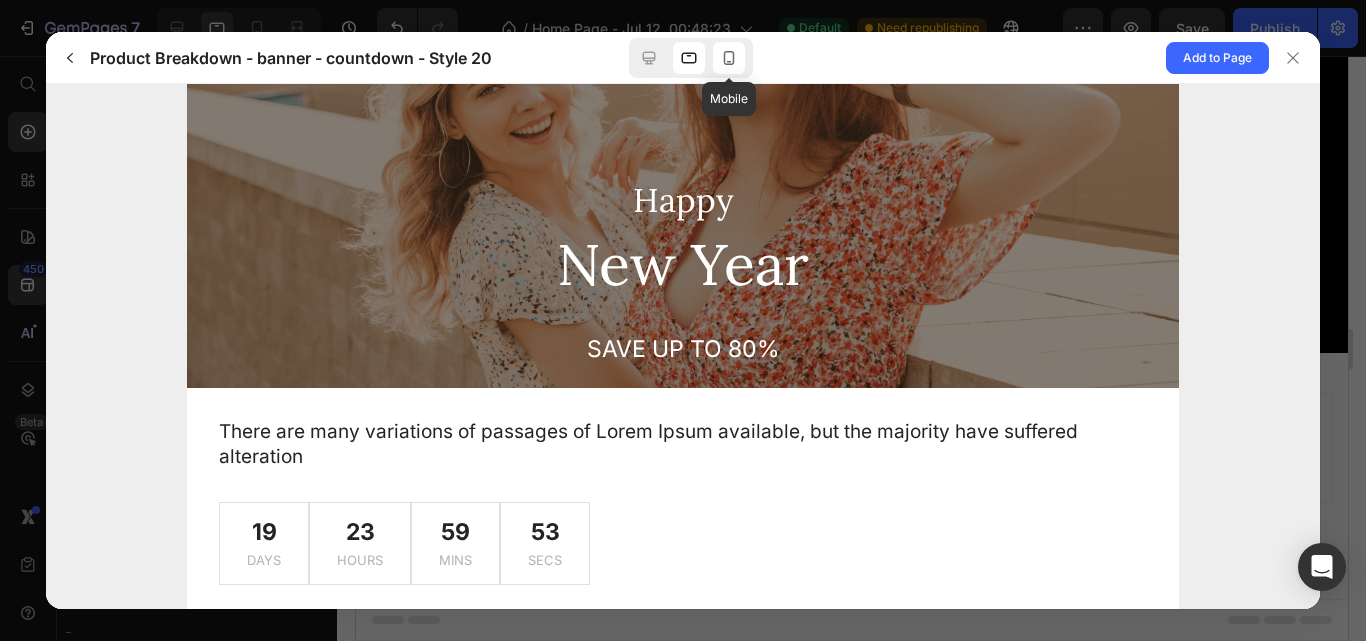 click 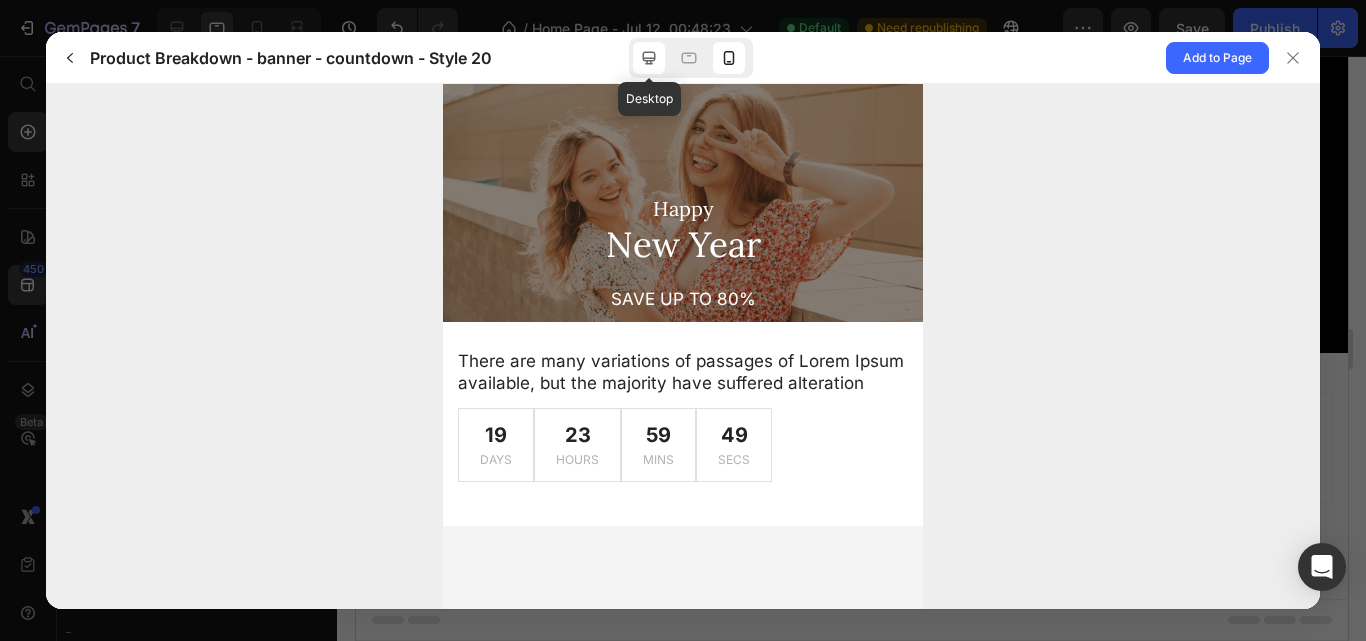 click 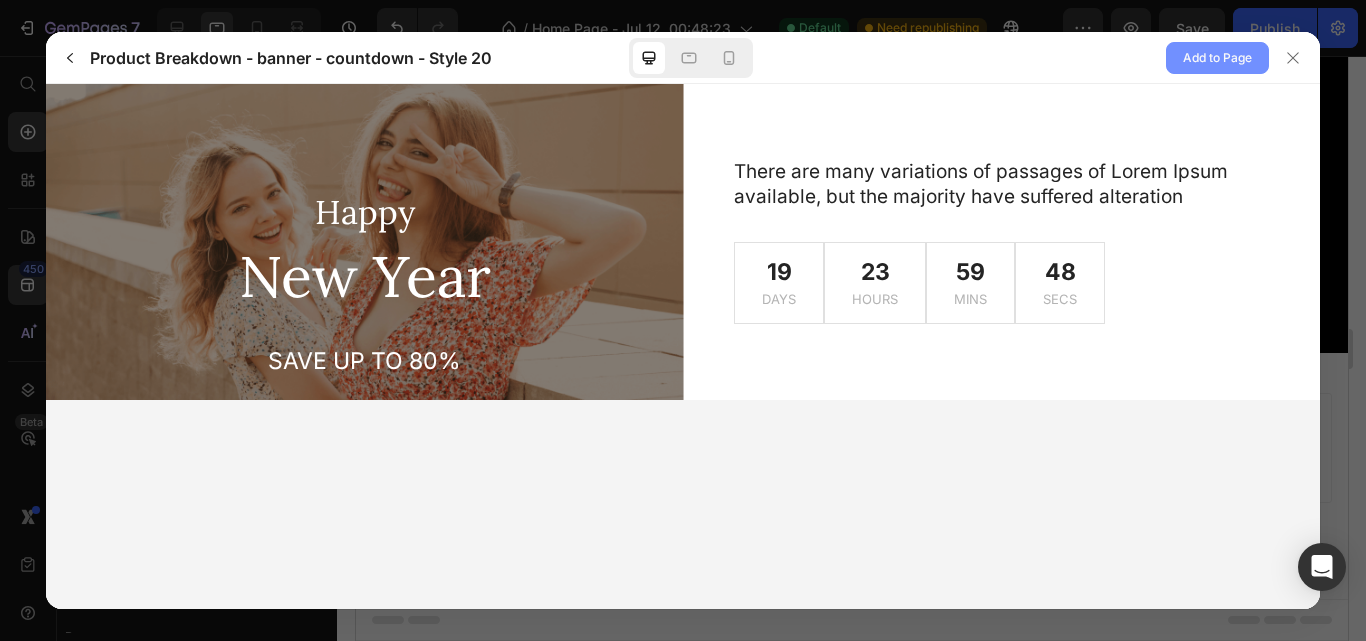 click on "Add to Page" 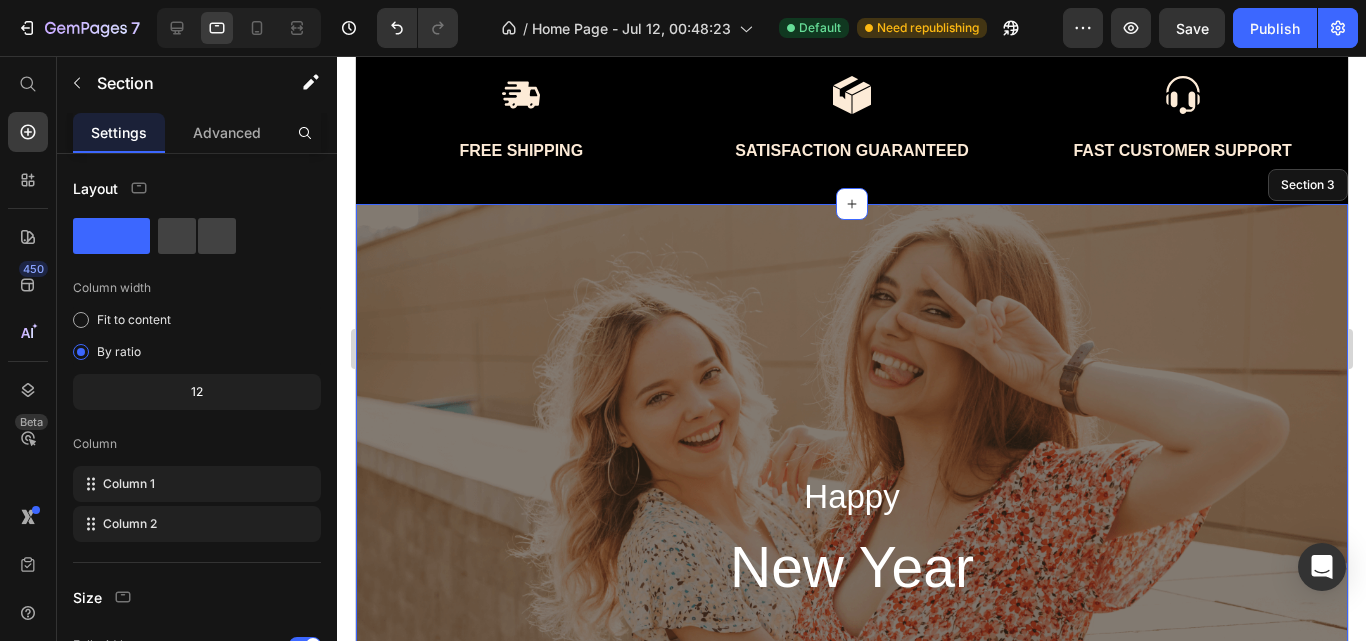 scroll, scrollTop: 558, scrollLeft: 0, axis: vertical 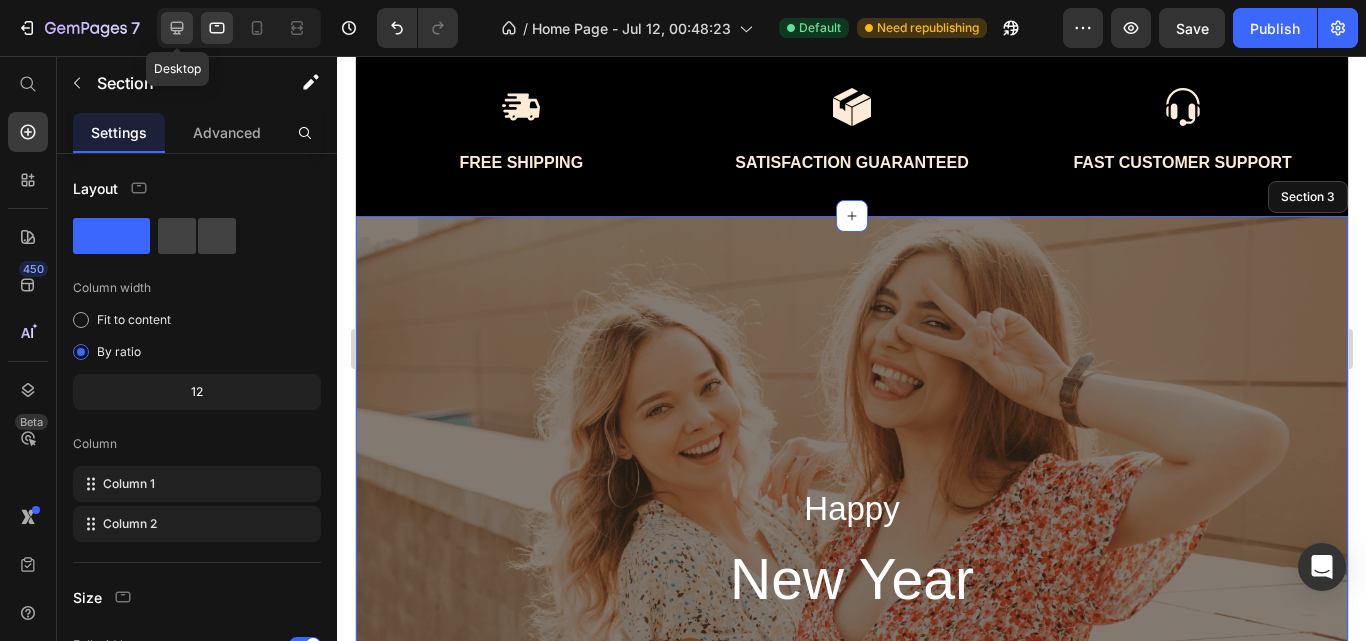 click 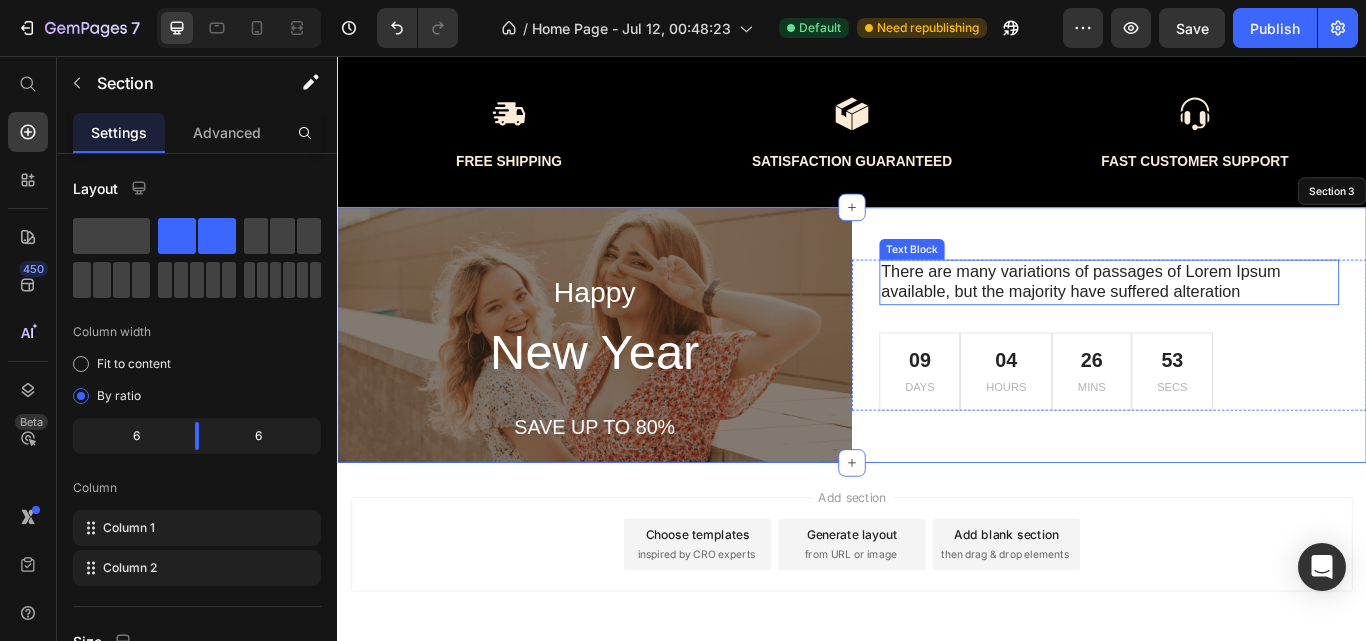scroll, scrollTop: 678, scrollLeft: 0, axis: vertical 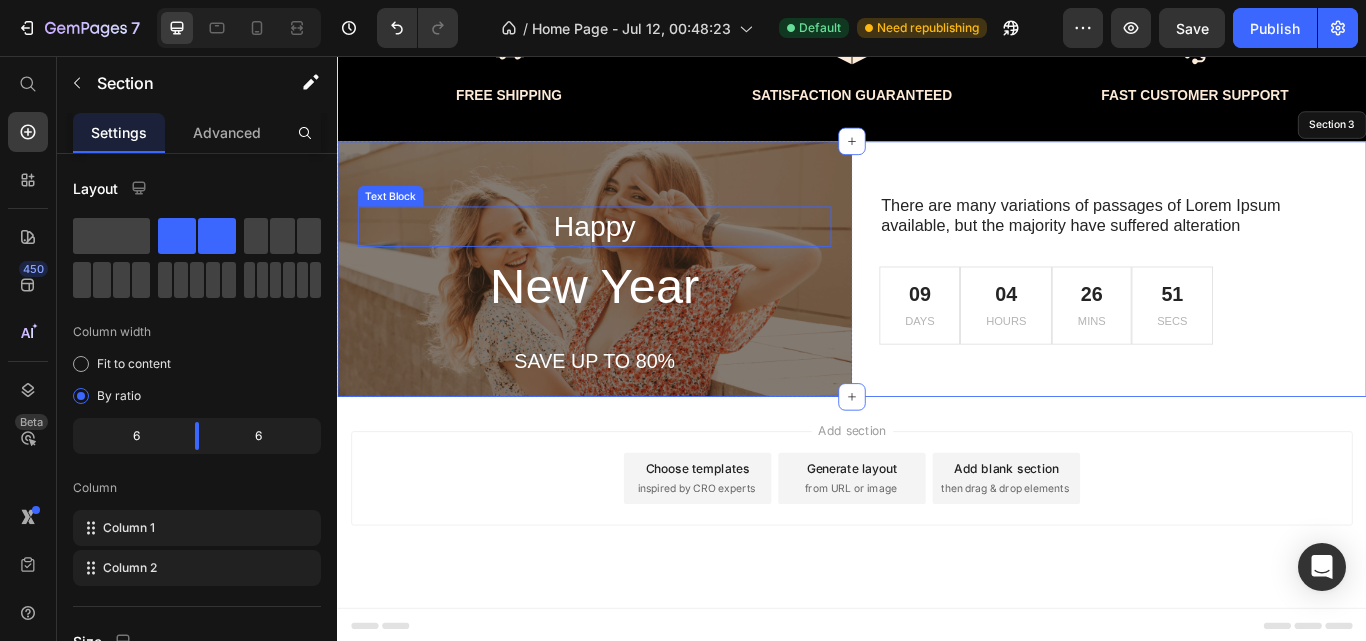 click on "Happy" at bounding box center (637, 255) 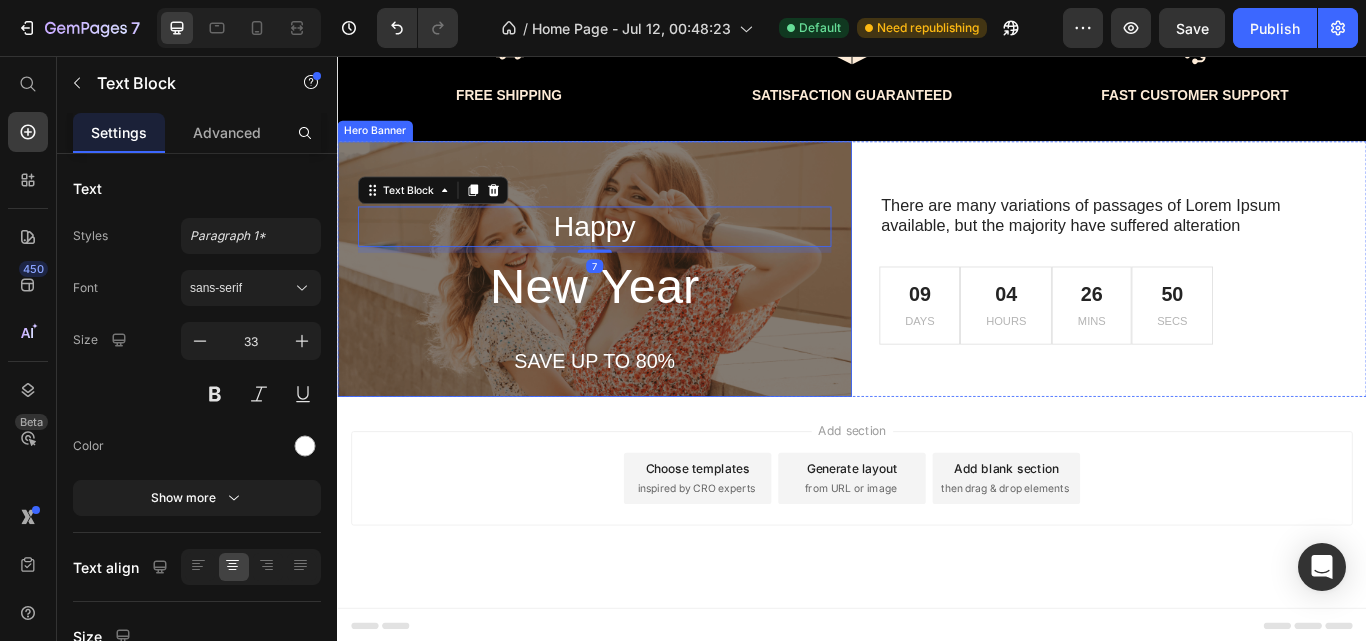 click on "Happy Text Block   7 New Year Heading SAVE UP TO 80% Text Block" at bounding box center [637, 331] 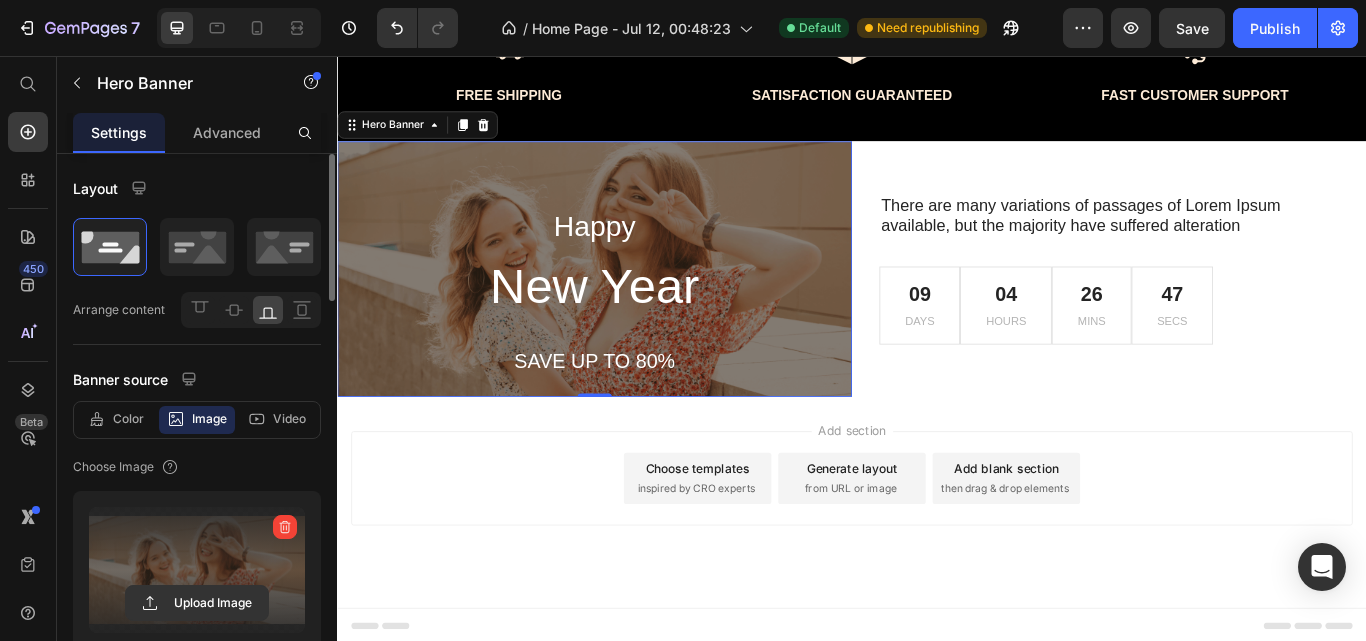 drag, startPoint x: 200, startPoint y: 519, endPoint x: 179, endPoint y: 522, distance: 21.213203 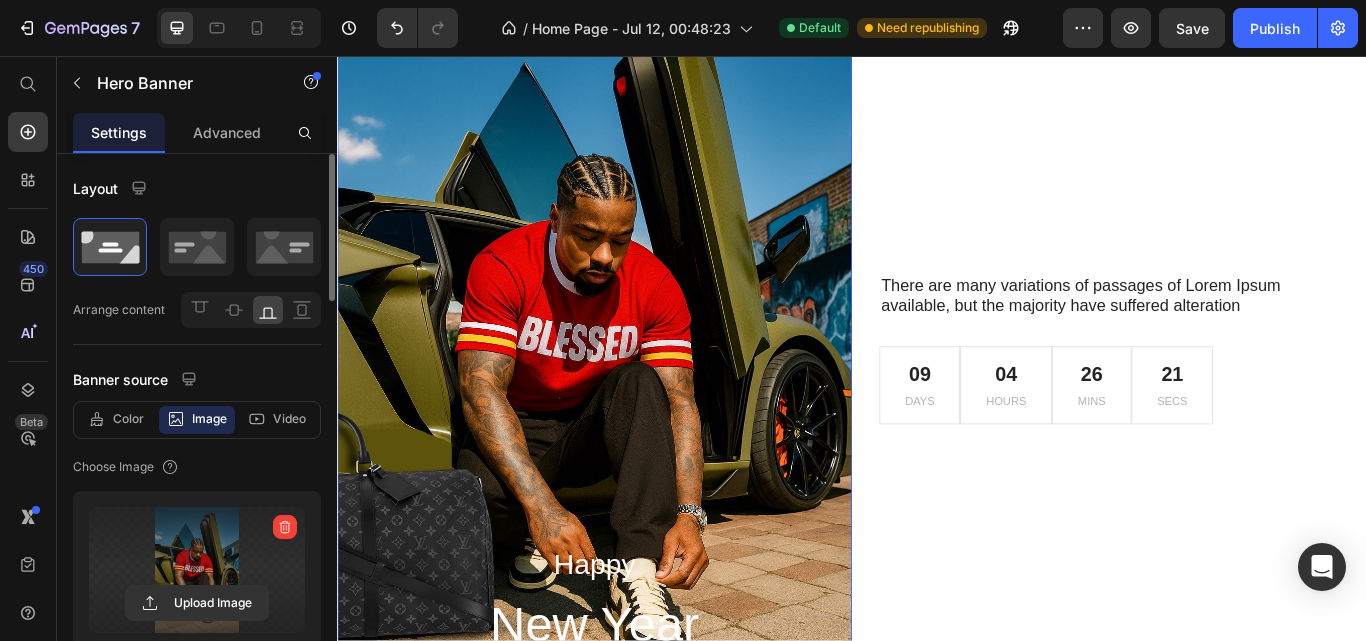 scroll, scrollTop: 1190, scrollLeft: 0, axis: vertical 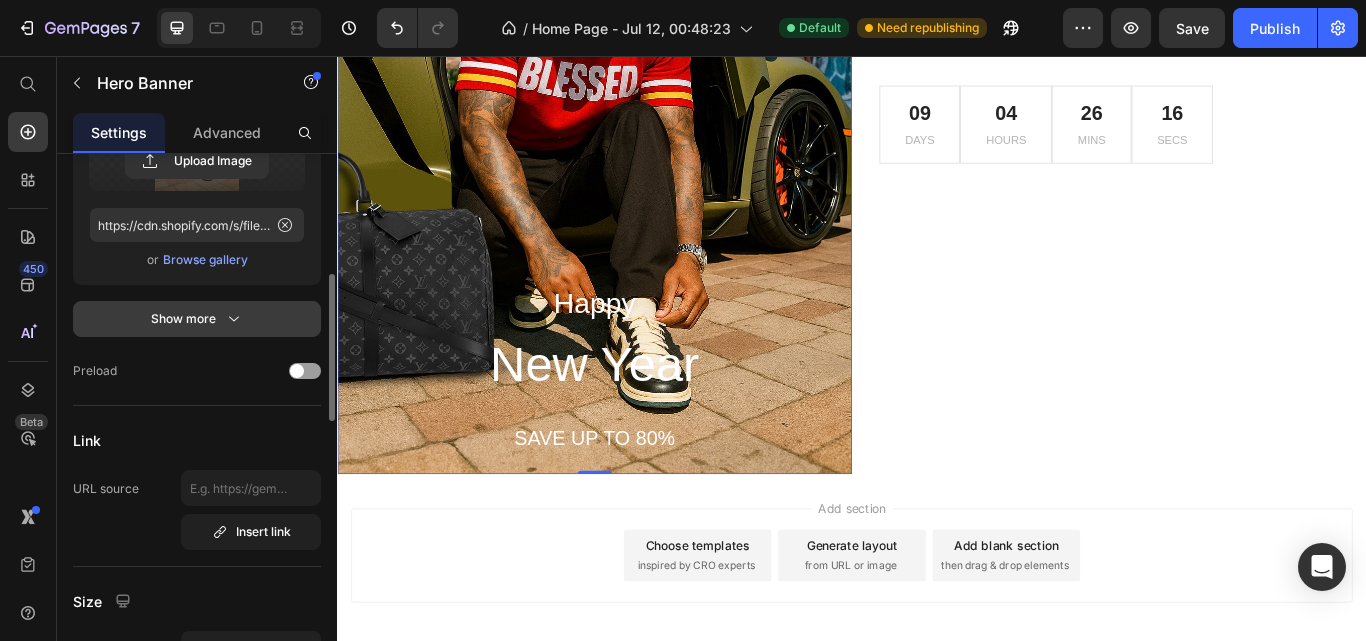 click 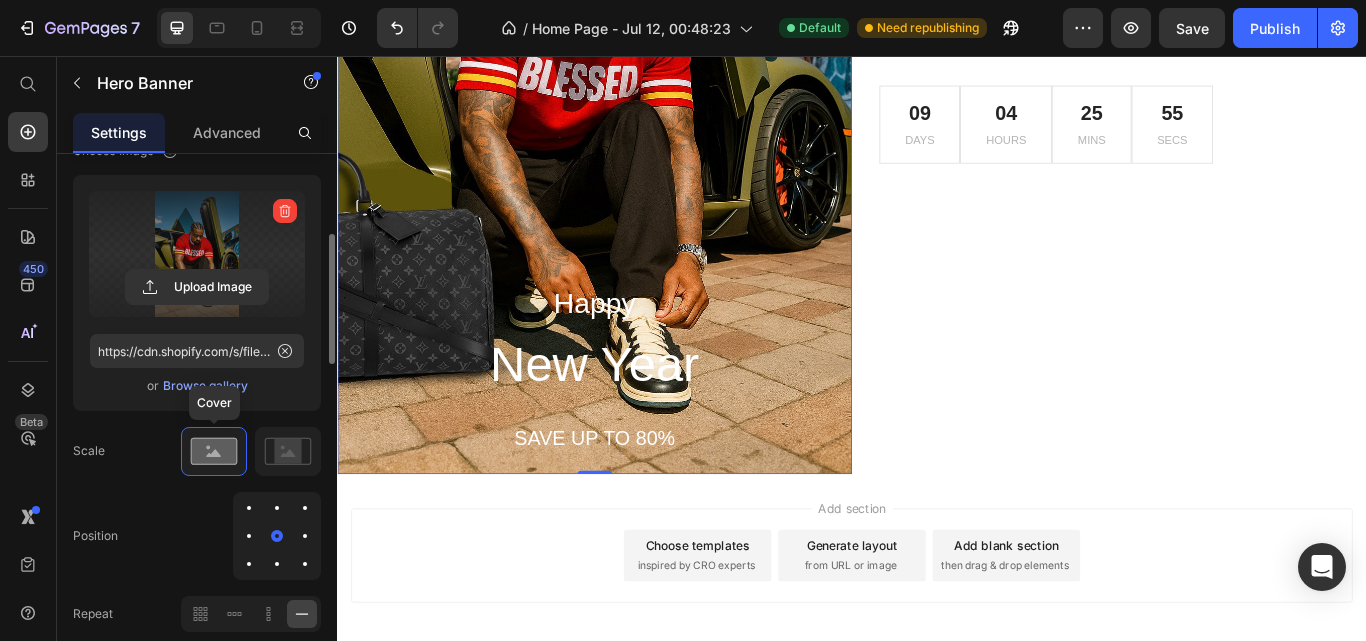 scroll, scrollTop: 321, scrollLeft: 0, axis: vertical 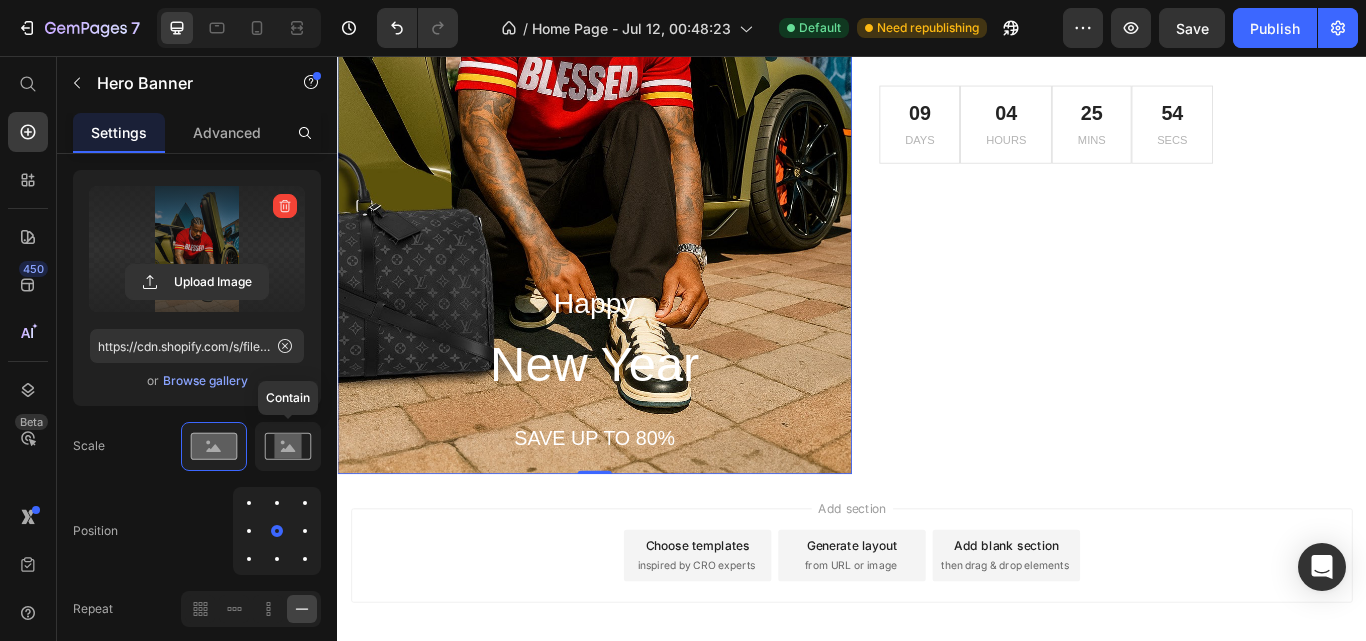 click 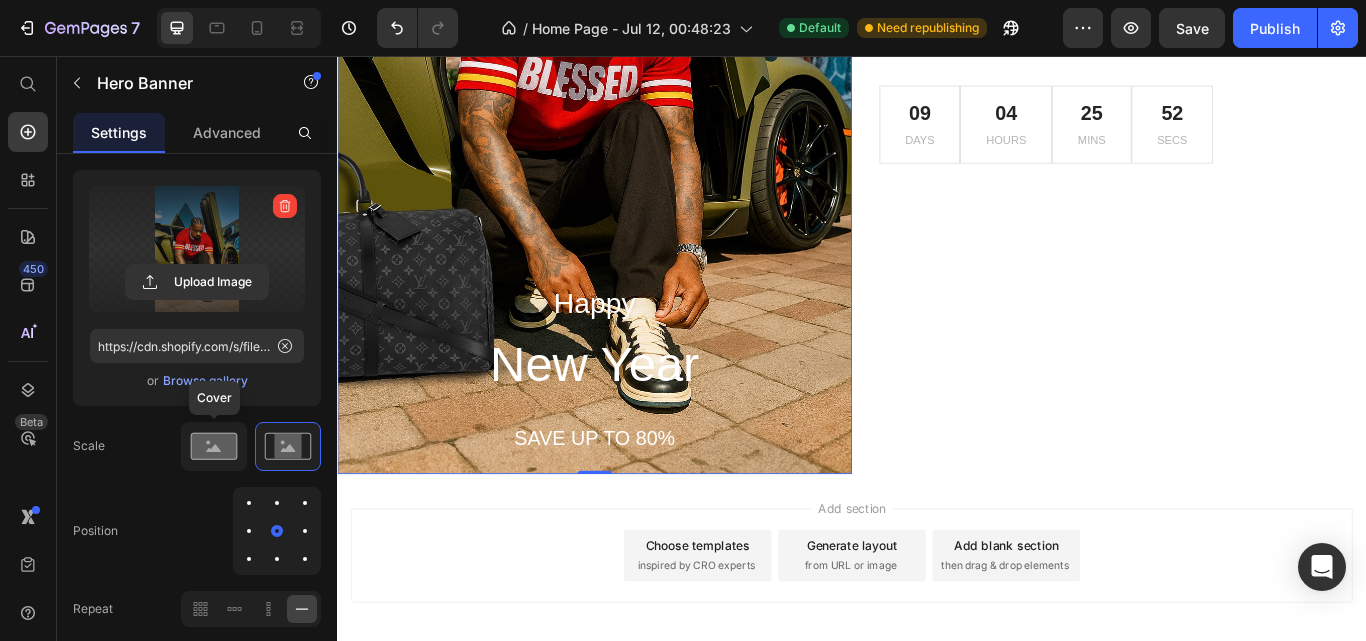 click 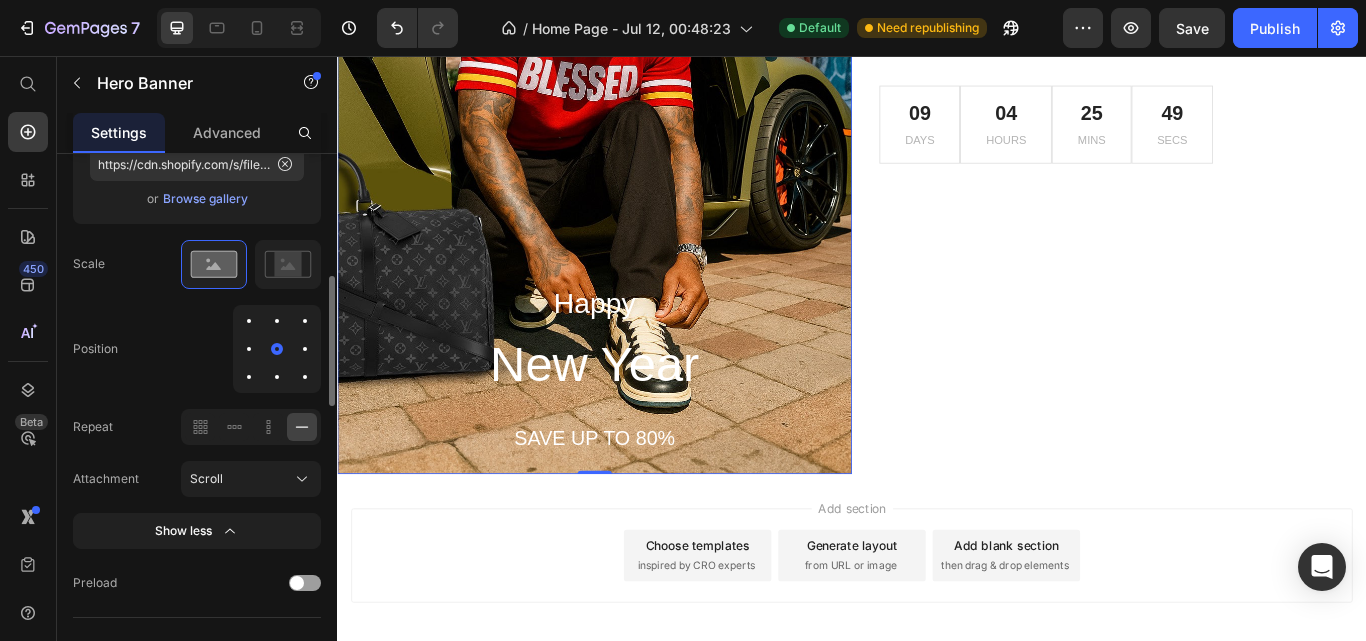 scroll, scrollTop: 505, scrollLeft: 0, axis: vertical 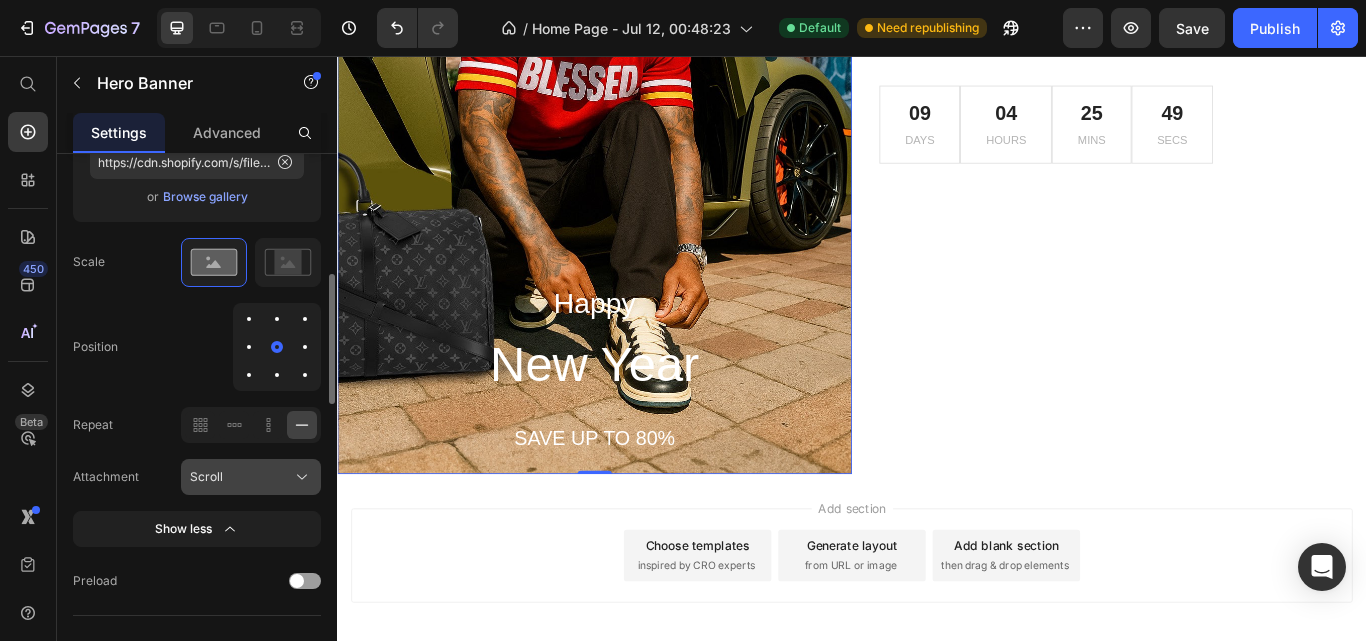 click on "Scroll" 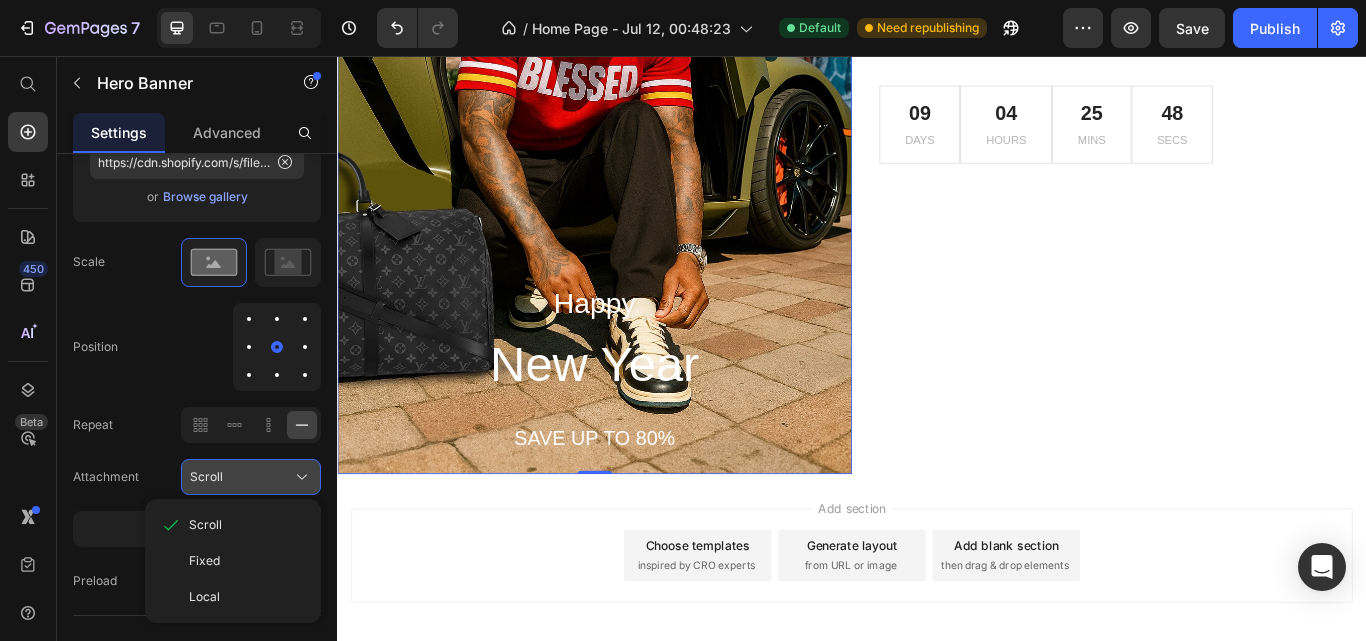 click on "Scroll" 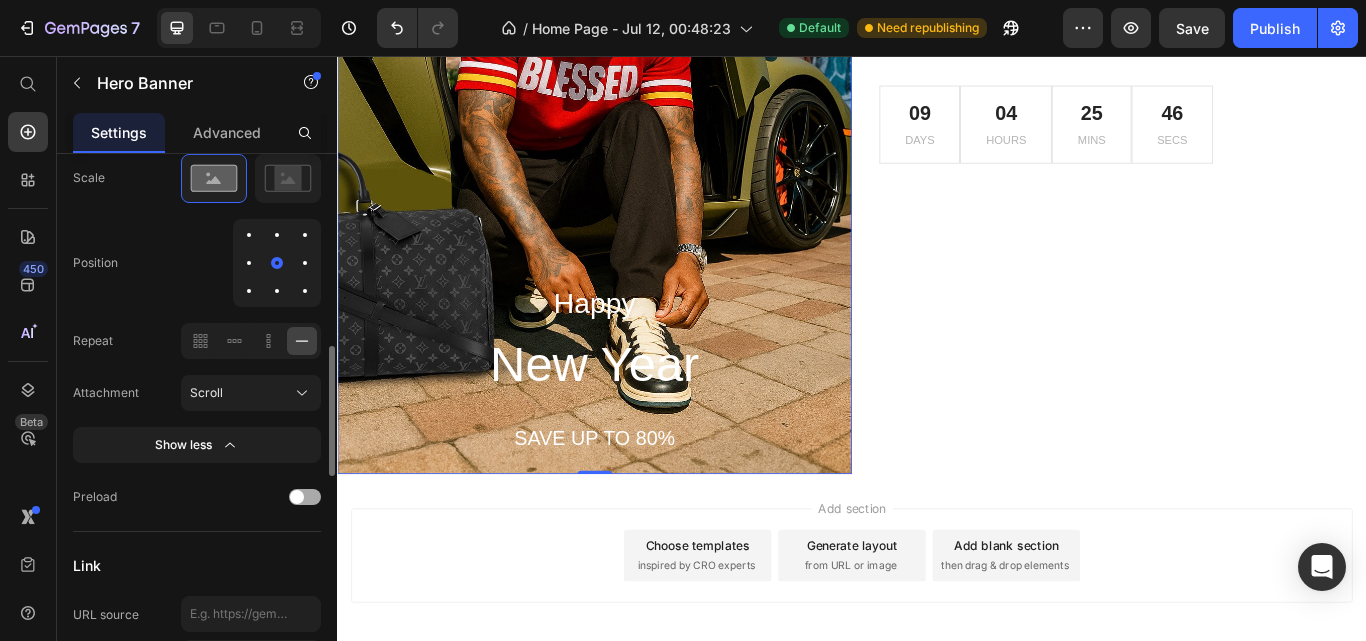 scroll, scrollTop: 631, scrollLeft: 0, axis: vertical 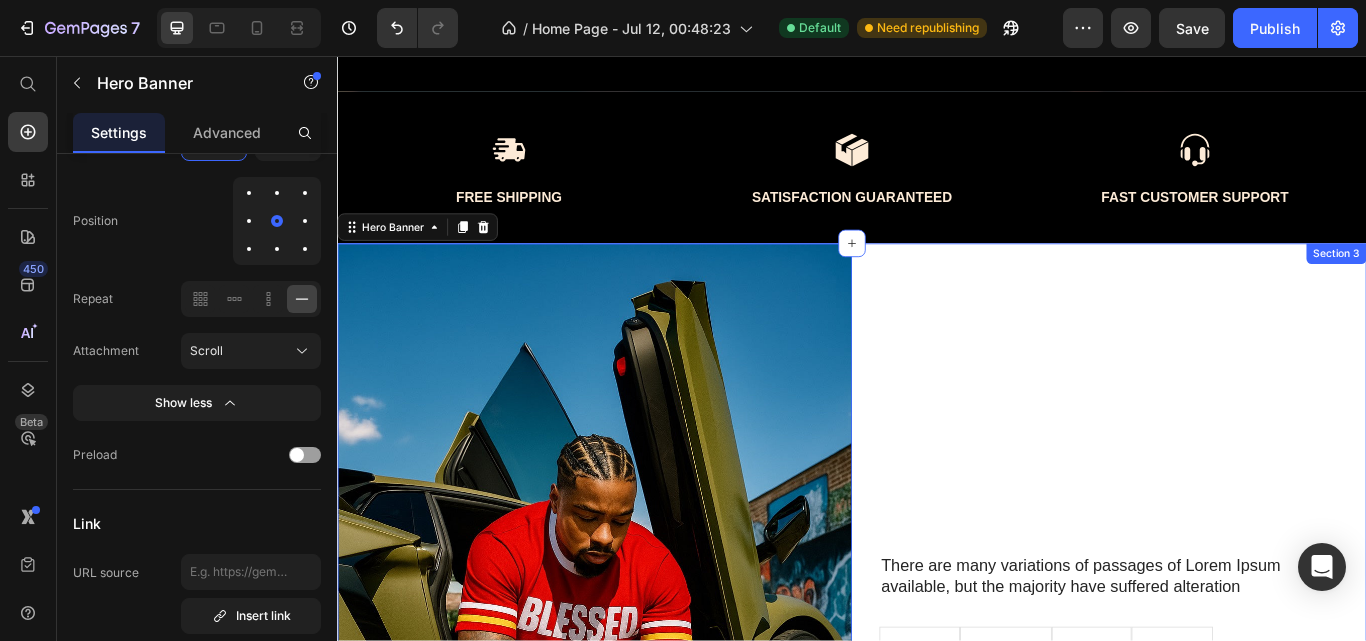 click on "There are many variations of passages of Lorem Ipsum available, but the majority have suffered alteration Text Block 09 Days 04 Hours 25 Mins 39 Secs Countdown Timer Row" at bounding box center (1237, 725) 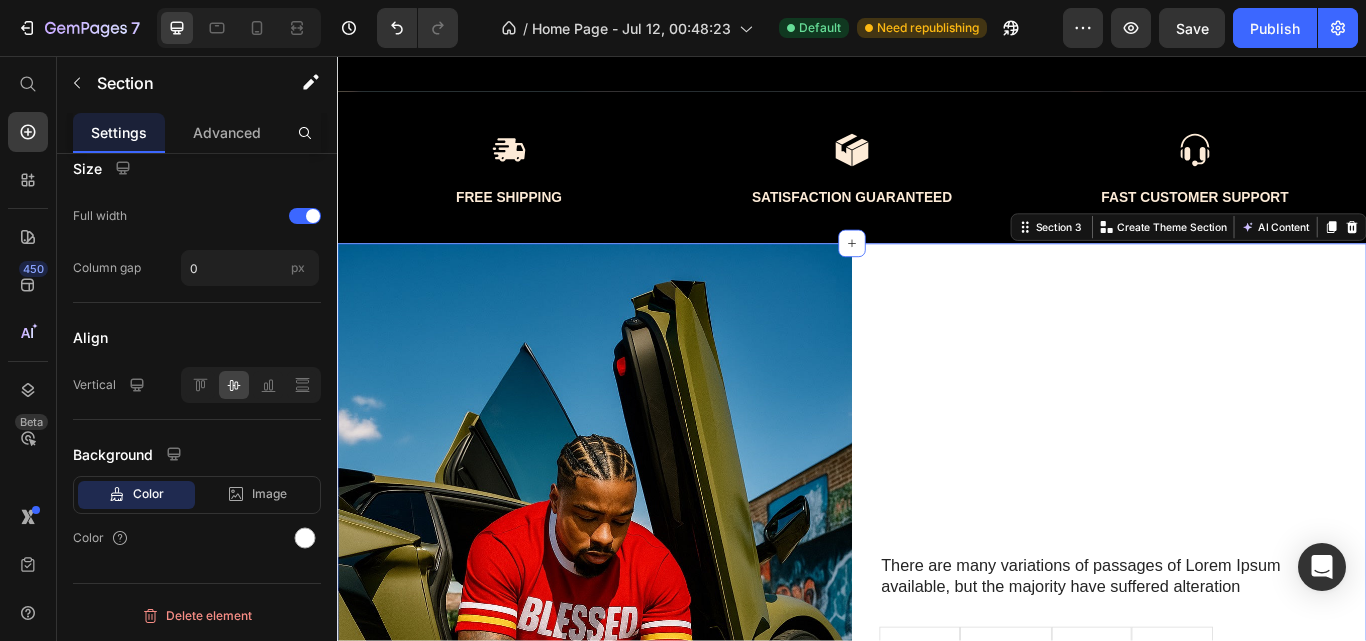 scroll, scrollTop: 0, scrollLeft: 0, axis: both 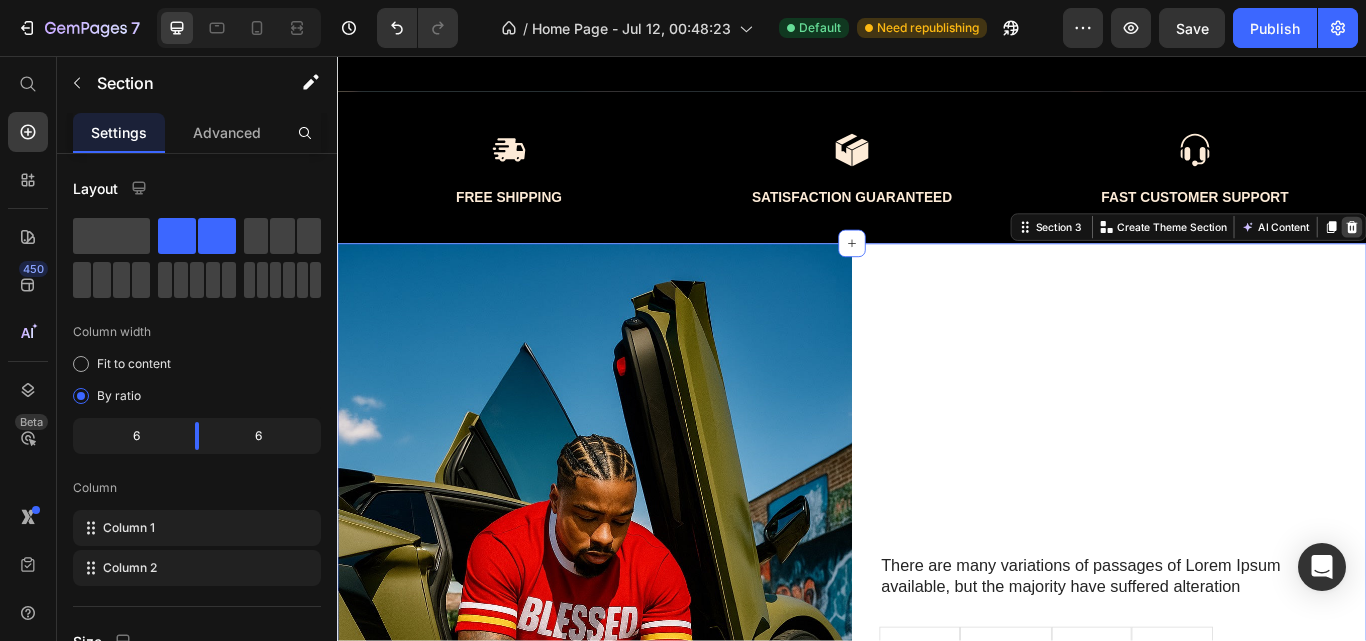 click 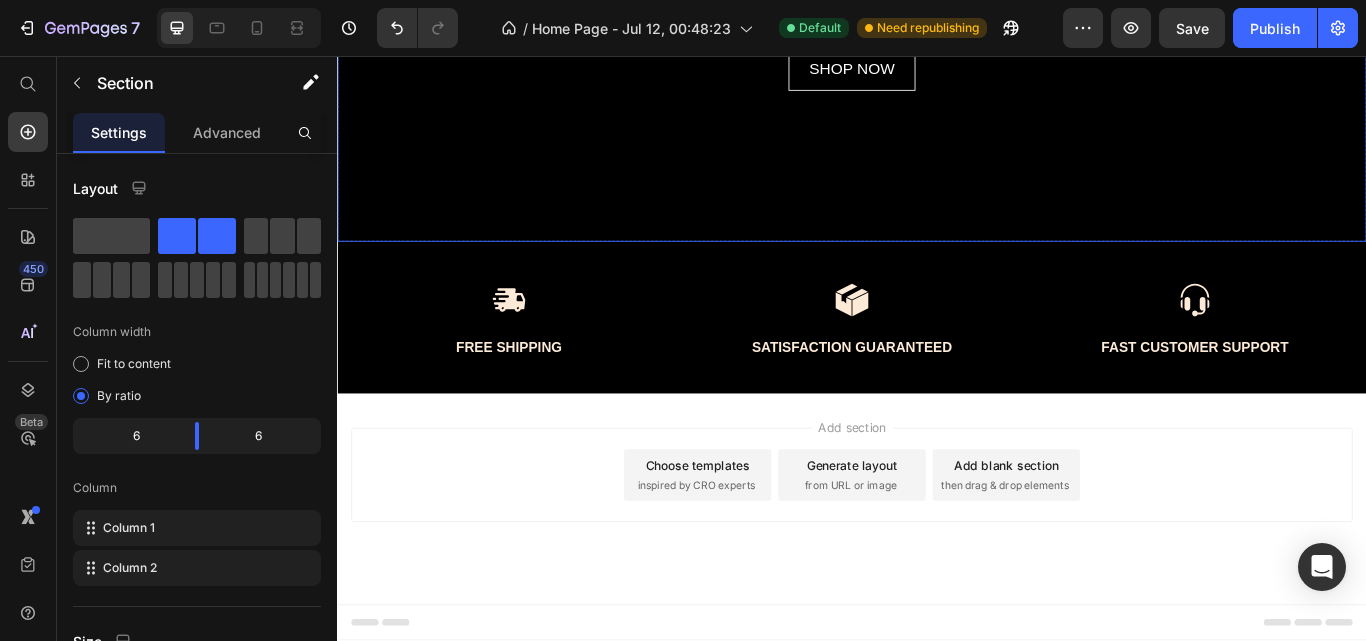 scroll, scrollTop: 384, scrollLeft: 0, axis: vertical 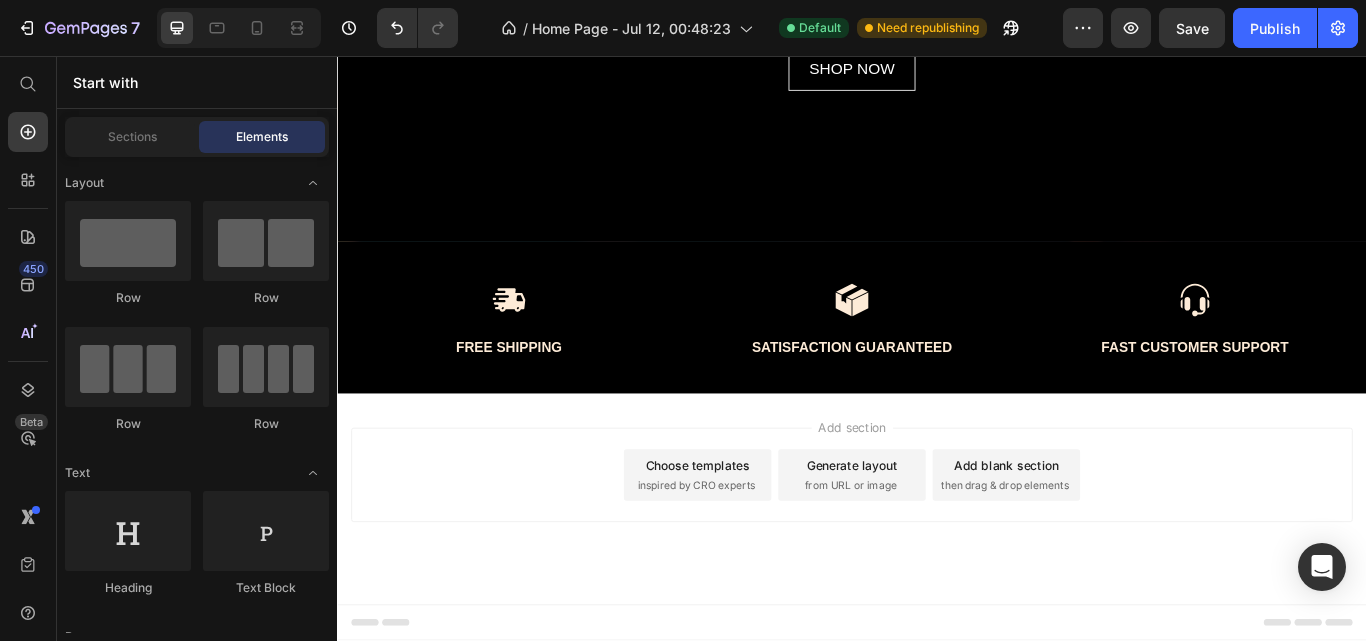 click on "Choose templates" at bounding box center [757, 533] 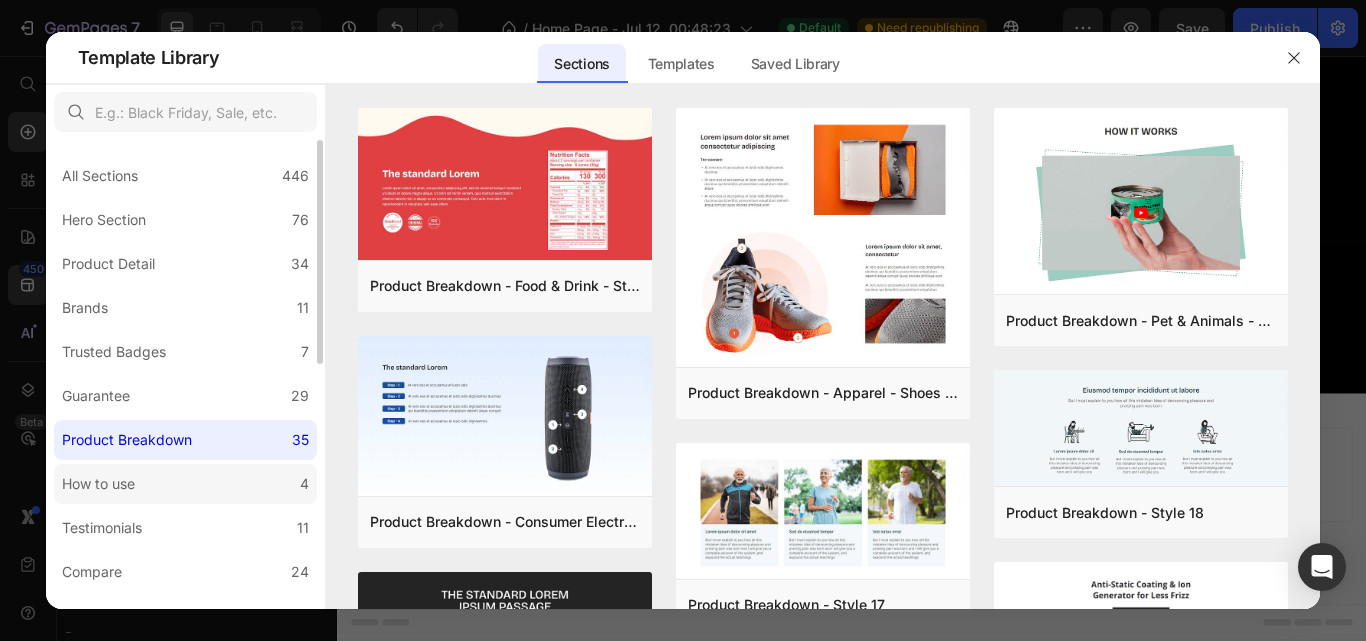 click on "How to use 4" 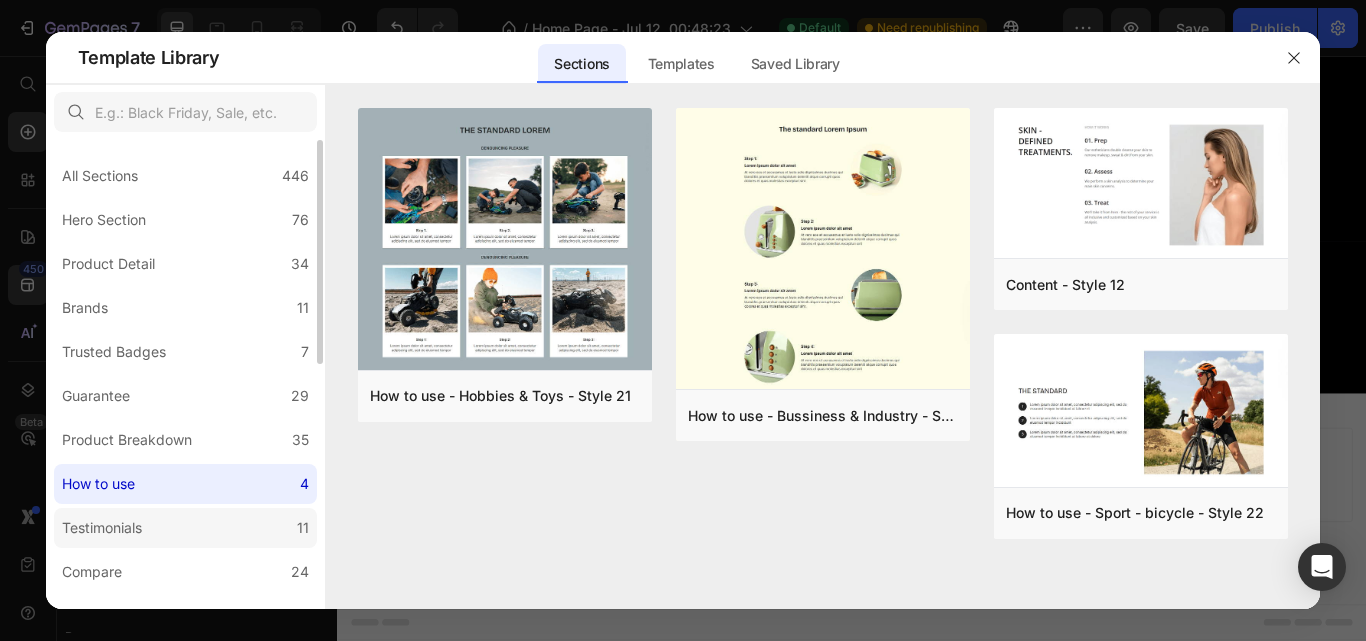 click on "Testimonials 11" 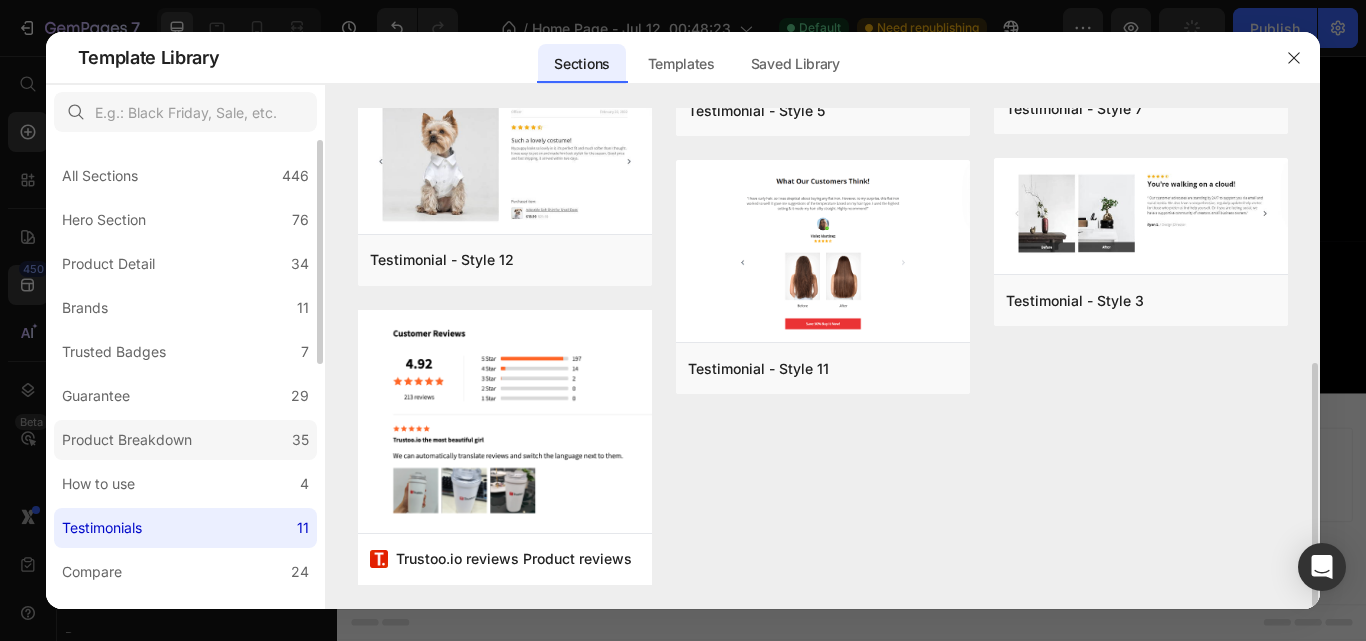 scroll, scrollTop: 525, scrollLeft: 0, axis: vertical 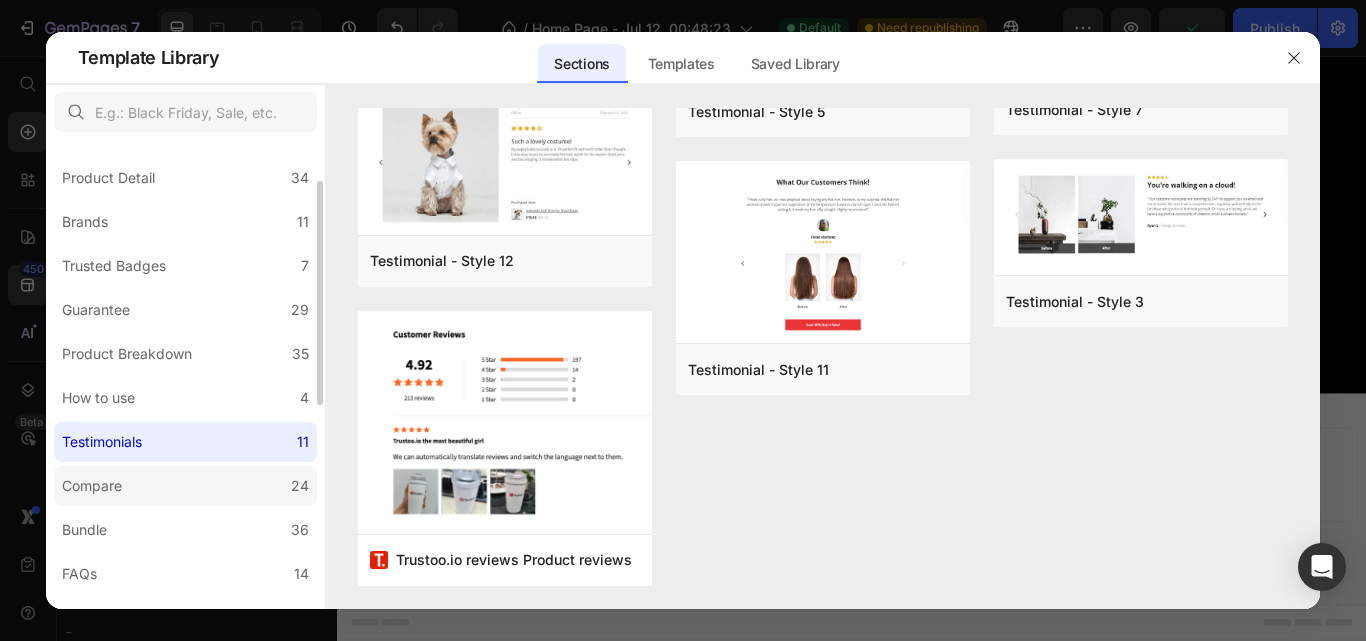 click on "Compare 24" 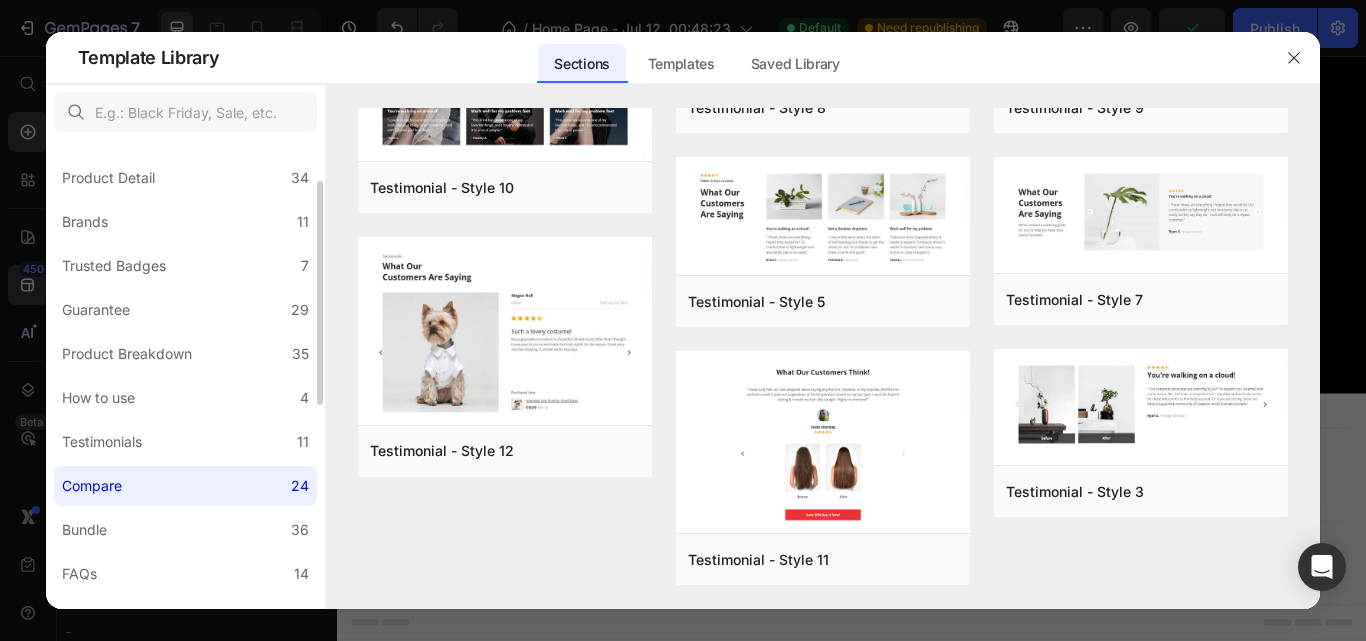 scroll, scrollTop: 0, scrollLeft: 0, axis: both 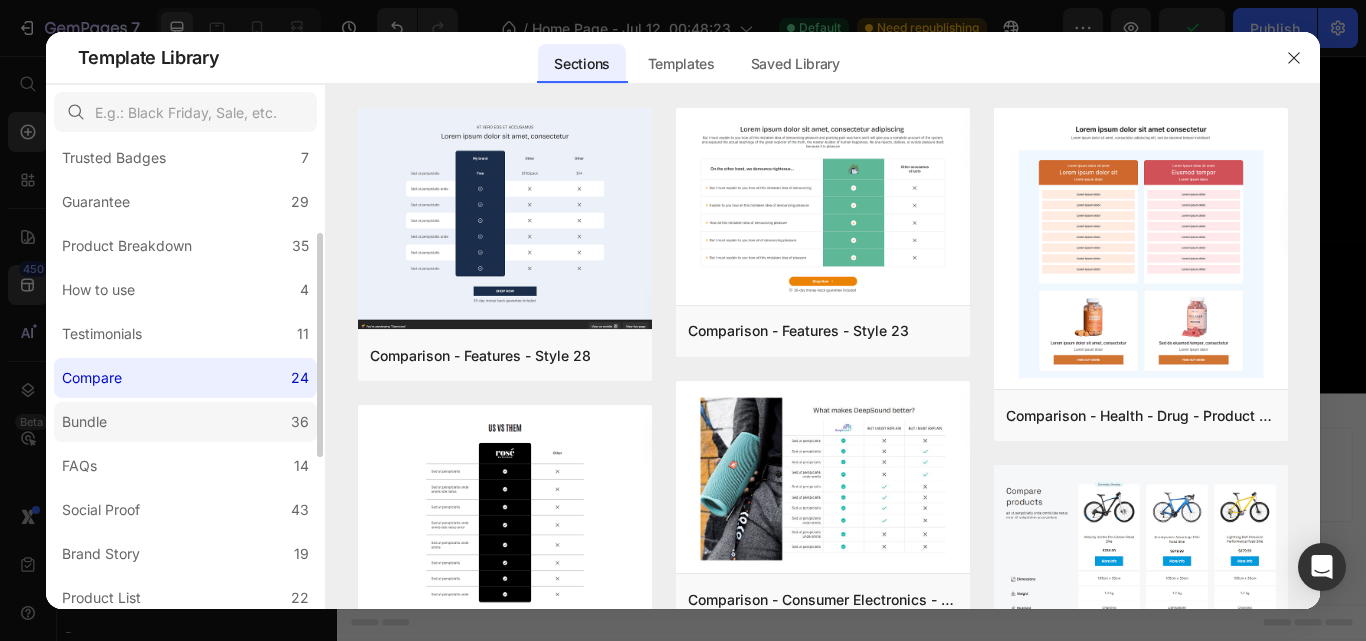 click on "Bundle 36" 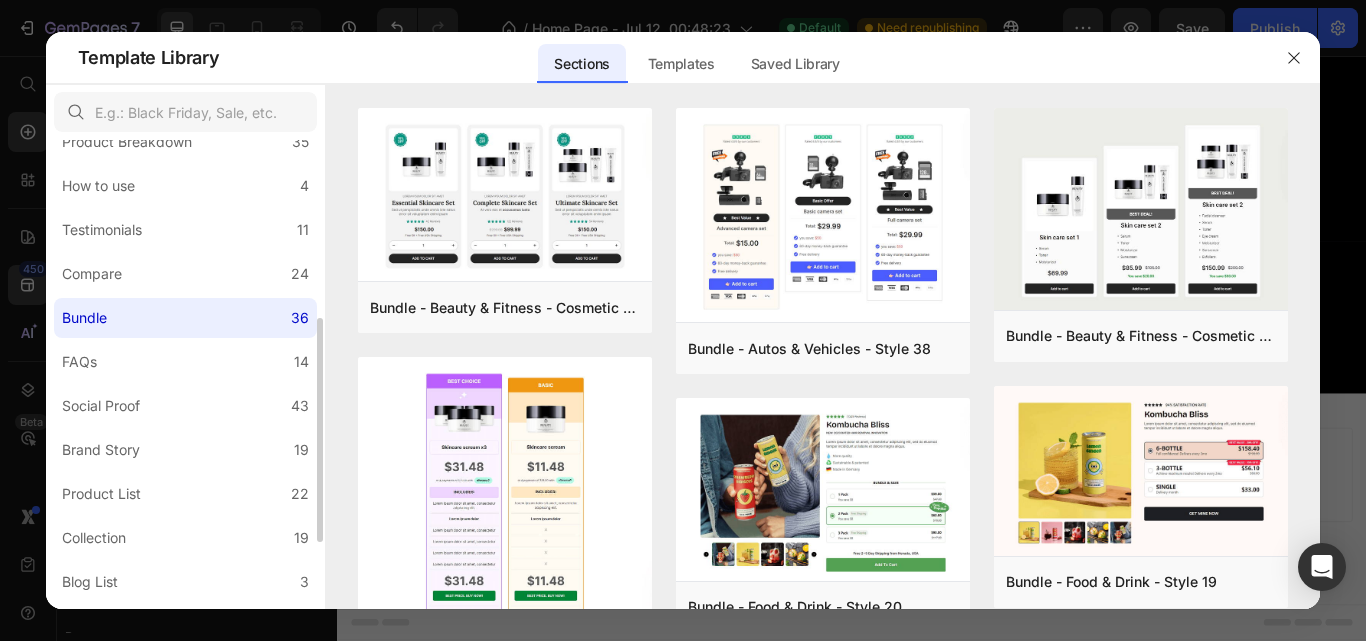 scroll, scrollTop: 322, scrollLeft: 0, axis: vertical 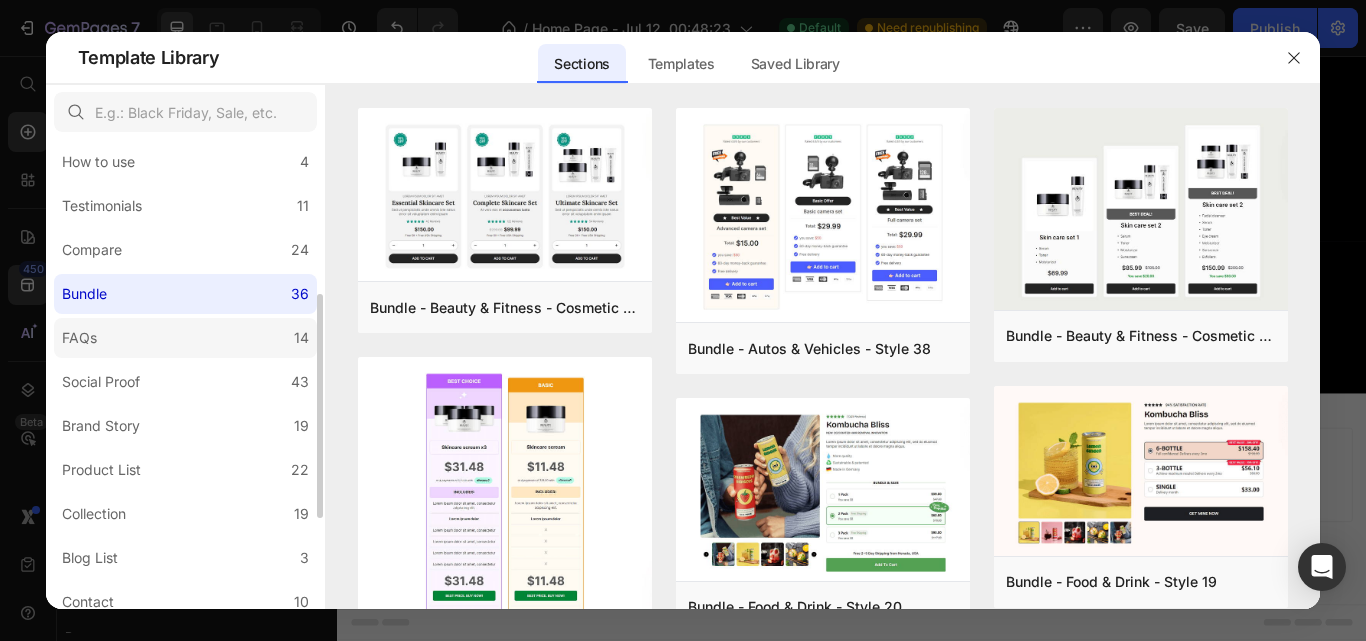 click on "FAQs 14" 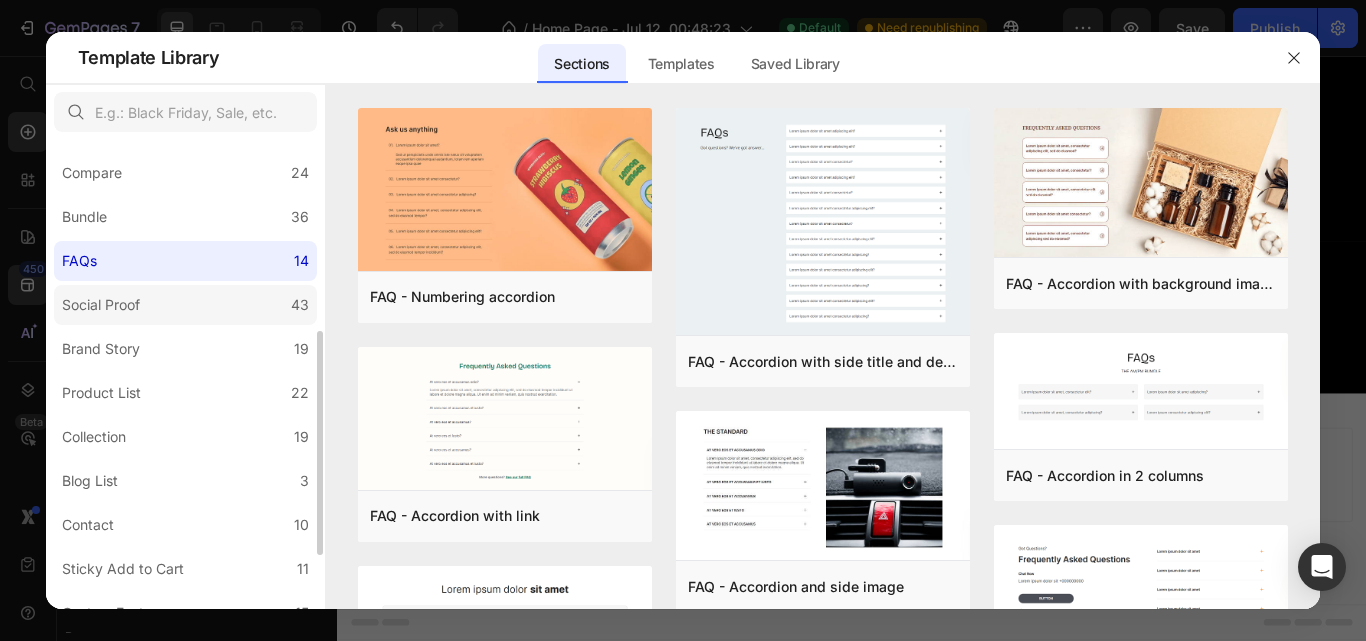 scroll, scrollTop: 398, scrollLeft: 0, axis: vertical 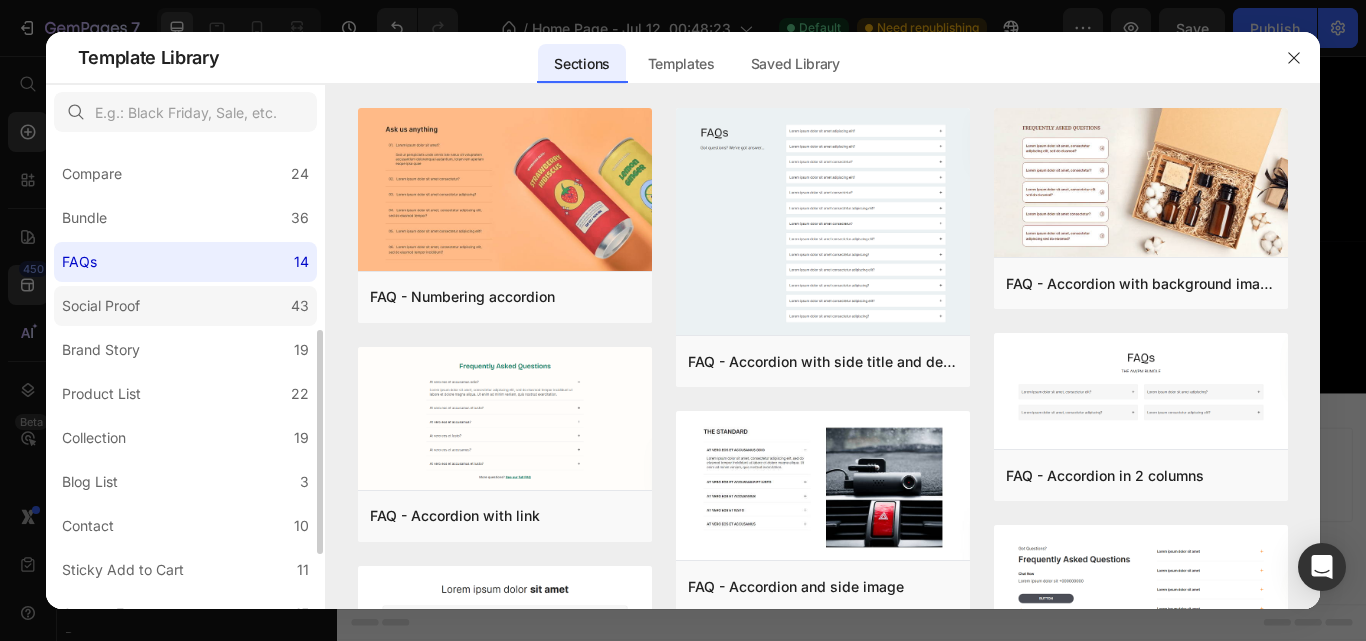 click on "Social Proof" at bounding box center (105, 306) 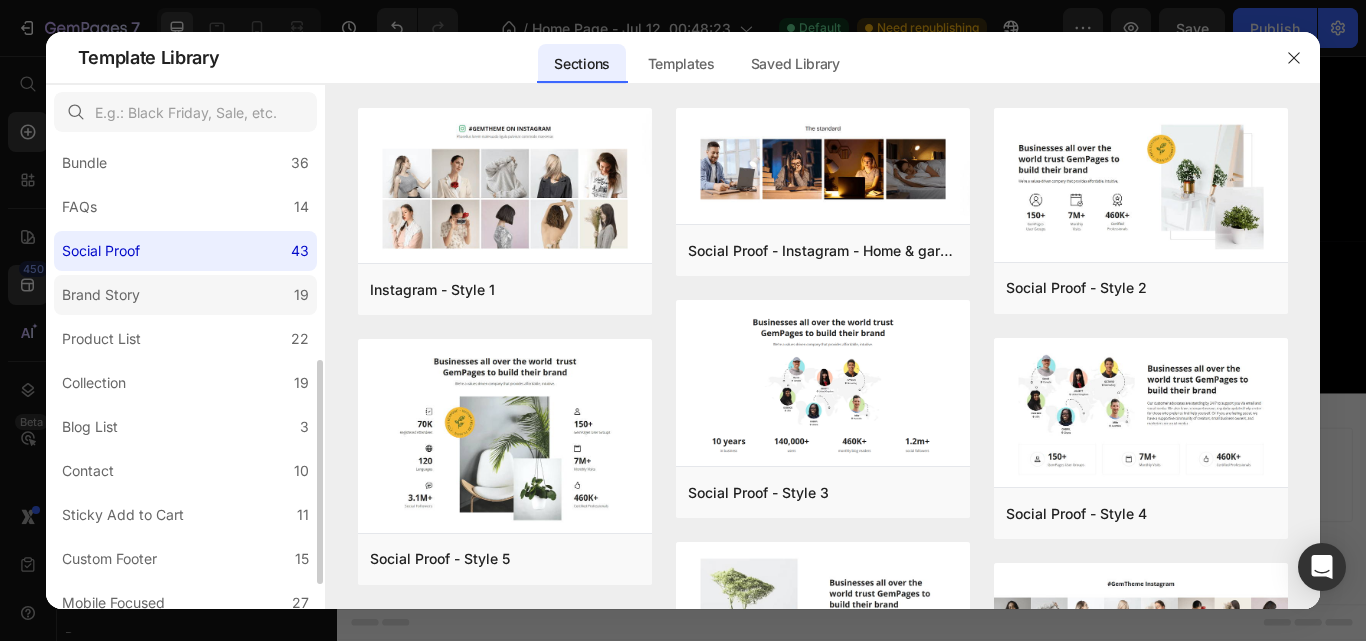 scroll, scrollTop: 455, scrollLeft: 0, axis: vertical 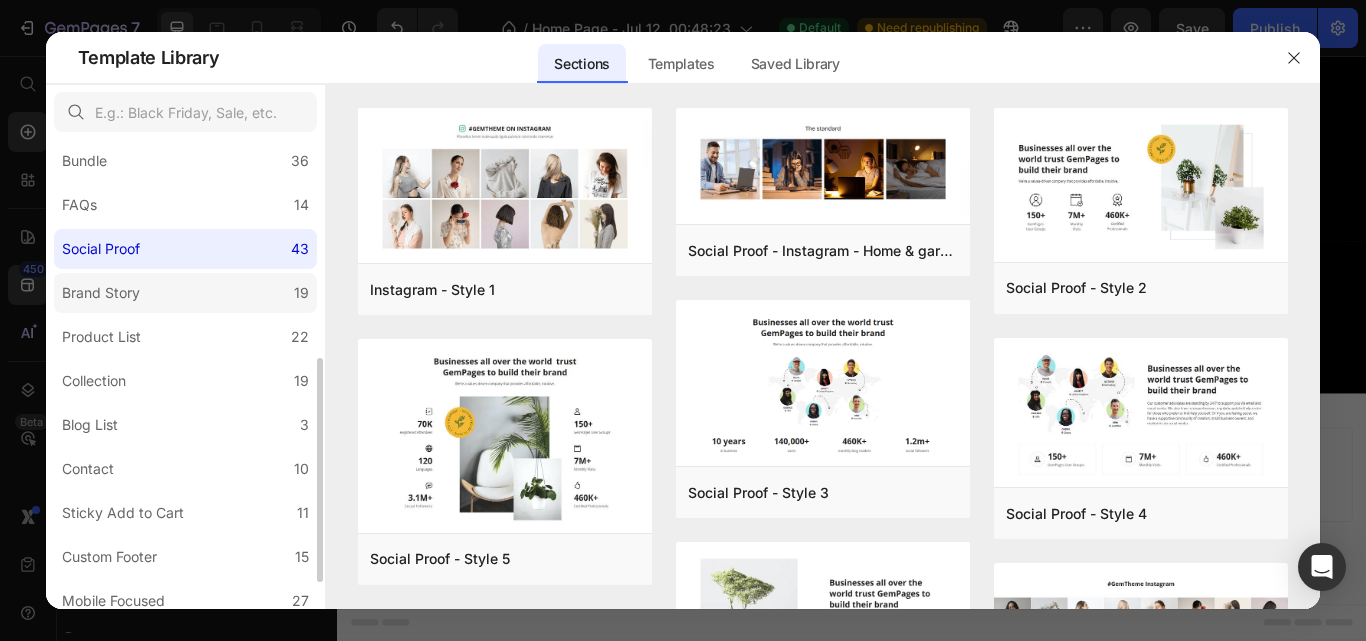 click on "Brand Story 19" 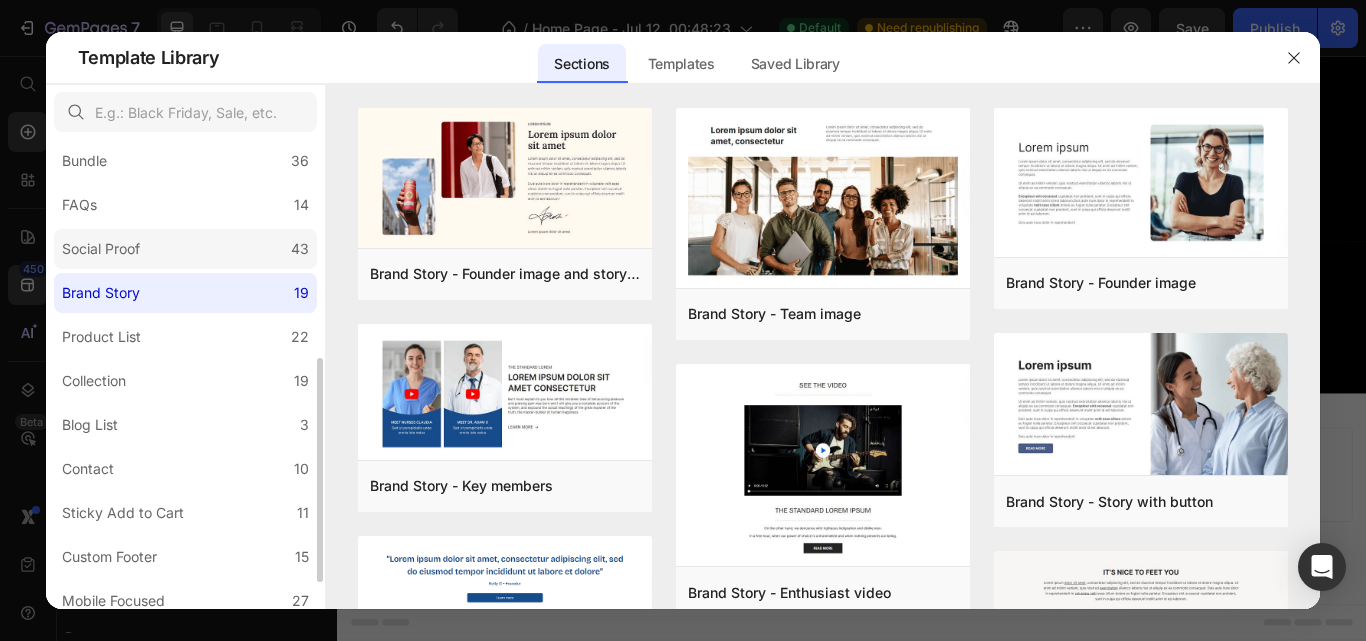 click on "Social Proof 43" 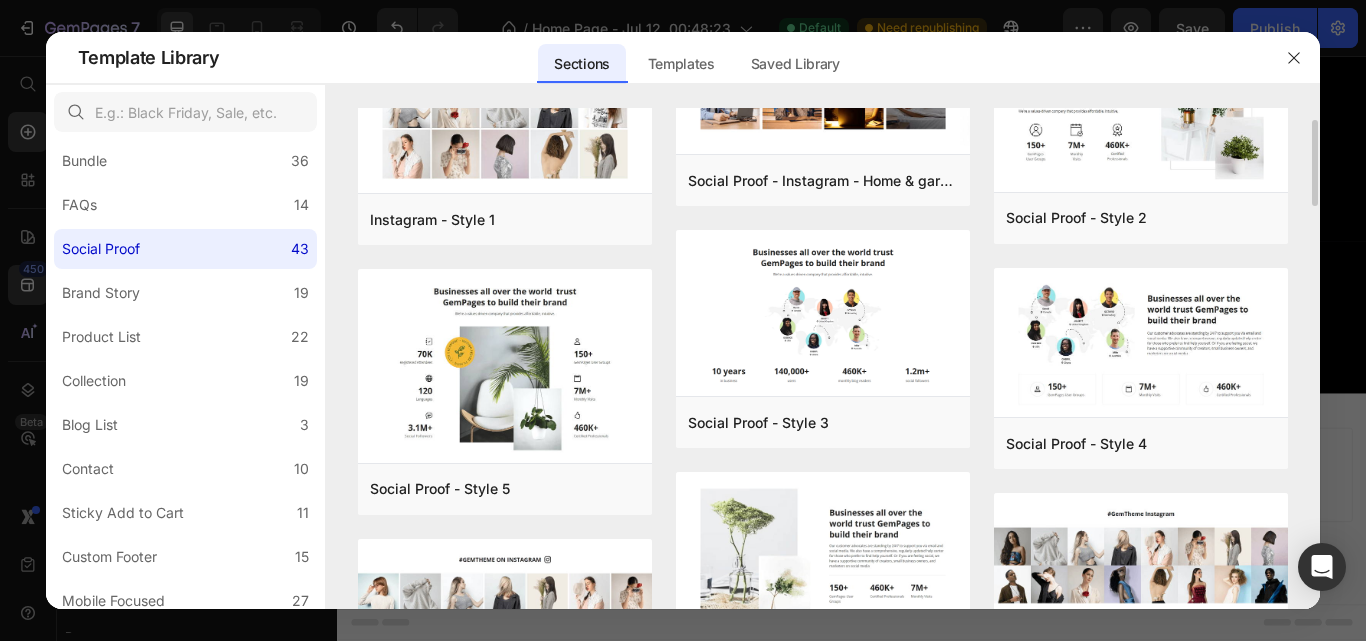 scroll, scrollTop: 0, scrollLeft: 0, axis: both 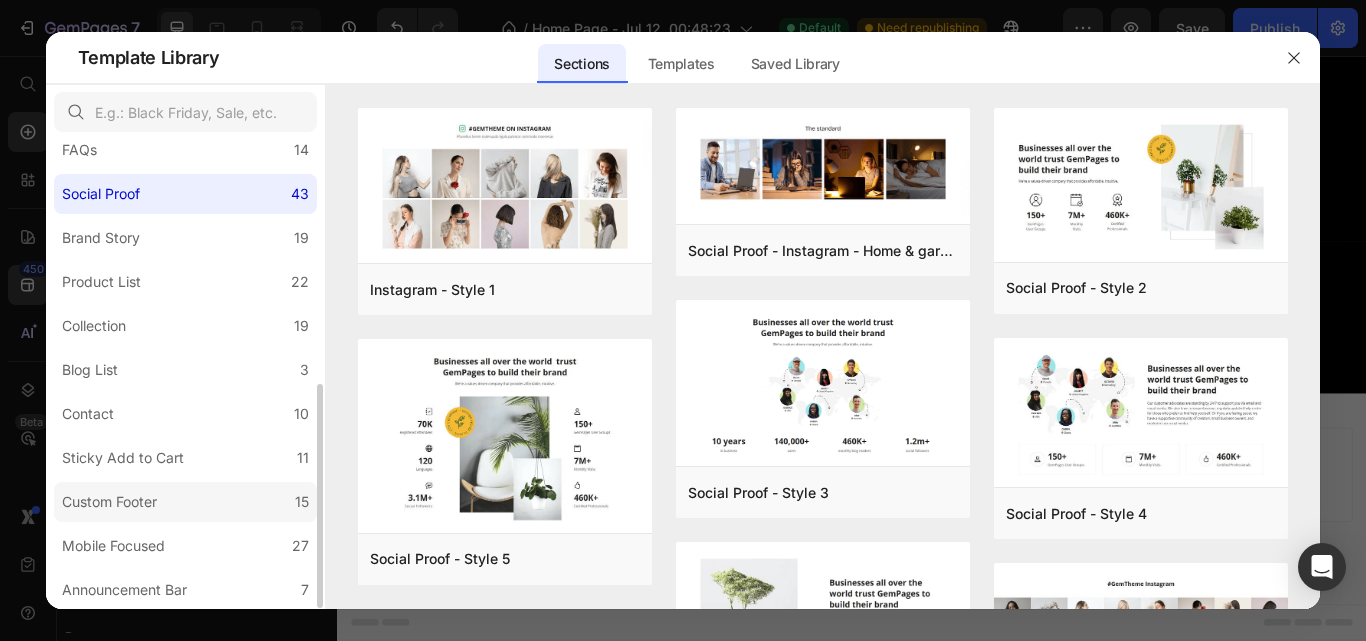 drag, startPoint x: 167, startPoint y: 578, endPoint x: 111, endPoint y: 494, distance: 100.95544 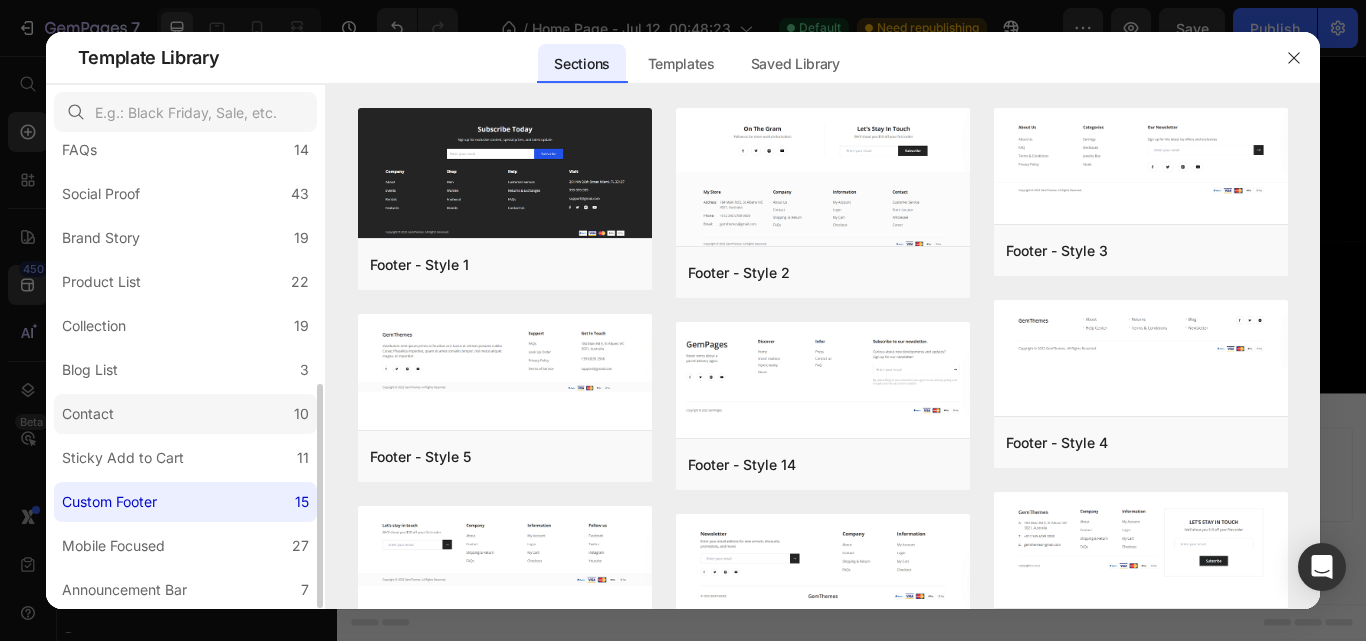 drag, startPoint x: 141, startPoint y: 458, endPoint x: 100, endPoint y: 430, distance: 49.648766 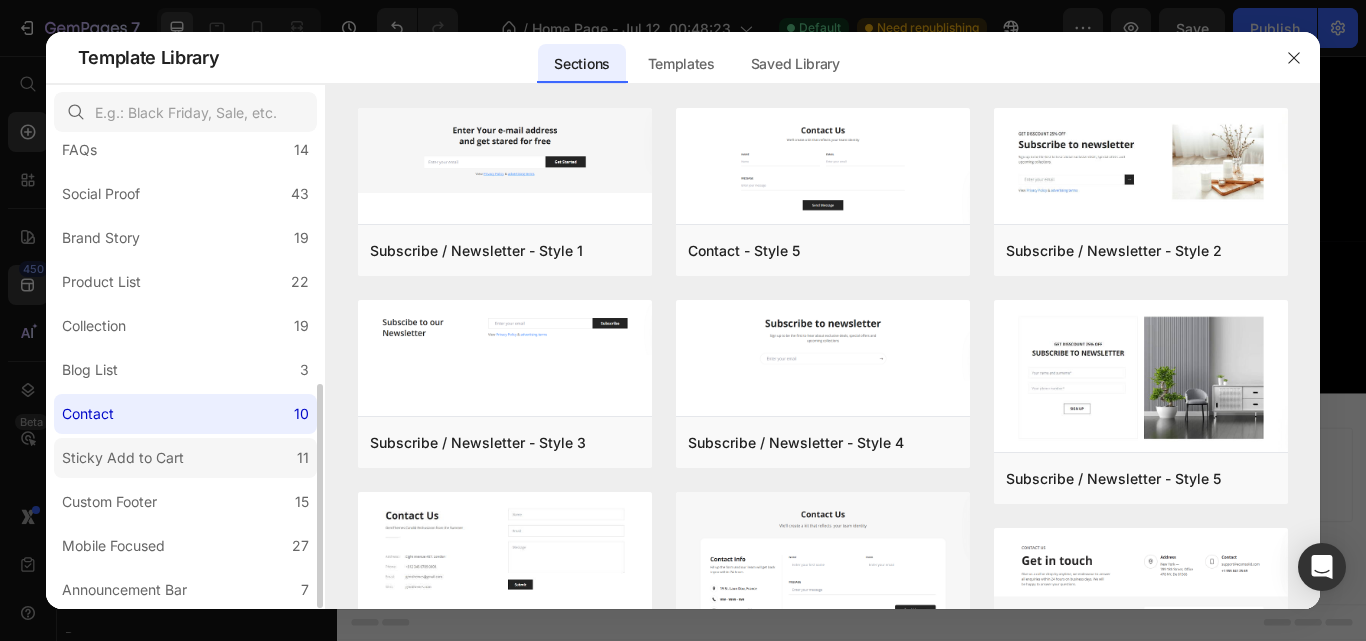 click on "Sticky Add to Cart" at bounding box center (123, 458) 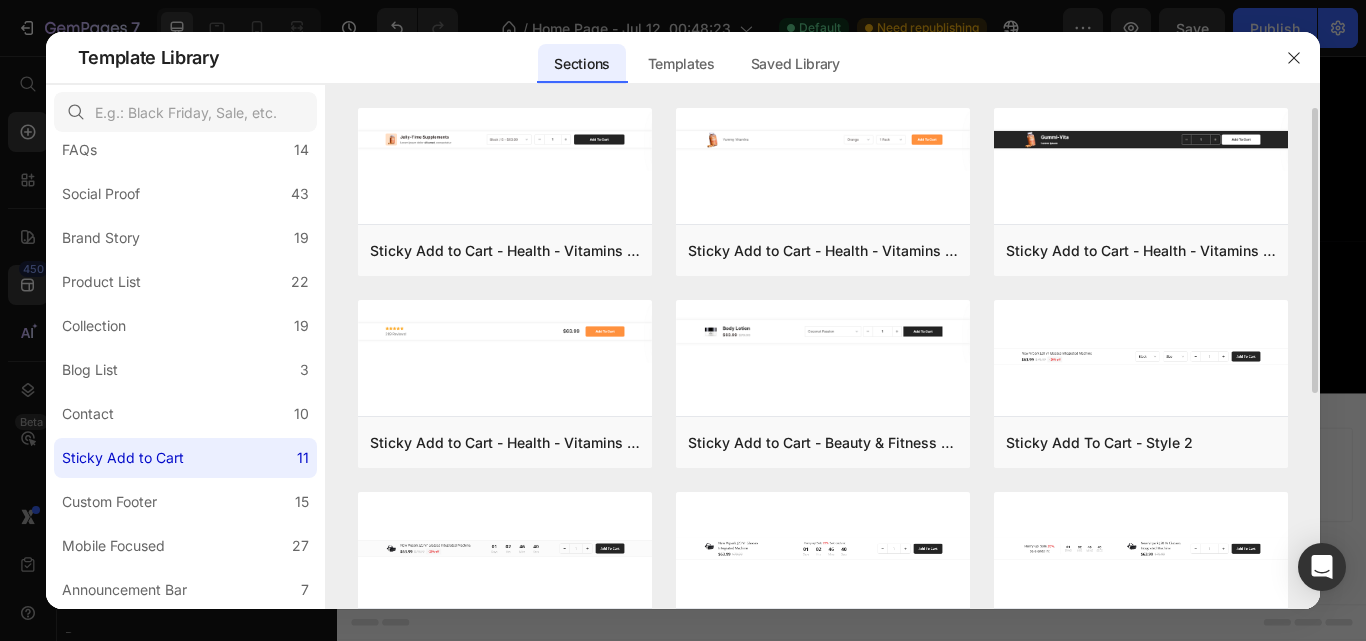 scroll, scrollTop: 267, scrollLeft: 0, axis: vertical 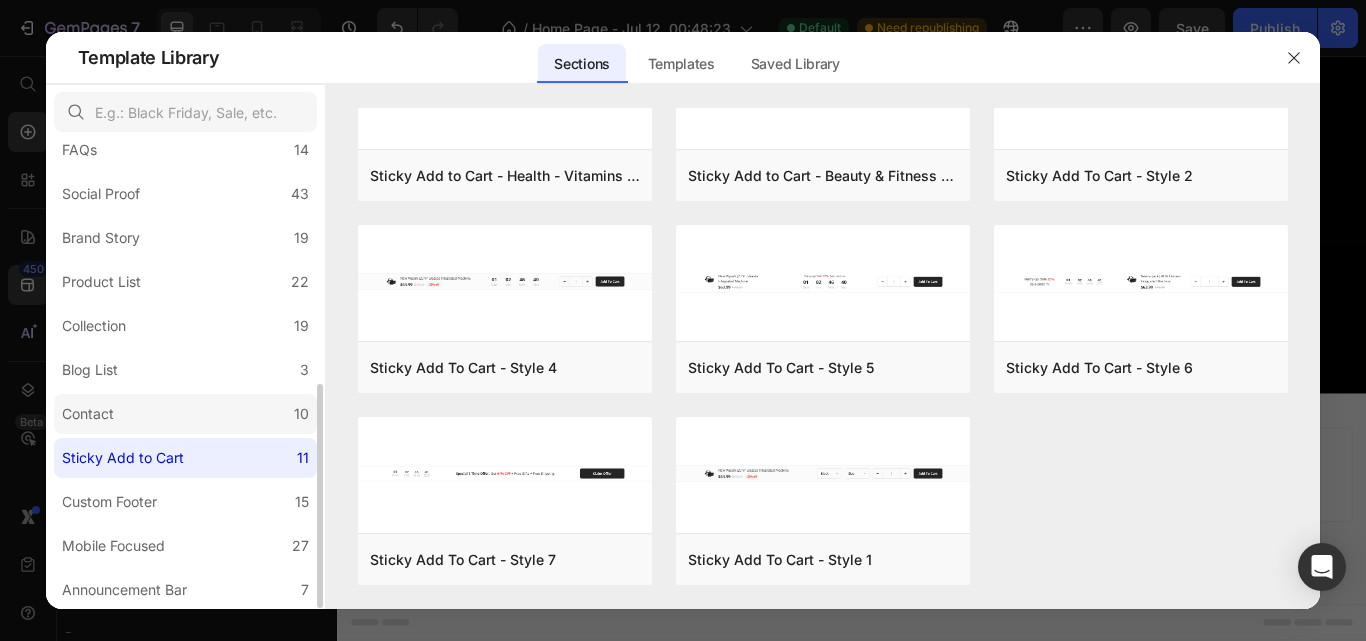 click on "Contact 10" 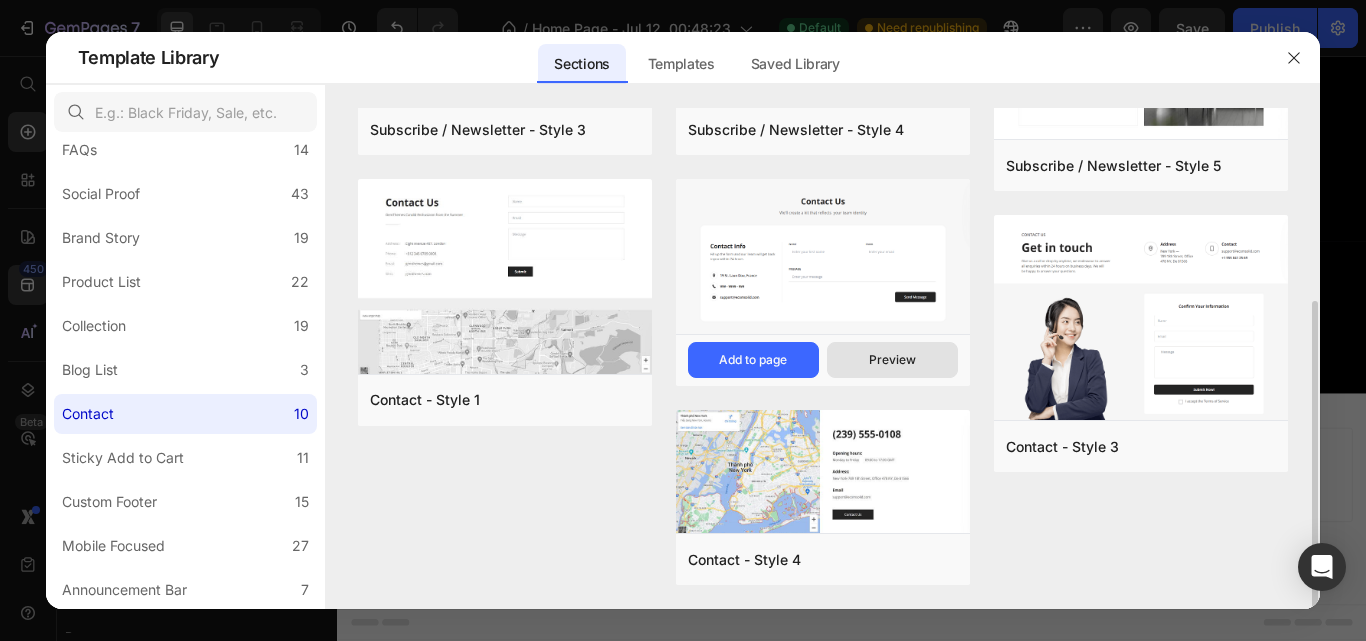 scroll, scrollTop: 312, scrollLeft: 0, axis: vertical 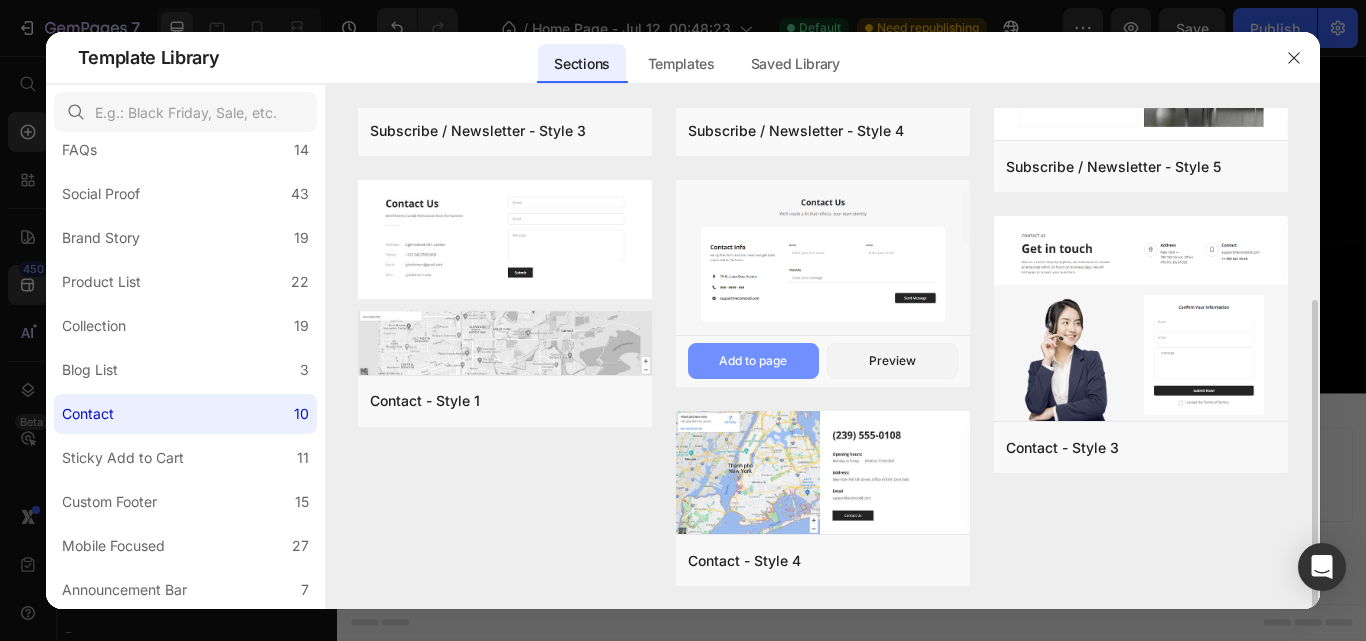 click on "Add to page" at bounding box center [753, 361] 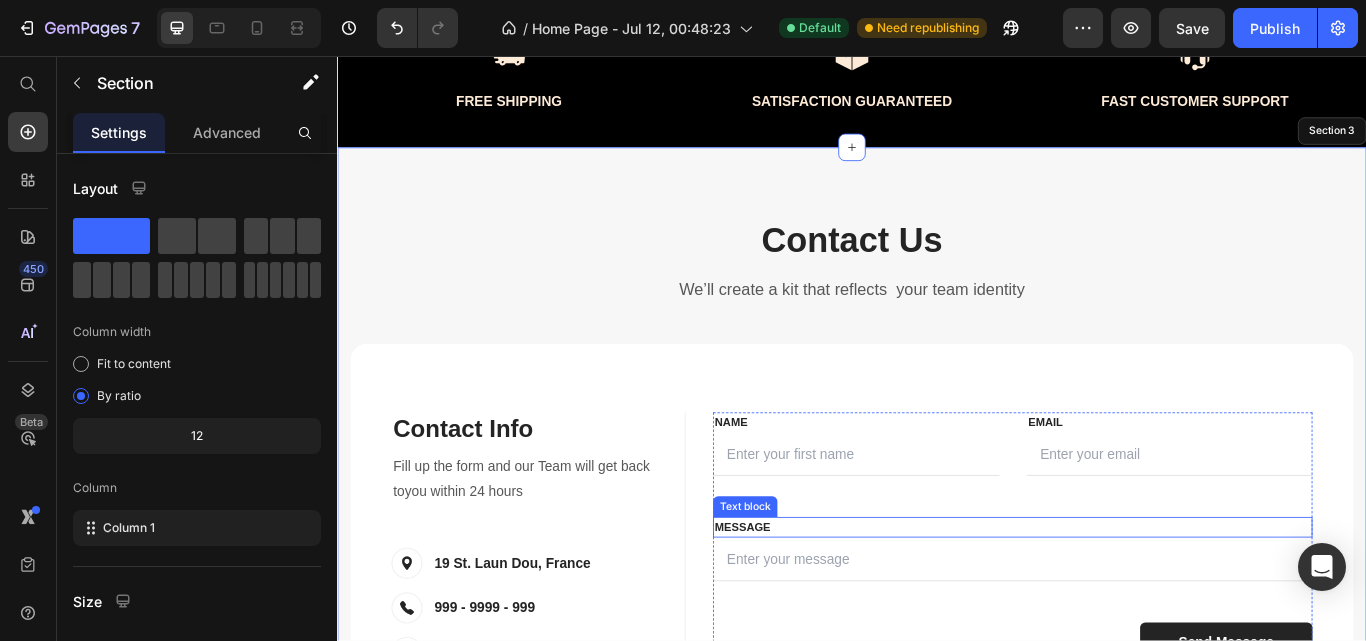 scroll, scrollTop: 532, scrollLeft: 0, axis: vertical 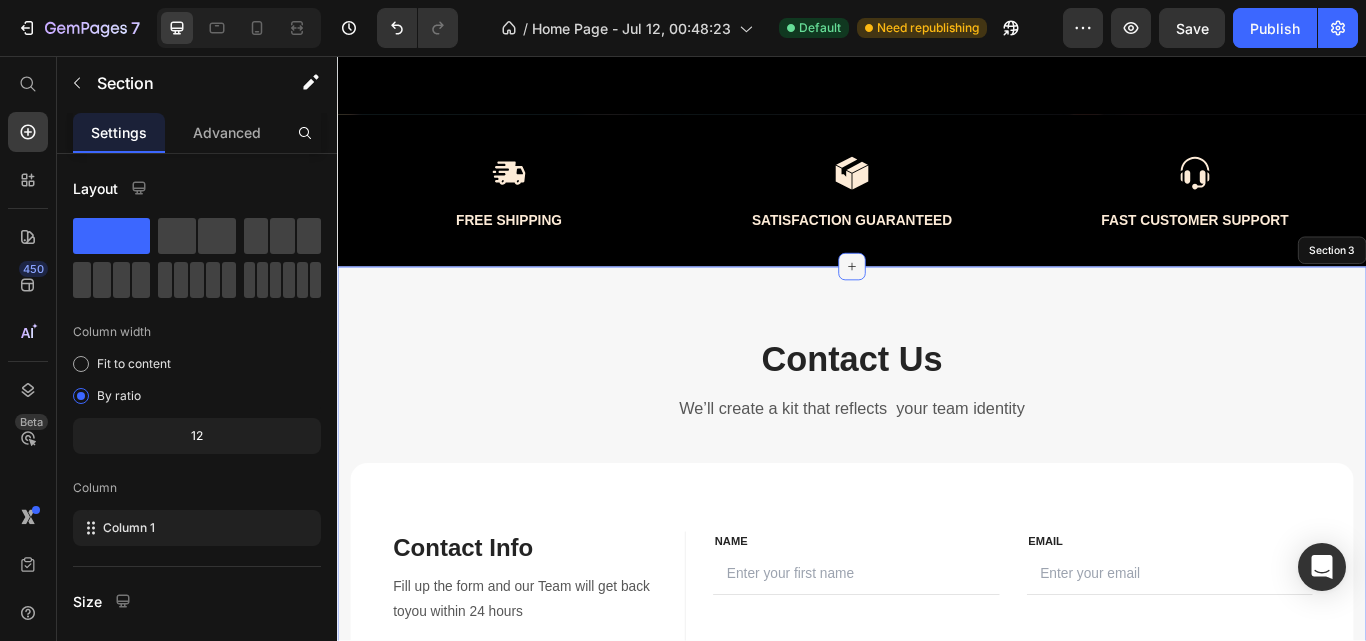 click 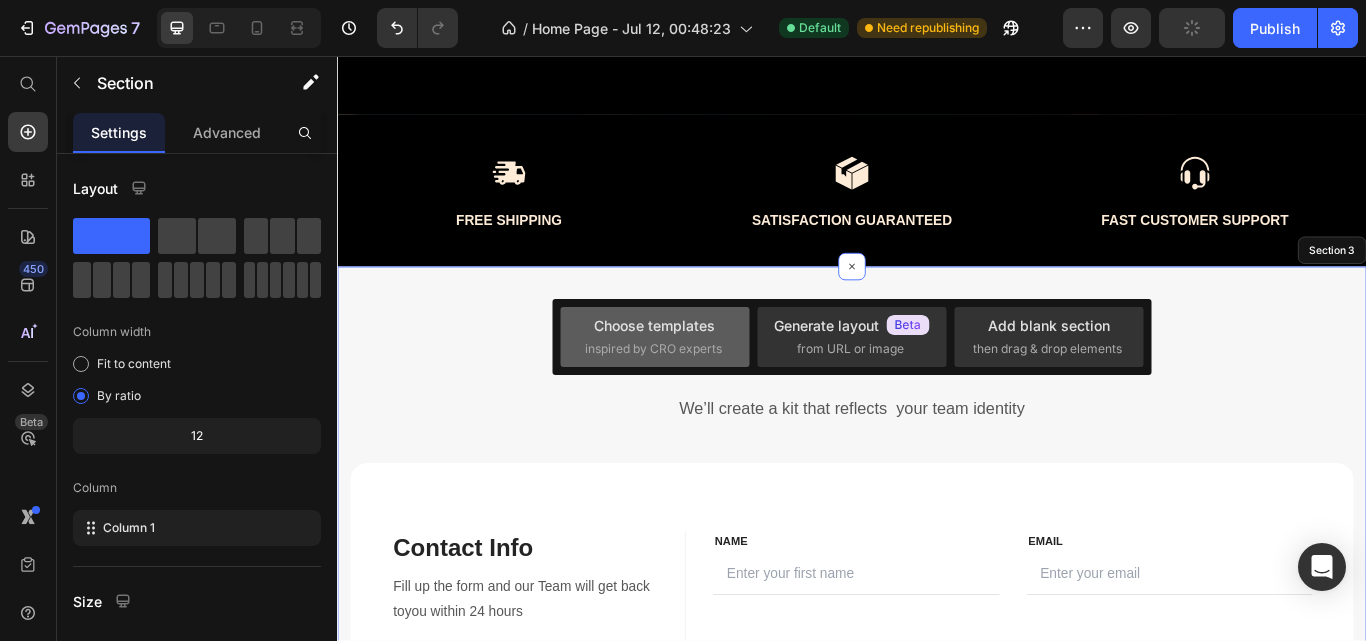 click on "Choose templates" at bounding box center (654, 325) 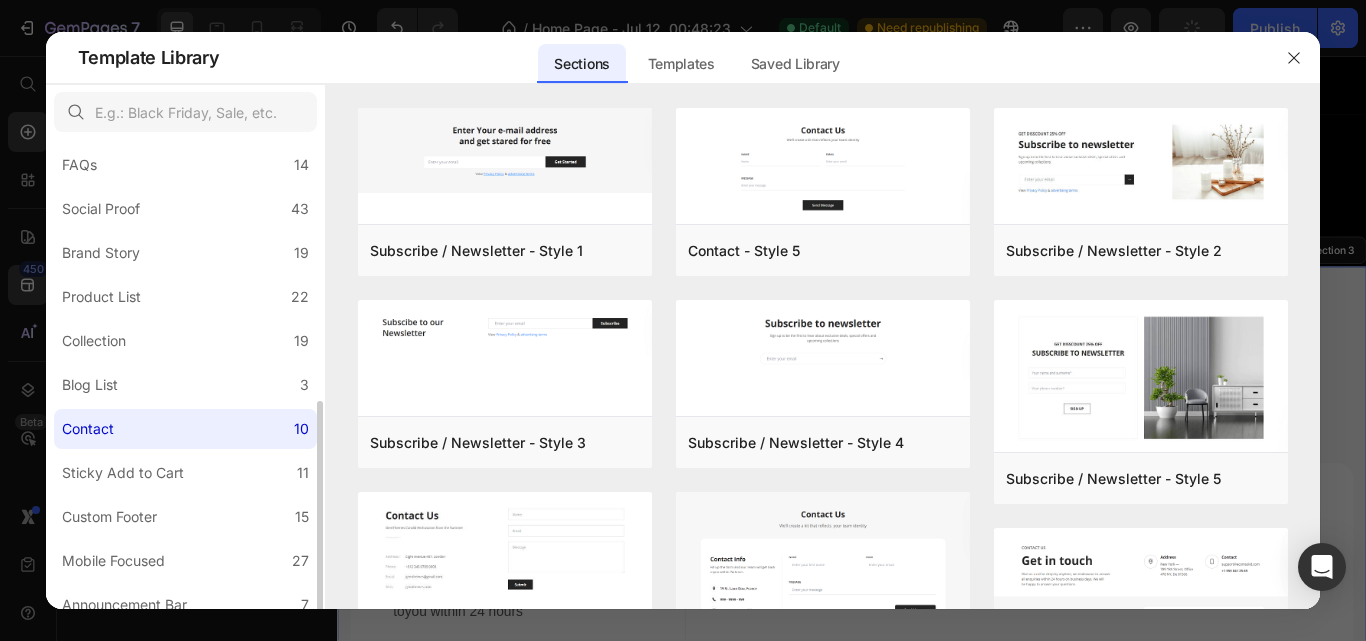 scroll, scrollTop: 511, scrollLeft: 0, axis: vertical 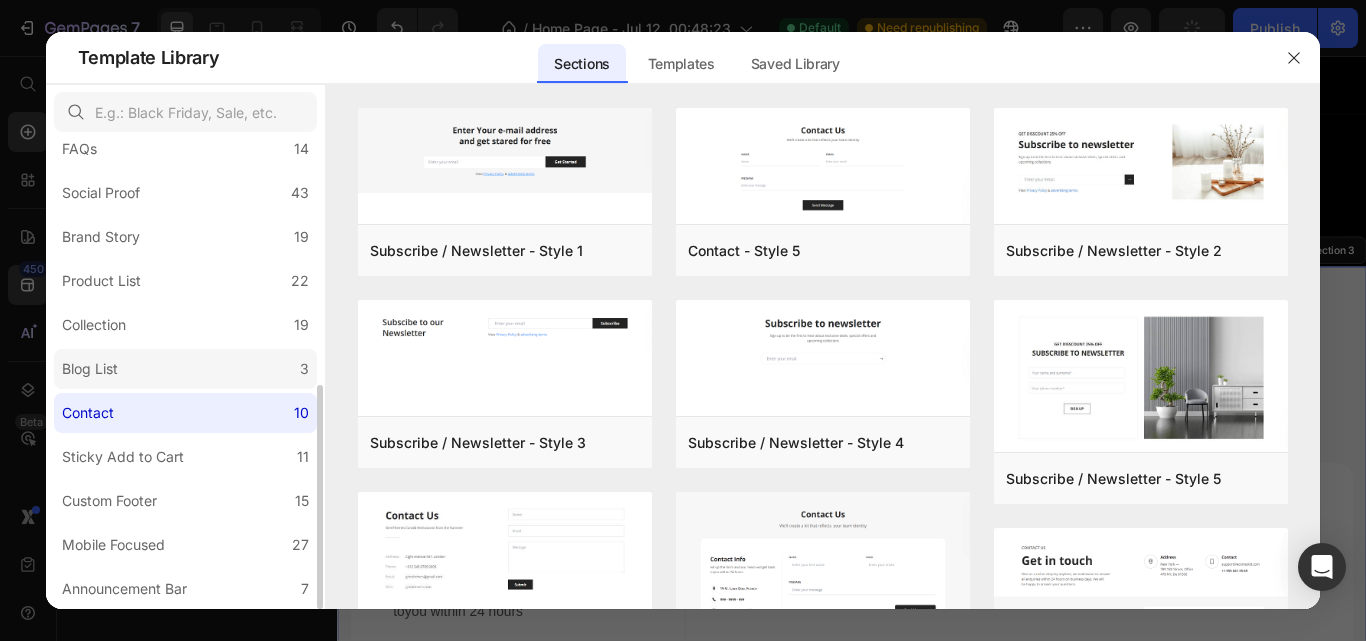 click on "Blog List 3" 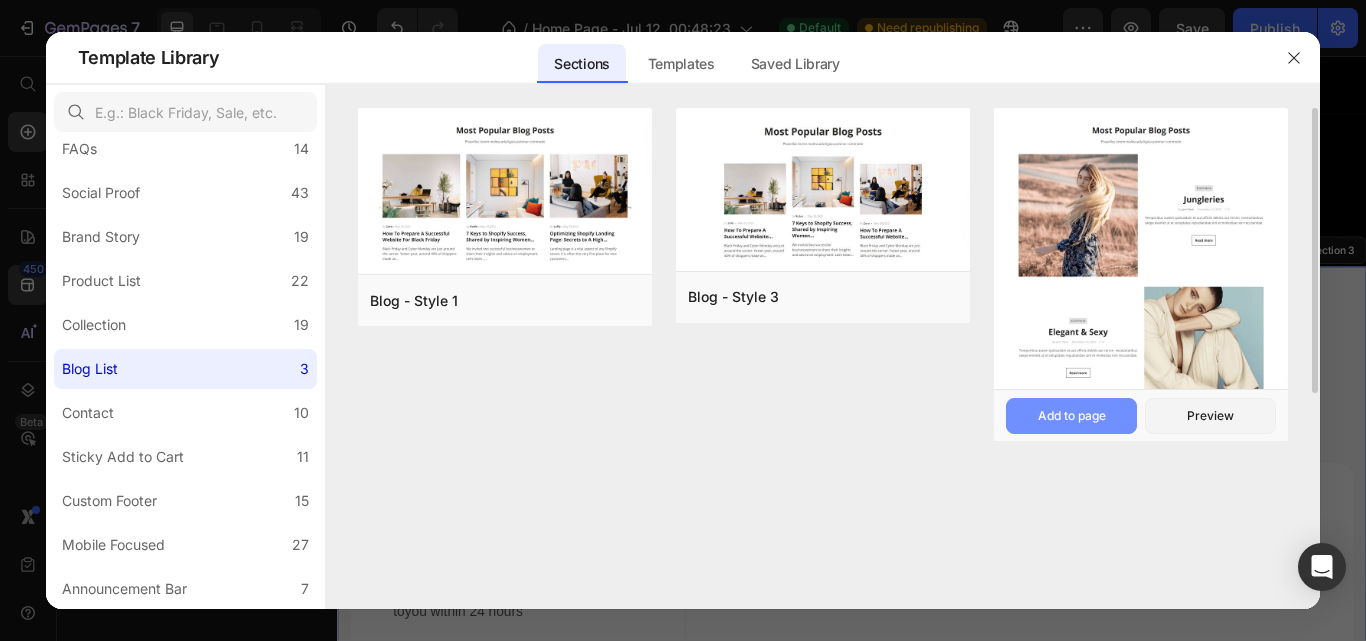 click on "Add to page" at bounding box center [1072, 416] 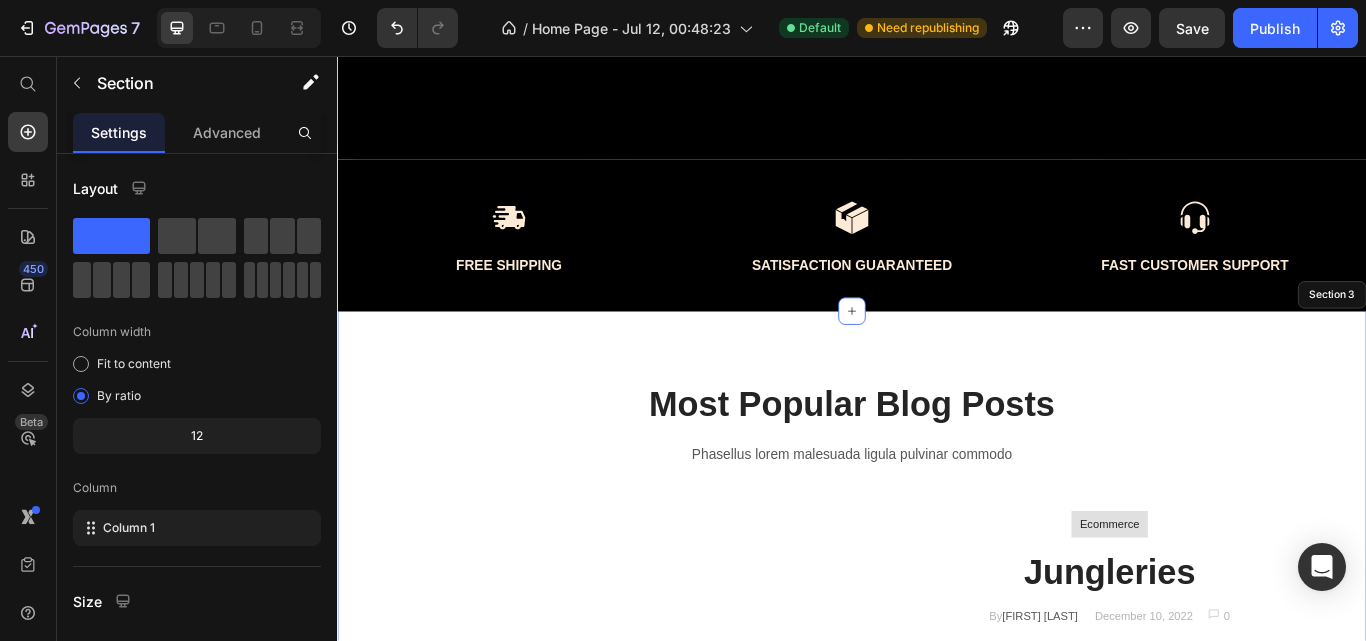 scroll, scrollTop: 472, scrollLeft: 0, axis: vertical 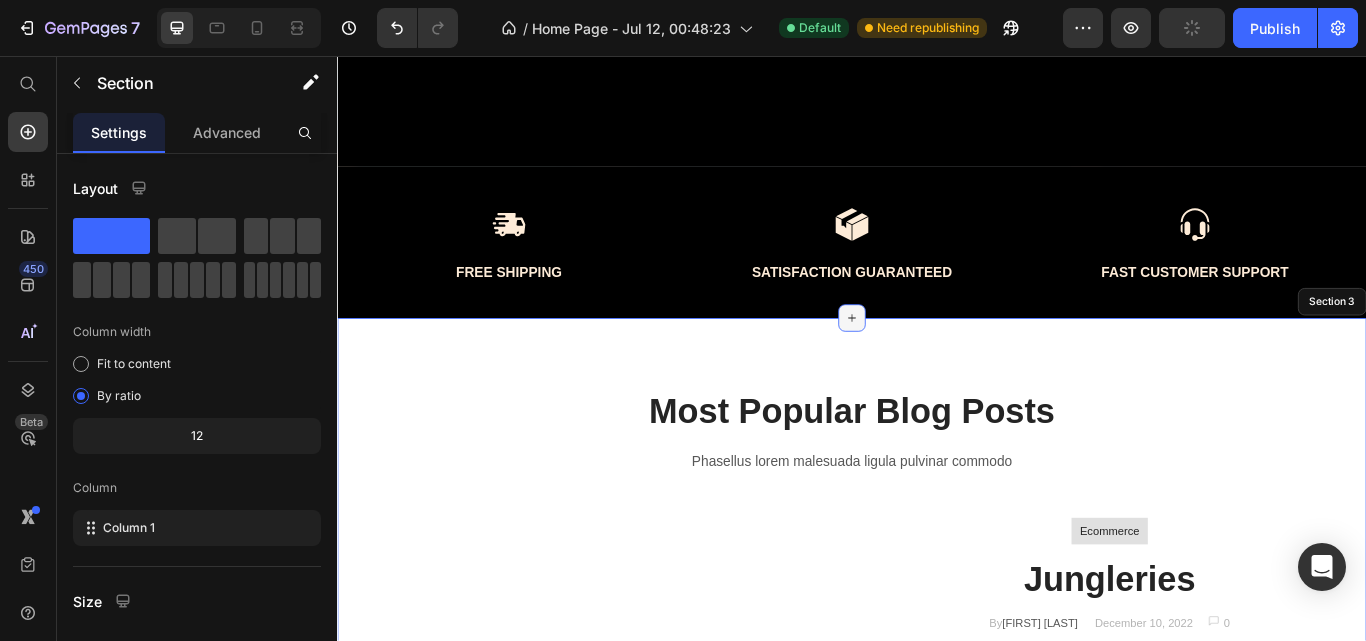 click 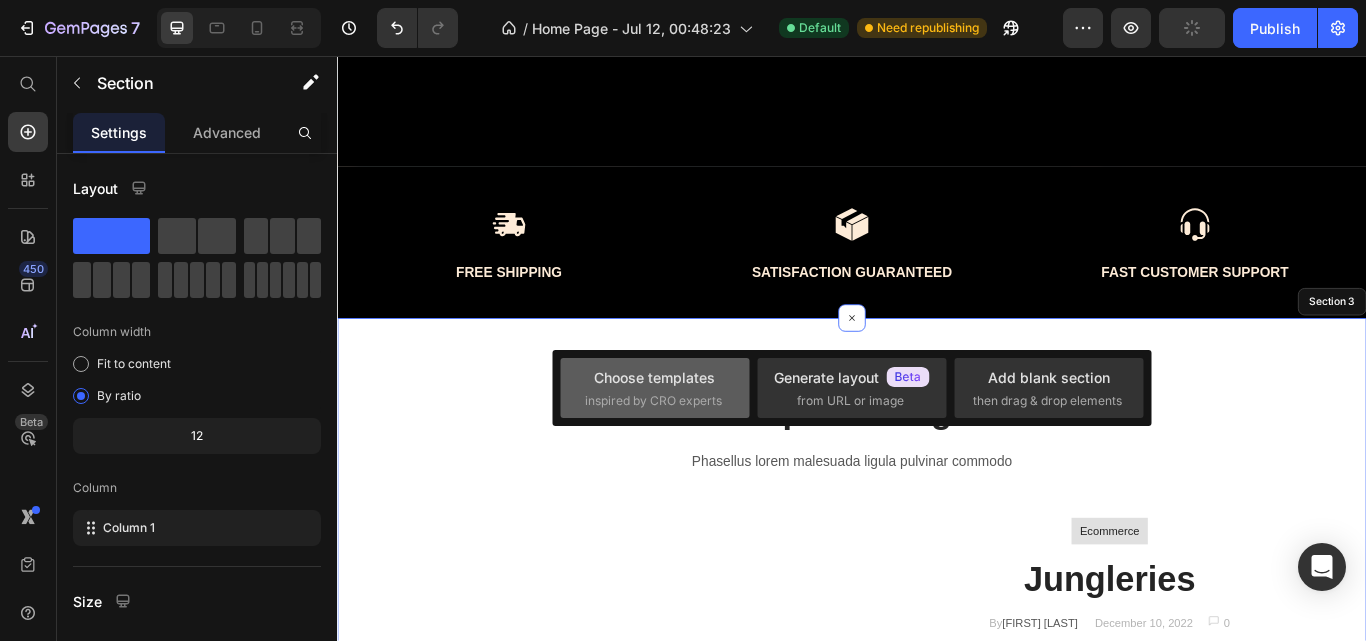click on "Choose templates" at bounding box center (654, 377) 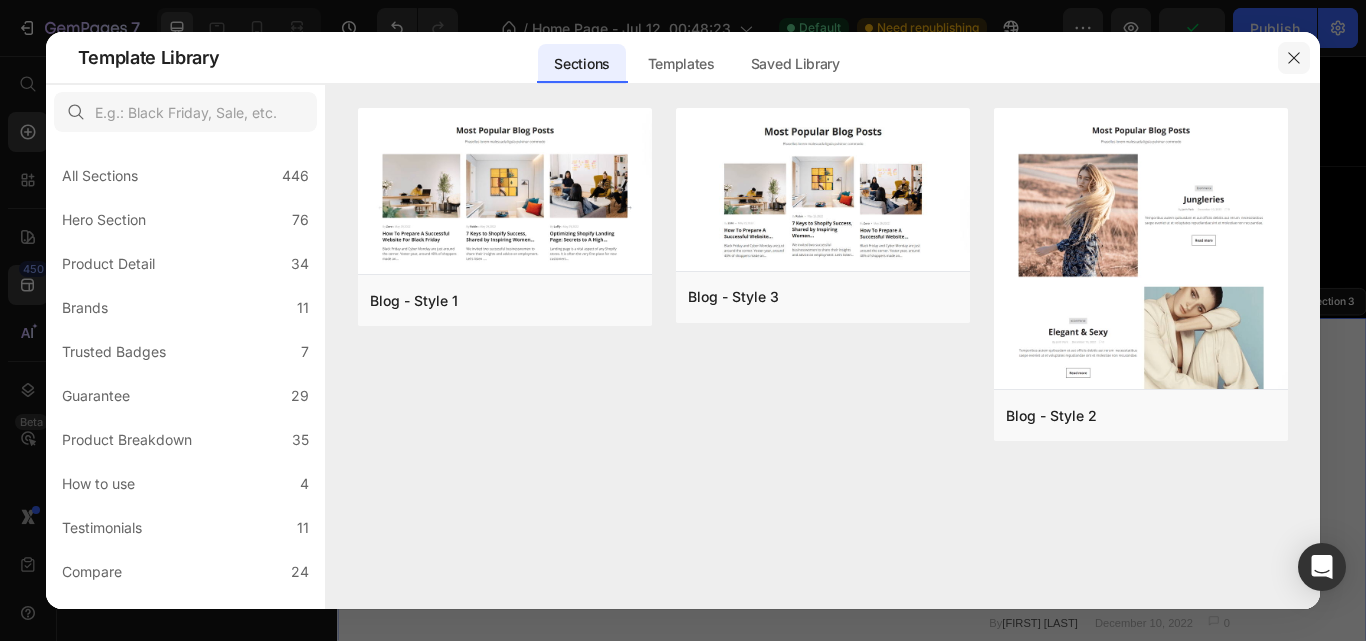 click 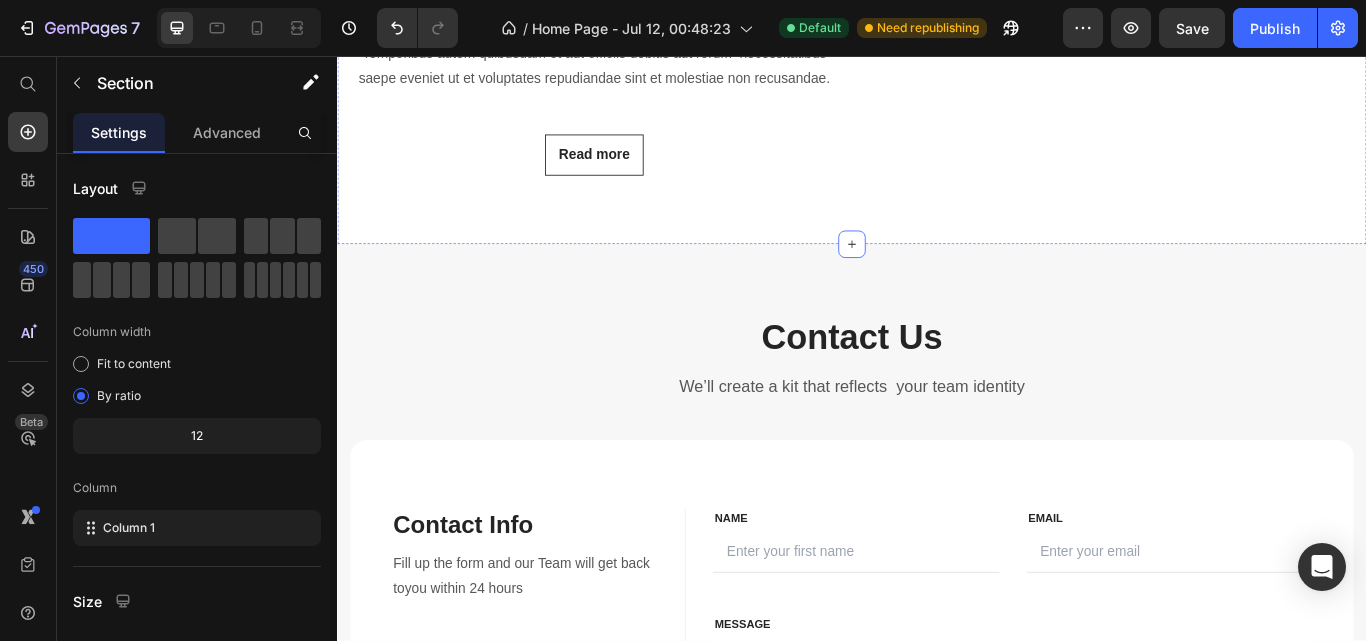 scroll, scrollTop: 1542, scrollLeft: 0, axis: vertical 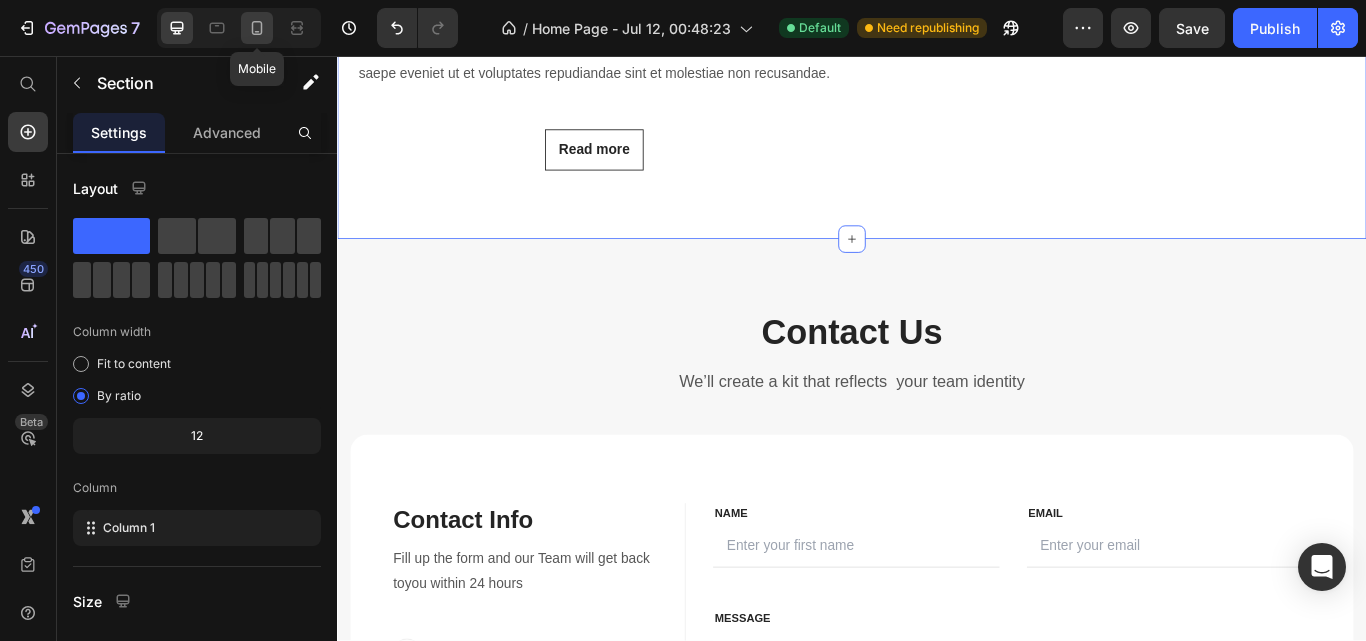 click 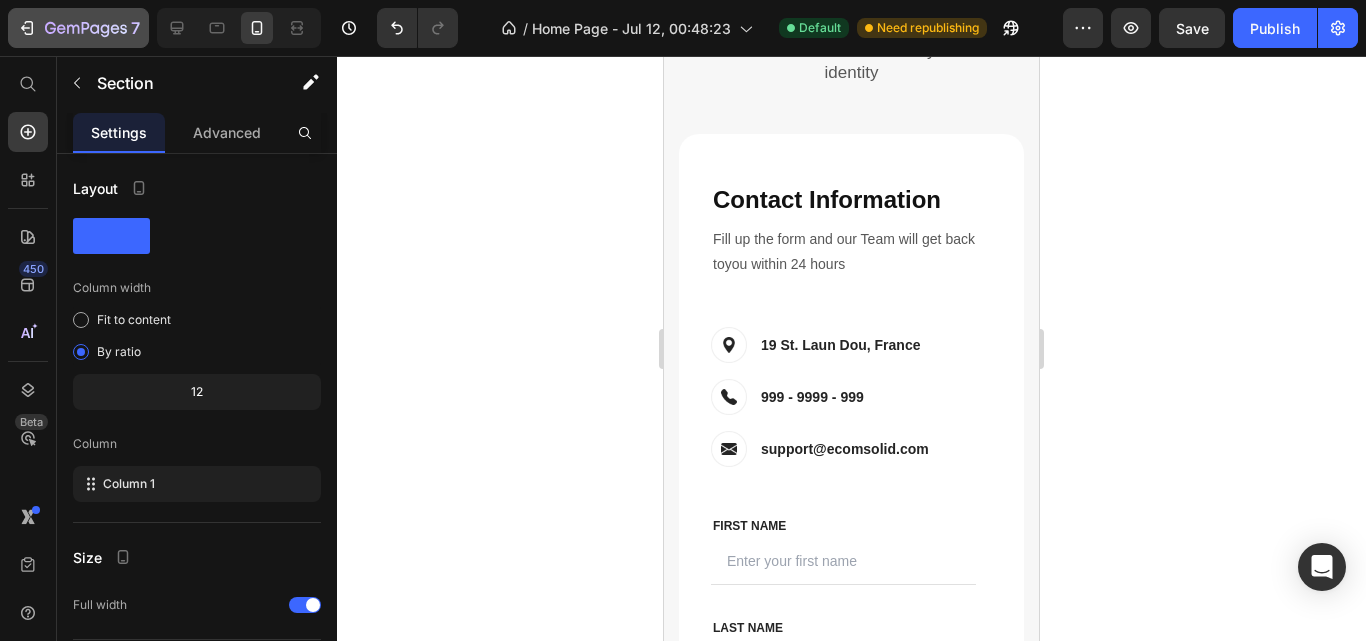 scroll, scrollTop: 2200, scrollLeft: 0, axis: vertical 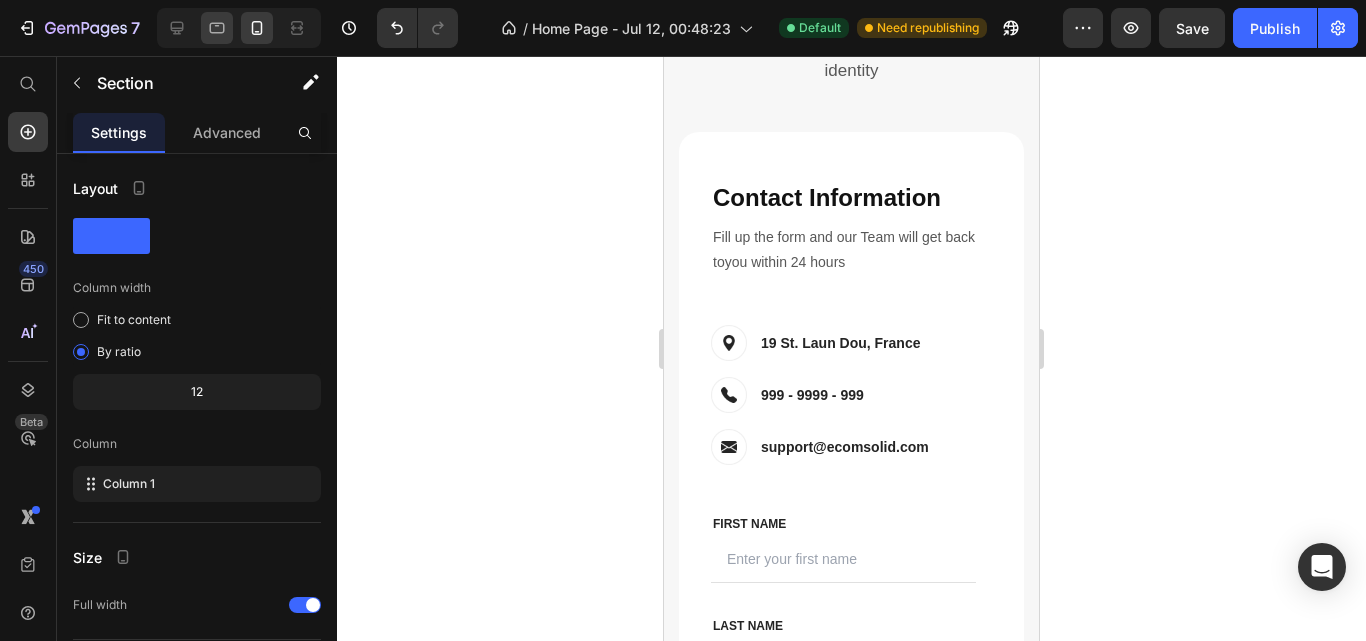 click 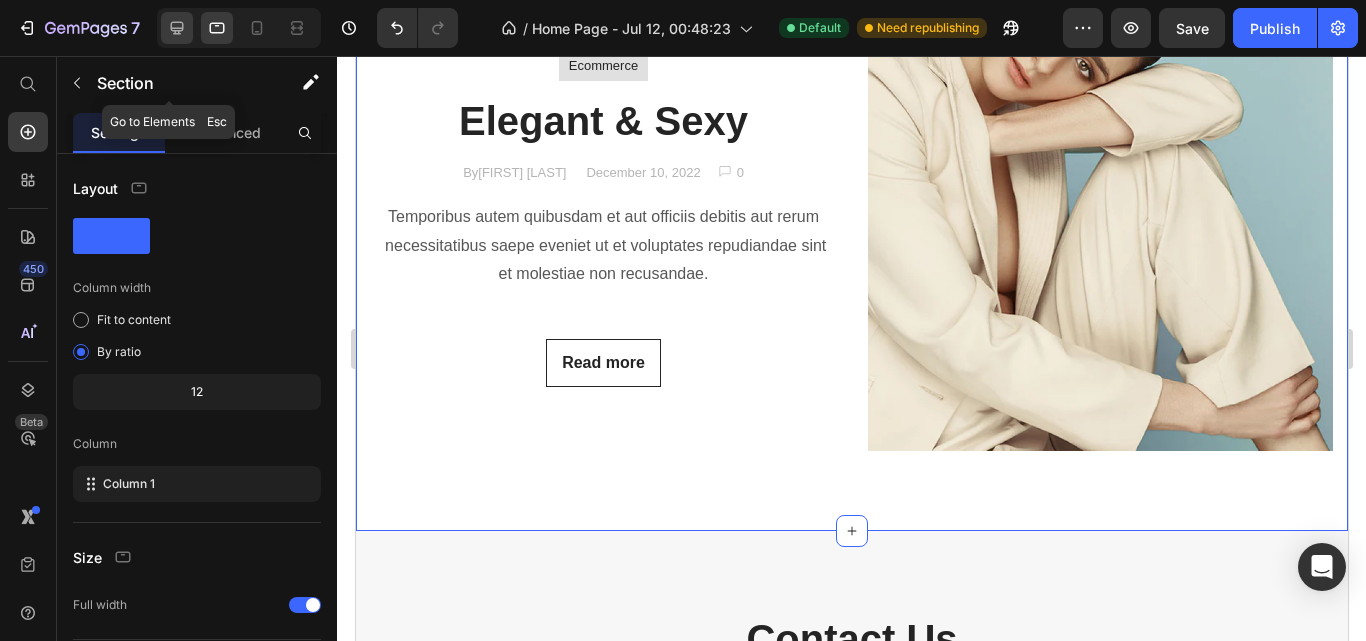 scroll, scrollTop: 850, scrollLeft: 0, axis: vertical 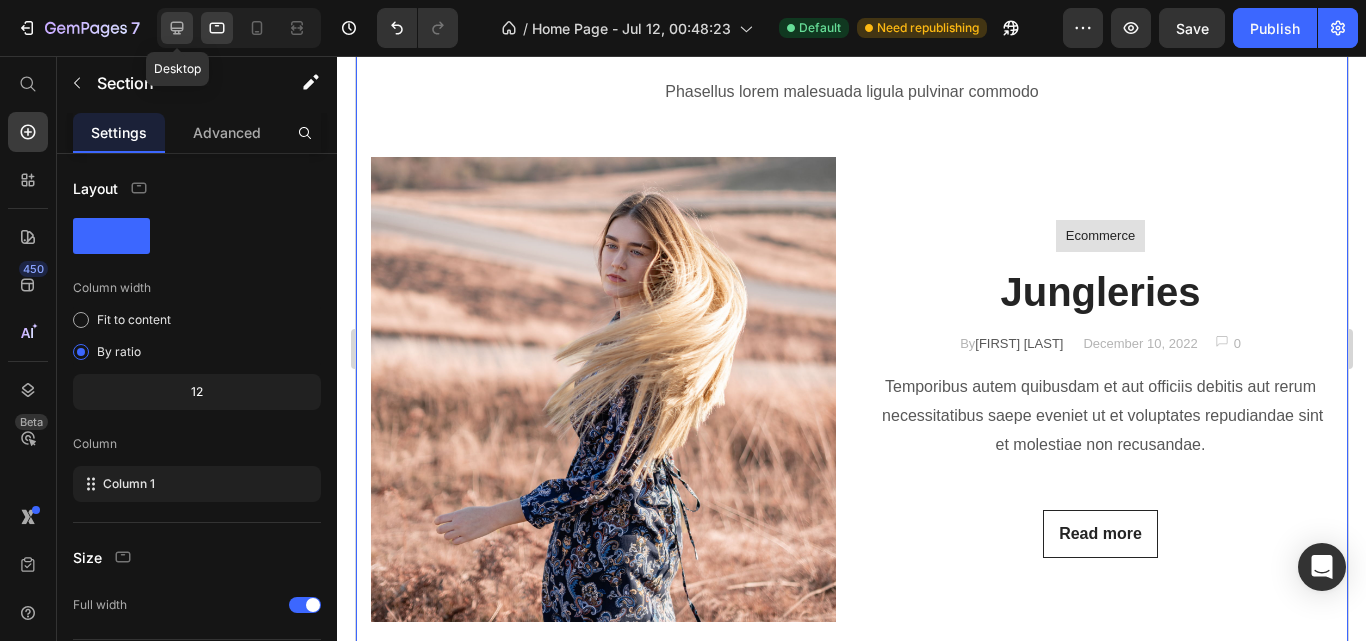 click 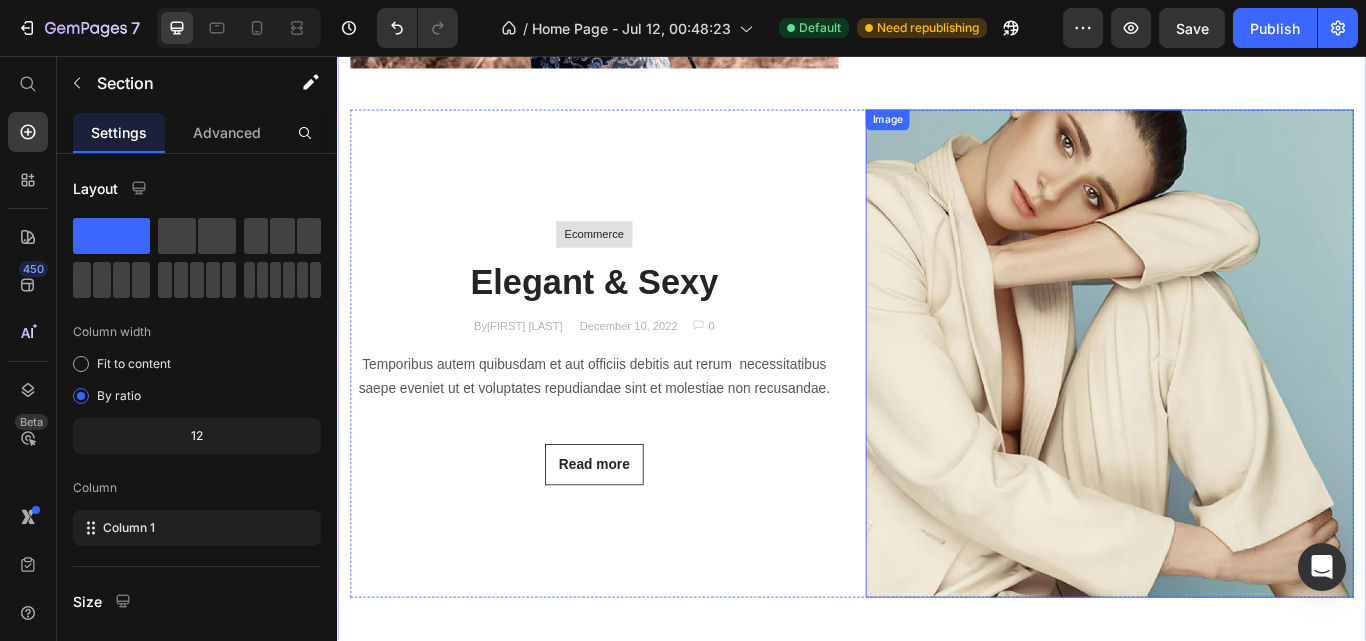 scroll, scrollTop: 1561, scrollLeft: 0, axis: vertical 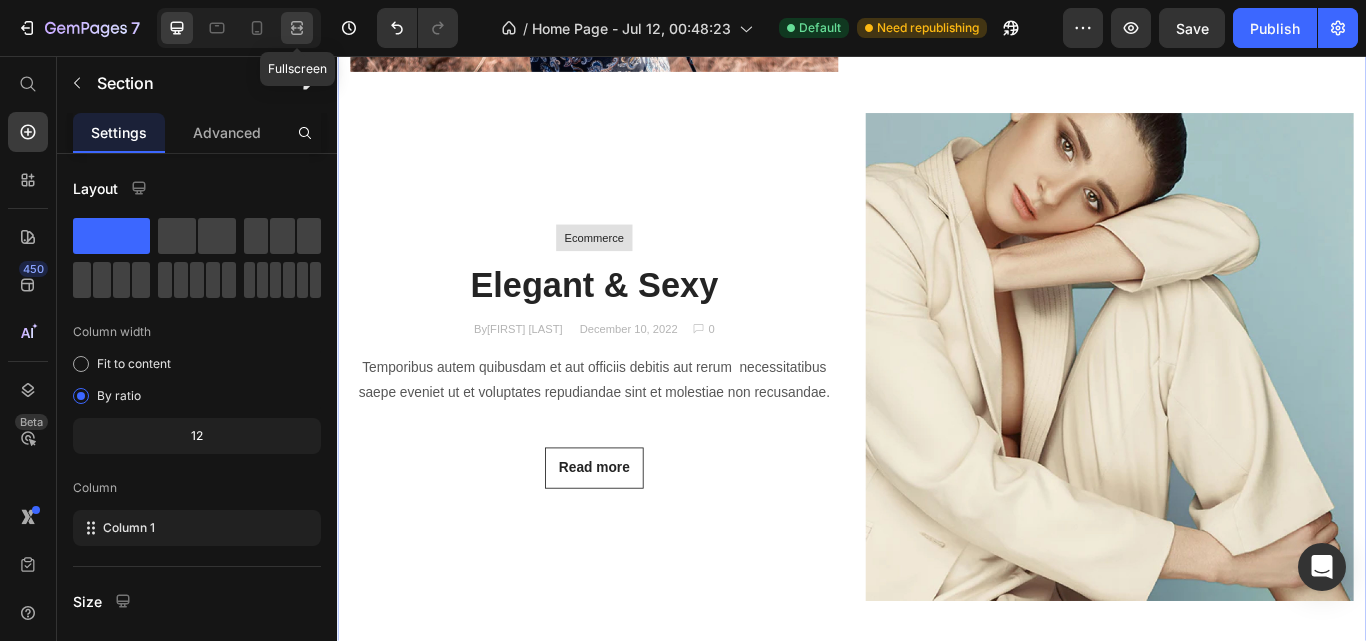 click 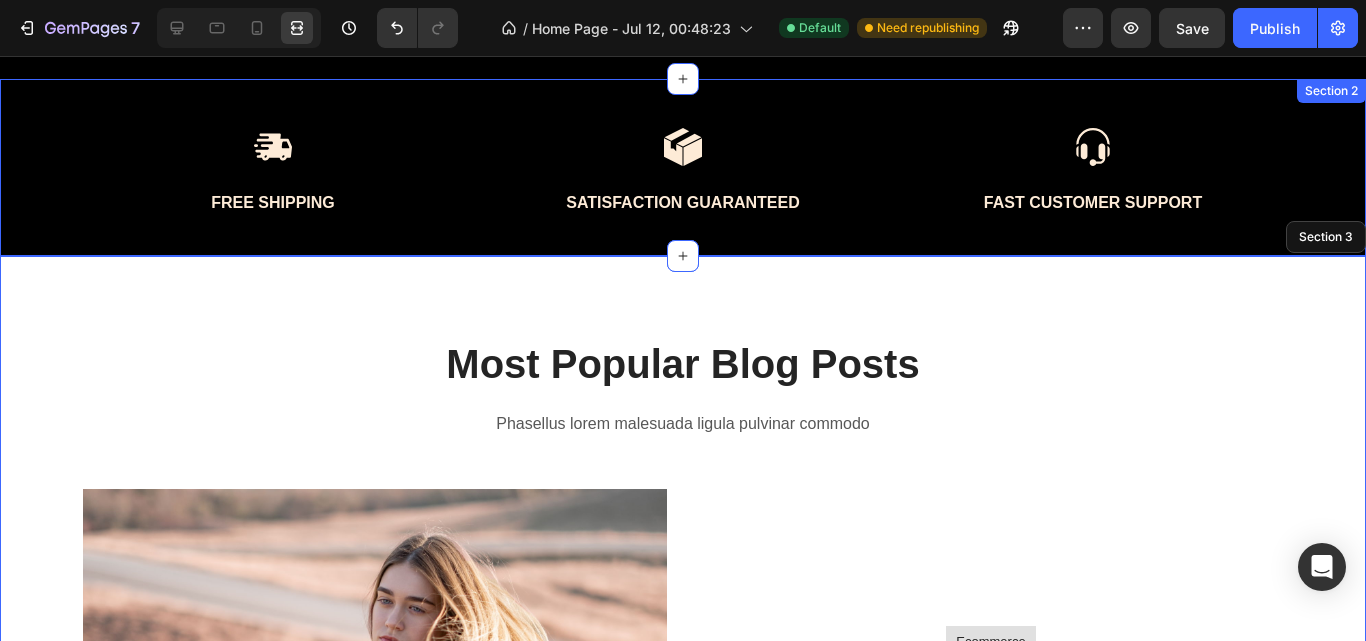 scroll, scrollTop: 576, scrollLeft: 0, axis: vertical 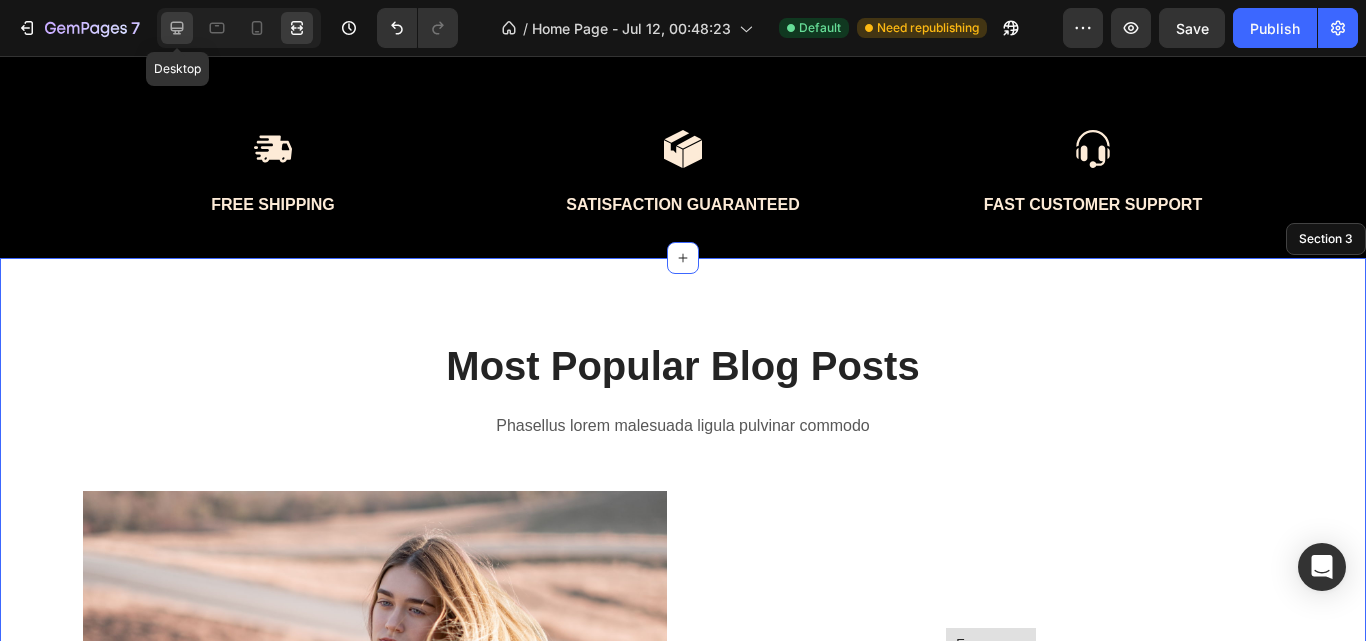 click 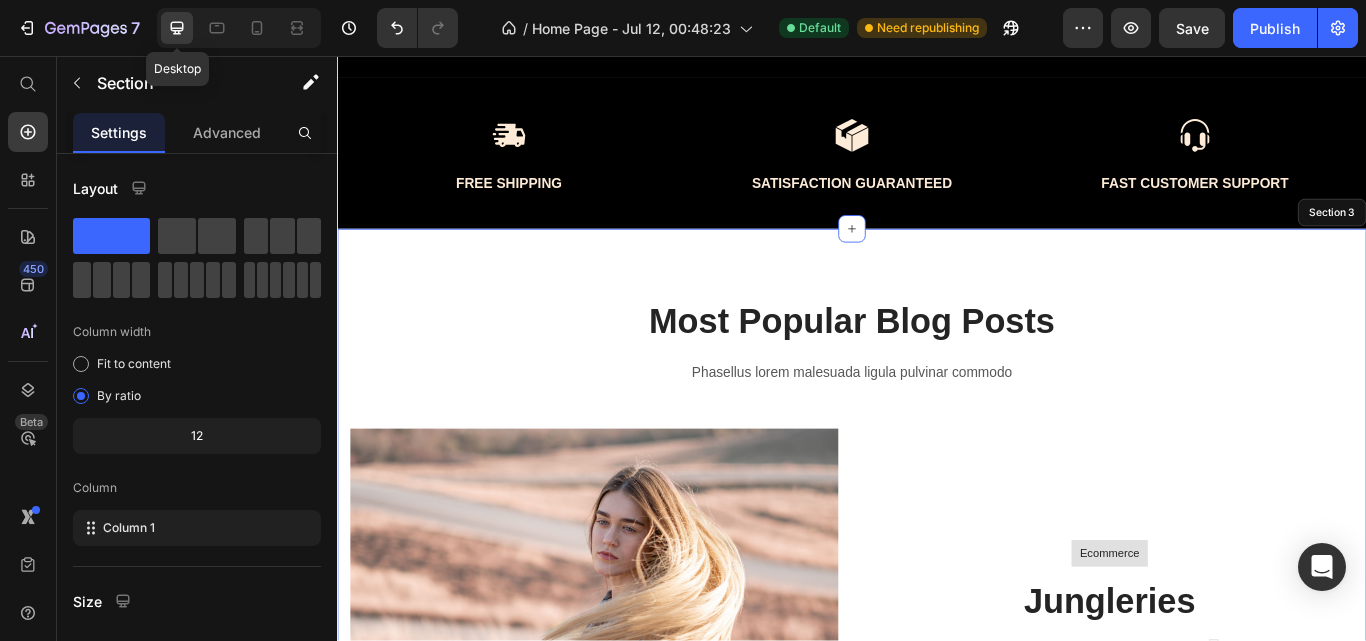 scroll, scrollTop: 578, scrollLeft: 0, axis: vertical 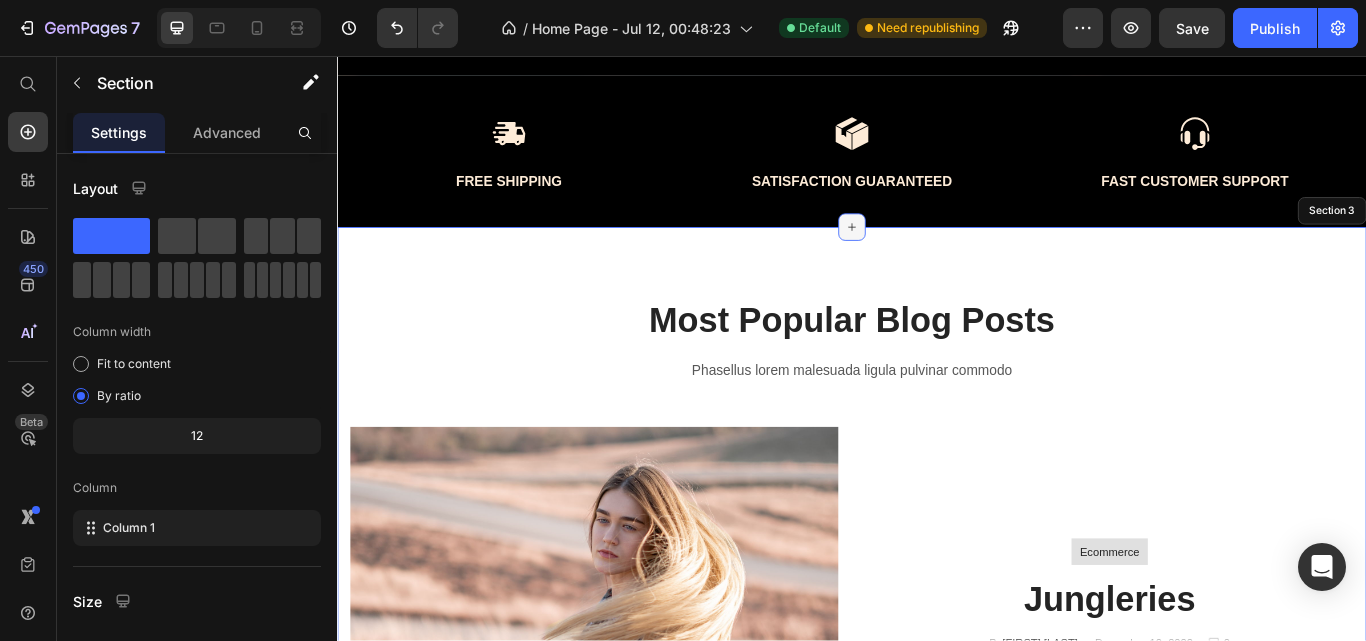 click 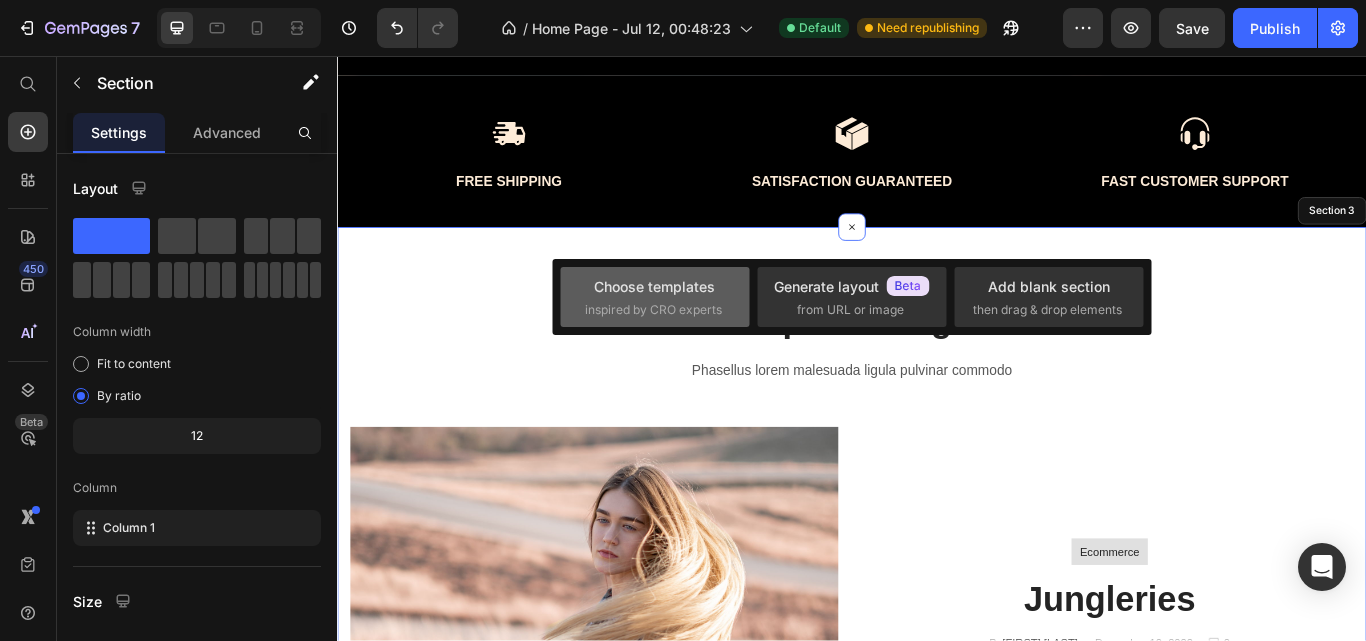 click on "inspired by CRO experts" at bounding box center (653, 310) 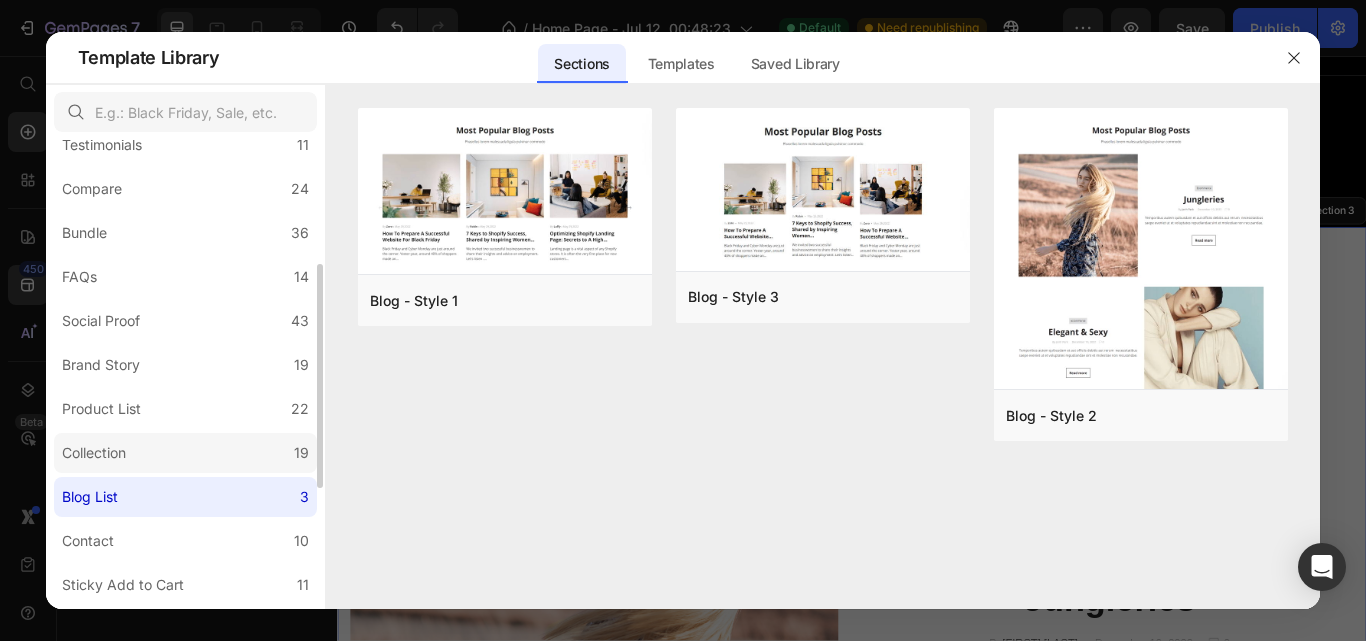 scroll, scrollTop: 385, scrollLeft: 0, axis: vertical 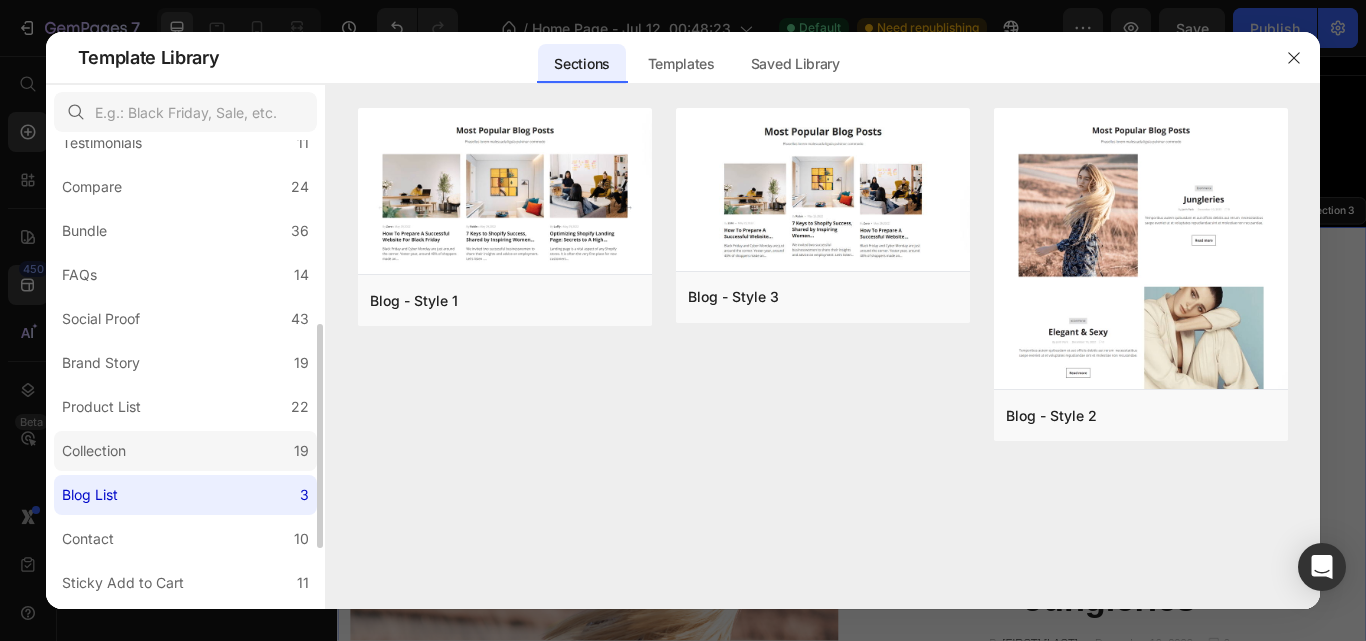 click on "Collection 19" 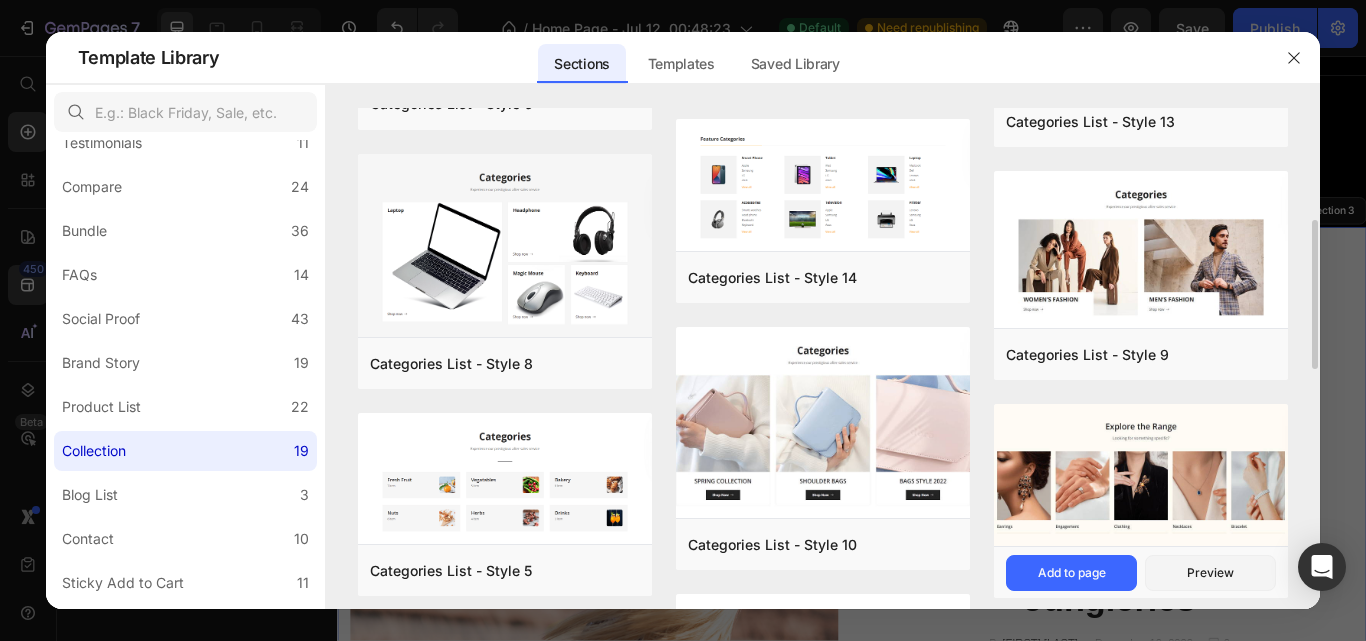 scroll, scrollTop: 403, scrollLeft: 0, axis: vertical 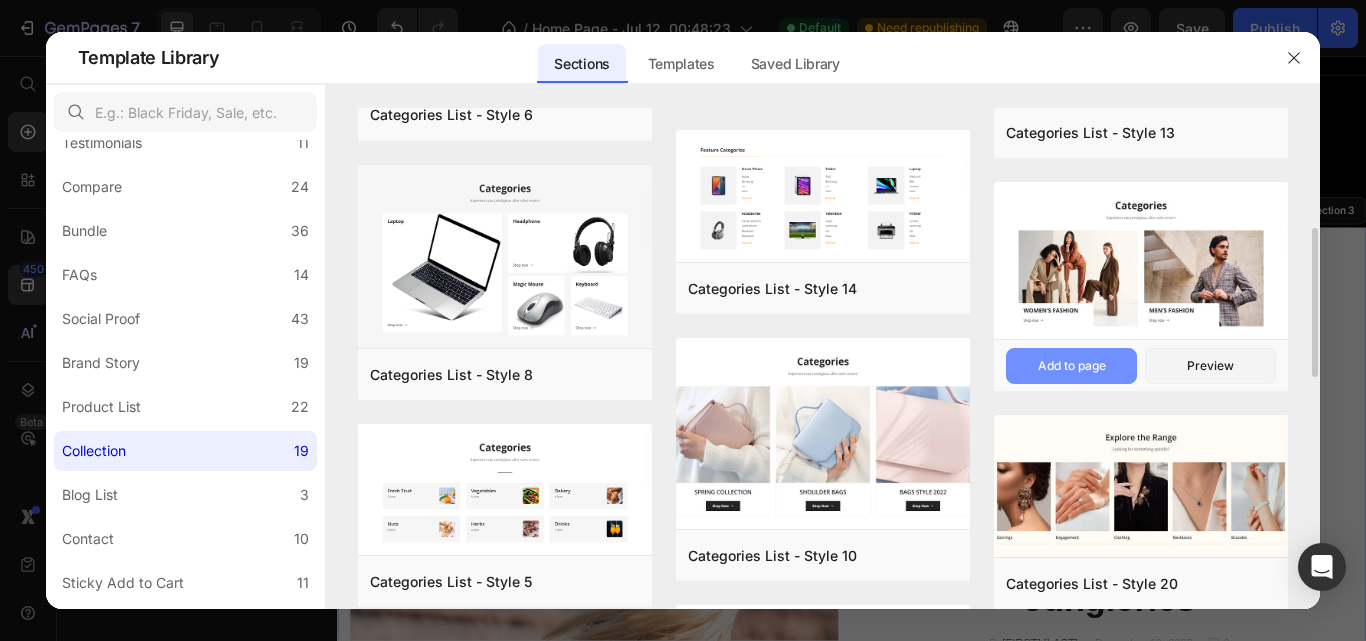 click on "Add to page" at bounding box center (1072, 366) 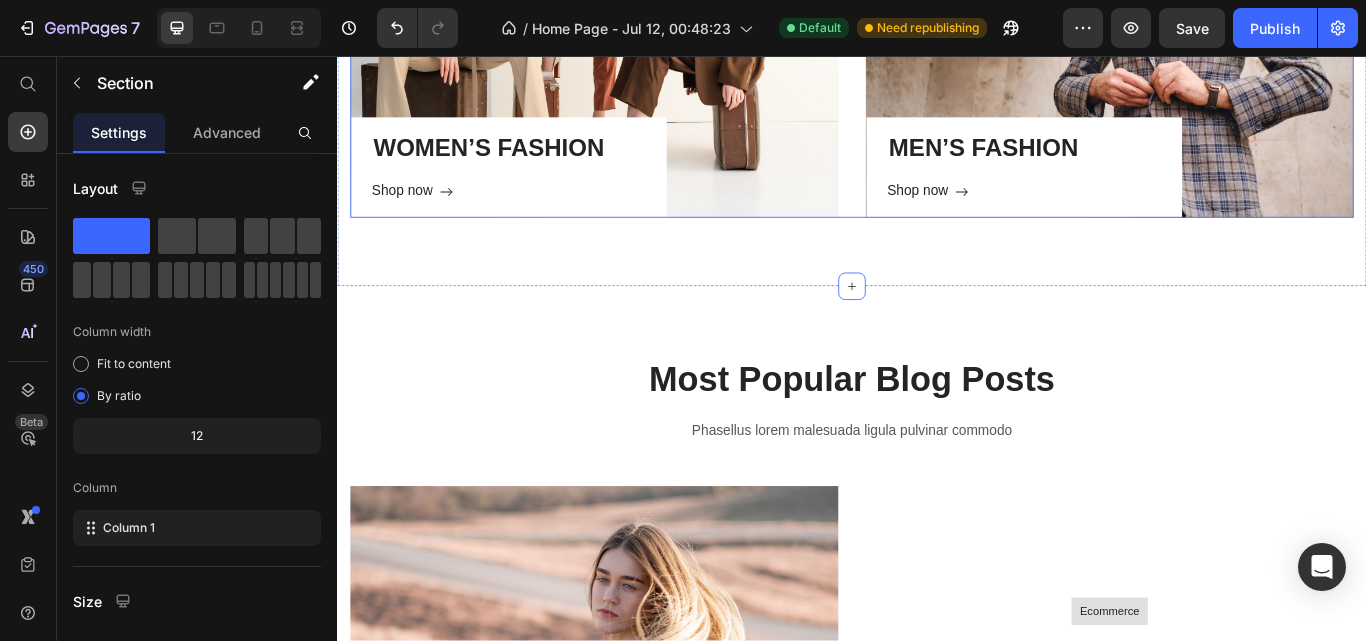 scroll, scrollTop: 1297, scrollLeft: 0, axis: vertical 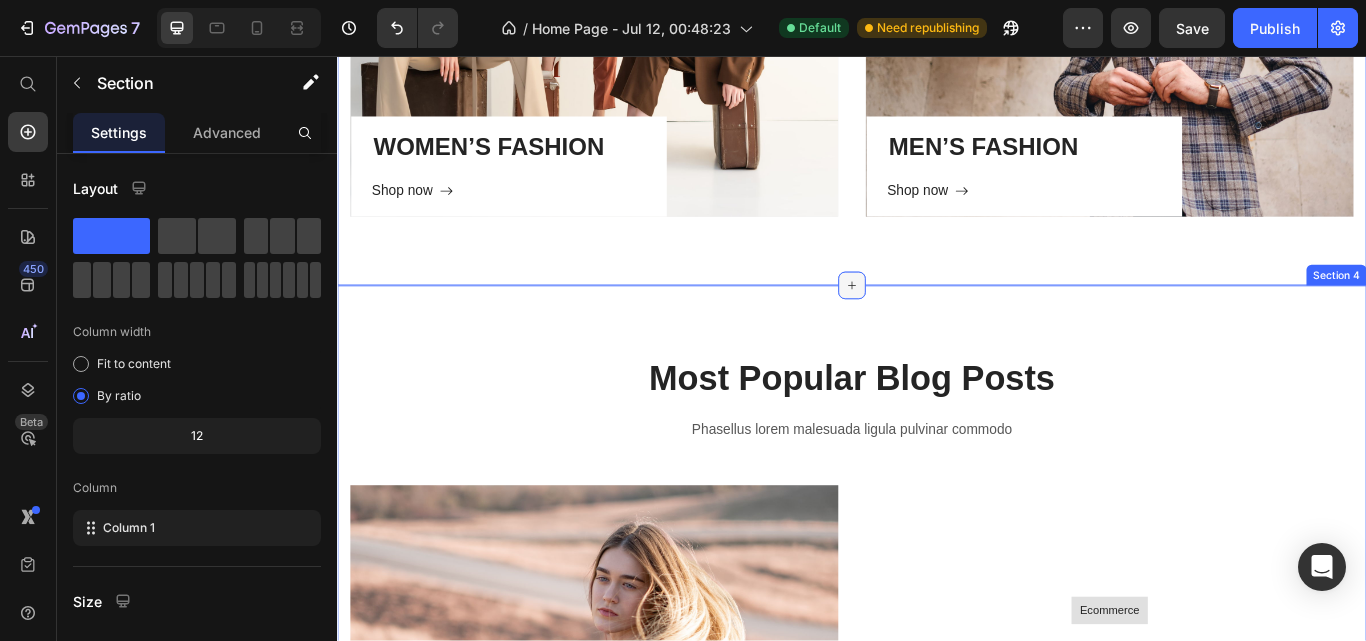click 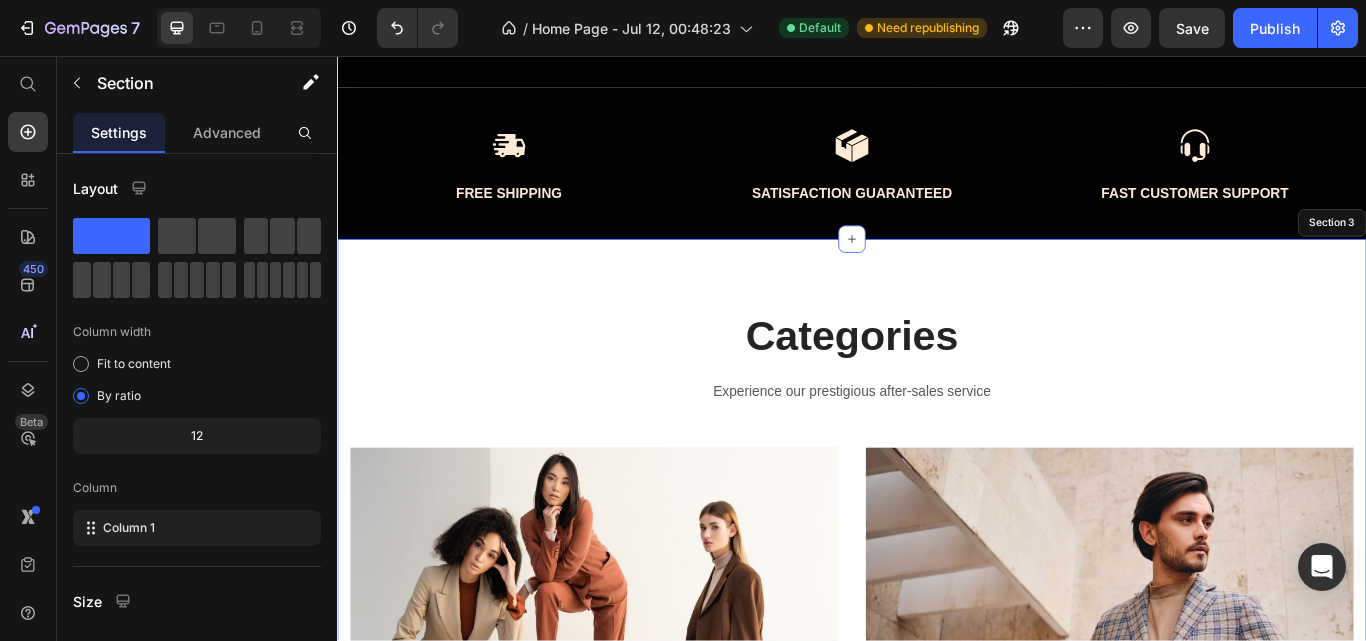 scroll, scrollTop: 471, scrollLeft: 0, axis: vertical 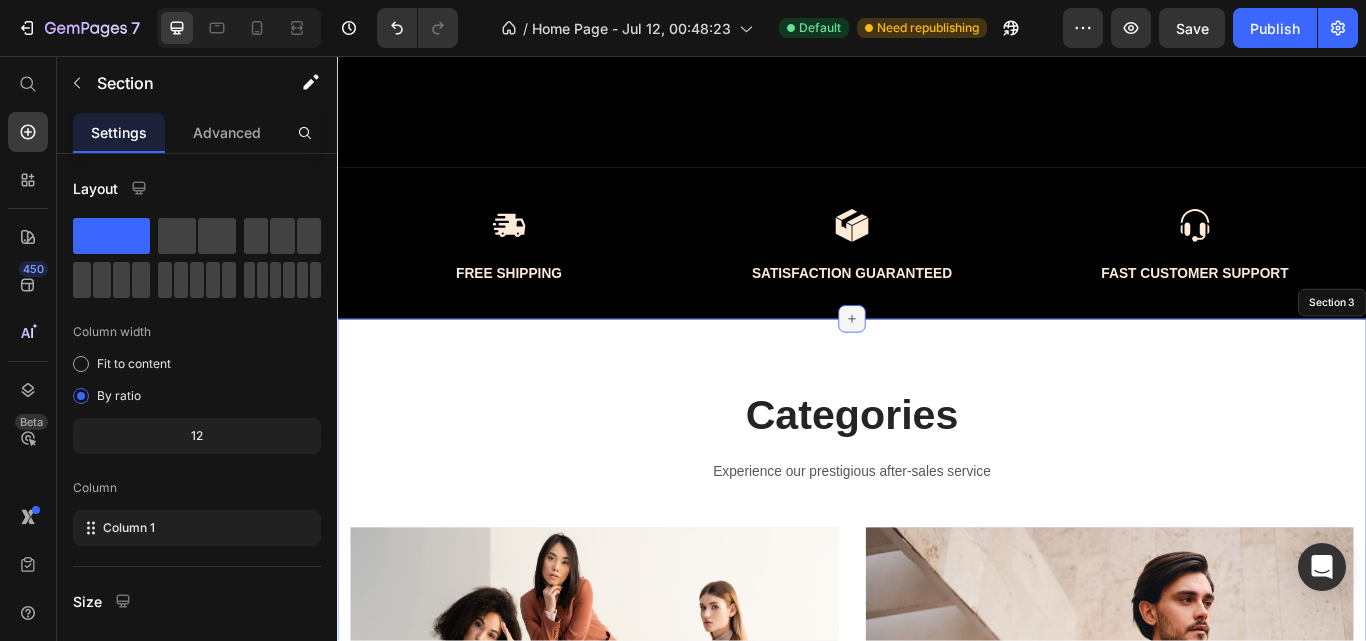 click 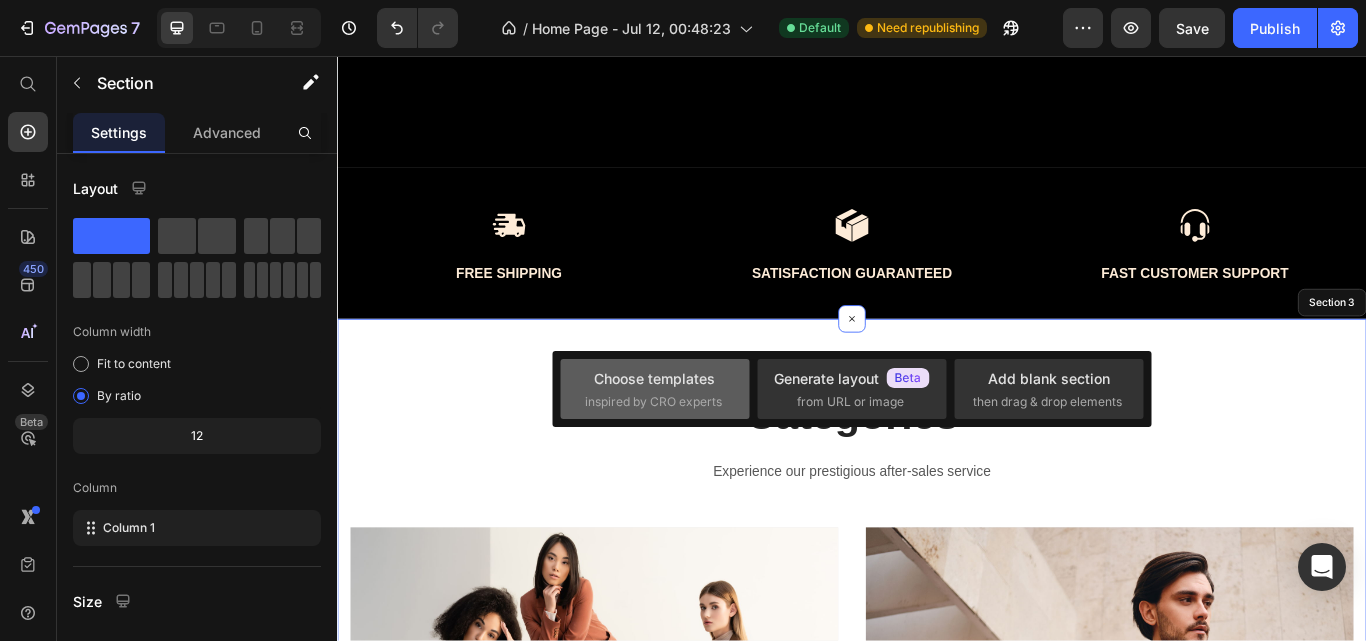 click on "Choose templates" at bounding box center [654, 378] 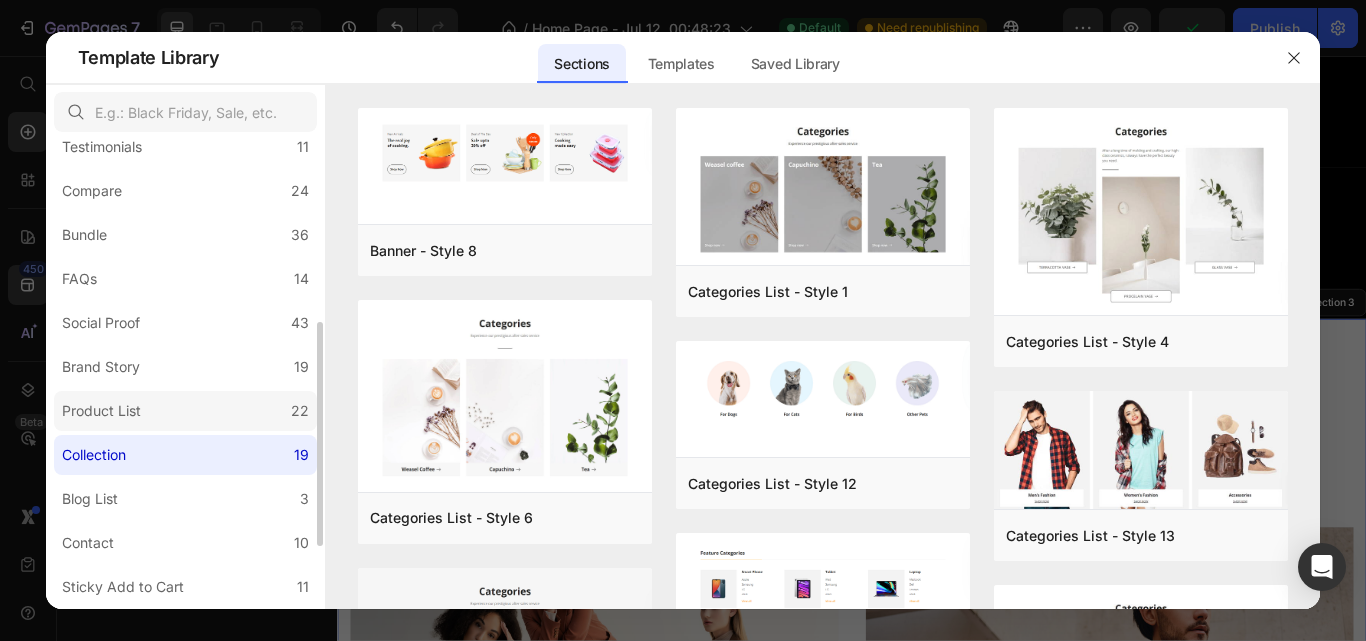 scroll, scrollTop: 464, scrollLeft: 0, axis: vertical 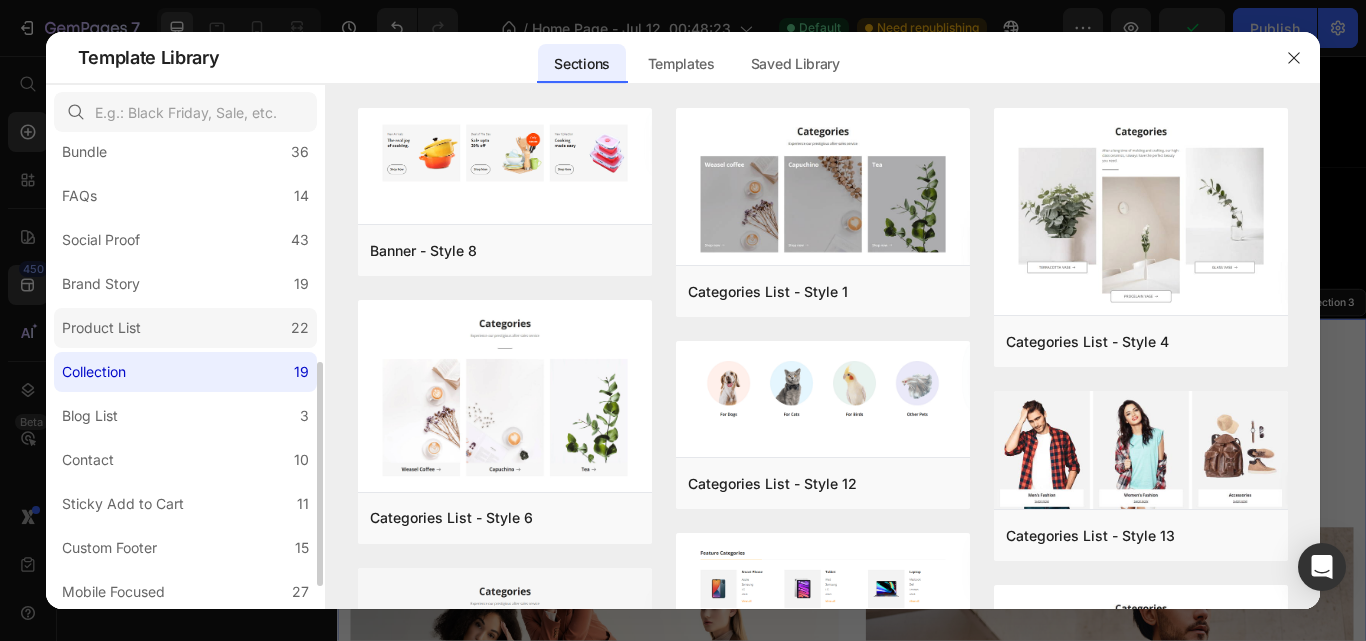 click on "Product List 22" 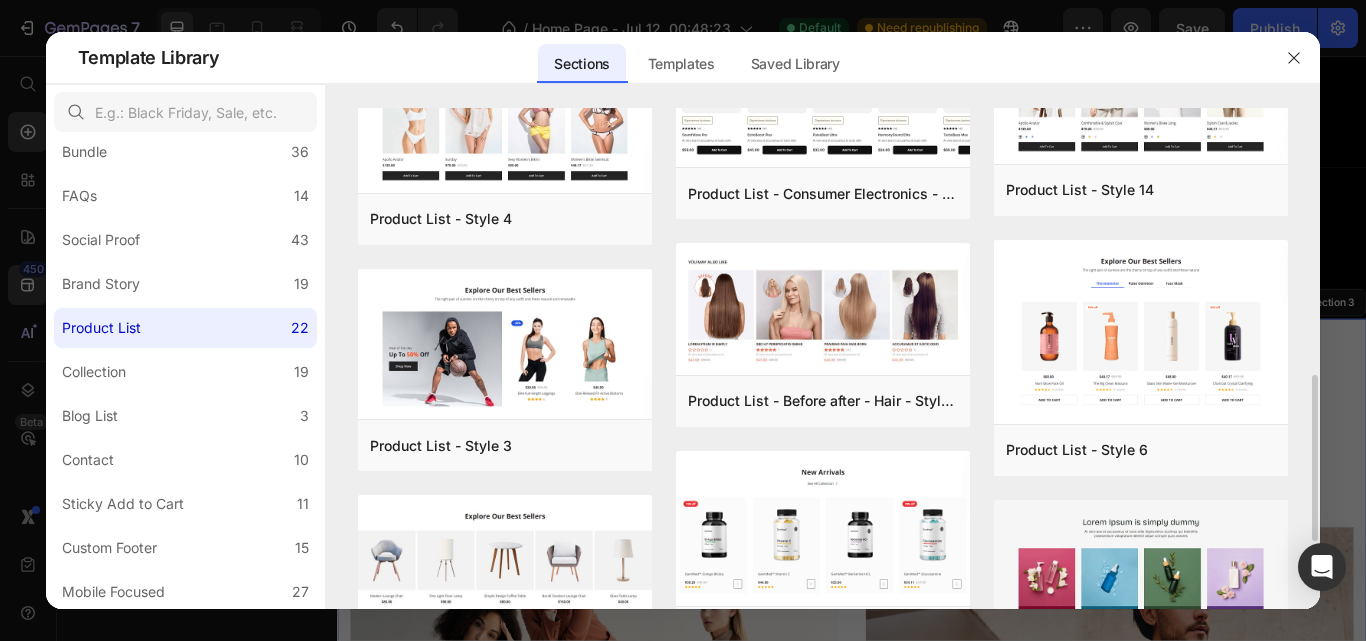 scroll, scrollTop: 498, scrollLeft: 0, axis: vertical 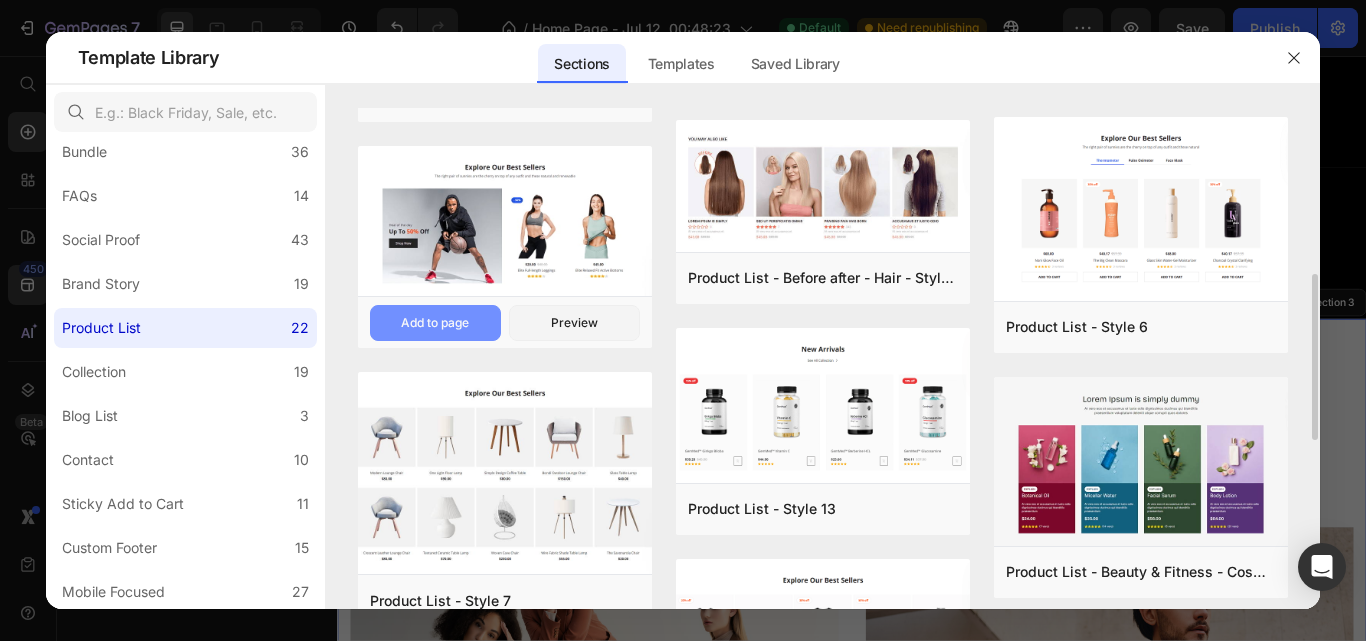 click on "Add to page" at bounding box center [435, 323] 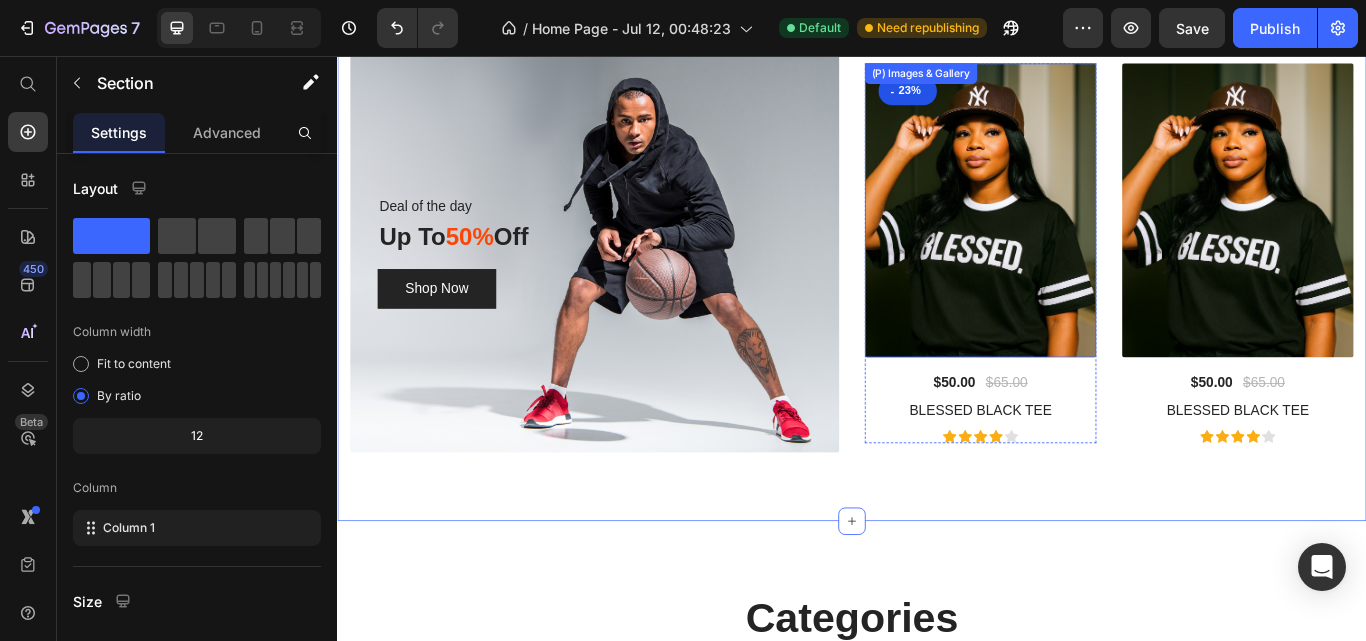 scroll, scrollTop: 820, scrollLeft: 0, axis: vertical 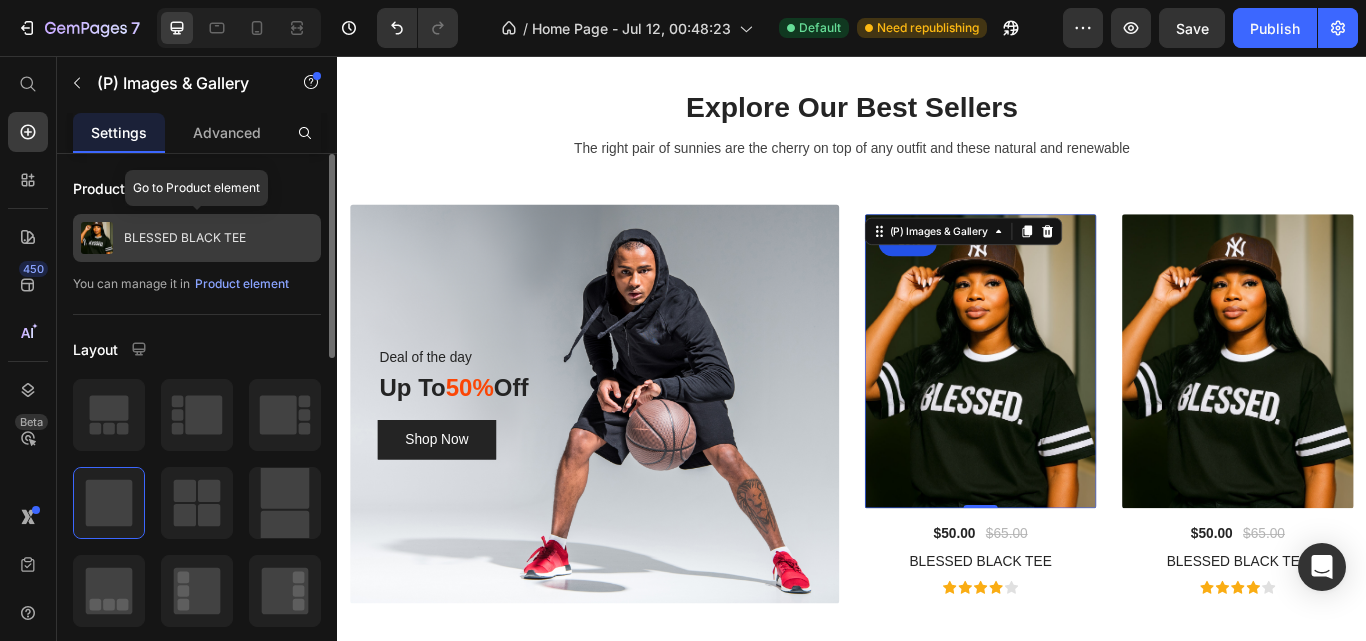 click on "BLESSED BLACK TEE" at bounding box center (185, 238) 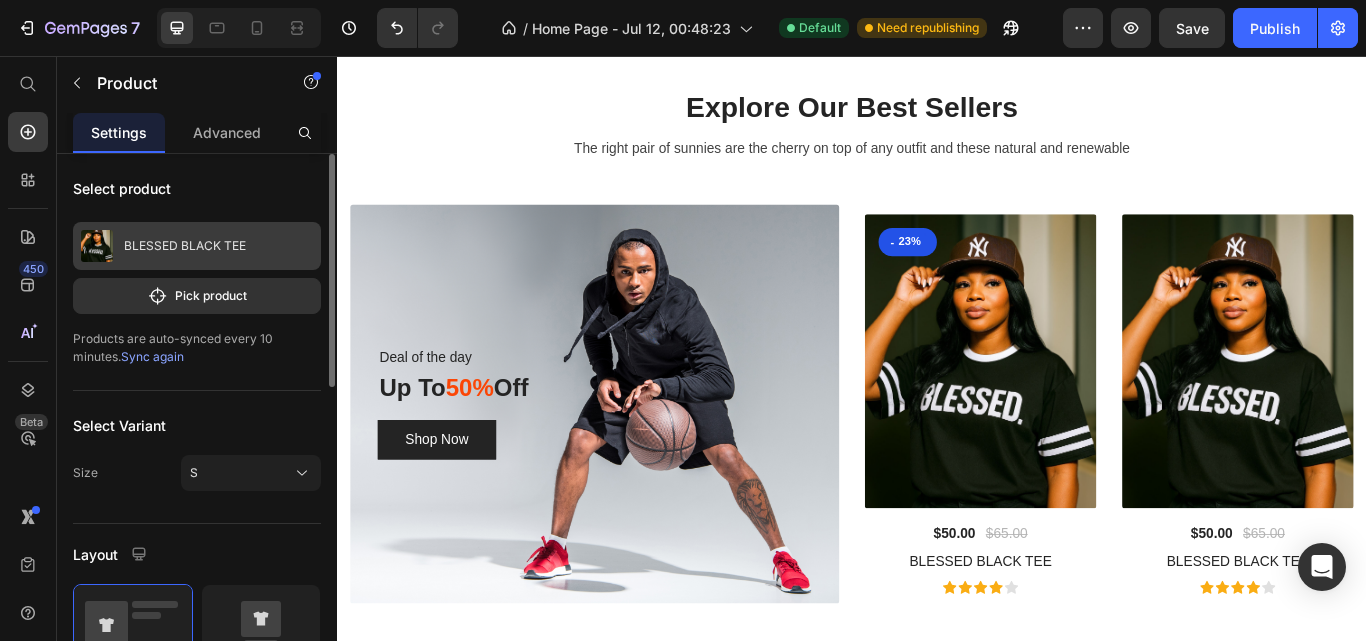 click on "BLESSED BLACK TEE" at bounding box center (185, 246) 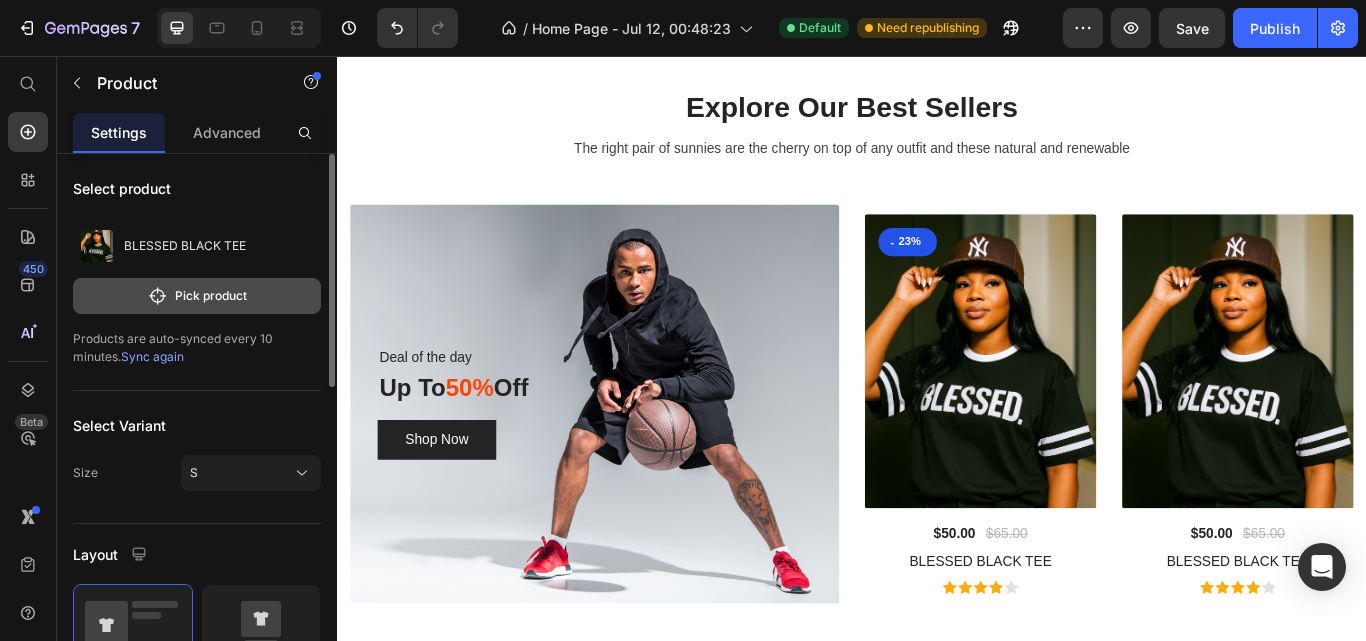 click on "Pick product" at bounding box center [197, 296] 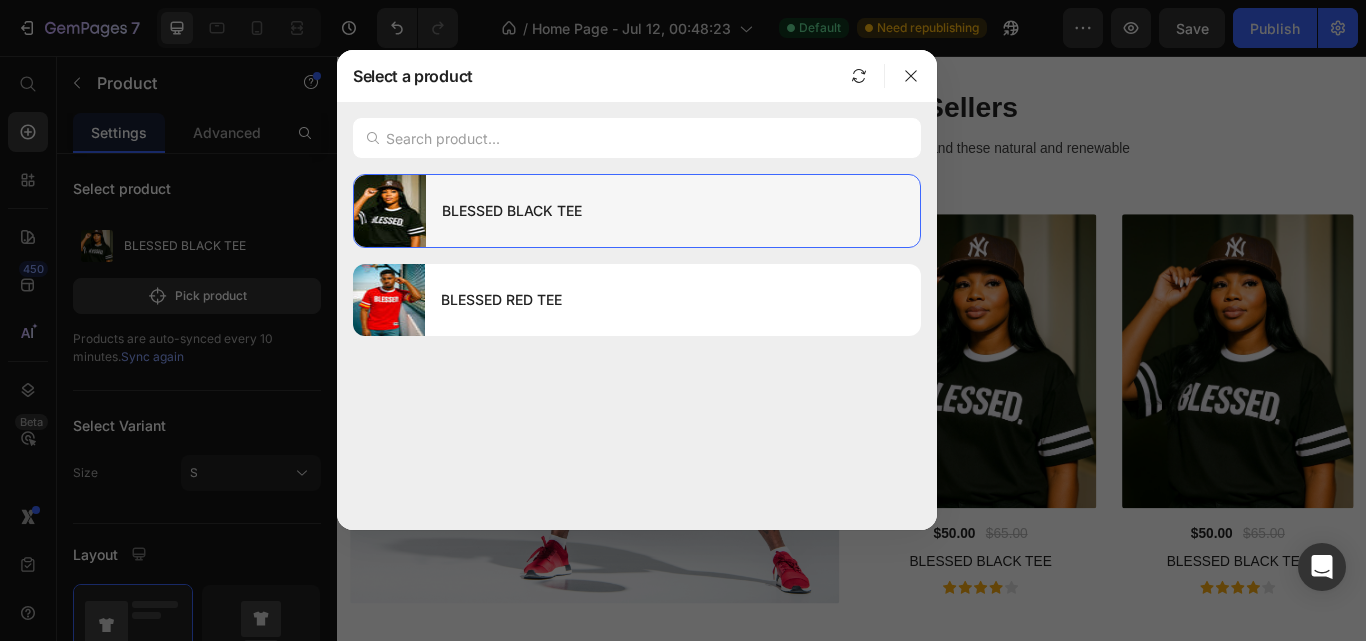 click on "BLESSED BLACK TEE" at bounding box center [673, 211] 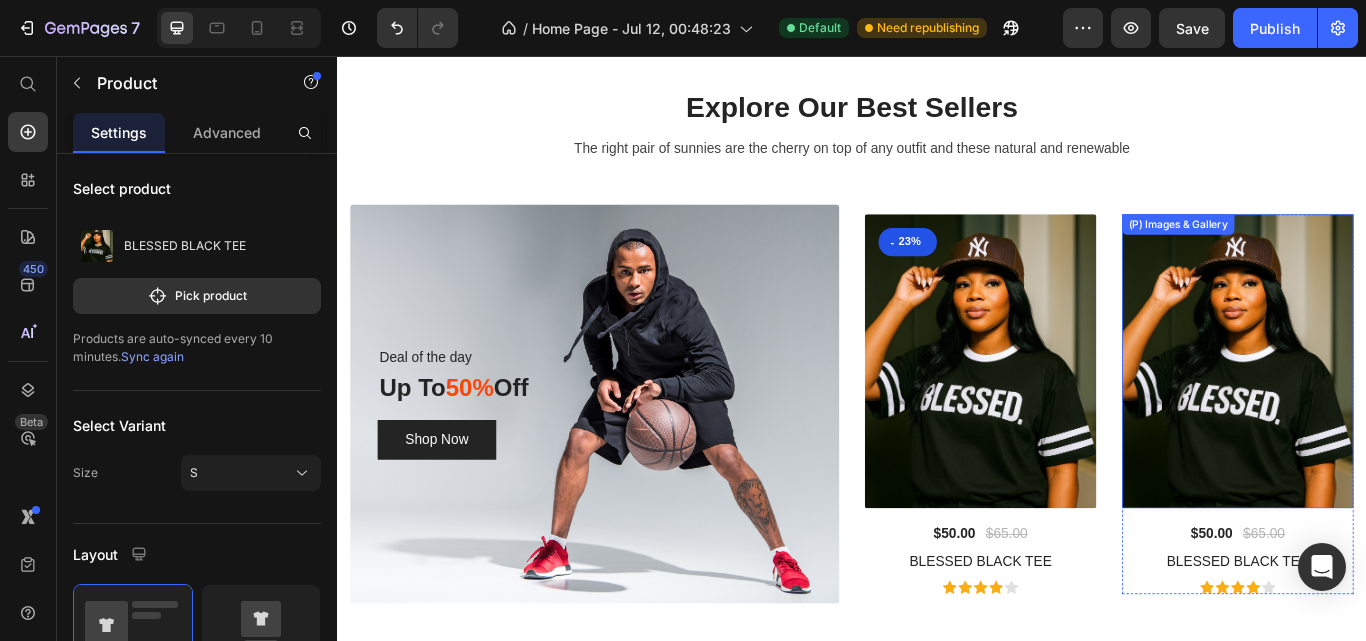 click at bounding box center (1387, 412) 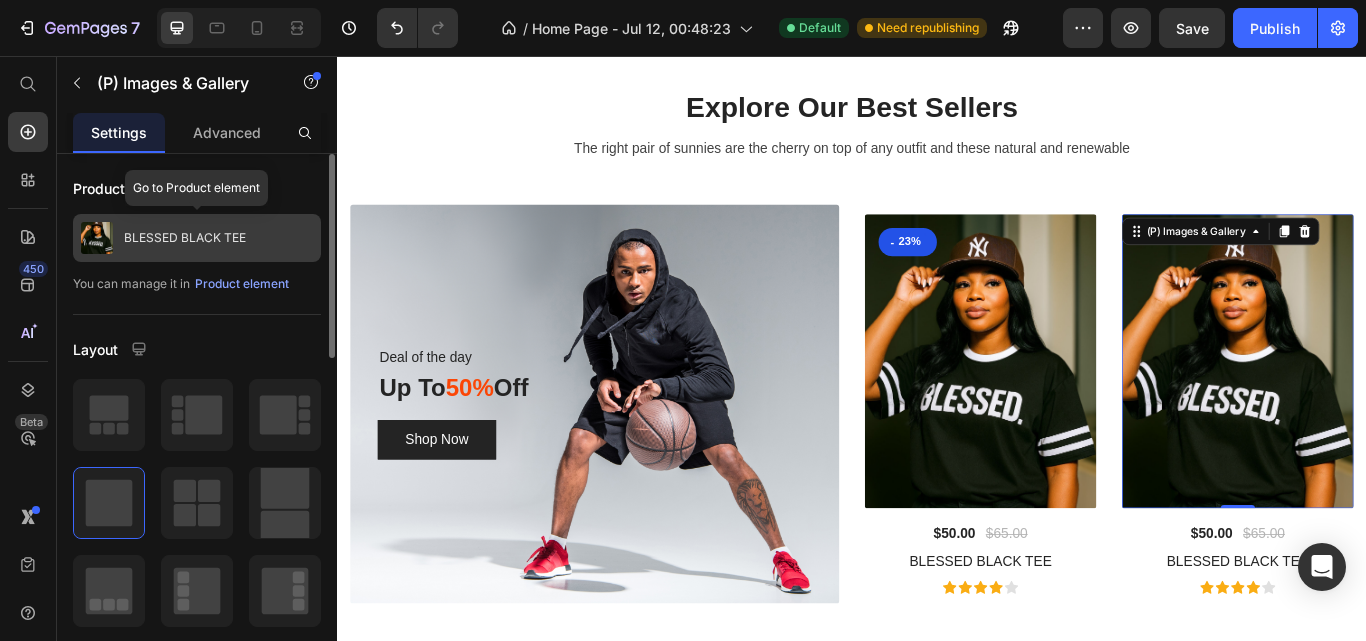click on "BLESSED BLACK TEE" at bounding box center (185, 238) 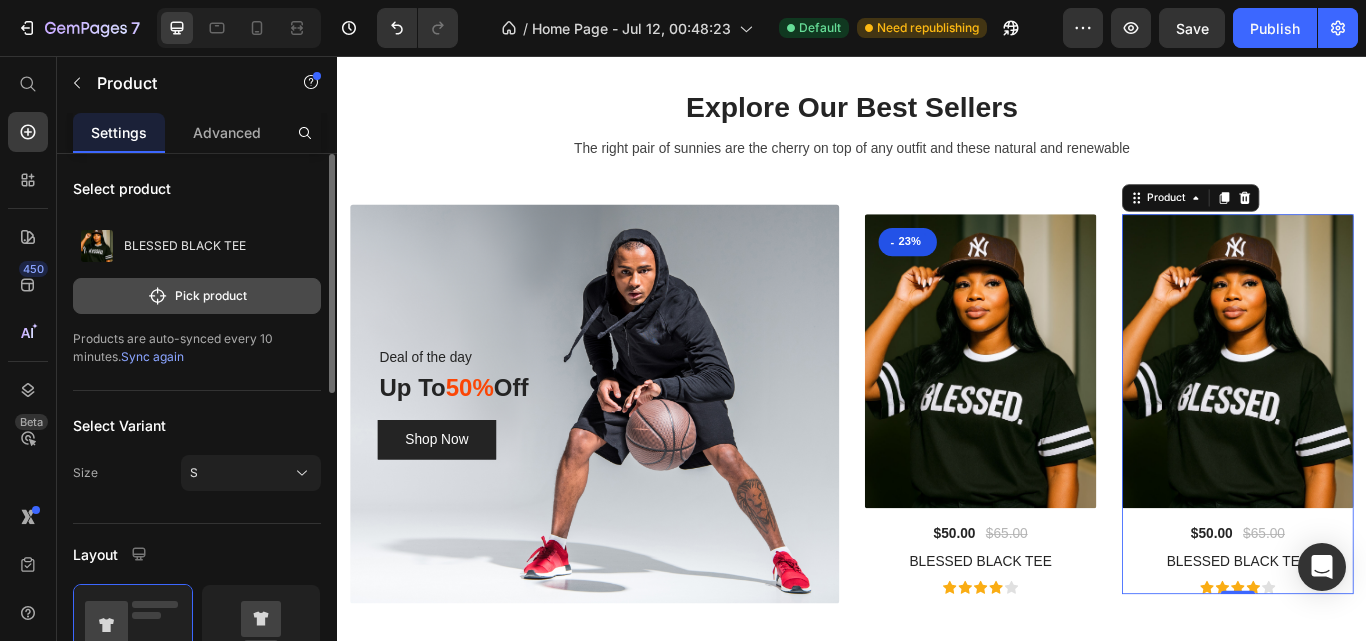 click on "Pick product" at bounding box center (197, 296) 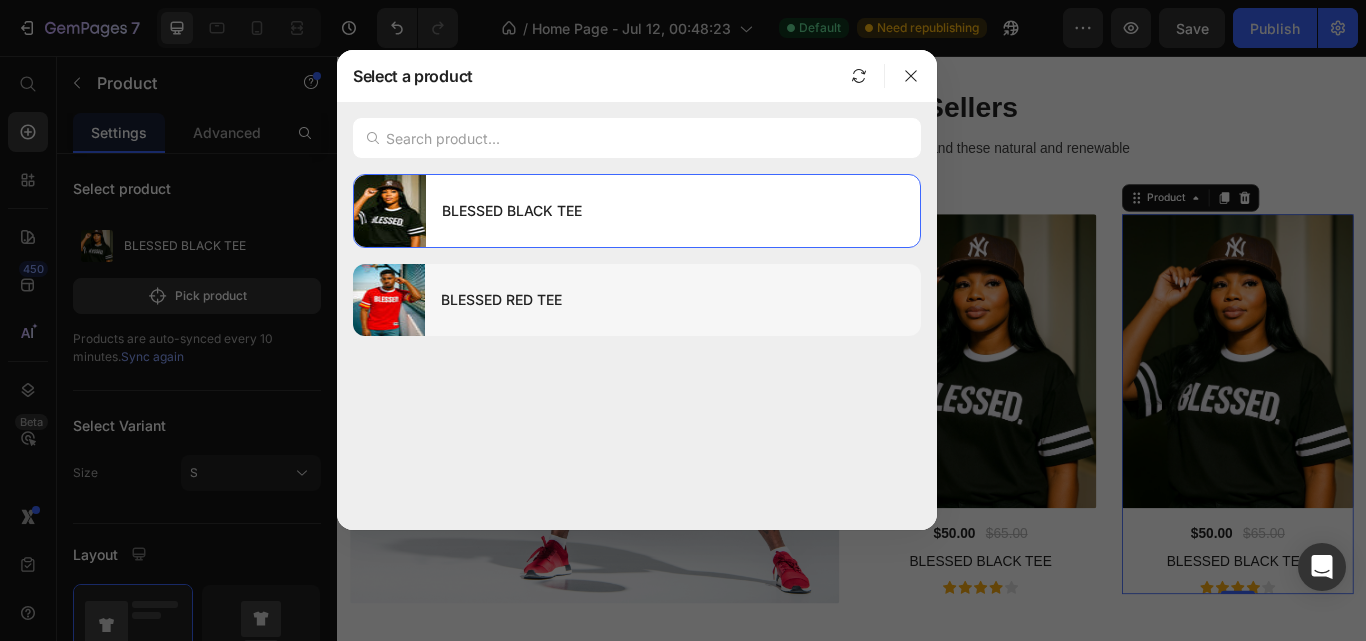 click on "BLESSED RED TEE" at bounding box center (673, 300) 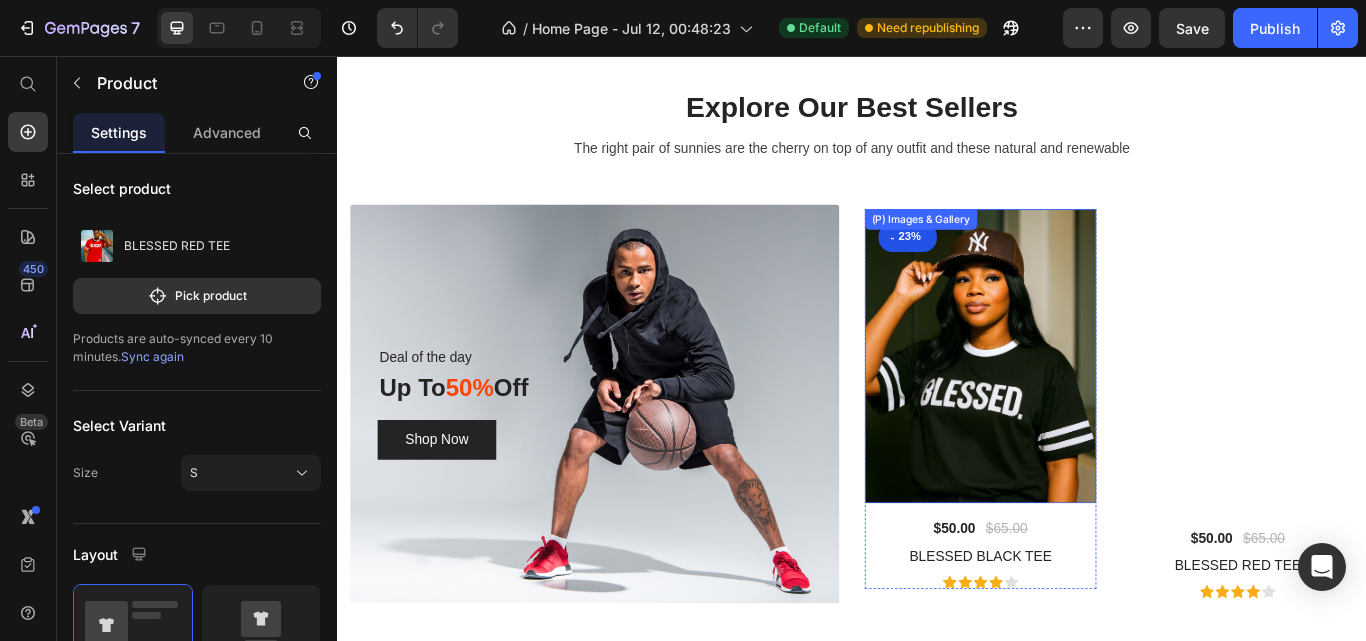 scroll, scrollTop: 948, scrollLeft: 0, axis: vertical 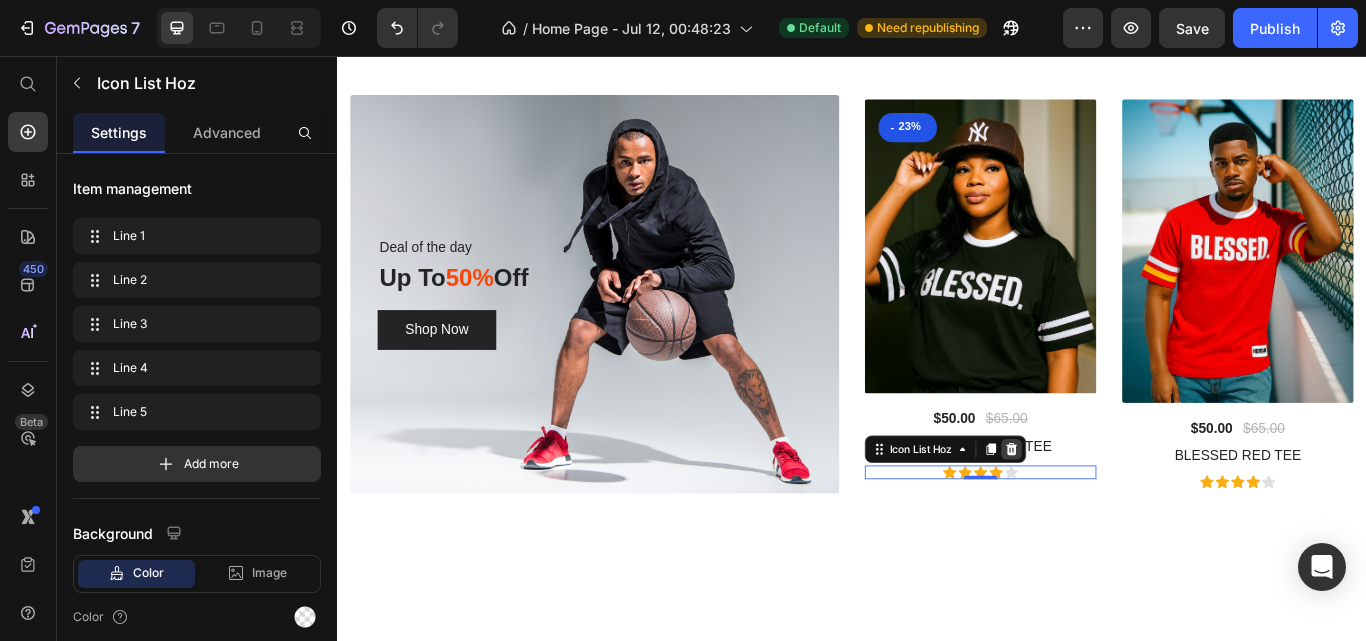 click 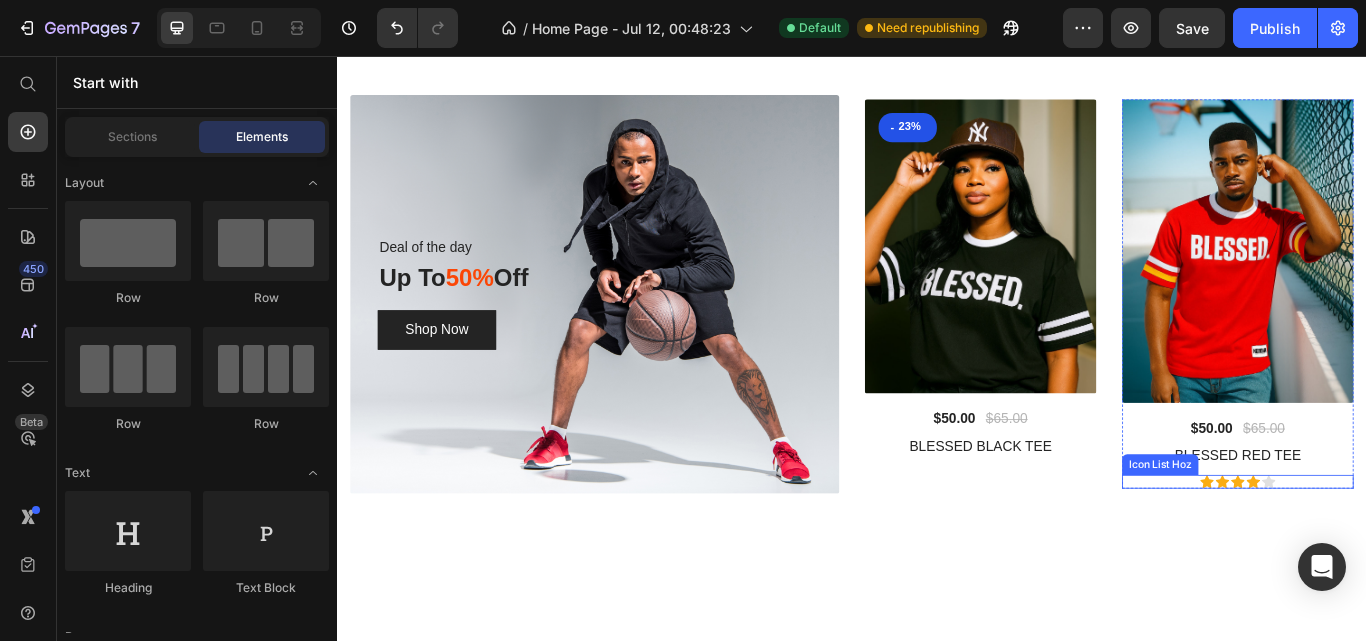 click on "Icon
Icon
Icon
Icon
Icon" at bounding box center (1387, 553) 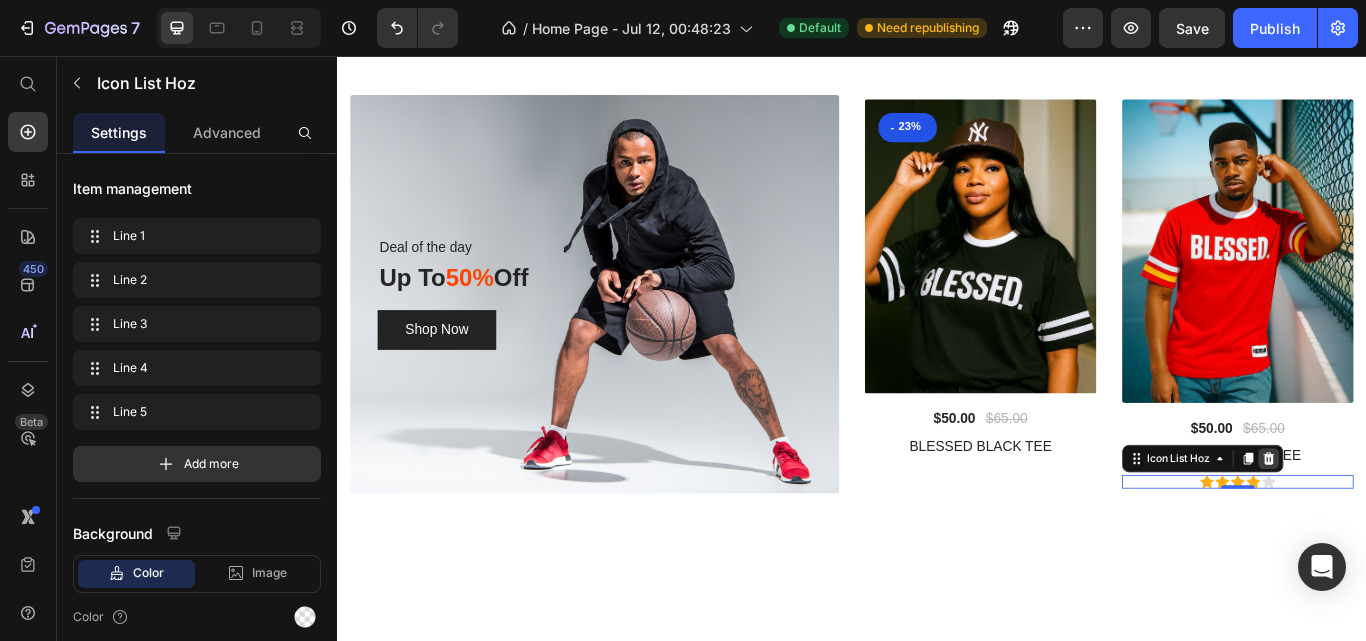 click 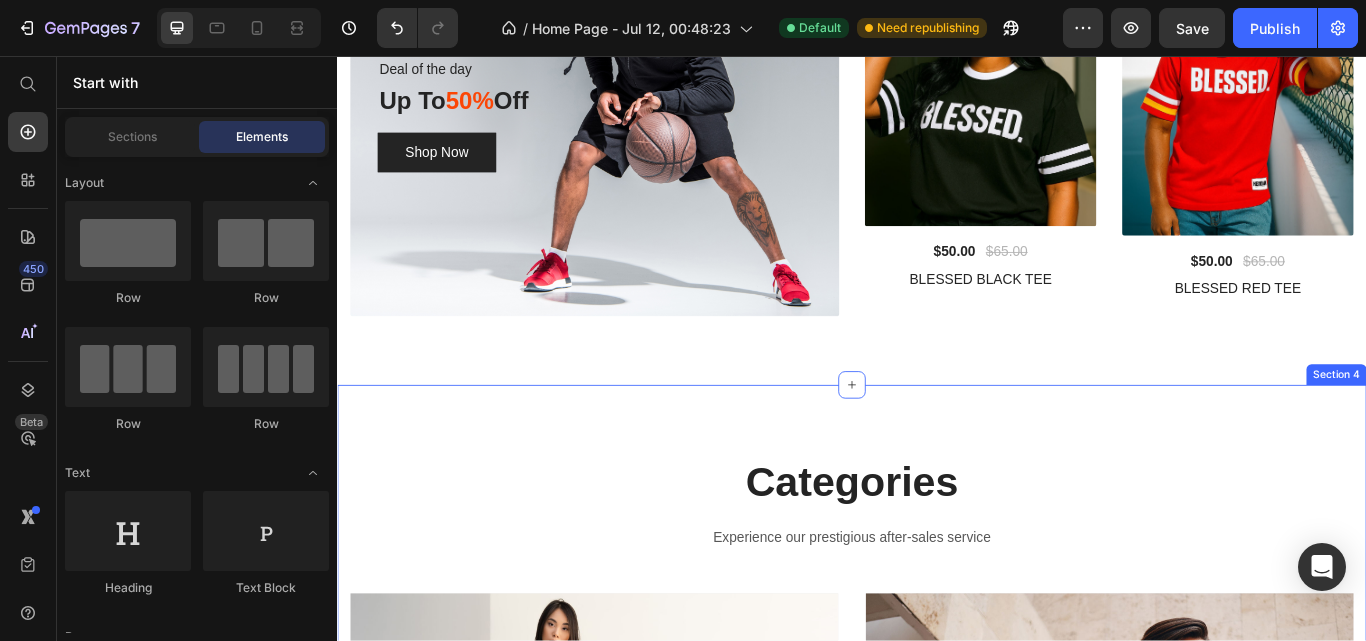 scroll, scrollTop: 1252, scrollLeft: 0, axis: vertical 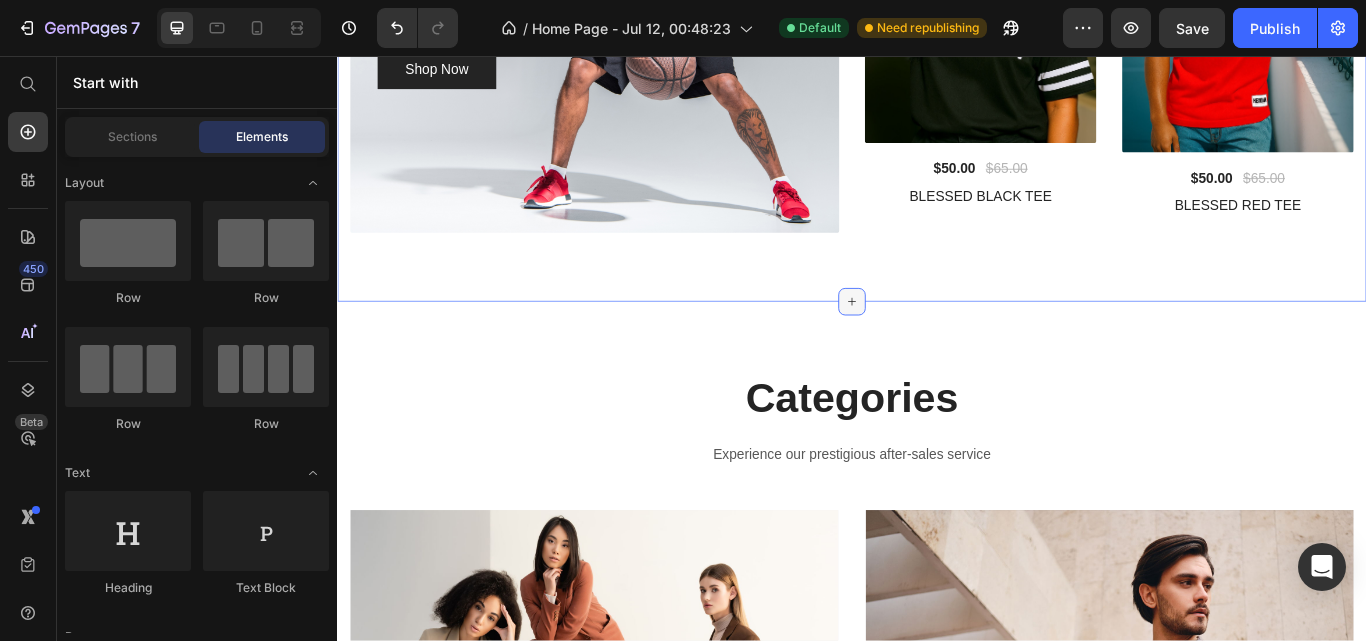 click 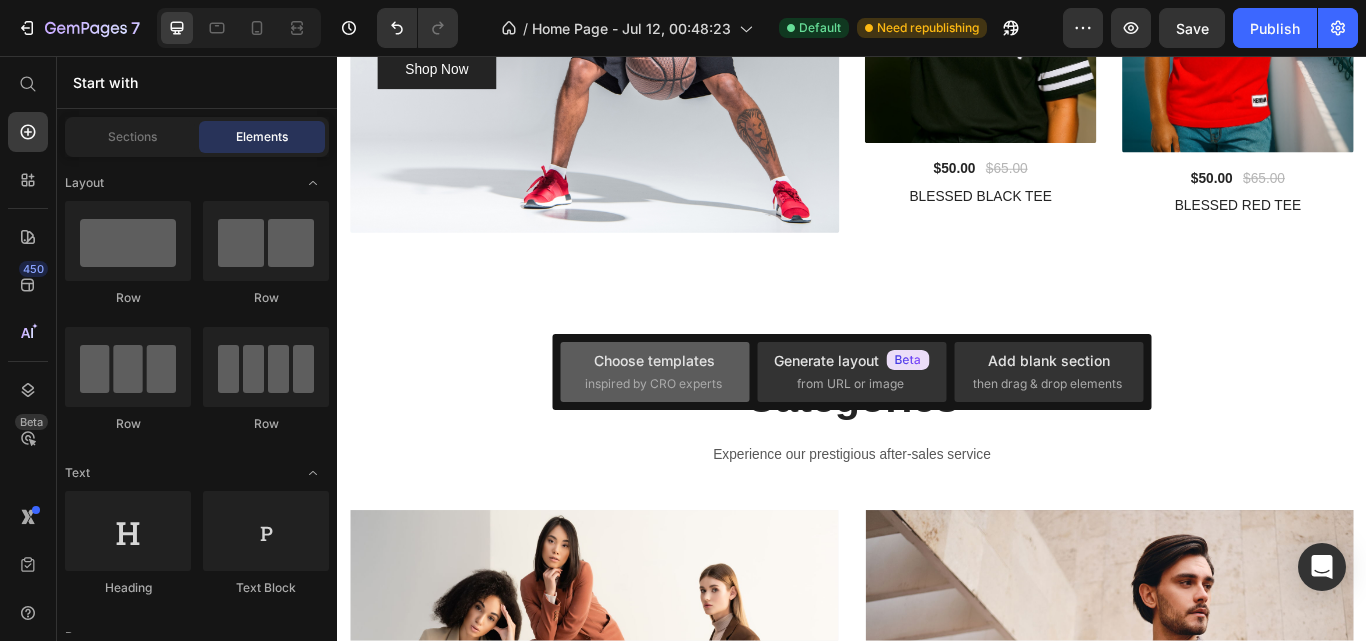 click on "Choose templates  inspired by CRO experts" 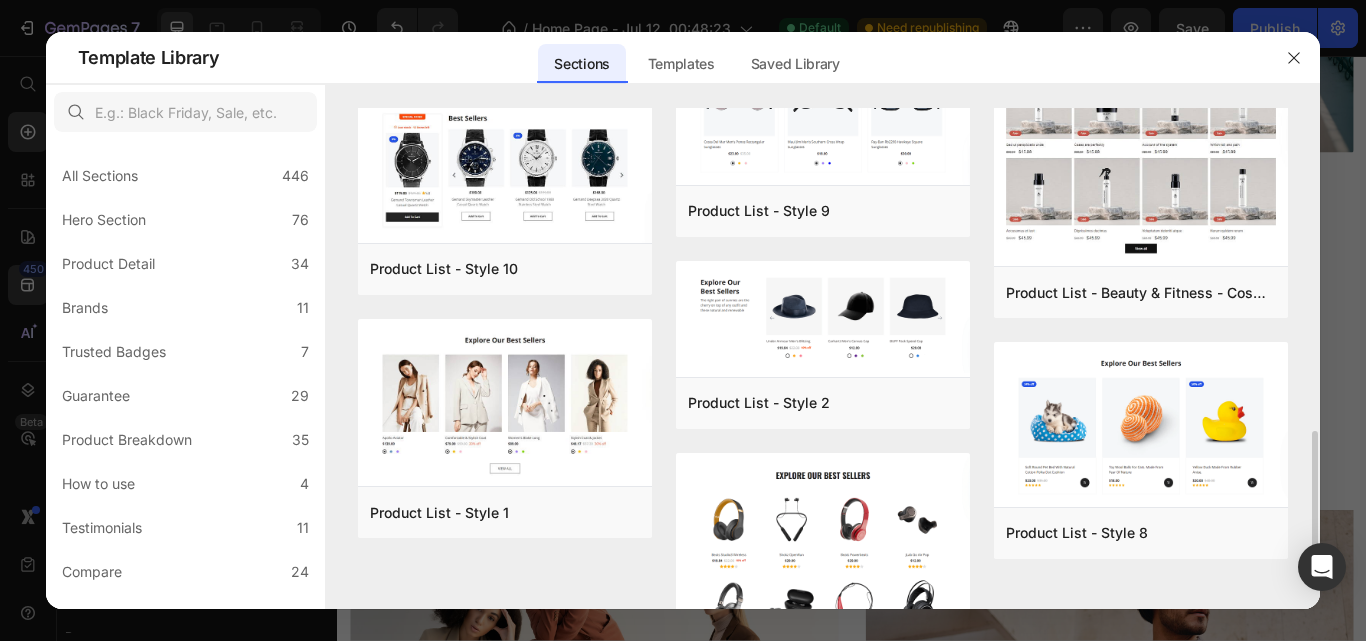 scroll, scrollTop: 1260, scrollLeft: 0, axis: vertical 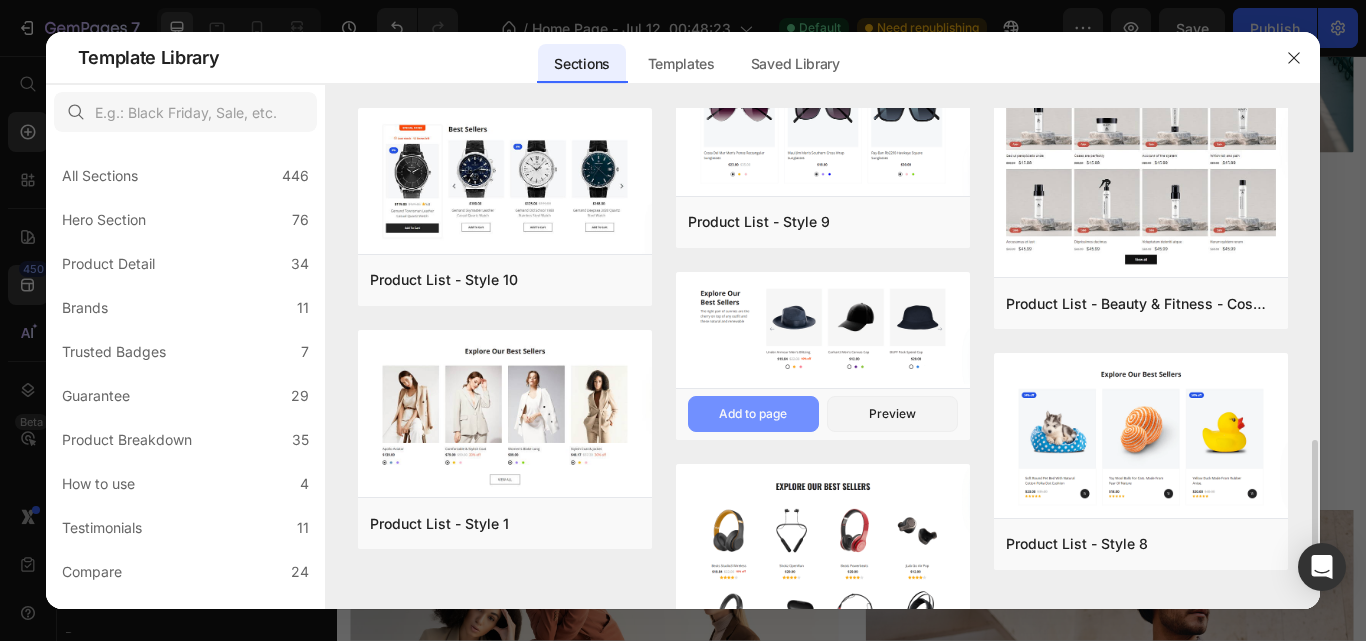 click on "Add to page" at bounding box center [753, 414] 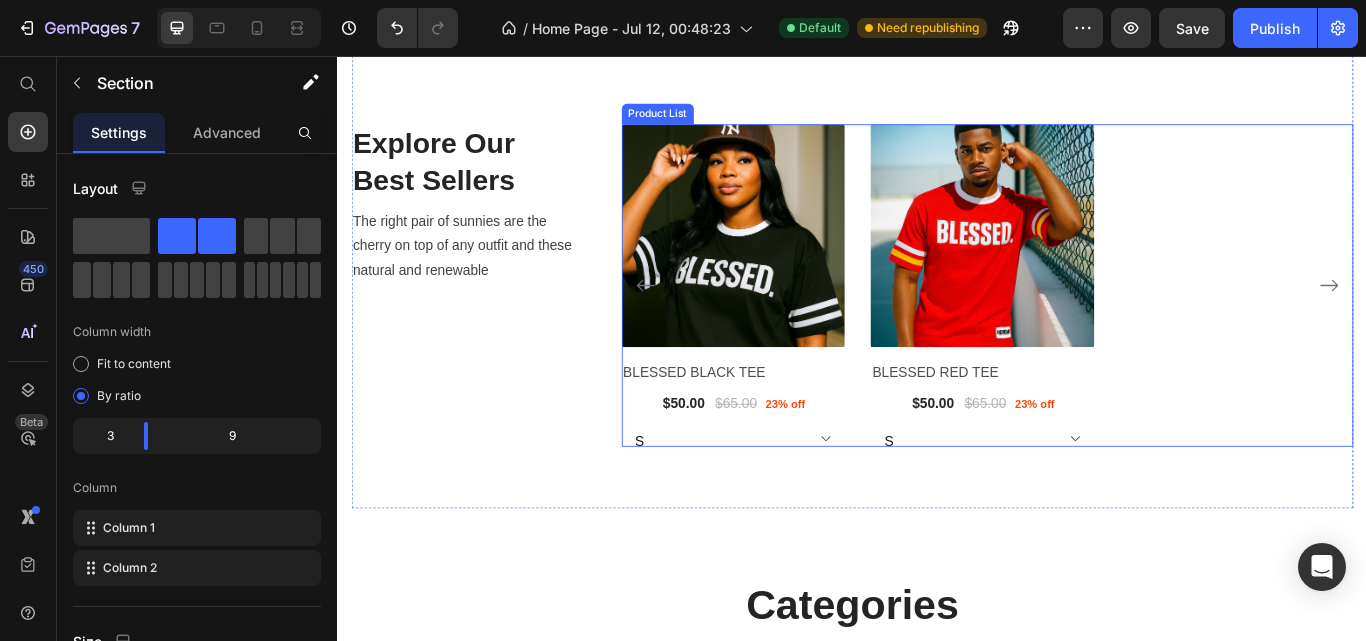 scroll, scrollTop: 1407, scrollLeft: 0, axis: vertical 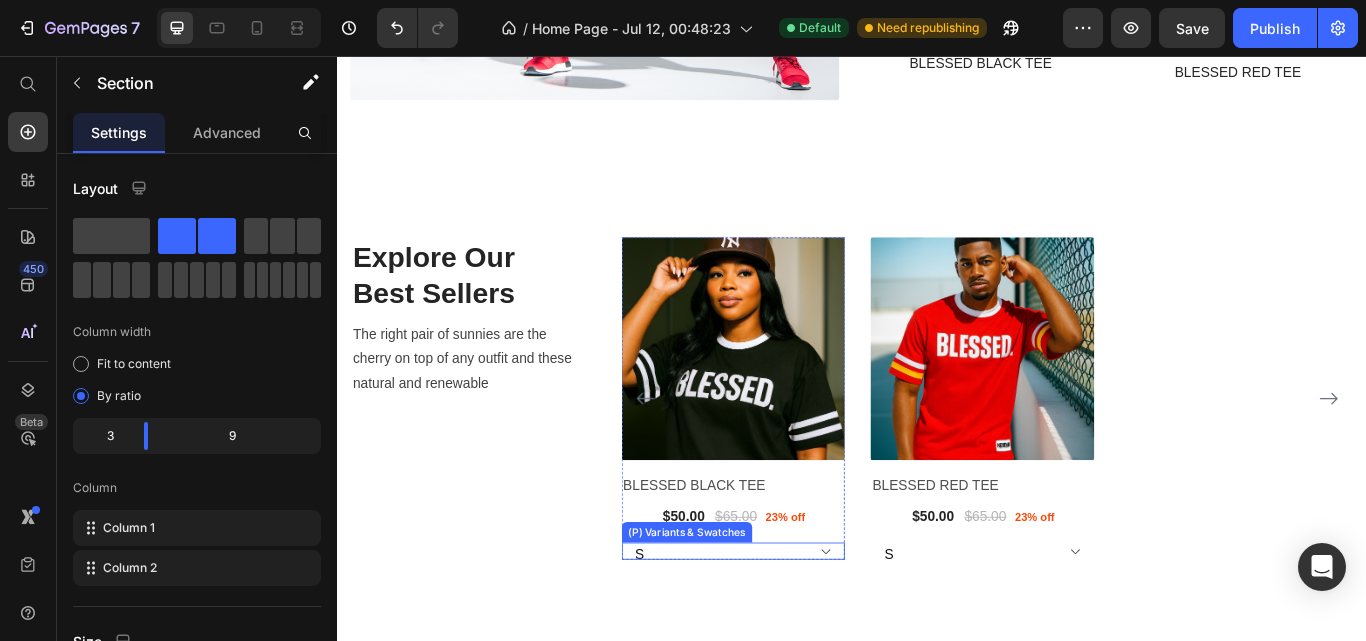 click on "S M L XL 2XL" at bounding box center (798, 634) 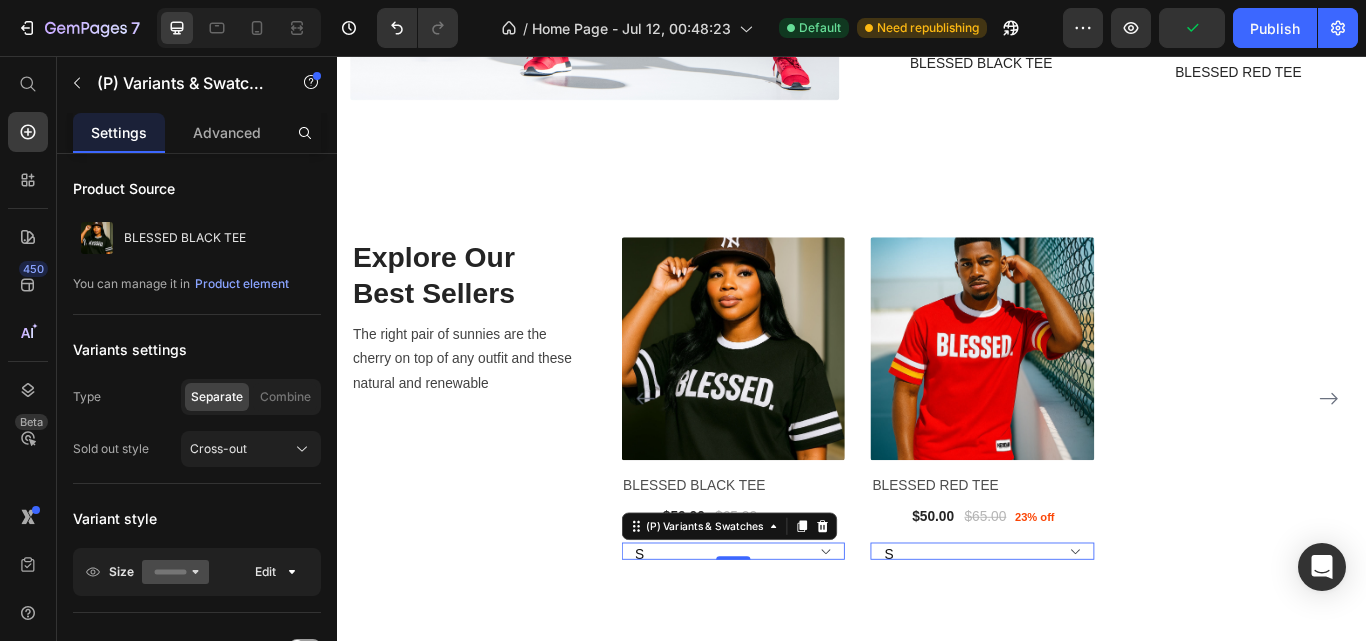 click on "Explore Our Best Sellers Heading The right pair of sunnies are the cherry on top of any outfit and these natural and renewable Text block Row
(P) Images BLESSED BLACK TEE (P) Title $50.00 (P) Price $65.00 (P) Price 23% off Product Badge Row S M L XL 2XL (P) Variants & Swatches   0 Row (P) Images BLESSED RED TEE (P) Title $50.00 (P) Price $65.00 (P) Price 23% off Product Badge Row S M L XL 2XL (P) Variants & Swatches   0 Row
Product List Section 4" at bounding box center (937, 452) 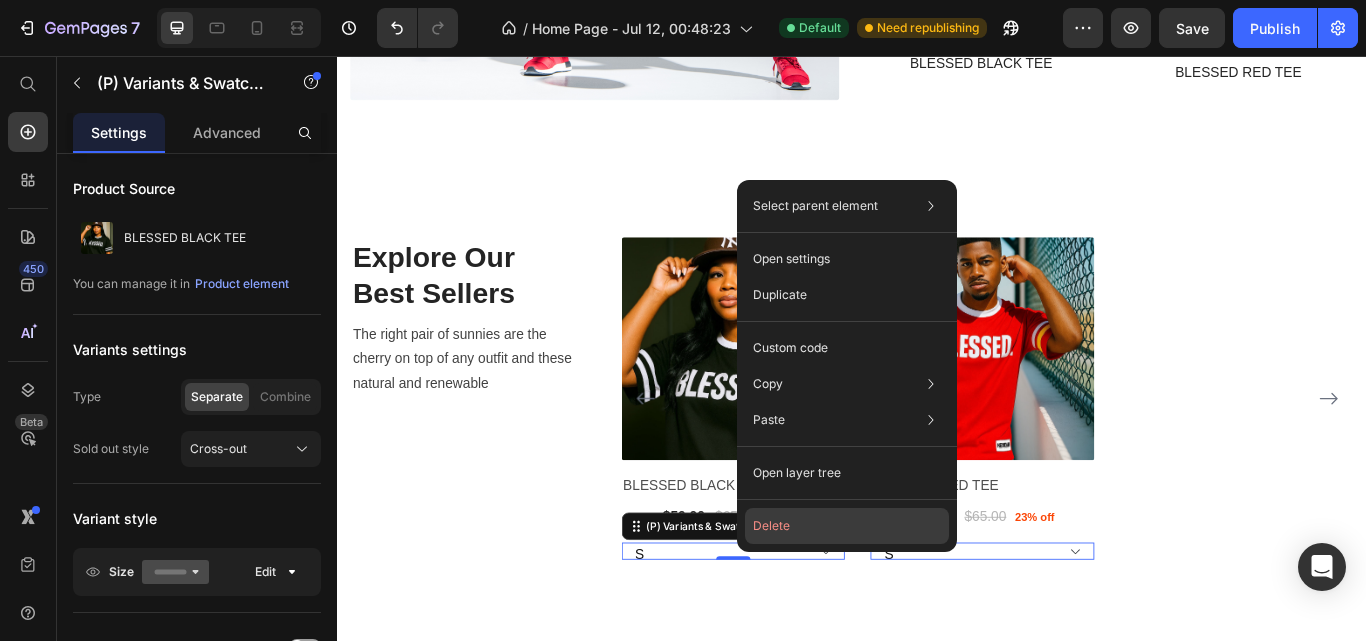 click on "Delete" 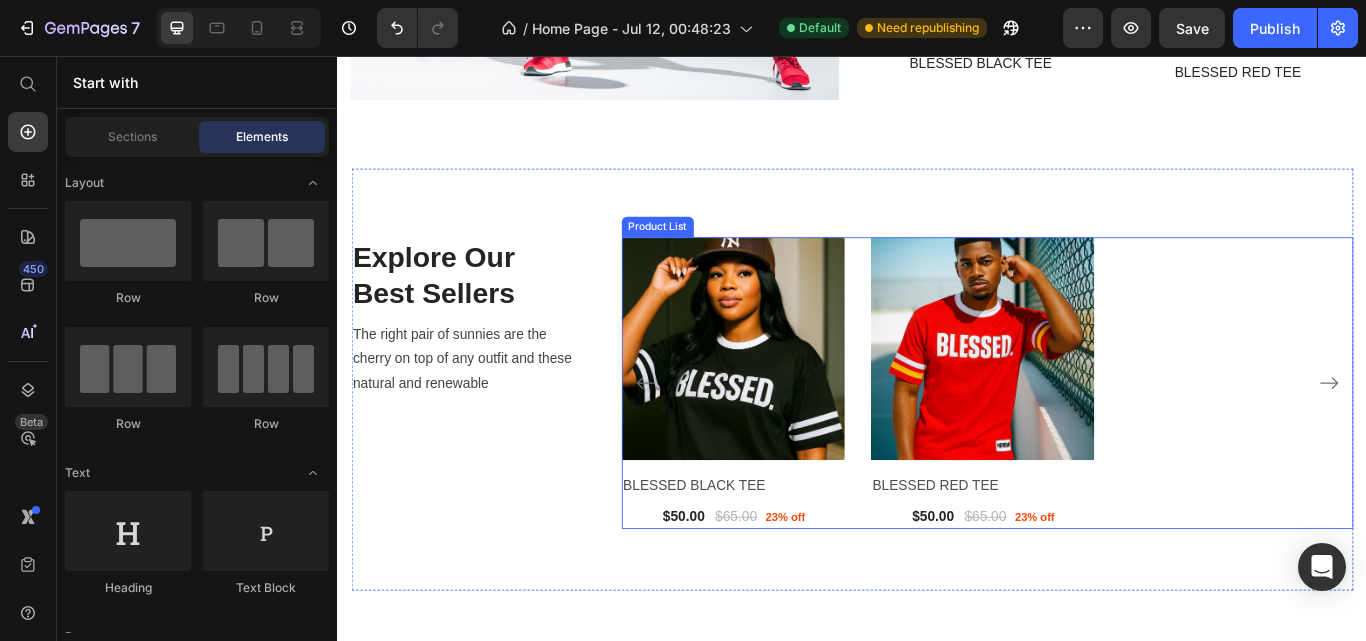 click on "(P) Images BLESSED BLACK TEE (P) Title $50.00 (P) Price $65.00 (P) Price 23% off Product Badge Row Row (P) Images BLESSED RED TEE (P) Title $50.00 (P) Price $65.00 (P) Price 23% off Product Badge Row Row" at bounding box center (1095, 438) 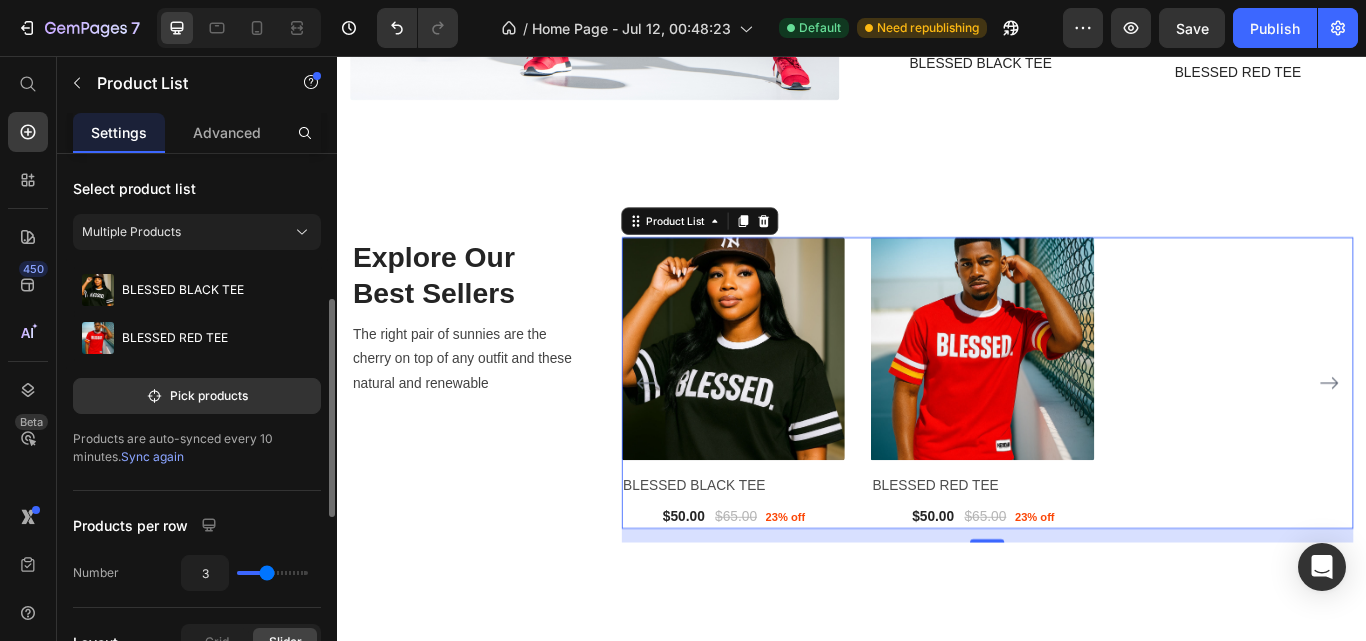 scroll, scrollTop: 104, scrollLeft: 0, axis: vertical 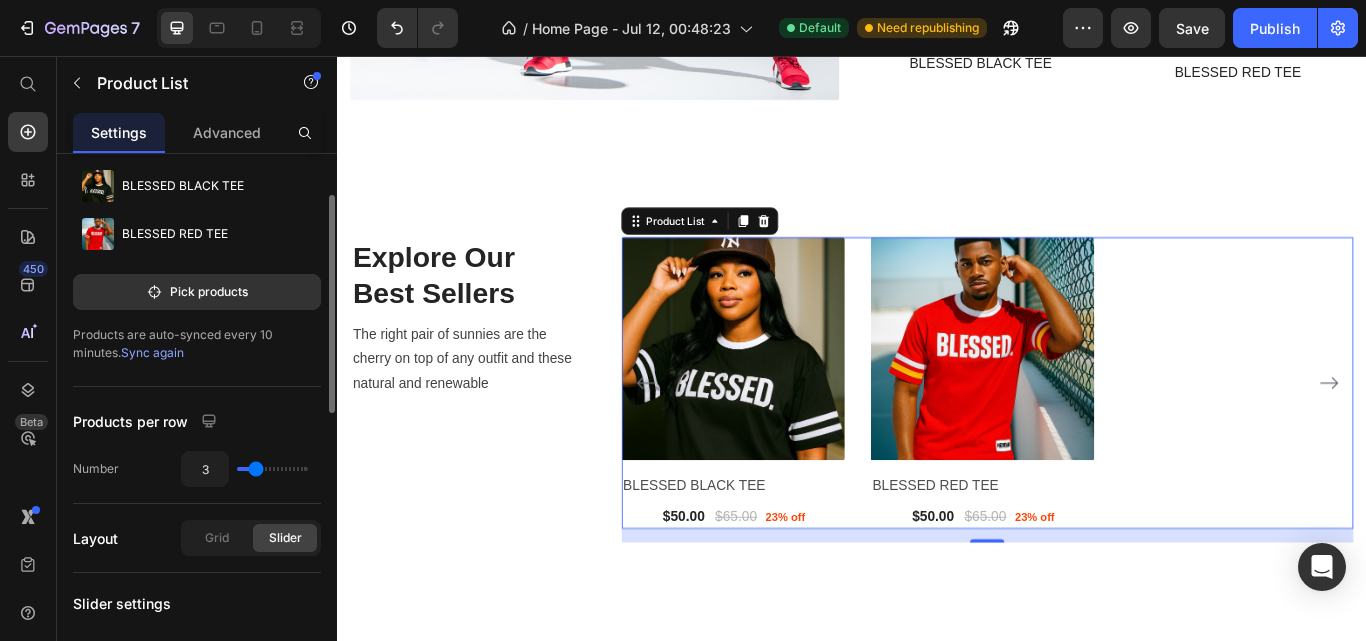 type on "2" 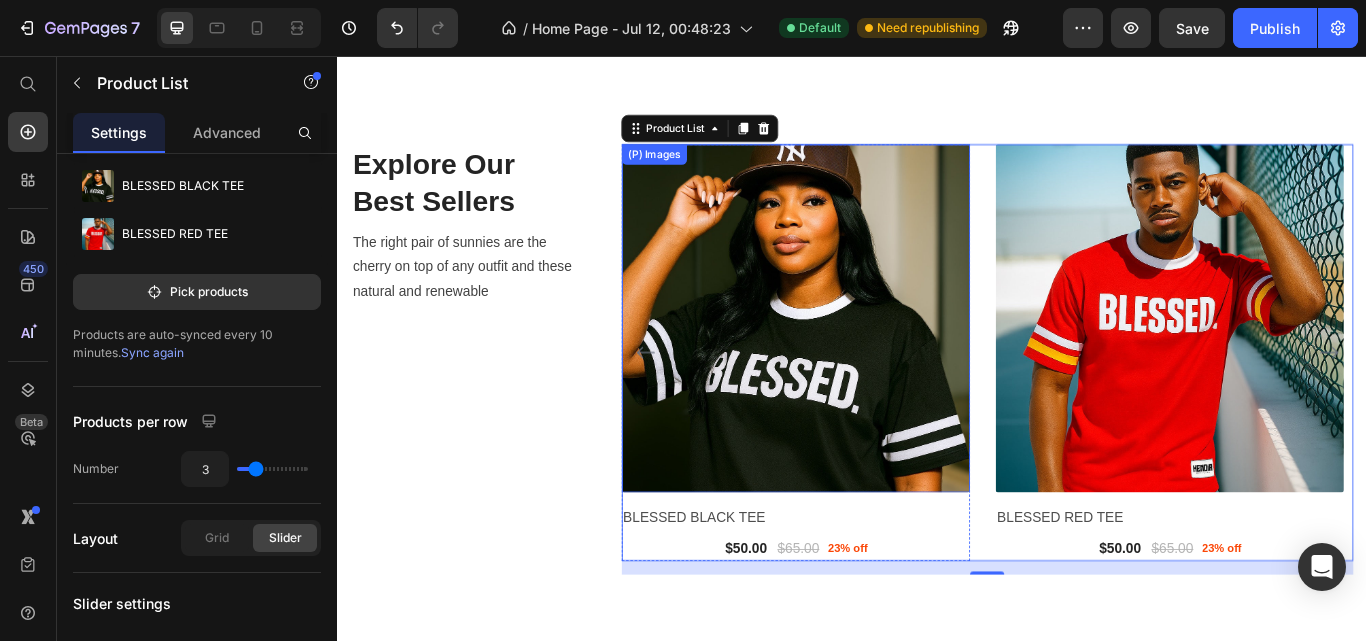 scroll, scrollTop: 1516, scrollLeft: 0, axis: vertical 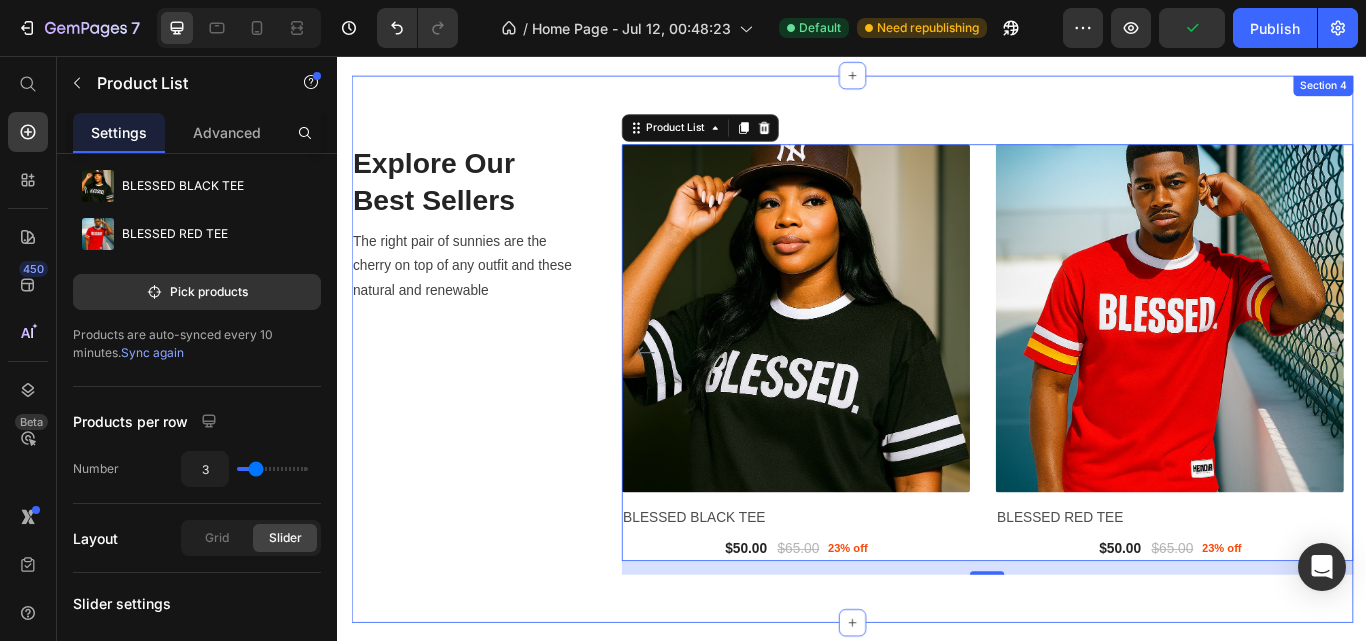 click on "Explore Our Best Sellers Heading The right pair of sunnies are the cherry on top of any outfit and these natural and renewable Text block Row" at bounding box center (495, 410) 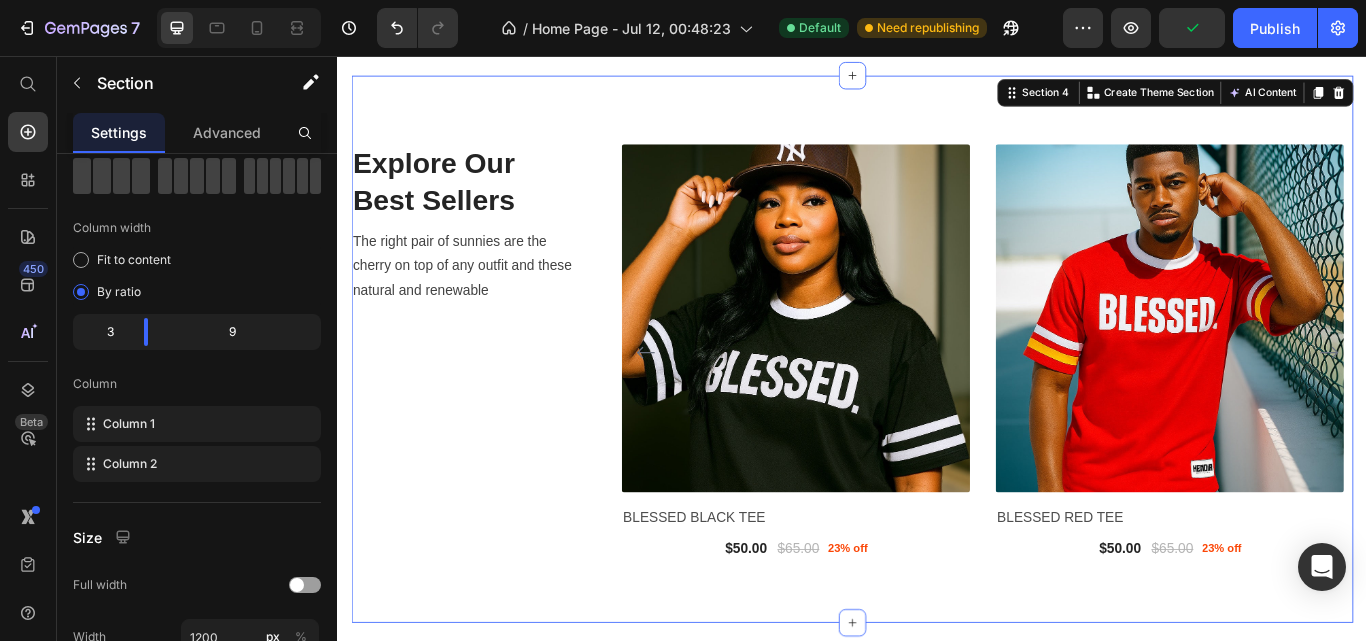 scroll, scrollTop: 0, scrollLeft: 0, axis: both 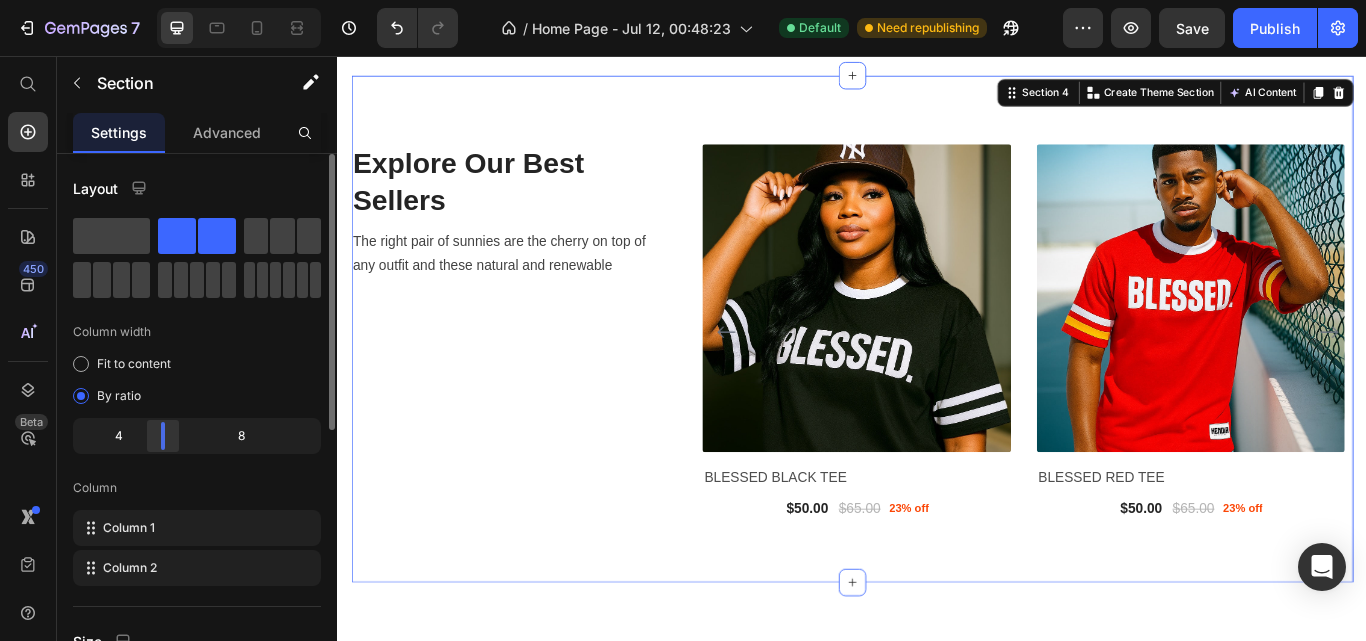 drag, startPoint x: 145, startPoint y: 441, endPoint x: 164, endPoint y: 447, distance: 19.924858 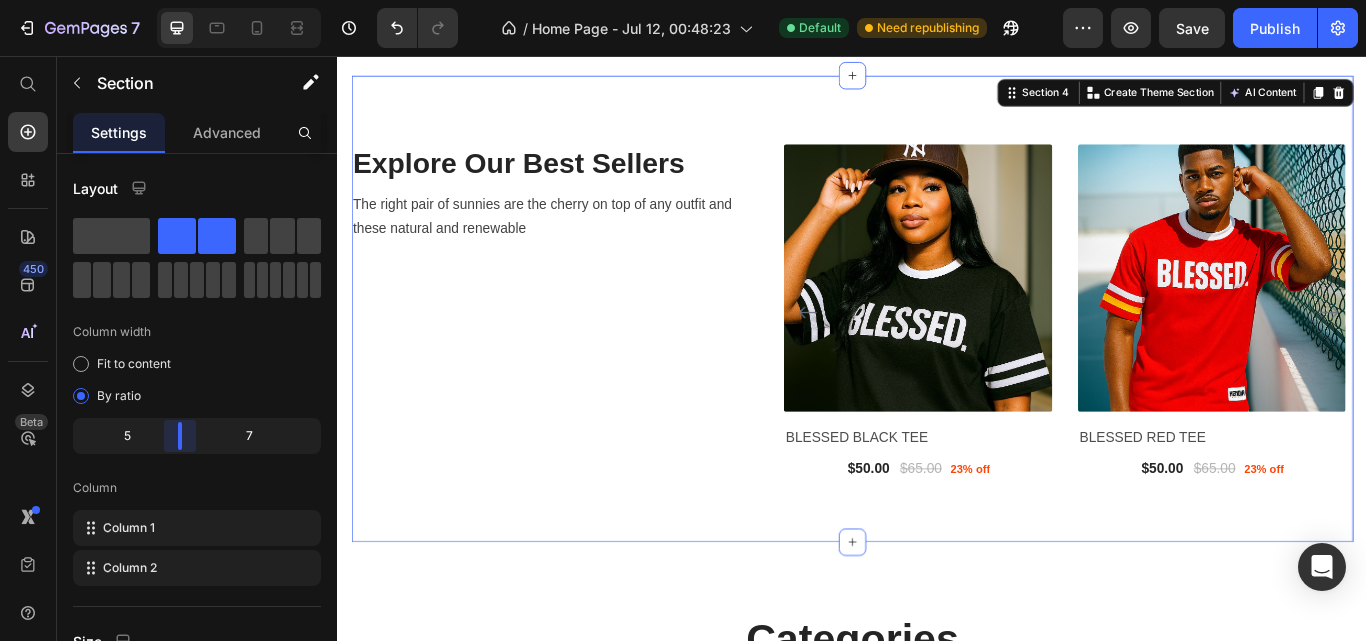 drag, startPoint x: 162, startPoint y: 443, endPoint x: 178, endPoint y: 445, distance: 16.124516 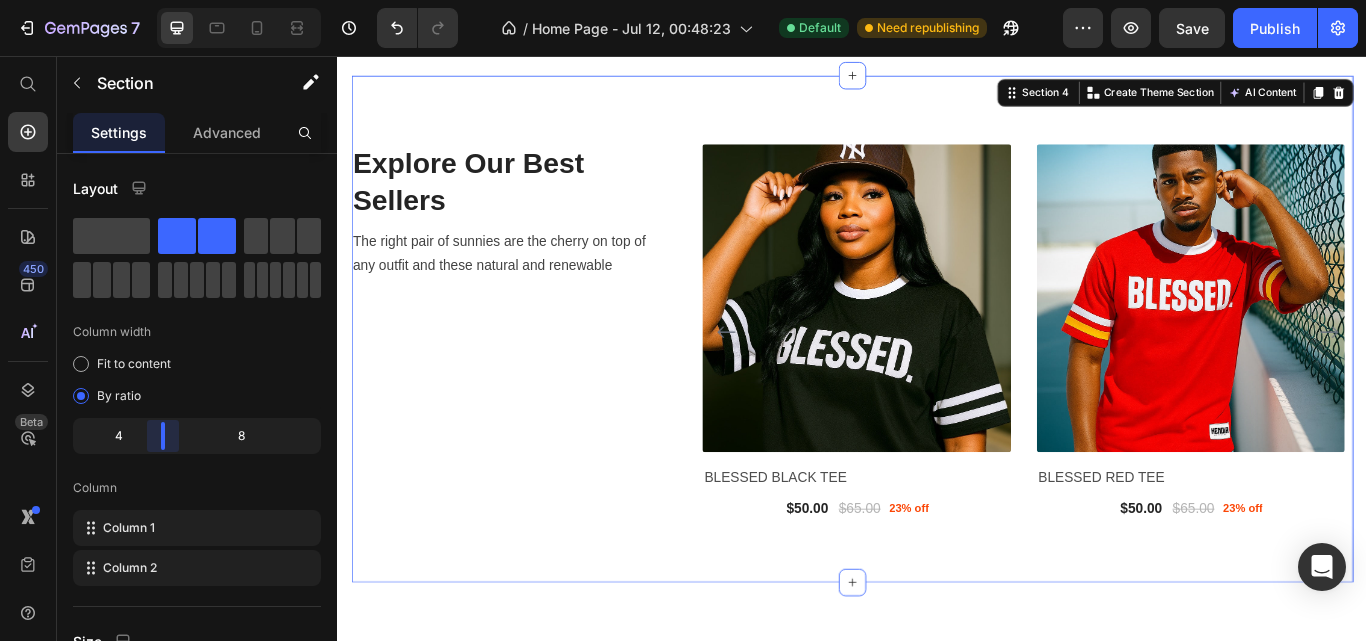 drag, startPoint x: 178, startPoint y: 445, endPoint x: 163, endPoint y: 446, distance: 15.033297 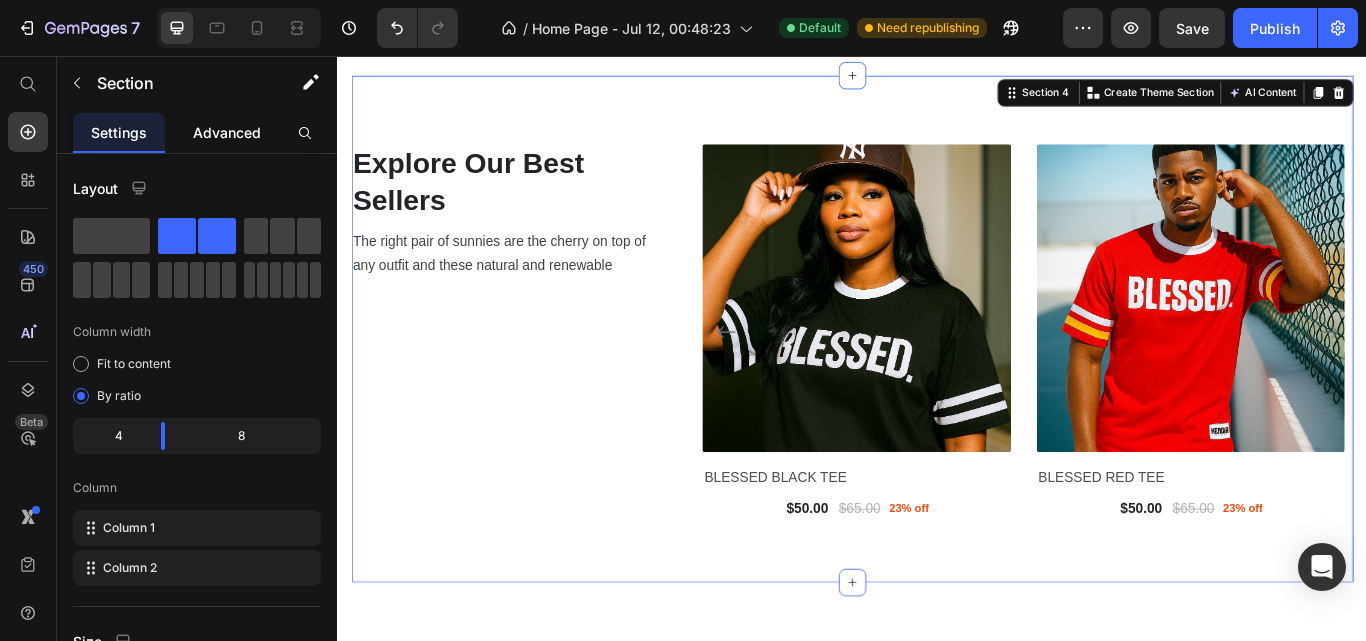 click on "Advanced" at bounding box center (227, 132) 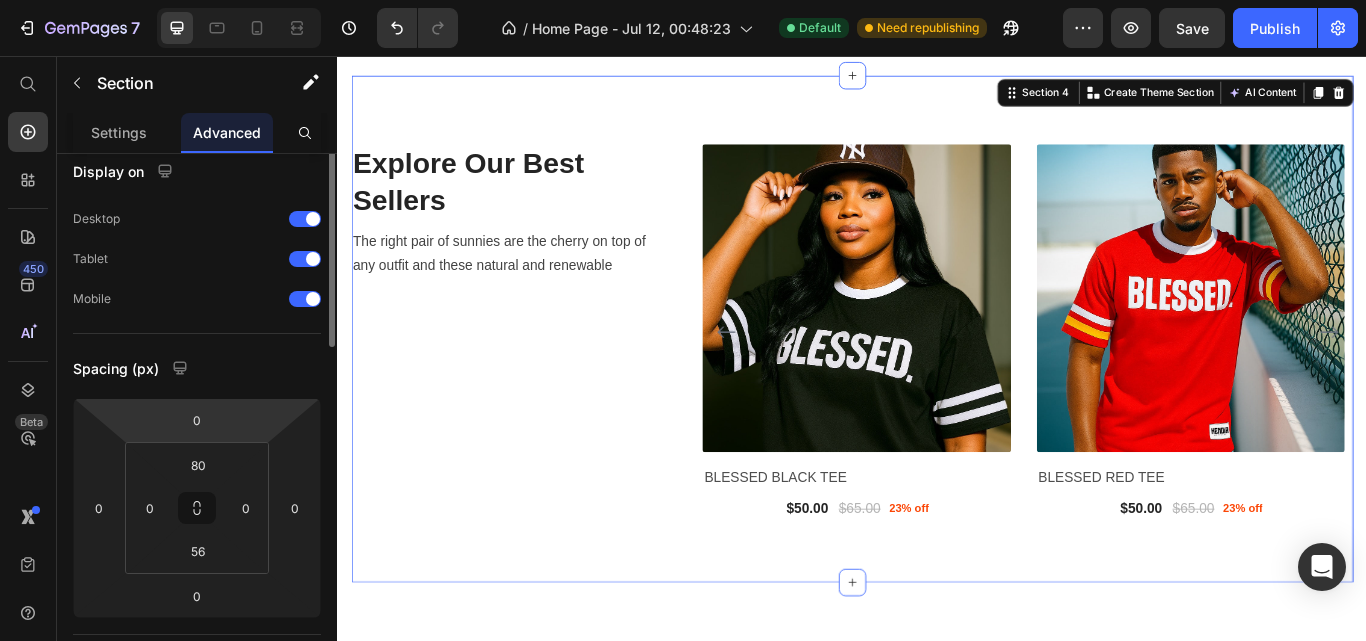scroll, scrollTop: 0, scrollLeft: 0, axis: both 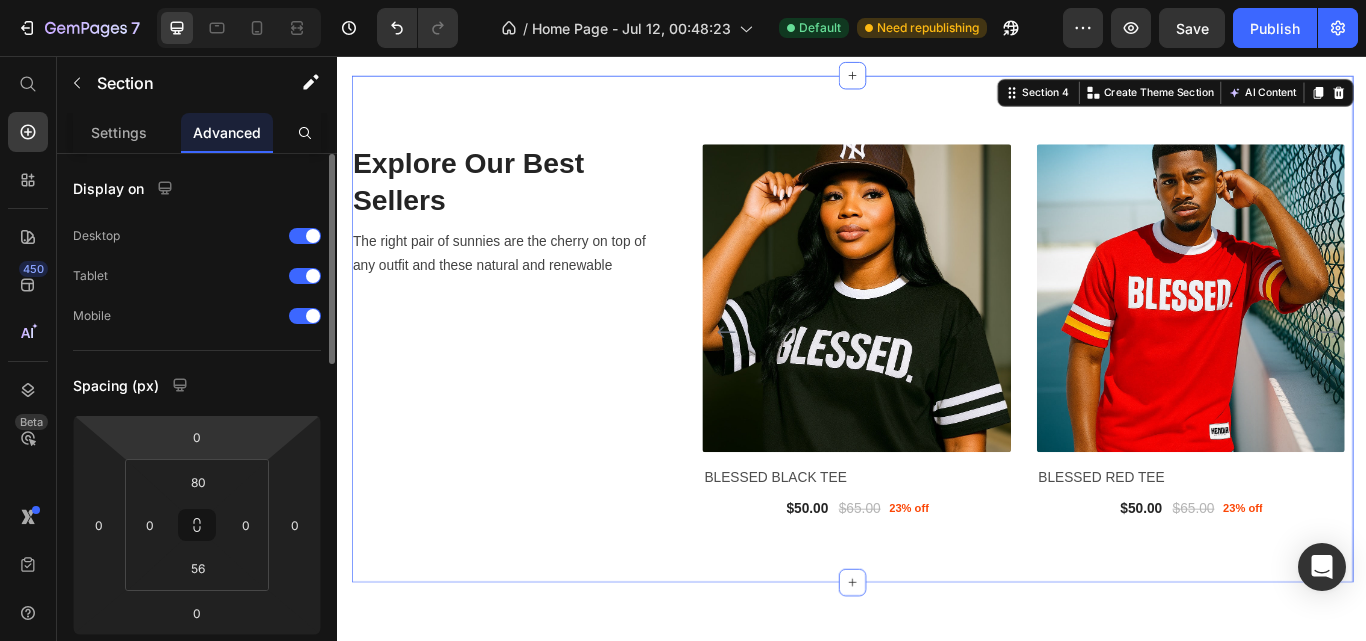 click on "Explore Our Best Sellers Heading The right pair of sunnies are the cherry on top of any outfit and these natural and renewable Text block Row" at bounding box center (542, 386) 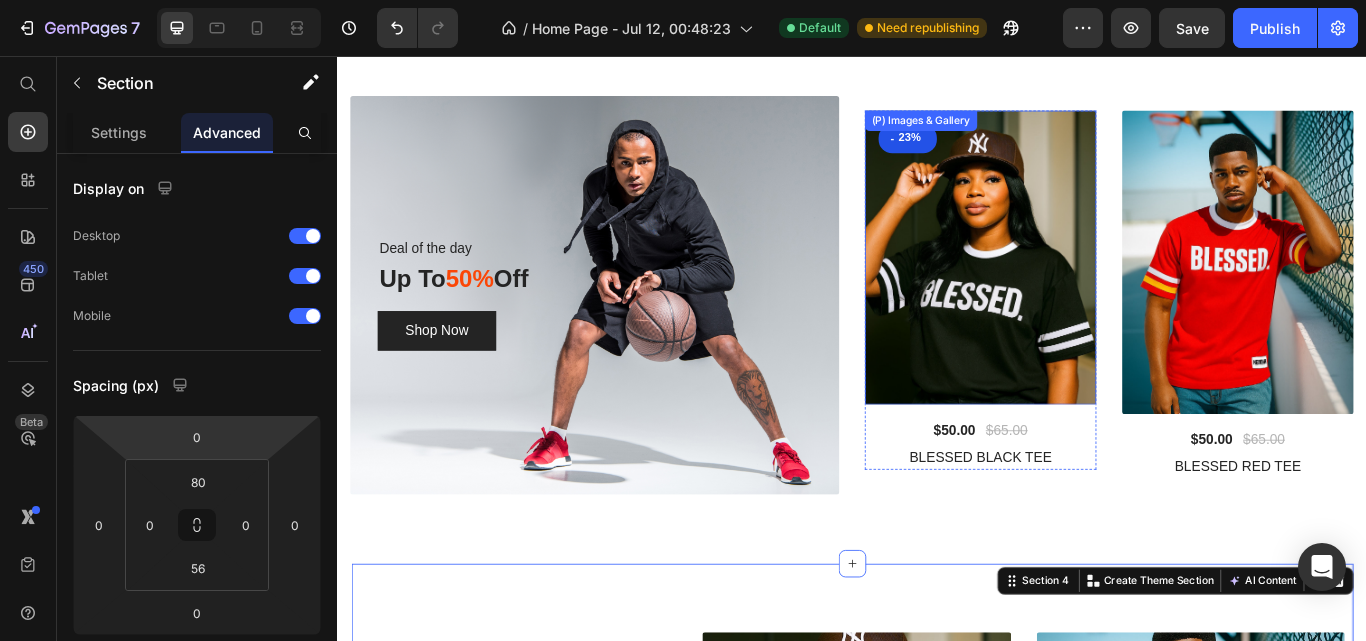 scroll, scrollTop: 945, scrollLeft: 0, axis: vertical 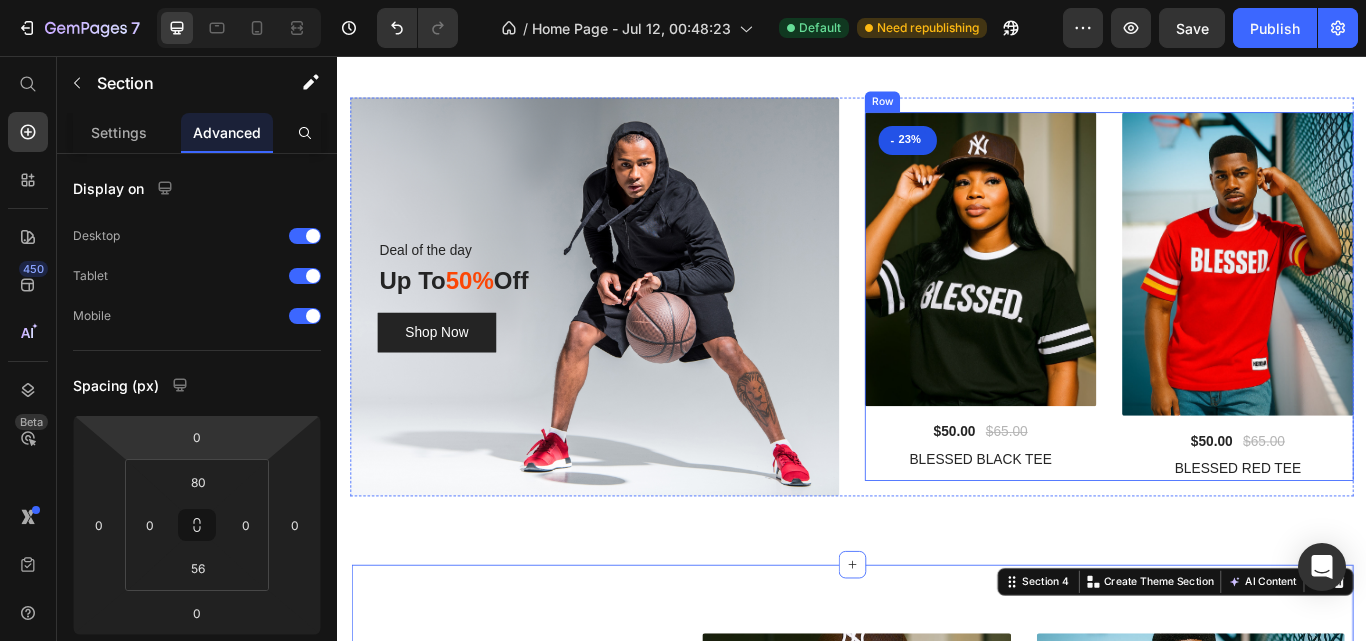 click on "- 23% (P) Tag (P) Images & Gallery $50.00 (P) Price $65.00 (P) Price Row BLESSED BLACK TEE (P) Title Product (P) Images & Gallery $50.00 (P) Price $65.00 (P) Price Row BLESSED RED TEE (P) Title Product Row" at bounding box center [1237, 337] 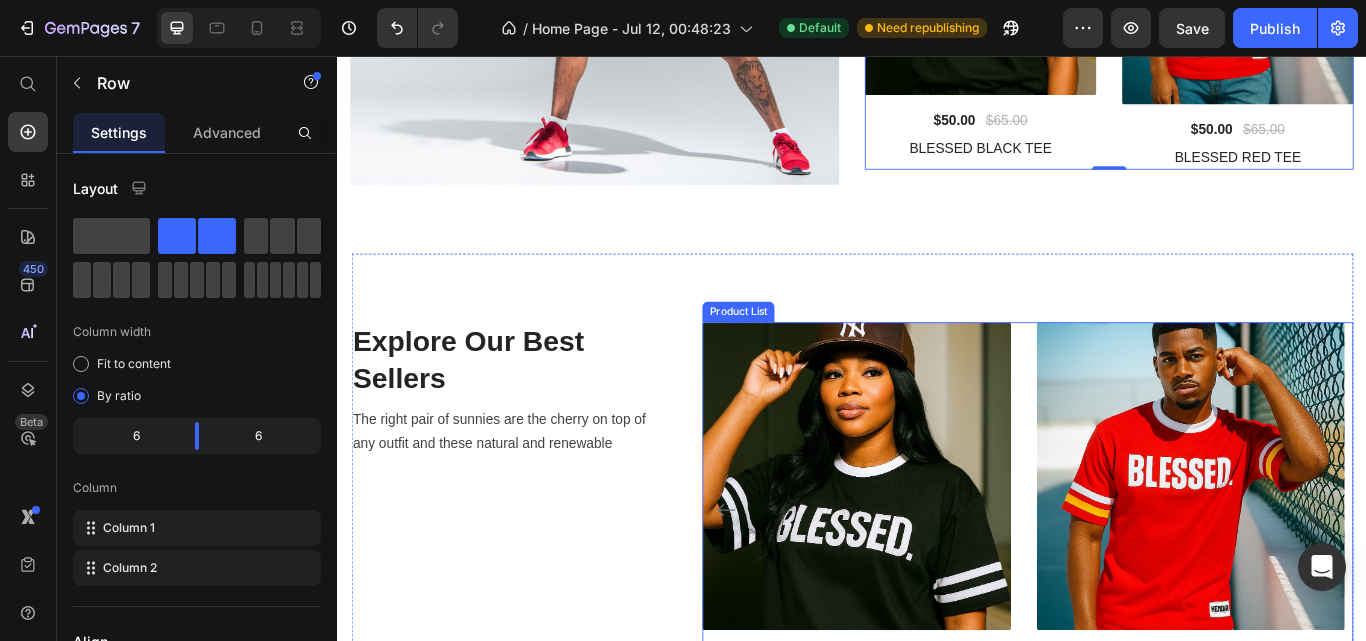 scroll, scrollTop: 1474, scrollLeft: 0, axis: vertical 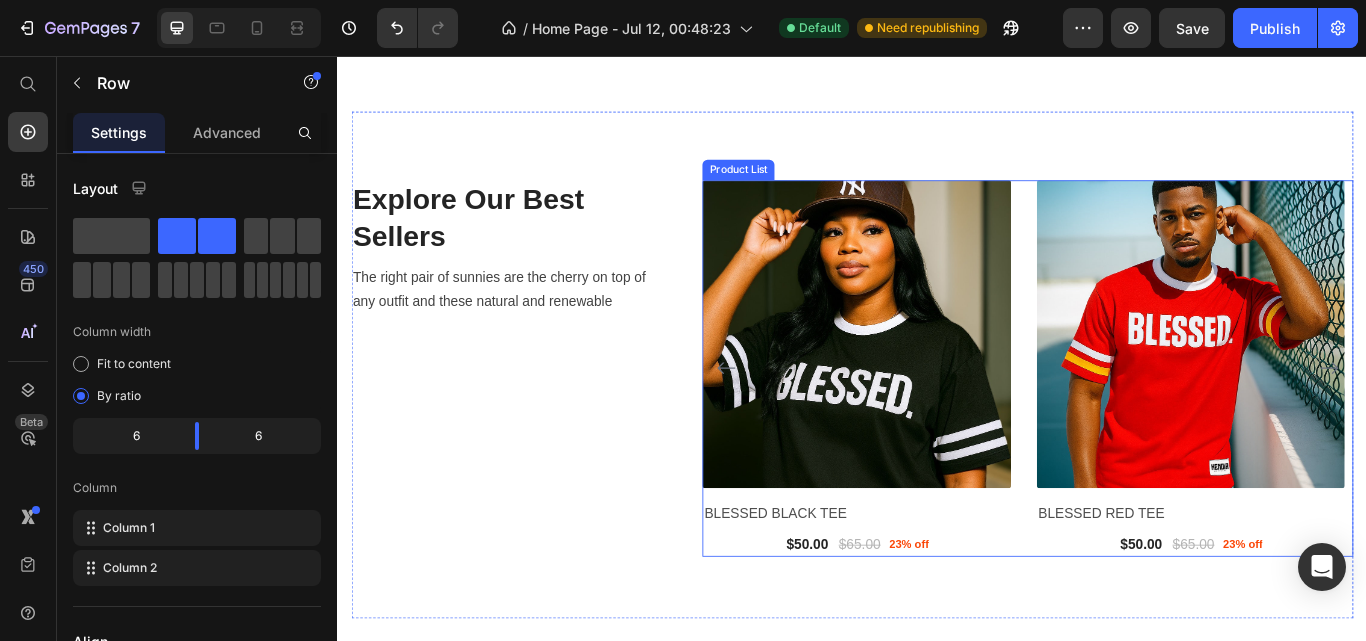 click at bounding box center [941, 380] 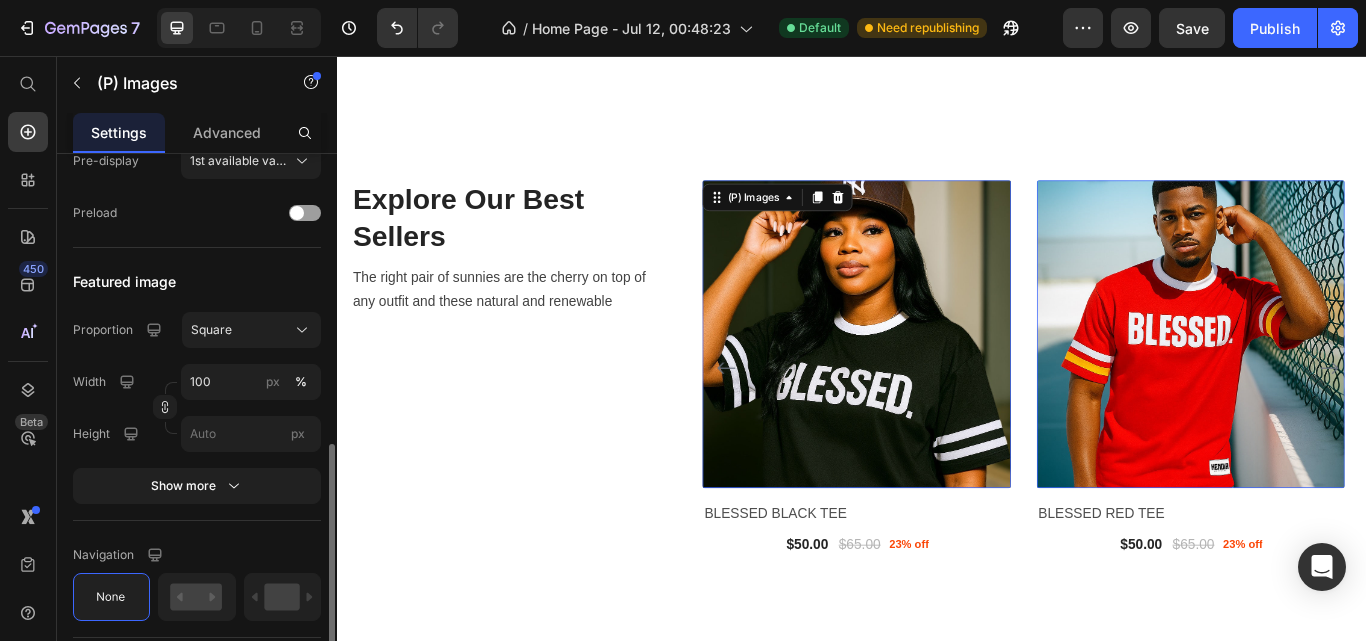 scroll, scrollTop: 654, scrollLeft: 0, axis: vertical 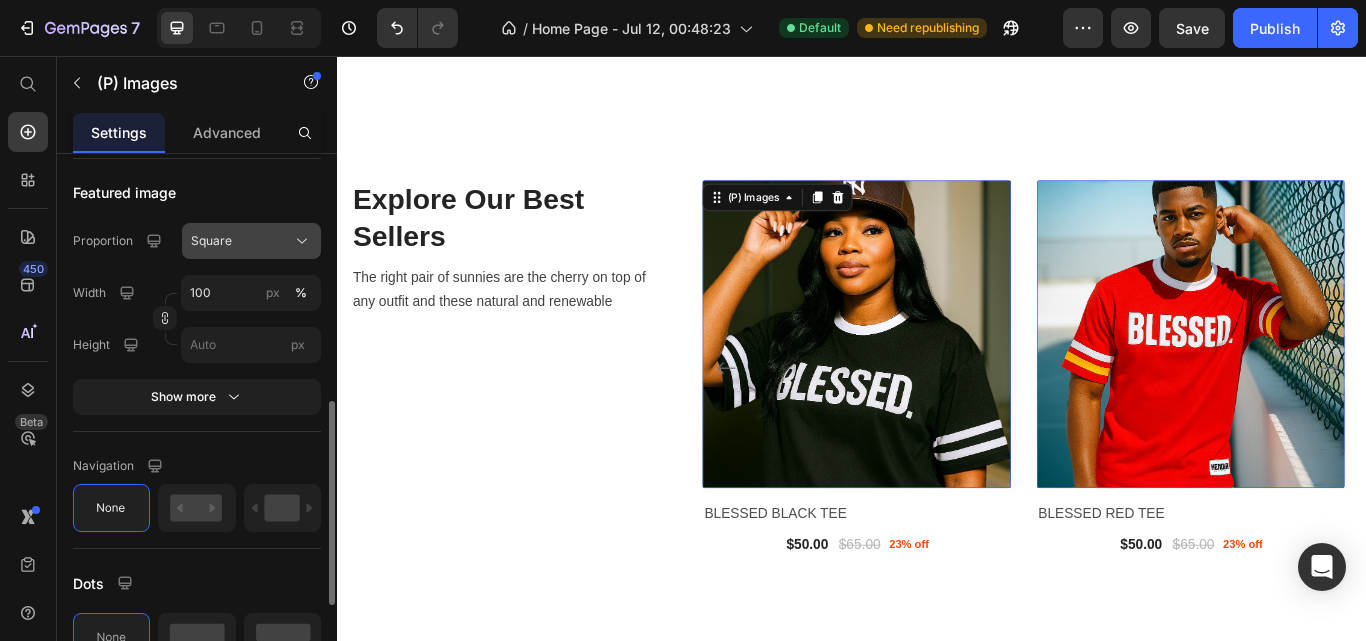 click on "Square" 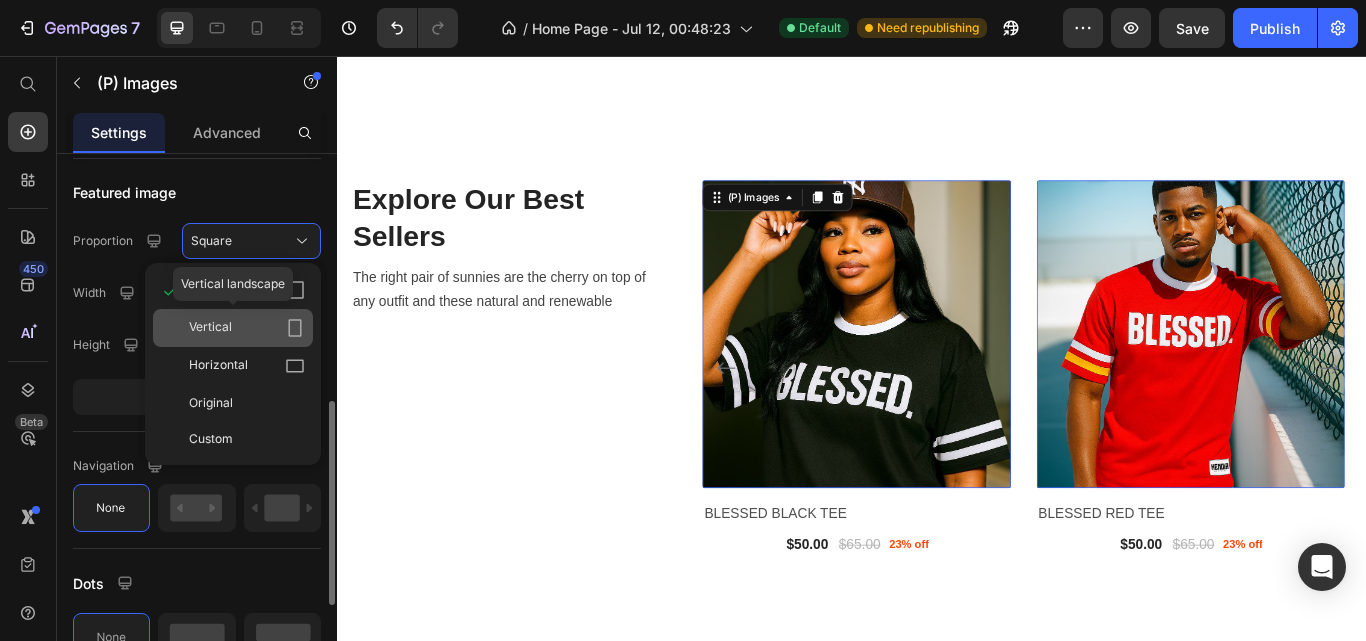 click on "Vertical" 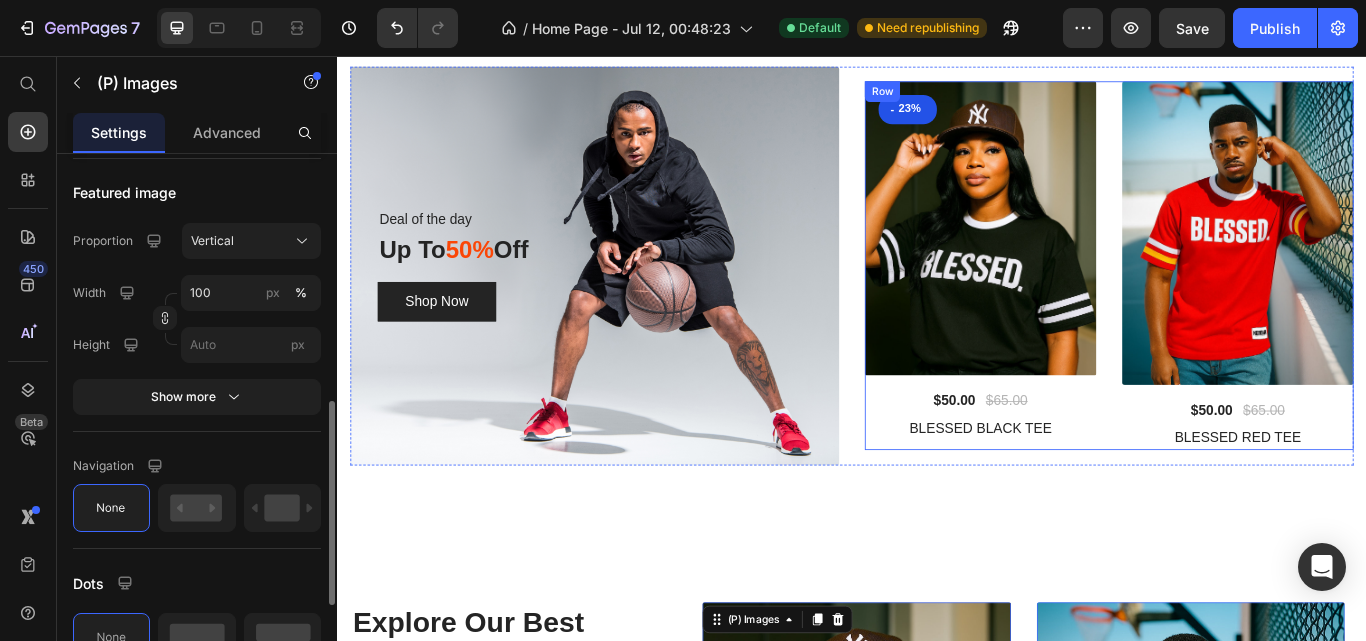 scroll, scrollTop: 927, scrollLeft: 0, axis: vertical 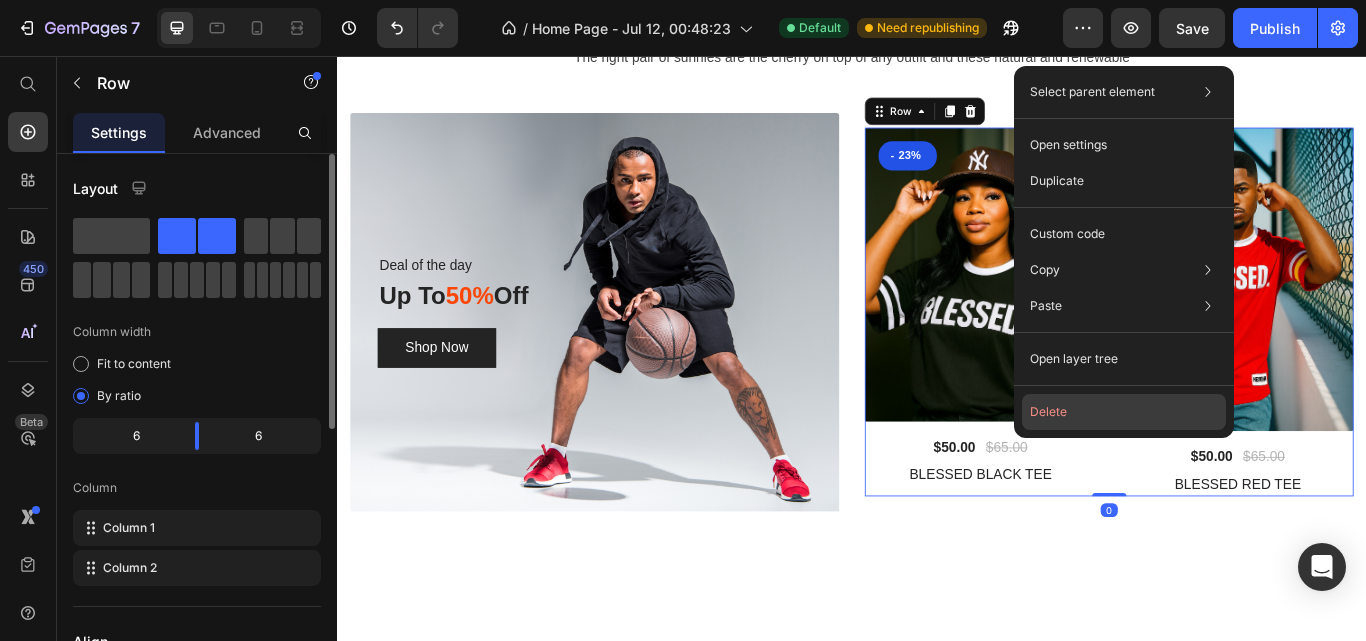 click on "Delete" 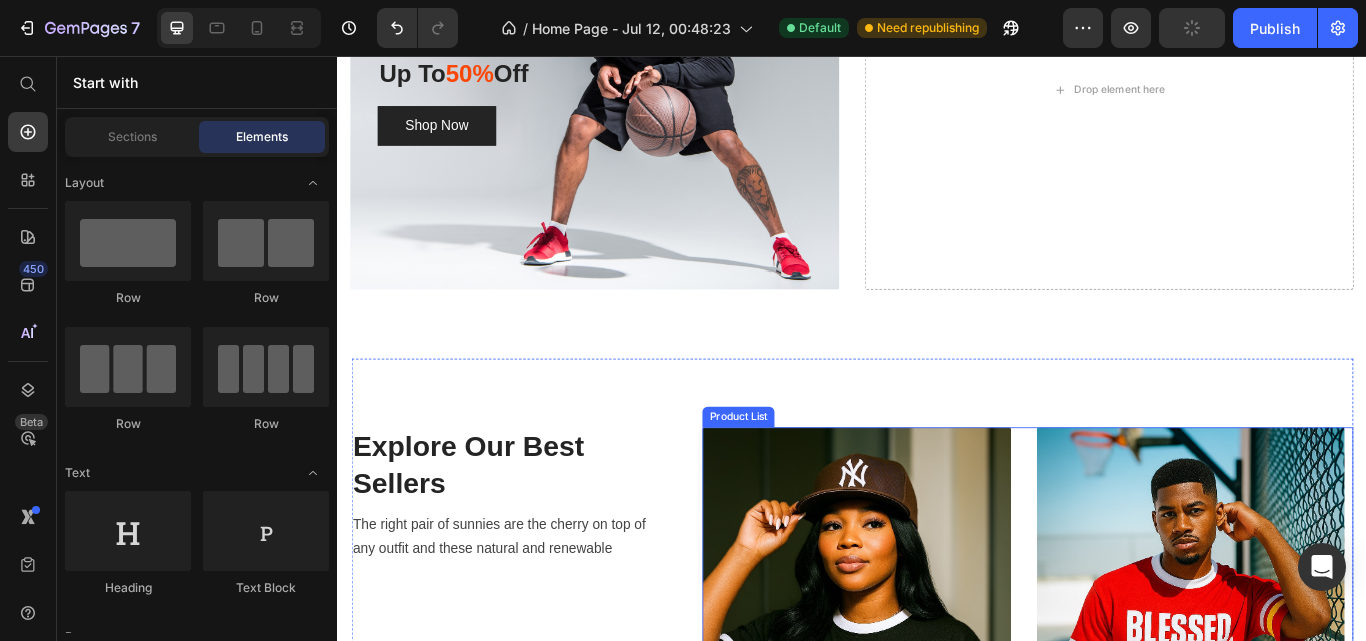 scroll, scrollTop: 1185, scrollLeft: 0, axis: vertical 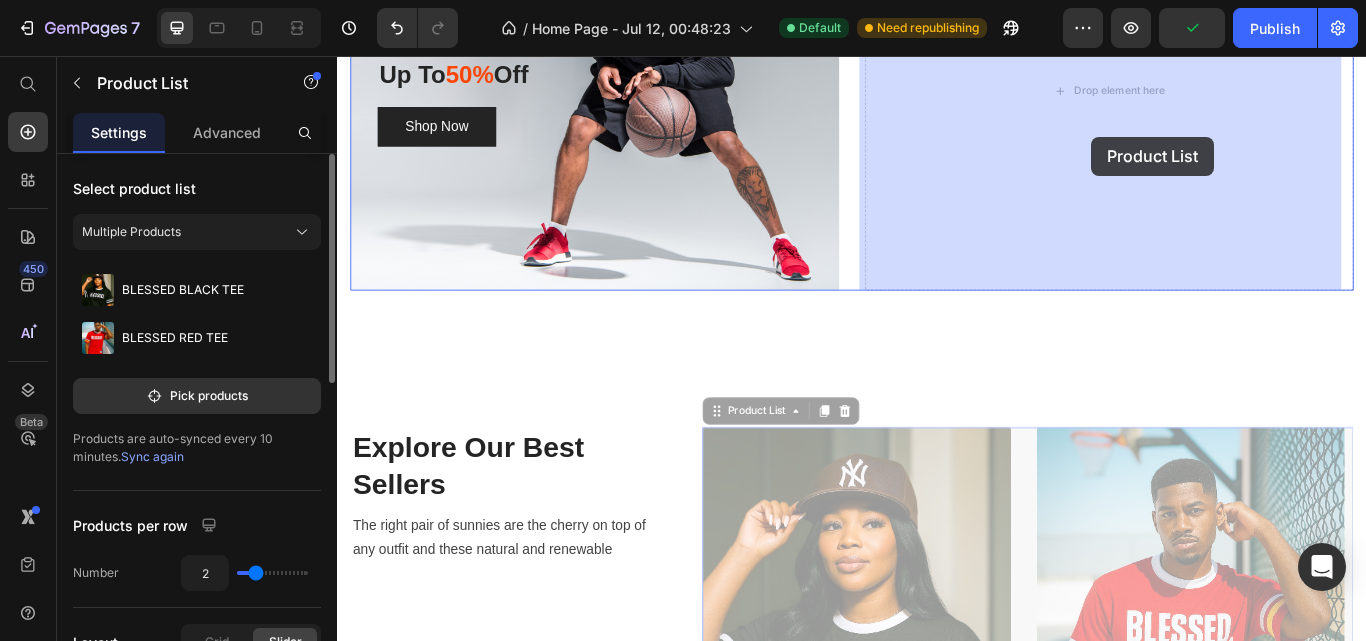 drag, startPoint x: 1145, startPoint y: 585, endPoint x: 1216, endPoint y: 150, distance: 440.75616 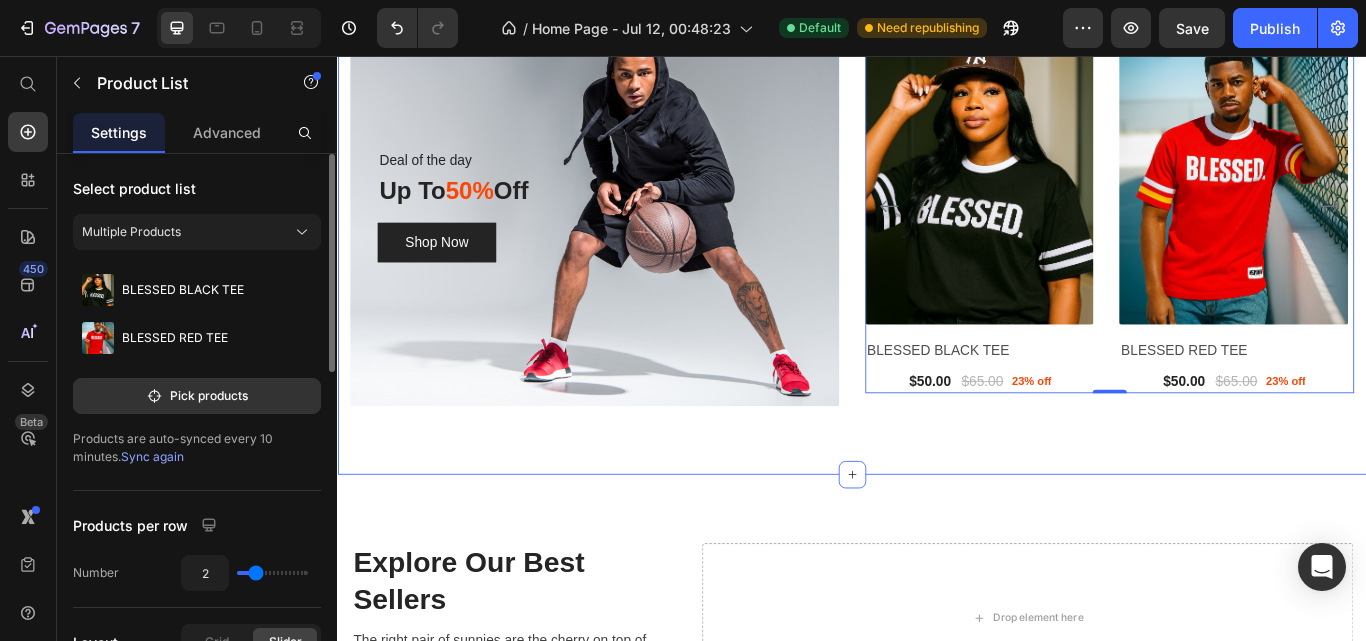 scroll, scrollTop: 1126, scrollLeft: 0, axis: vertical 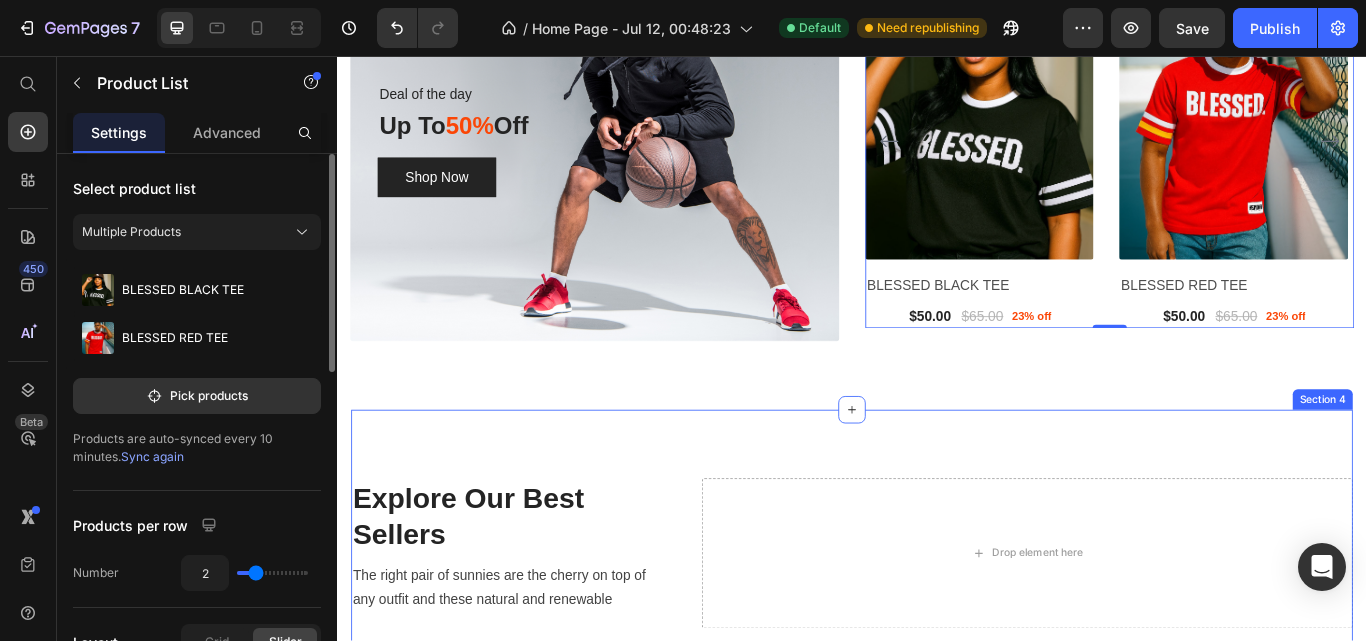 click on "Explore Our Best Sellers Heading The right pair of sunnies are the cherry on top of any outfit and these natural and renewable Text block Row
Drop element here Section 4" at bounding box center [937, 624] 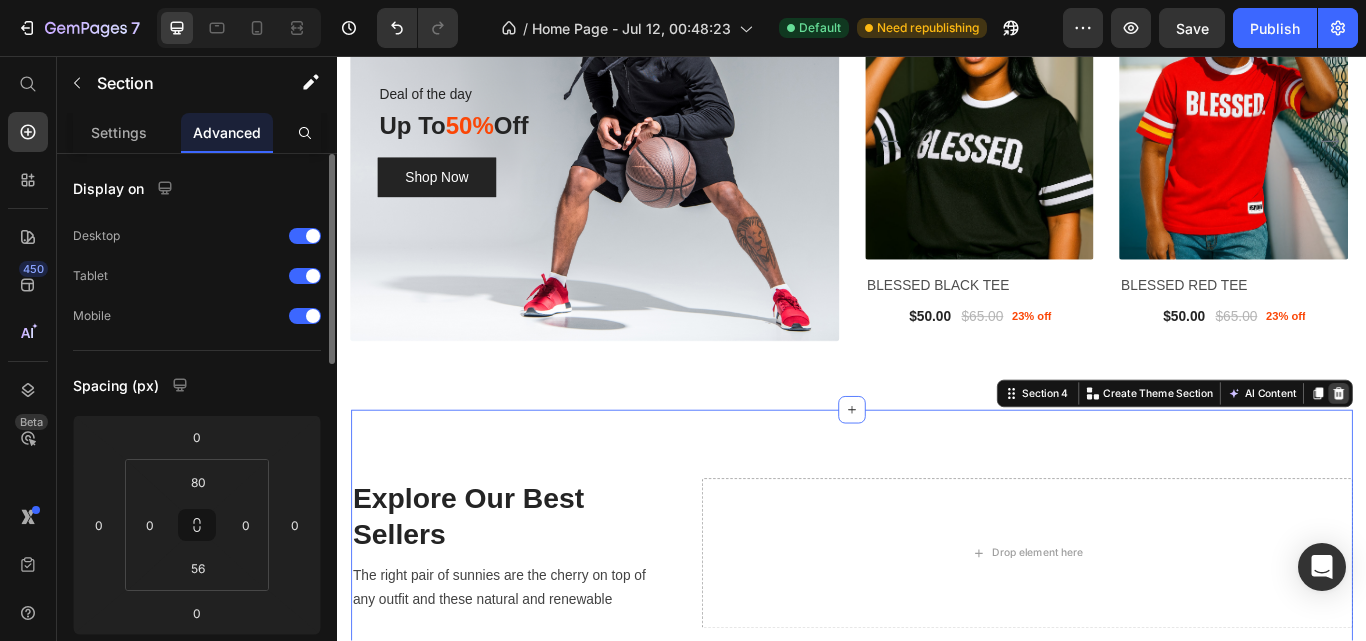 click 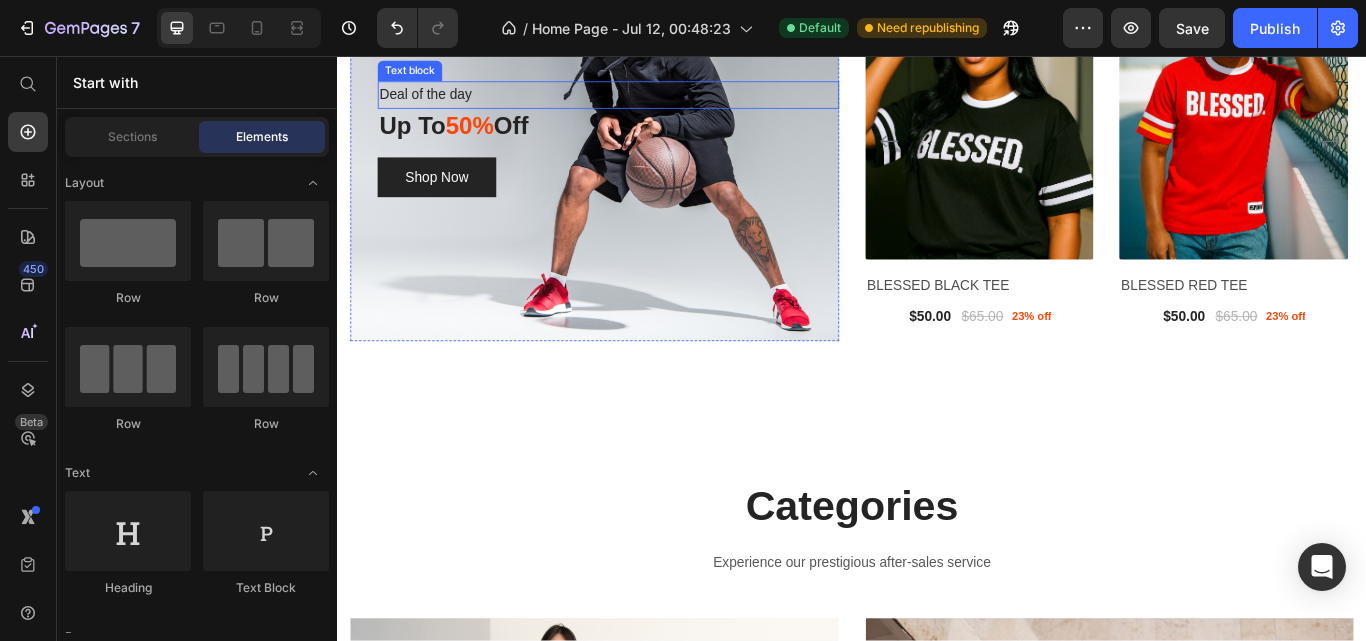 scroll, scrollTop: 884, scrollLeft: 0, axis: vertical 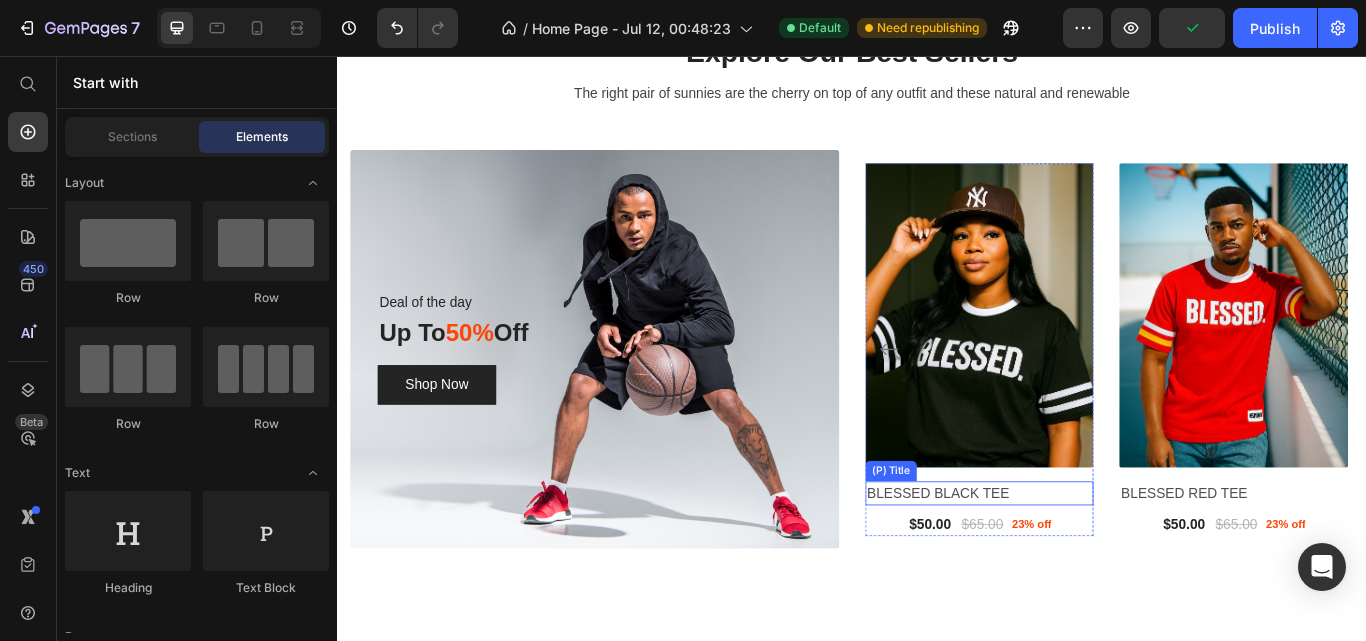 click on "BLESSED BLACK TEE" at bounding box center (1085, 566) 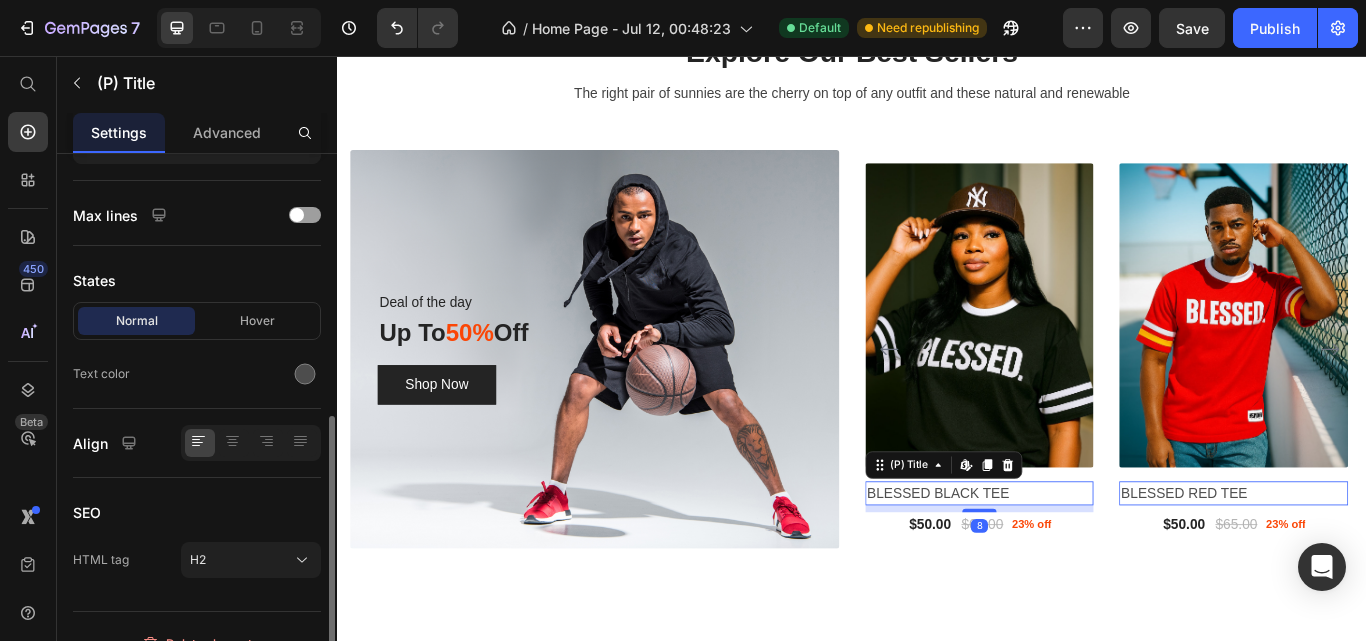 scroll, scrollTop: 527, scrollLeft: 0, axis: vertical 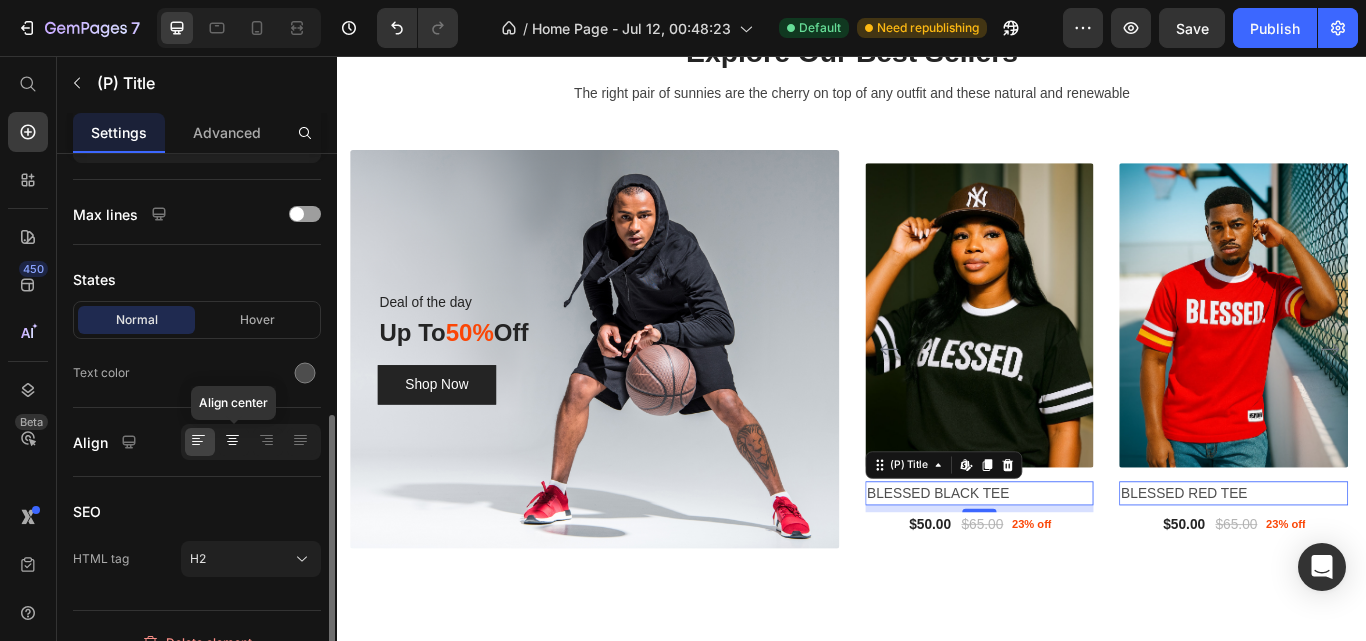 click 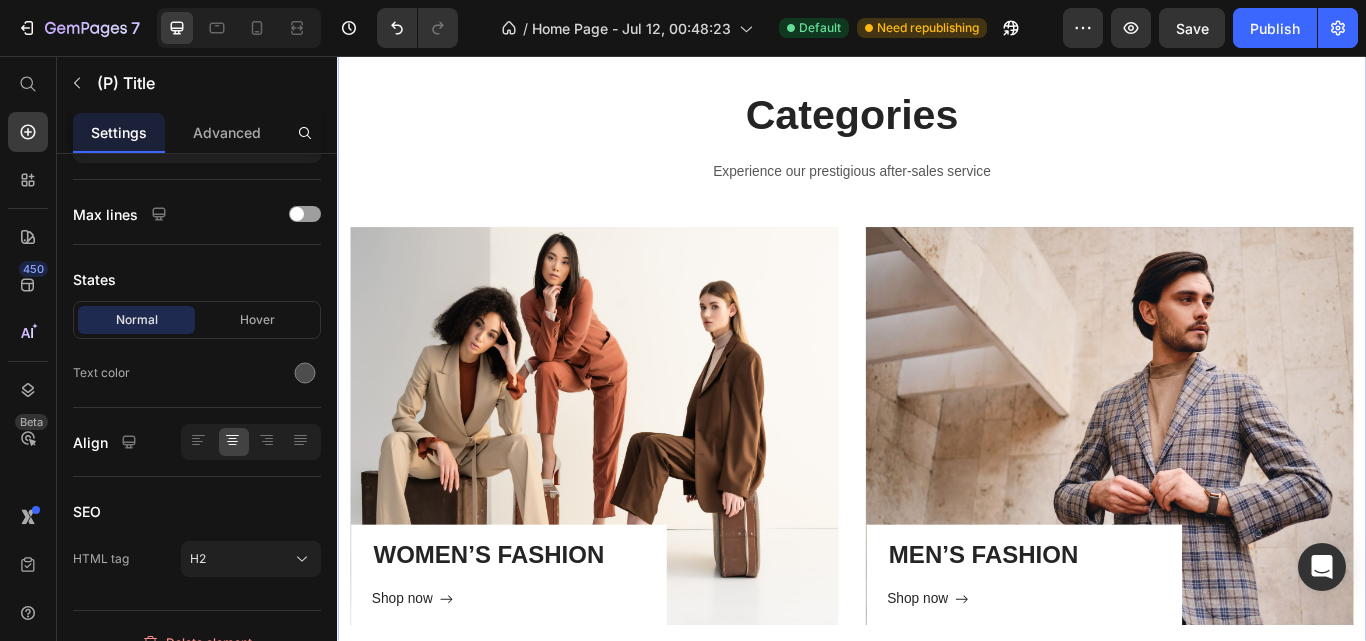 scroll, scrollTop: 1390, scrollLeft: 0, axis: vertical 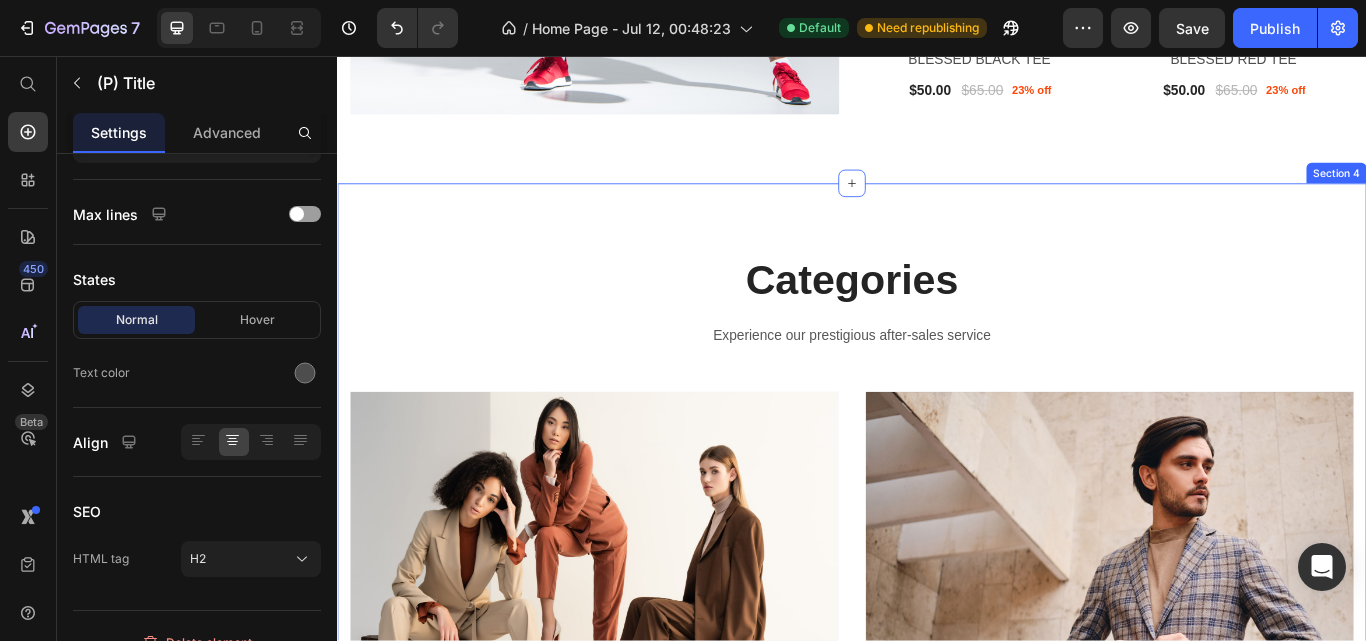 click on "Categories Heading Experience our prestigious after-sales service Text block Row WOMEN’S FASHION Heading
Shop now Button Row Hero Banner MEN’S FASHION Heading
Shop now Button Row Hero Banner Row Section 4" at bounding box center [937, 598] 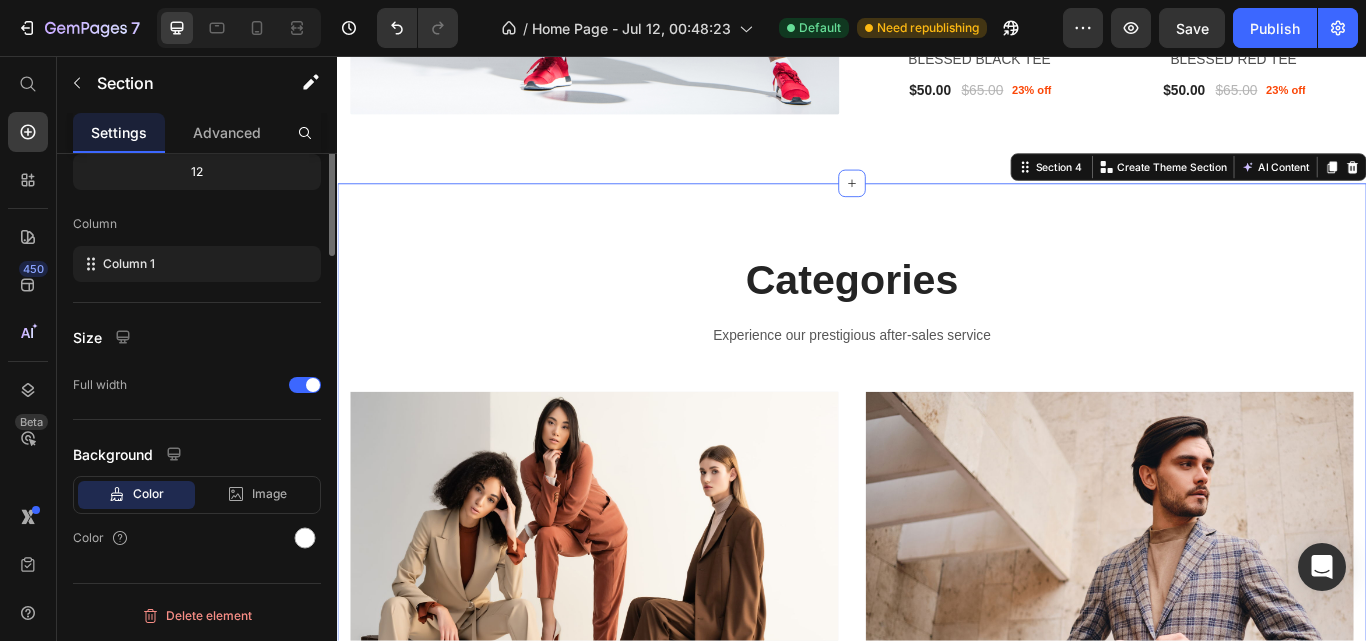 scroll, scrollTop: 0, scrollLeft: 0, axis: both 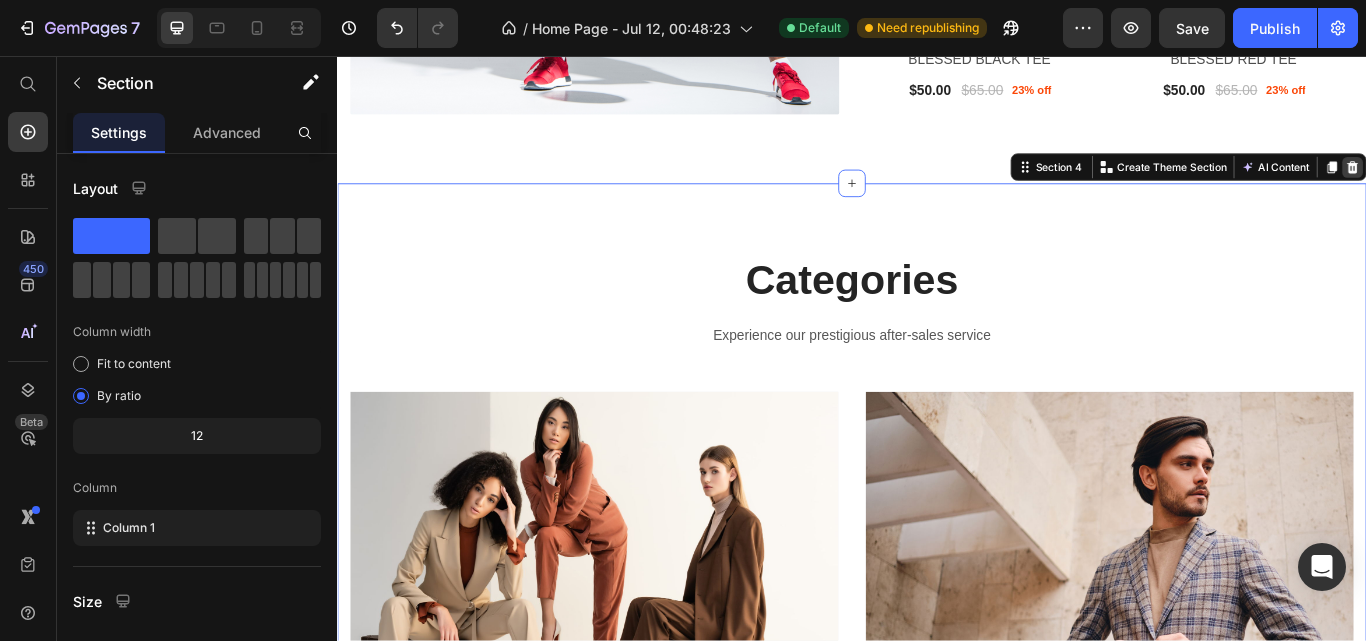 click 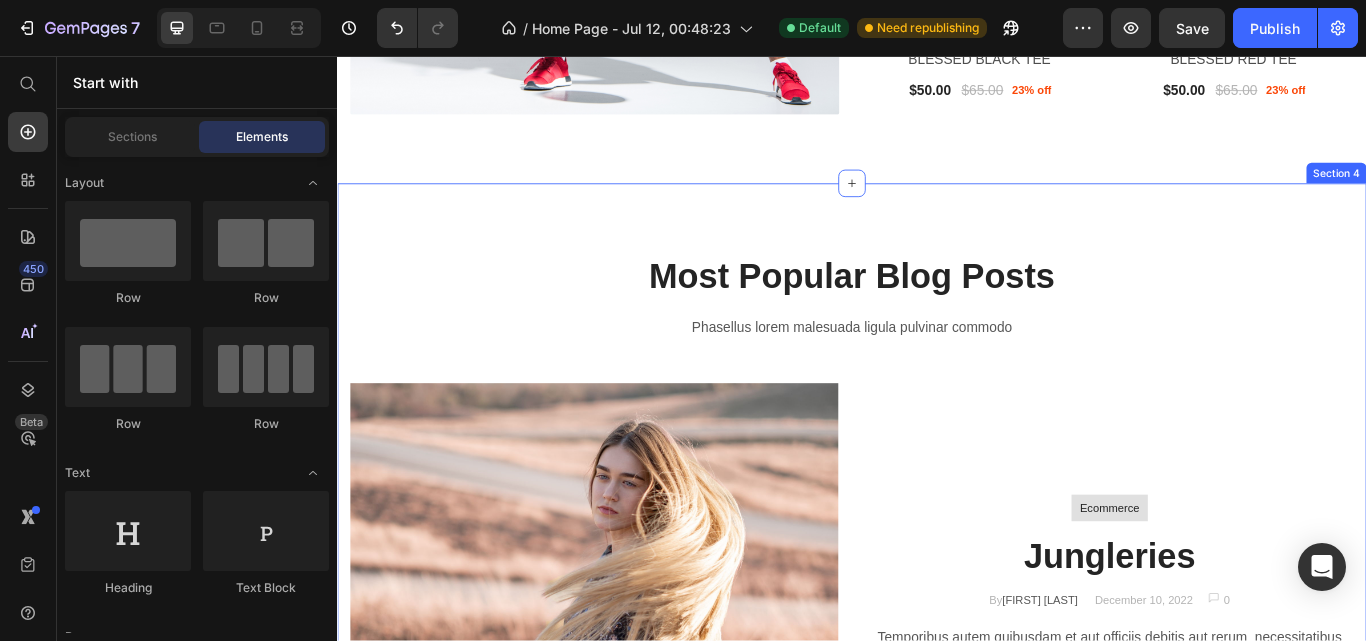 scroll, scrollTop: 1134, scrollLeft: 0, axis: vertical 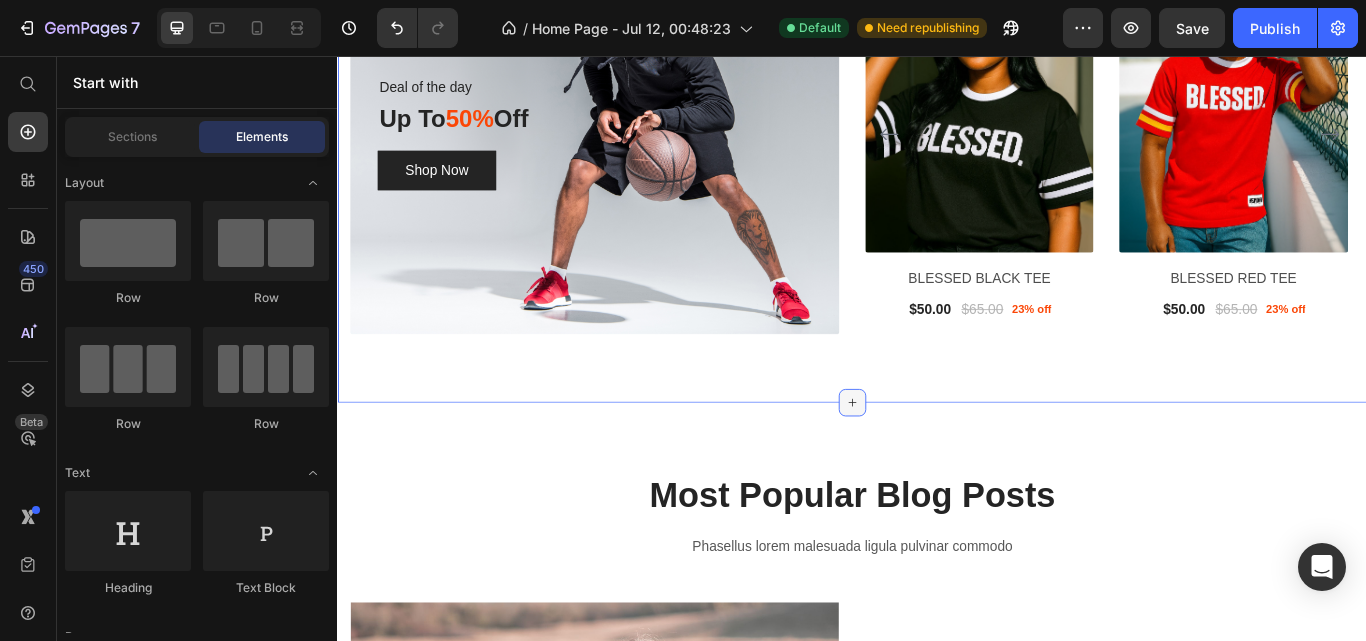 click 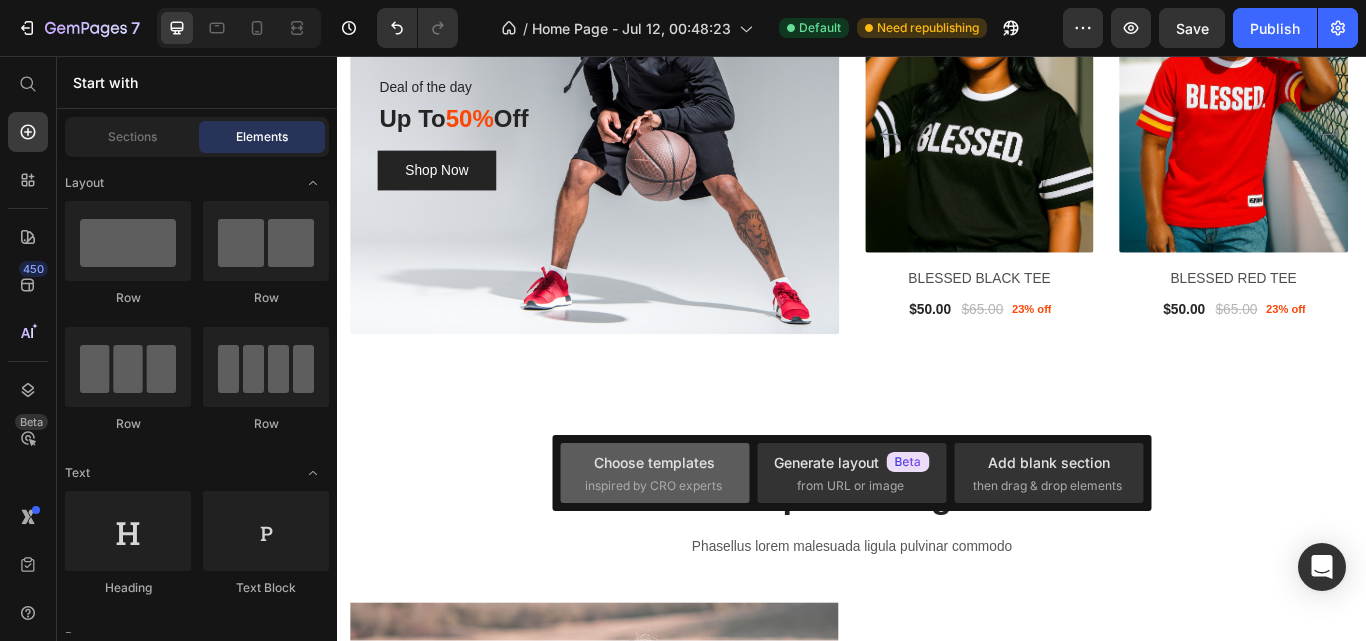 click on "Choose templates" at bounding box center [654, 462] 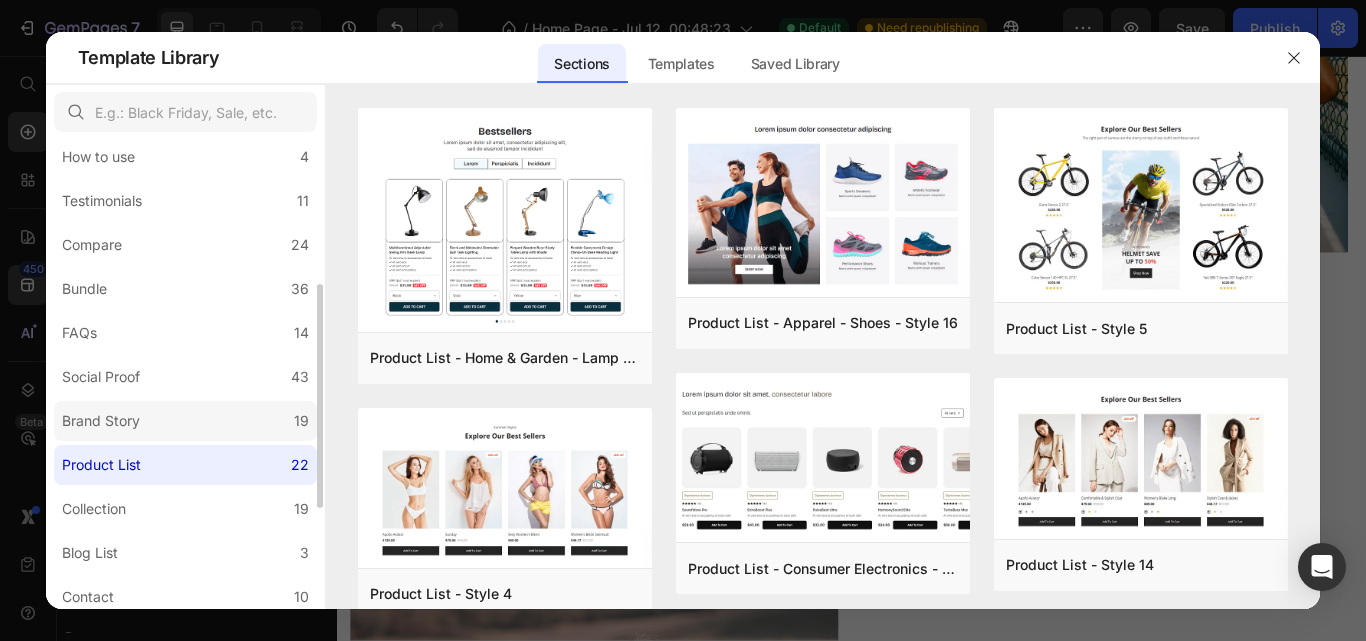 scroll, scrollTop: 331, scrollLeft: 0, axis: vertical 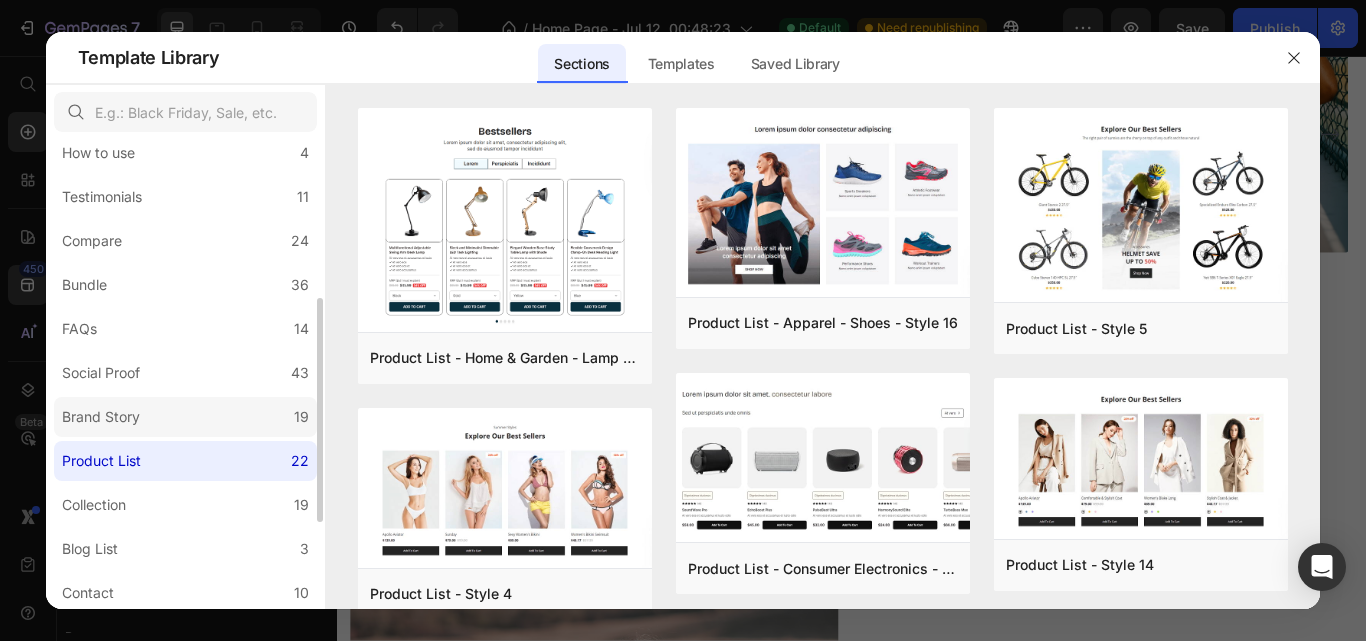 click on "Brand Story 19" 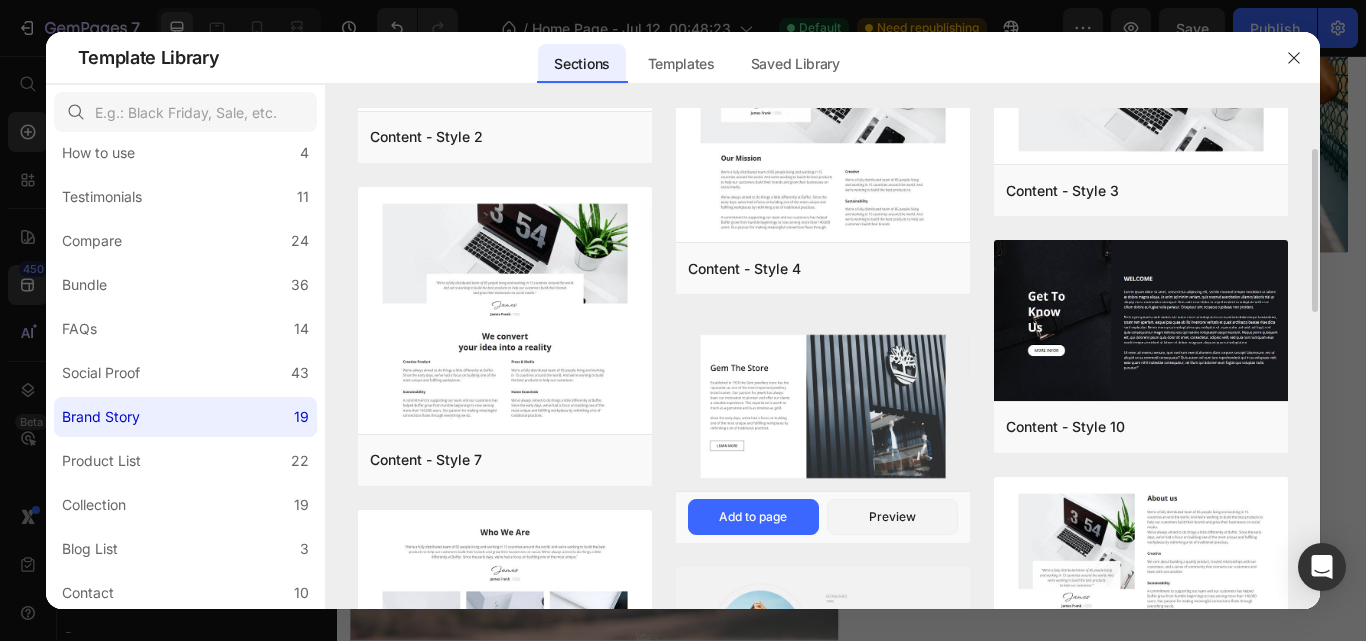 scroll, scrollTop: 655, scrollLeft: 0, axis: vertical 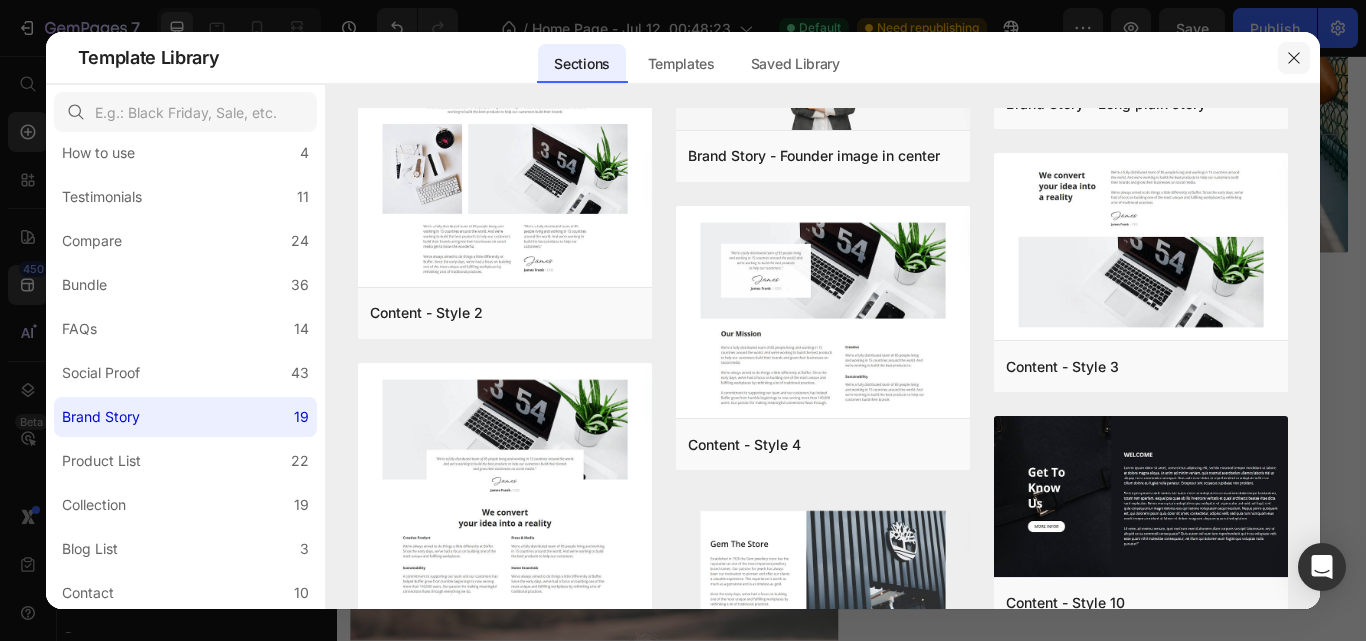 click 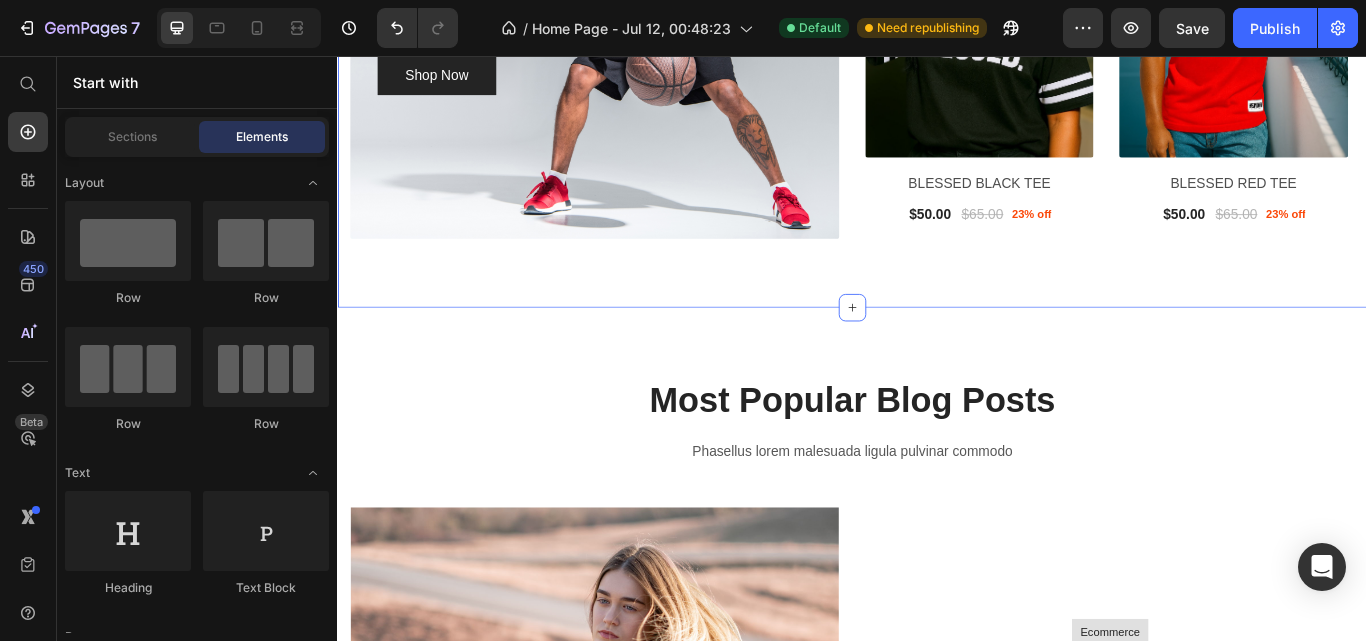 scroll, scrollTop: 1243, scrollLeft: 0, axis: vertical 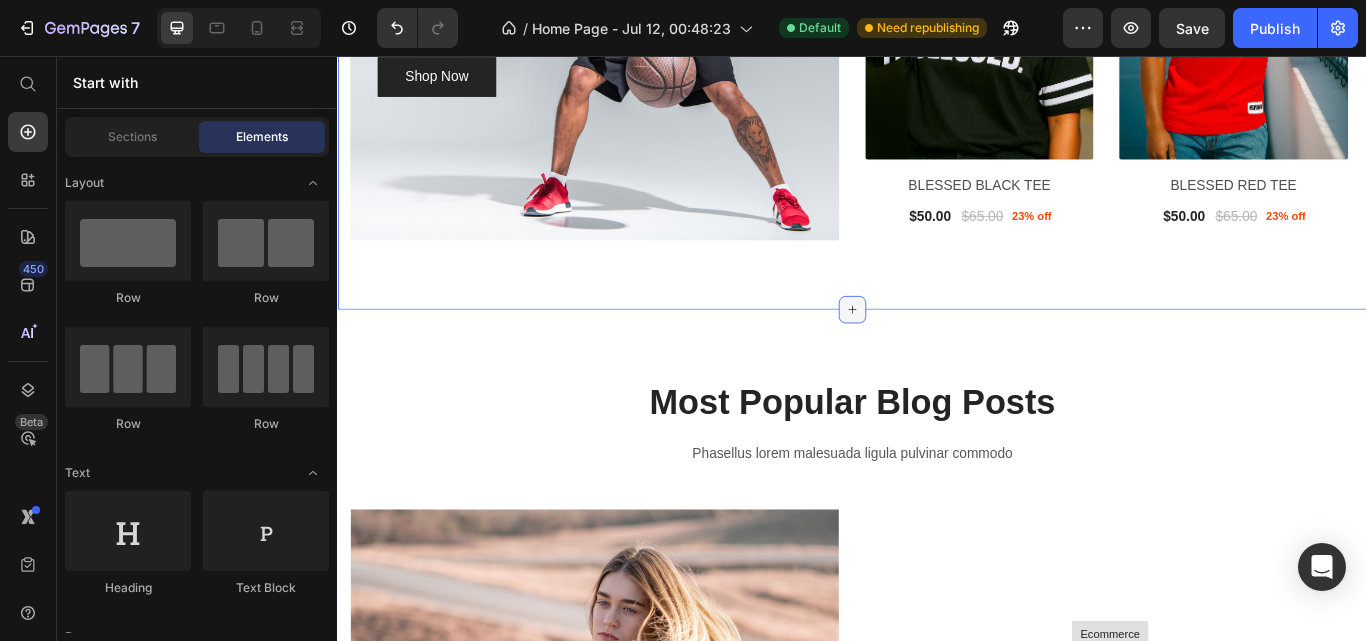 click 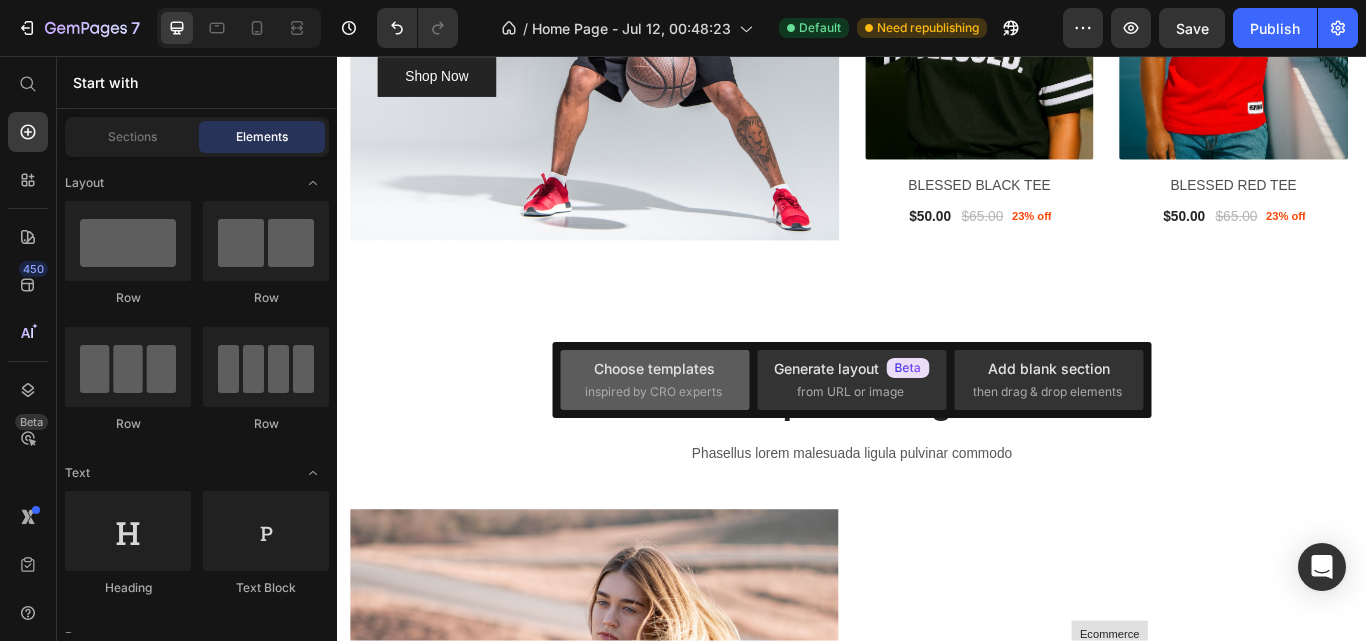 click on "inspired by CRO experts" at bounding box center [653, 392] 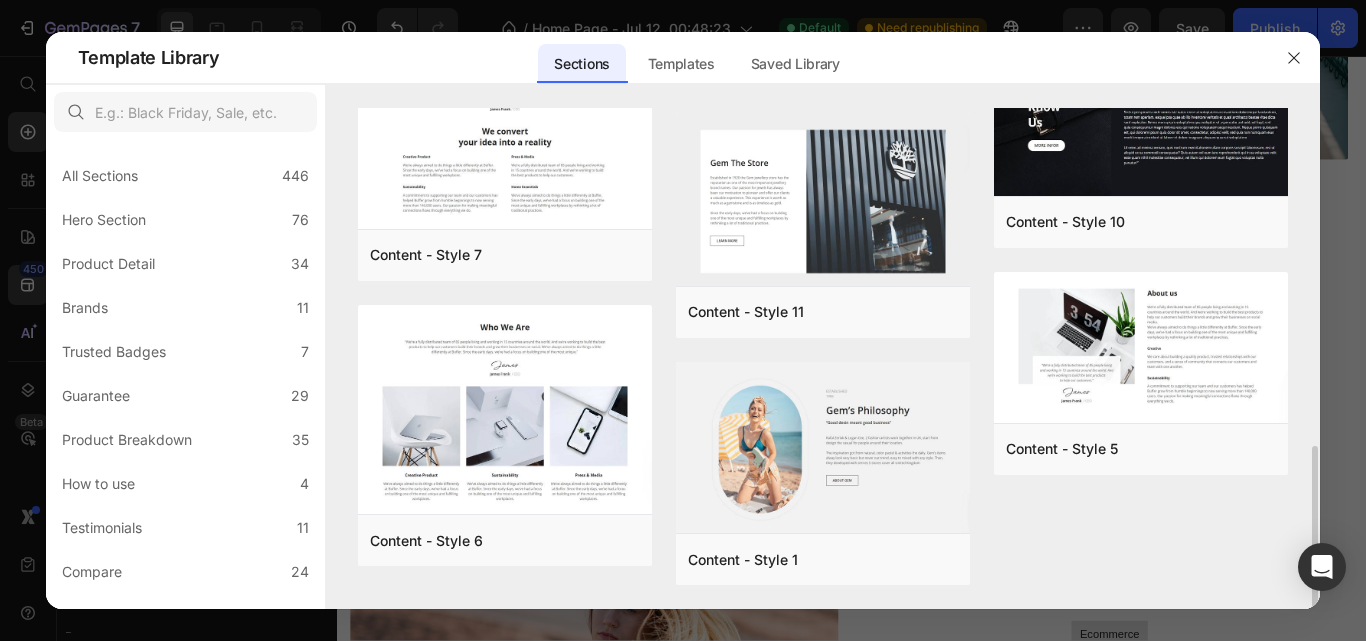scroll, scrollTop: 932, scrollLeft: 0, axis: vertical 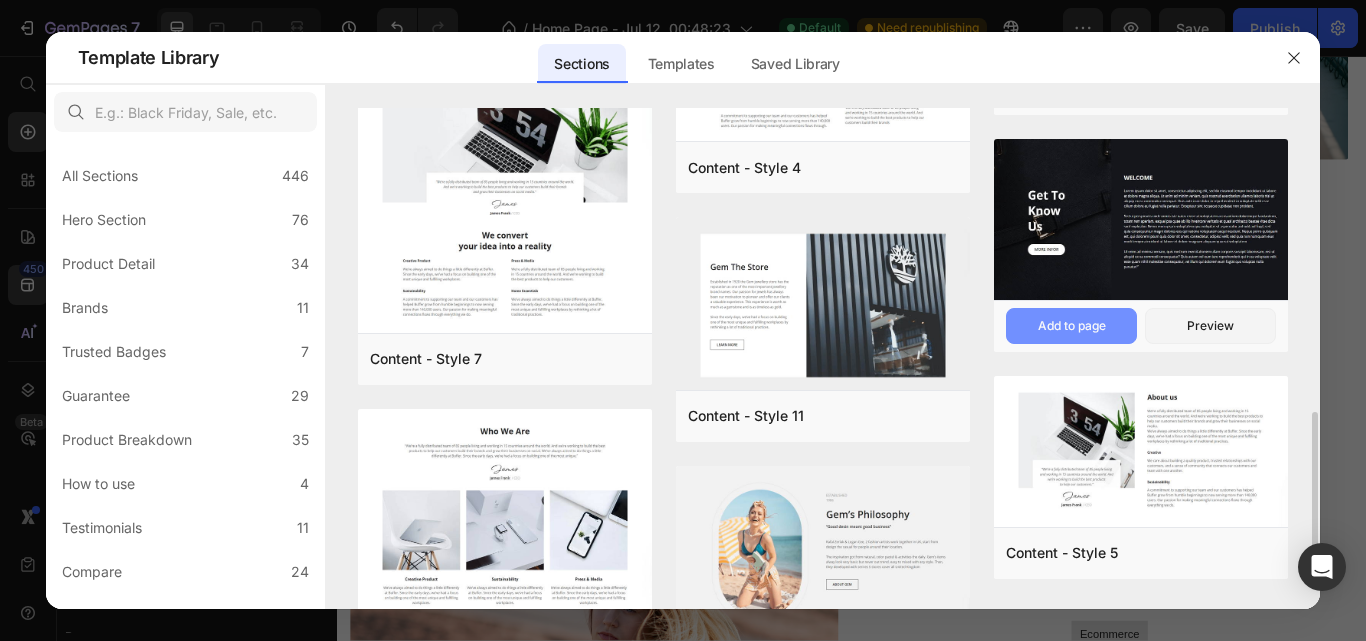 click on "Add to page" at bounding box center (1072, 326) 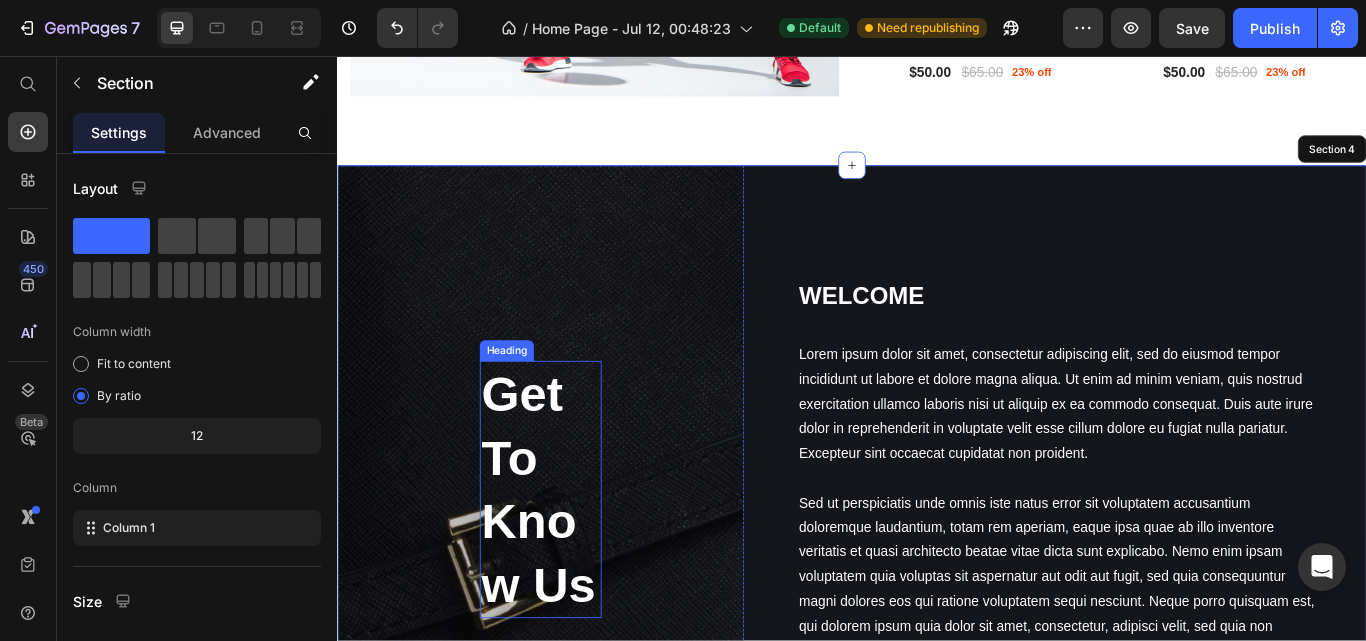 scroll, scrollTop: 1505, scrollLeft: 0, axis: vertical 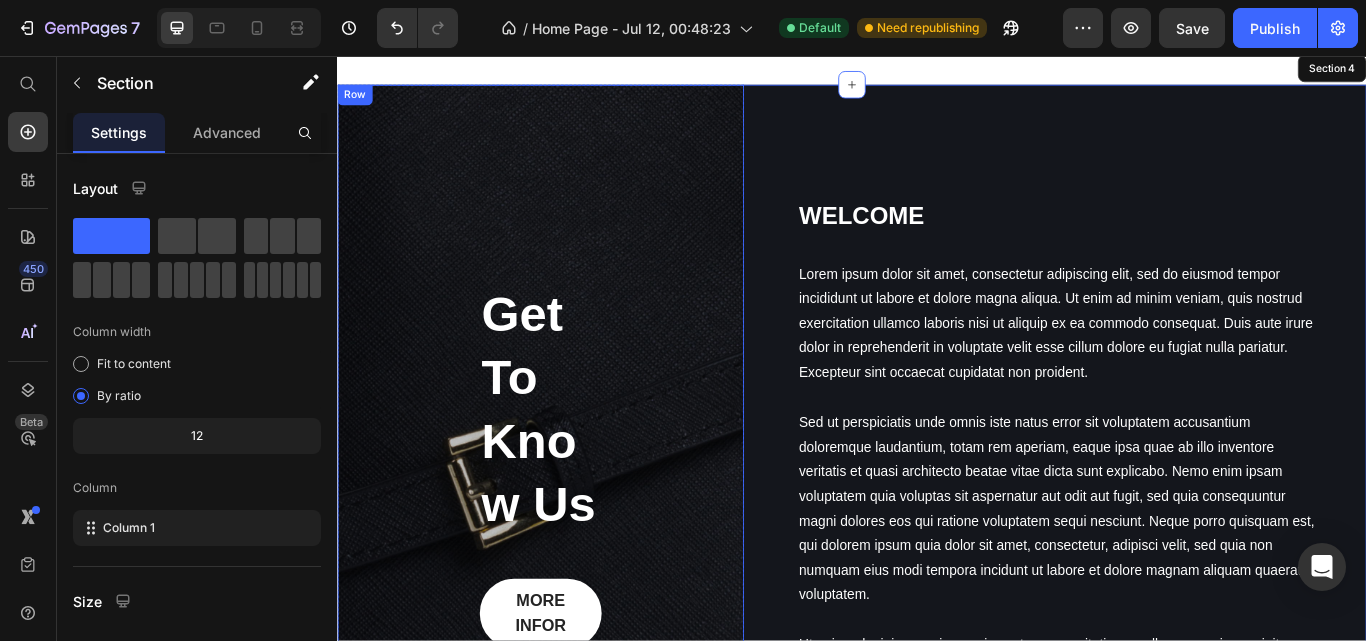 click on "Get To Know Us Heading MORE INFOR Button Row" at bounding box center (574, 534) 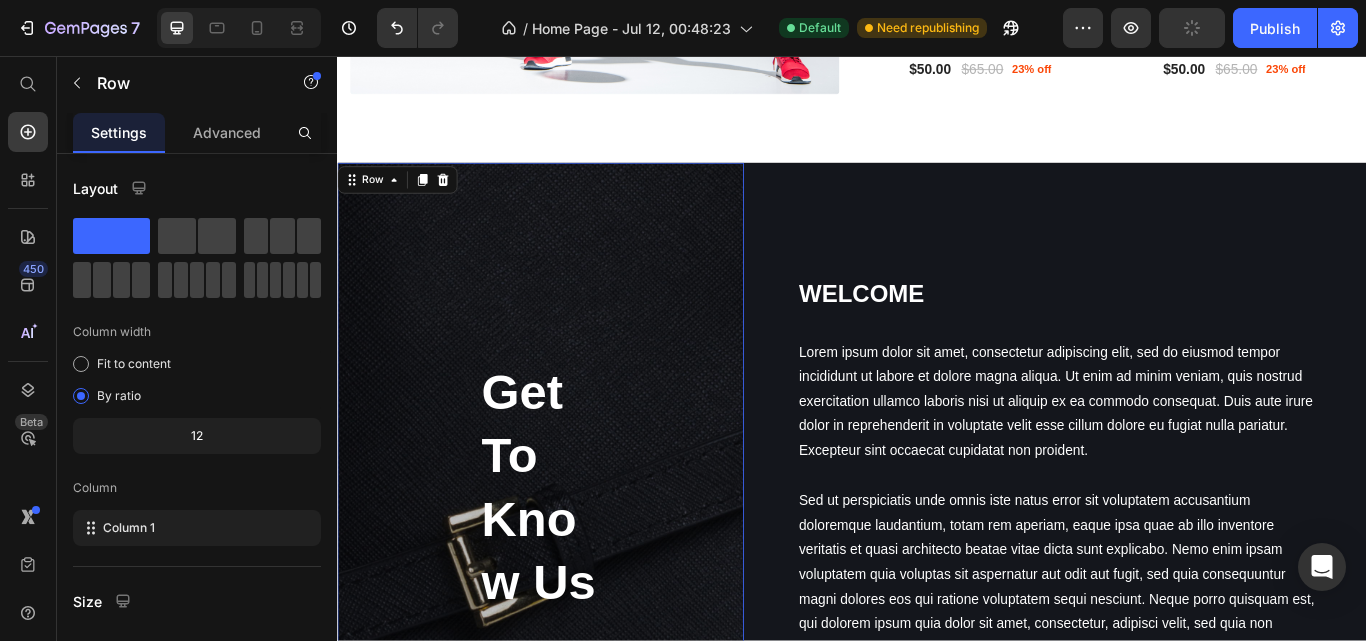 scroll, scrollTop: 1413, scrollLeft: 0, axis: vertical 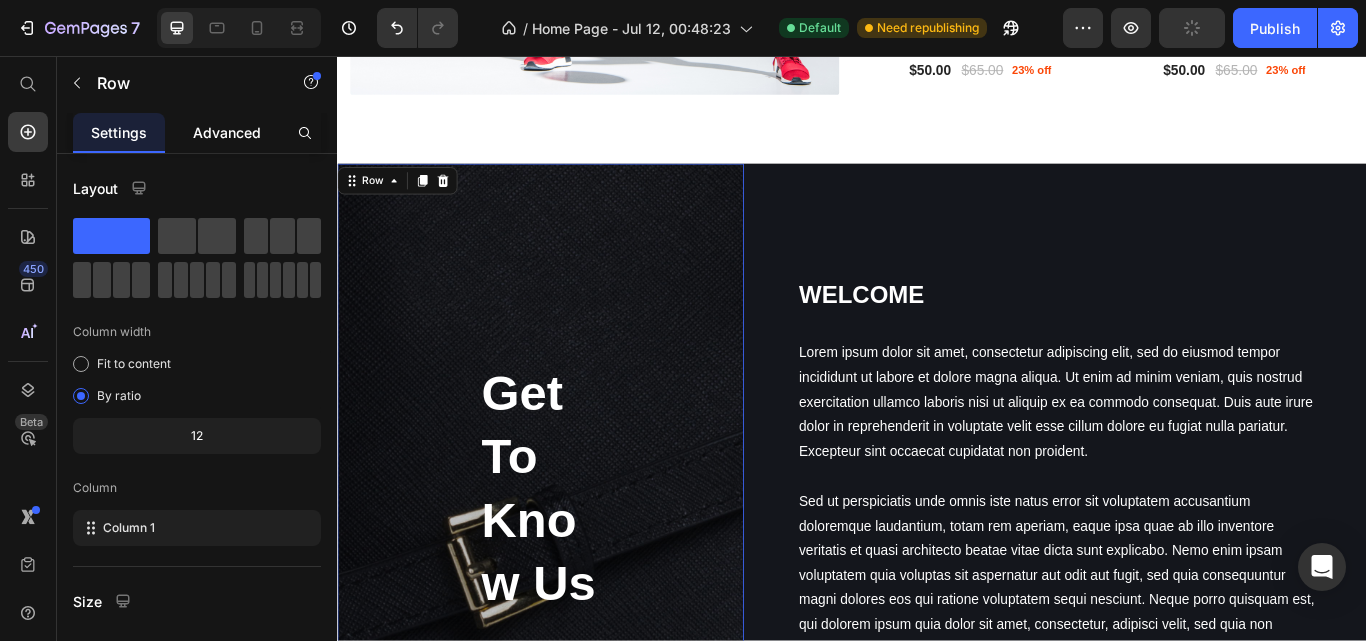 click on "Advanced" 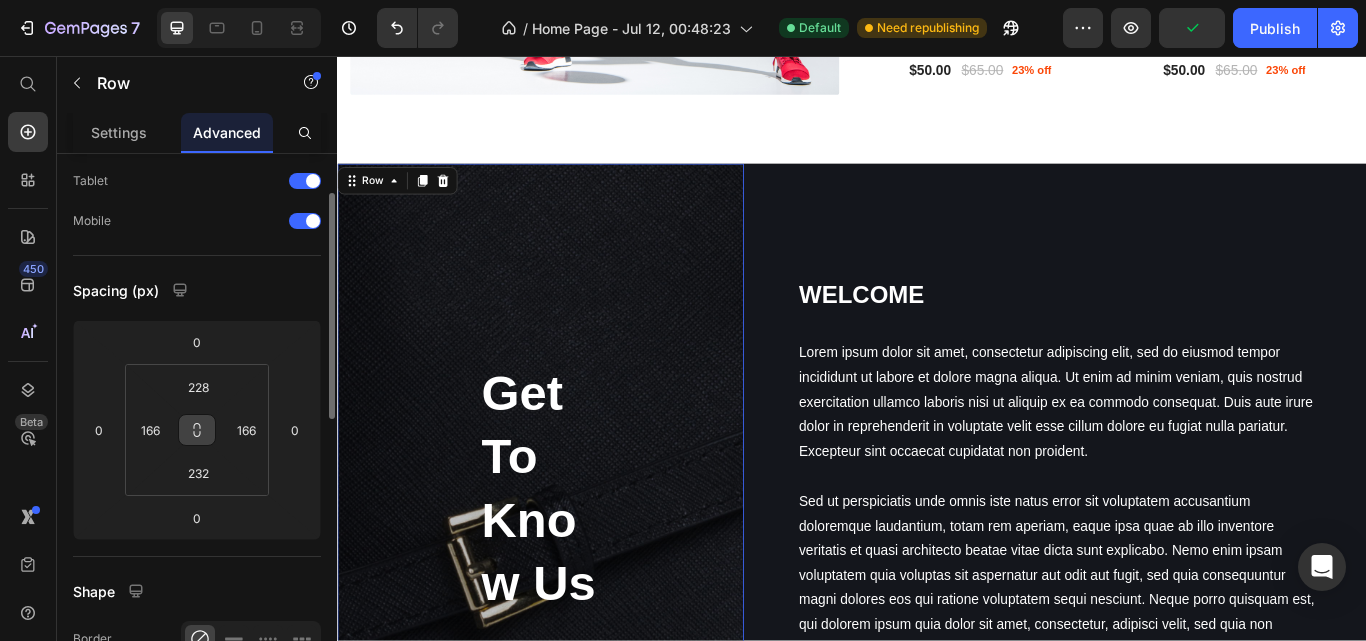 scroll, scrollTop: 96, scrollLeft: 0, axis: vertical 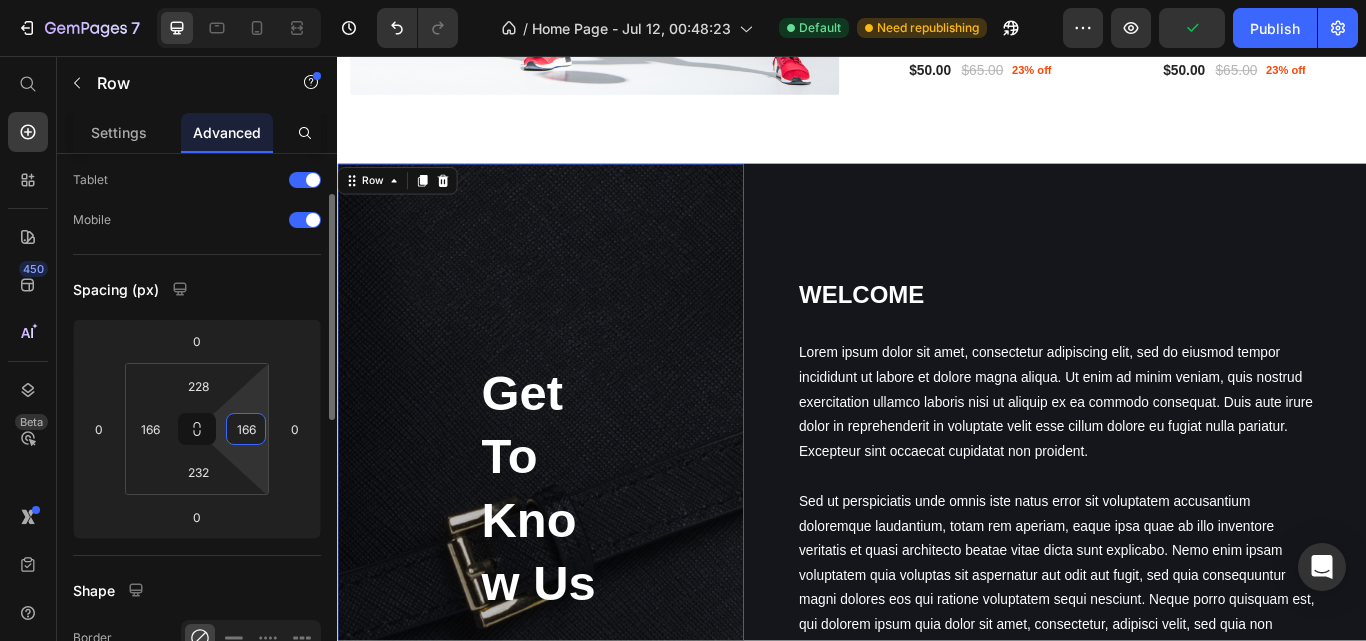 click on "166" at bounding box center (246, 429) 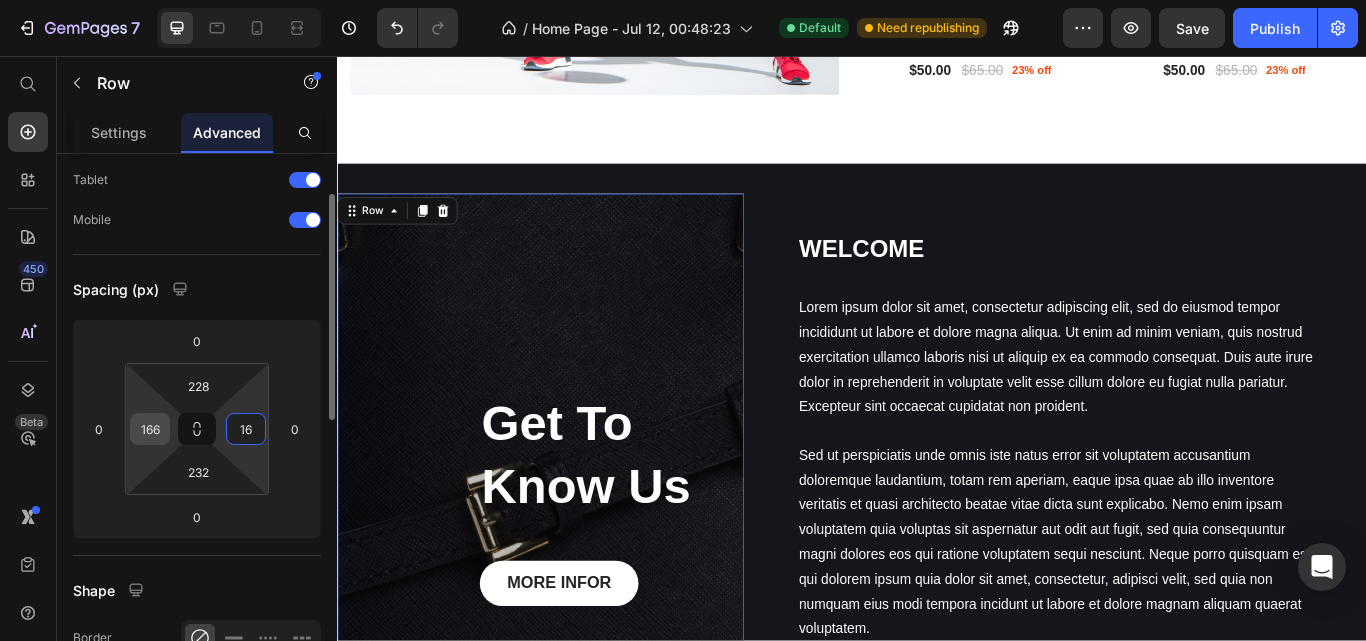 type on "16" 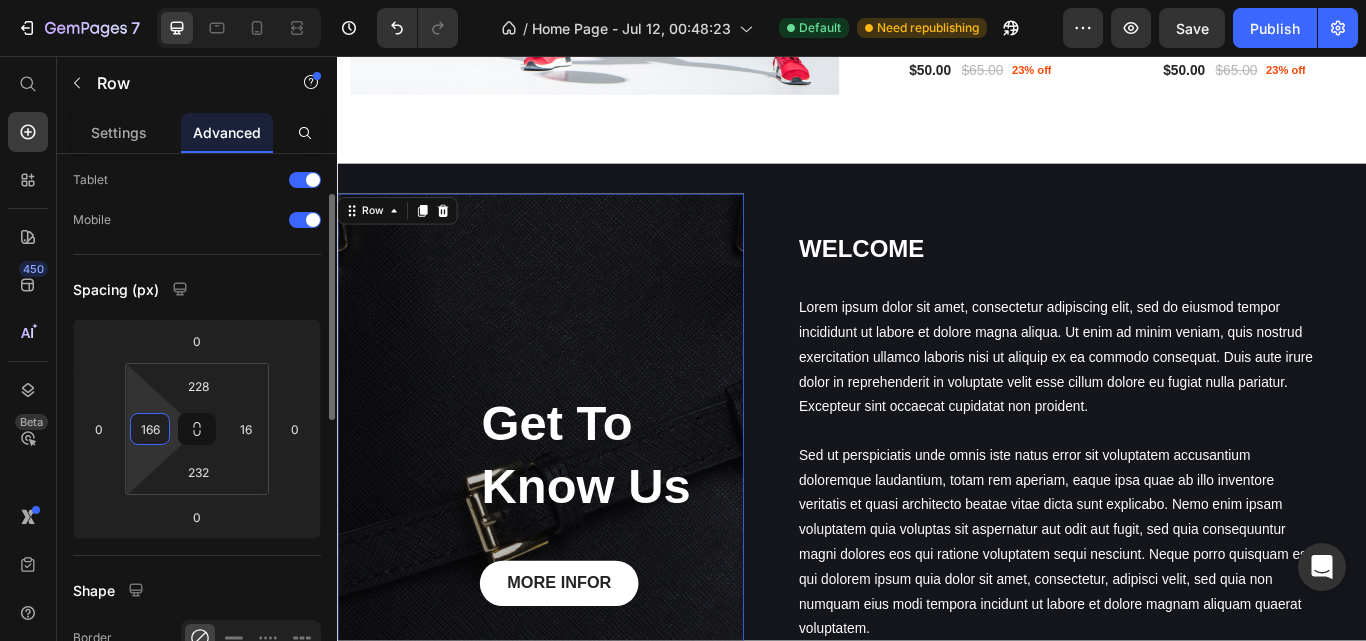 click on "166" at bounding box center [150, 429] 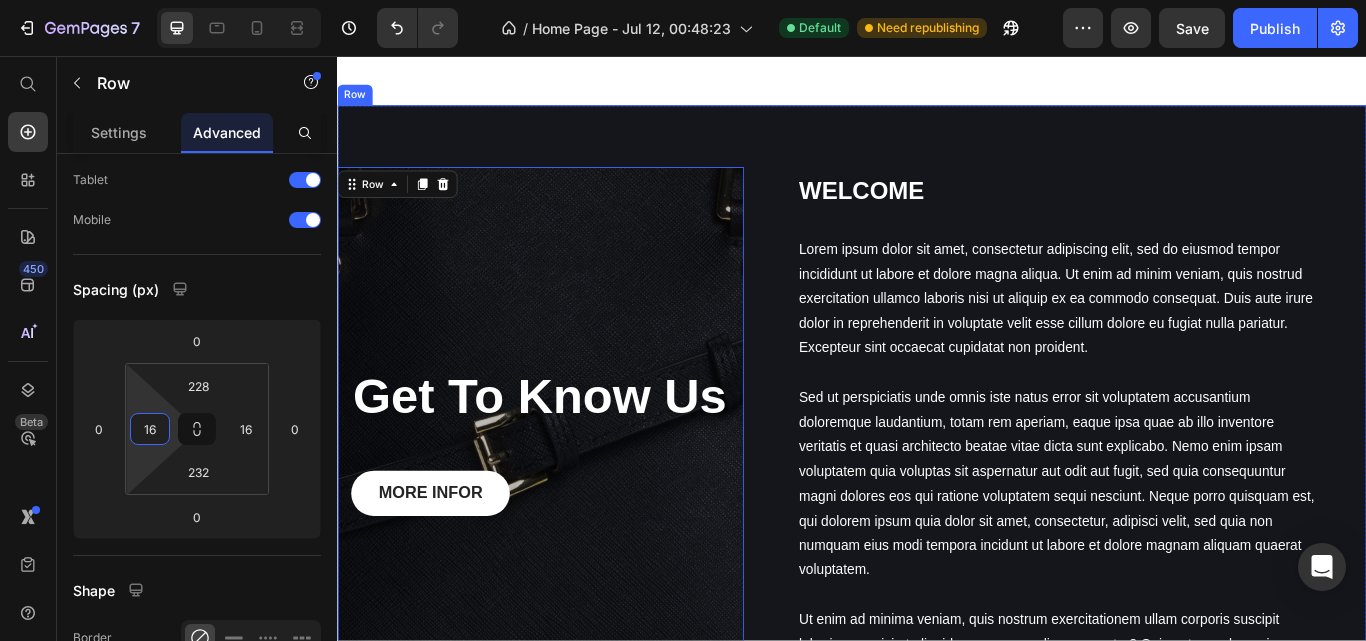 scroll, scrollTop: 1482, scrollLeft: 0, axis: vertical 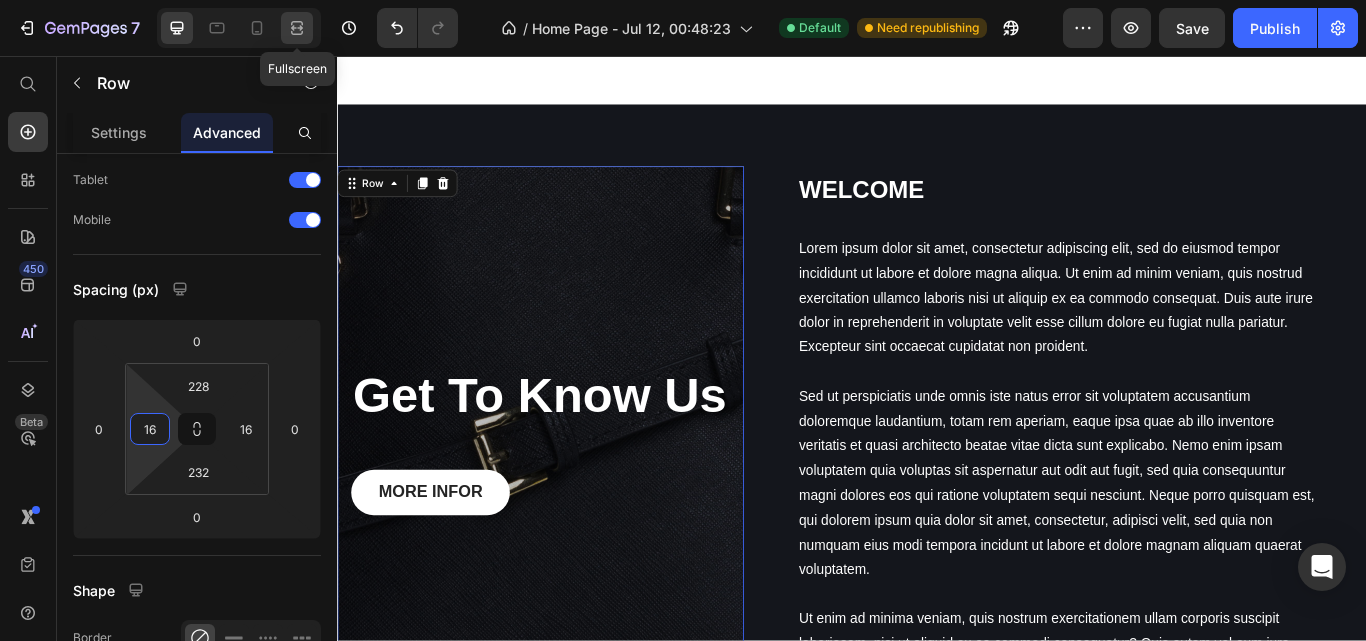 type on "16" 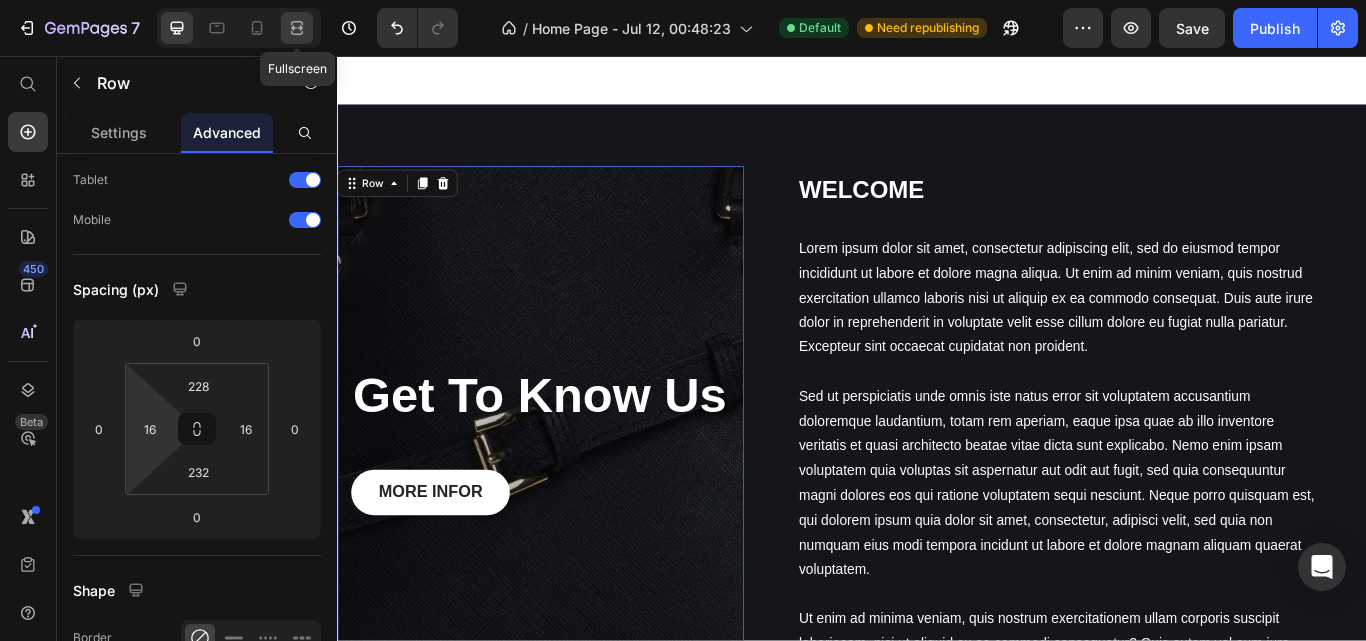 click 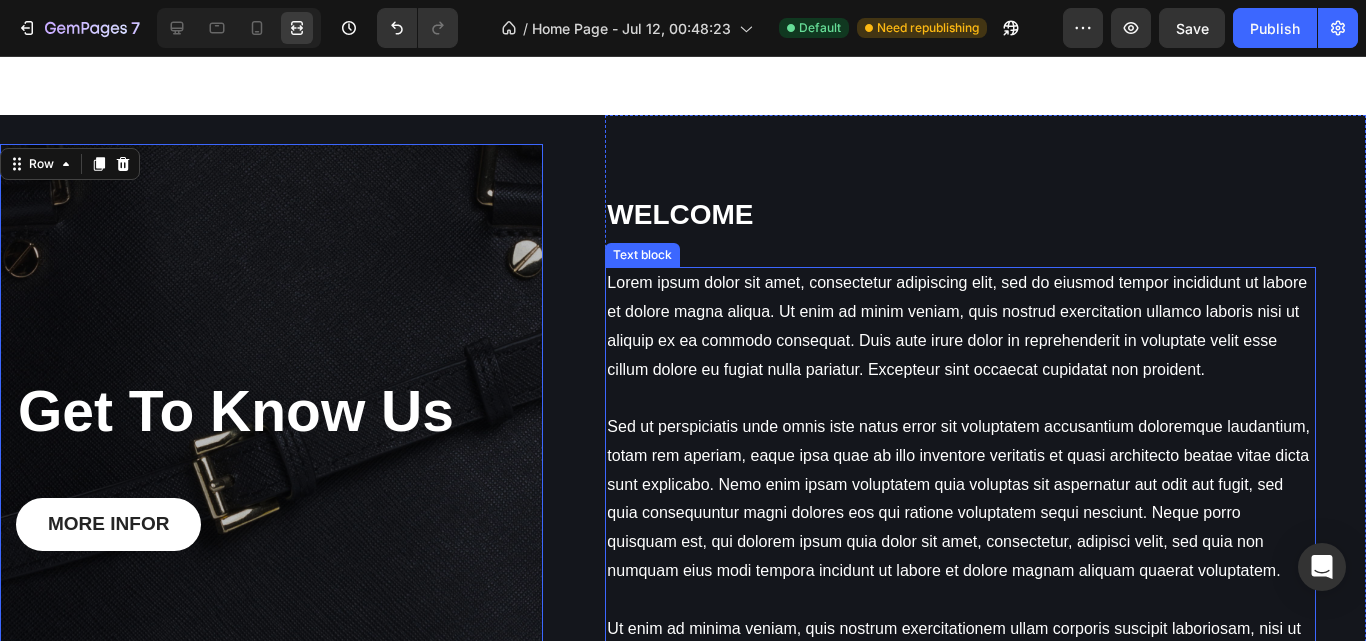 scroll, scrollTop: 1475, scrollLeft: 0, axis: vertical 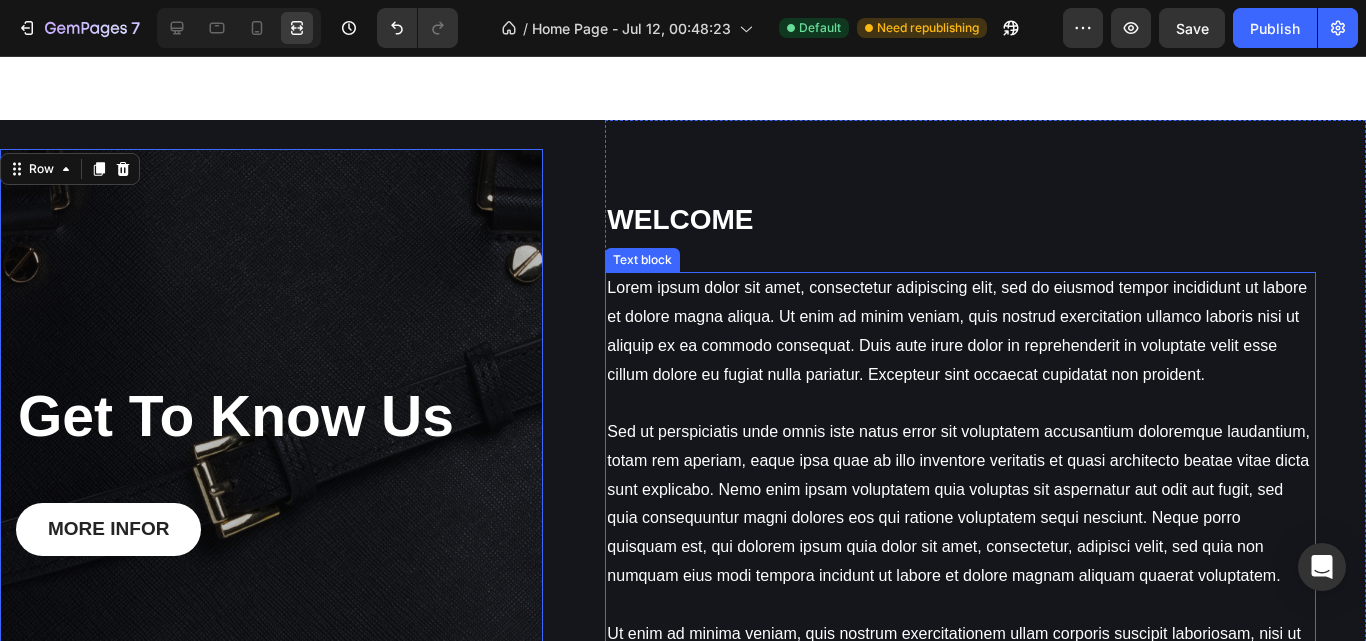click on "Lorem ipsum dolor sit amet, consectetur adipiscing elit, sed do eiusmod tempor incididunt ut labore et dolore magna aliqua. Ut enim ad minim veniam, quis nostrud exercitation ullamco laboris nisi ut aliquip ex ea commodo consequat. Duis aute irure dolor in reprehenderit in voluptate velit esse cillum dolore eu fugiat nulla pariatur. Excepteur sint occaecat cupidatat non proident. Sed ut perspiciatis unde omnis iste natus error sit voluptatem accusantium doloremque laudantium, totam rem aperiam, eaque ipsa quae ab illo inventore veritatis et quasi architecto beatae vitae dicta sunt explicabo. Nemo enim ipsam voluptatem quia voluptas sit aspernatur aut odit aut fugit, sed quia consequuntur magni dolores eos qui ratione voluptatem sequi nesciunt. Neque porro quisquam est, qui dolorem ipsum quia dolor sit amet, consectetur, adipisci velit, sed quia non numquam eius modi tempora incidunt ut labore et dolore magnam aliquam quaerat voluptatem." at bounding box center (960, 504) 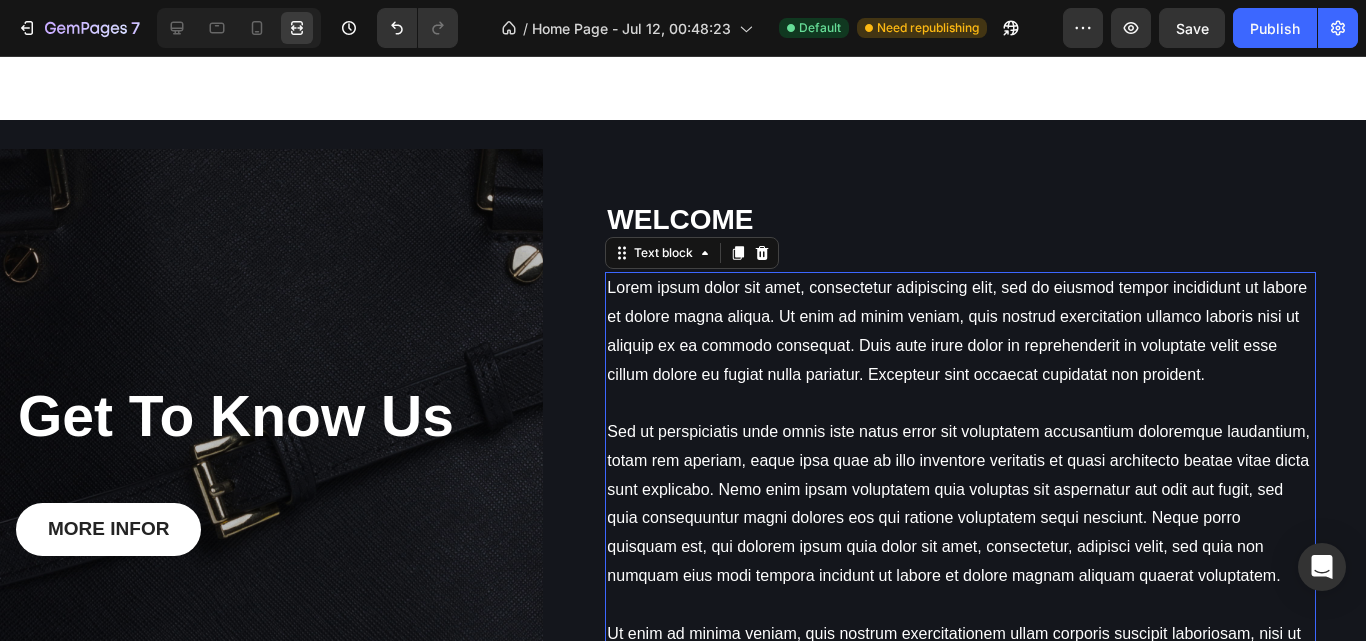 scroll, scrollTop: 0, scrollLeft: 0, axis: both 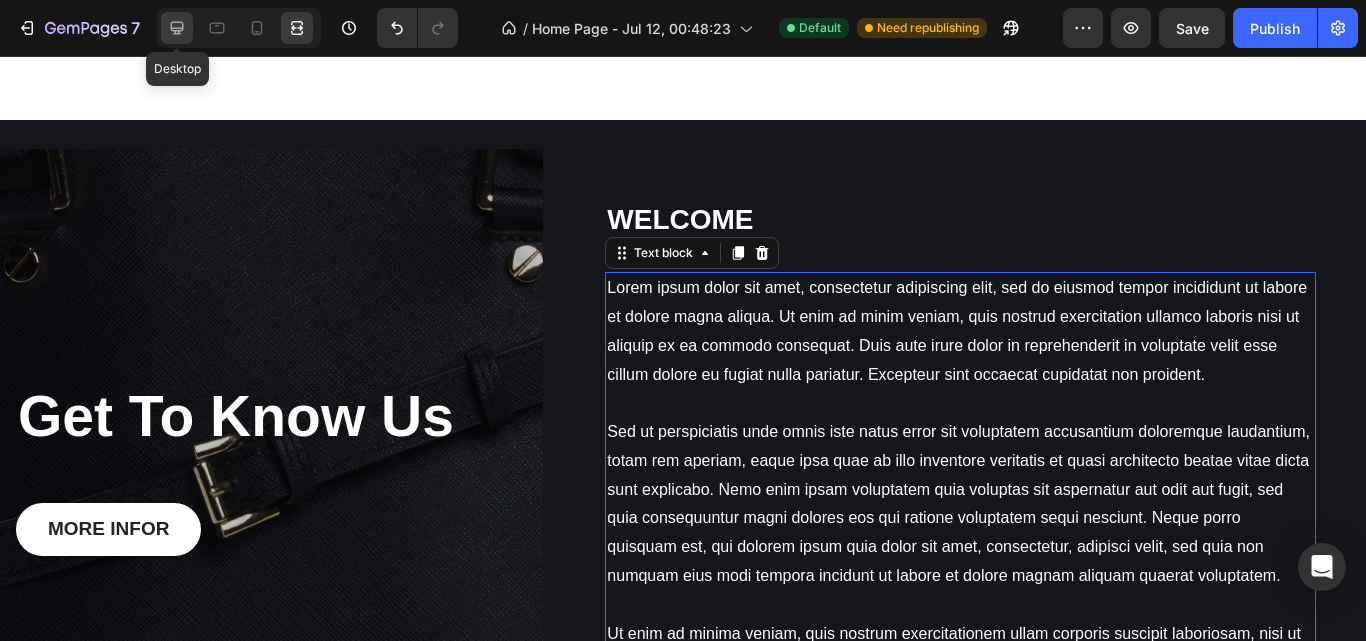 click 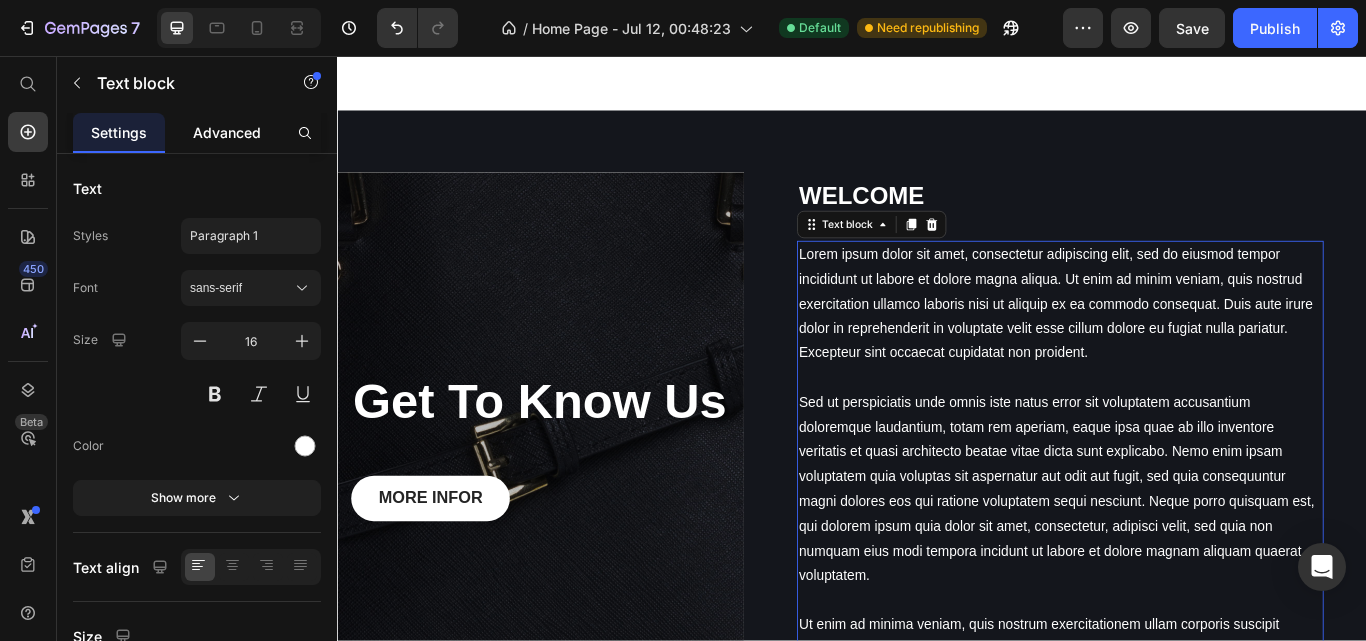click on "Advanced" 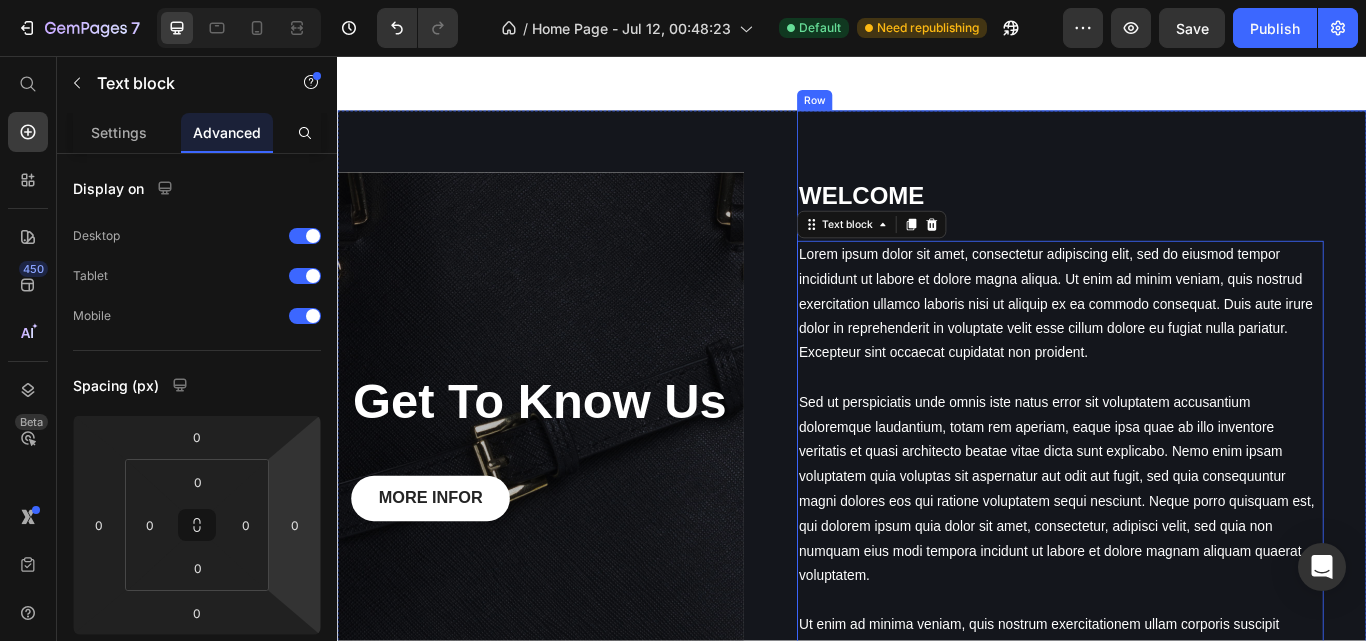 click on "WELCOME Heading Lorem ipsum dolor sit amet, consectetur adipiscing elit, sed do eiusmod tempor incididunt ut labore et dolore magna aliqua. Ut enim ad minim veniam, quis nostrud exercitation ullamco laboris nisi ut aliquip ex ea commodo consequat. Duis aute irure dolor in reprehenderit in voluptate velit esse cillum dolore eu fugiat nulla pariatur. Excepteur sint occaecat cupidatat non proident. Sed ut perspiciatis unde omnis iste natus error sit voluptatem accusantium doloremque laudantium, totam rem aperiam, eaque ipsa quae ab illo inventore veritatis et quasi architecto beatae vitae dicta sunt explicabo. Nemo enim ipsam voluptatem quia voluptas sit aspernatur aut odit aut fugit, sed quia consequuntur magni dolores eos qui ratione voluptatem sequi nesciunt. Neque porro quisquam est, qui dolorem ipsum quia dolor sit amet, consectetur, adipisci velit, sed quia non numquam eius modi tempora incidunt ut labore et dolore magnam aliquam quaerat voluptatem. Text block   0 Row" at bounding box center [1205, 512] 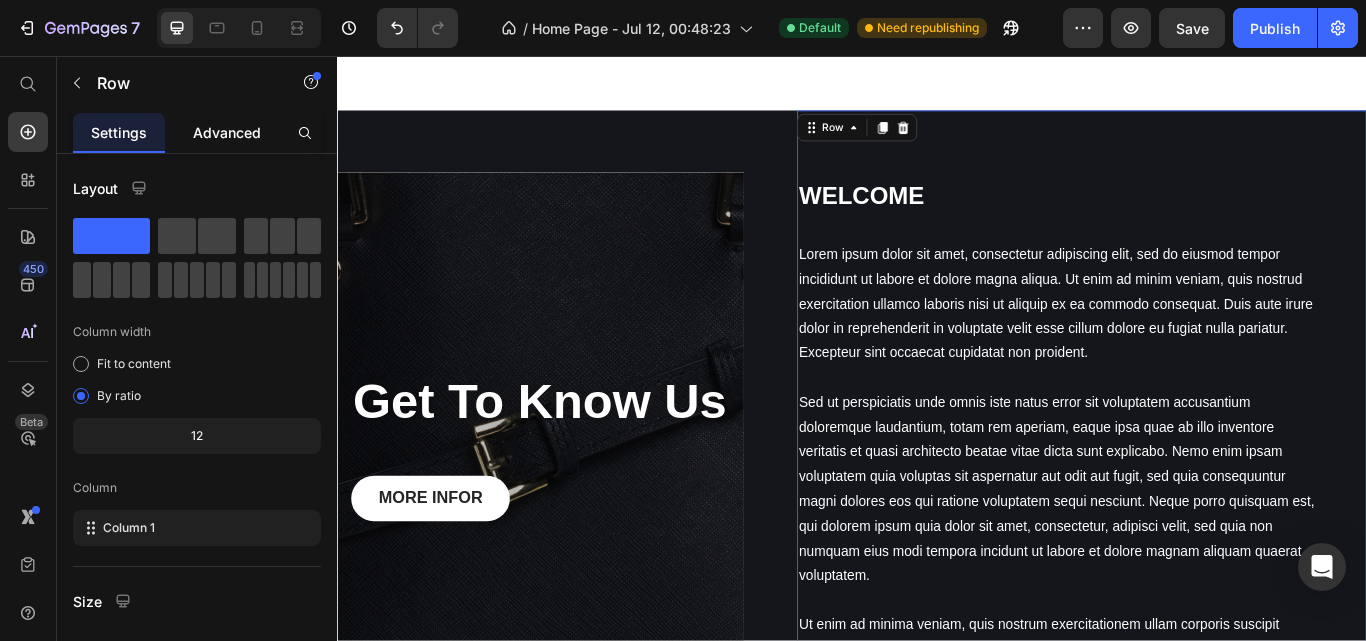 click on "Advanced" at bounding box center (227, 132) 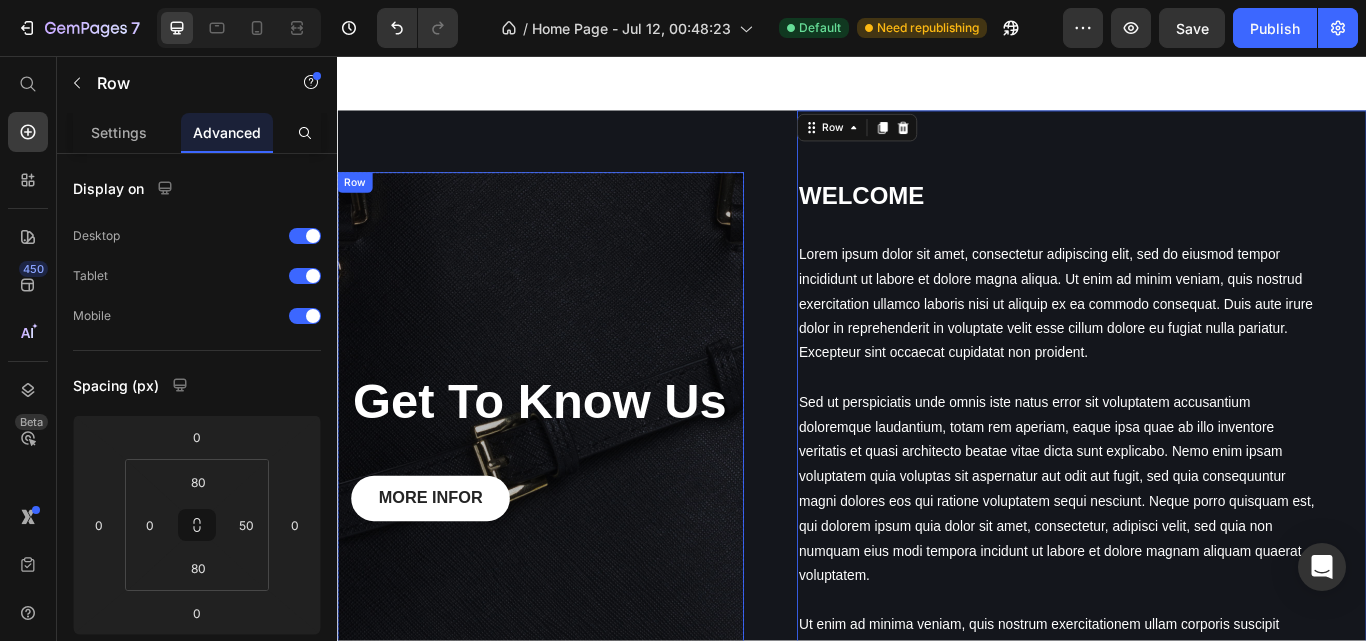 click on "Get To Know Us Heading MORE INFOR Button Row" at bounding box center (574, 511) 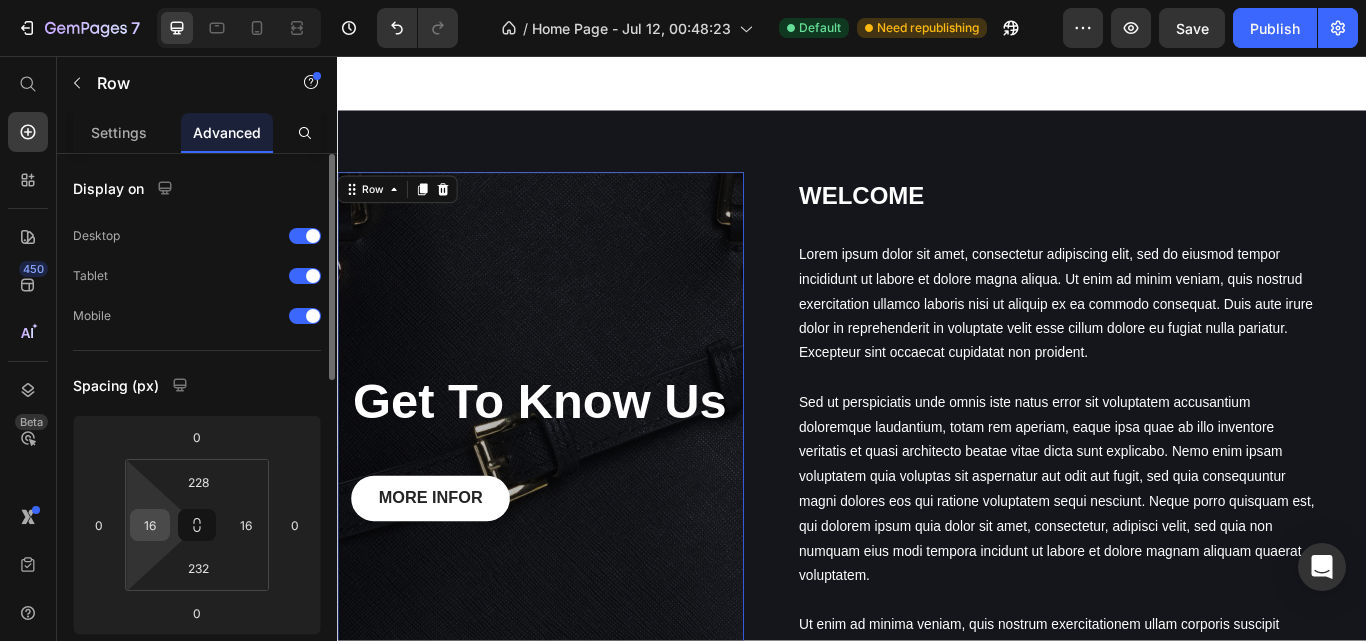 click on "16" at bounding box center (150, 525) 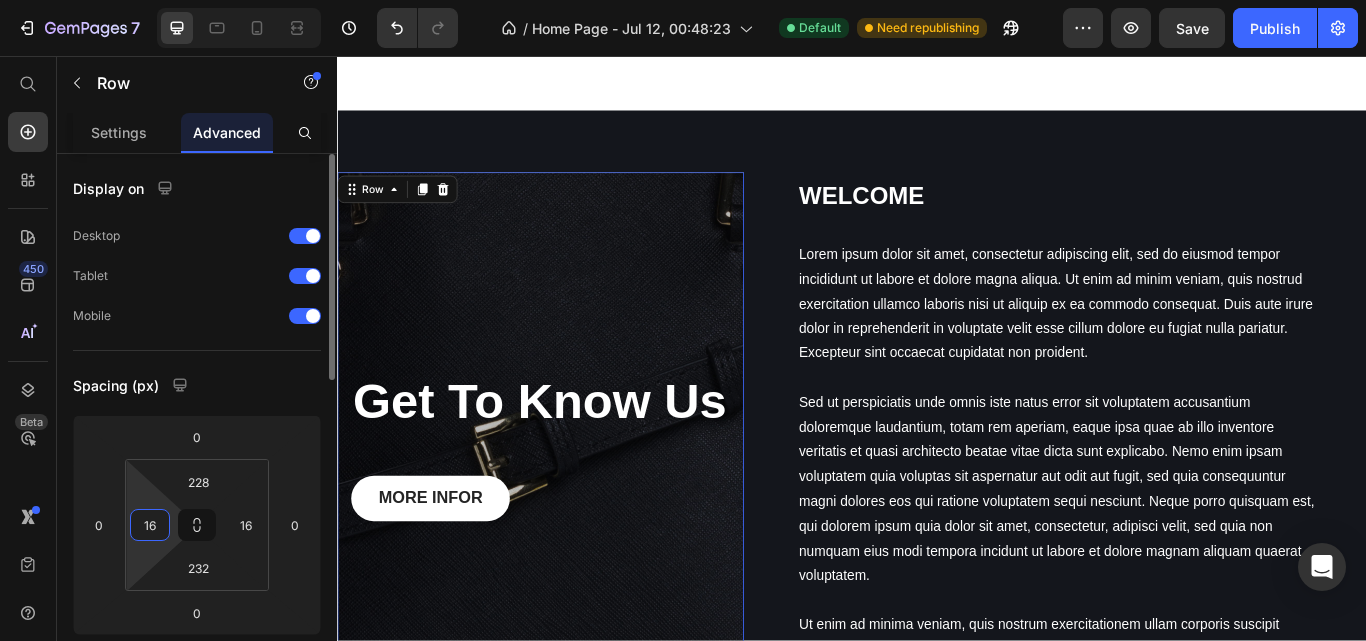 click on "16" at bounding box center (150, 525) 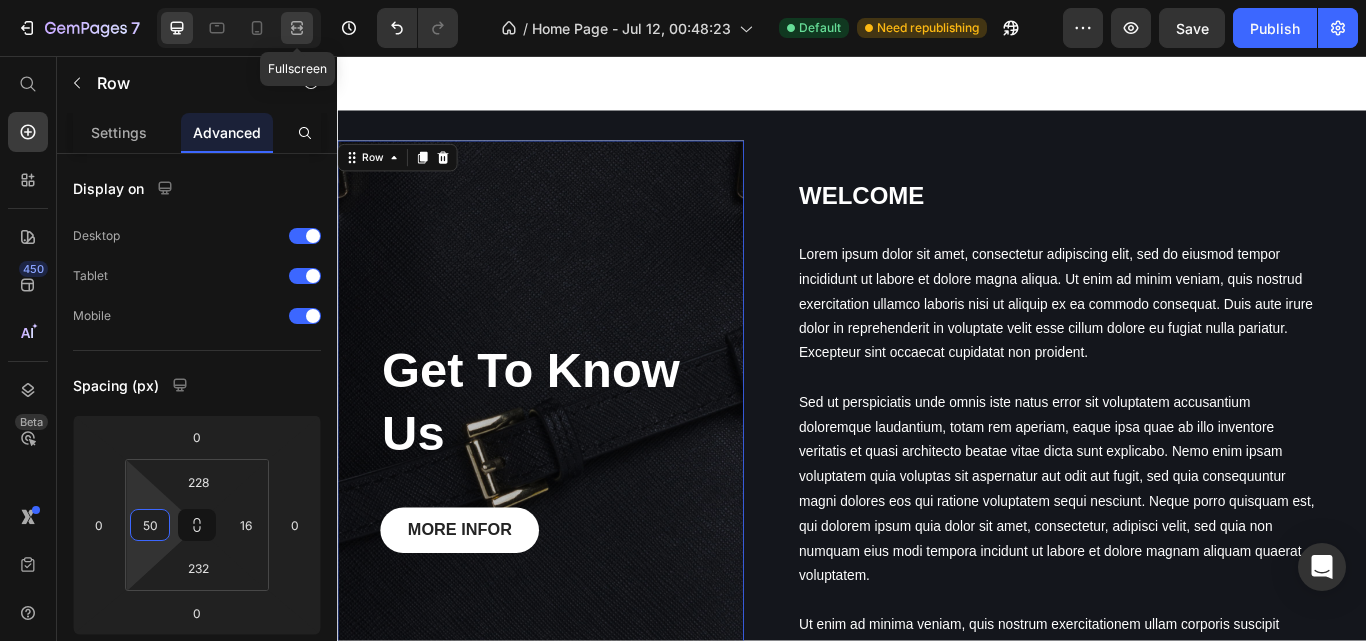 type on "50" 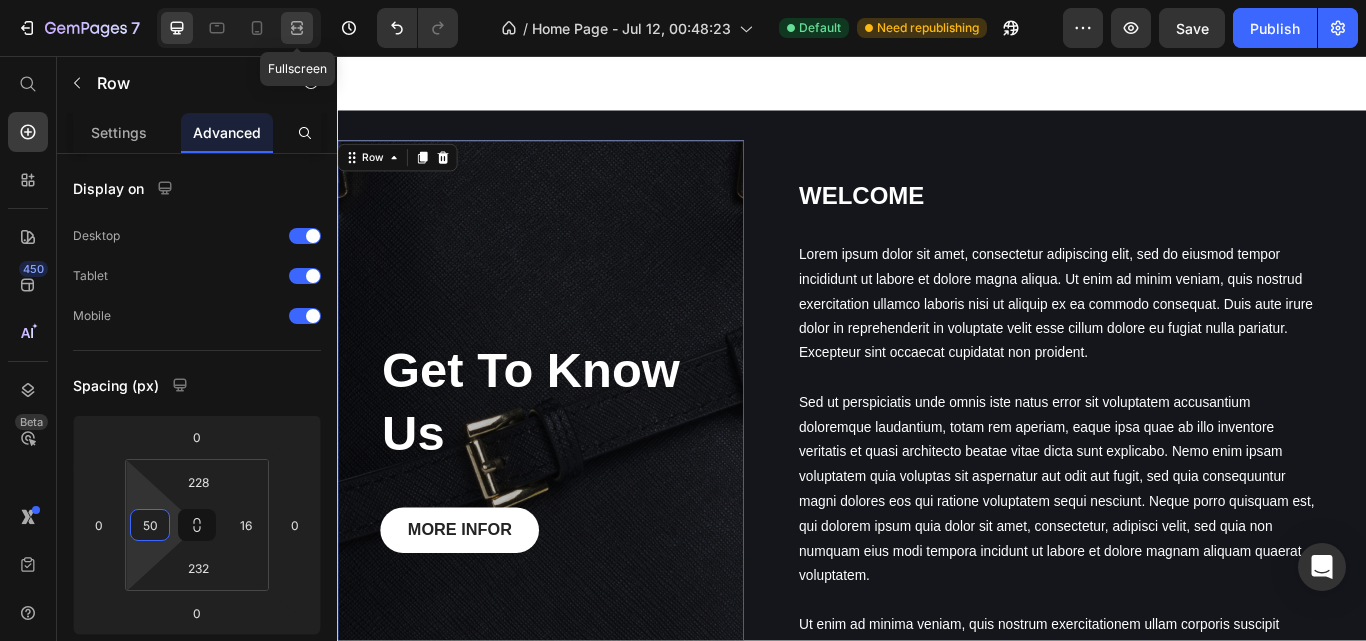 click 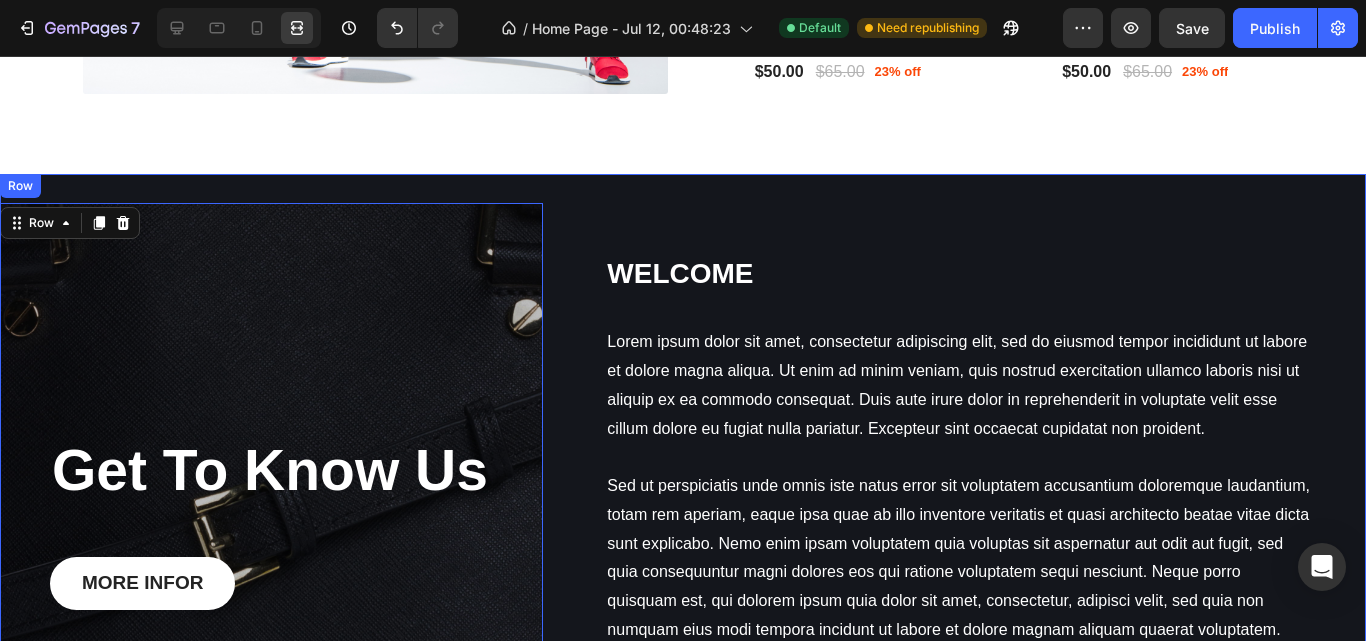 scroll, scrollTop: 1420, scrollLeft: 0, axis: vertical 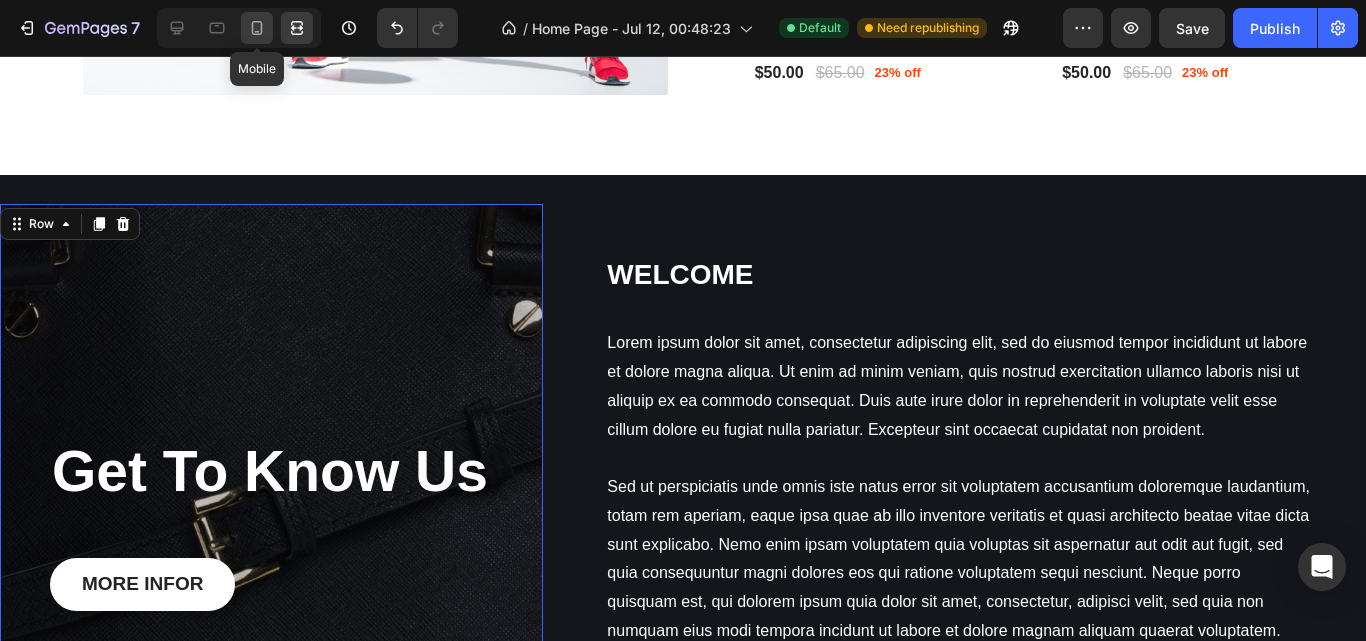 click 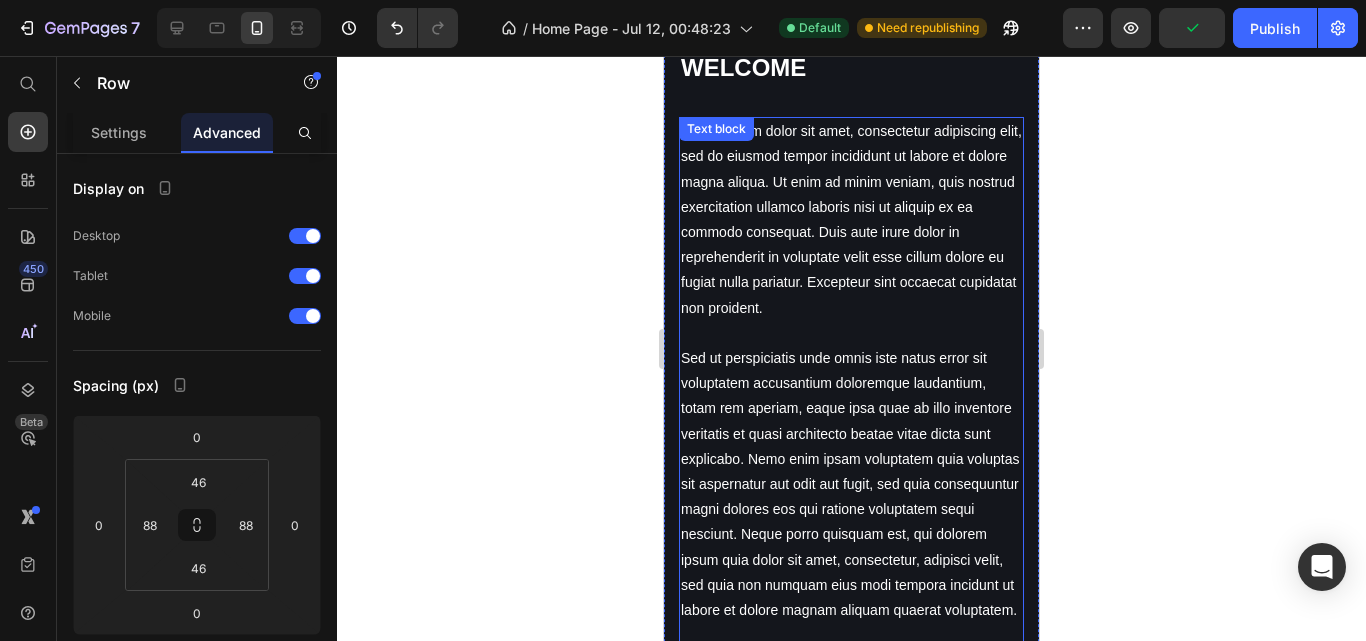 scroll, scrollTop: 2578, scrollLeft: 0, axis: vertical 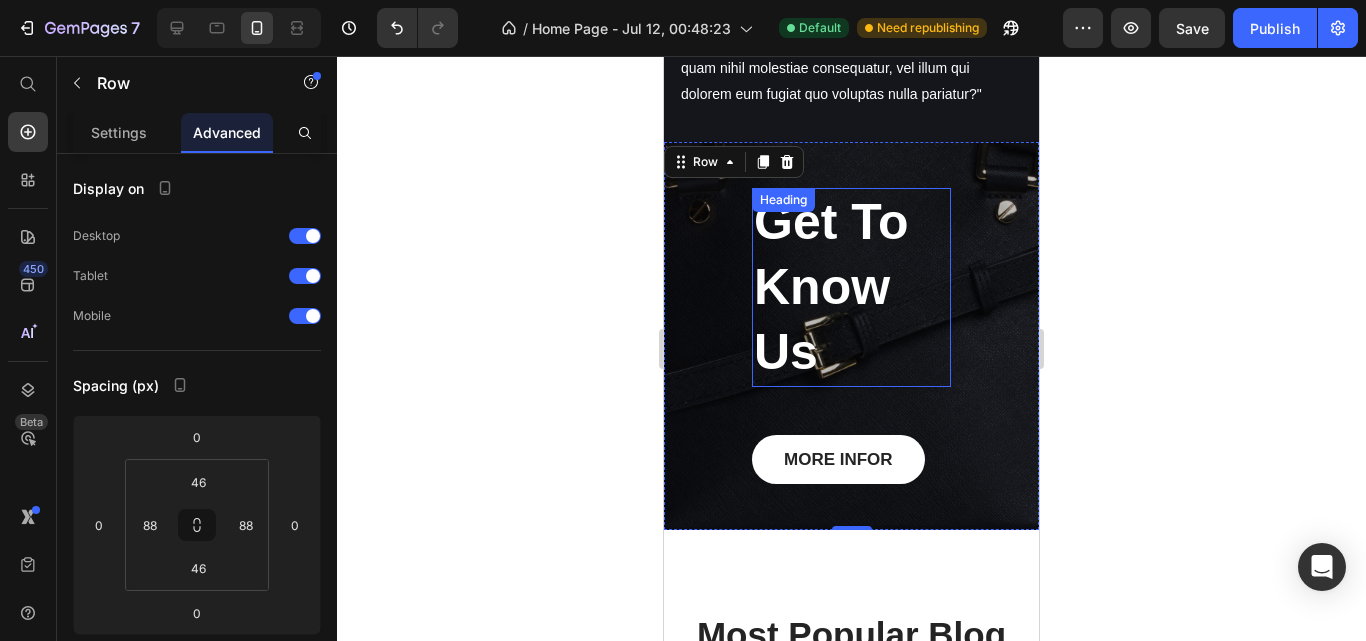 click on "Get To Know Us" at bounding box center [851, 287] 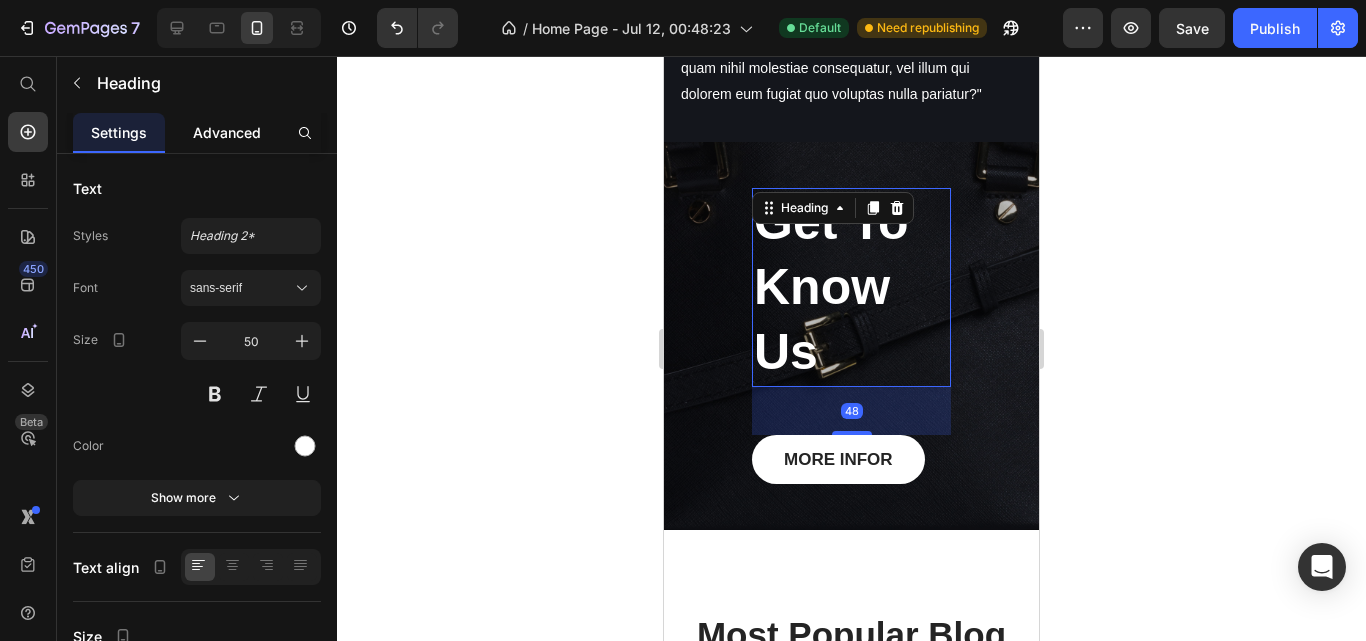 click on "Advanced" at bounding box center [227, 132] 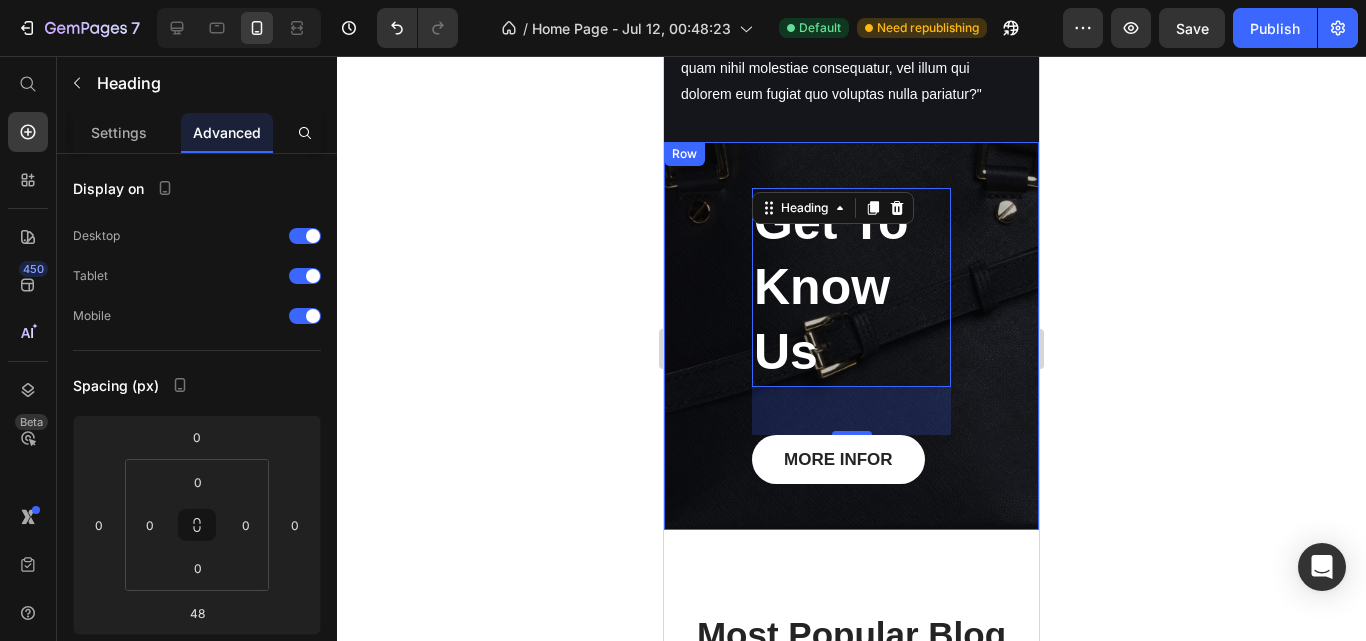 click on "Get To Know Us Heading   48 MORE INFOR Button Row" at bounding box center [851, 336] 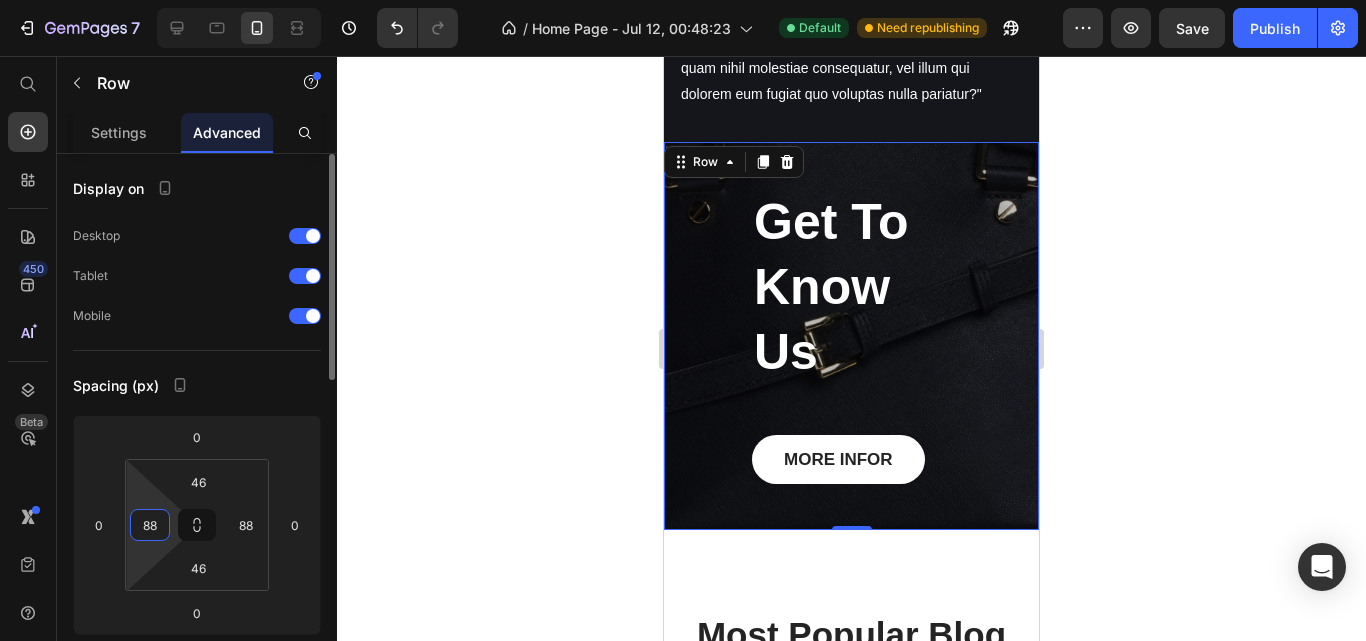 click on "88" at bounding box center [150, 525] 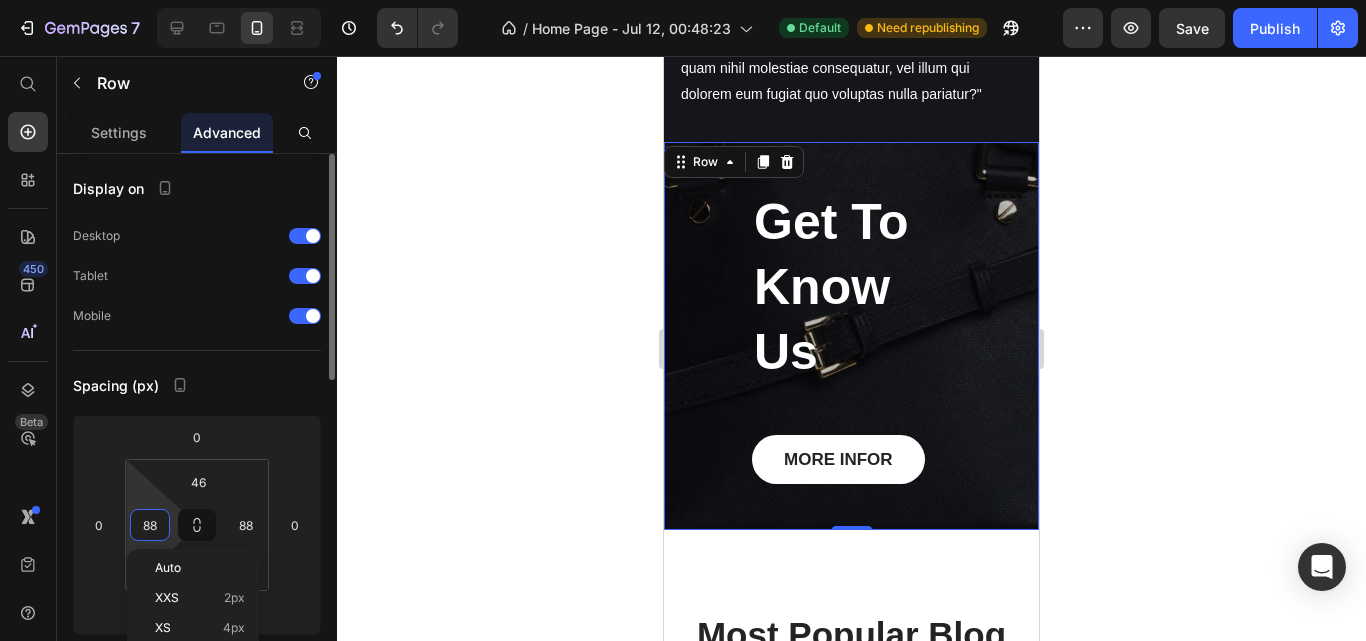 click on "88" at bounding box center [150, 525] 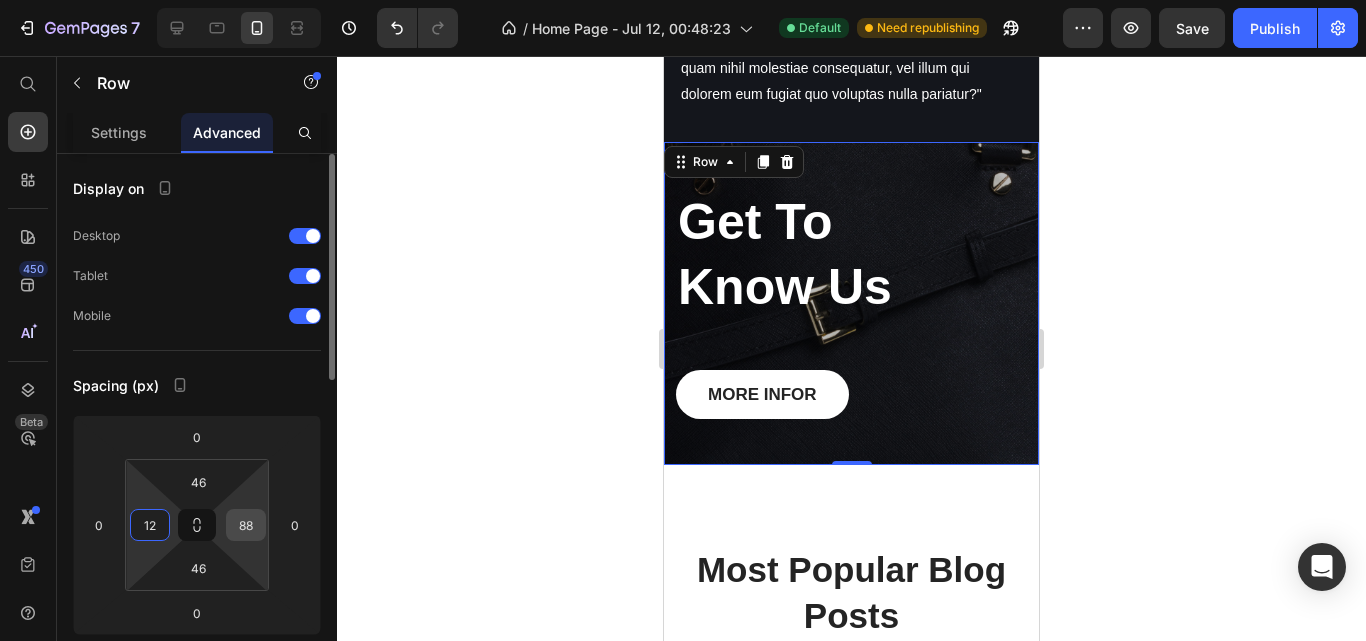 type on "12" 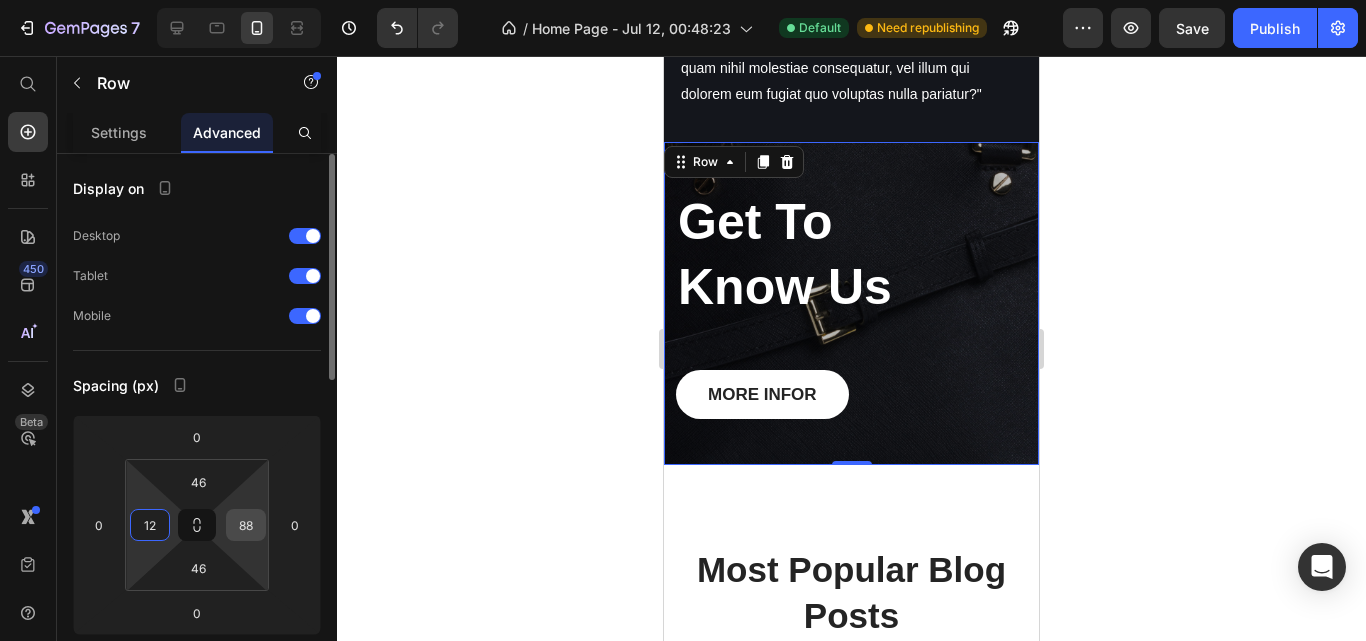 click on "88" at bounding box center [246, 525] 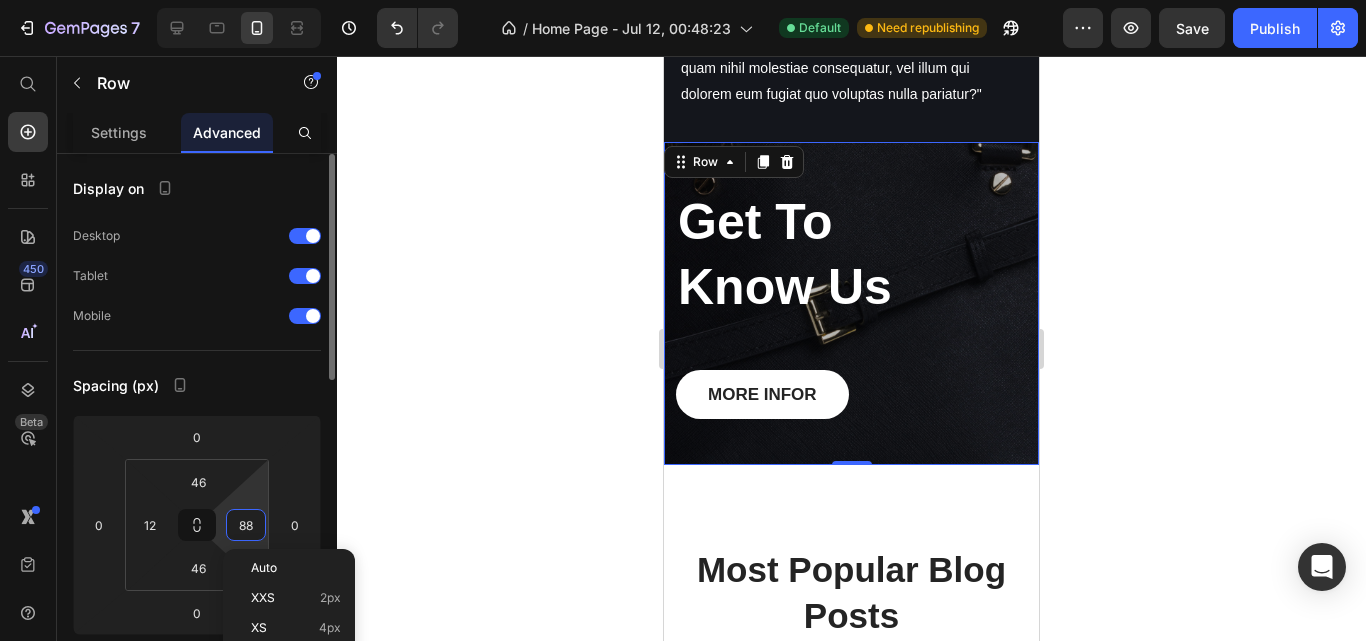 click on "88" at bounding box center [246, 525] 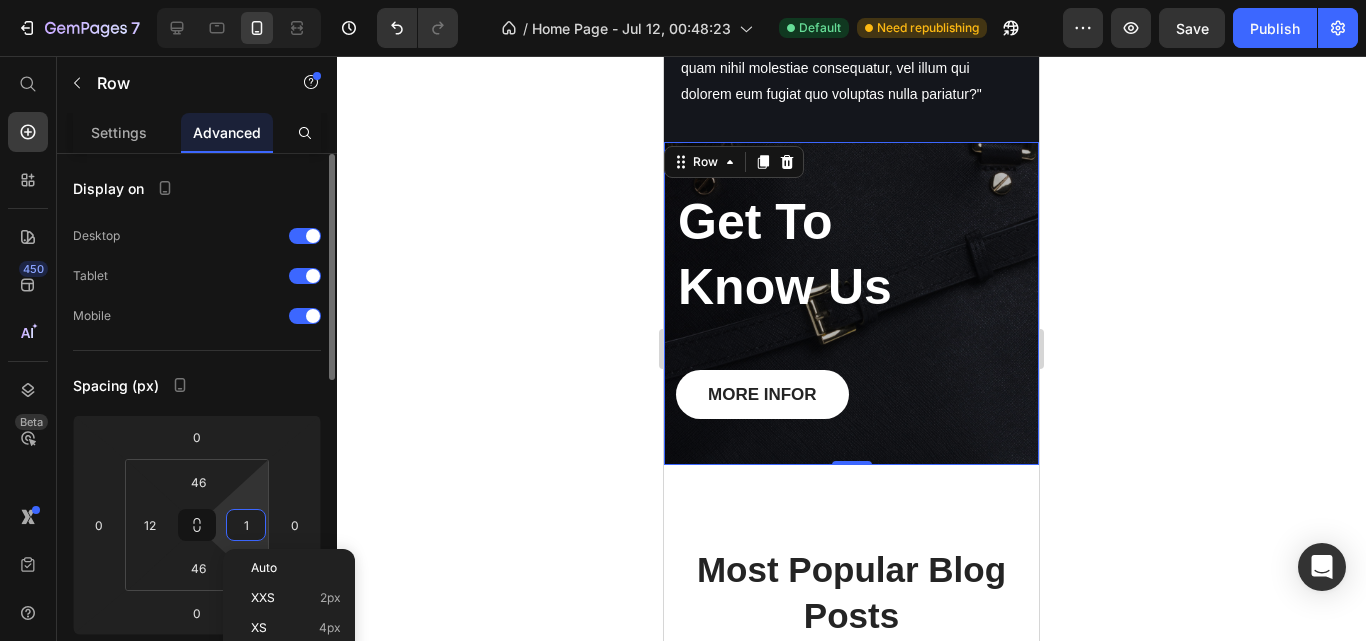 type on "12" 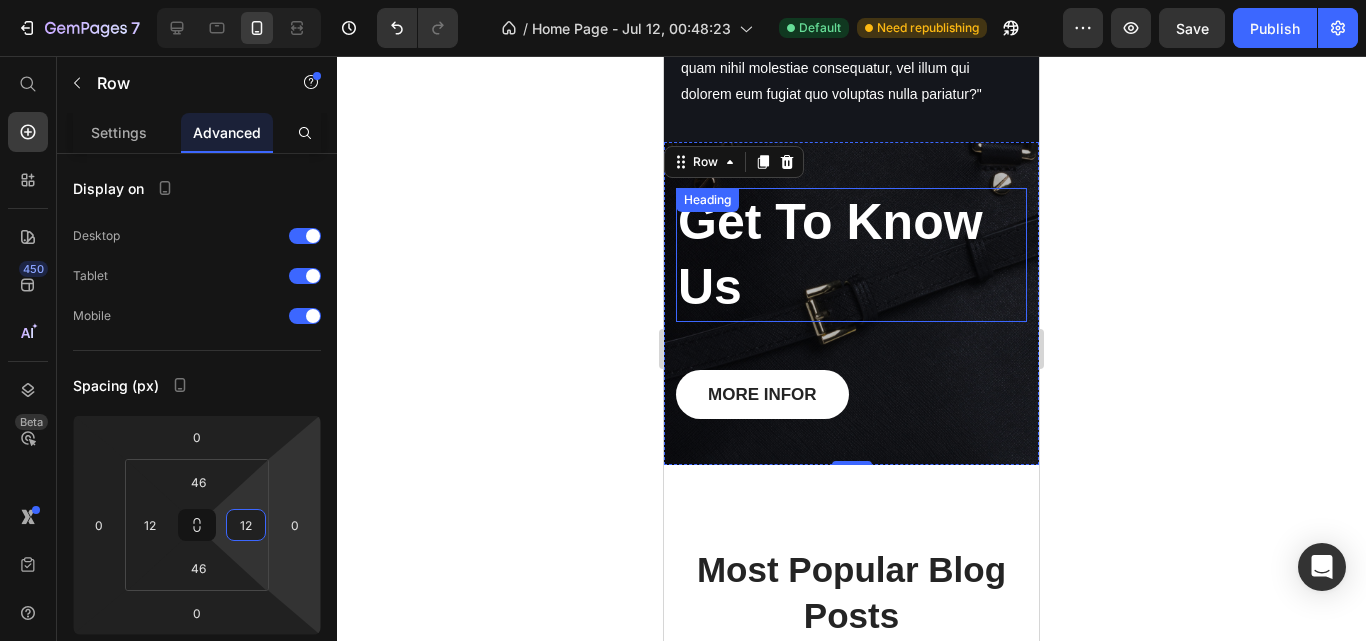 click on "Get To Know Us" at bounding box center (851, 255) 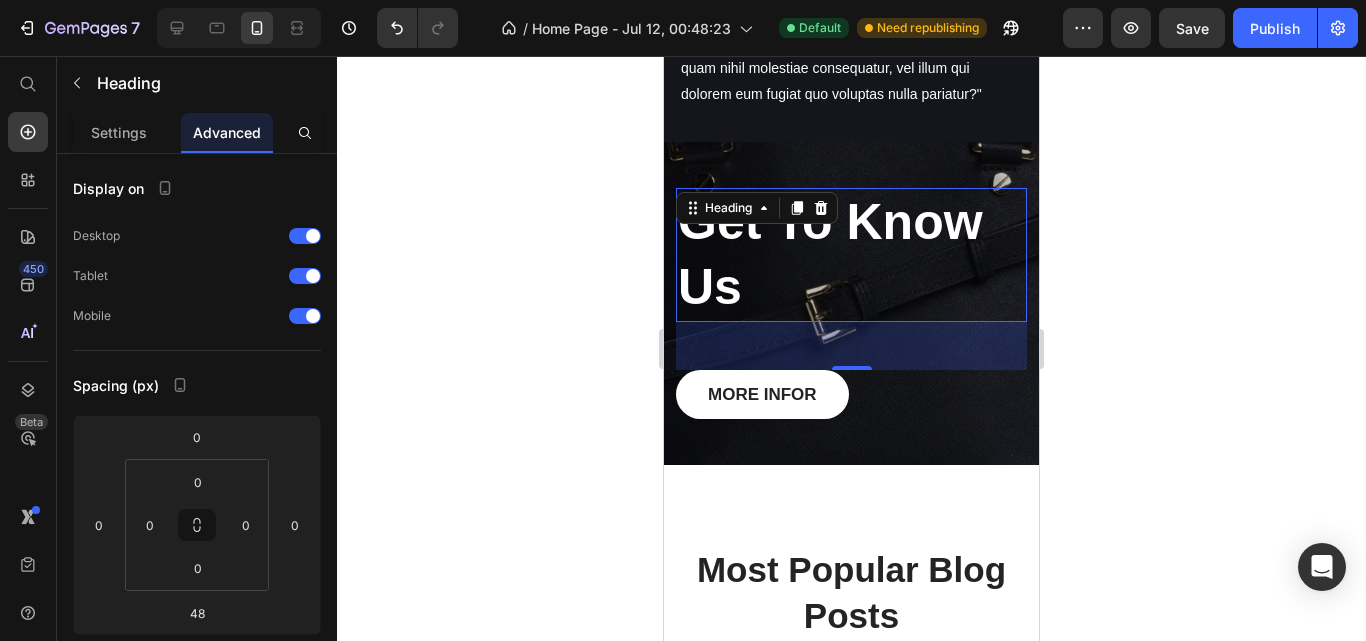 click on "Get To Know Us Heading   48 MORE INFOR Button" at bounding box center [851, 304] 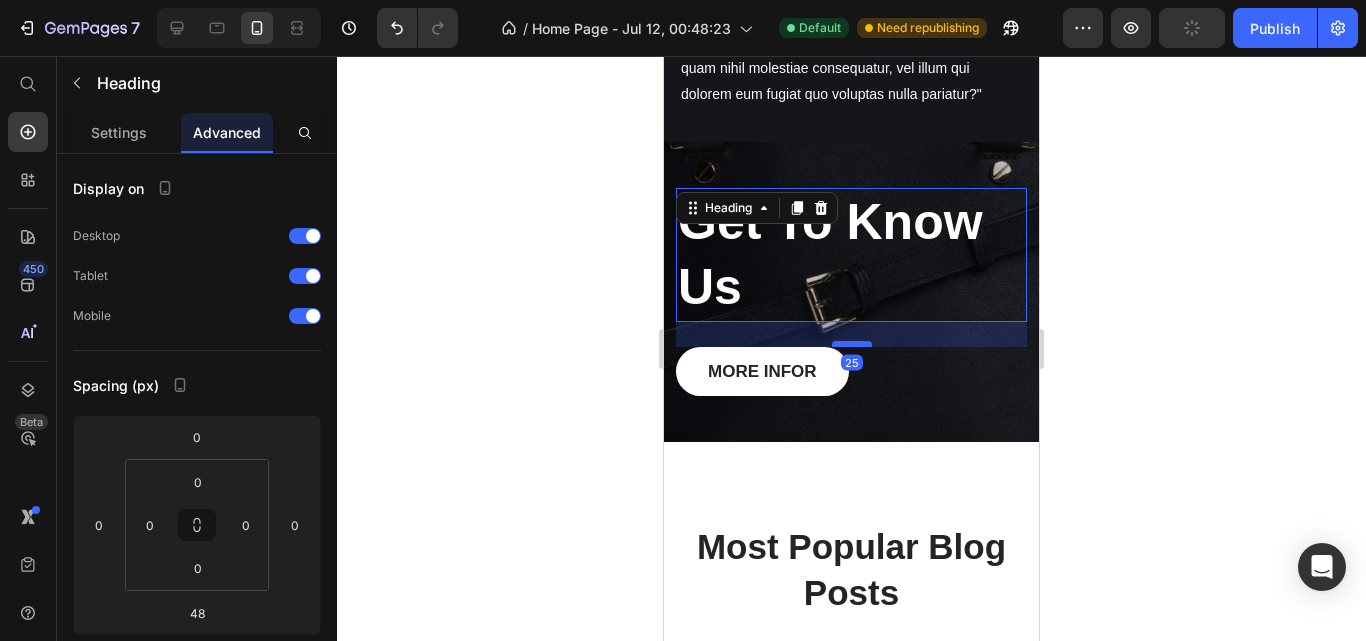 drag, startPoint x: 849, startPoint y: 418, endPoint x: 846, endPoint y: 395, distance: 23.194826 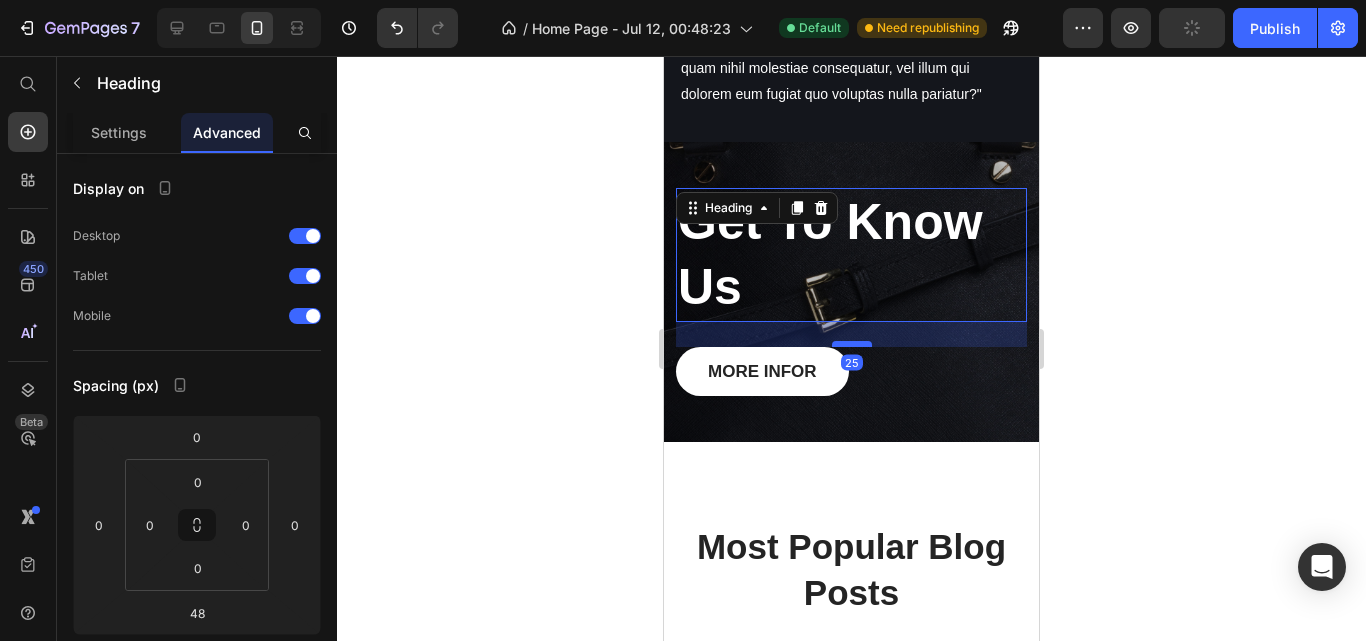 click at bounding box center [852, 344] 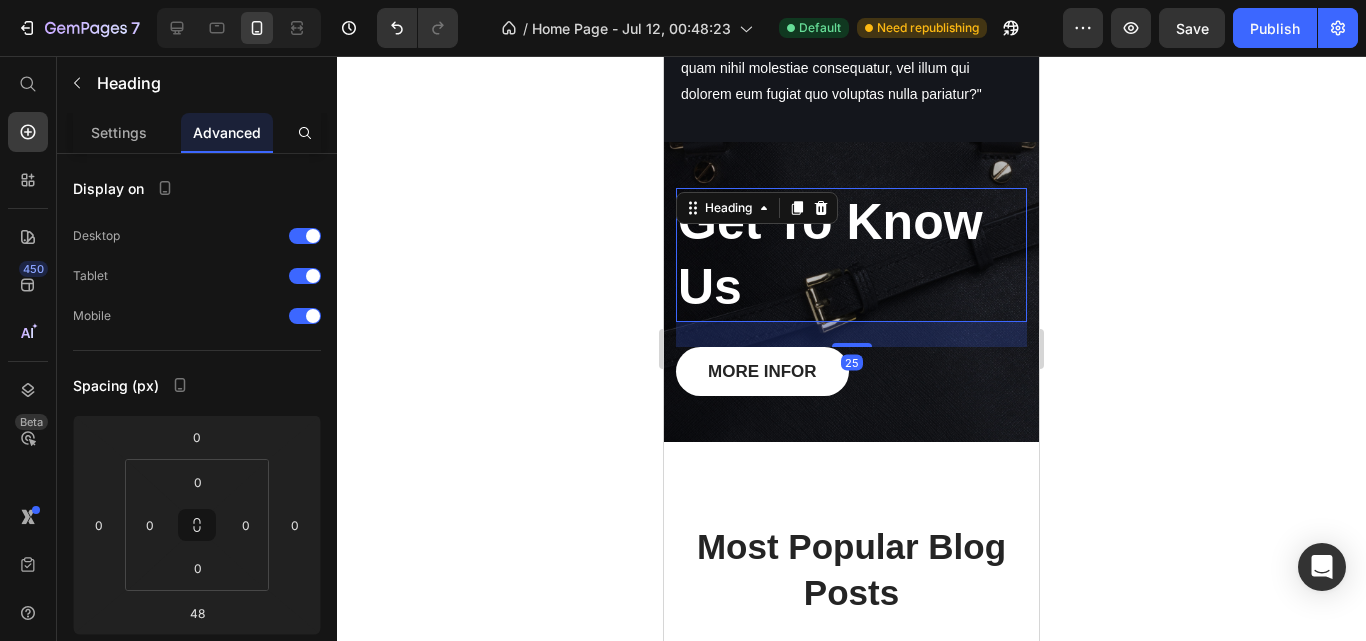 click on "Get To Know Us" at bounding box center (851, 255) 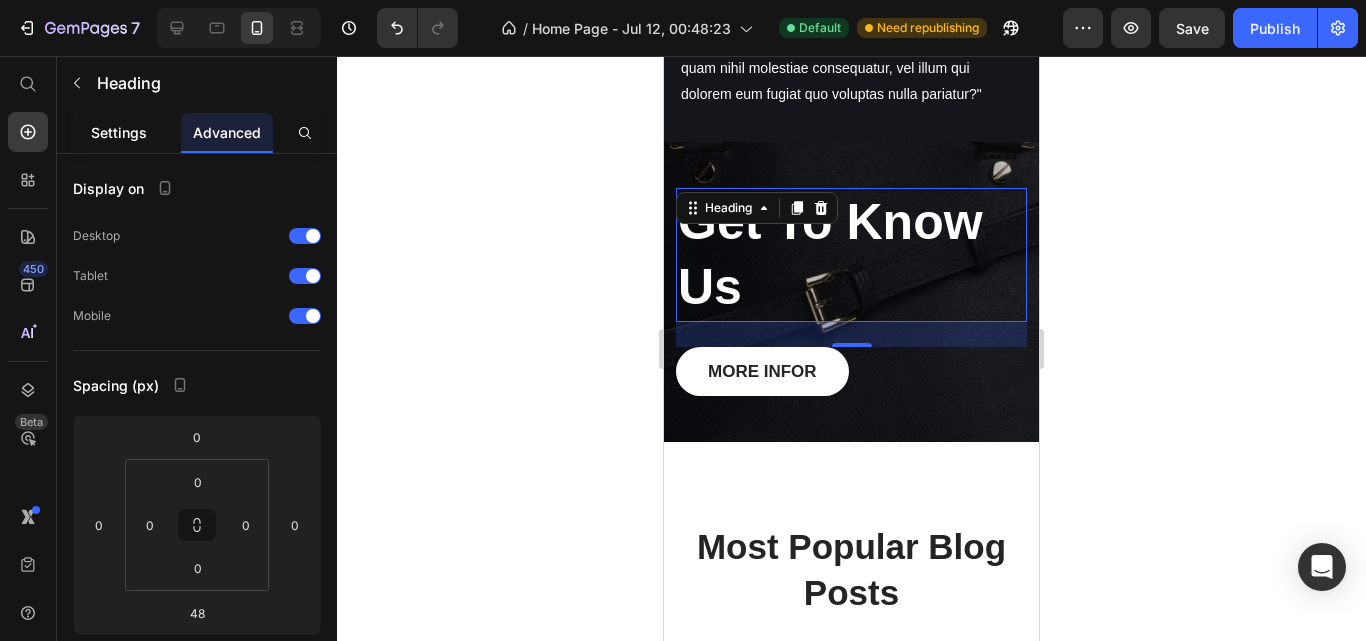 click on "Settings" 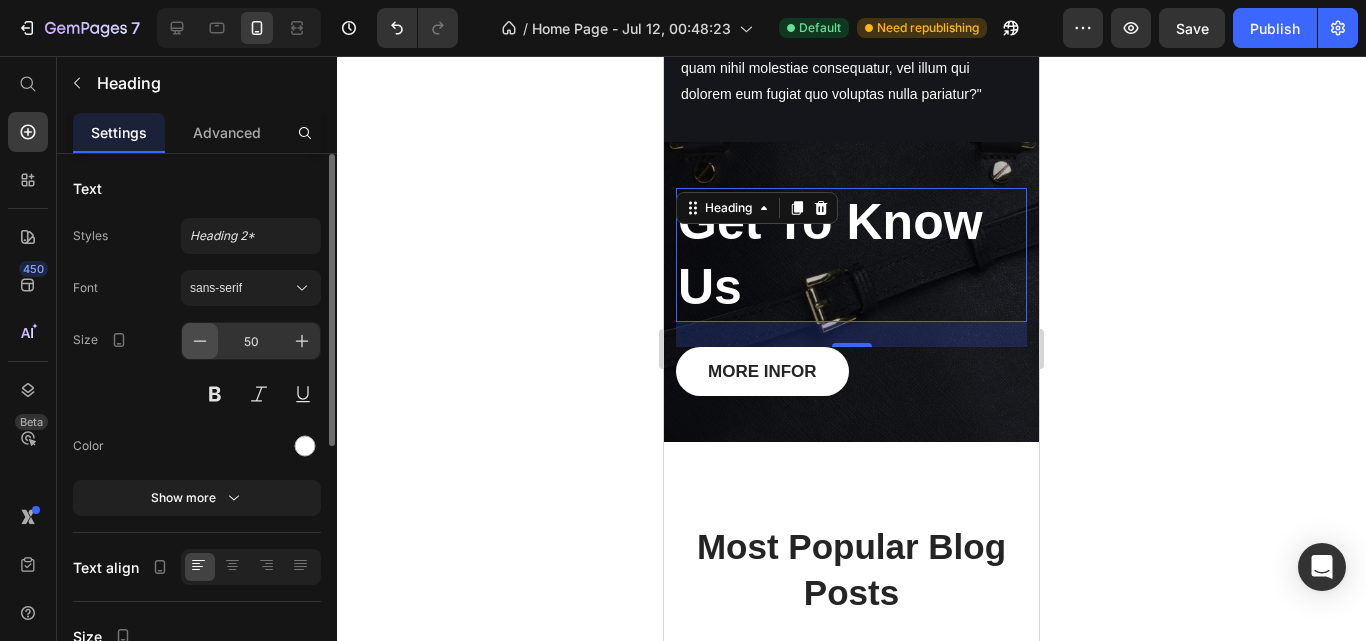 click at bounding box center (200, 341) 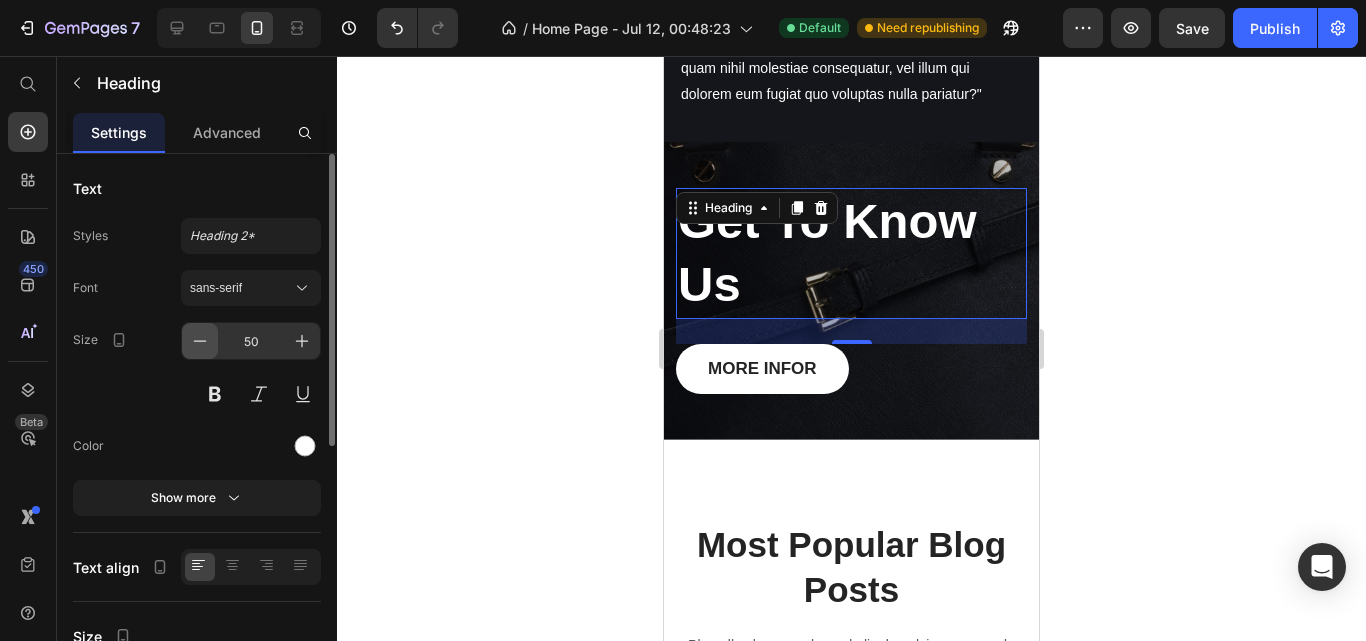 click at bounding box center (200, 341) 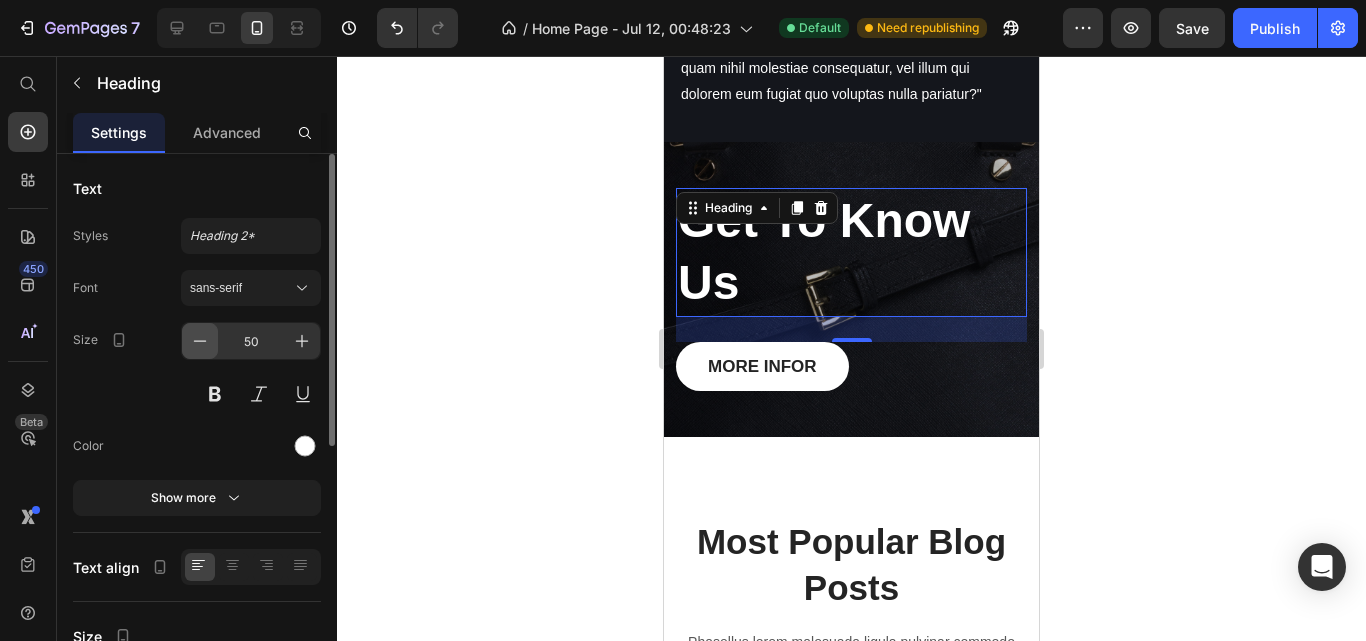click at bounding box center [200, 341] 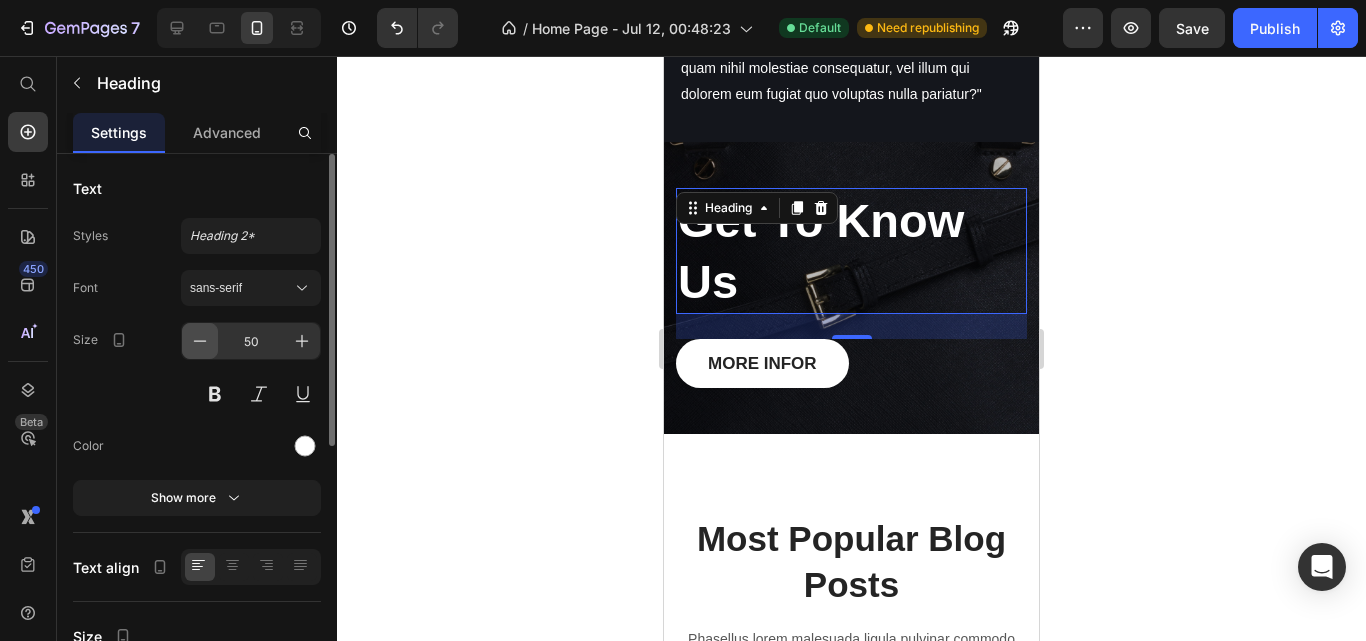 click at bounding box center (200, 341) 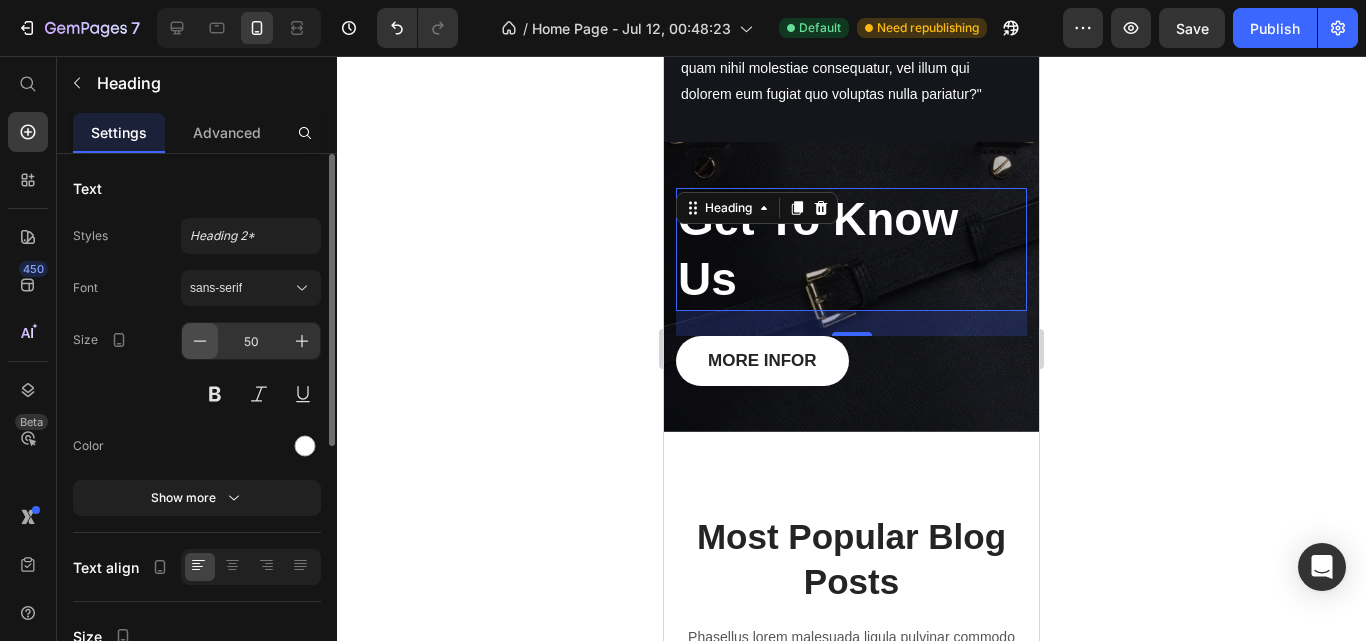 click at bounding box center [200, 341] 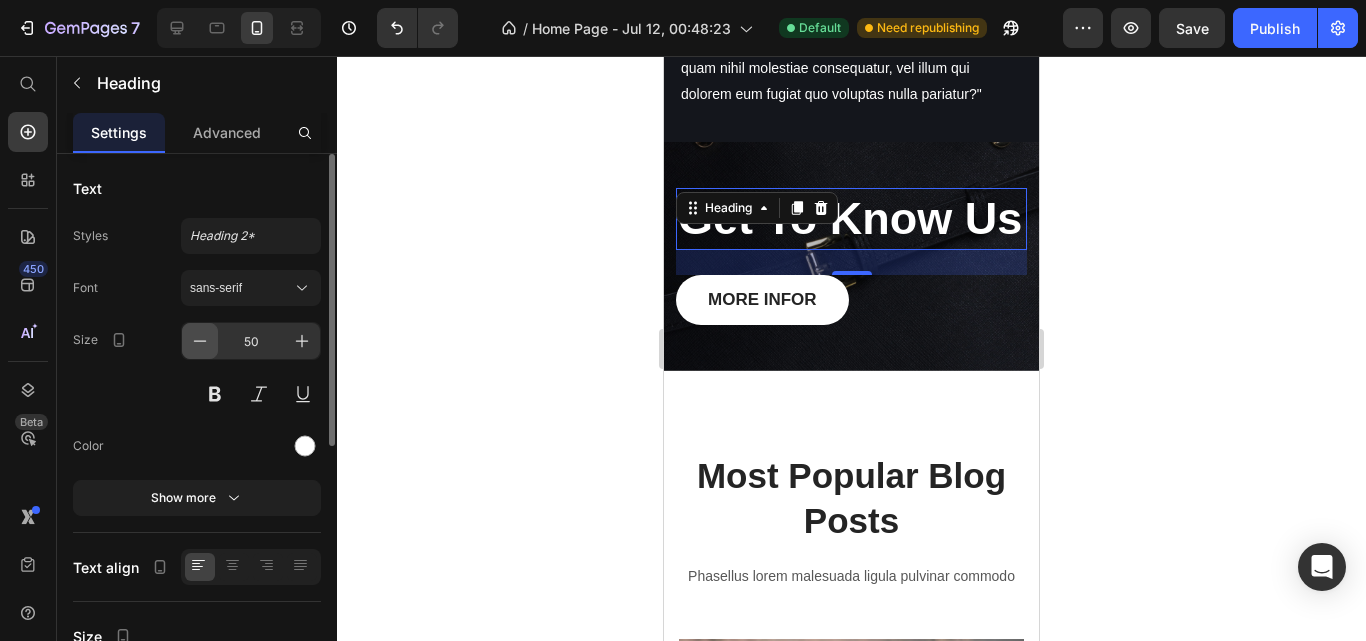 click at bounding box center [200, 341] 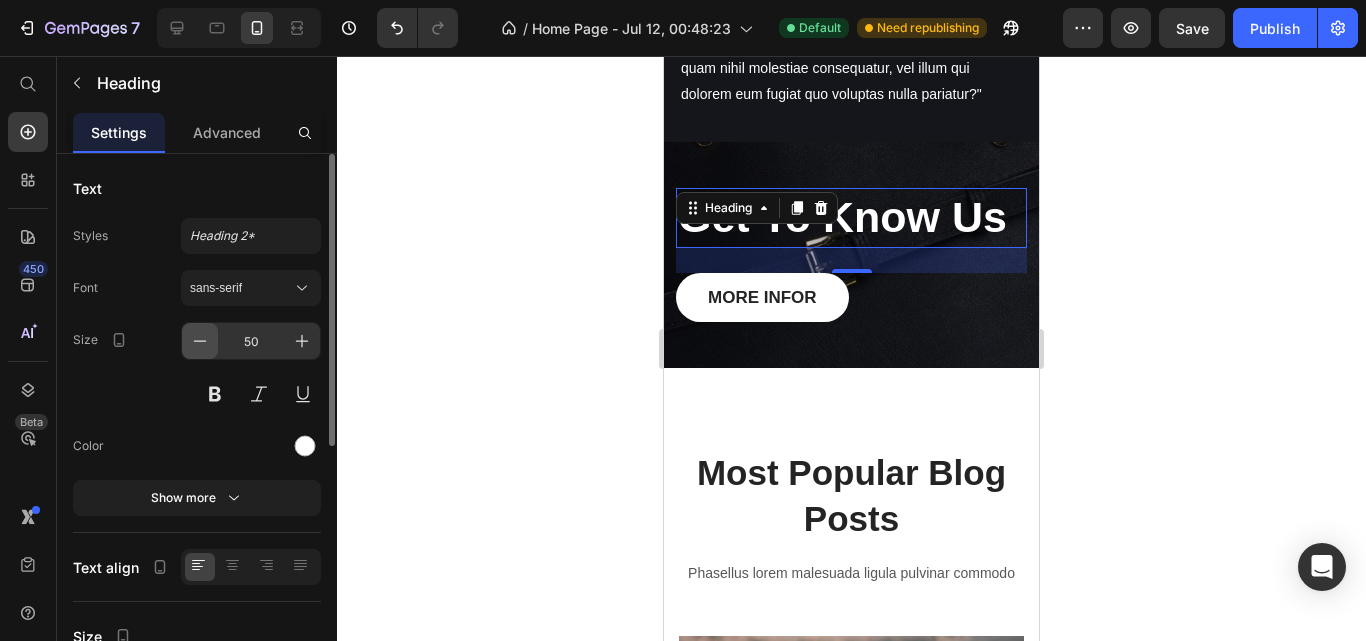 click at bounding box center (200, 341) 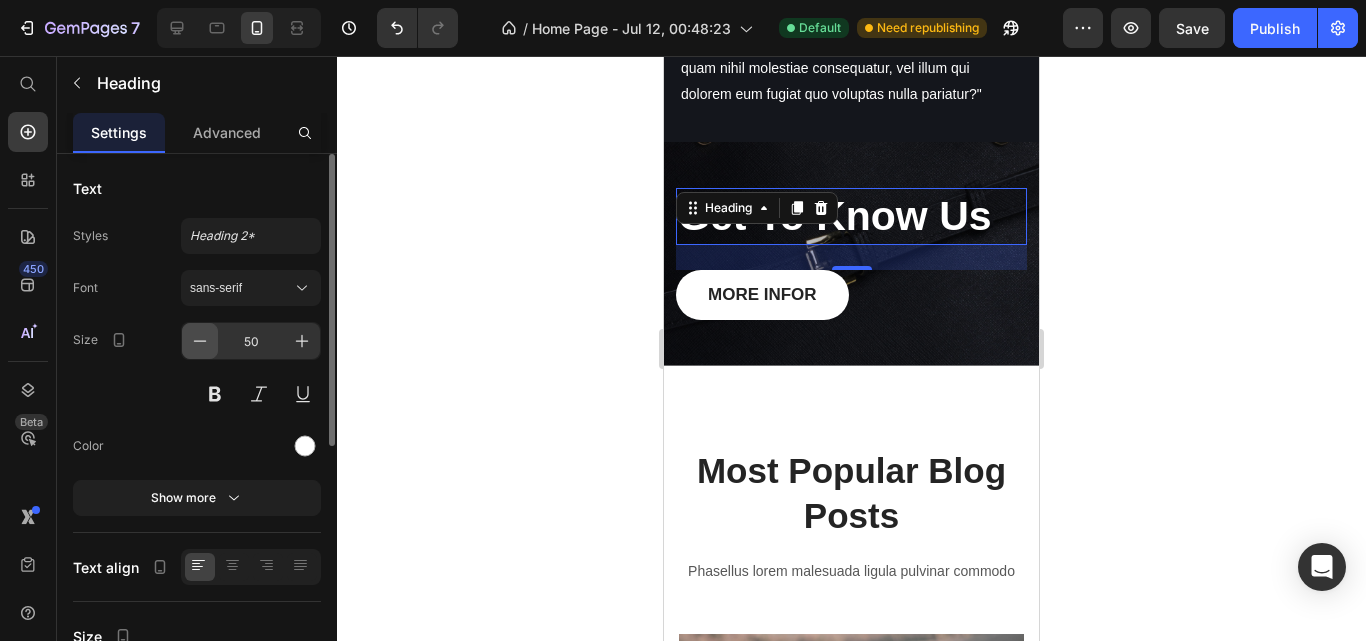 click at bounding box center [200, 341] 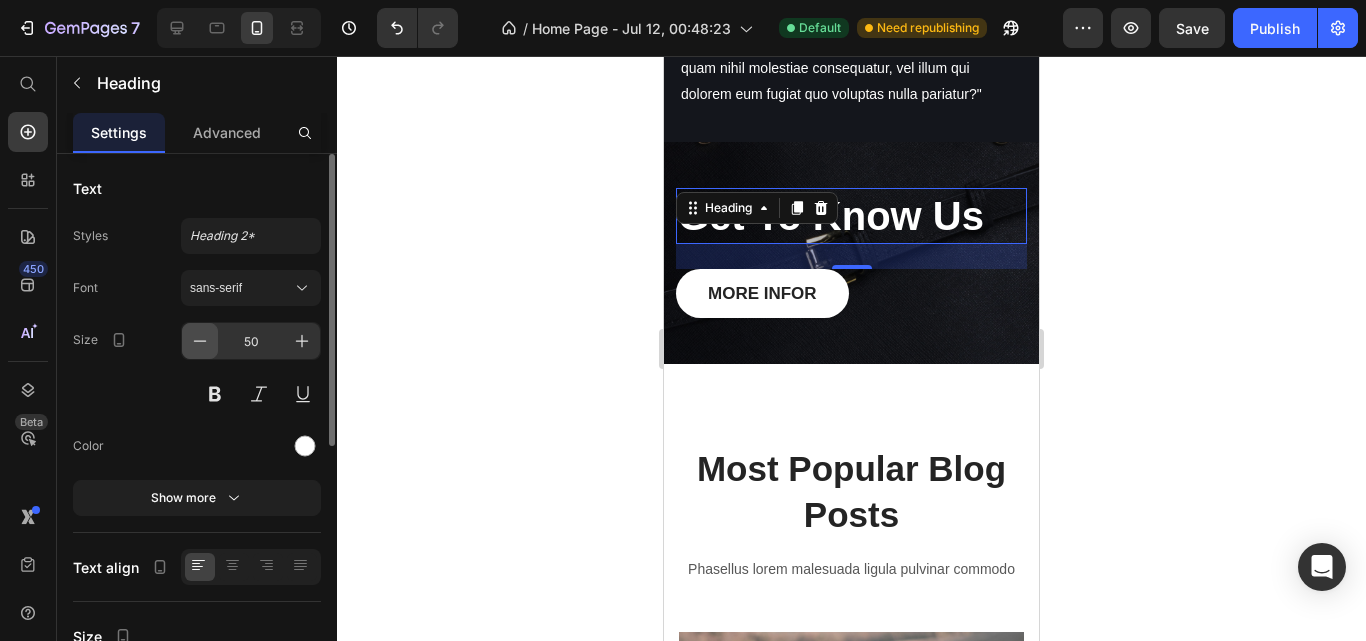 click at bounding box center (200, 341) 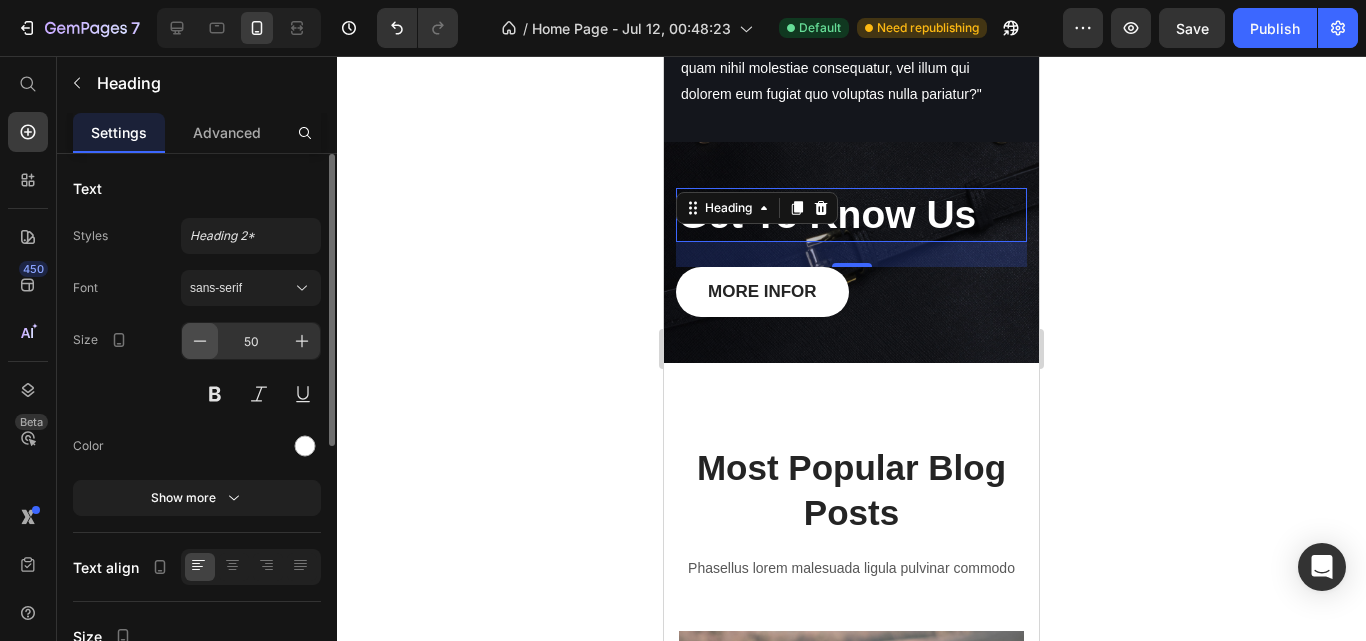 click 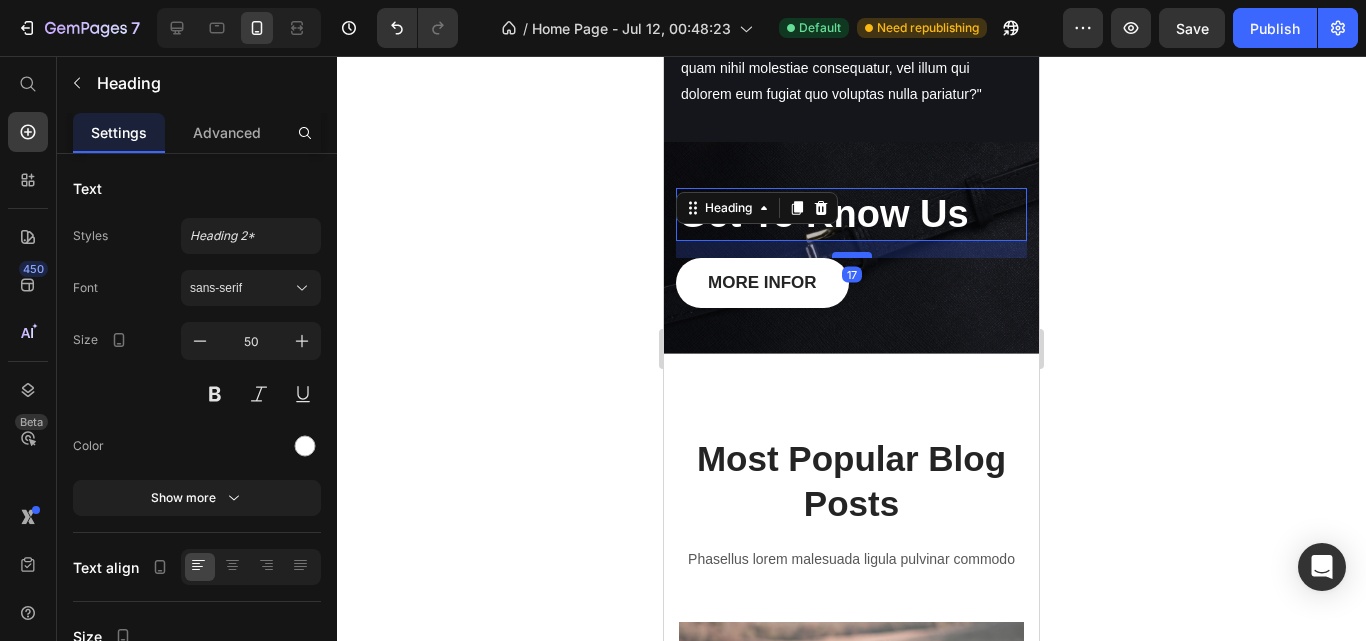 click at bounding box center [852, 255] 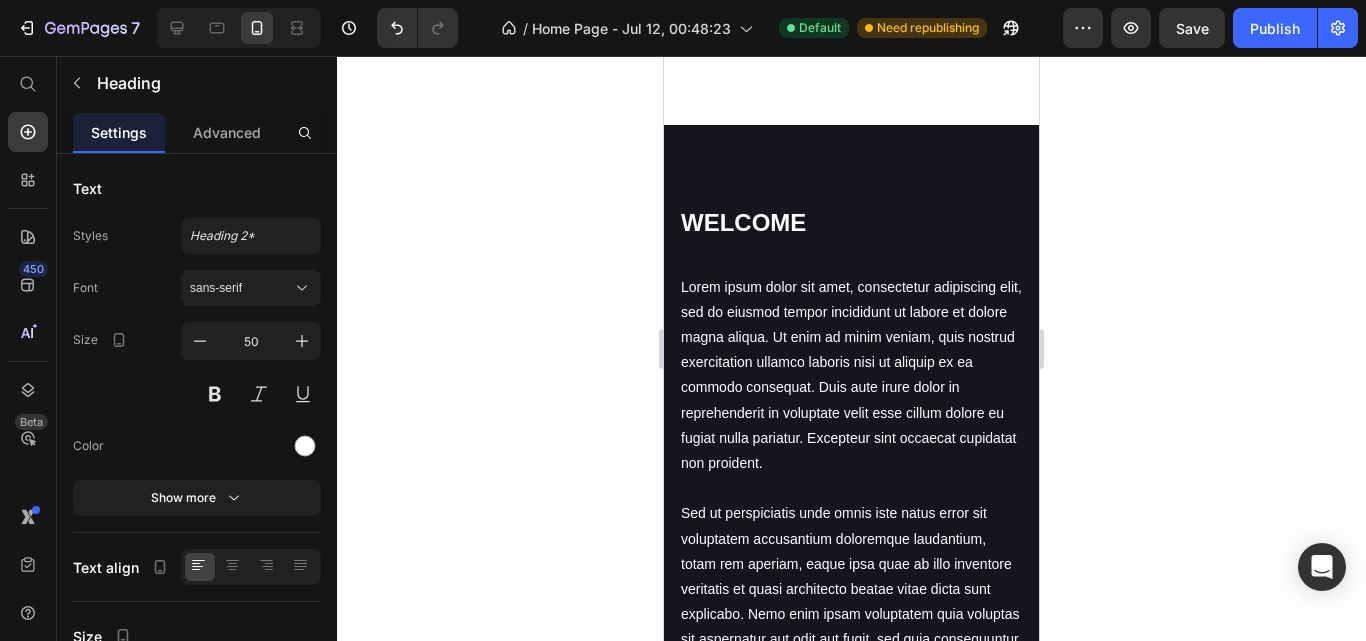 scroll, scrollTop: 1692, scrollLeft: 0, axis: vertical 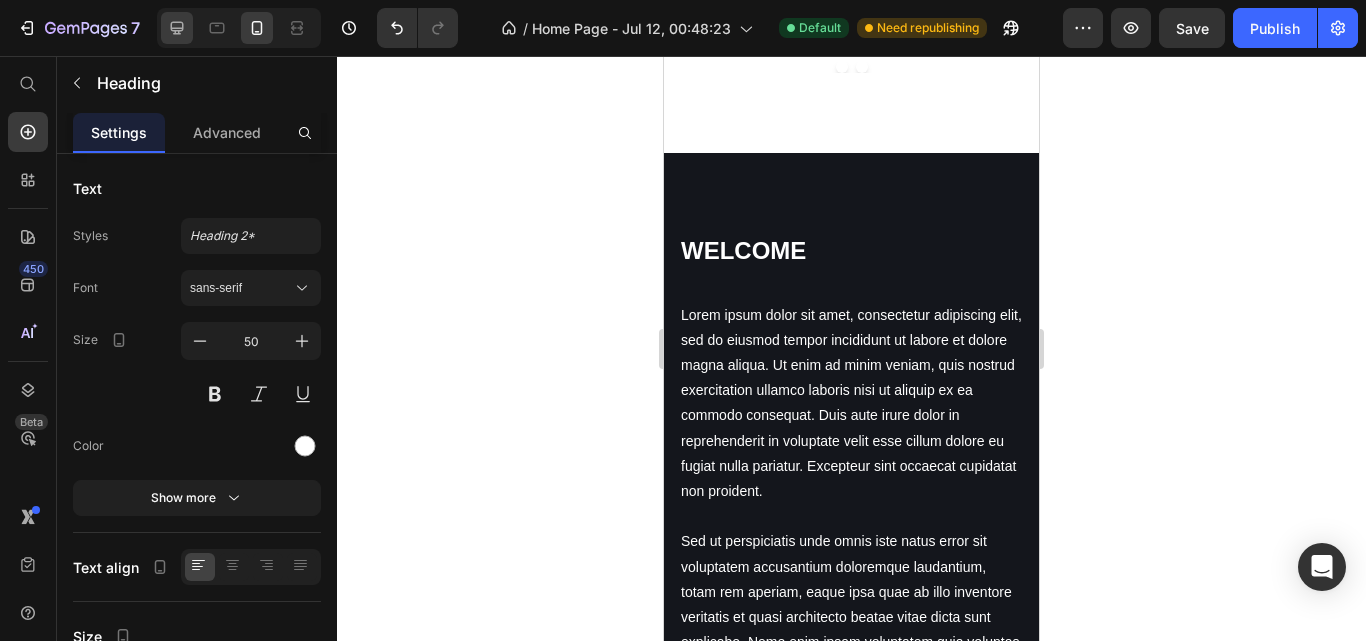 click 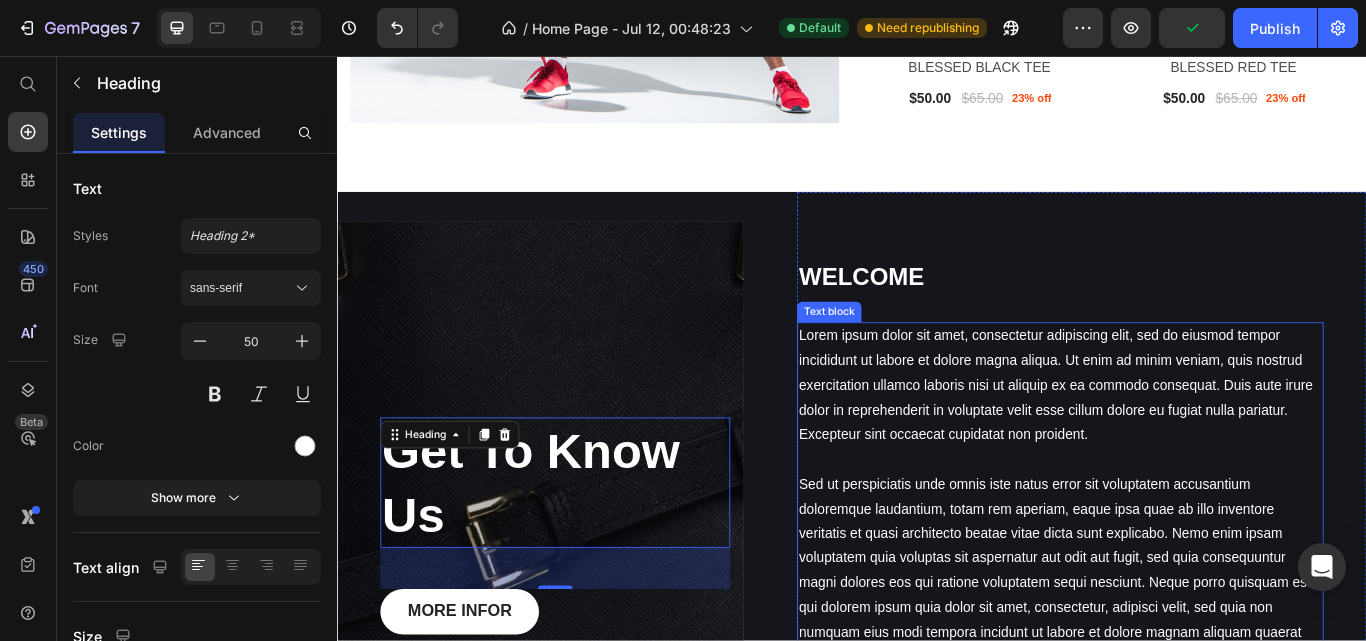 scroll, scrollTop: 1298, scrollLeft: 0, axis: vertical 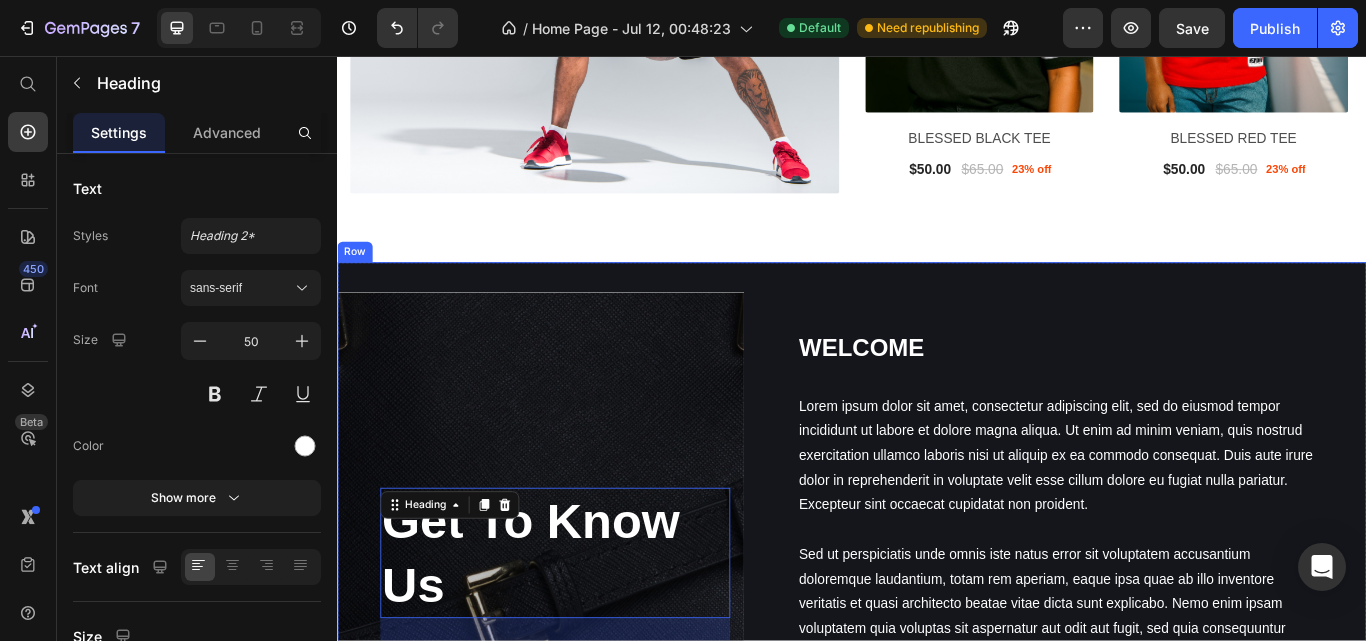 click on "Get To Know Us Heading   17 MORE INFOR Button Row Hero Banner WELCOME Heading Lorem ipsum dolor sit amet, consectetur adipiscing elit, sed do eiusmod tempor incididunt ut labore et dolore magna aliqua. Ut enim ad minim veniam, quis nostrud exercitation ullamco laboris nisi ut aliquip ex ea commodo consequat. Duis aute irure dolor in reprehenderit in voluptate velit esse cillum dolore eu fugiat nulla pariatur. Excepteur sint occaecat cupidatat non proident. Ut enim ad minima veniam, quis nostrum exercitationem ullam corporis suscipit laboriosam, nisi ut aliquid ex ea commodi consequatur? Quis autem vel eum iure reprehenderit qui in ea voluptate velit esse quam nihil molestiae consequatur, vel illum qui dolorem eum fugiat quo voluptas nulla pariatur?" Text block Row Row" at bounding box center (937, 689) 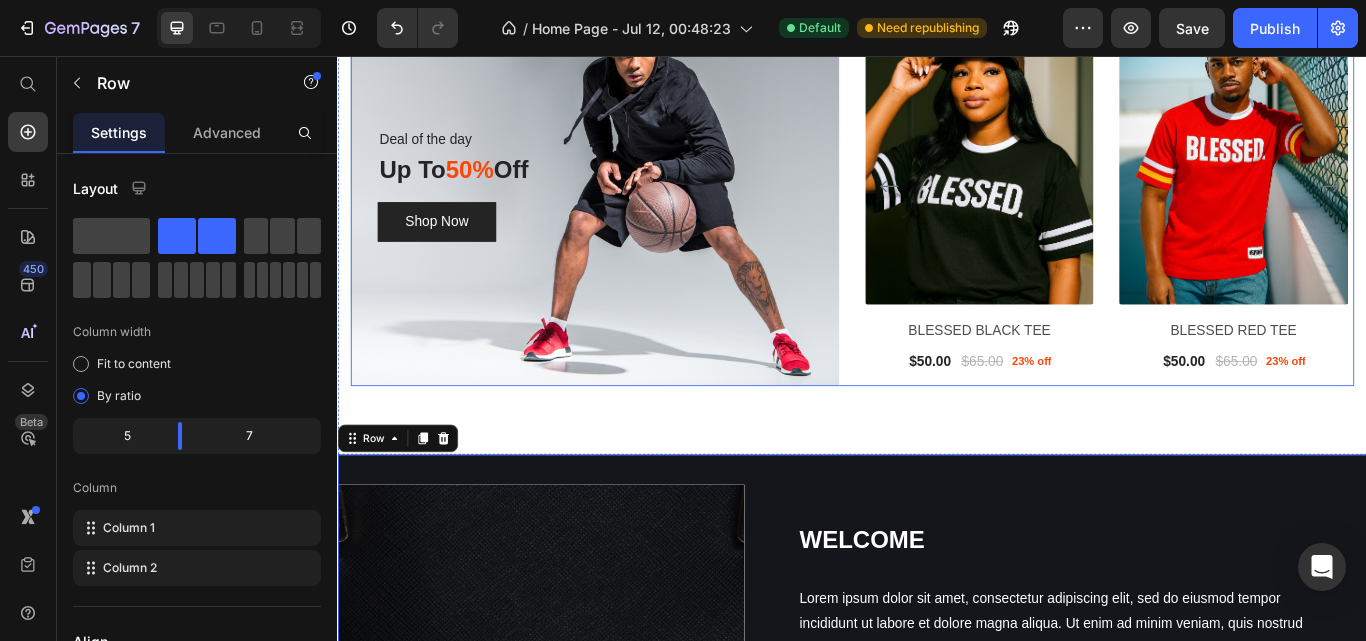 scroll, scrollTop: 1147, scrollLeft: 0, axis: vertical 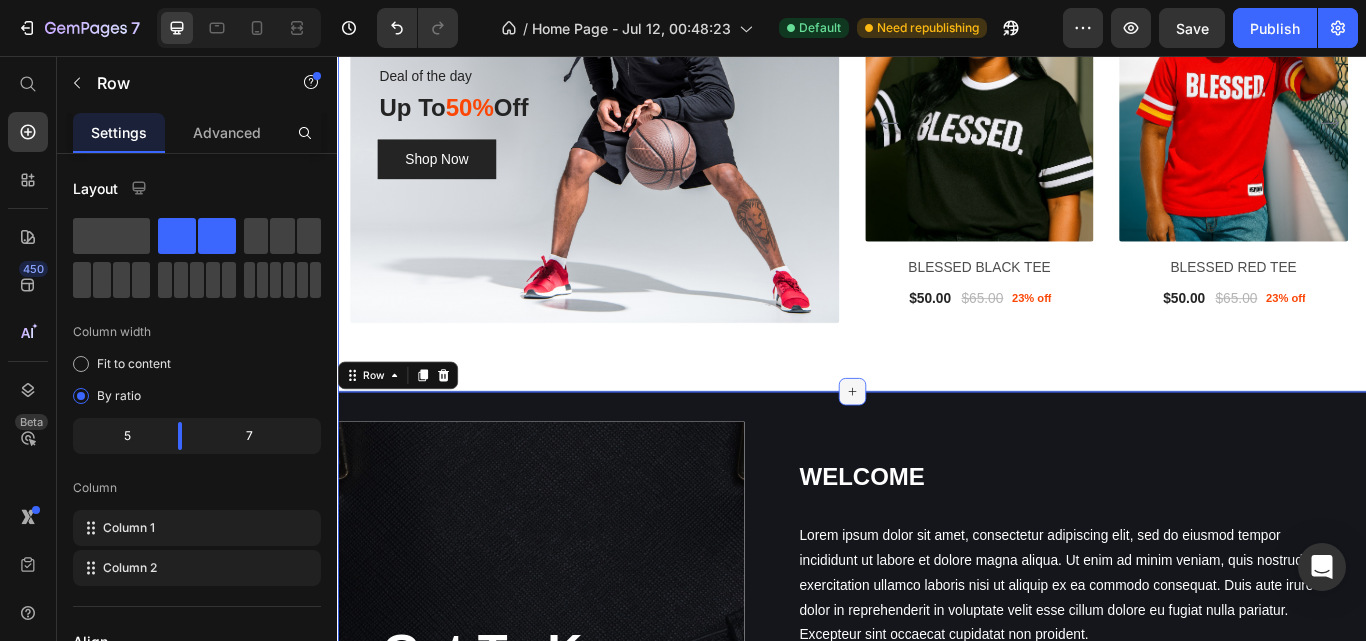 click 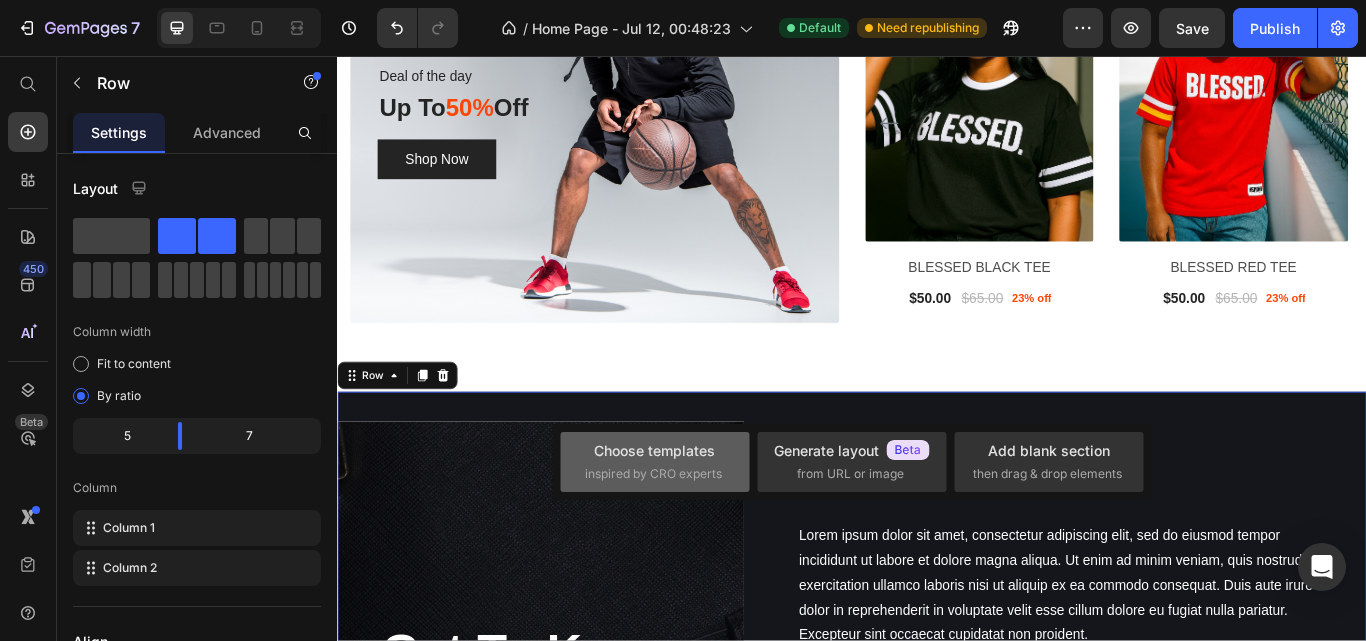 click on "Choose templates" at bounding box center (654, 450) 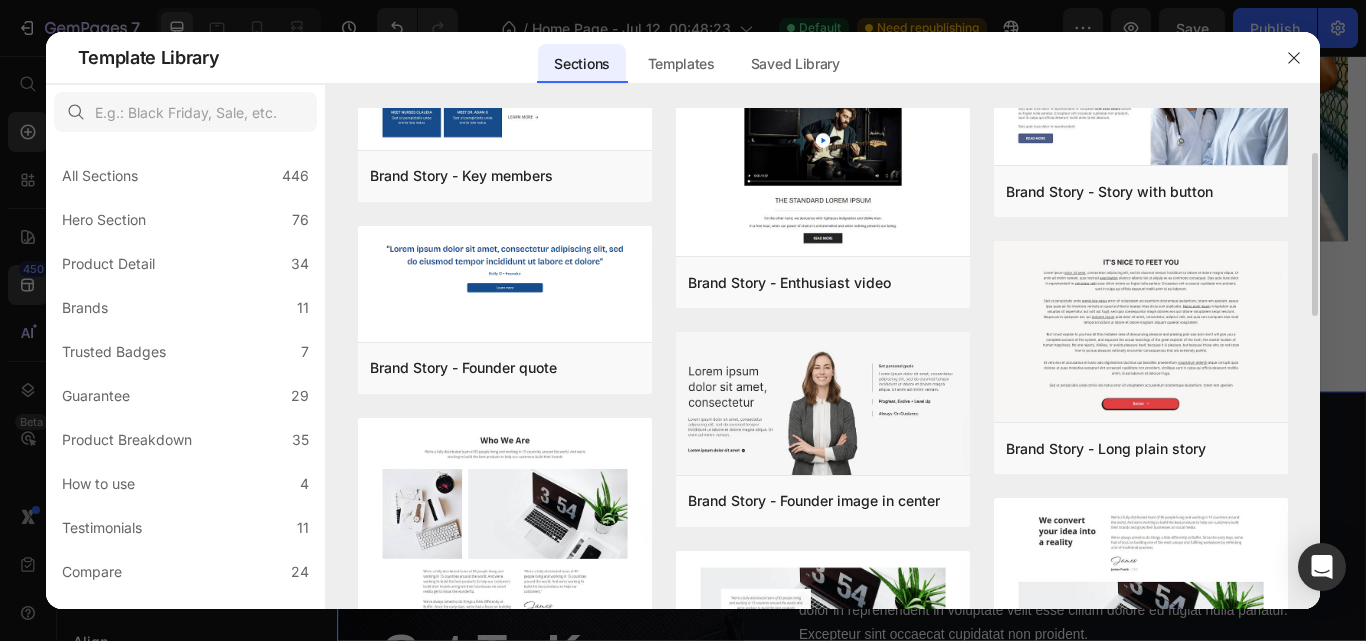 scroll, scrollTop: 0, scrollLeft: 0, axis: both 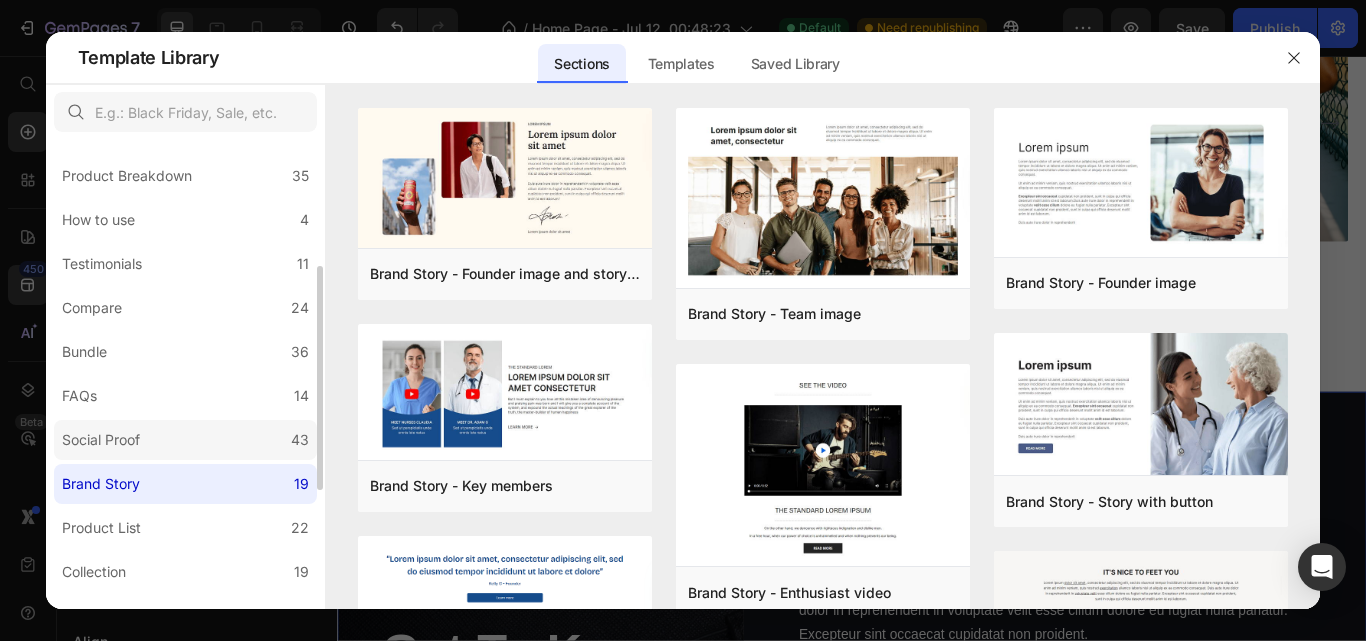 click on "Social Proof 43" 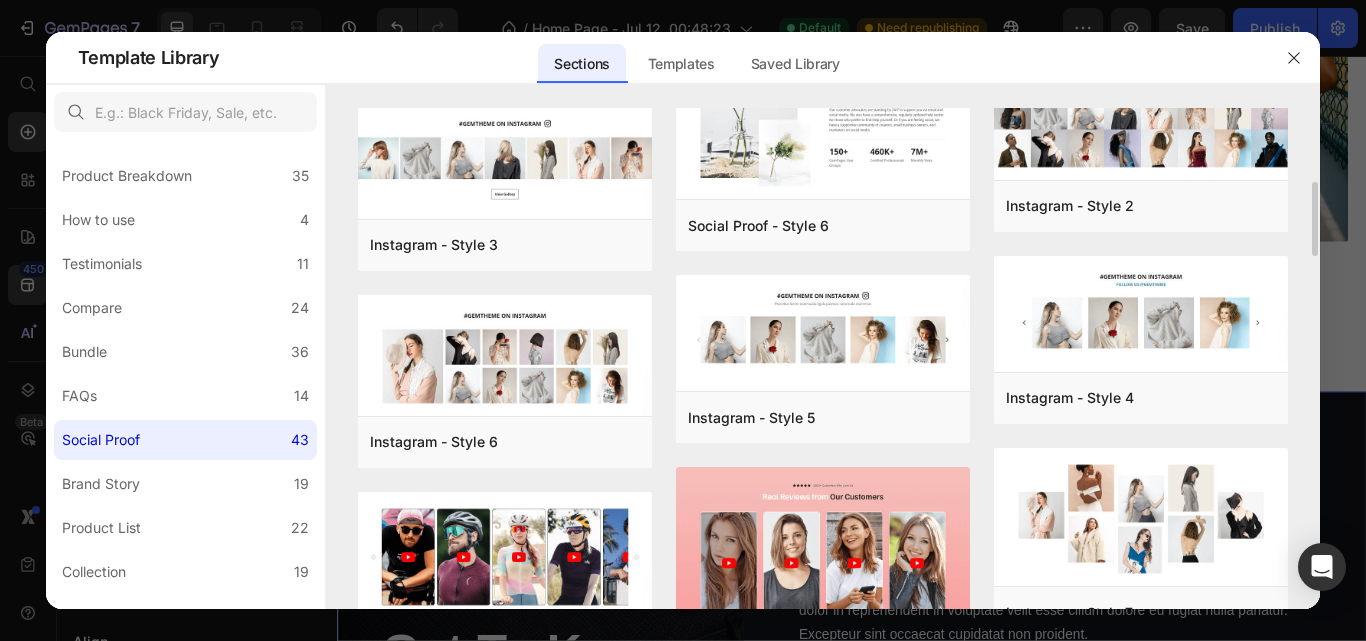 scroll, scrollTop: 505, scrollLeft: 0, axis: vertical 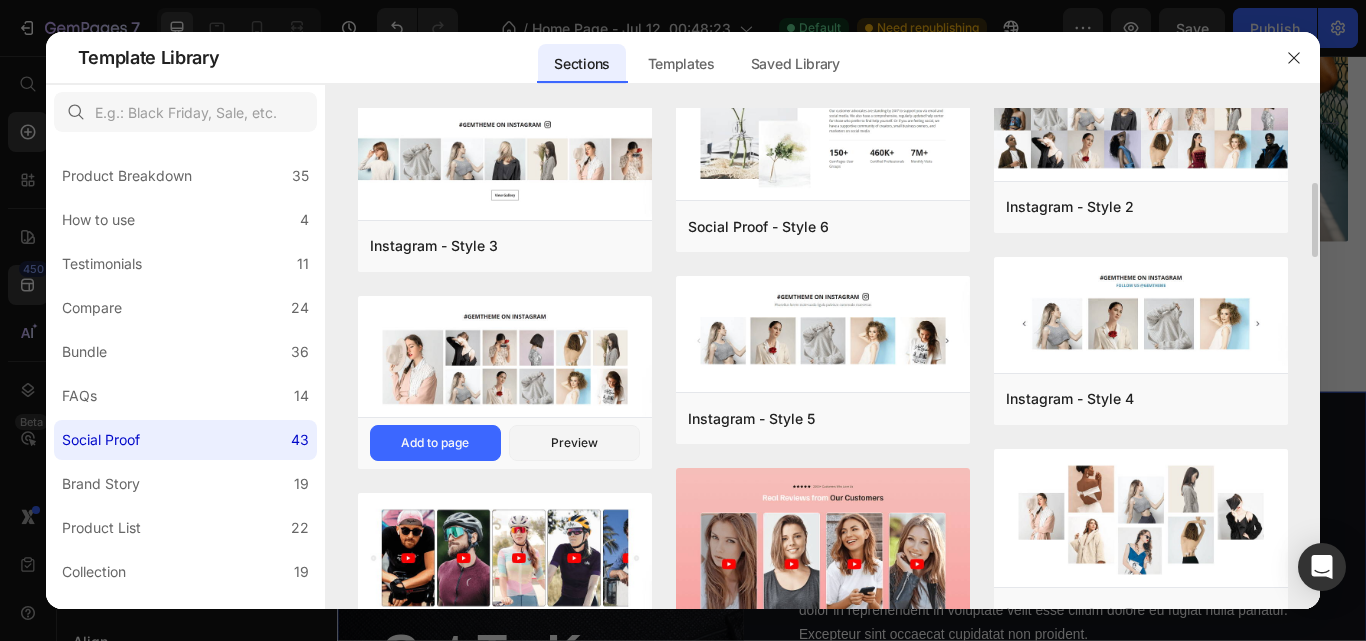 click at bounding box center [505, 358] 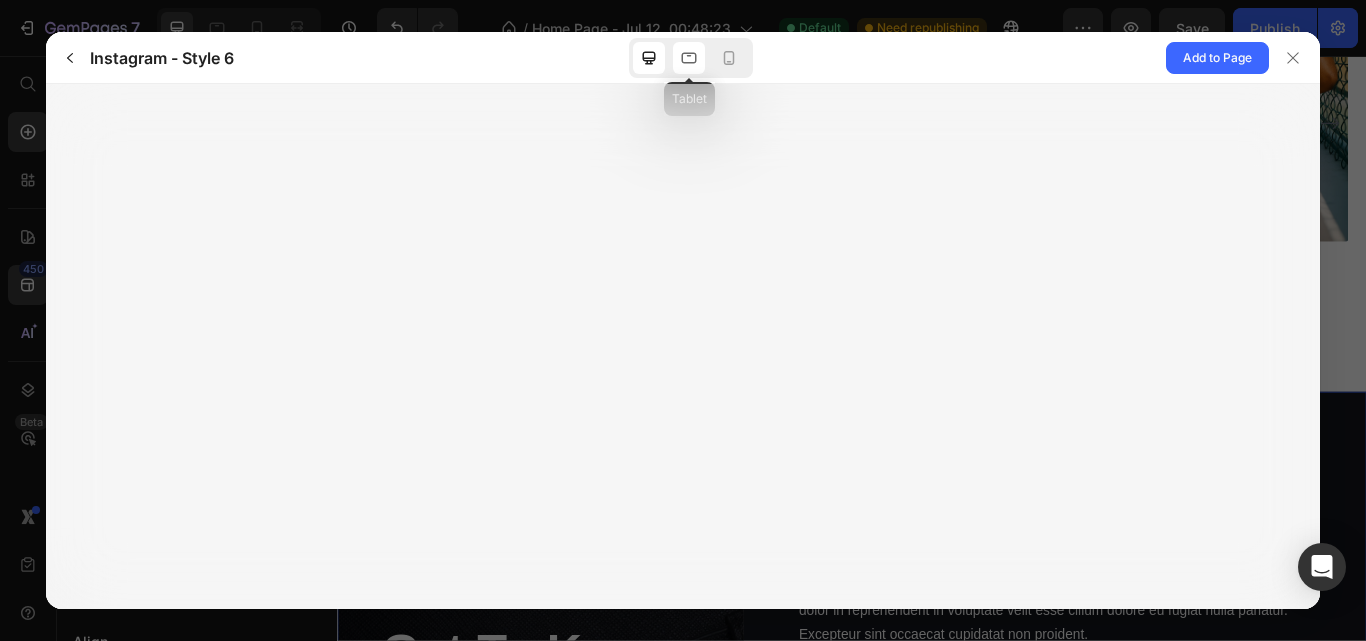 click 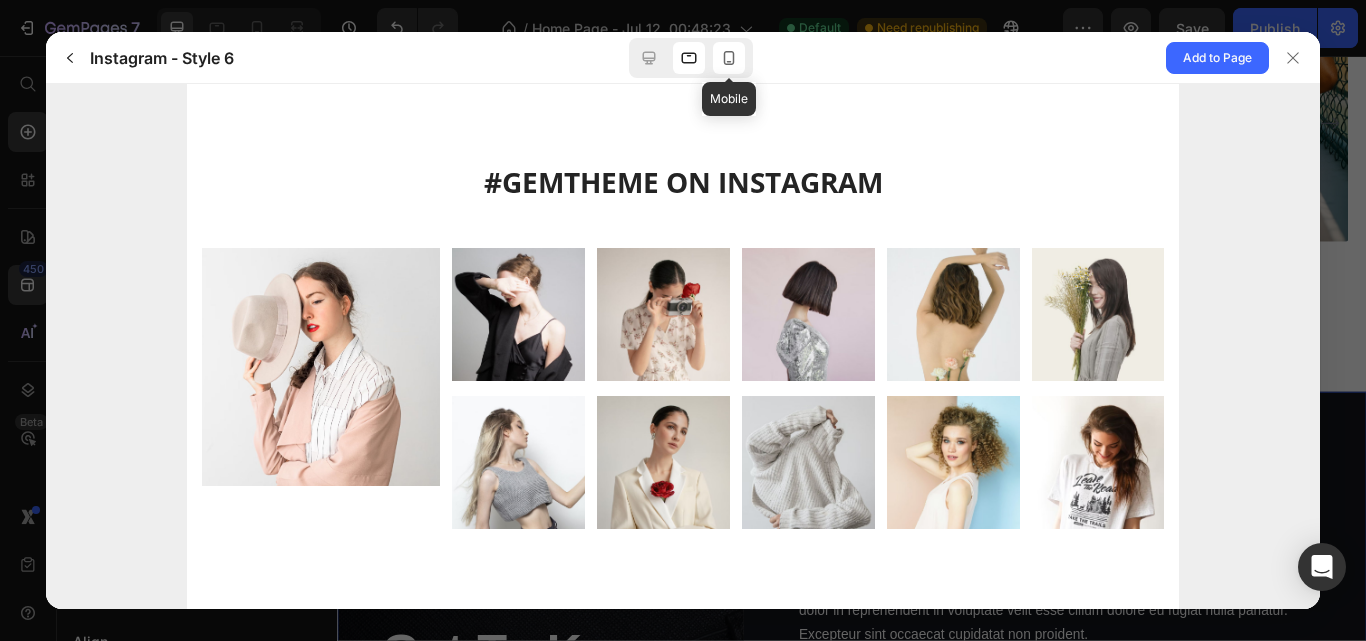 scroll, scrollTop: 0, scrollLeft: 0, axis: both 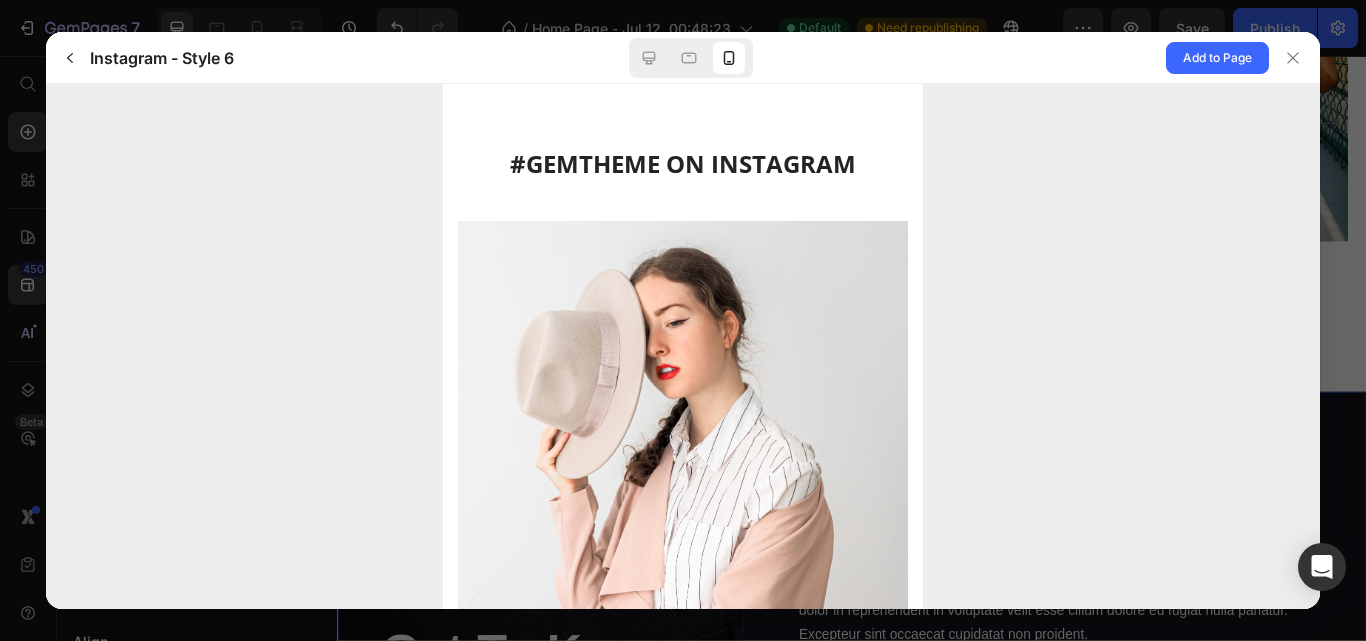 click on "#GEMTHEME ON INSTAGRAM" at bounding box center (682, 163) 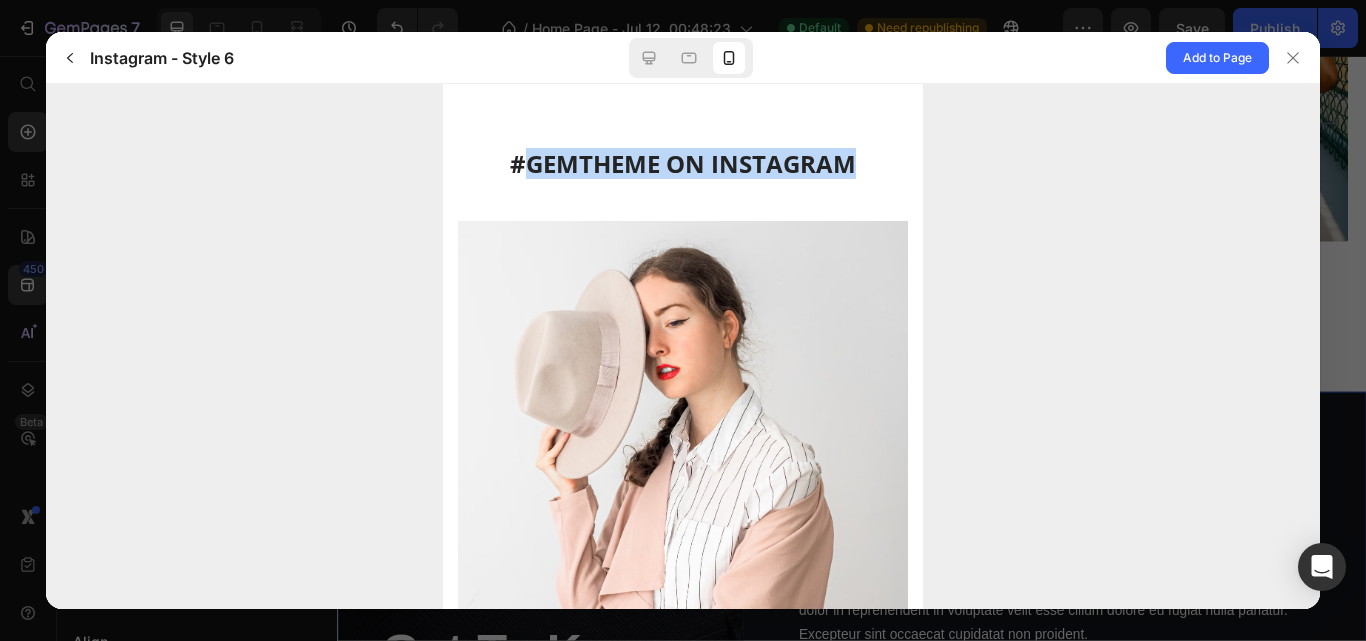 drag, startPoint x: 566, startPoint y: 165, endPoint x: 755, endPoint y: 172, distance: 189.12958 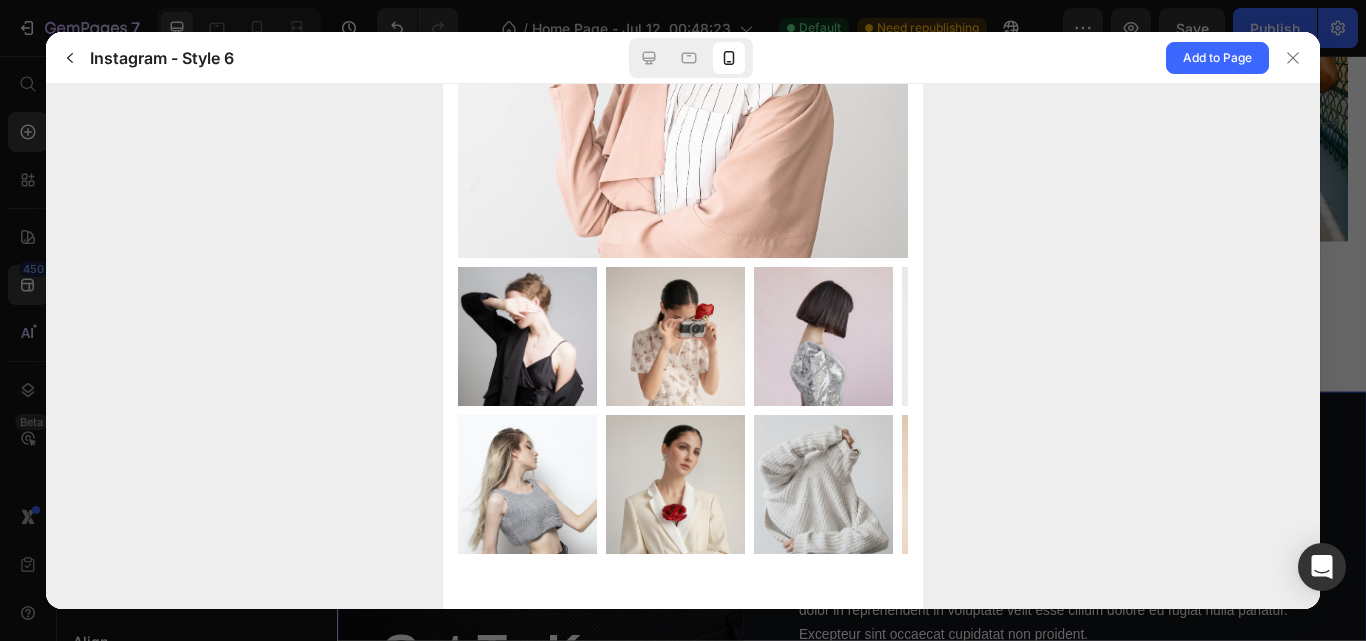 scroll, scrollTop: 0, scrollLeft: 0, axis: both 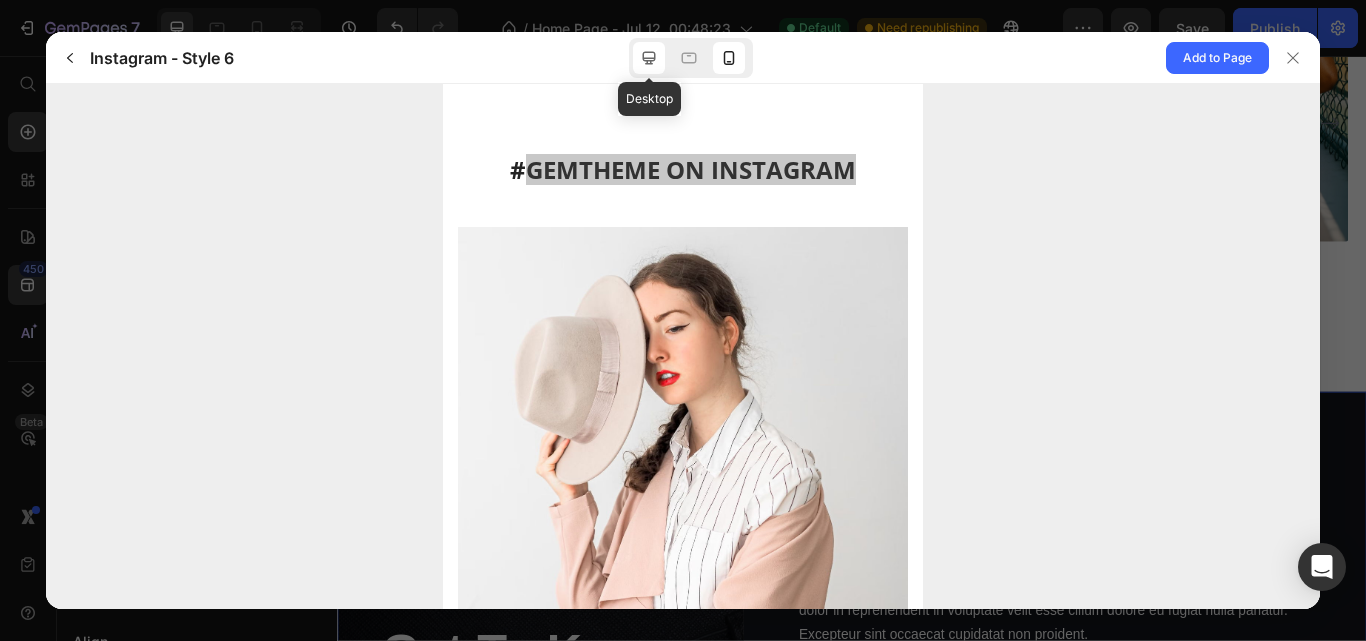 click 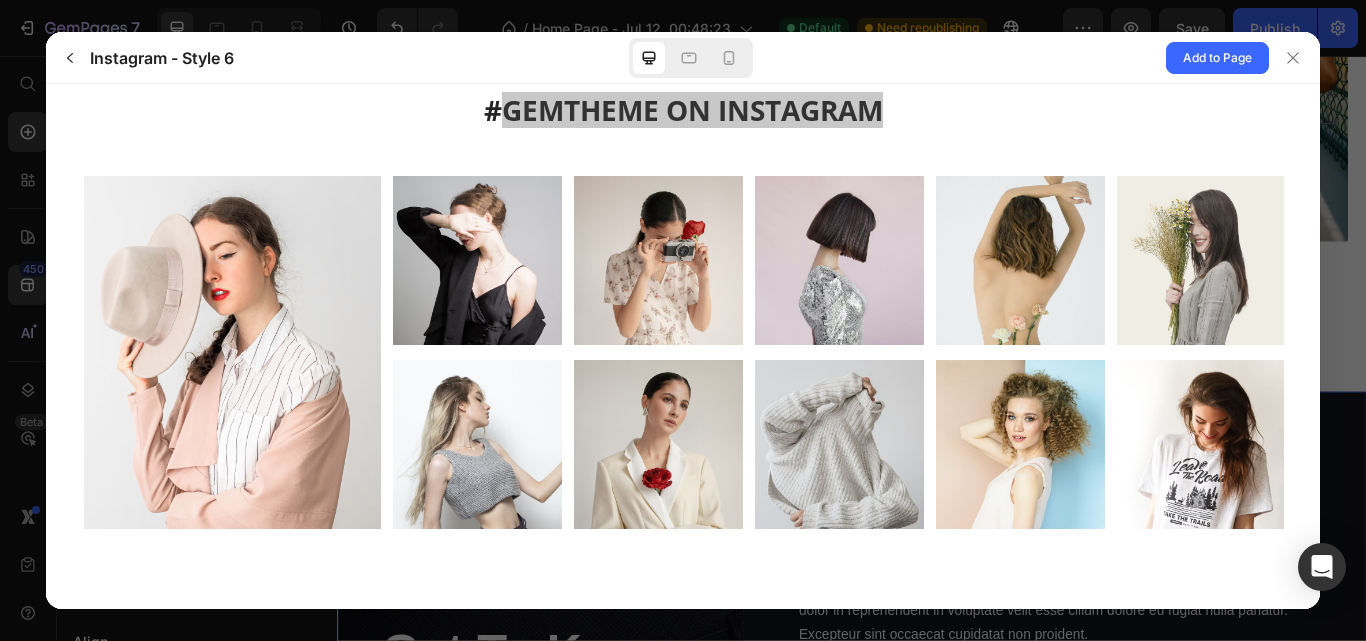 scroll, scrollTop: 0, scrollLeft: 0, axis: both 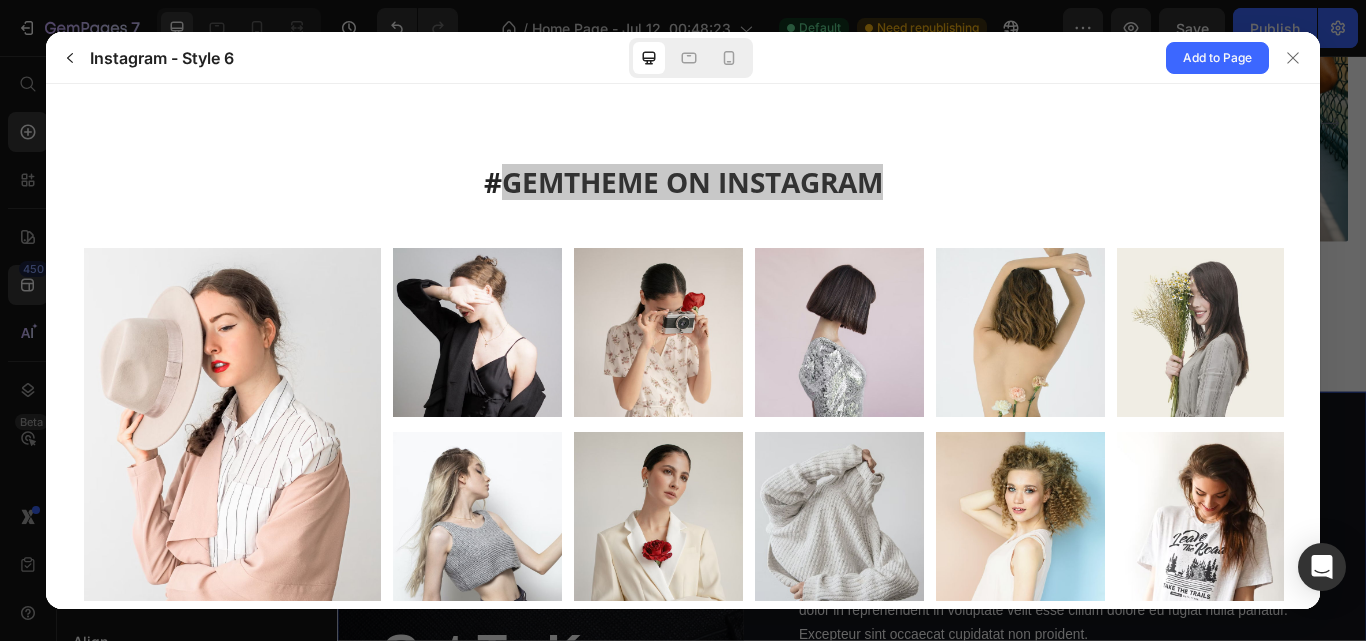 click on "Instagram - Style 6" at bounding box center [306, 58] 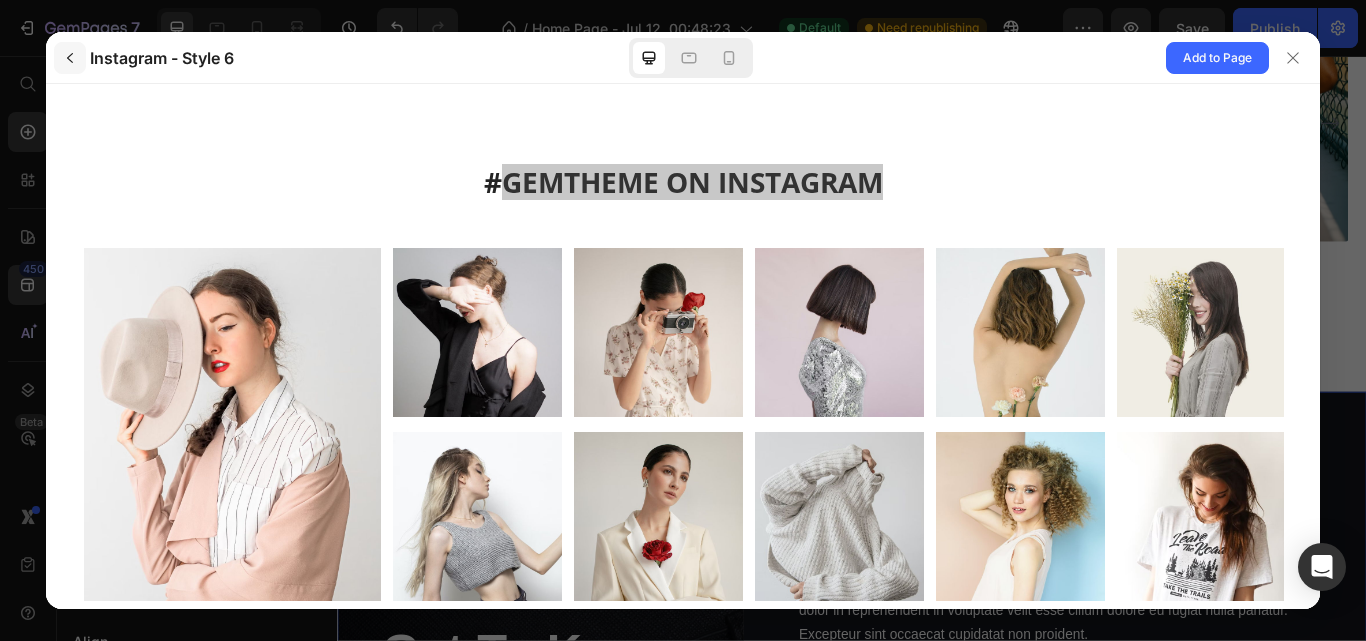 click 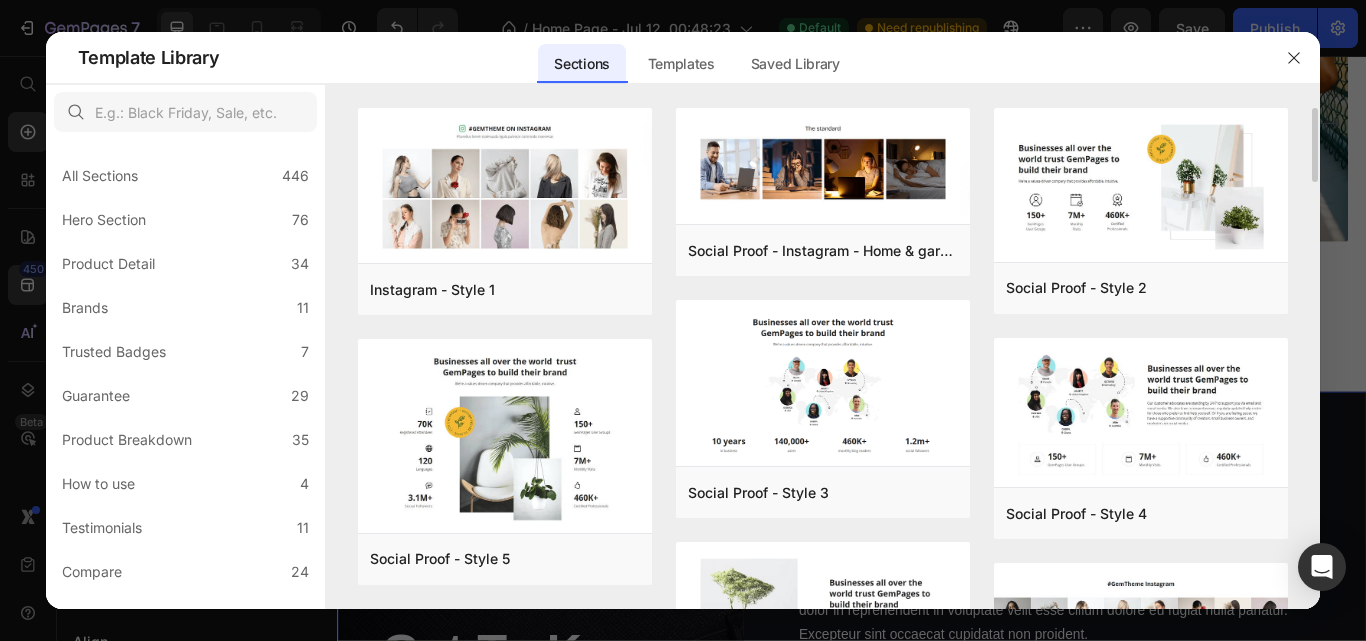 click on "Instagram - Style 1 Add to page  Preview  Social Proof - Style 5 Add to page  Preview  Instagram - Style 3 Add to page  Preview  Instagram - Style 6 Add to page  Preview  Social Proof - Sports - bicycle - Style 9 Add to page  Preview  Social Proof - Style 10 Add to page  Preview  Social Proof - Pet & Animals - Cat - Style 11 Add to page  Preview  Social Proof - Health - Vitamins - Style 17 Add to page  Preview  Social Proof - Food & Drink - Style 20 Add to page  Preview  Social Proof - Instagram - Arts & Entertainment - Eletric guitar - Style 10 Add to page  Preview  Social Proof - Instagram - Hobbies & Toys - Style 30 Add to page  Preview  Social Proof - Style 26 Add to page  Preview  Social Proof - Style 23 Add to page  Preview  Social Proof - Beauty & Fitness - Cosmetic  - Style 8 Add to page  Preview" 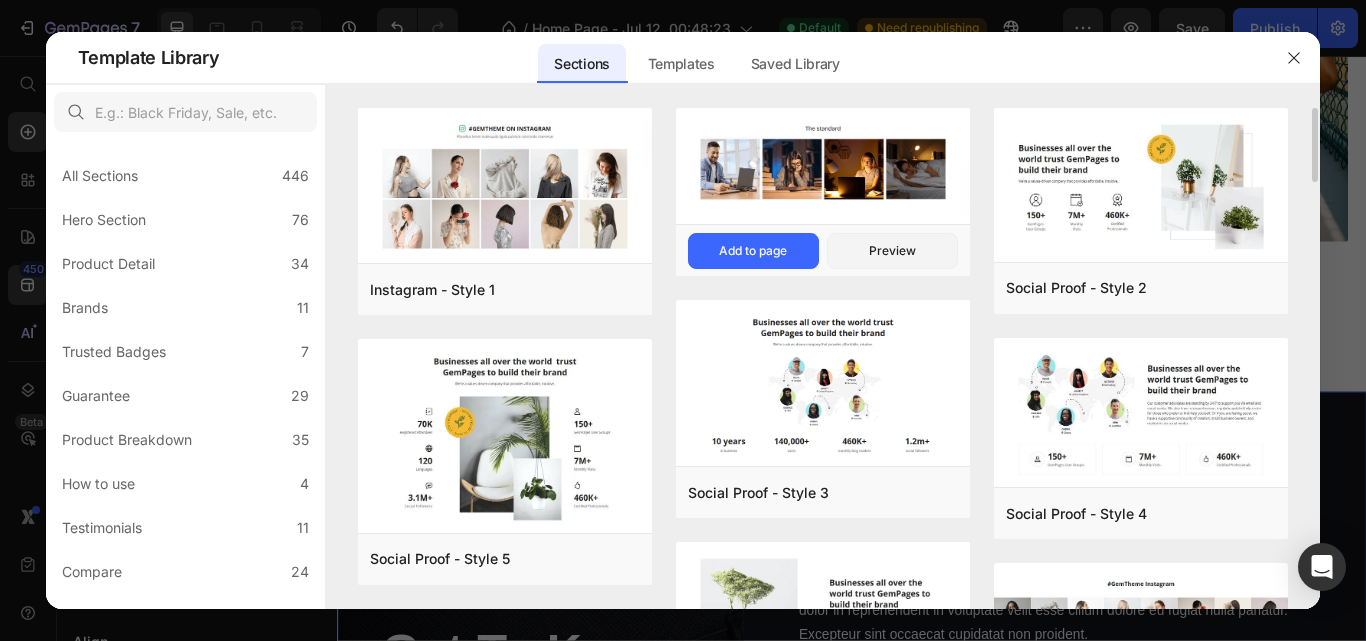 click at bounding box center [823, 162] 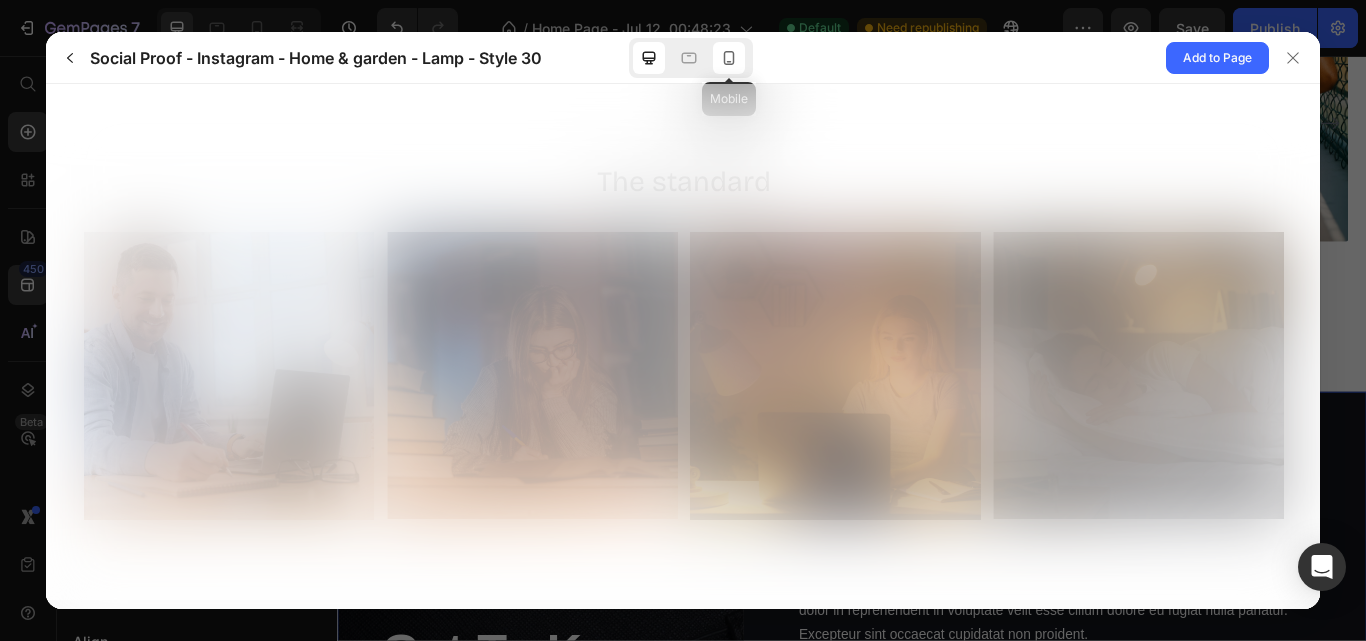 scroll, scrollTop: 0, scrollLeft: 0, axis: both 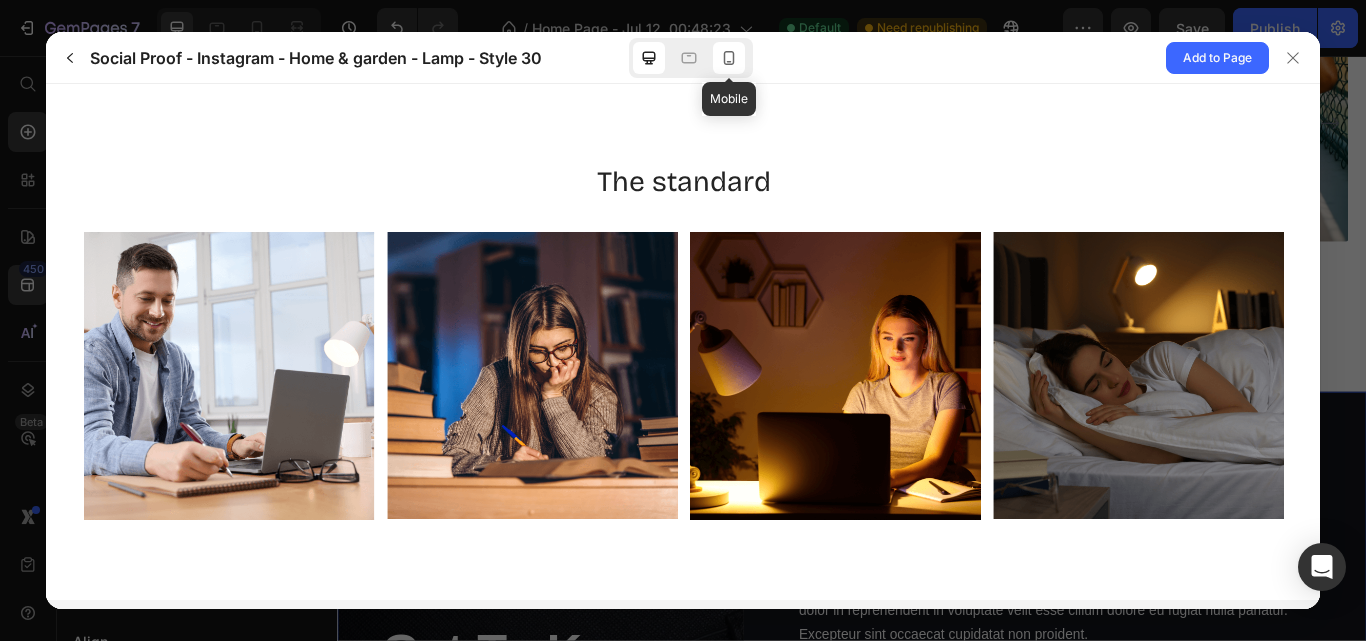 click 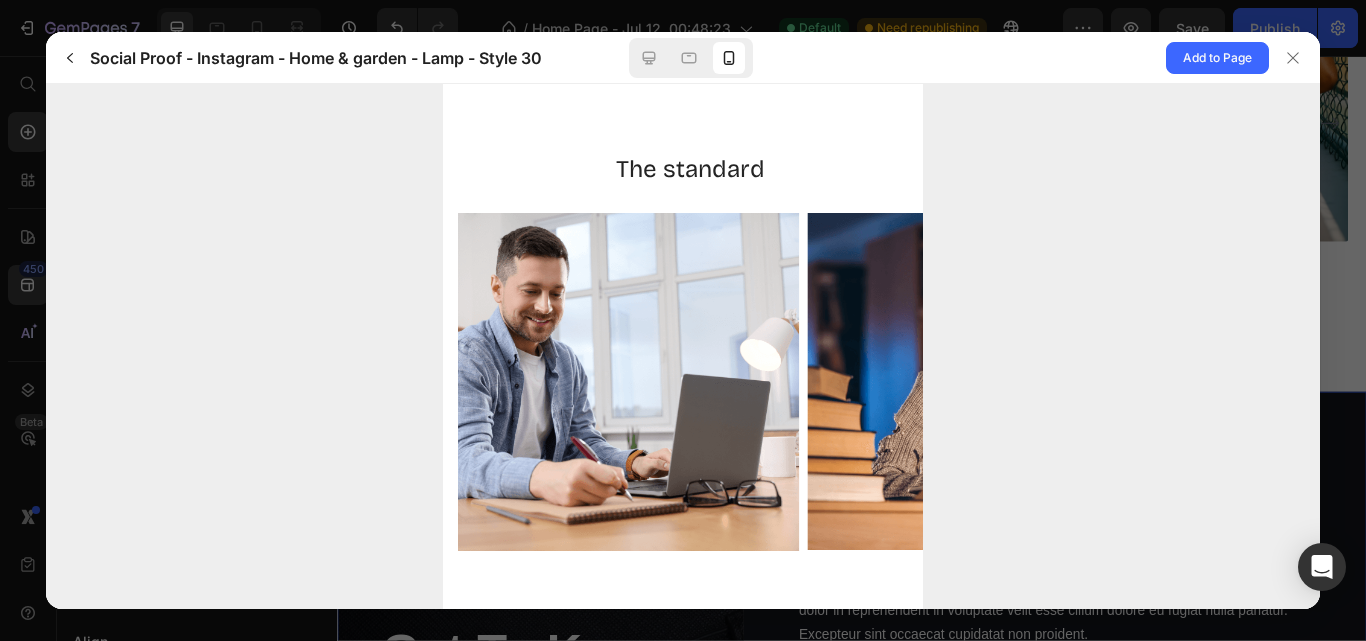 scroll, scrollTop: 12, scrollLeft: 0, axis: vertical 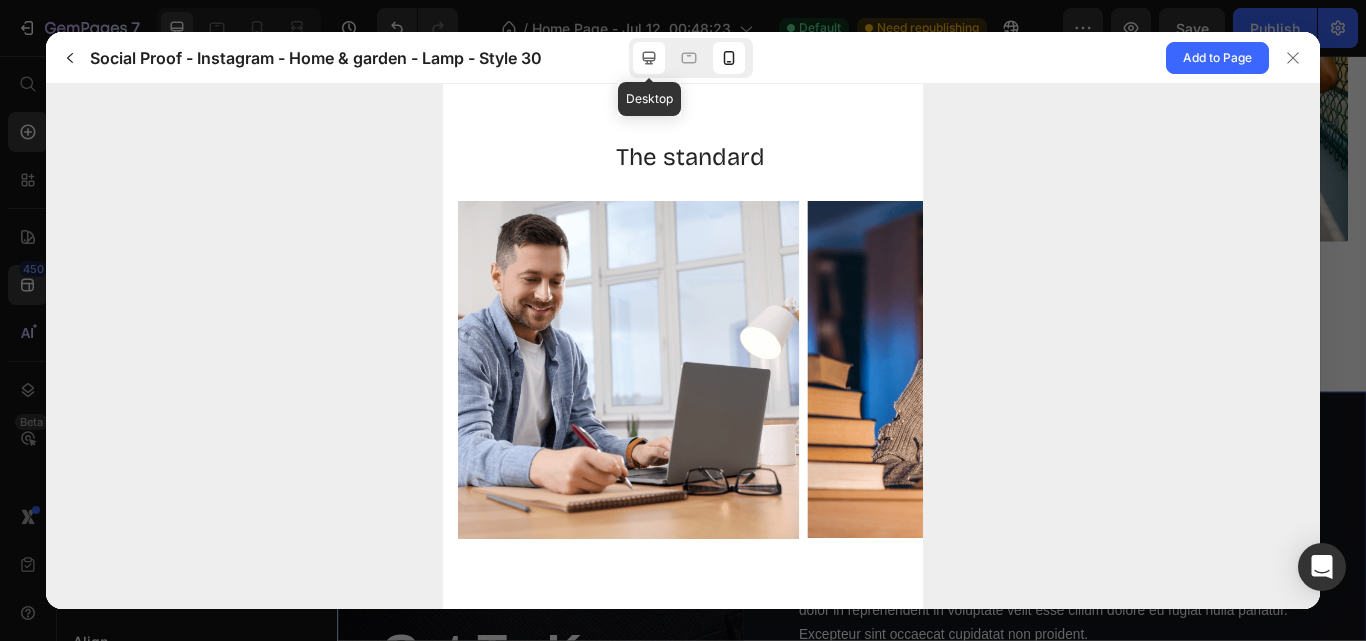 click 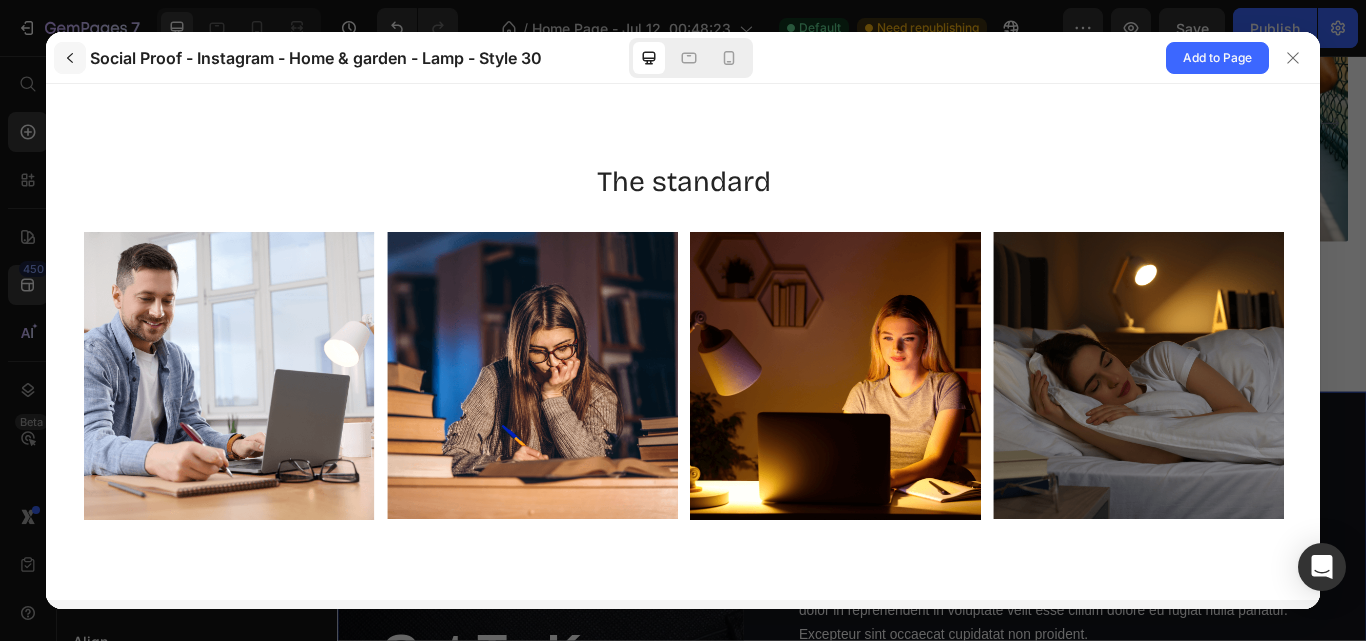 click at bounding box center [70, 58] 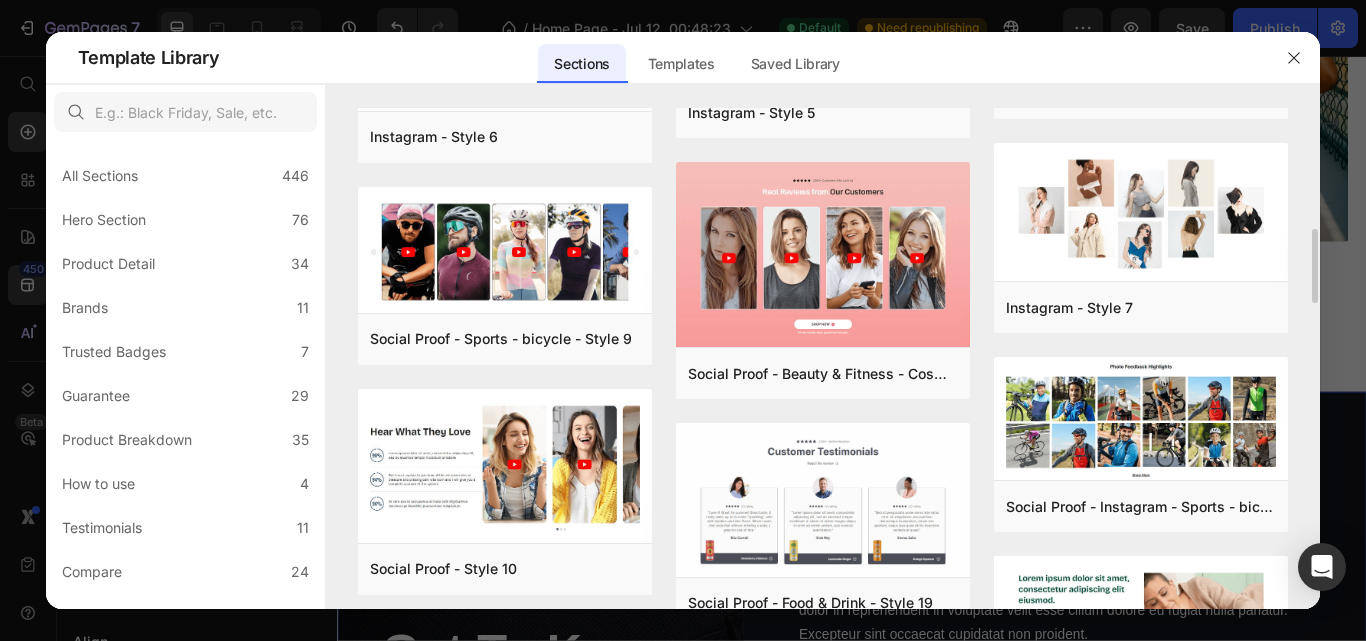 scroll, scrollTop: 811, scrollLeft: 0, axis: vertical 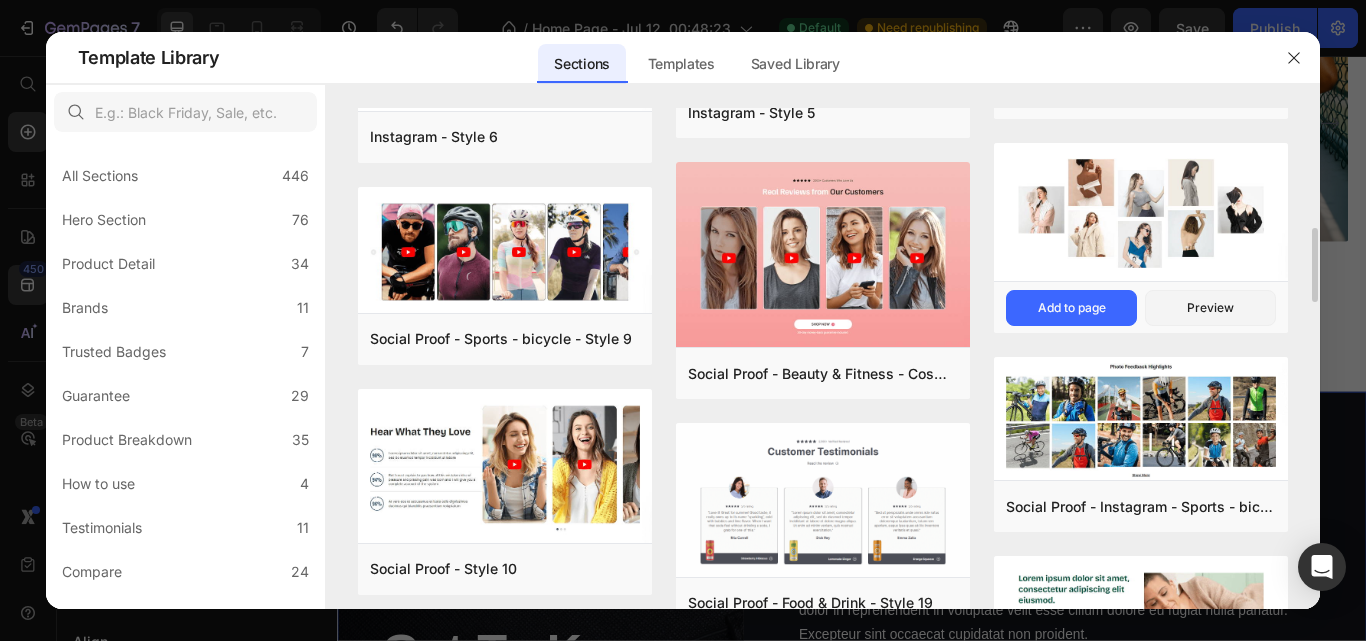 click at bounding box center (1141, 213) 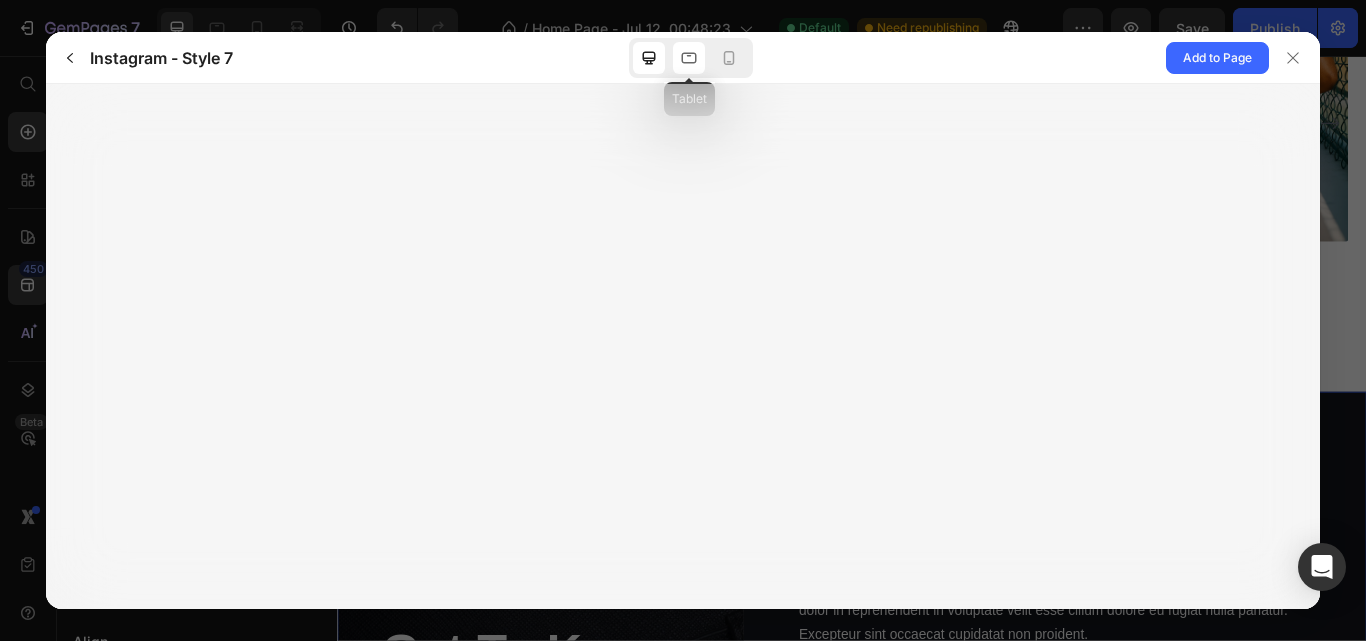 click 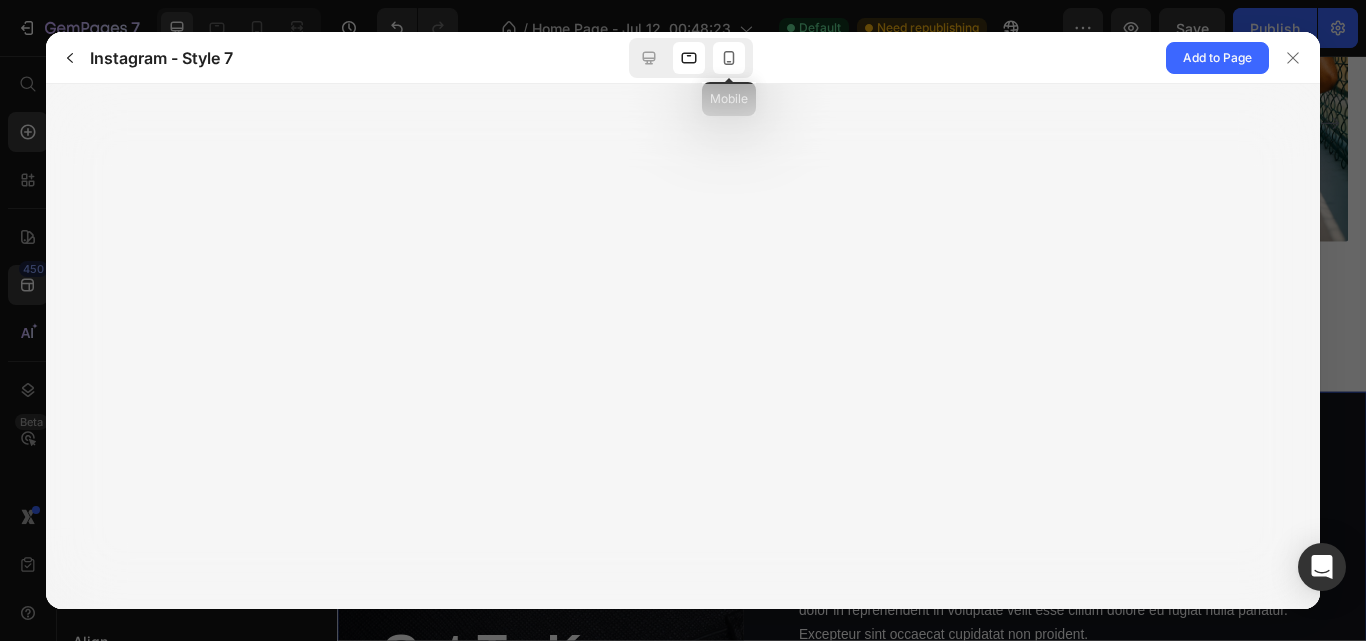 click 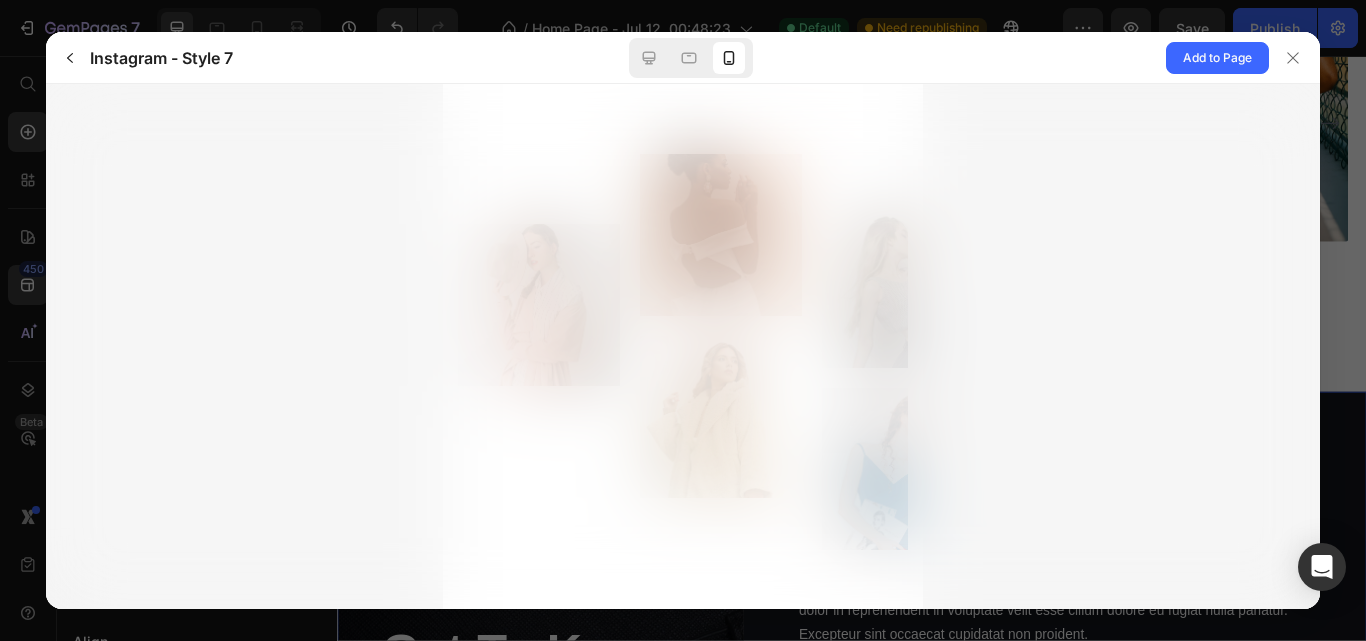 scroll, scrollTop: 0, scrollLeft: 0, axis: both 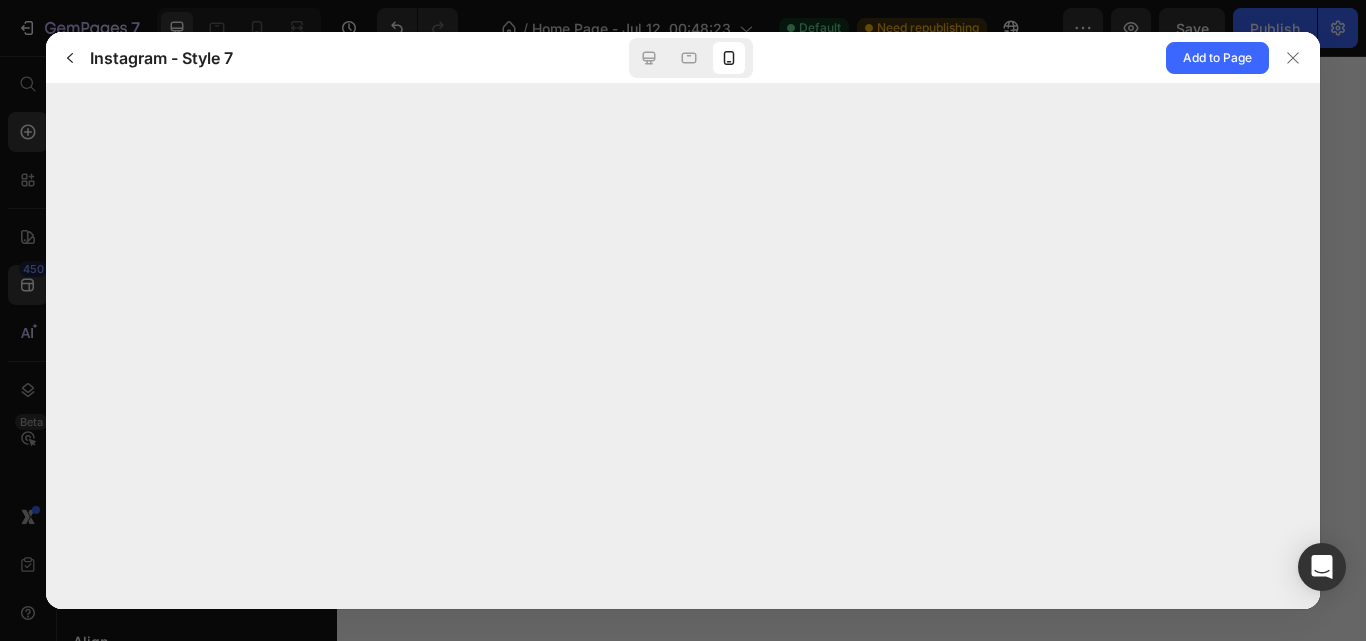 click 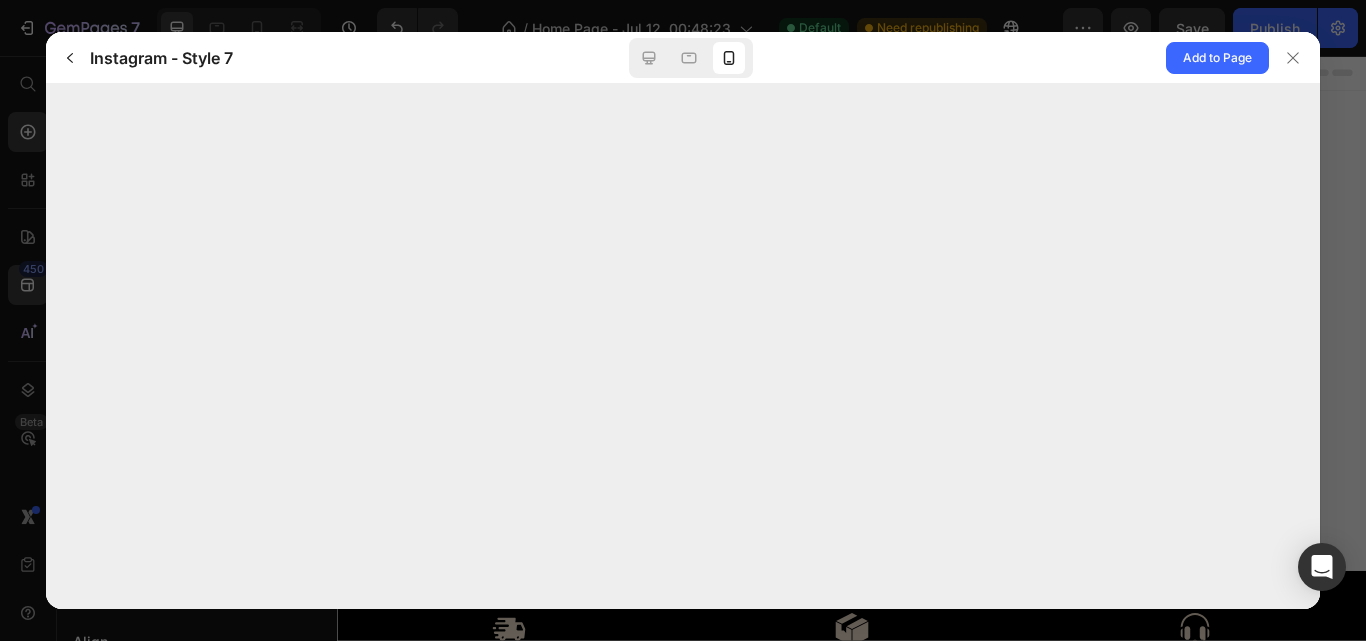scroll, scrollTop: 0, scrollLeft: 0, axis: both 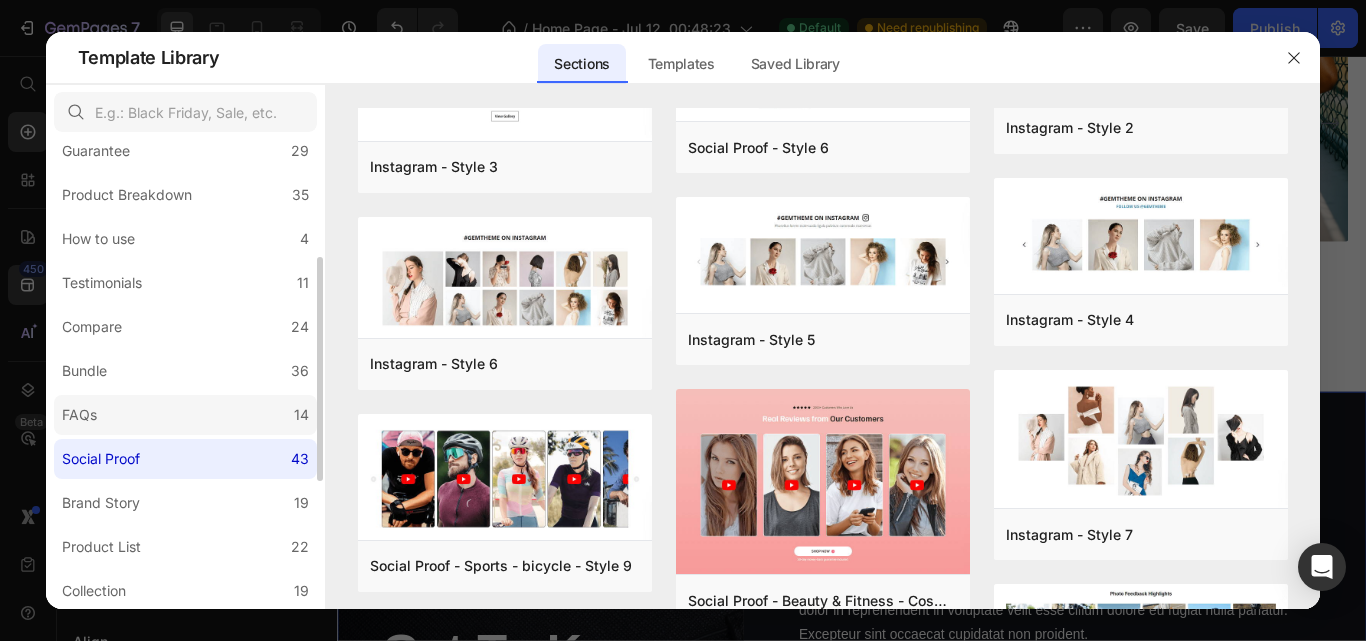 click on "FAQs 14" 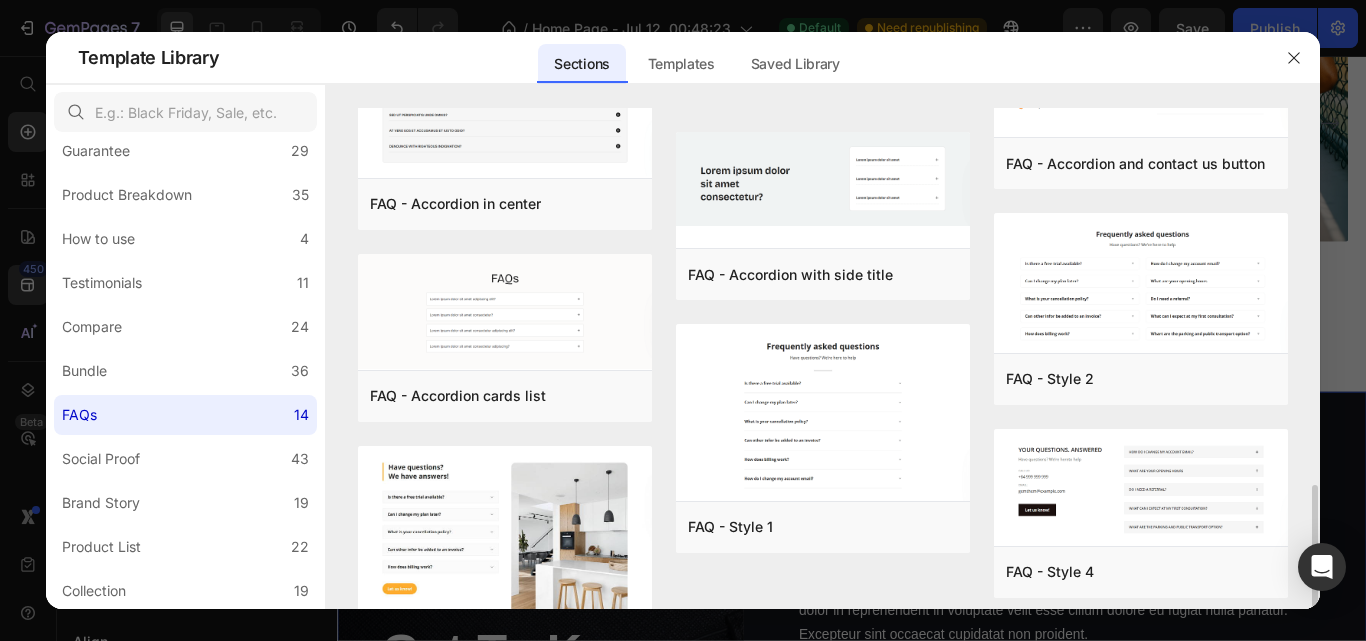 scroll, scrollTop: 606, scrollLeft: 0, axis: vertical 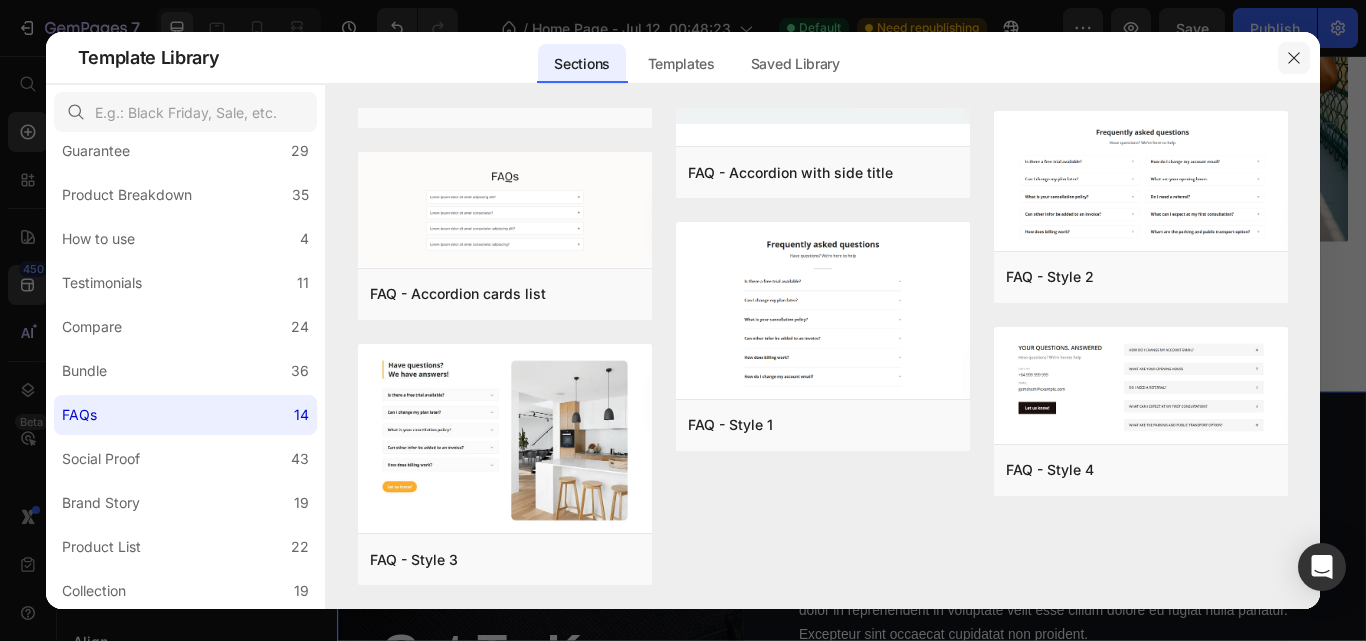 click 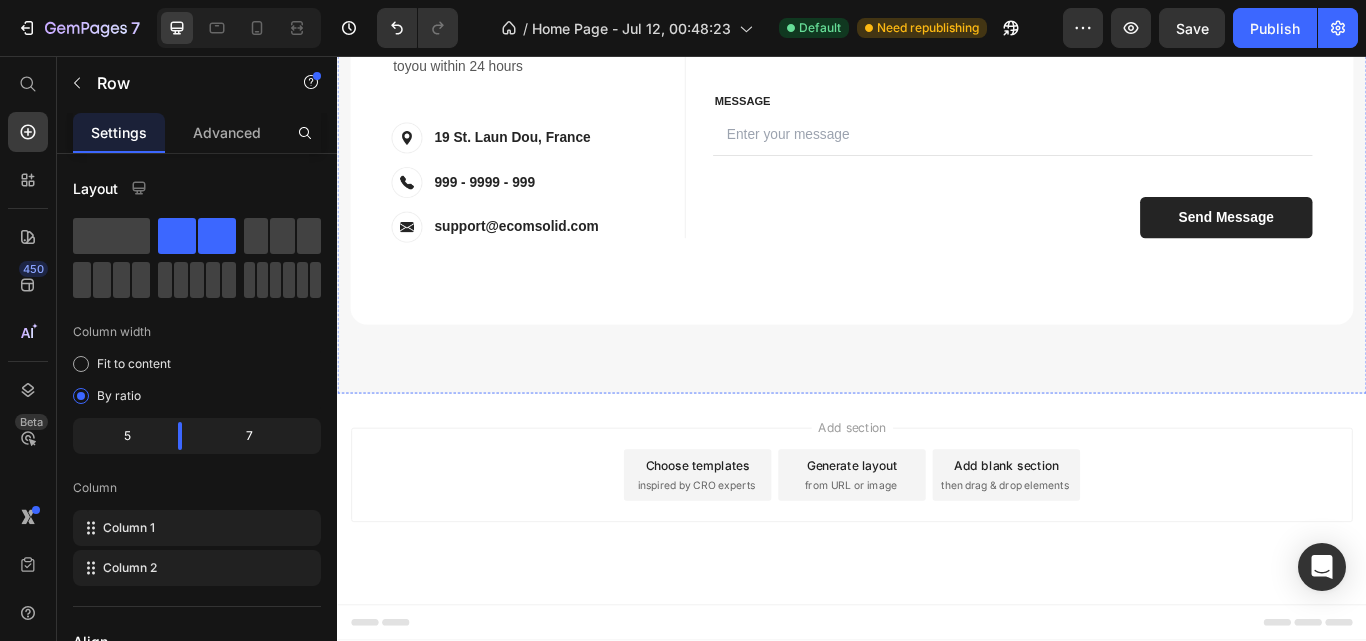 scroll, scrollTop: 3550, scrollLeft: 0, axis: vertical 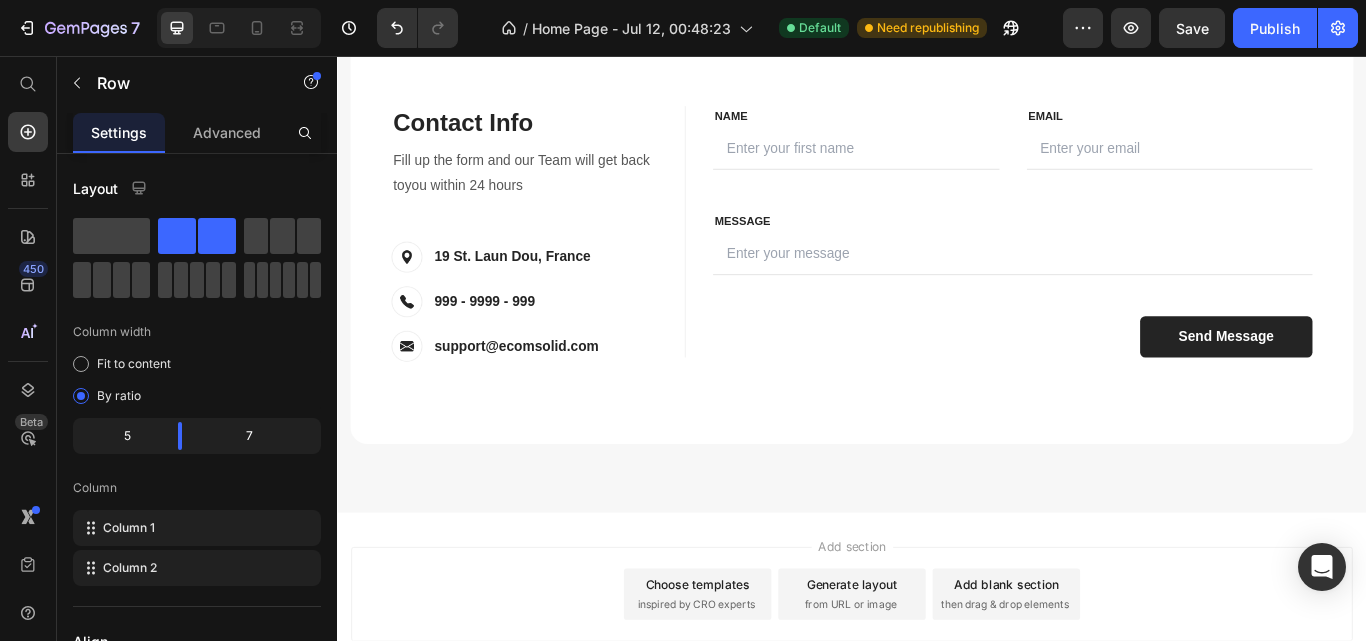 click 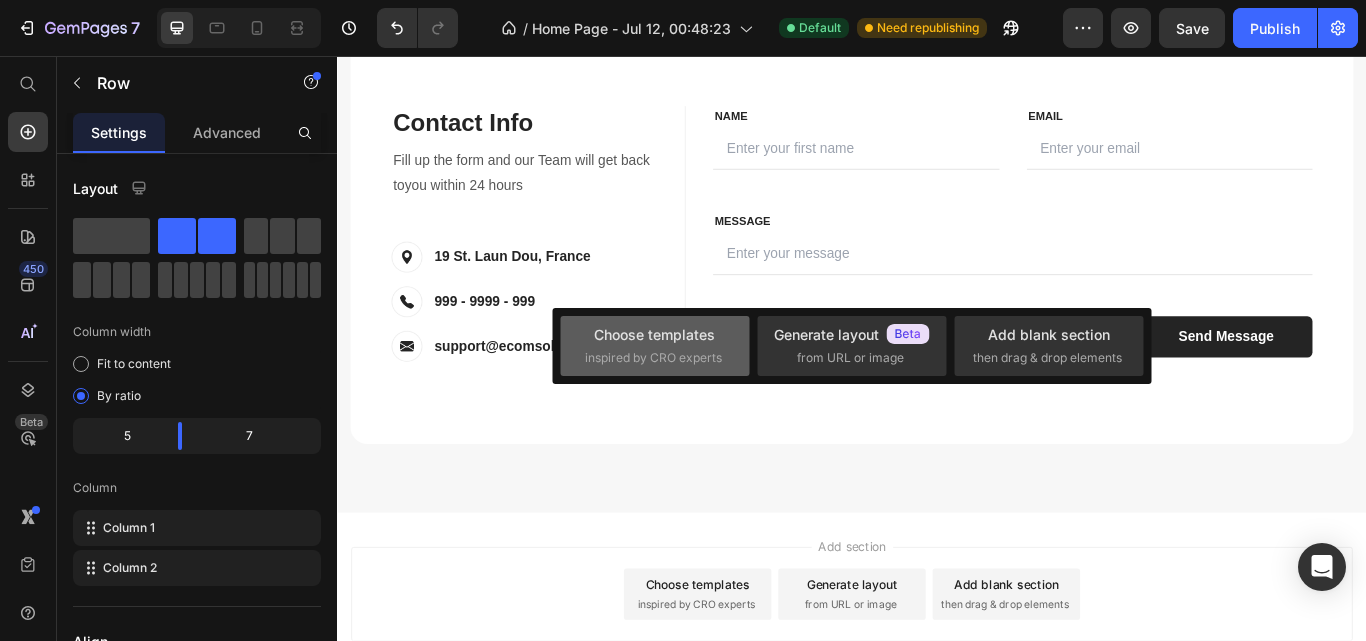 click on "Choose templates  inspired by CRO experts" at bounding box center (655, 345) 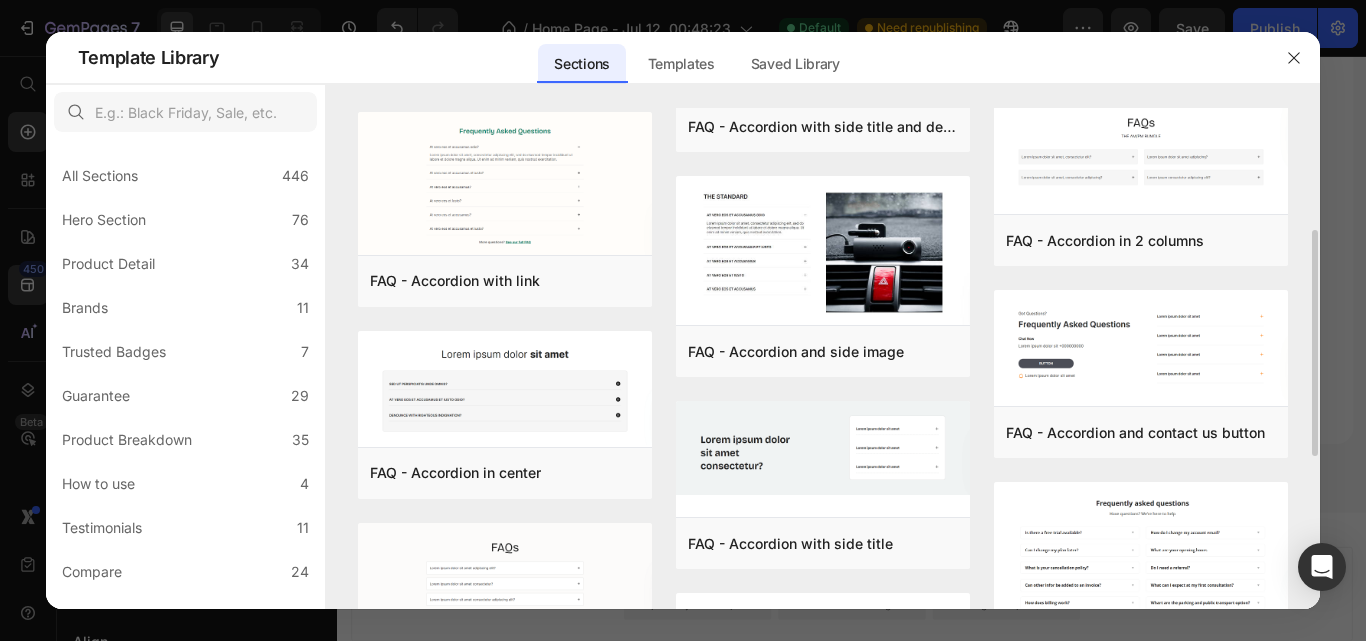 scroll, scrollTop: 276, scrollLeft: 0, axis: vertical 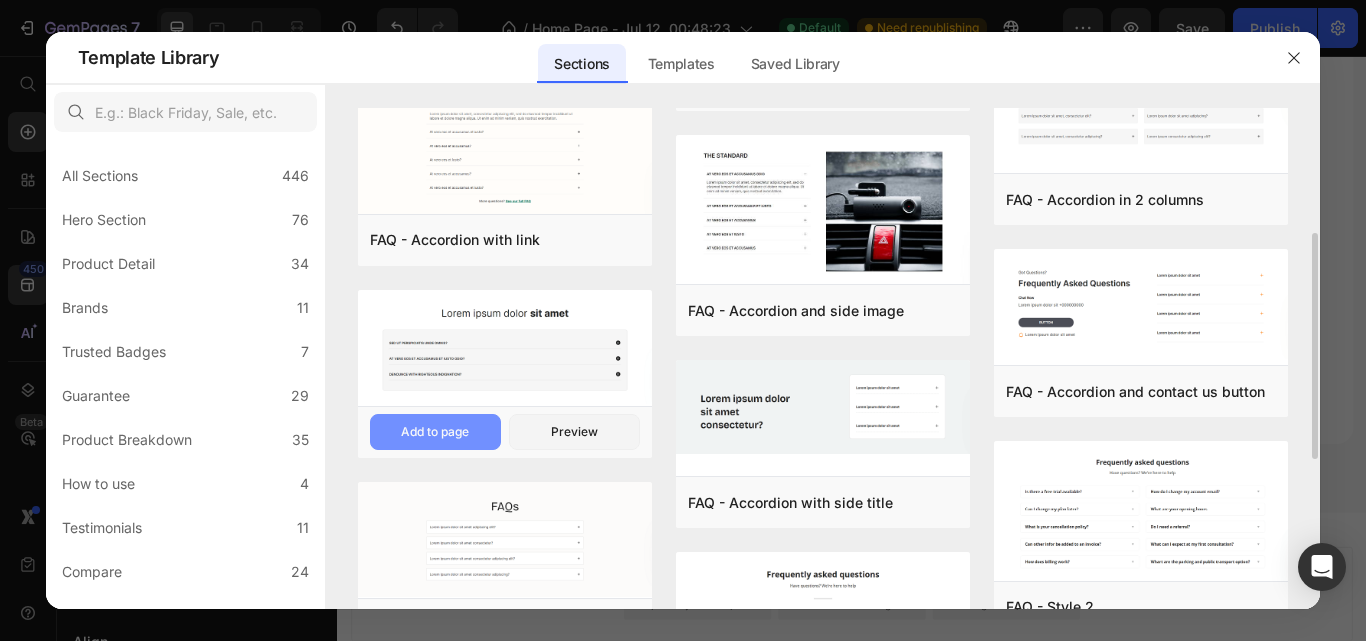 click on "Add to page" at bounding box center [435, 432] 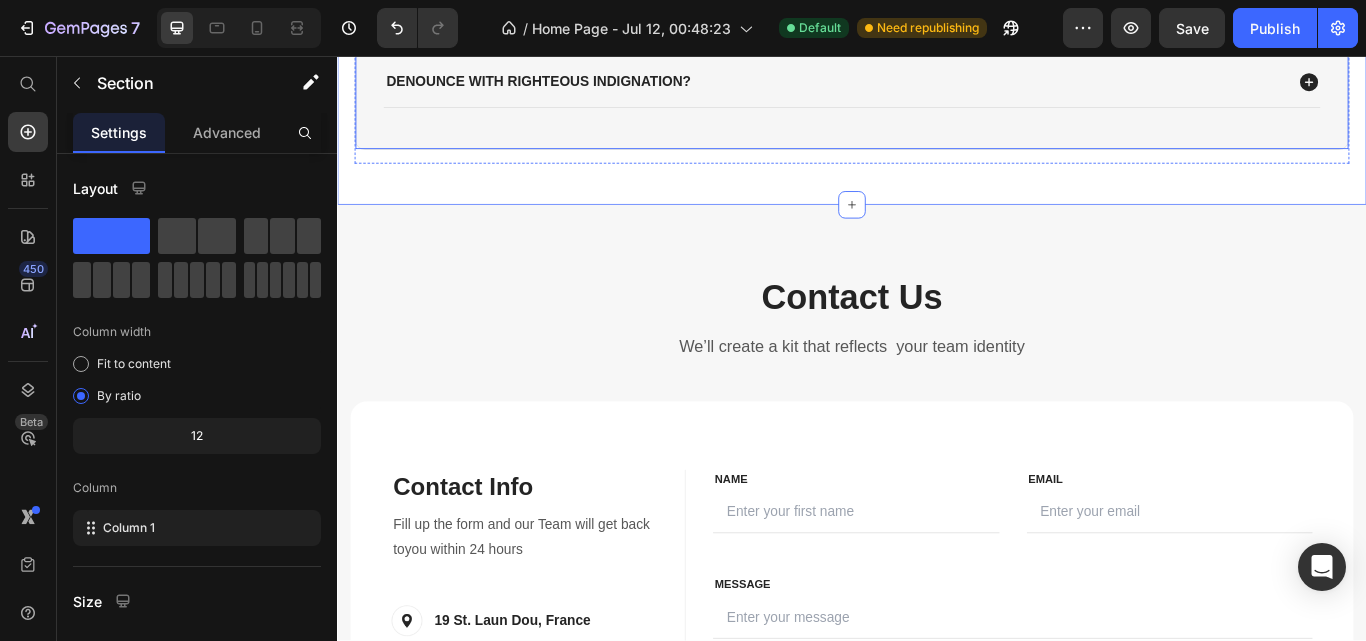 scroll, scrollTop: 3669, scrollLeft: 0, axis: vertical 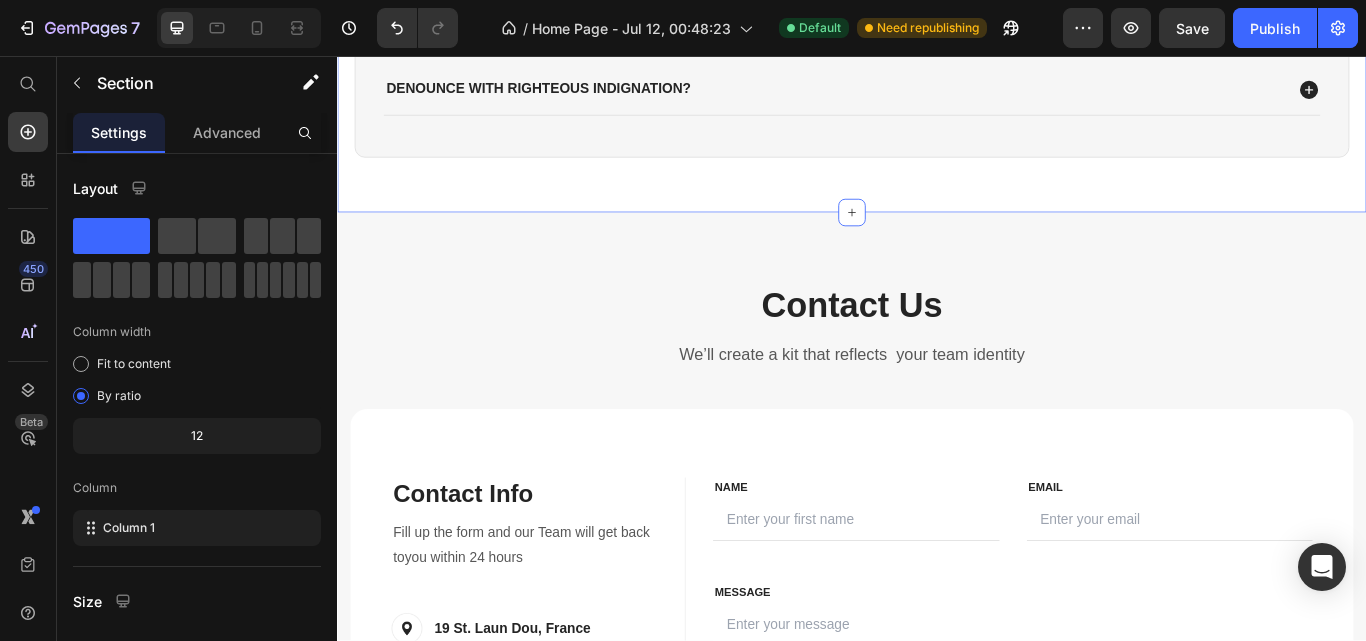 click on "Lorem ipsum dolor  sit amet Heading
Sed ut perspiciatis unde omnis?
At vero eos et accusamus et iusto odio?
denounce with righteous indignation? Accordion Row Row Section 6" at bounding box center (937, -37) 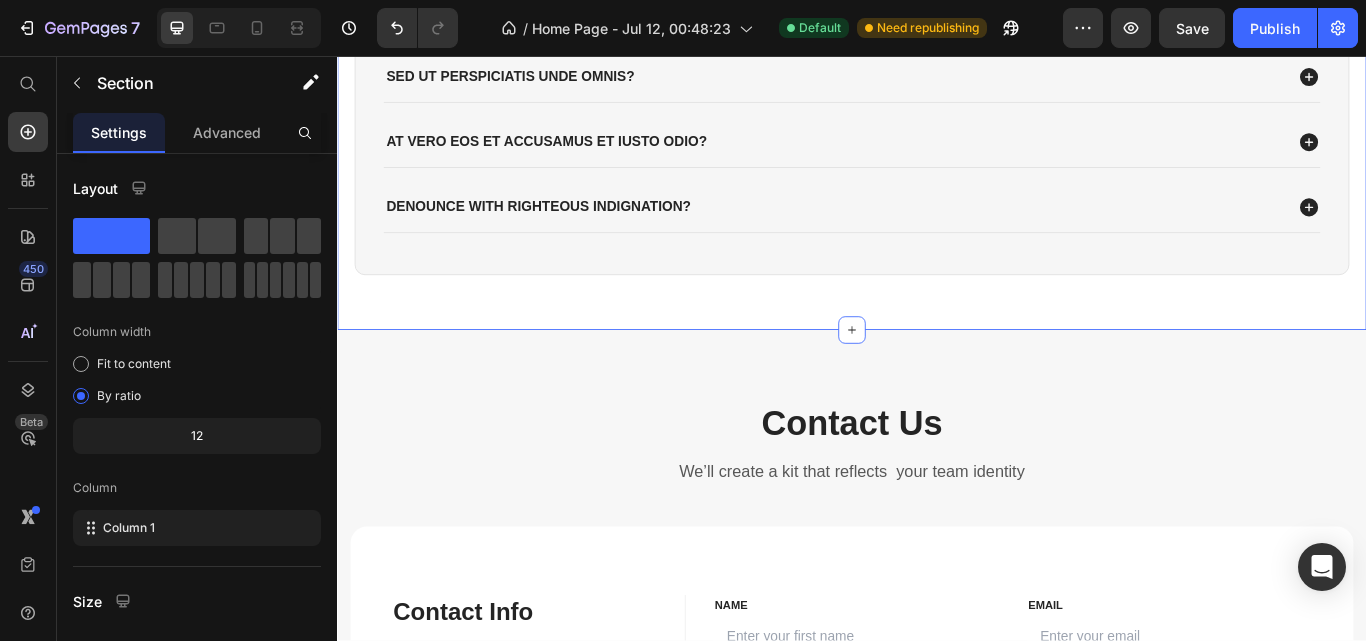scroll, scrollTop: 3531, scrollLeft: 0, axis: vertical 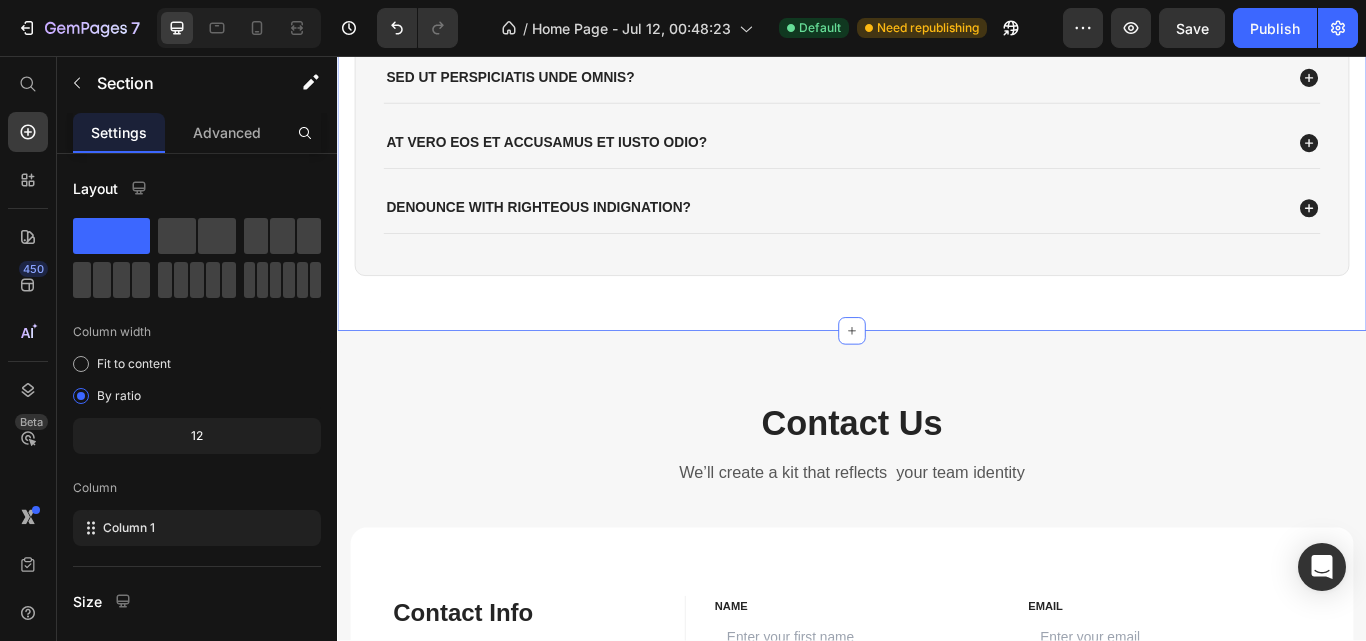 click on "Lorem ipsum dolor  sit amet Heading
Sed ut perspiciatis unde omnis?
At vero eos et accusamus et iusto odio?
denounce with righteous indignation? Accordion Row Row Section 6" at bounding box center (937, 101) 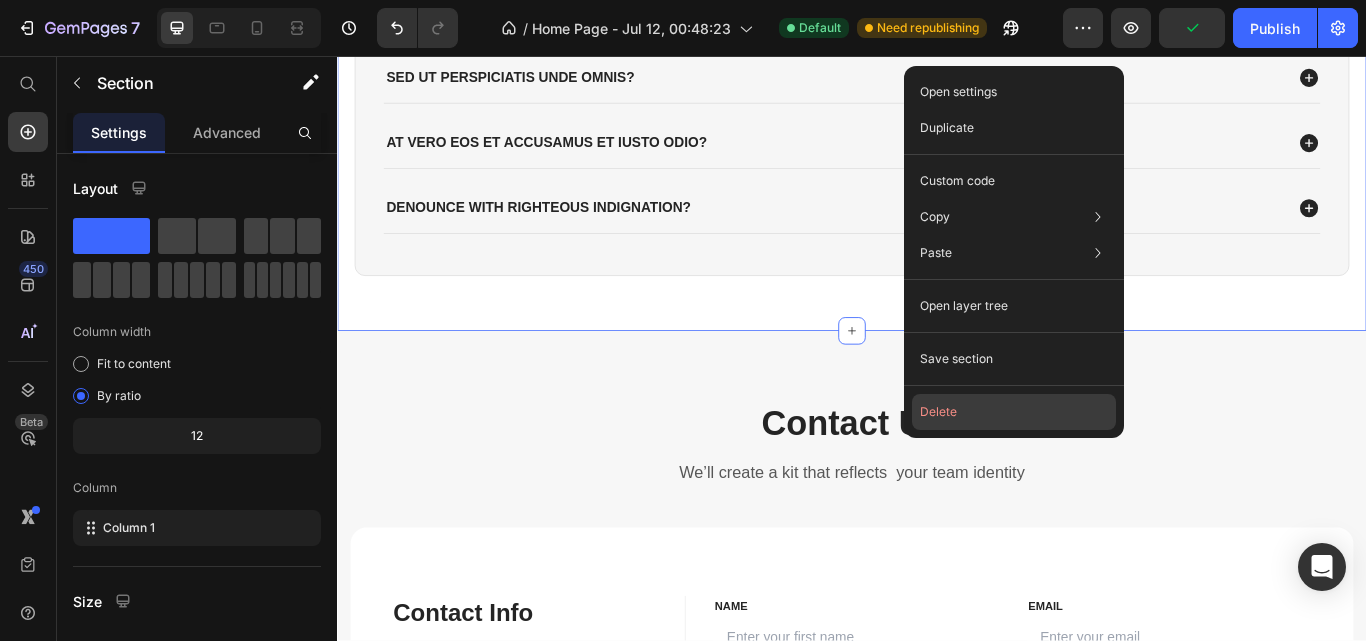 click on "Delete" 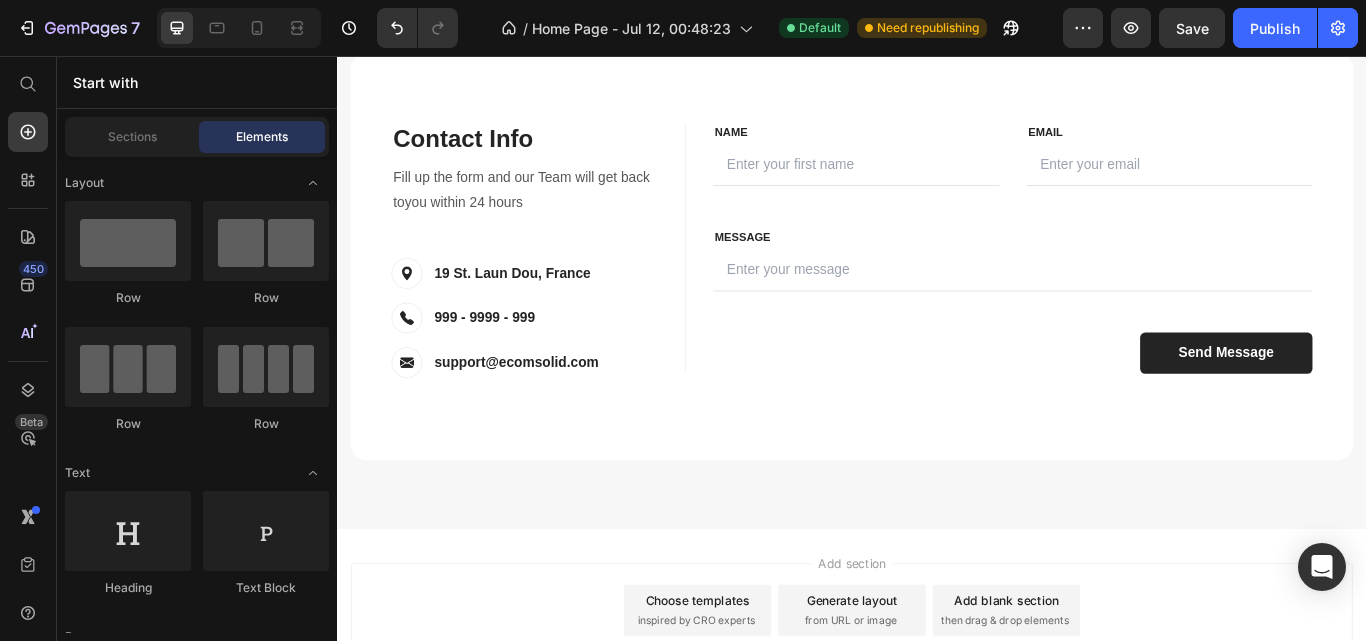 click at bounding box center (937, -175) 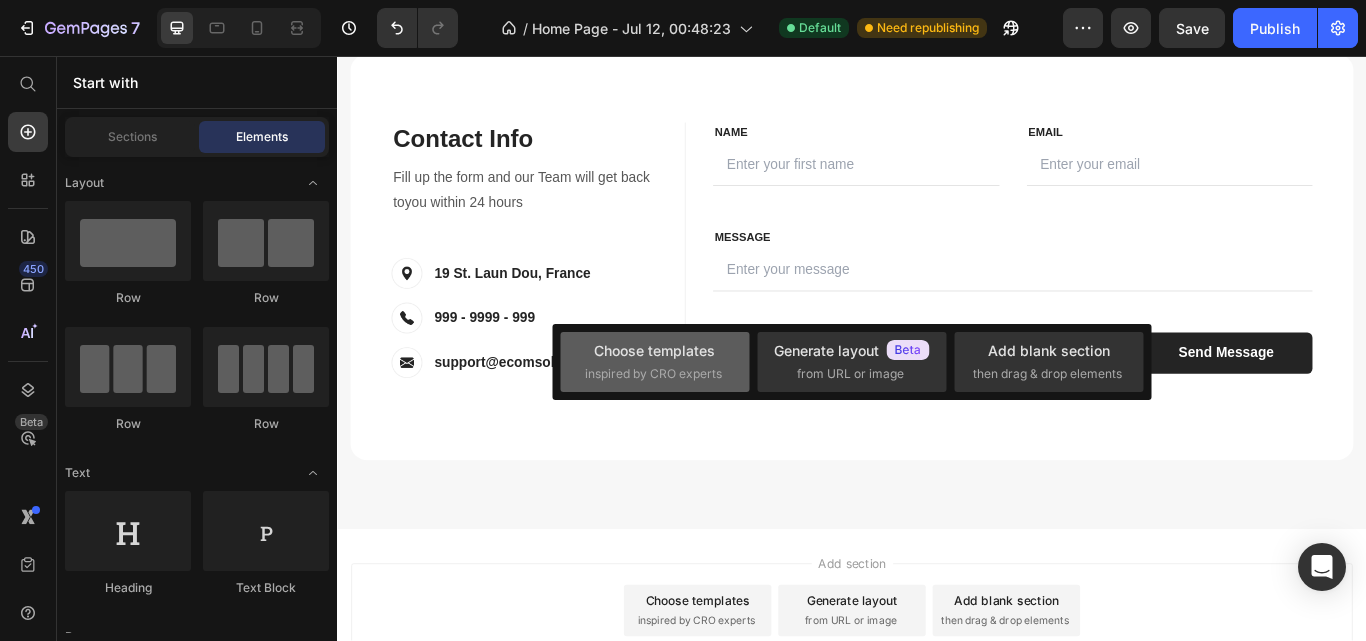 click on "Choose templates" at bounding box center (654, 350) 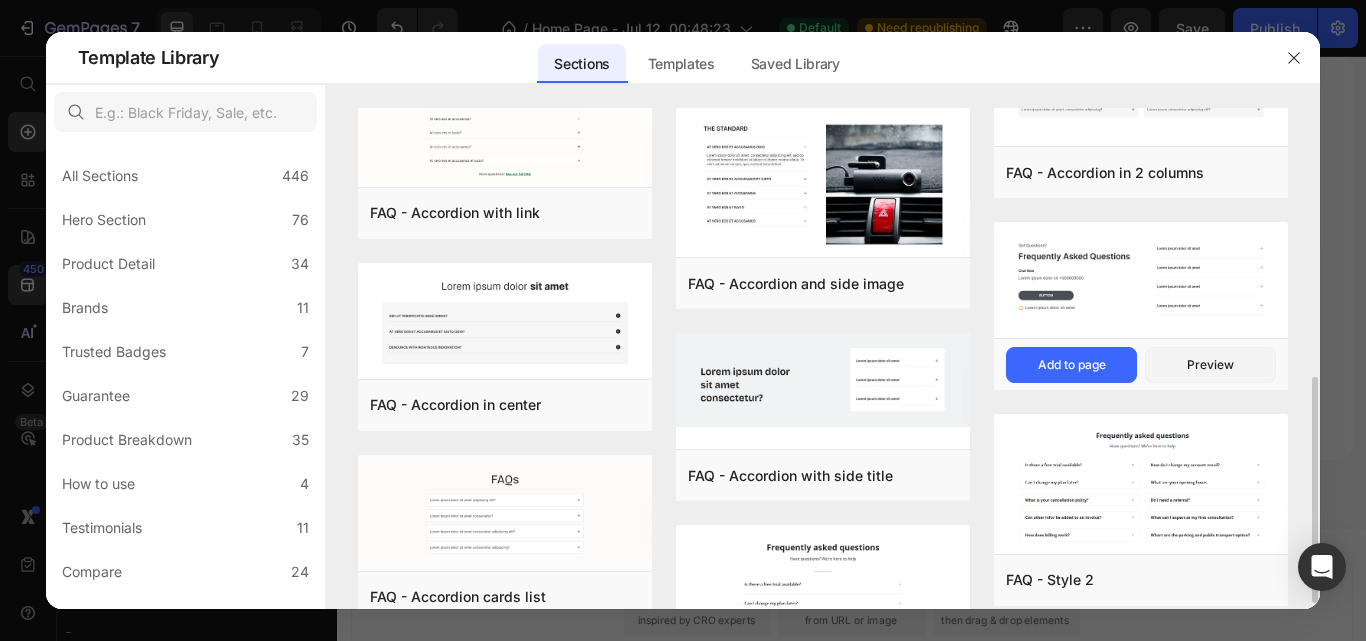 scroll, scrollTop: 606, scrollLeft: 0, axis: vertical 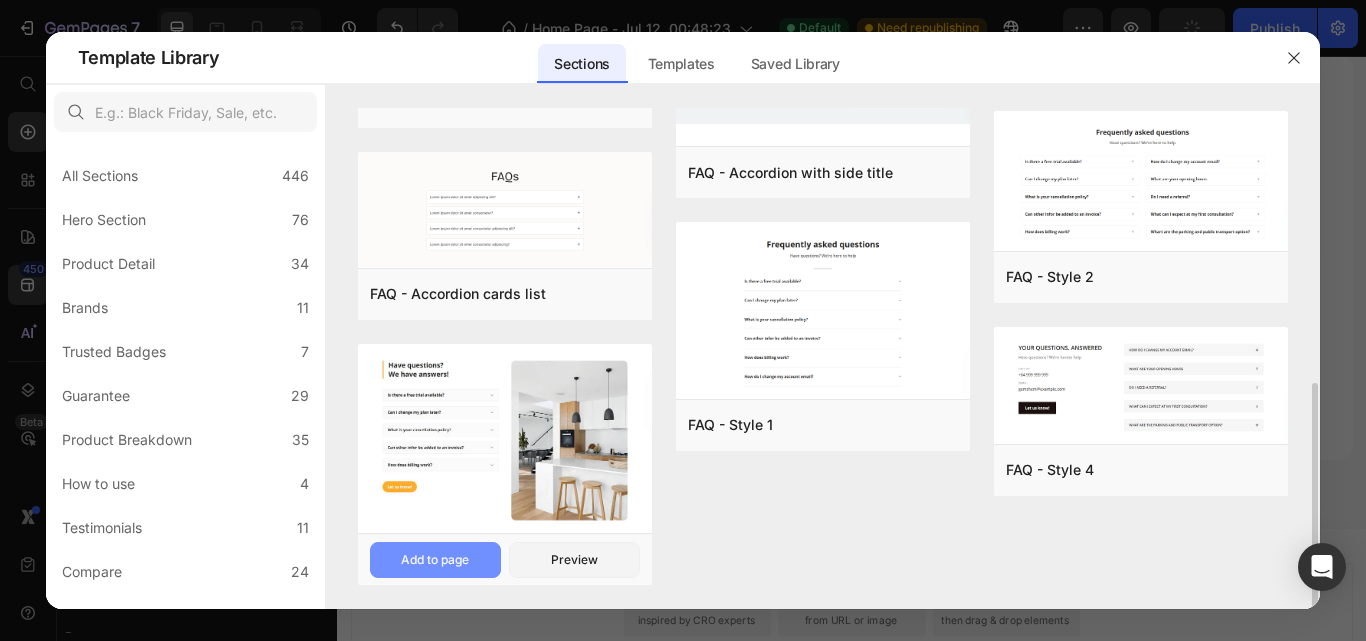 click on "Add to page" at bounding box center [435, 560] 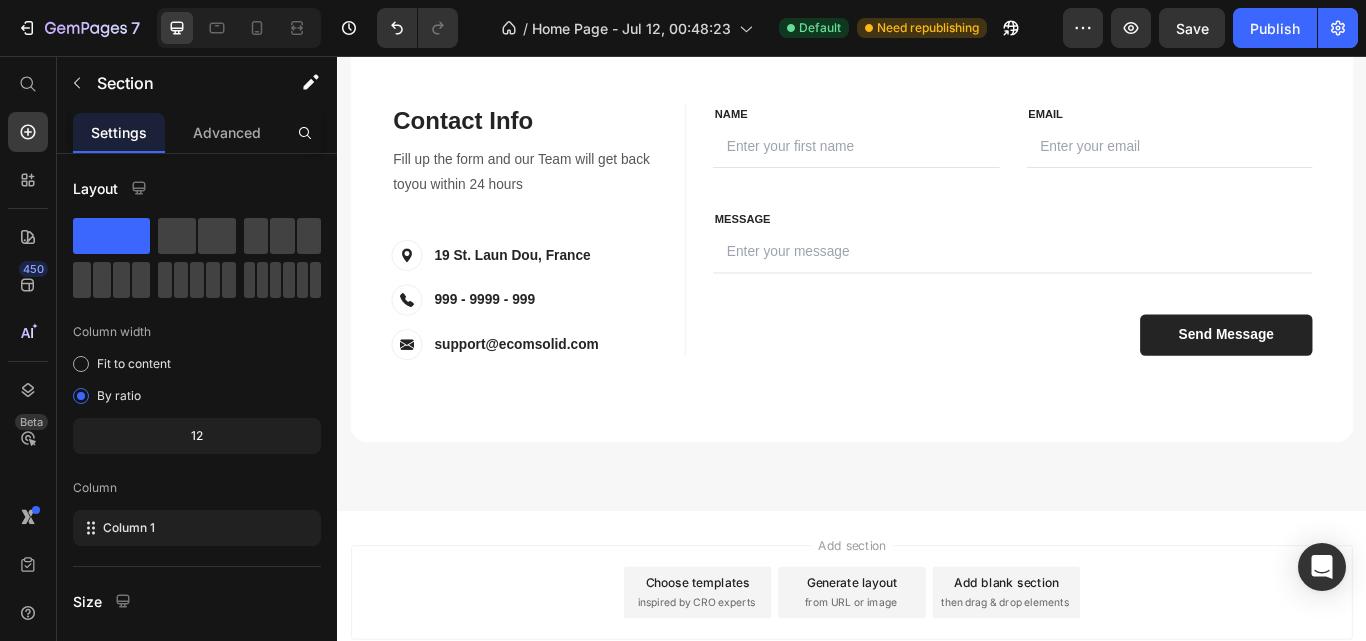 scroll, scrollTop: 4105, scrollLeft: 0, axis: vertical 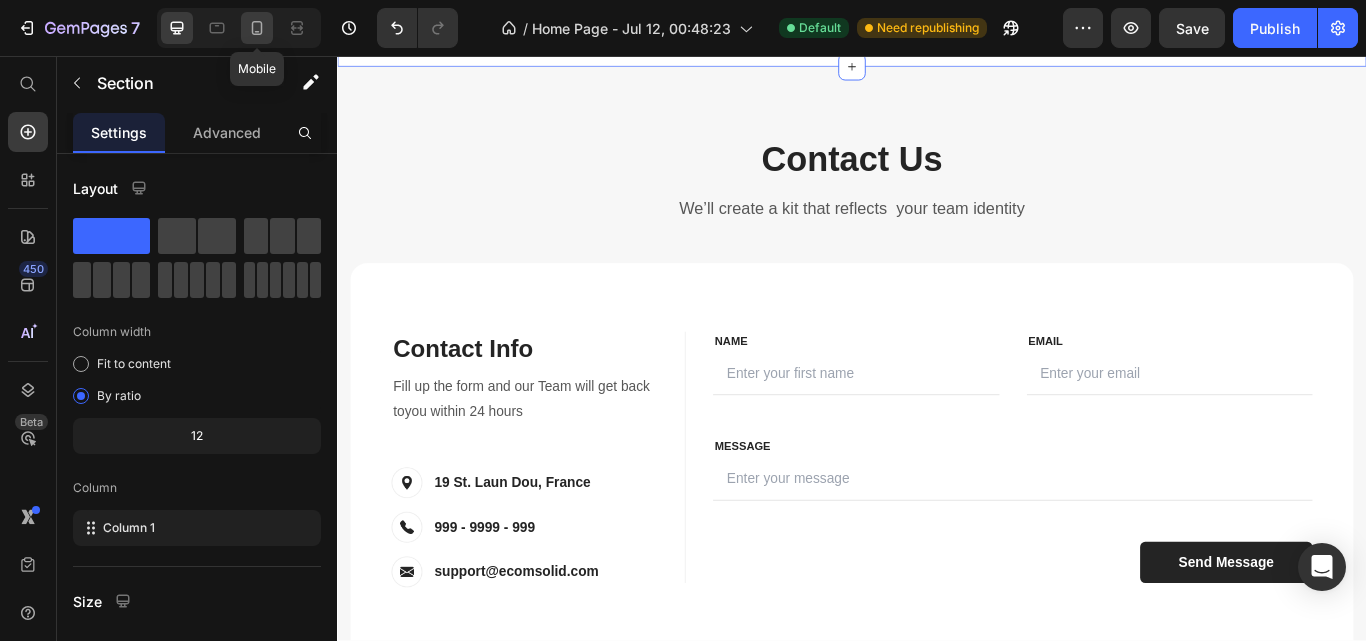 click 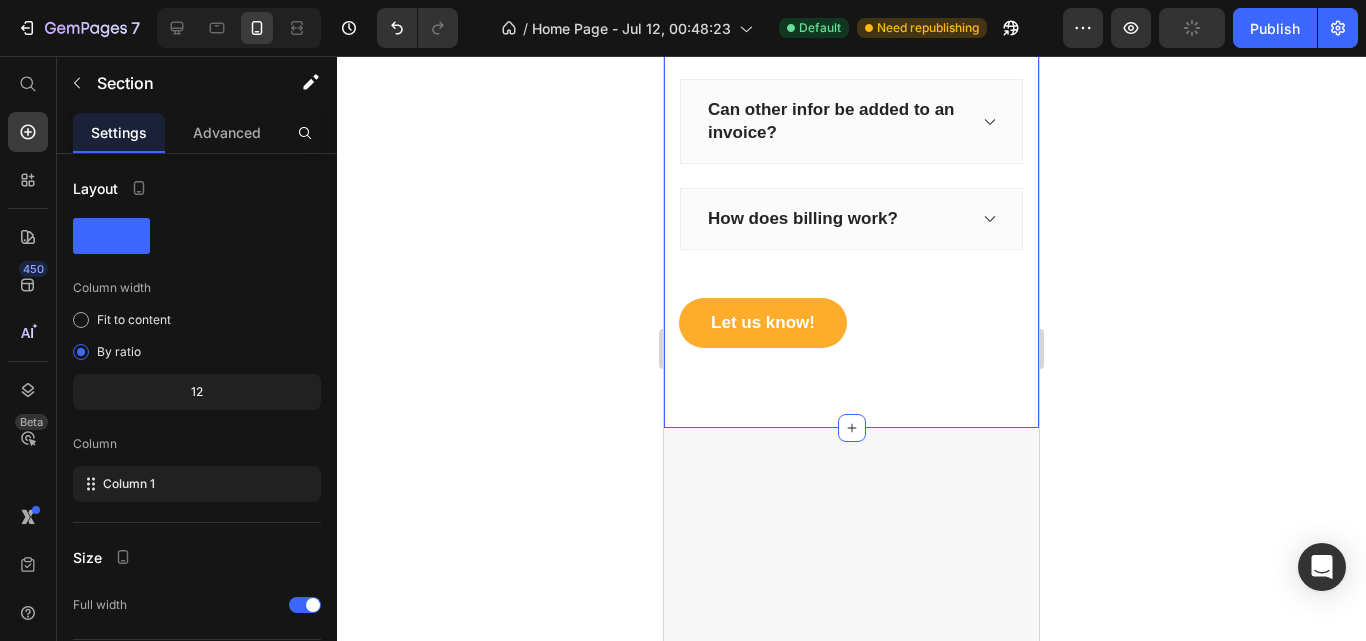 scroll, scrollTop: 3890, scrollLeft: 0, axis: vertical 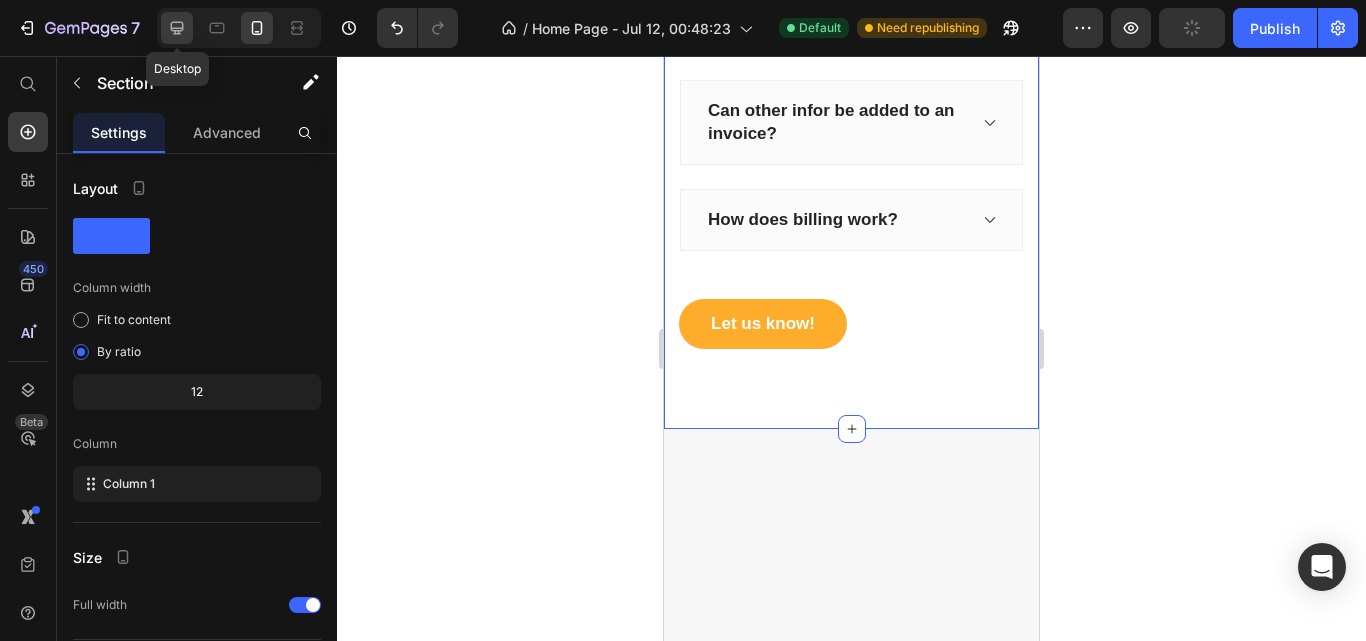 drag, startPoint x: 173, startPoint y: 25, endPoint x: 31, endPoint y: 239, distance: 256.82678 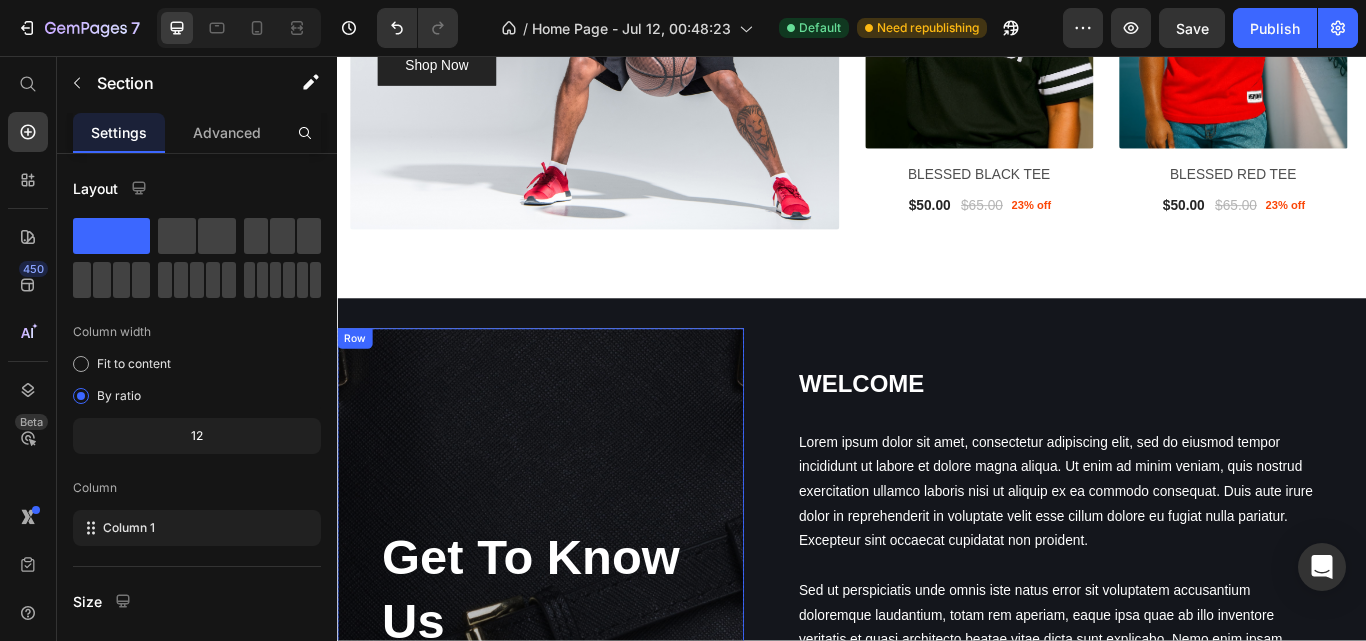 scroll, scrollTop: 1192, scrollLeft: 0, axis: vertical 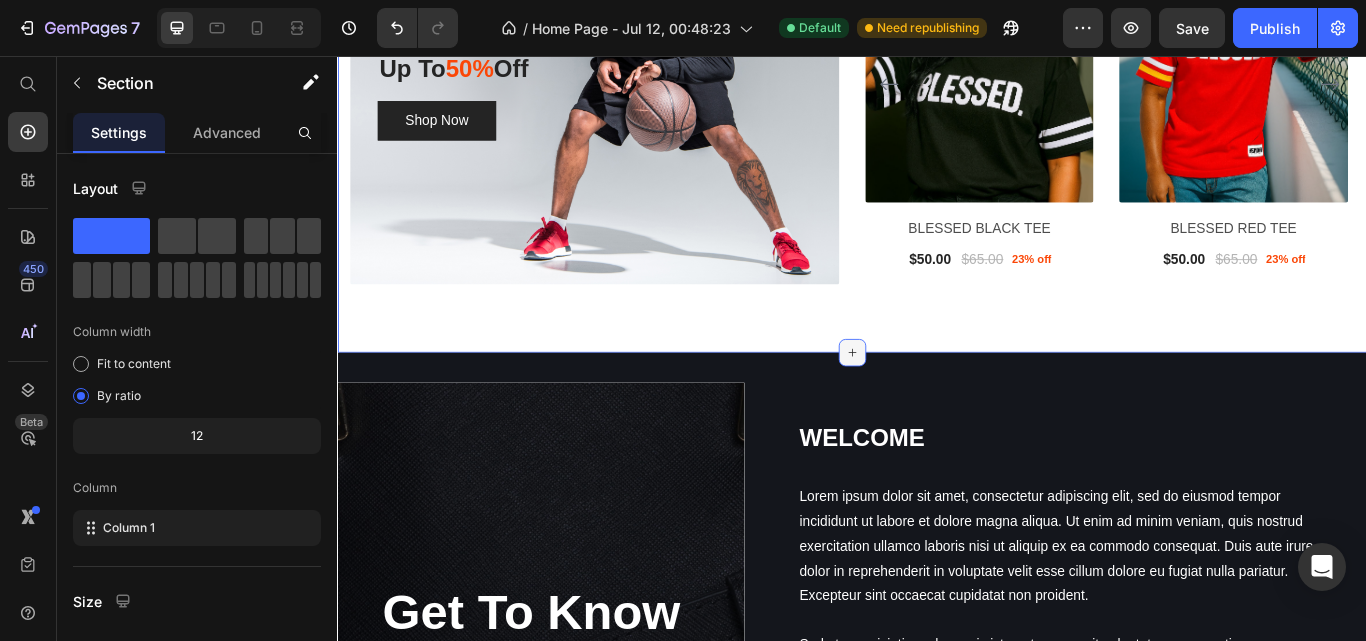 click 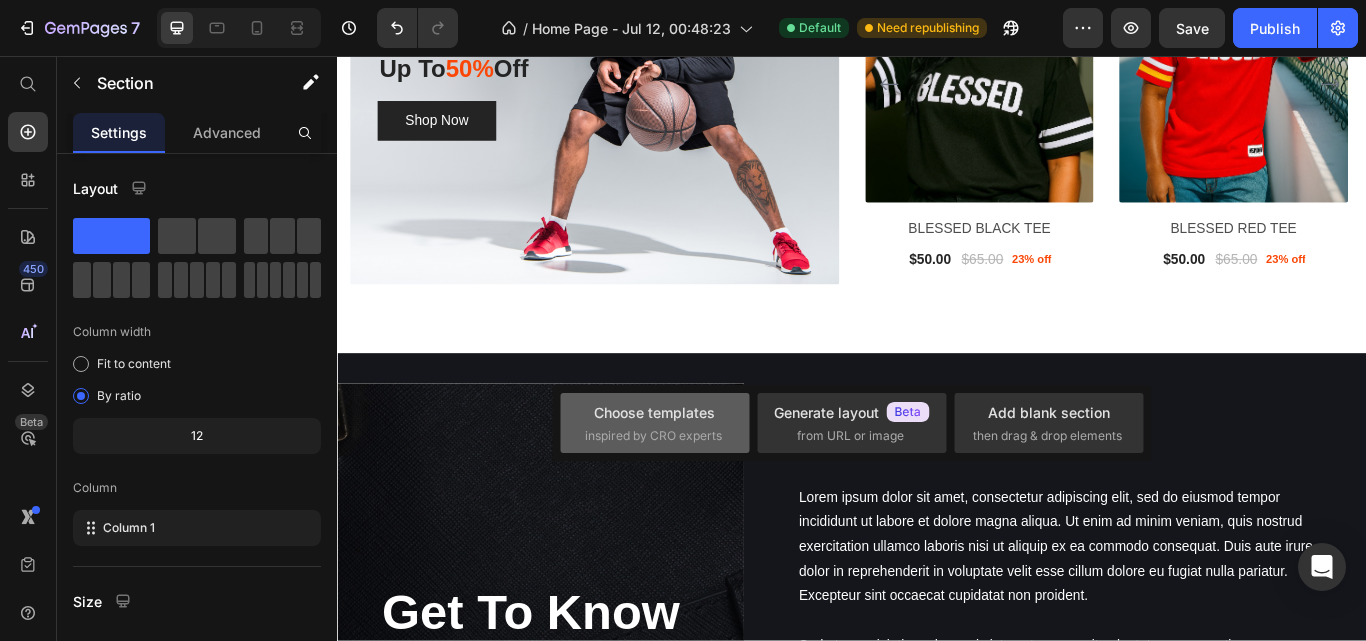 click on "Choose templates" at bounding box center (654, 412) 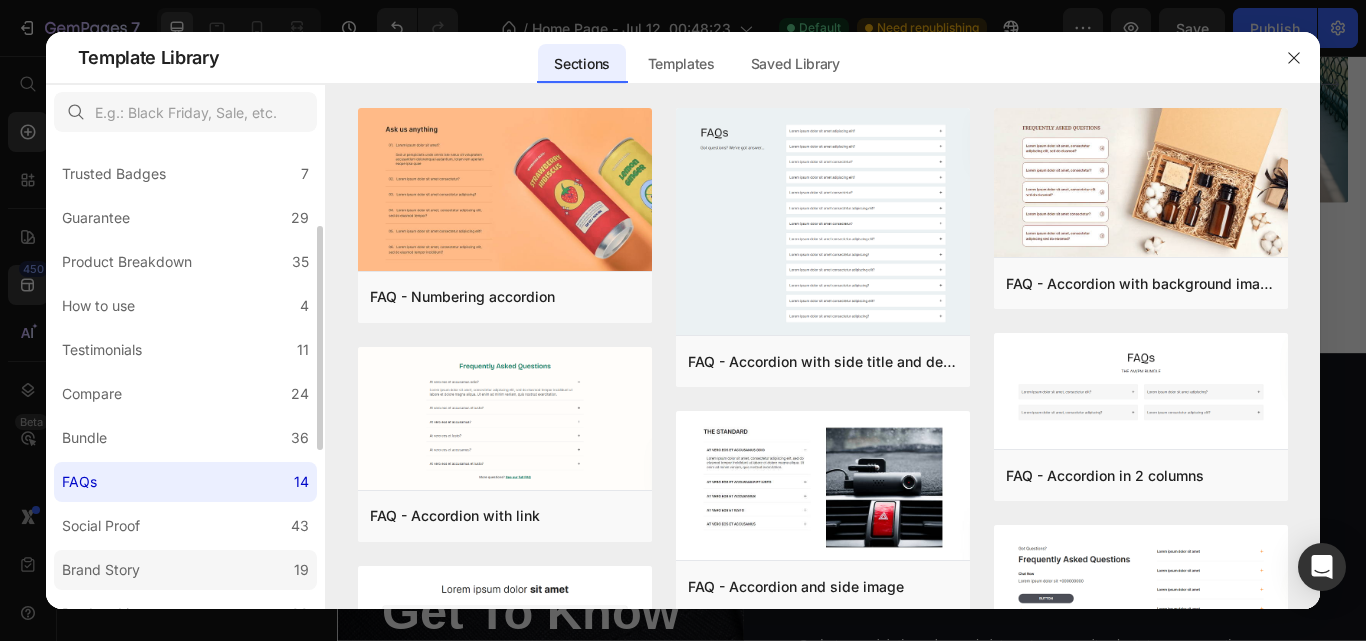 scroll, scrollTop: 185, scrollLeft: 0, axis: vertical 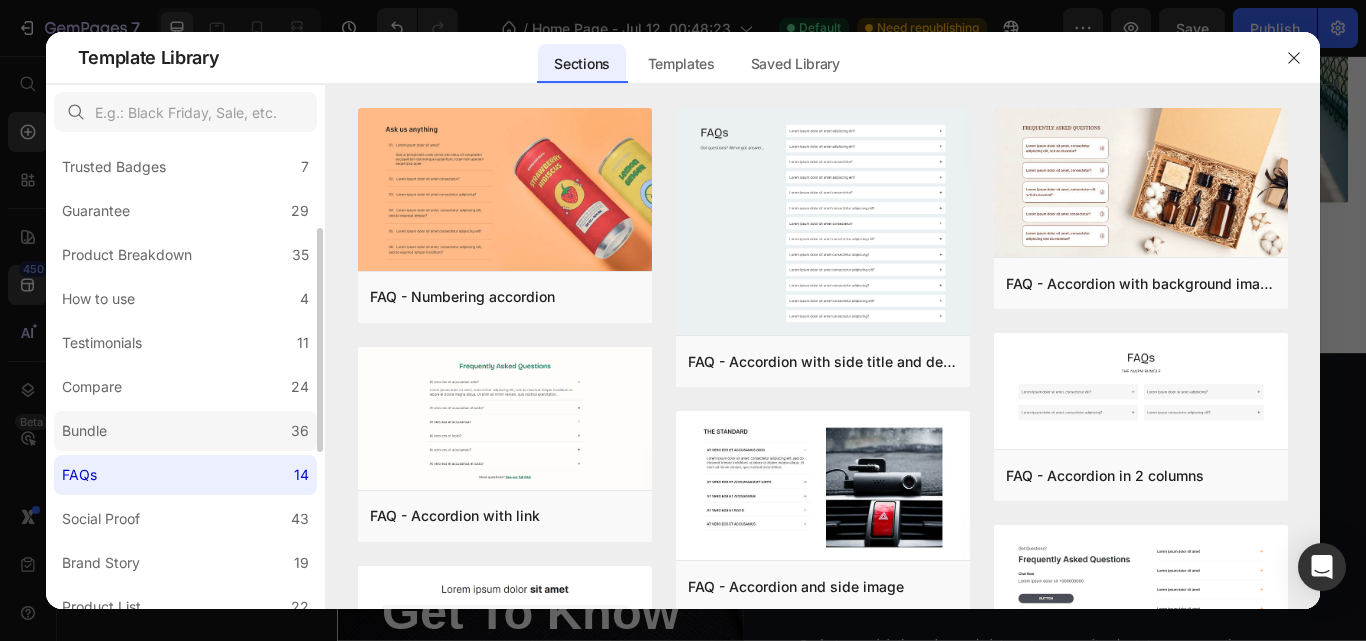click on "Bundle 36" 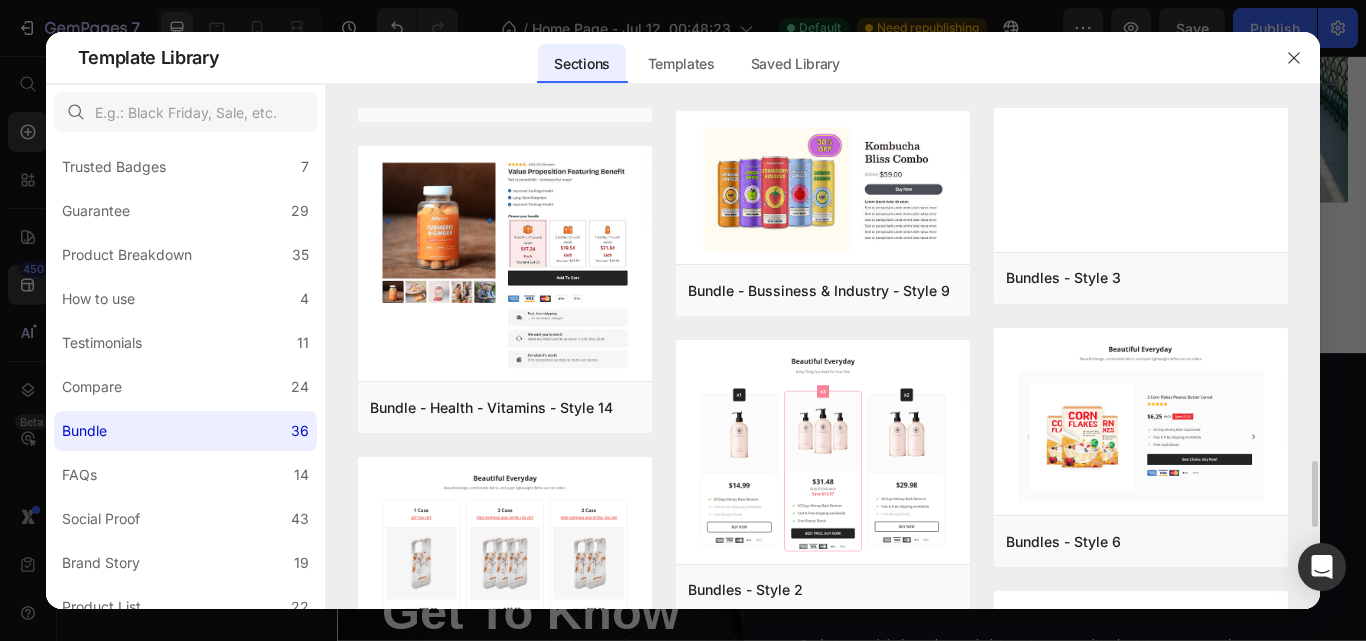 scroll, scrollTop: 2699, scrollLeft: 0, axis: vertical 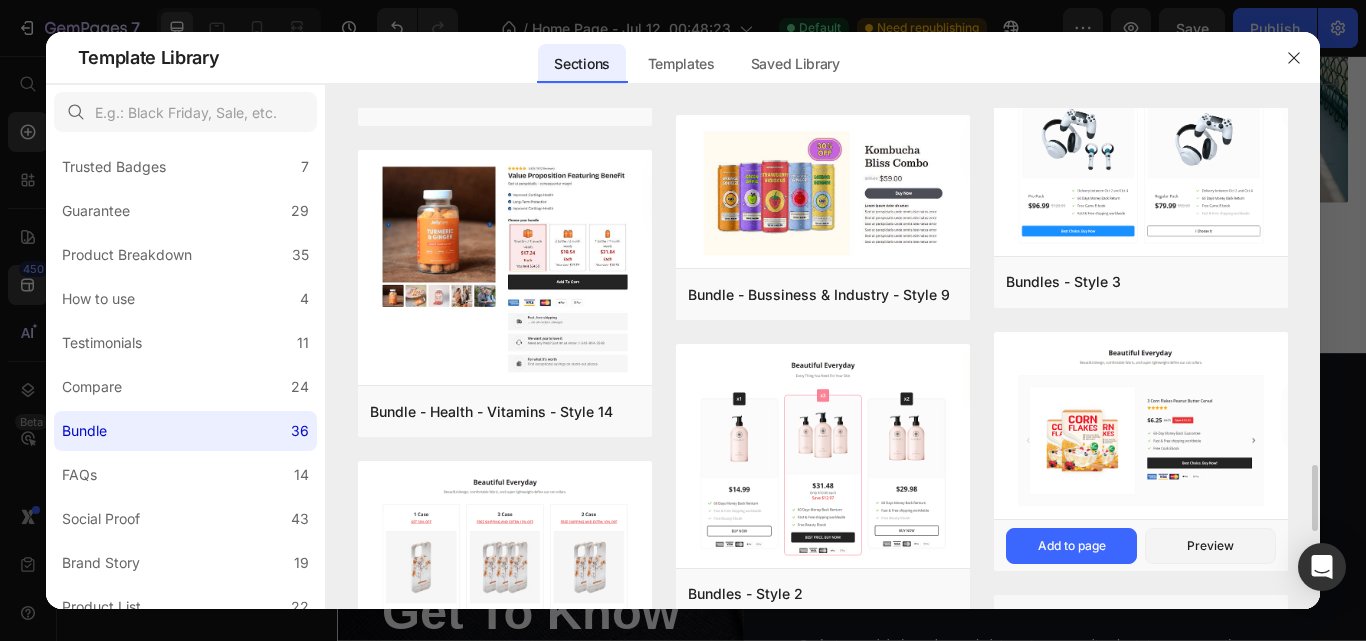 click at bounding box center [1141, 426] 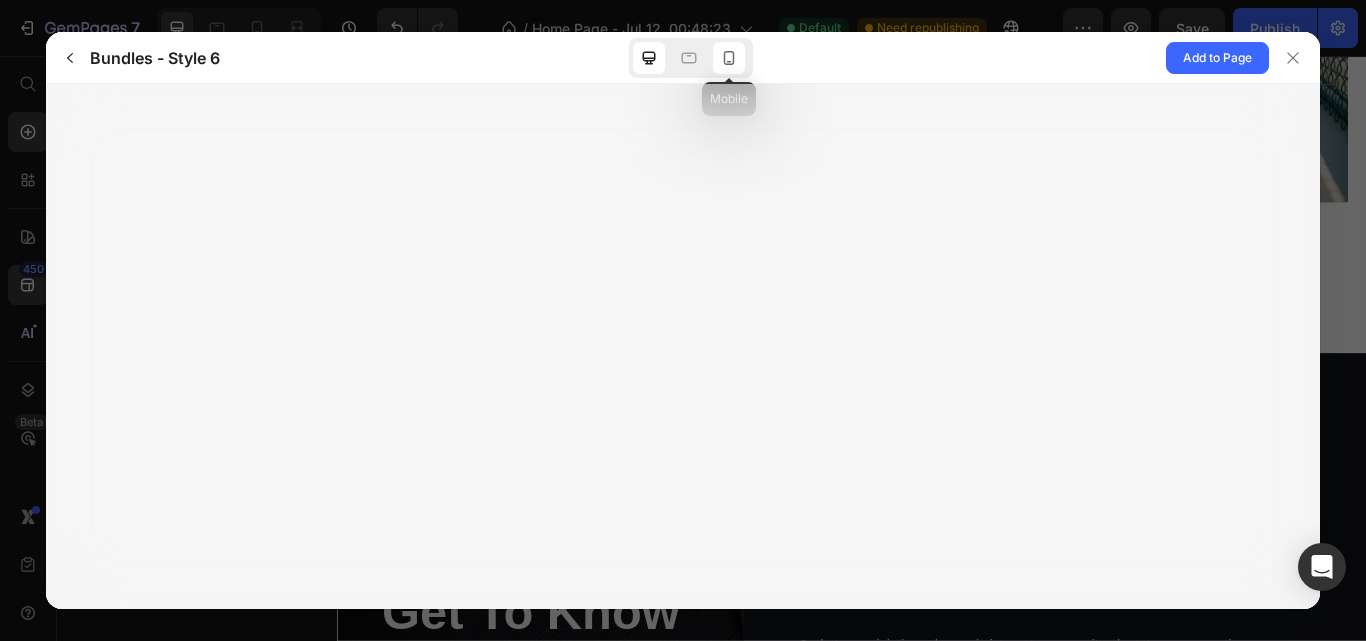 click 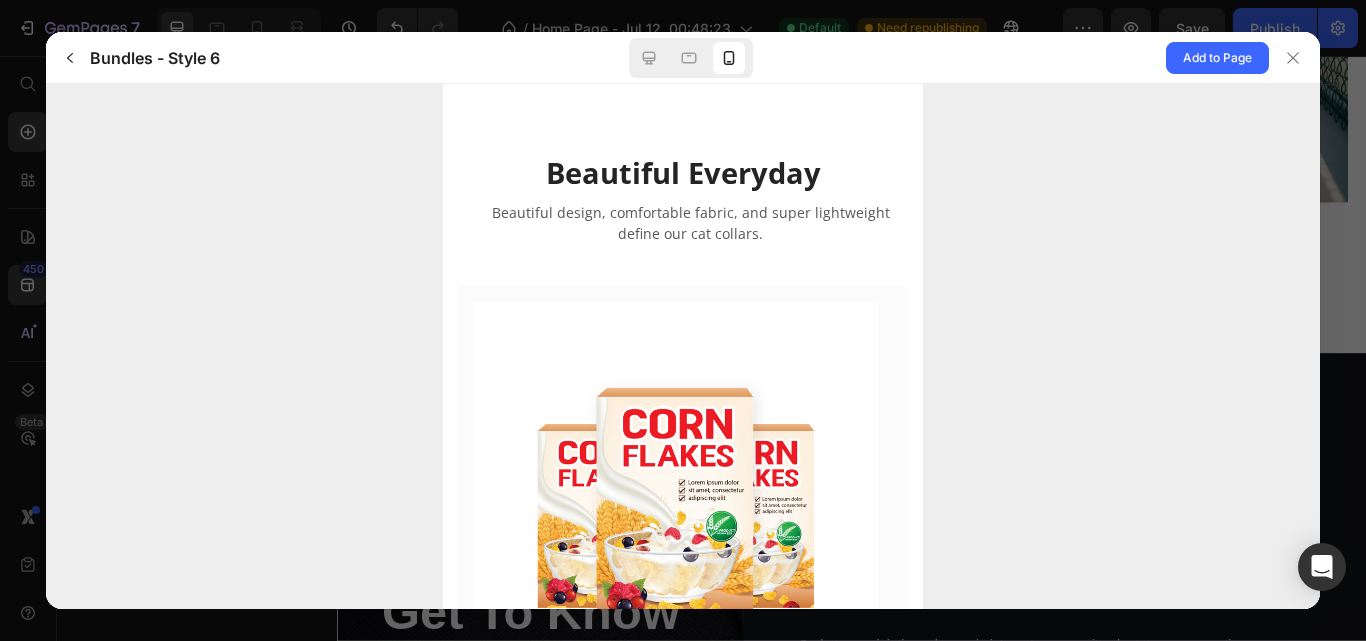 scroll, scrollTop: 588, scrollLeft: 0, axis: vertical 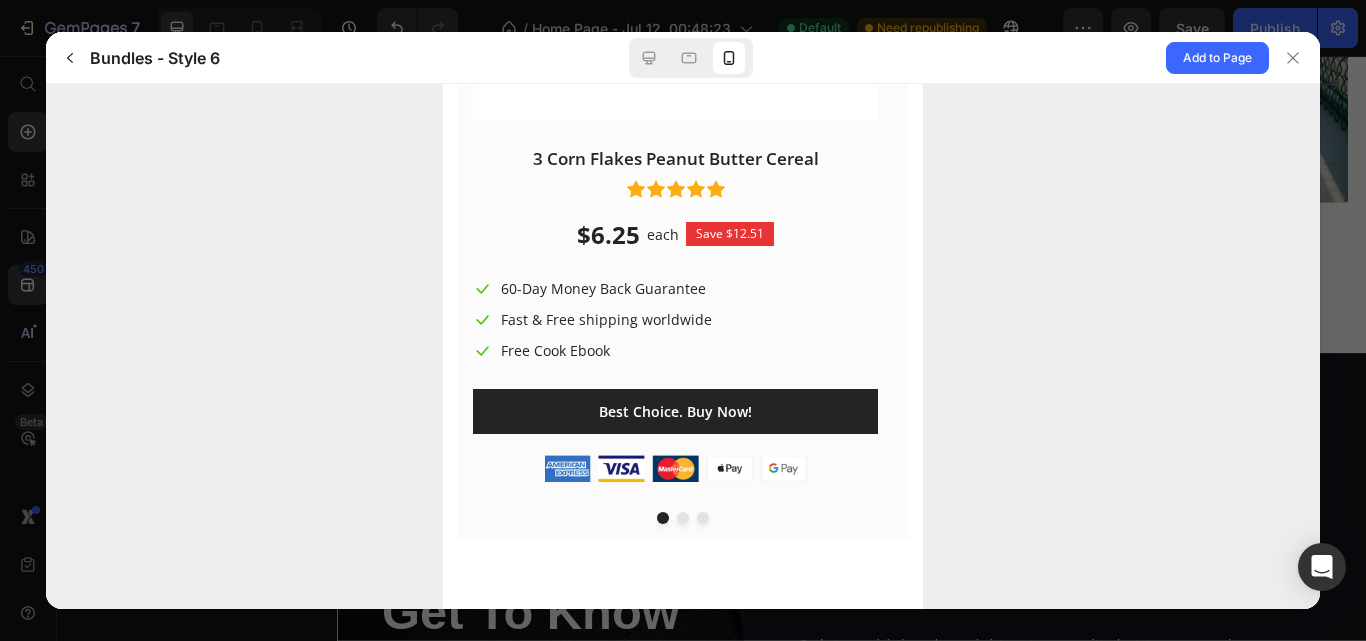 click at bounding box center (682, 518) 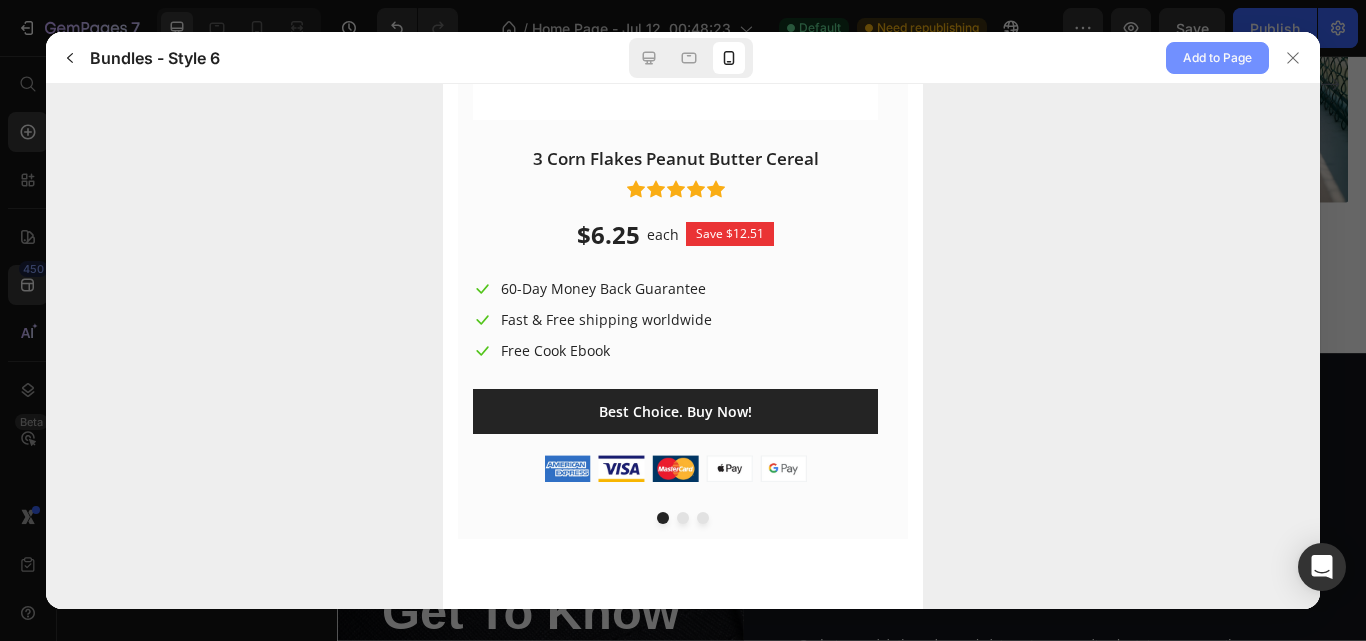 click on "Add to Page" 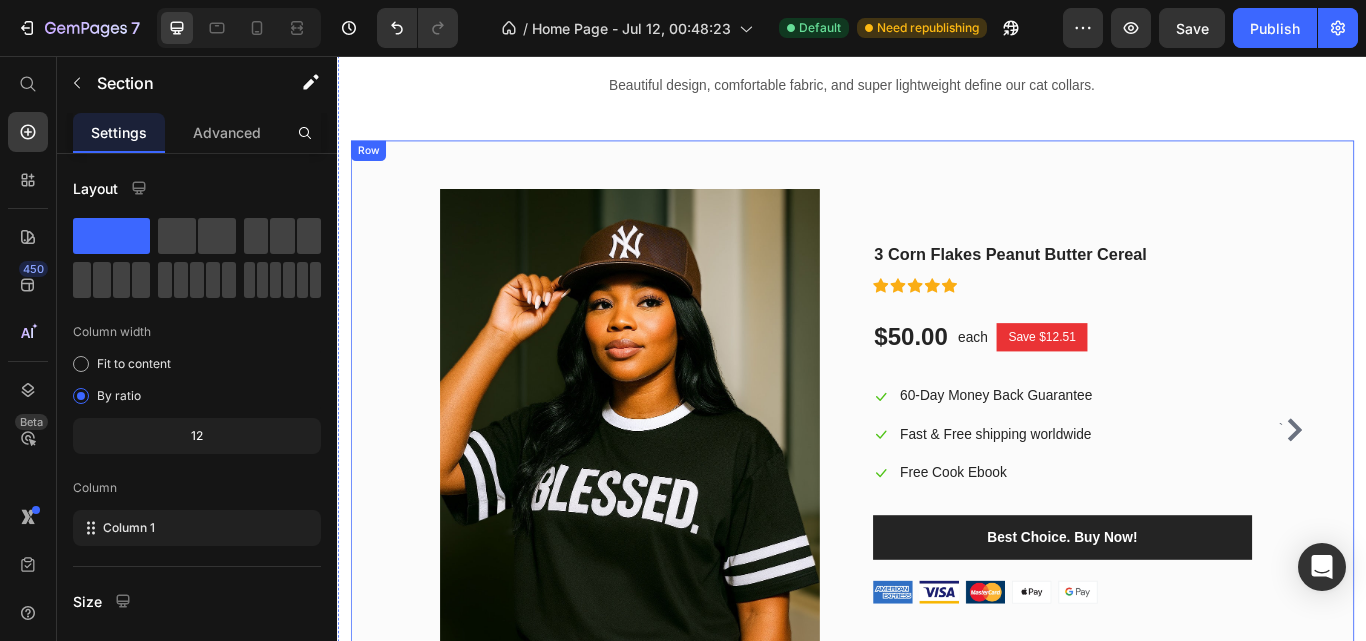 scroll, scrollTop: 1658, scrollLeft: 0, axis: vertical 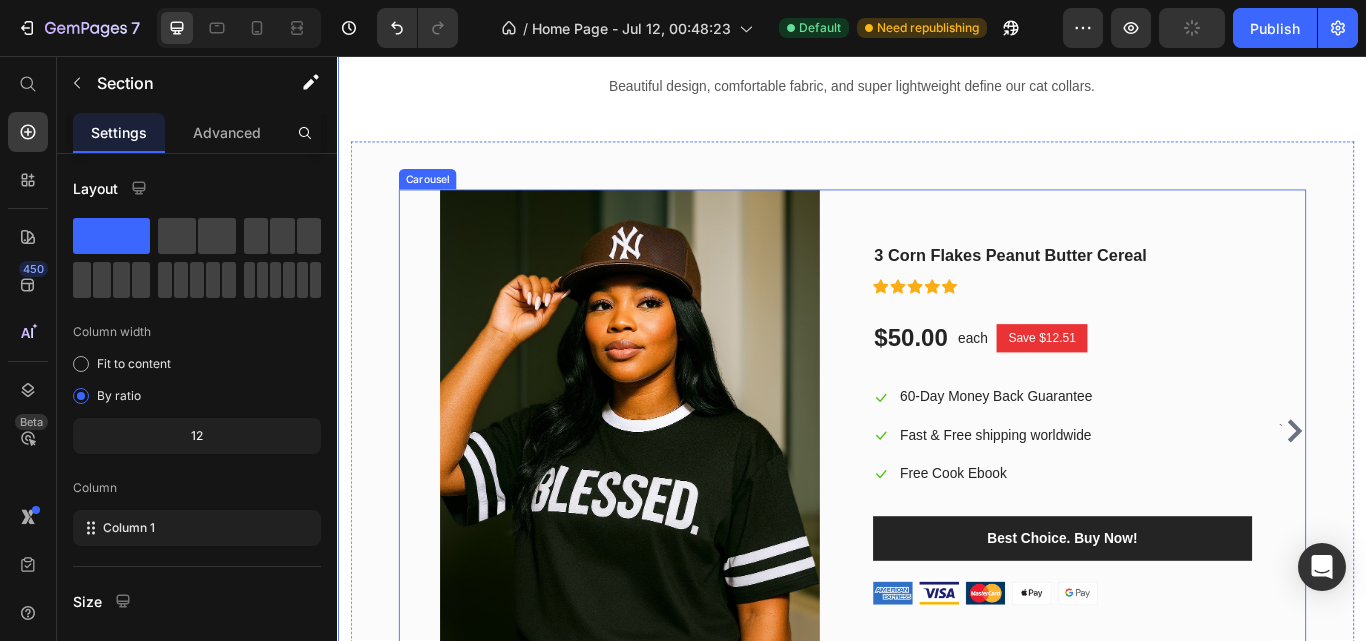 click 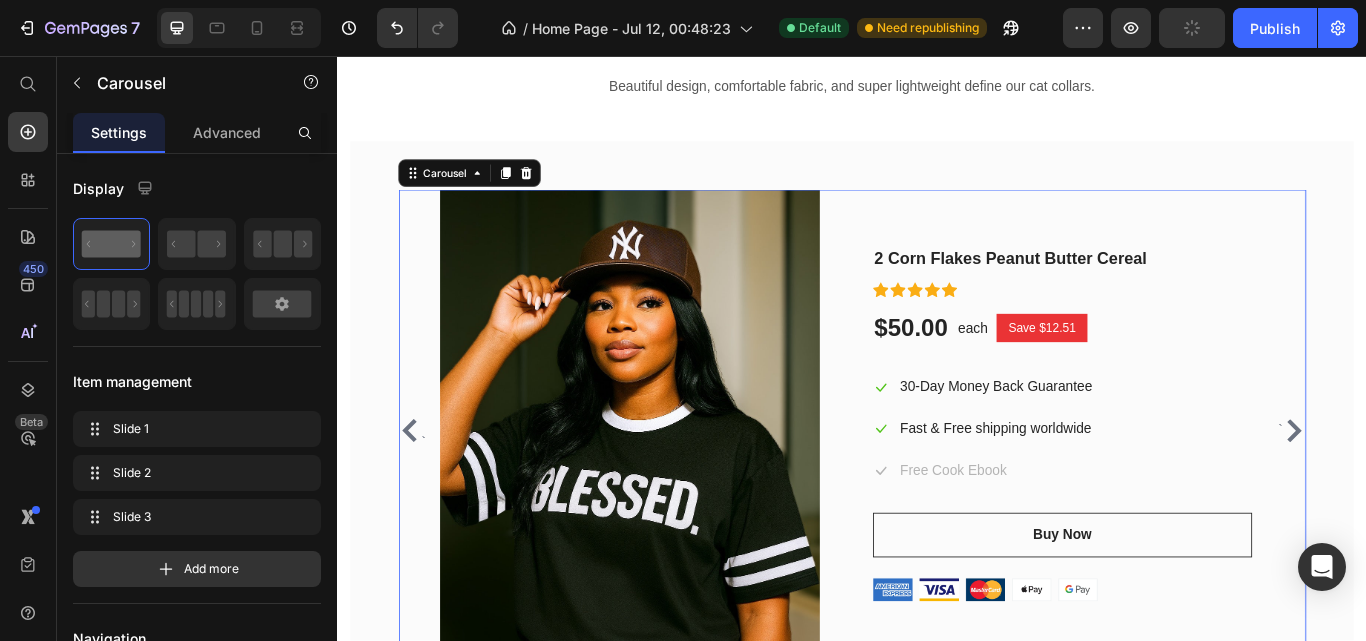 click 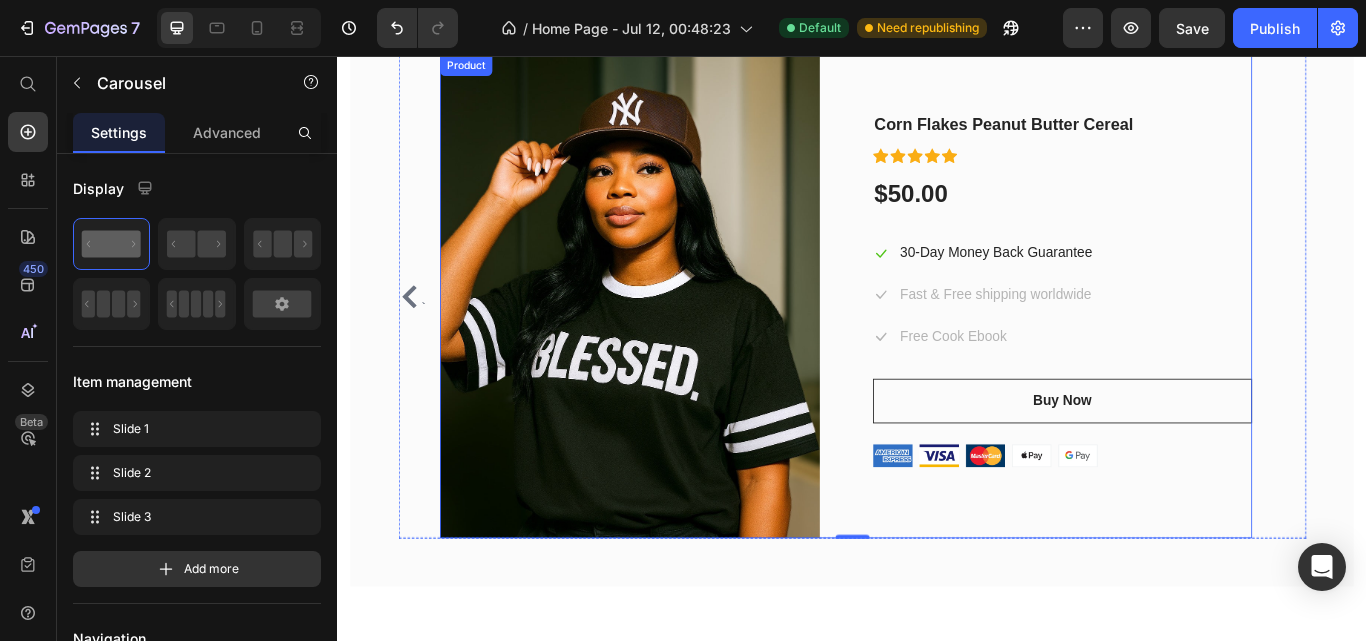 scroll, scrollTop: 1818, scrollLeft: 0, axis: vertical 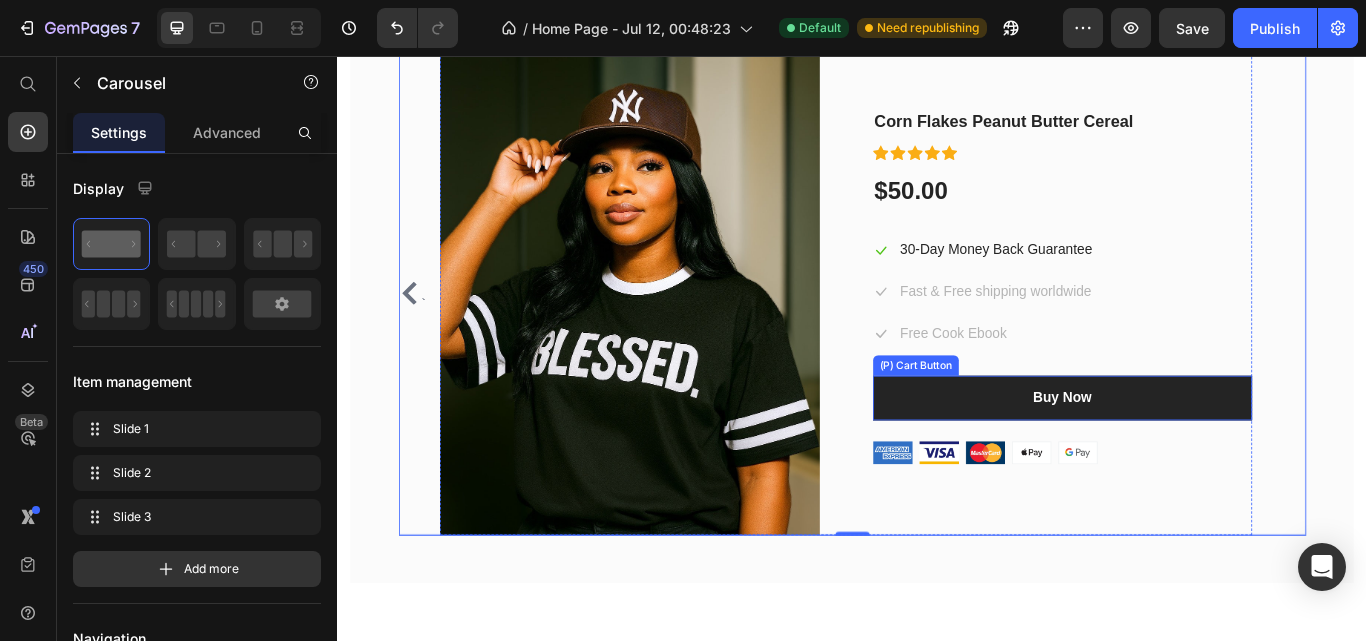 click on "Buy Now" at bounding box center [1182, 455] 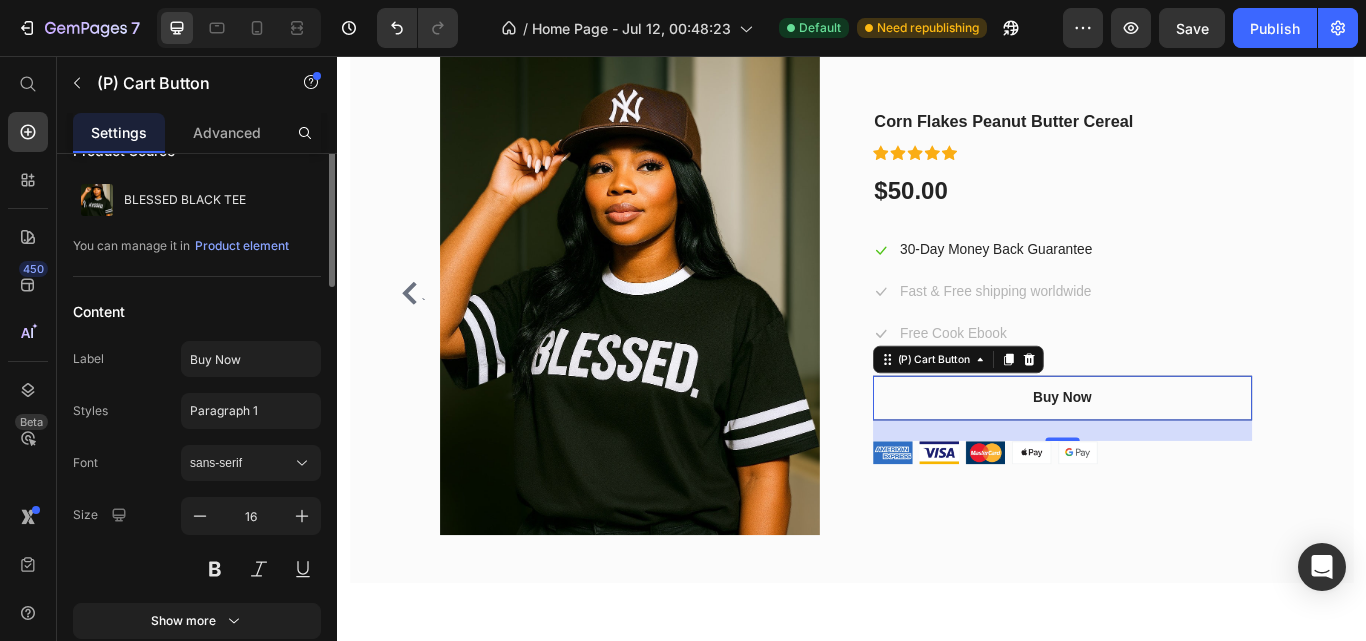 scroll, scrollTop: 0, scrollLeft: 0, axis: both 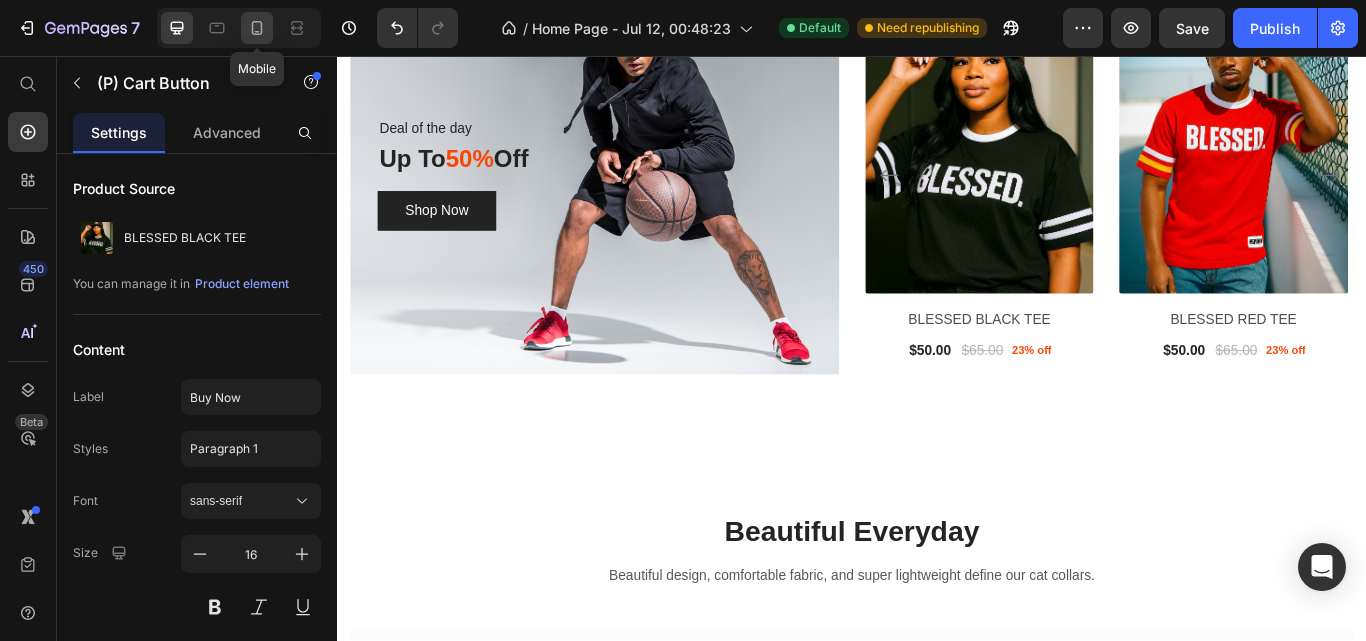 drag, startPoint x: 261, startPoint y: 31, endPoint x: 93, endPoint y: 44, distance: 168.50223 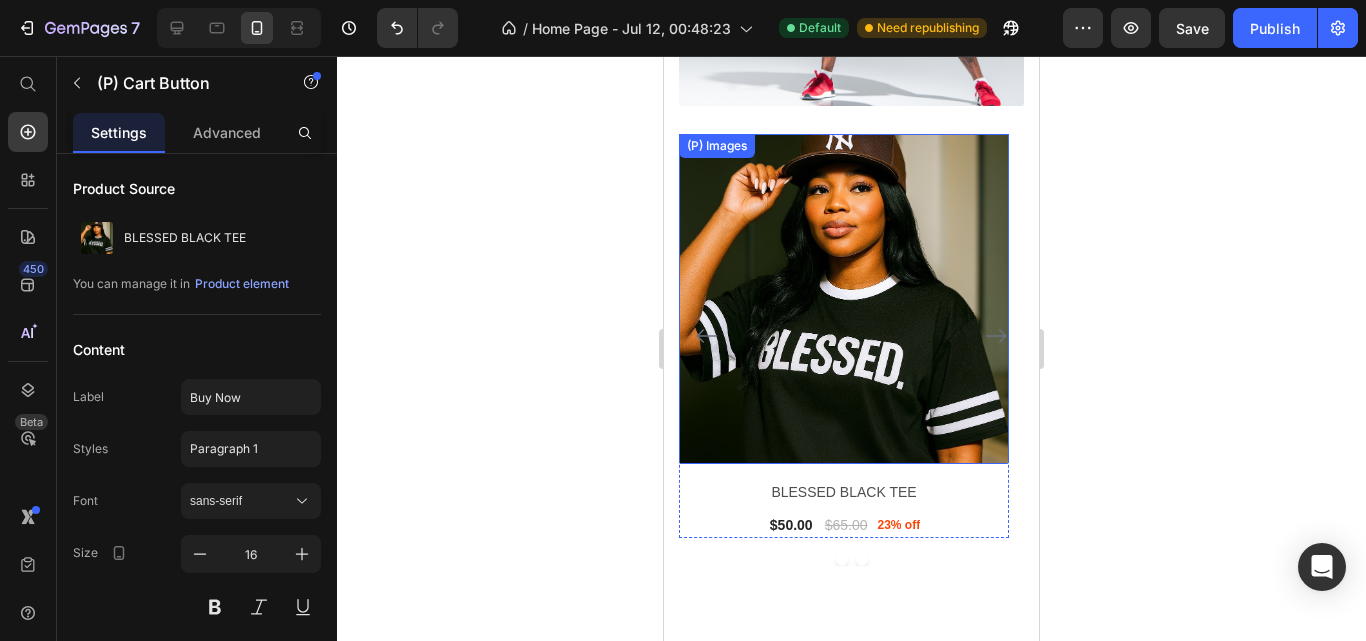 scroll, scrollTop: 1344, scrollLeft: 0, axis: vertical 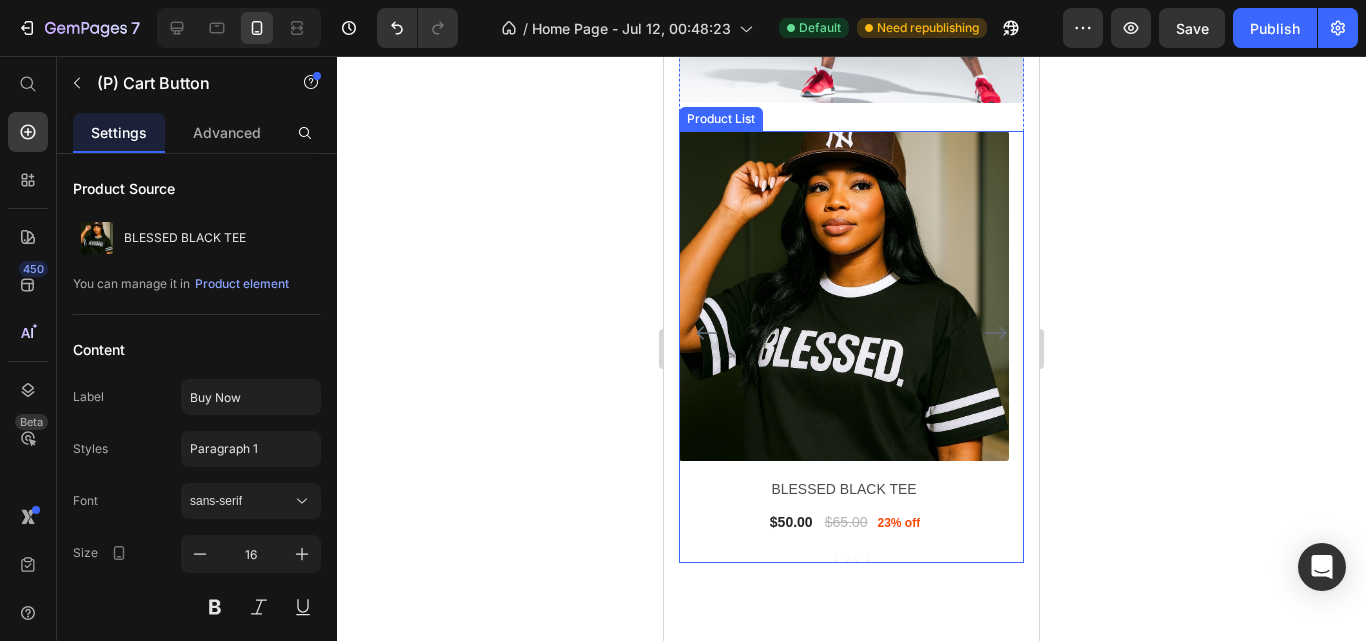 click 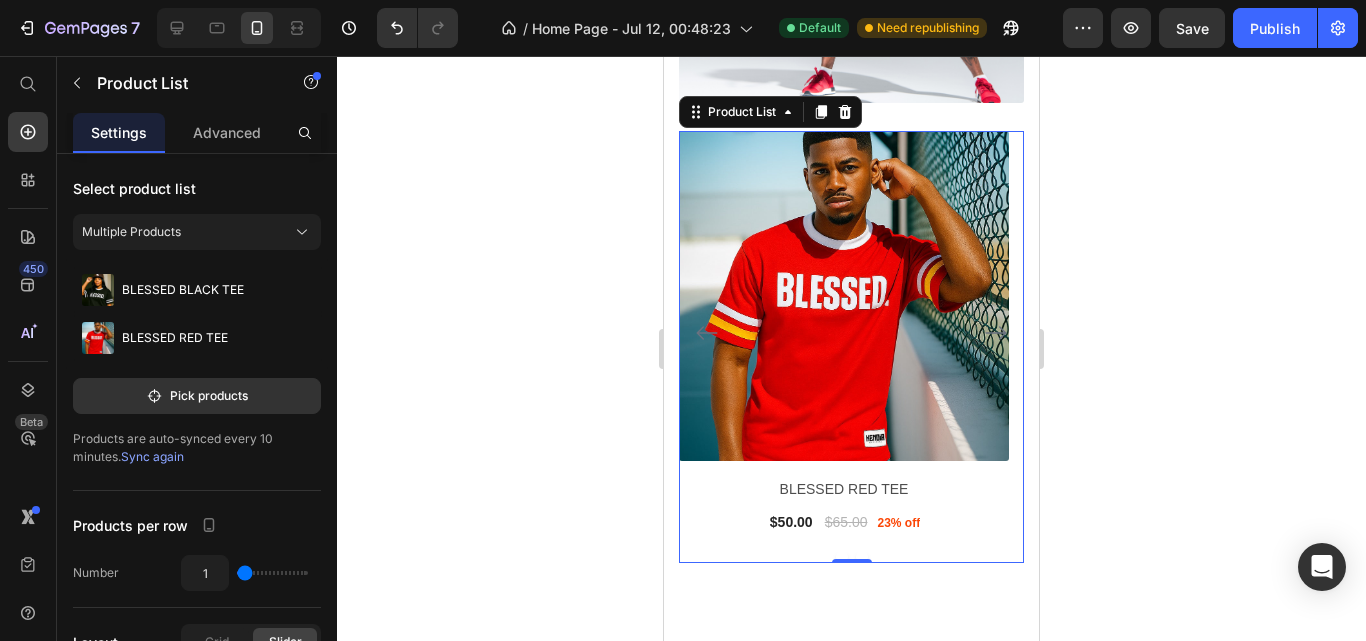 click at bounding box center (851, 557) 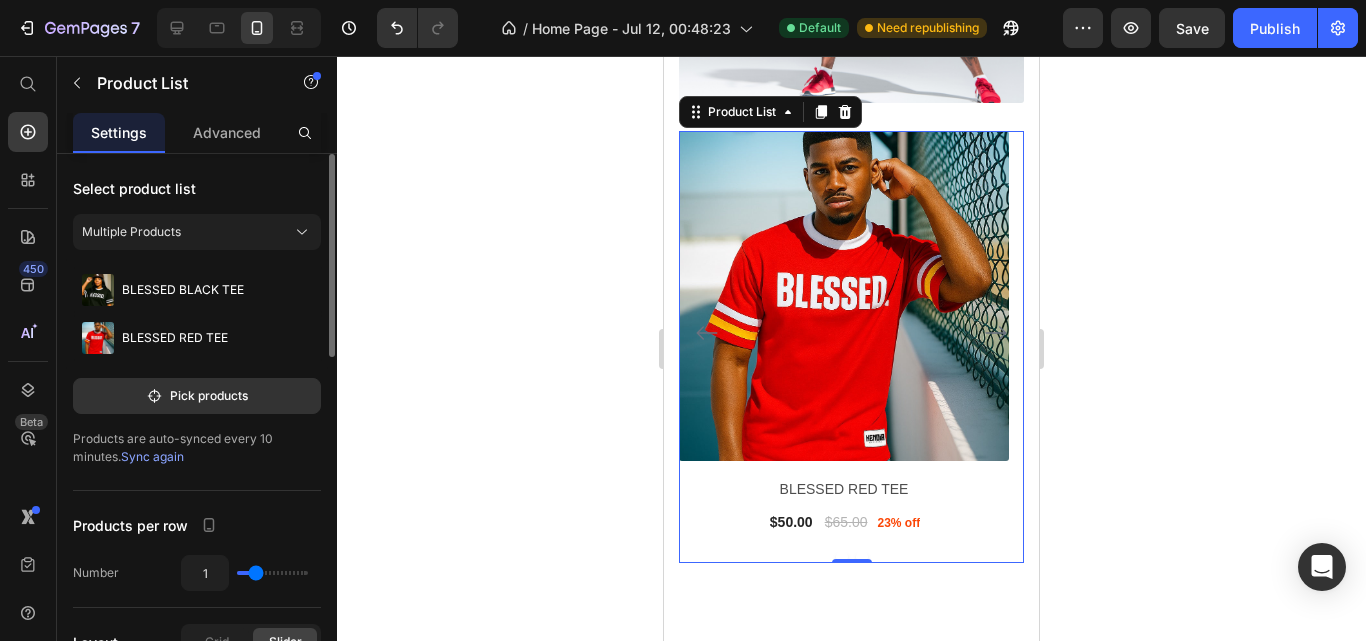 type on "2" 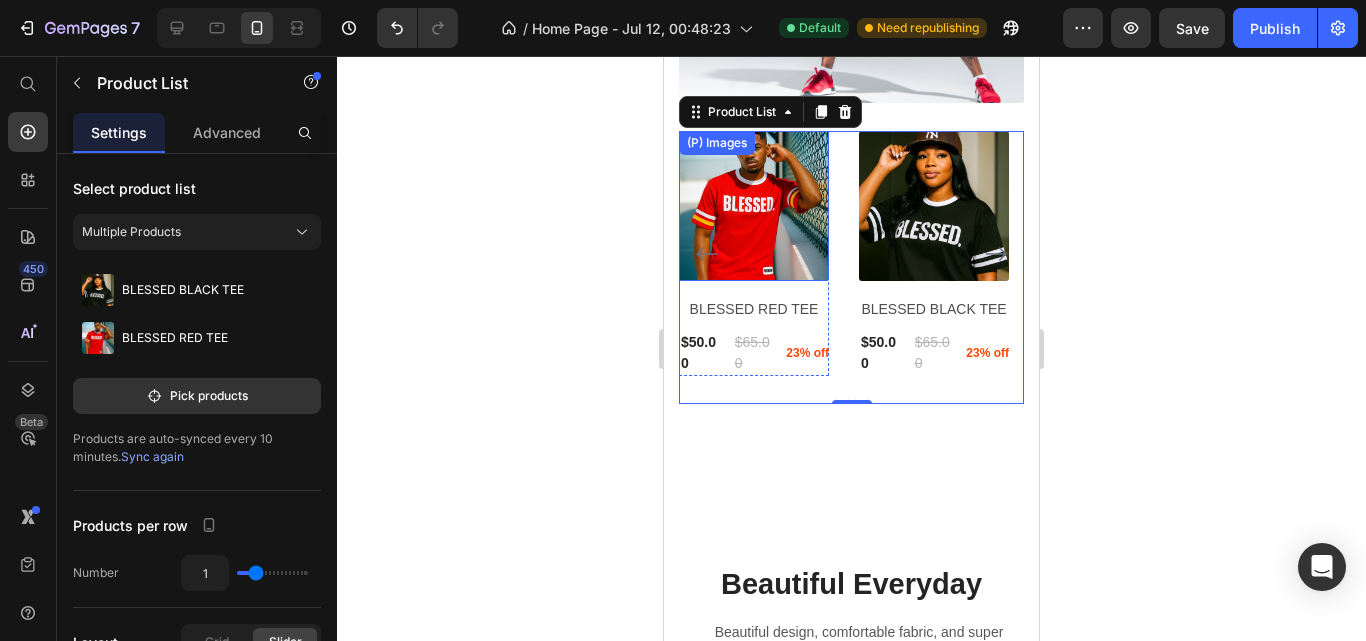 click at bounding box center [754, 206] 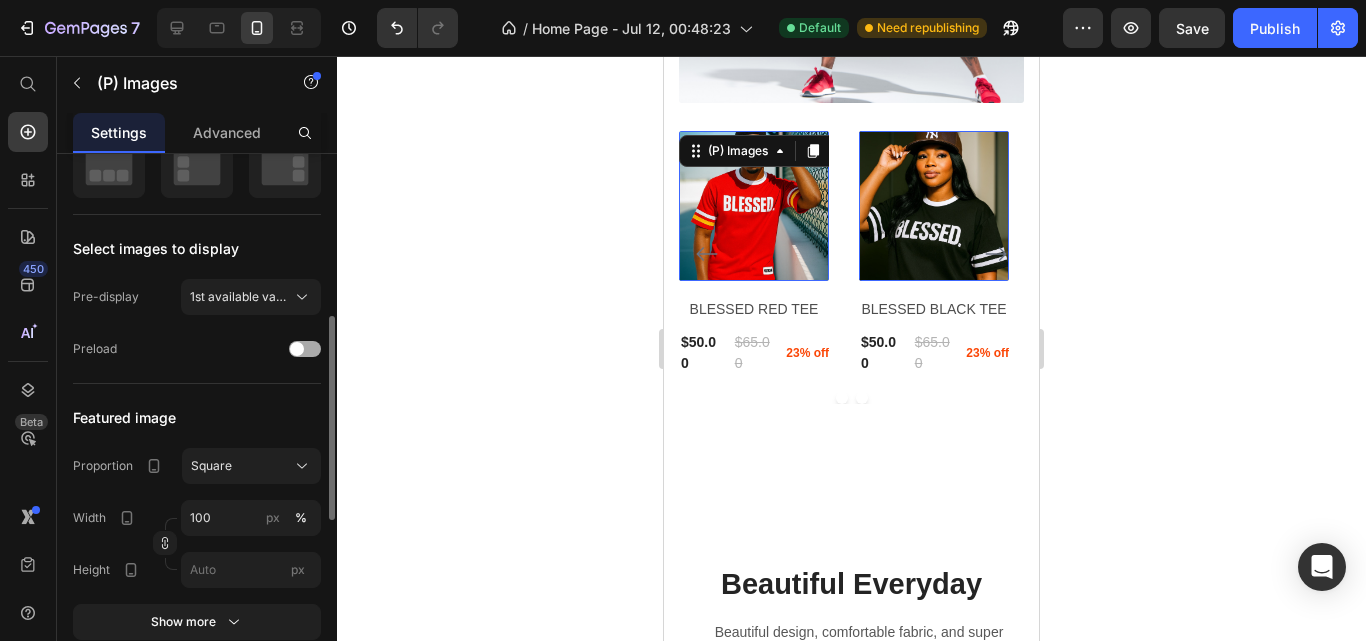 scroll, scrollTop: 430, scrollLeft: 0, axis: vertical 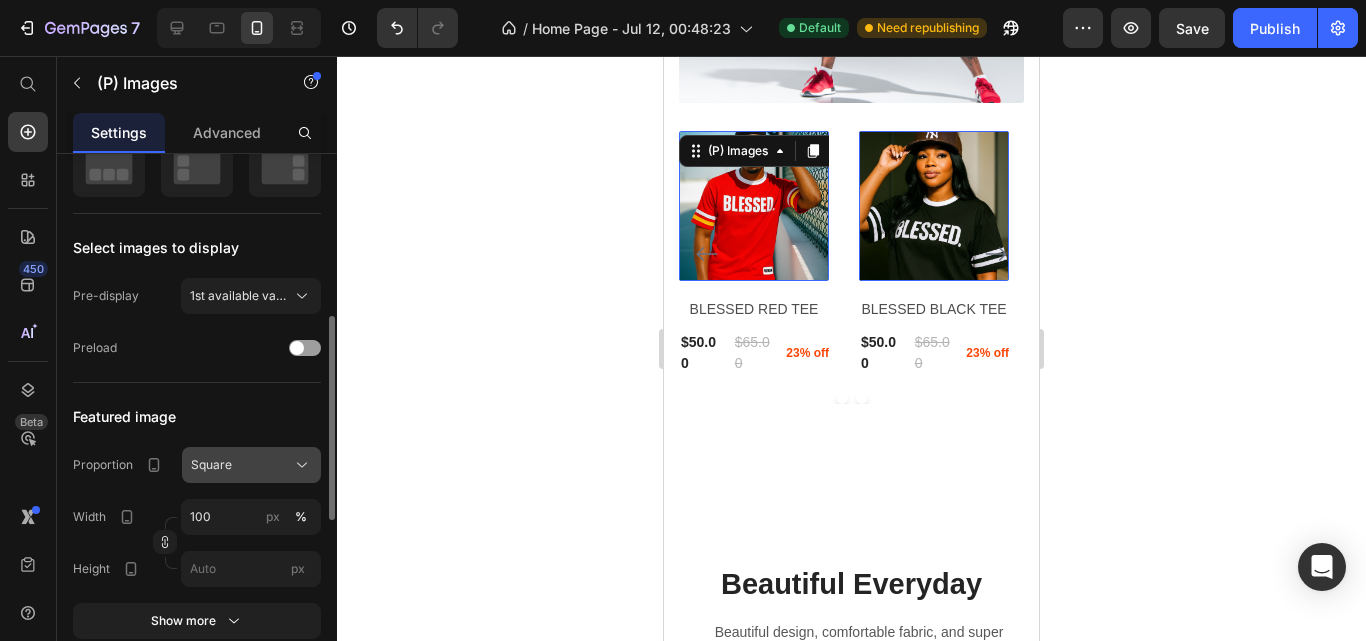 click on "Square" 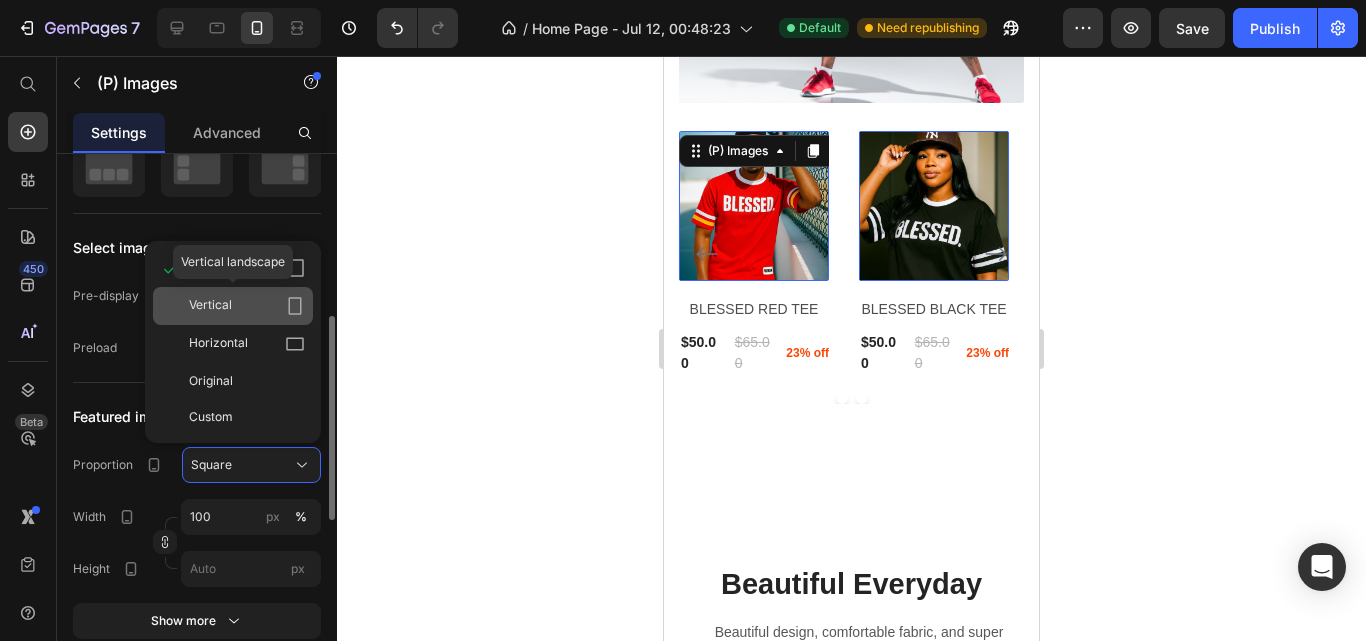 click on "Vertical" at bounding box center (247, 306) 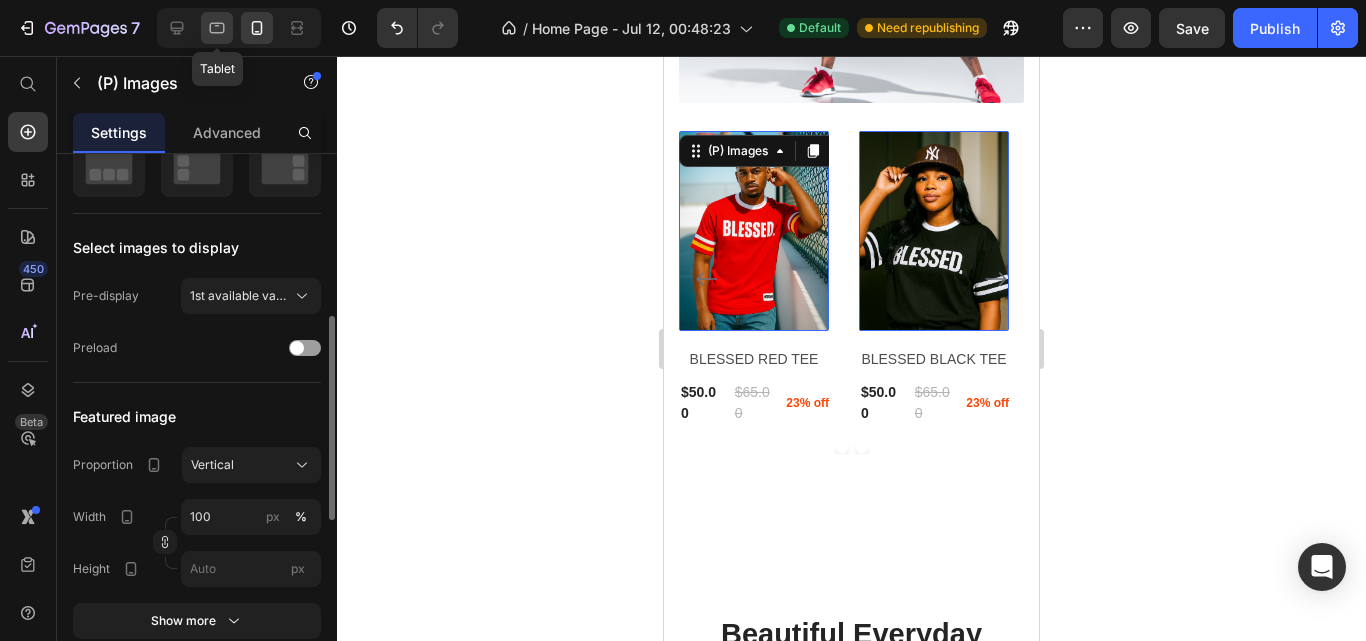click 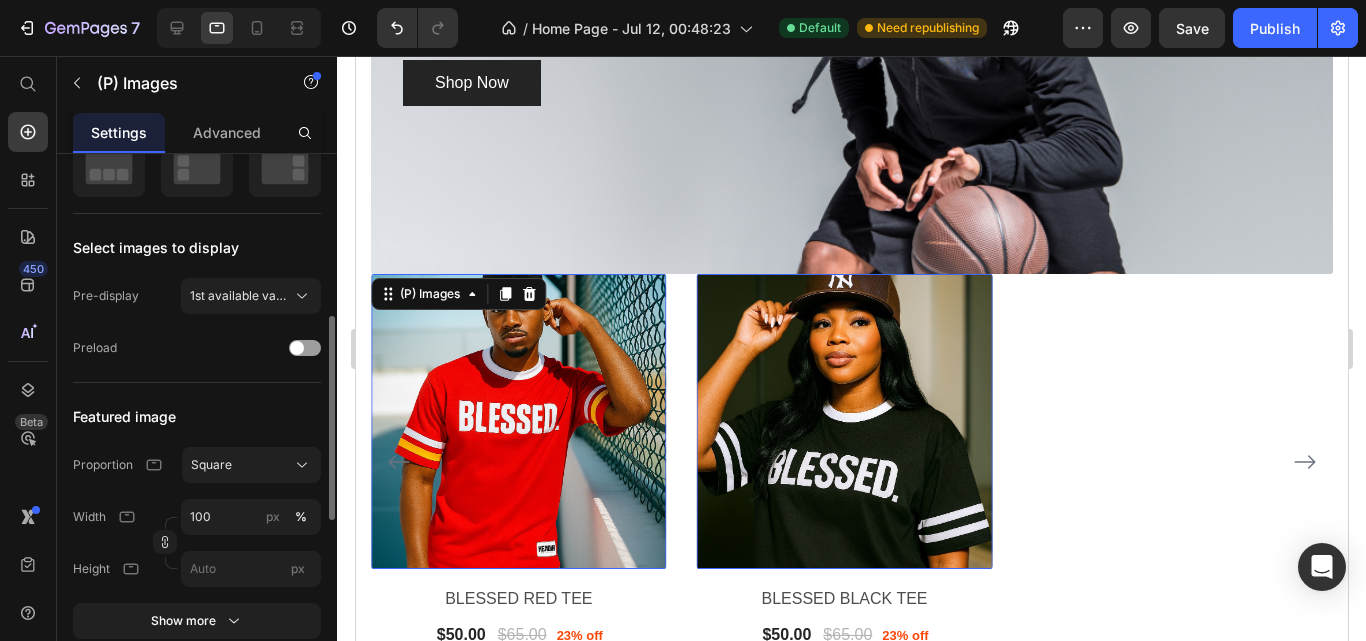 scroll, scrollTop: 1429, scrollLeft: 0, axis: vertical 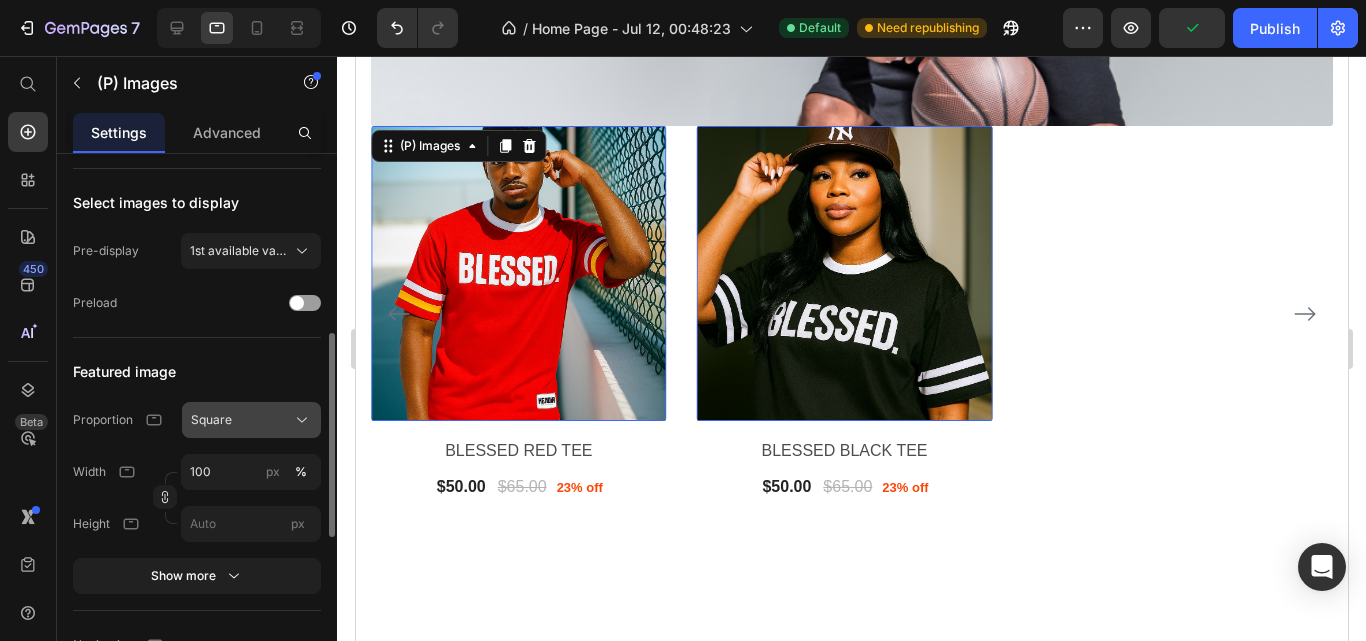 click on "Square" 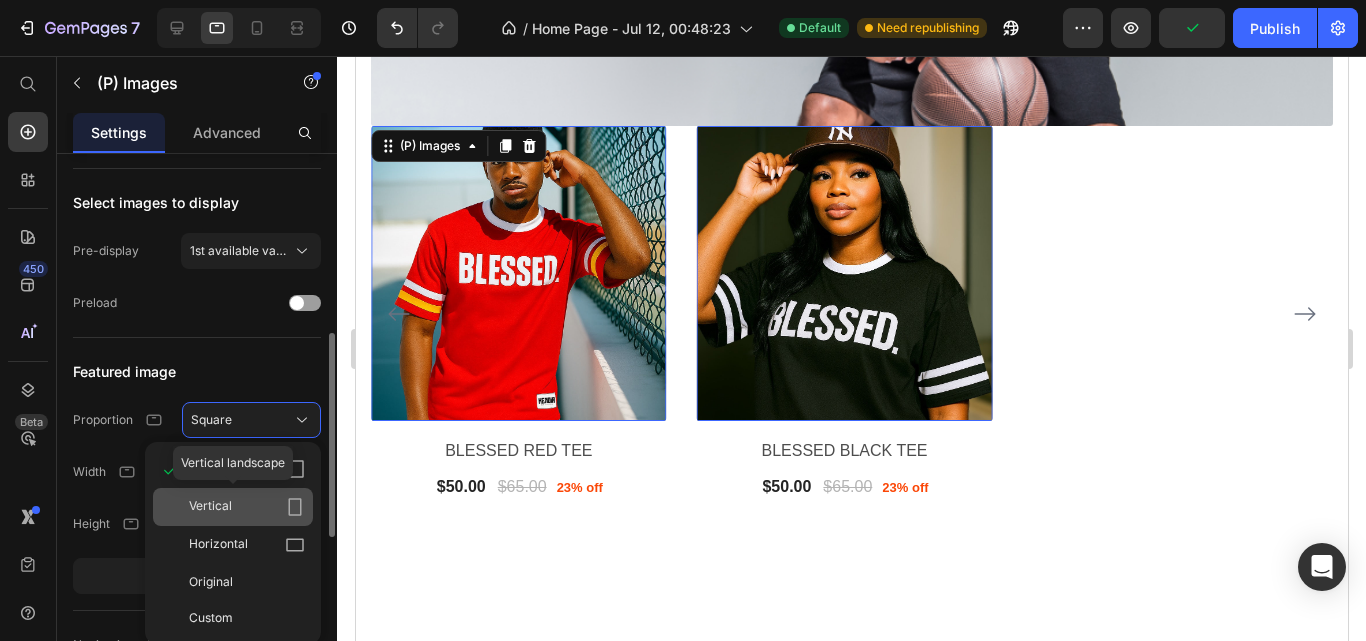 click on "Vertical" at bounding box center (247, 507) 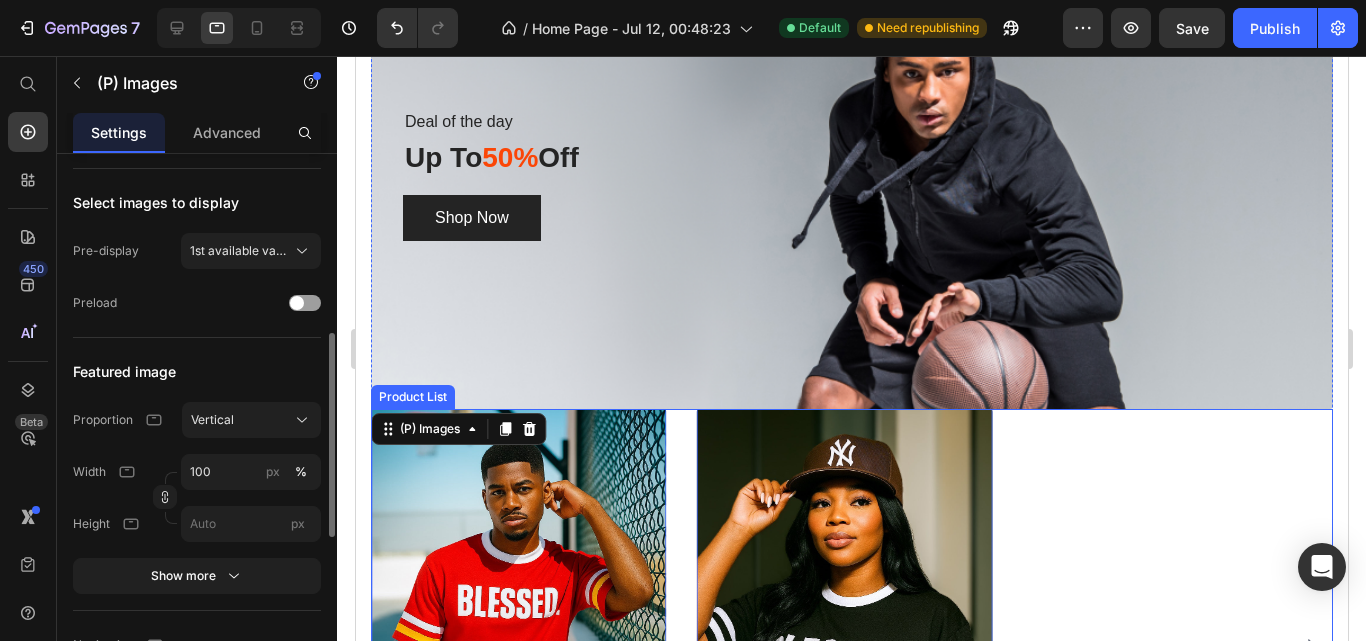 scroll, scrollTop: 865, scrollLeft: 0, axis: vertical 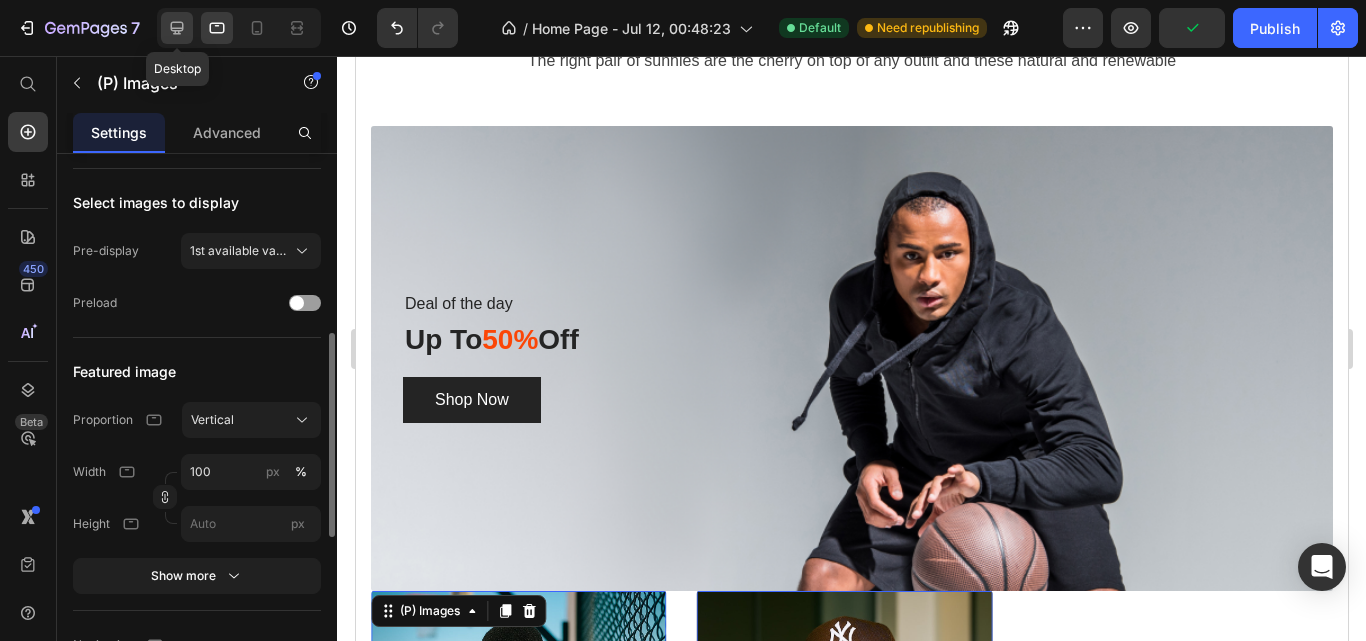 drag, startPoint x: 178, startPoint y: 31, endPoint x: 367, endPoint y: 282, distance: 314.20056 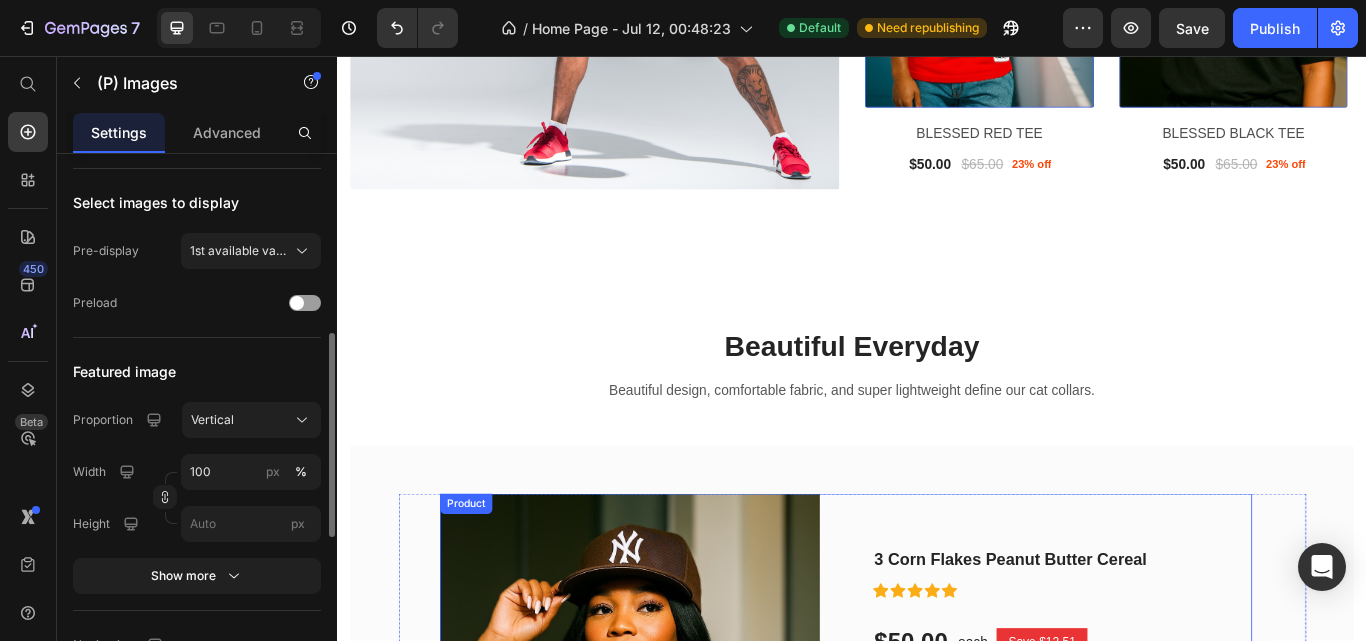 scroll, scrollTop: 1127, scrollLeft: 0, axis: vertical 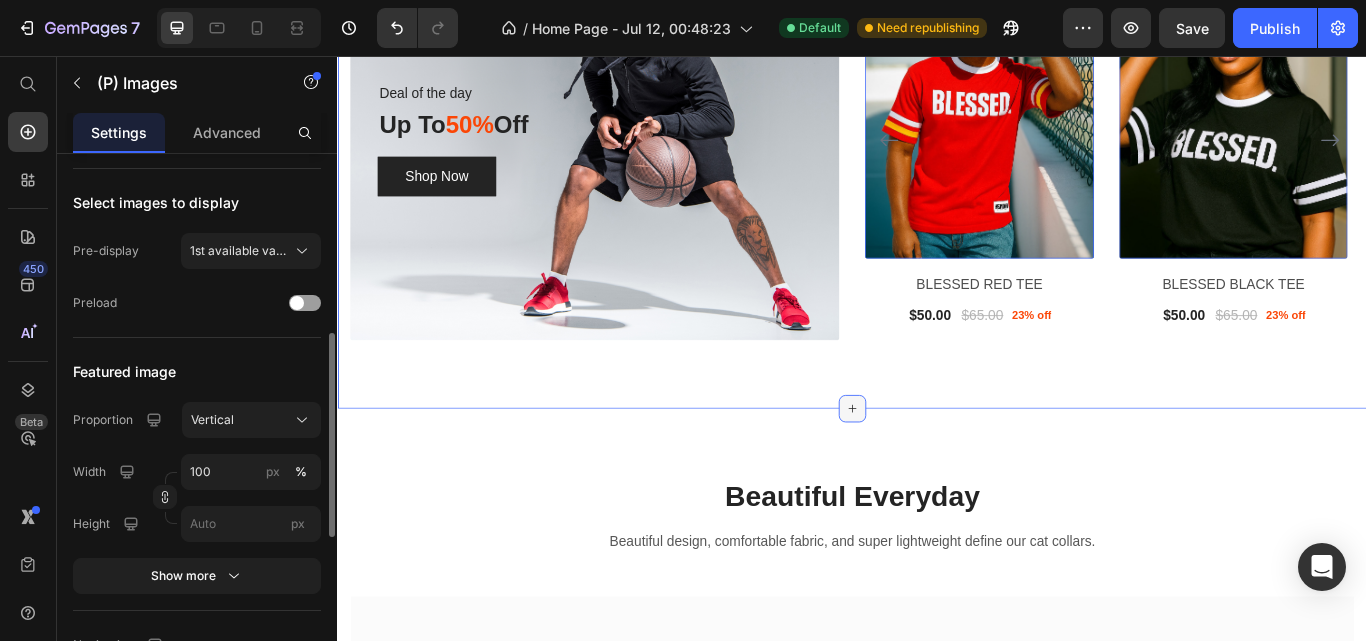 click 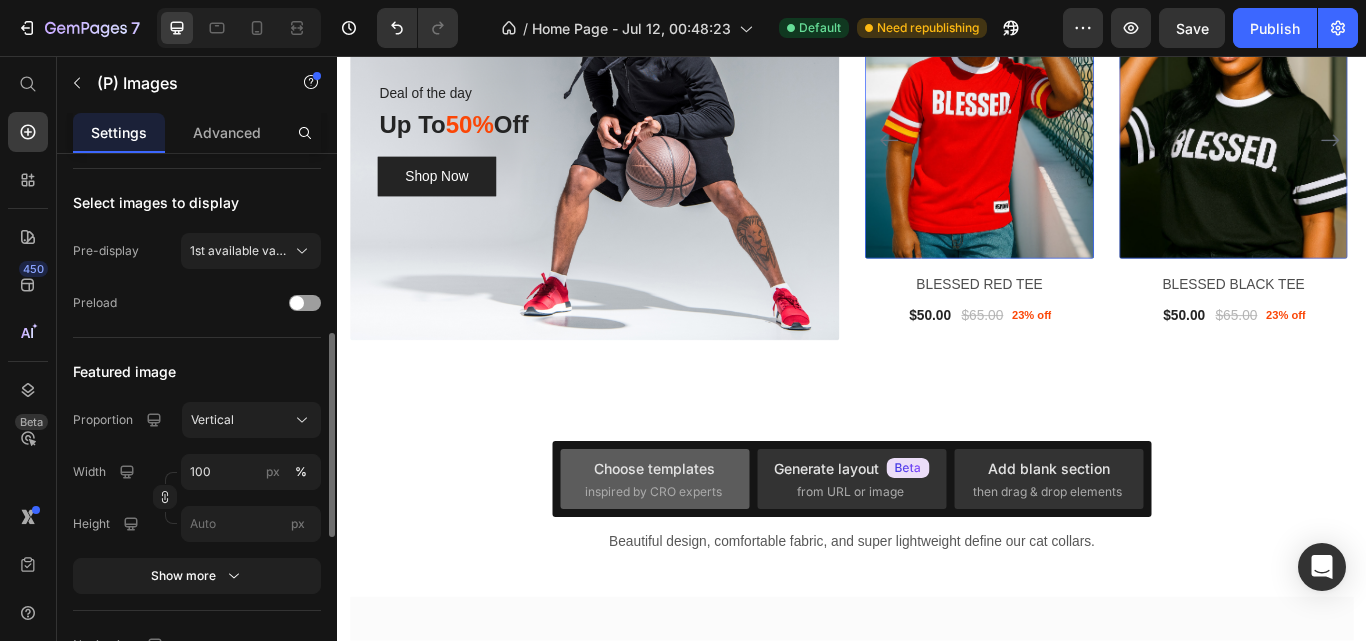 click on "Choose templates" at bounding box center (654, 468) 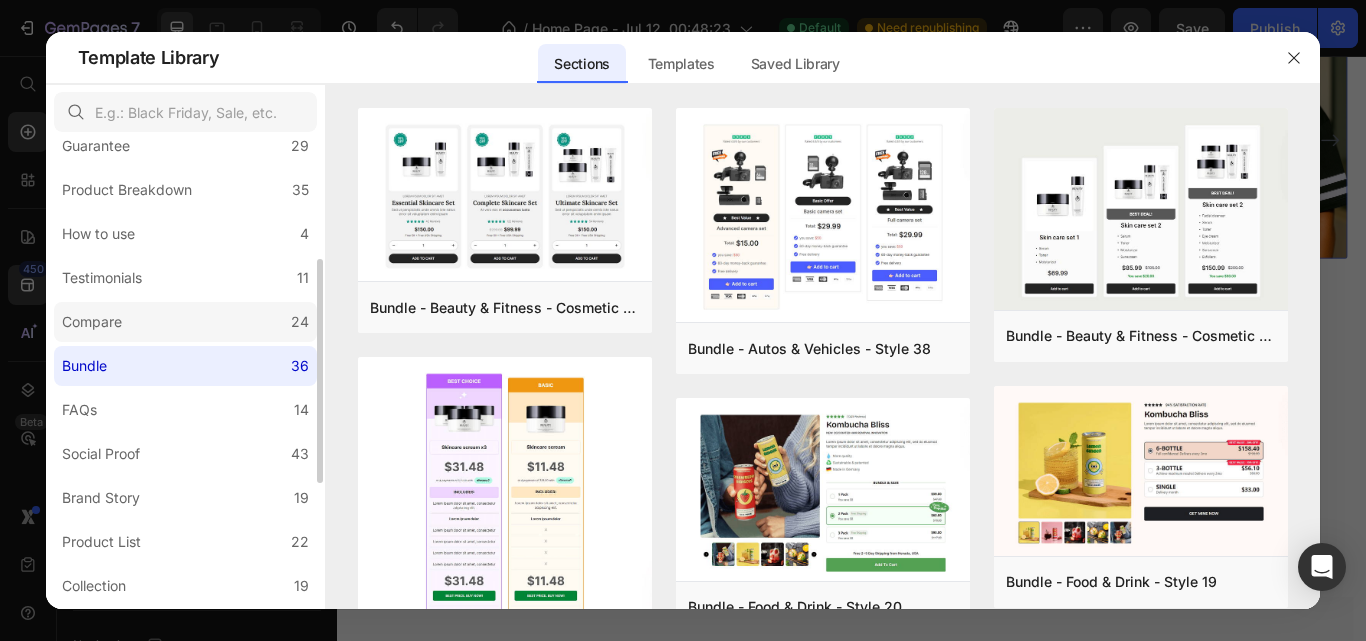 scroll, scrollTop: 251, scrollLeft: 0, axis: vertical 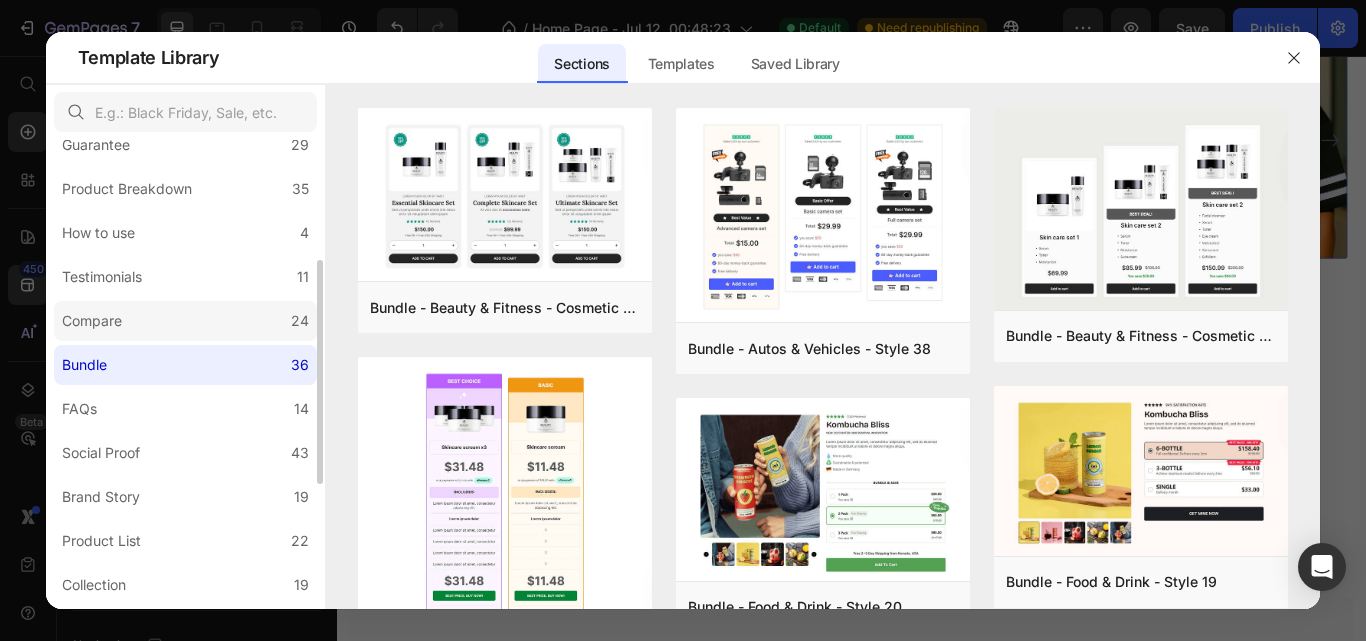 click on "Compare 24" 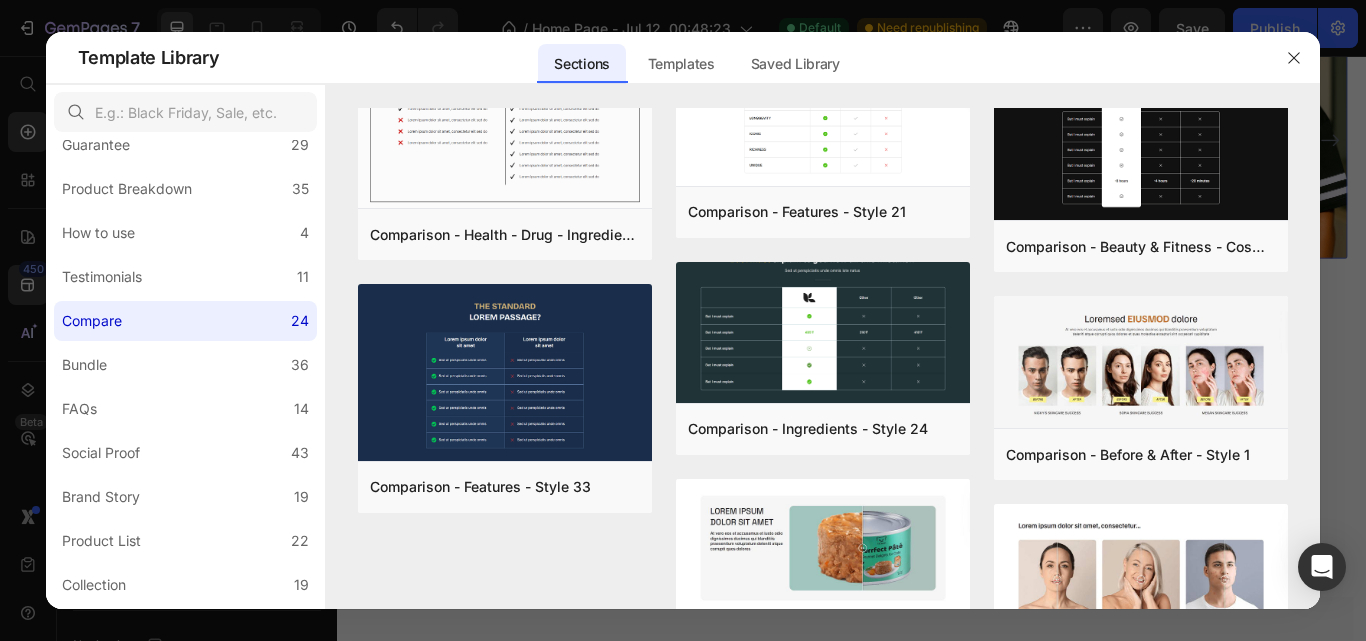 scroll, scrollTop: 1621, scrollLeft: 0, axis: vertical 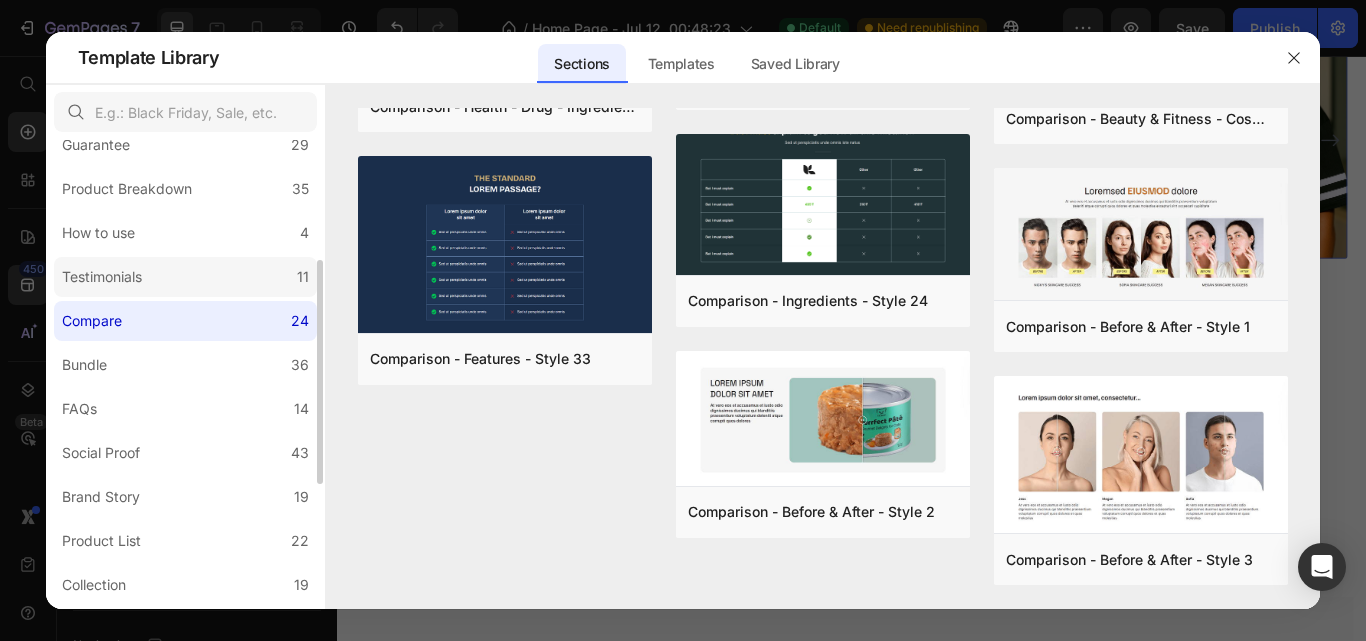 click on "Testimonials" at bounding box center (102, 277) 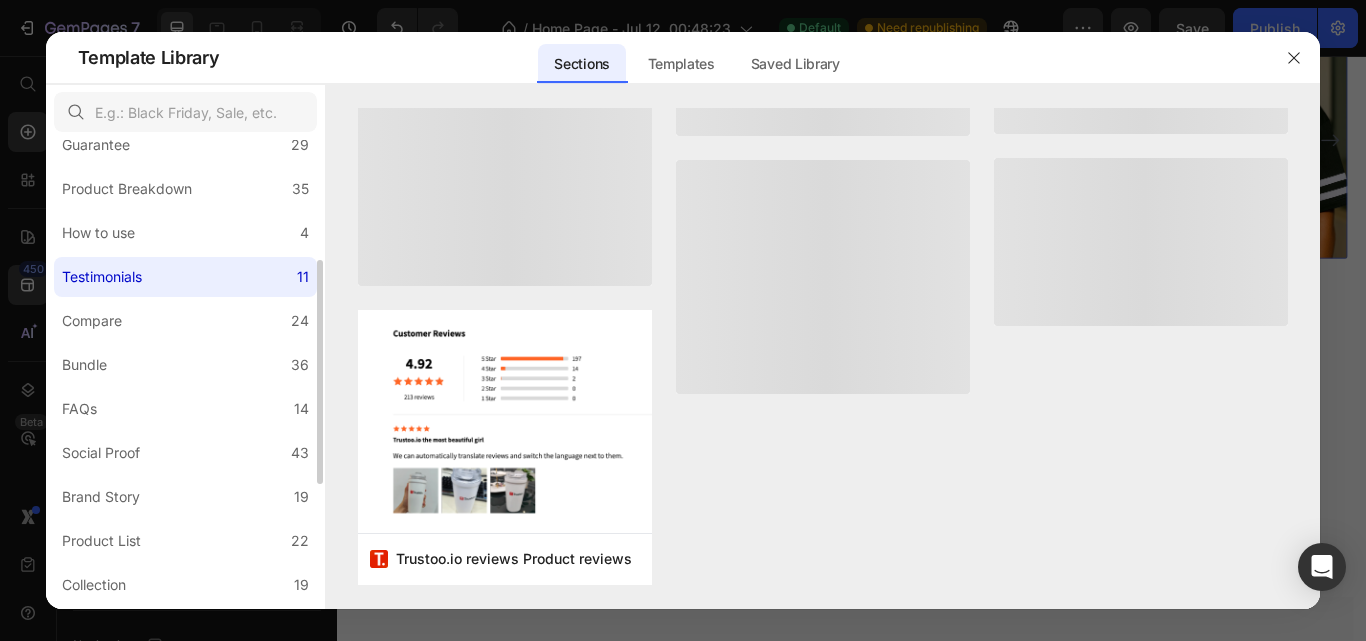 scroll, scrollTop: 0, scrollLeft: 0, axis: both 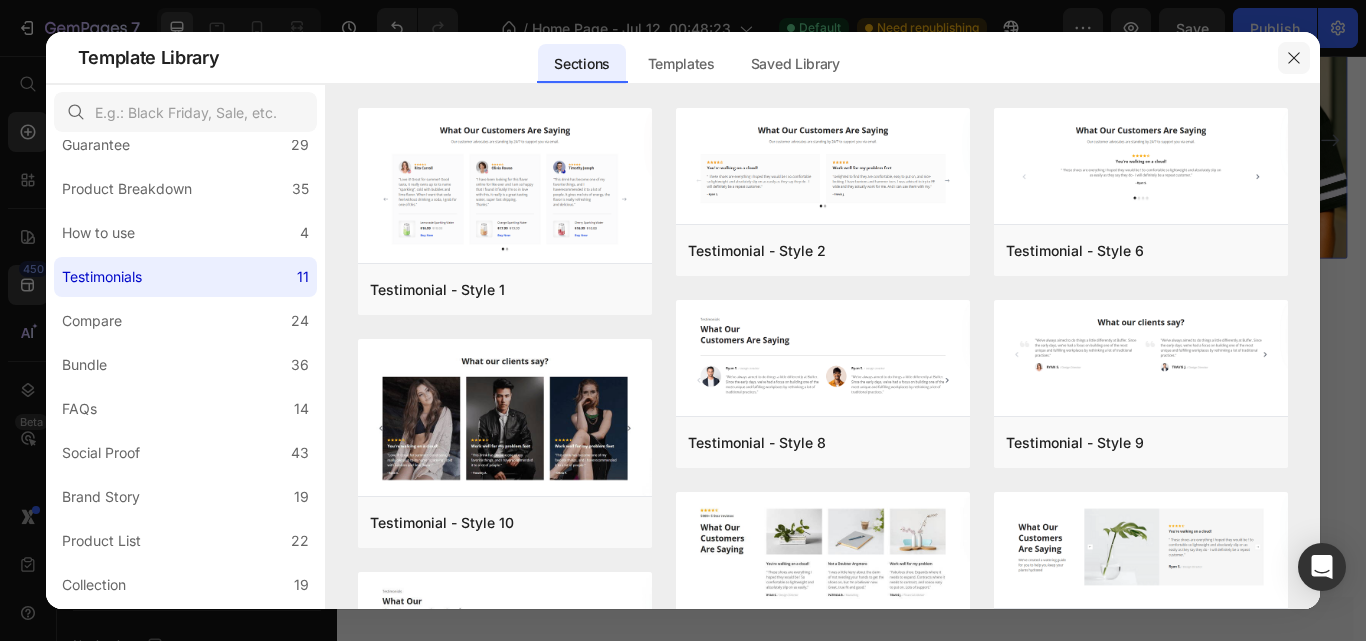 drag, startPoint x: 1299, startPoint y: 57, endPoint x: 1117, endPoint y: 1, distance: 190.4206 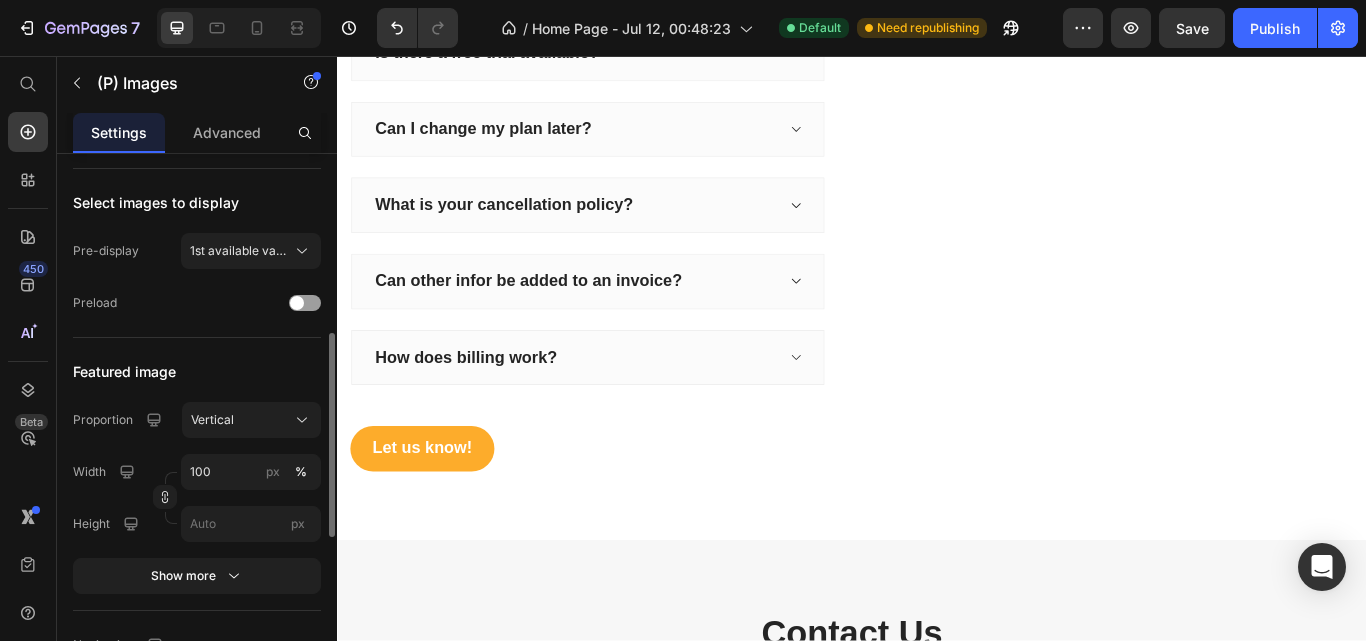 scroll, scrollTop: 4526, scrollLeft: 0, axis: vertical 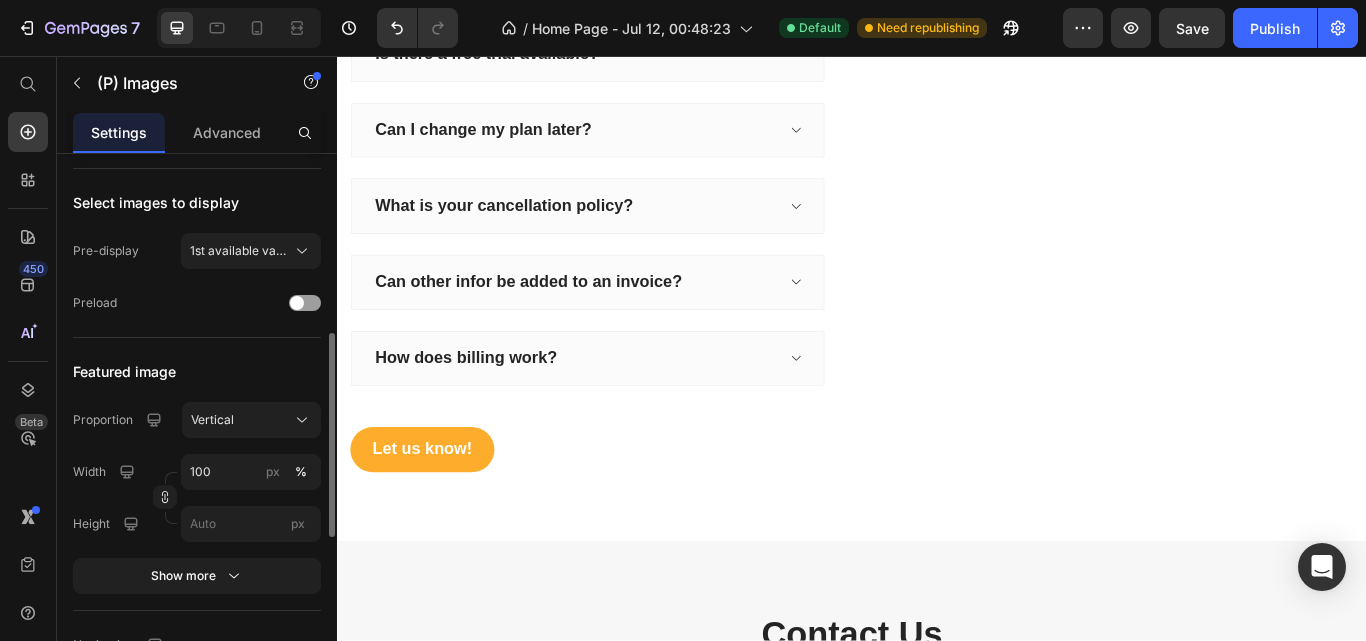 click 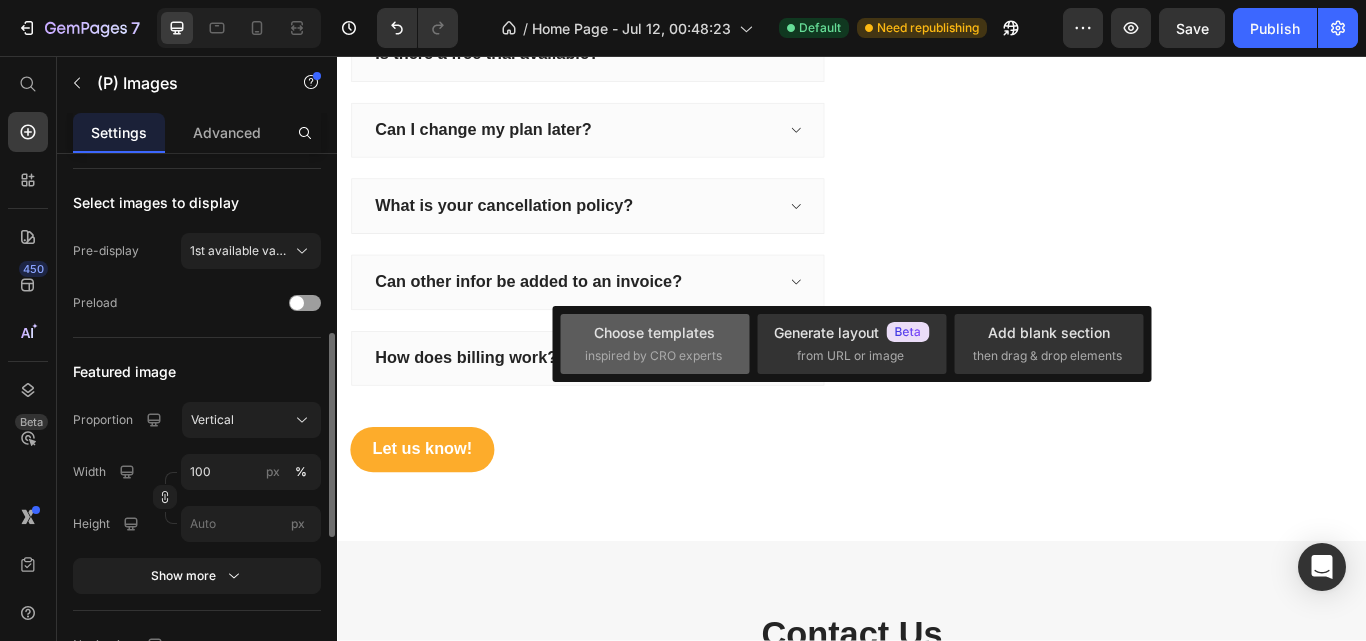 drag, startPoint x: 695, startPoint y: 344, endPoint x: 550, endPoint y: 264, distance: 165.60495 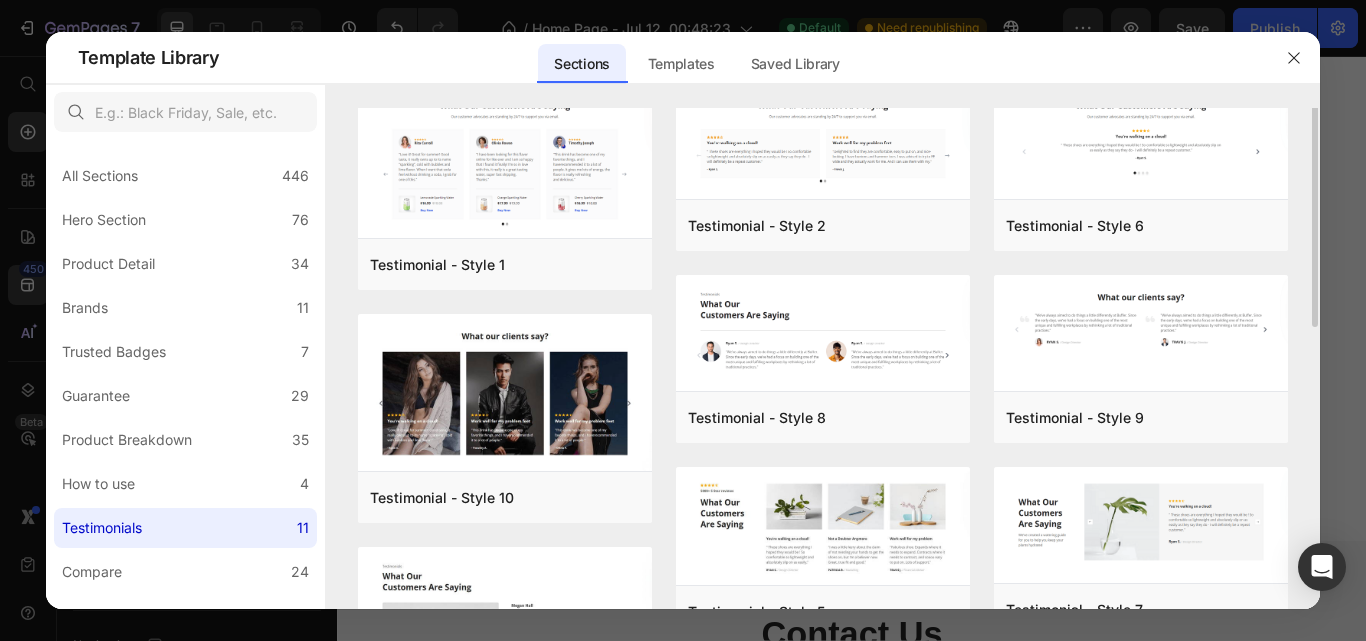 scroll, scrollTop: 0, scrollLeft: 0, axis: both 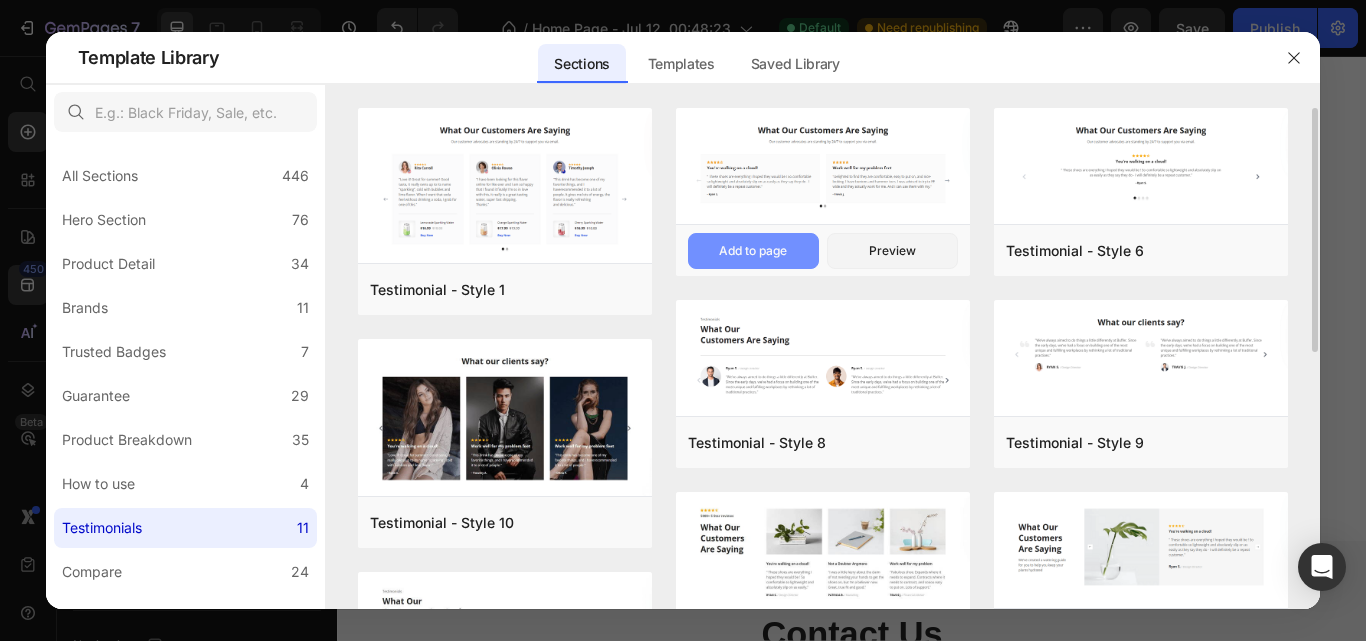 click on "Add to page" at bounding box center (753, 251) 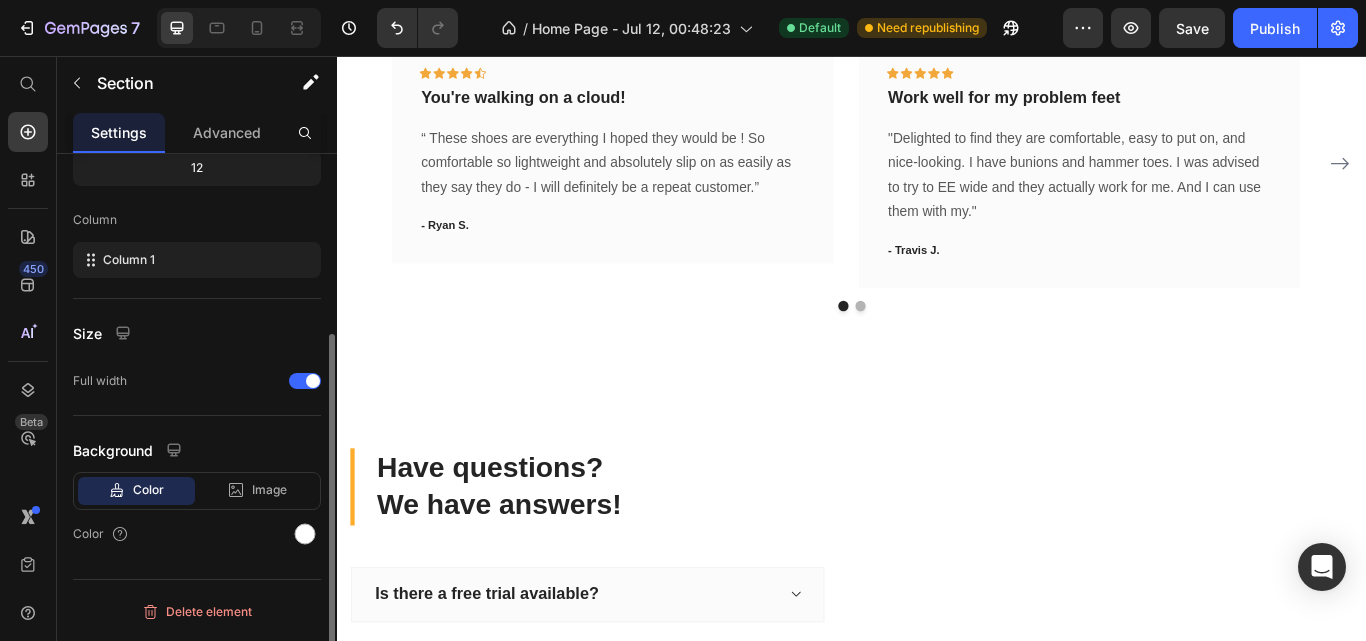 scroll, scrollTop: 0, scrollLeft: 0, axis: both 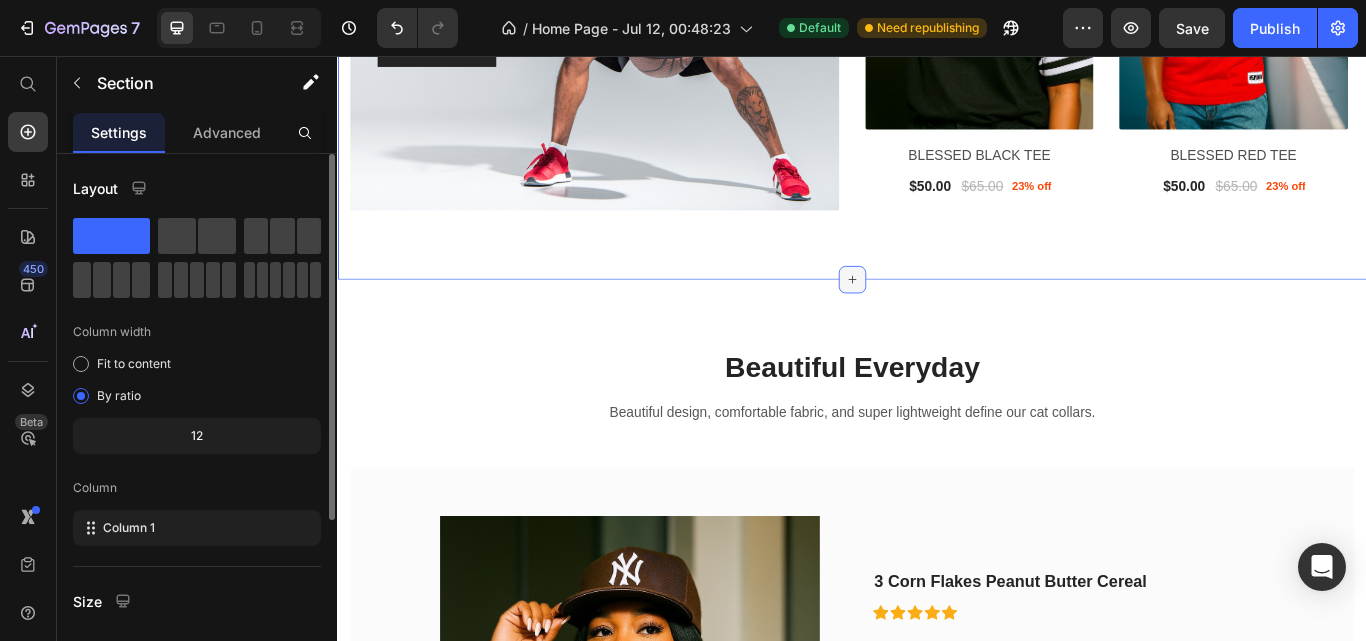click at bounding box center [937, 317] 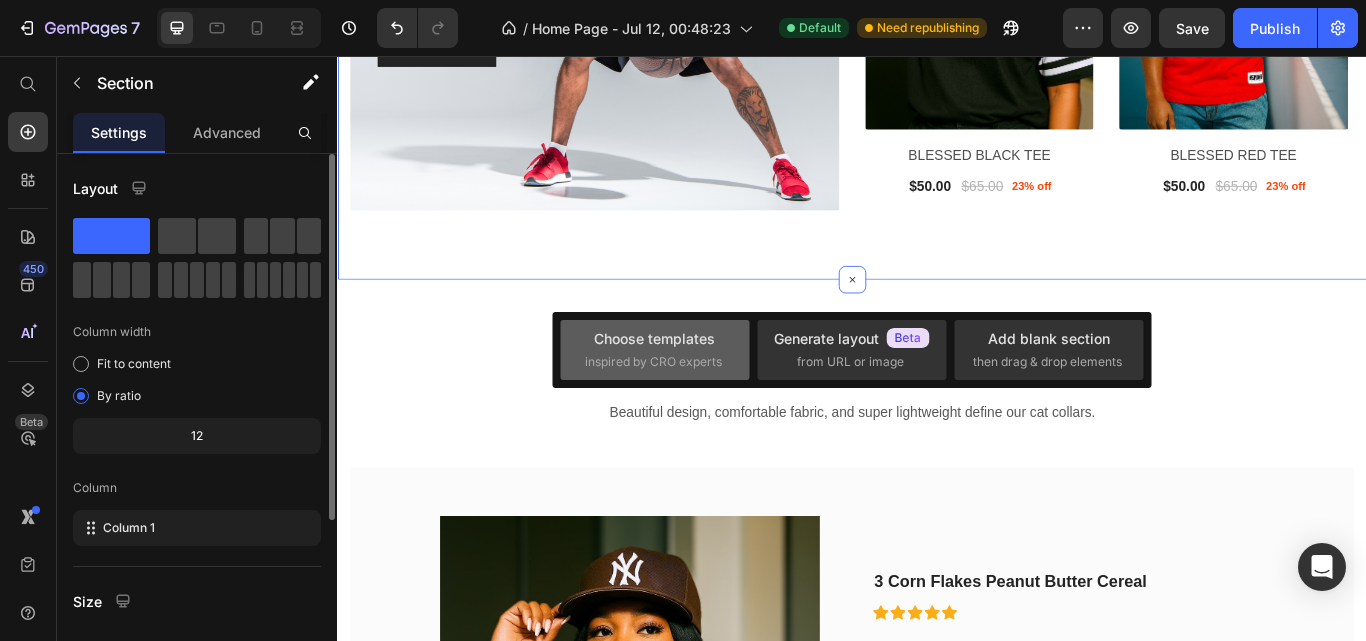 click on "Beautiful Everyday" at bounding box center [937, 420] 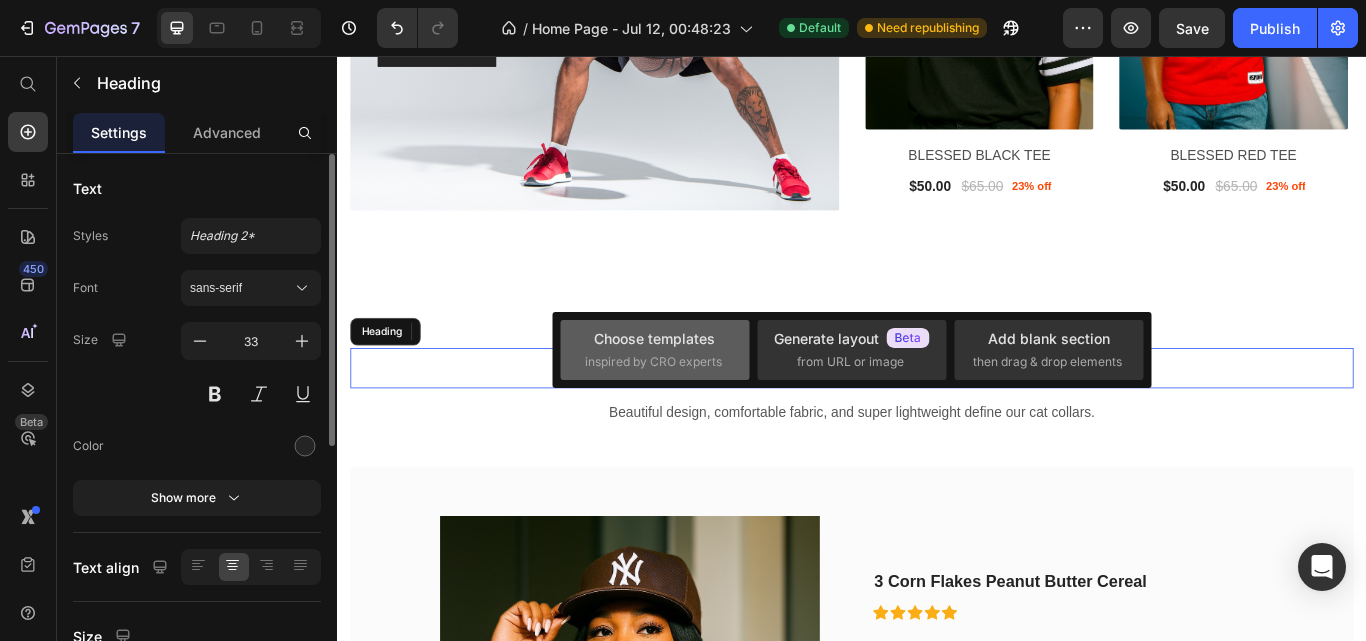 click on "Choose templates  inspired by CRO experts" 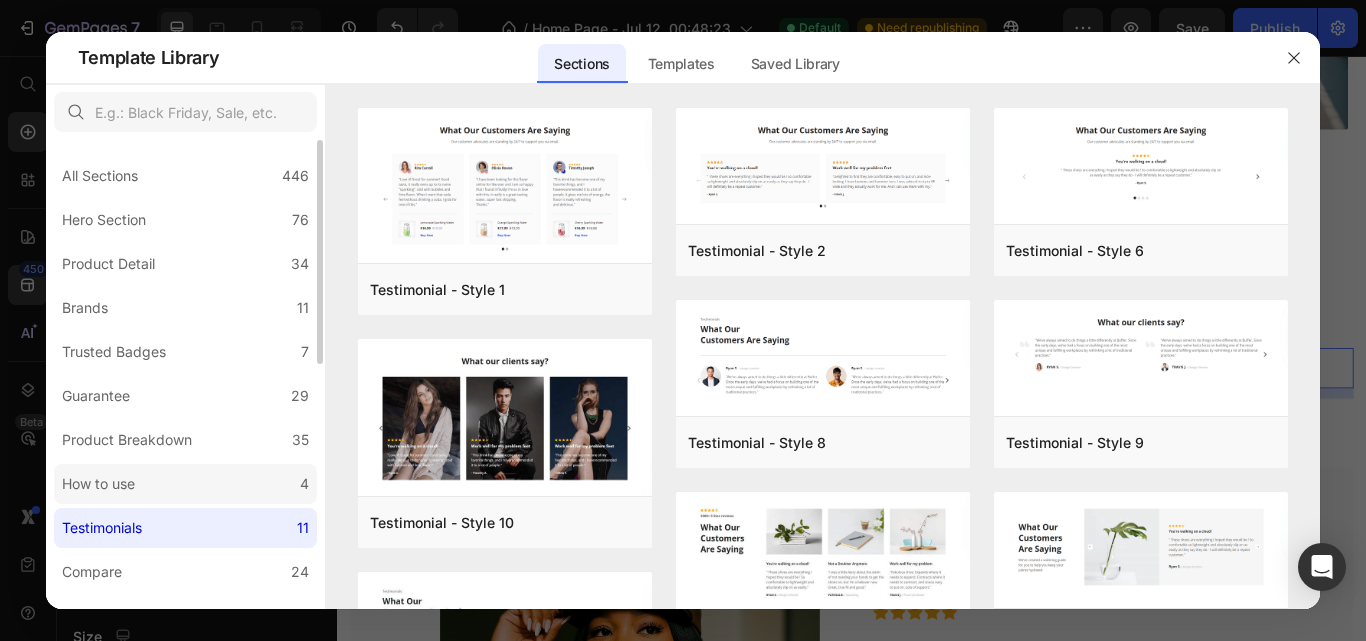 click on "How to use 4" 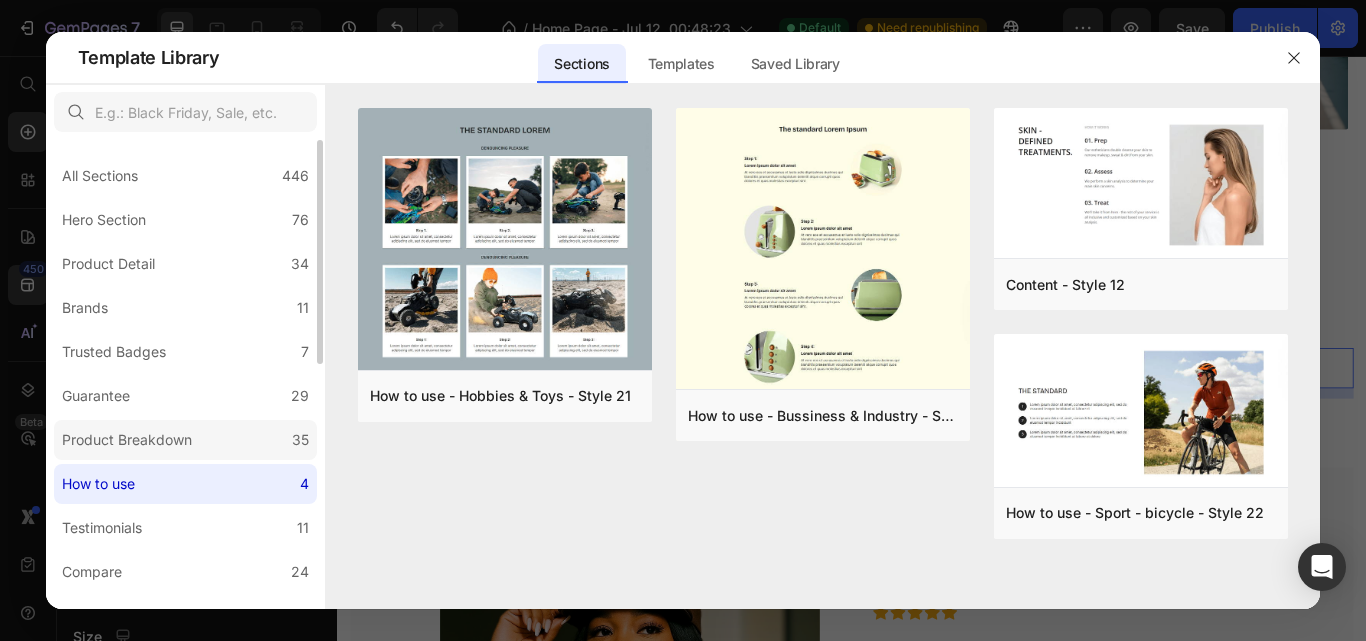 click on "Product Breakdown" at bounding box center (127, 440) 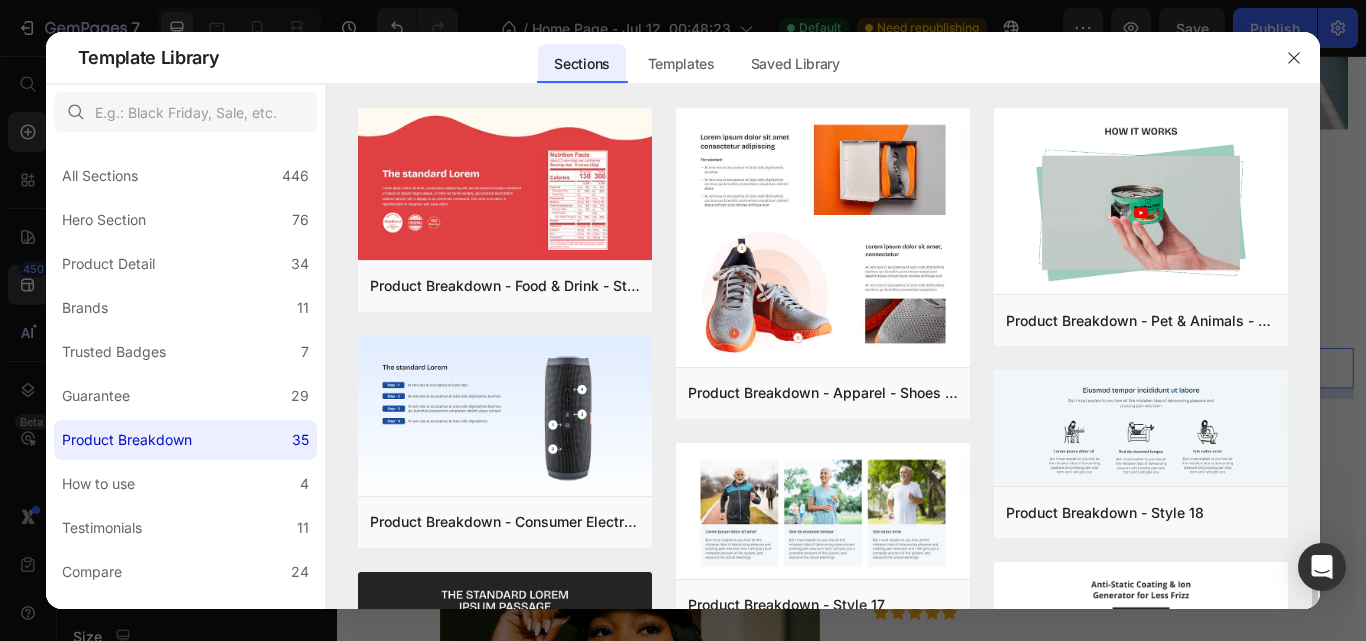 scroll, scrollTop: 385, scrollLeft: 0, axis: vertical 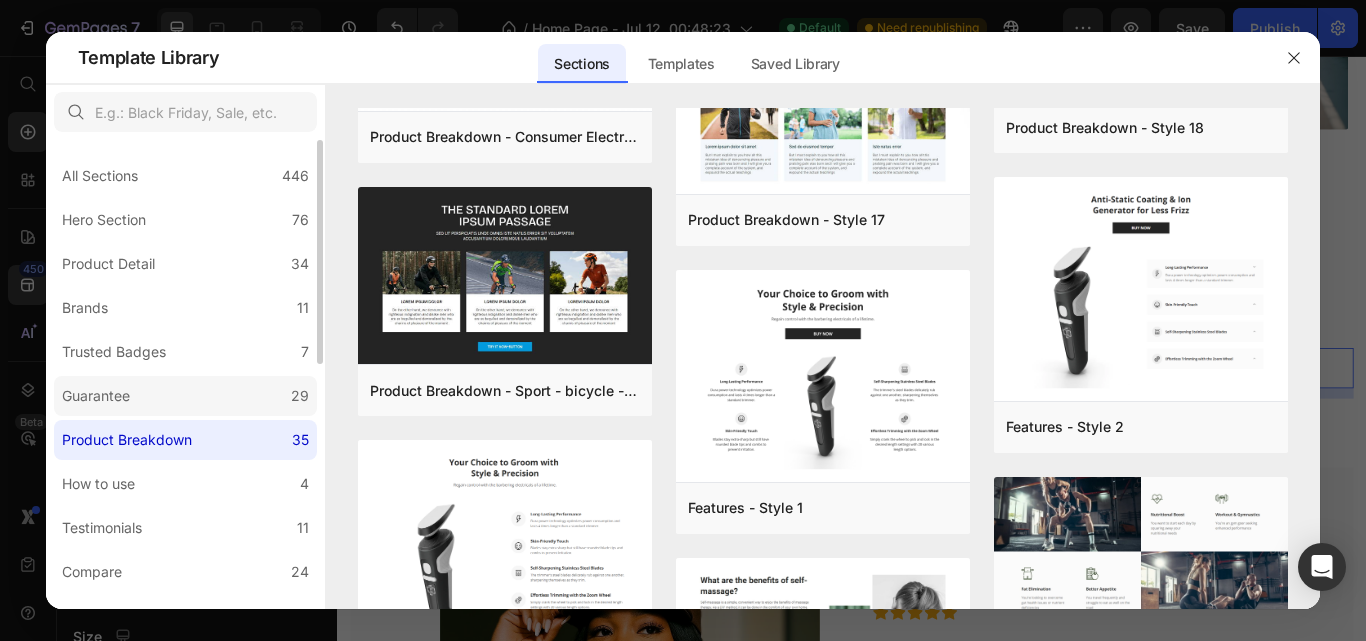 click on "Guarantee 29" 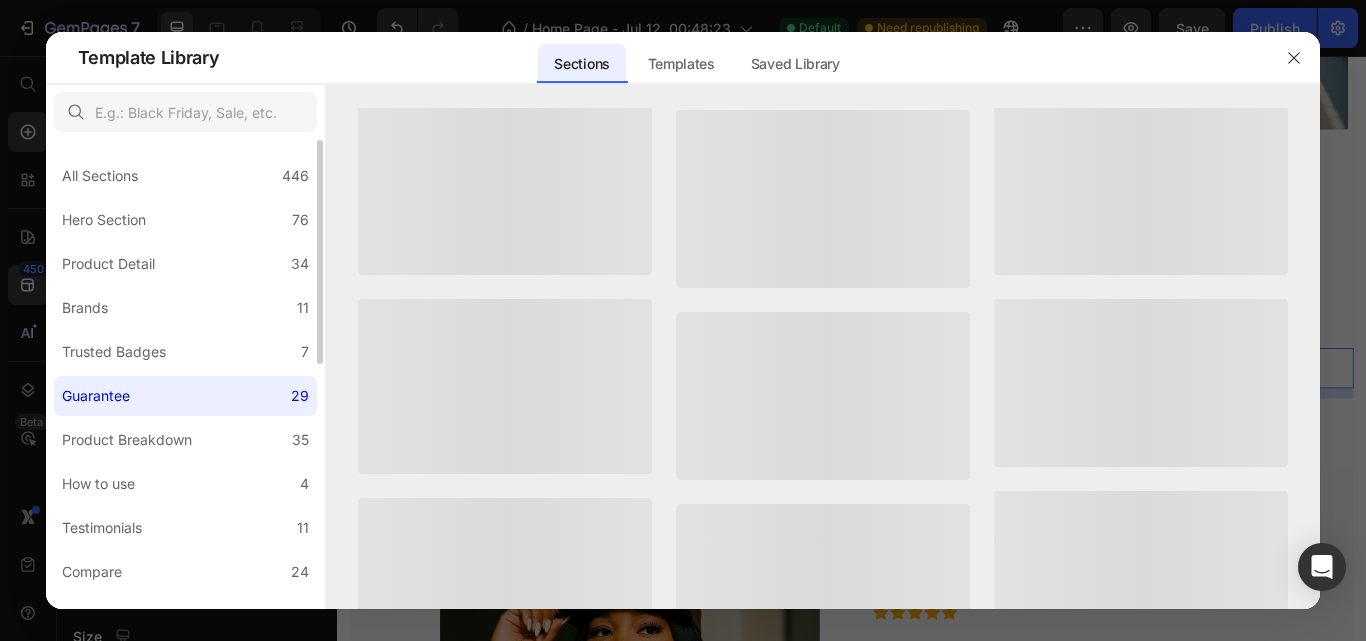 scroll, scrollTop: 0, scrollLeft: 0, axis: both 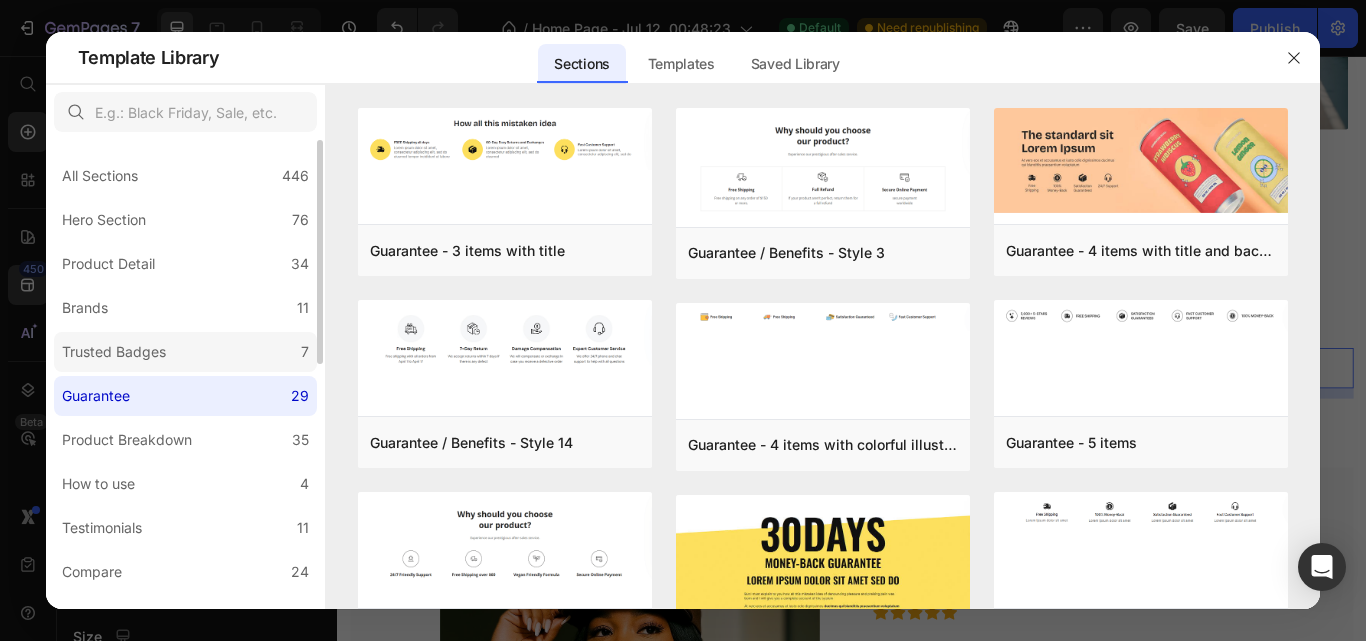click on "Trusted Badges 7" 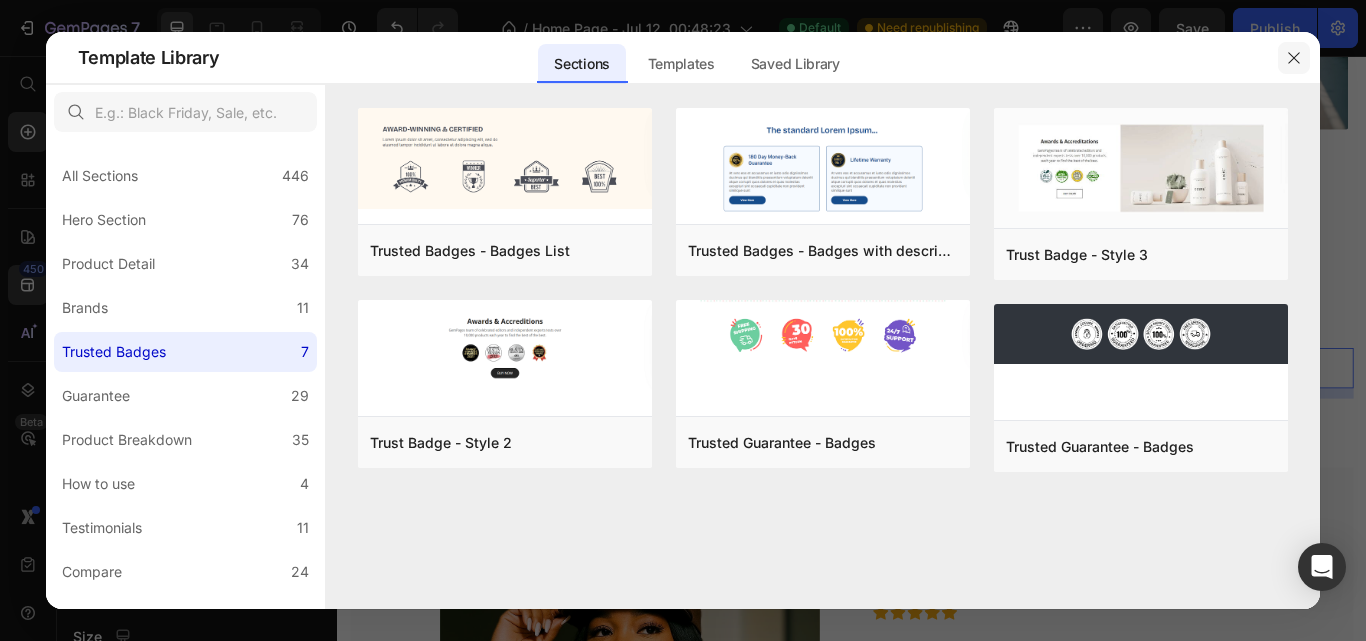 click at bounding box center [1294, 58] 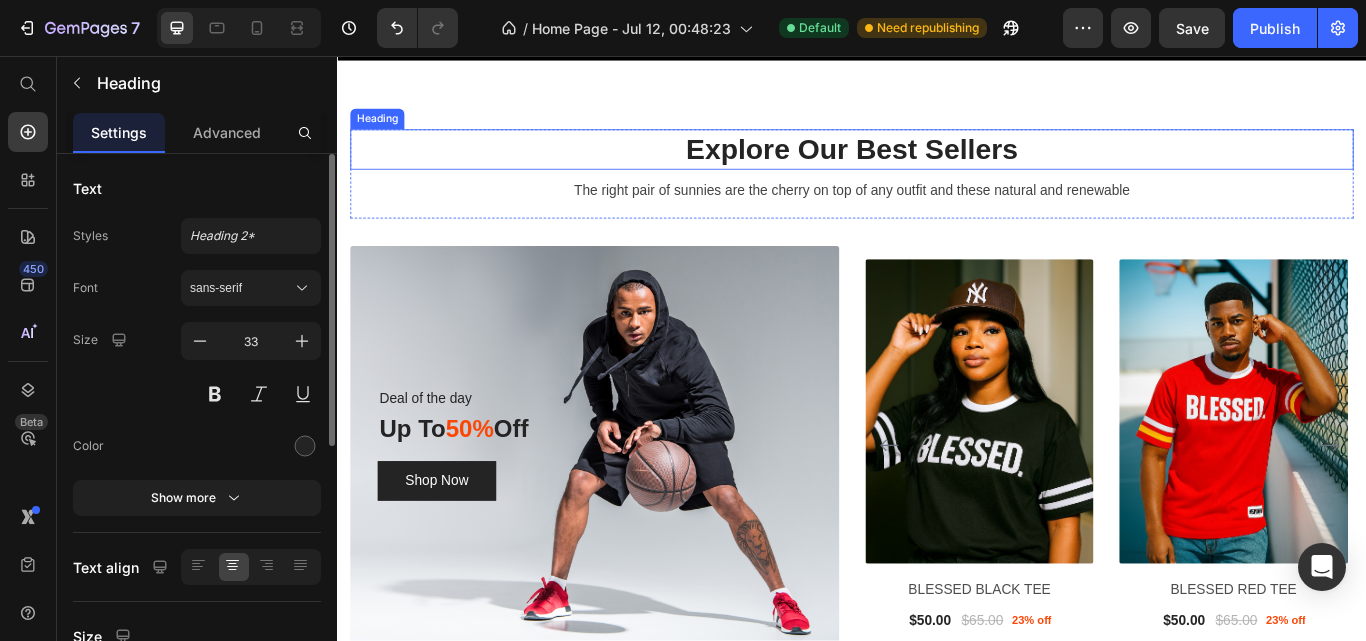 scroll, scrollTop: 1464, scrollLeft: 0, axis: vertical 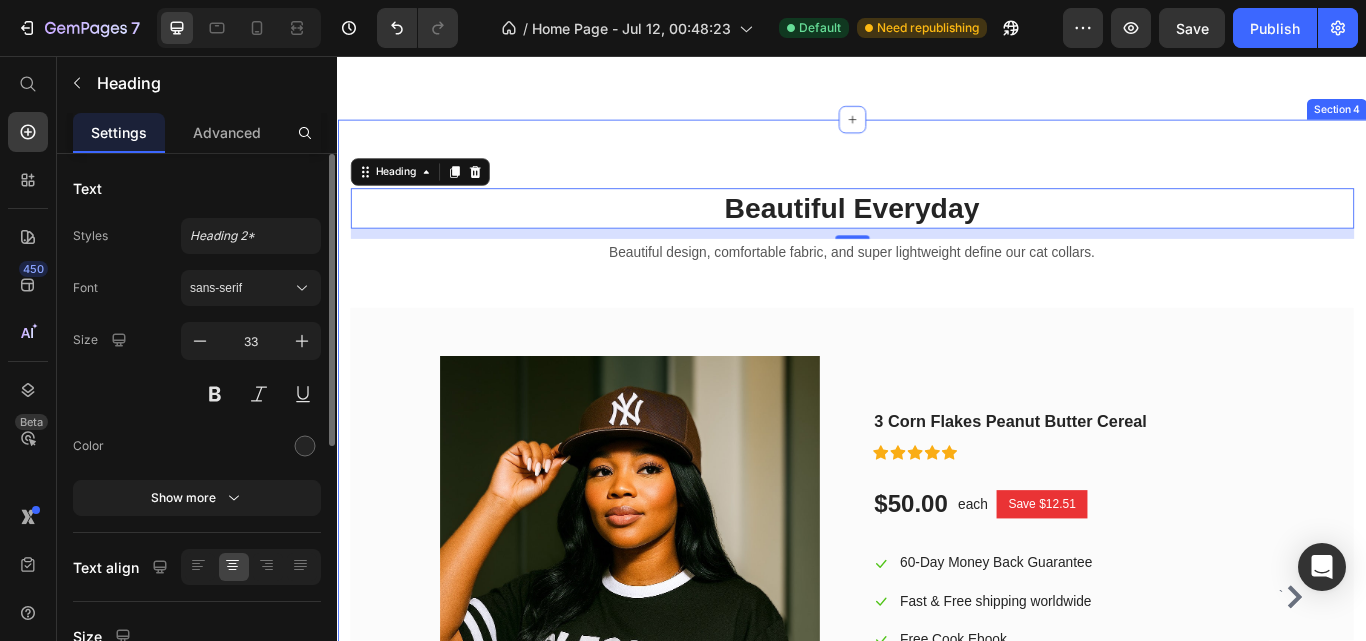 click on "Beautiful Everyday  Heading   12 Beautiful design, comfortable fabric, and super lightweight define our cat collars. Text block Row ` (P) Images & Gallery 3 Corn Flakes Peanut Butter Cereal Heading                Icon                Icon                Icon                Icon                Icon Icon List Hoz $50.00 (P) Price each Text block Save $12.51 Text block Row Row                Icon 60-Day Money Back Guarantee Text block                Icon Fast & Free shipping worldwide Text block                Icon Free Cook Ebook  Text block Icon List Best Choice. Buy Now! (P) Cart Button Image Product (P) Images & Gallery 2 Corn Flakes Peanut Butter Cereal Heading                Icon                Icon                Icon                Icon                Icon Icon List Hoz $50.00 (P) Price each Text block Save $12.51 Text block Row Row                Icon 30-Day Money Back Guarantee Text block                Icon Fast & Free shipping worldwide Text block                Icon Free Cook Ebook  Text block `" at bounding box center (937, 618) 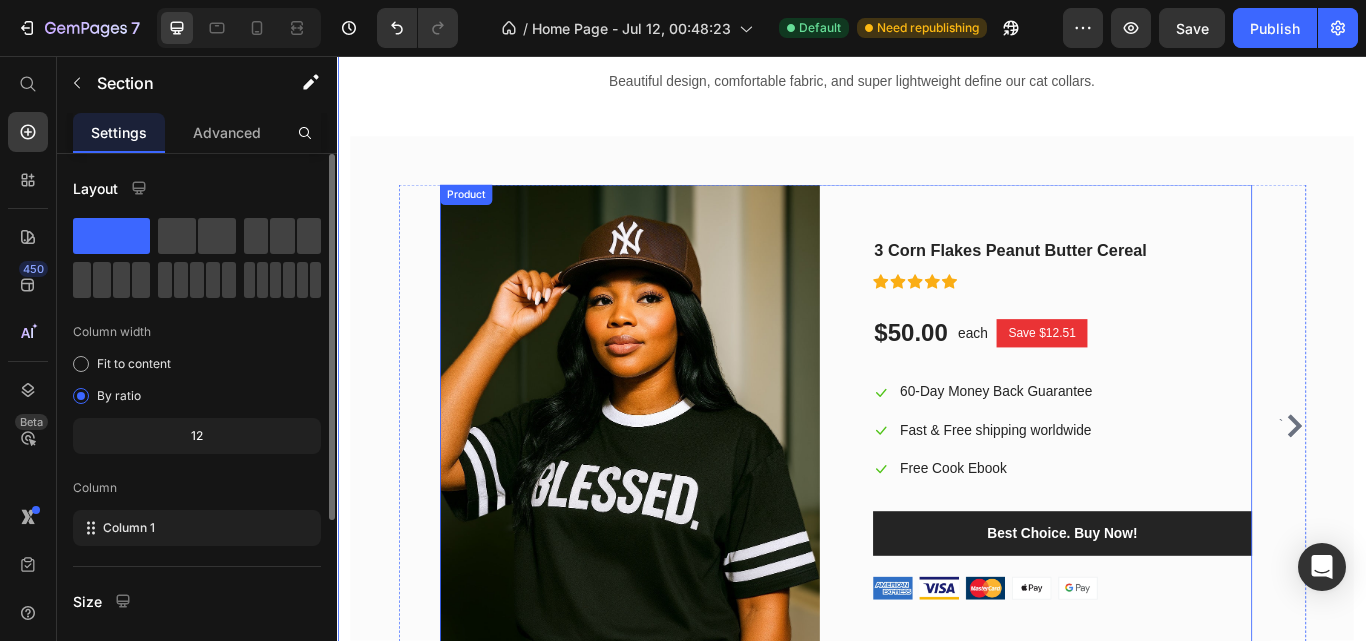 scroll, scrollTop: 1813, scrollLeft: 0, axis: vertical 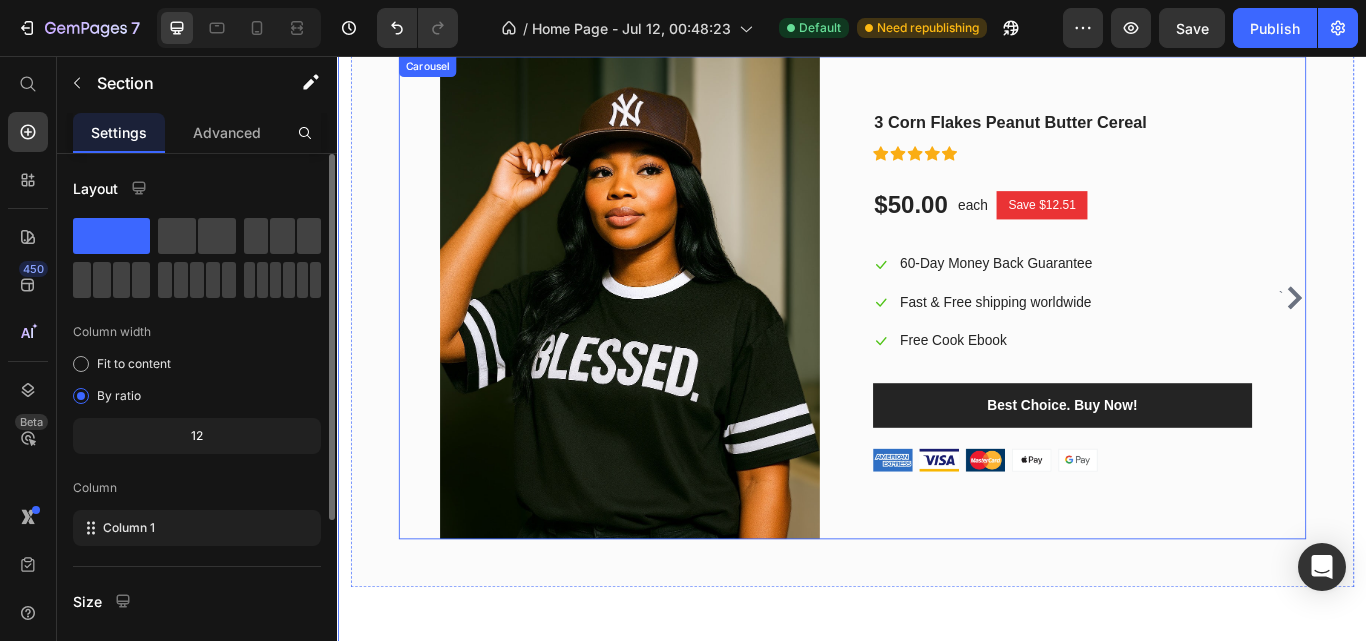 click on "`" at bounding box center [1450, 339] 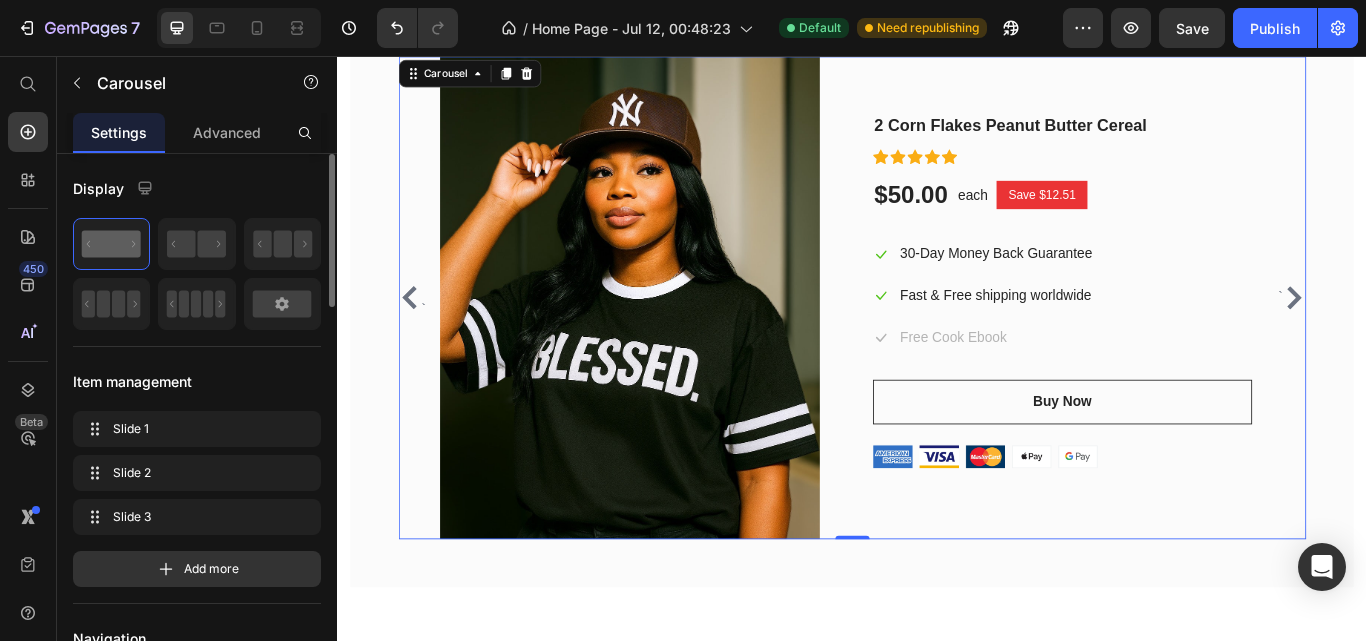 click 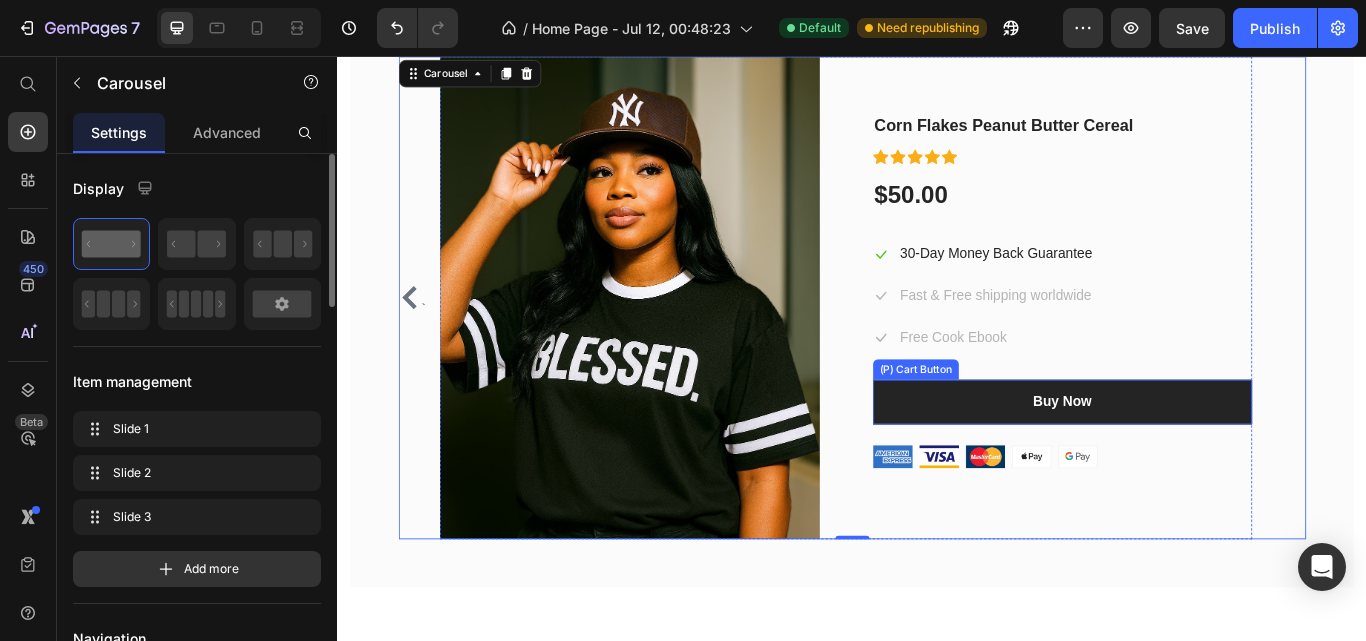 click on "Buy Now" at bounding box center [1182, 460] 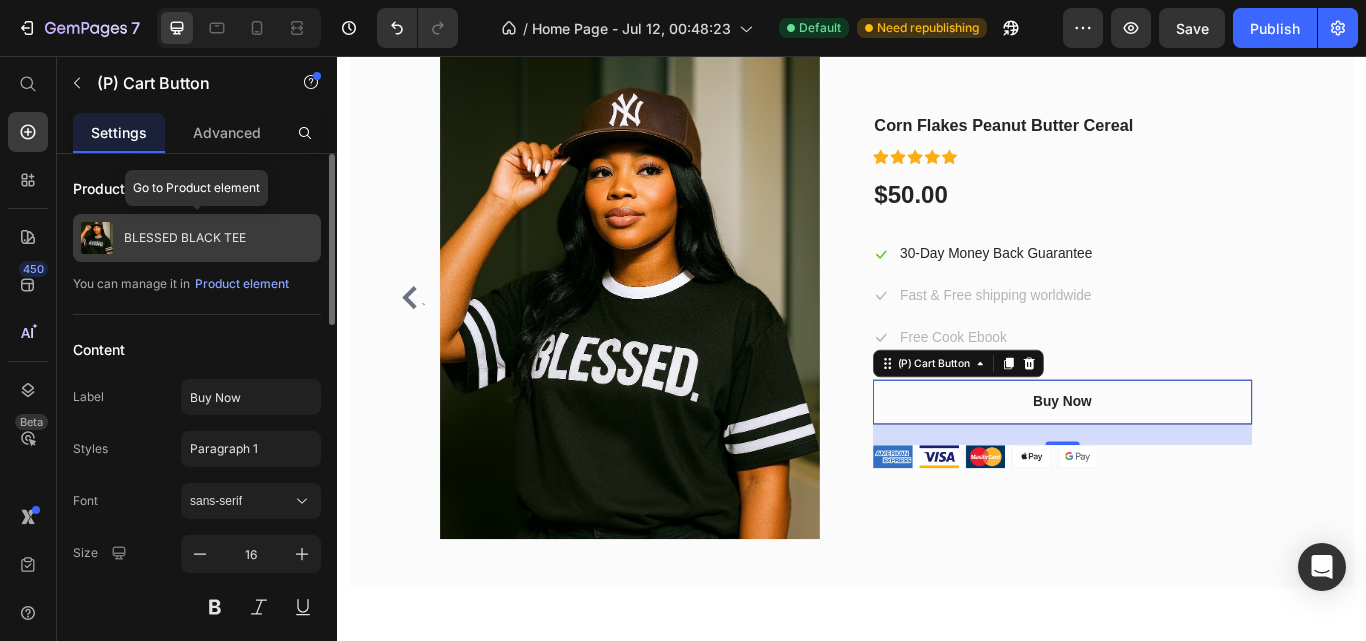 click on "BLESSED BLACK TEE" at bounding box center [185, 238] 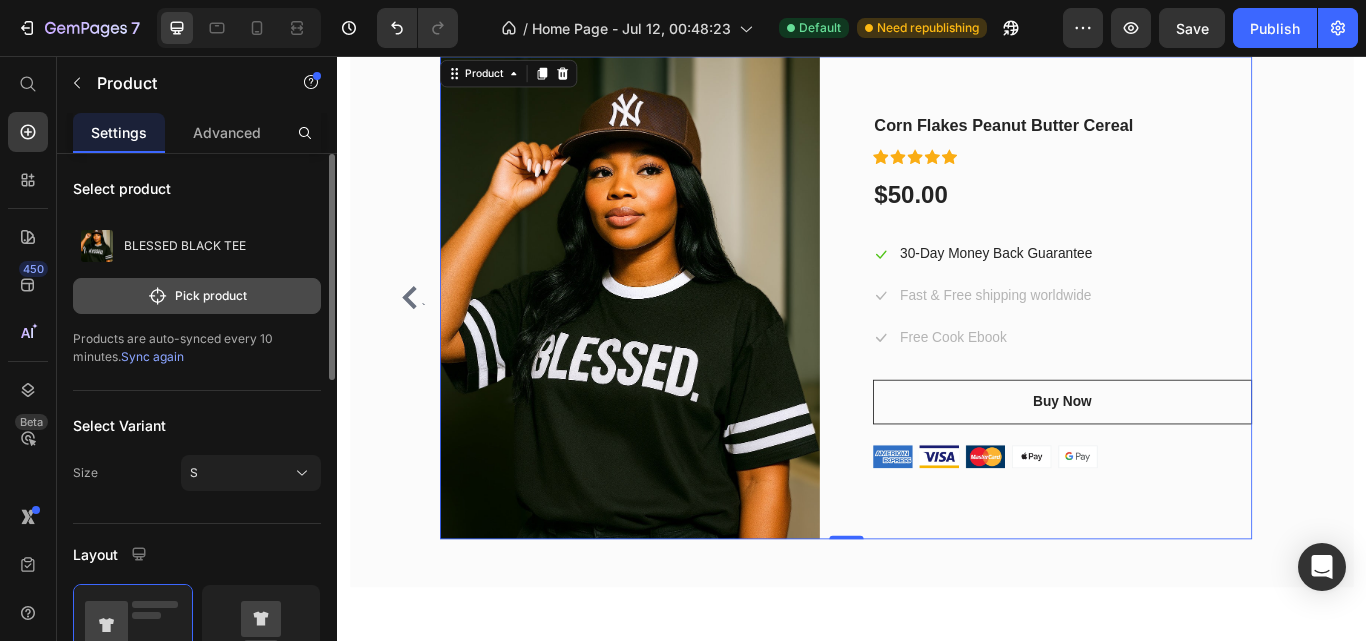 click on "Pick product" 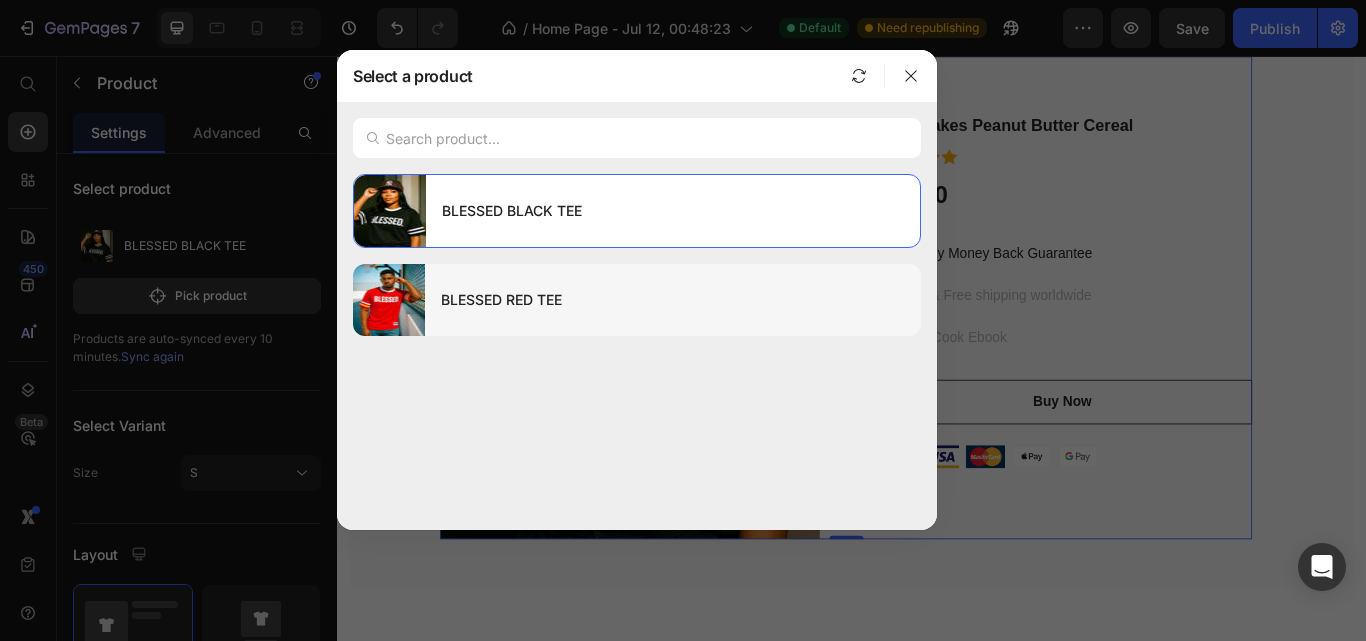 click at bounding box center (389, 300) 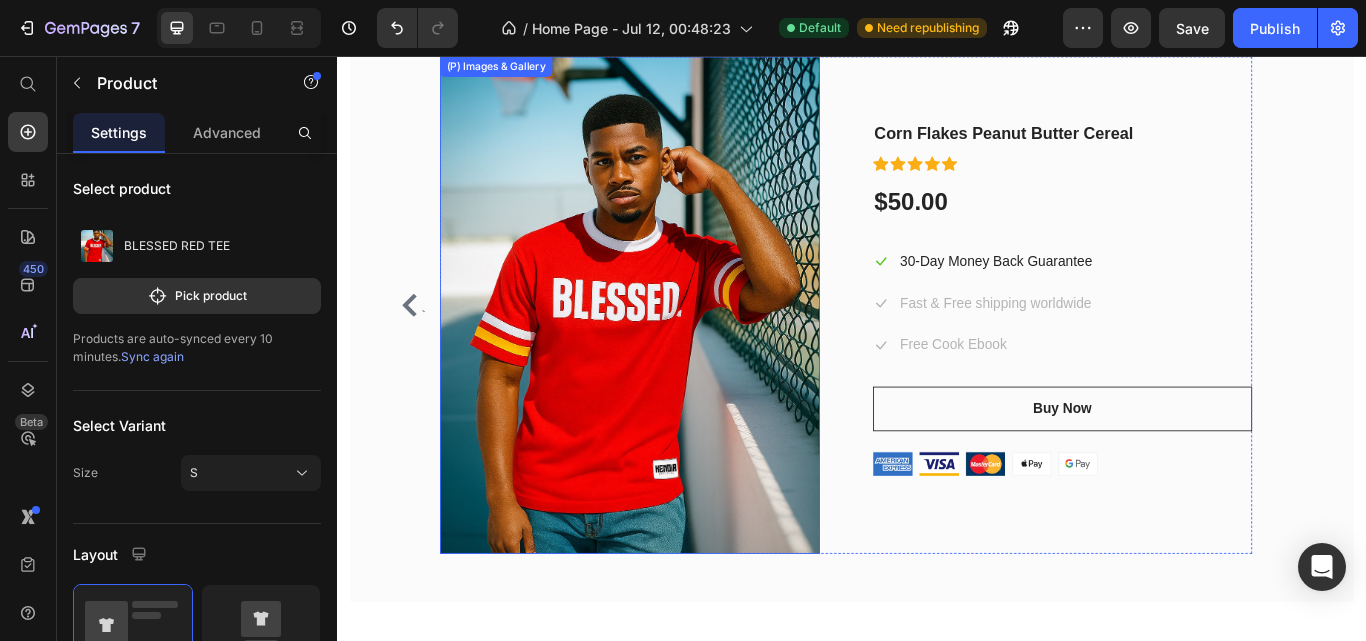 scroll, scrollTop: 1726, scrollLeft: 0, axis: vertical 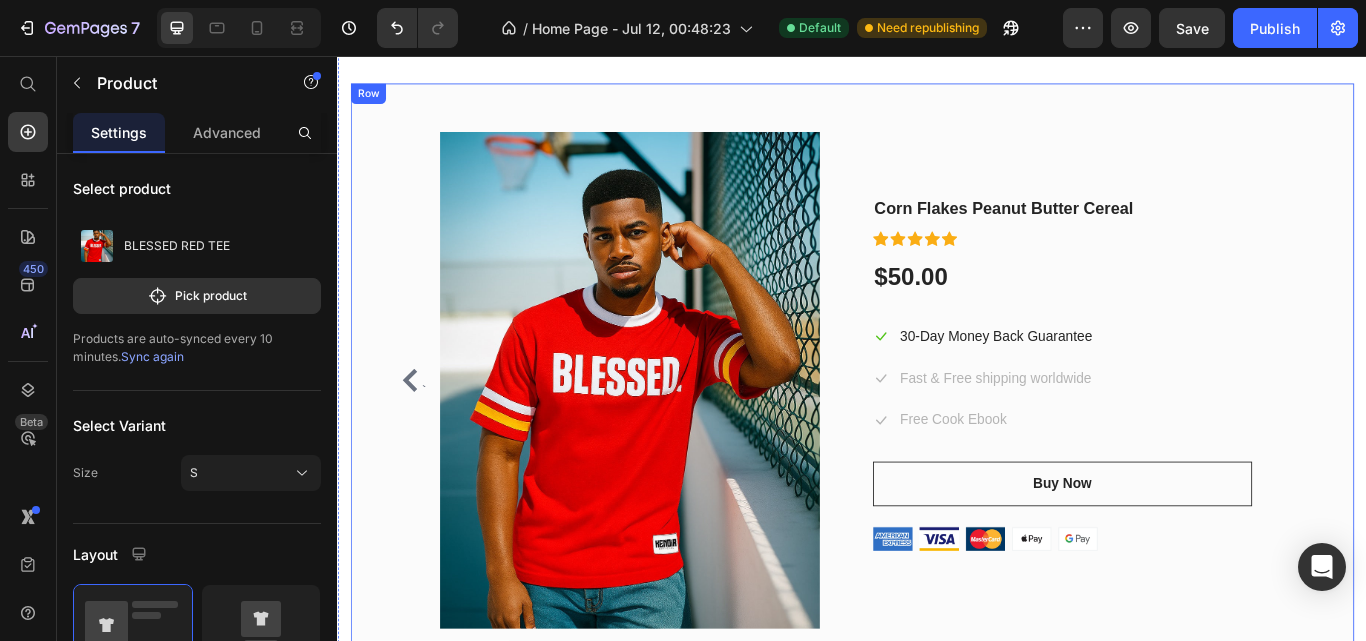 click on "` (P) Images & Gallery 3 Corn Flakes Peanut Butter Cereal Heading                Icon                Icon                Icon                Icon                Icon Icon List Hoz $50.00 (P) Price each Text block Save $12.51 Text block Row Row                Icon 60-Day Money Back Guarantee Text block                Icon Fast & Free shipping worldwide Text block                Icon Free Cook Ebook  Text block Icon List Best Choice. Buy Now! (P) Cart Button Image Product (P) Images & Gallery 2 Corn Flakes Peanut Butter Cereal Heading                Icon                Icon                Icon                Icon                Icon Icon List Hoz $50.00 (P) Price each Text block Save $12.51 Text block Row Row                Icon 30-Day Money Back Guarantee Text block                Icon Fast & Free shipping worldwide Text block                Icon Free Cook Ebook  Text block Icon List Buy Now (P) Cart Button Image Product (P) Images & Gallery Corn Flakes Peanut Butter Cereal Heading                Icon Icon `" at bounding box center [937, 433] 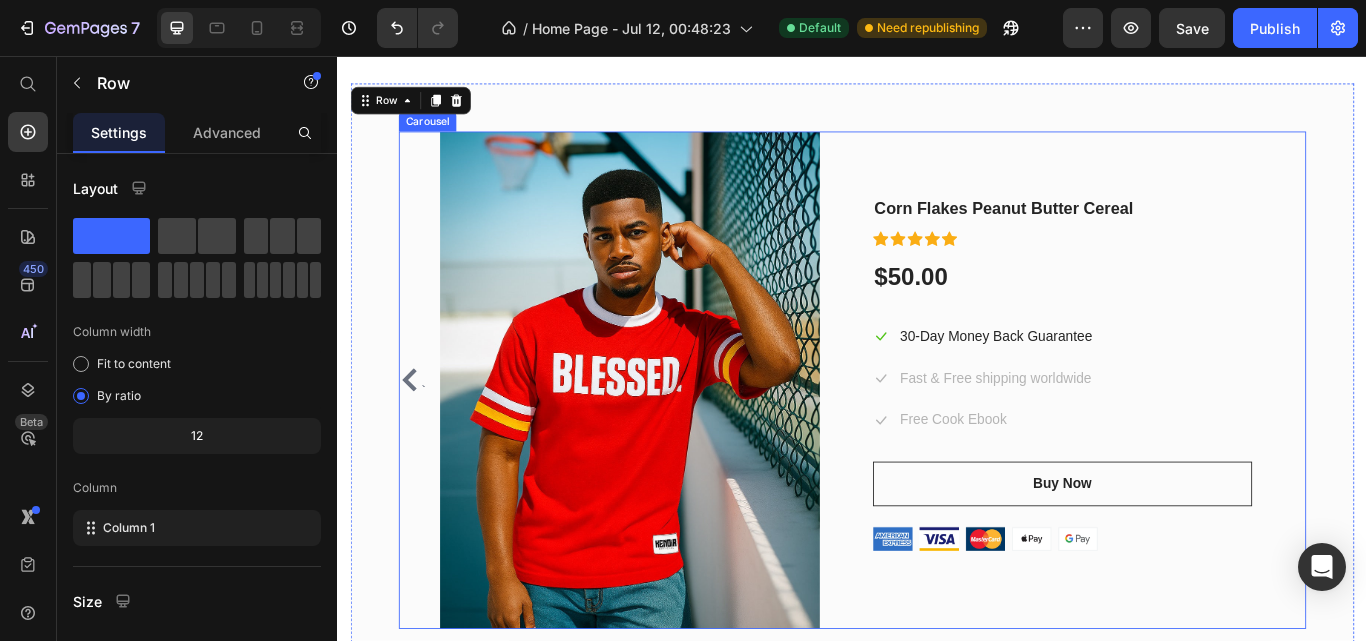 click on "` (P) Images & Gallery 3 Corn Flakes Peanut Butter Cereal Heading                Icon                Icon                Icon                Icon                Icon Icon List Hoz $50.00 (P) Price each Text block Save $12.51 Text block Row Row                Icon 60-Day Money Back Guarantee Text block                Icon Fast & Free shipping worldwide Text block                Icon Free Cook Ebook  Text block Icon List Best Choice. Buy Now! (P) Cart Button Image Product (P) Images & Gallery 2 Corn Flakes Peanut Butter Cereal Heading                Icon                Icon                Icon                Icon                Icon Icon List Hoz $50.00 (P) Price each Text block Save $12.51 Text block Row Row                Icon 30-Day Money Back Guarantee Text block                Icon Fast & Free shipping worldwide Text block                Icon Free Cook Ebook  Text block Icon List Buy Now (P) Cart Button Image Product (P) Images & Gallery Corn Flakes Peanut Butter Cereal Heading                Icon Icon `" at bounding box center [937, 433] 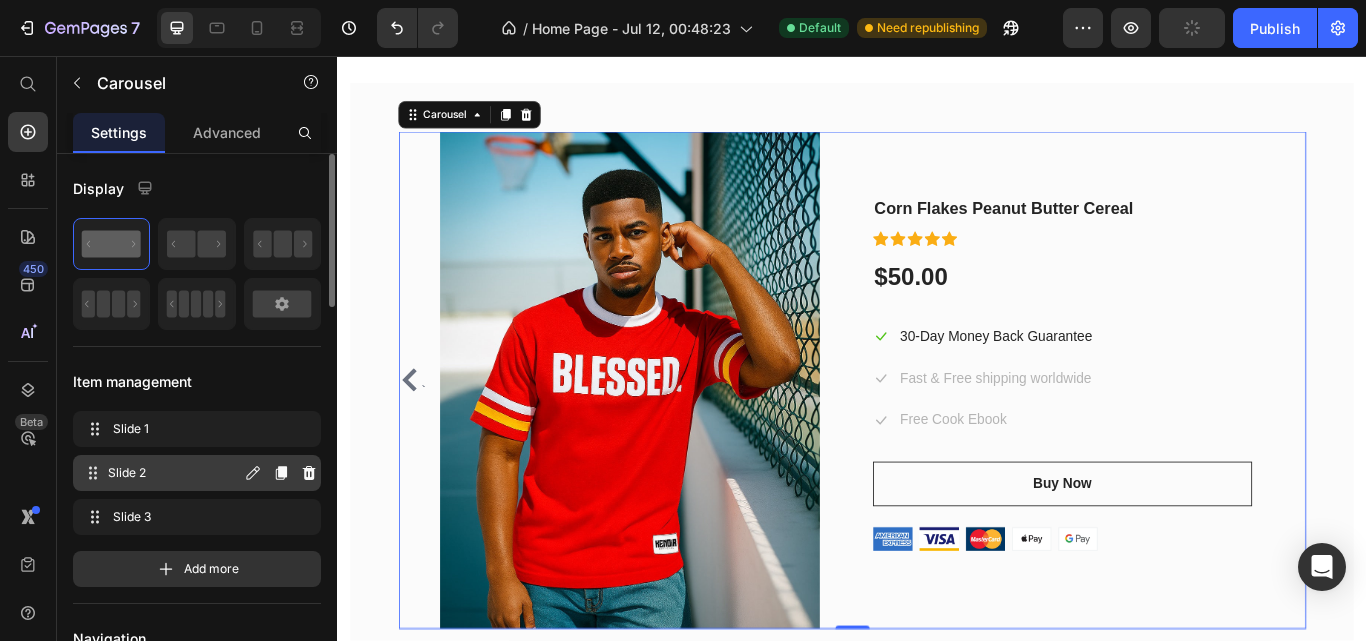 click on "Slide 2" at bounding box center [174, 473] 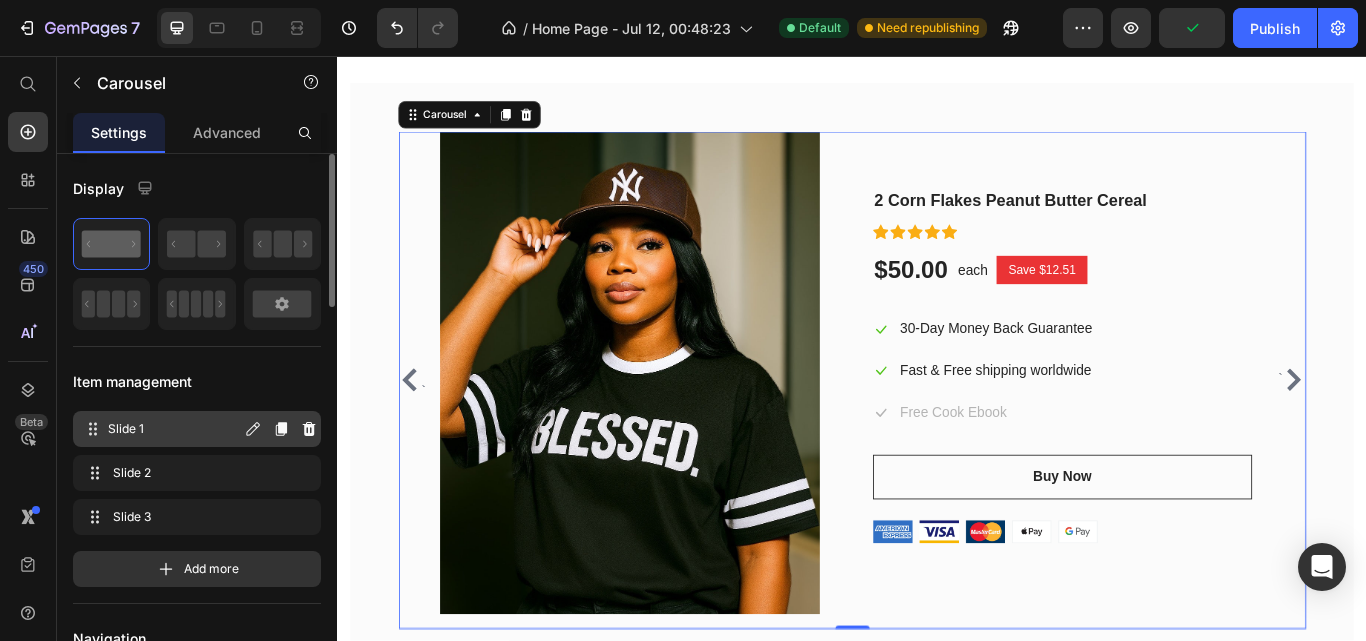 click on "Slide 1 Slide 1" at bounding box center [161, 429] 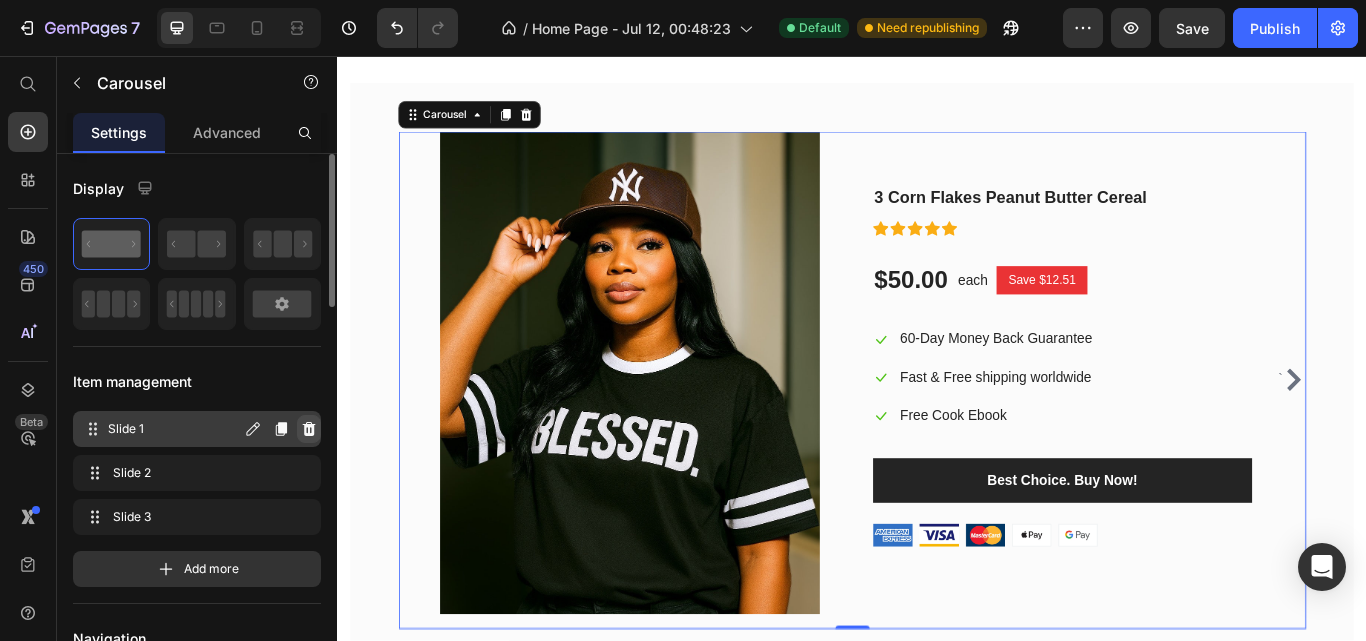 click 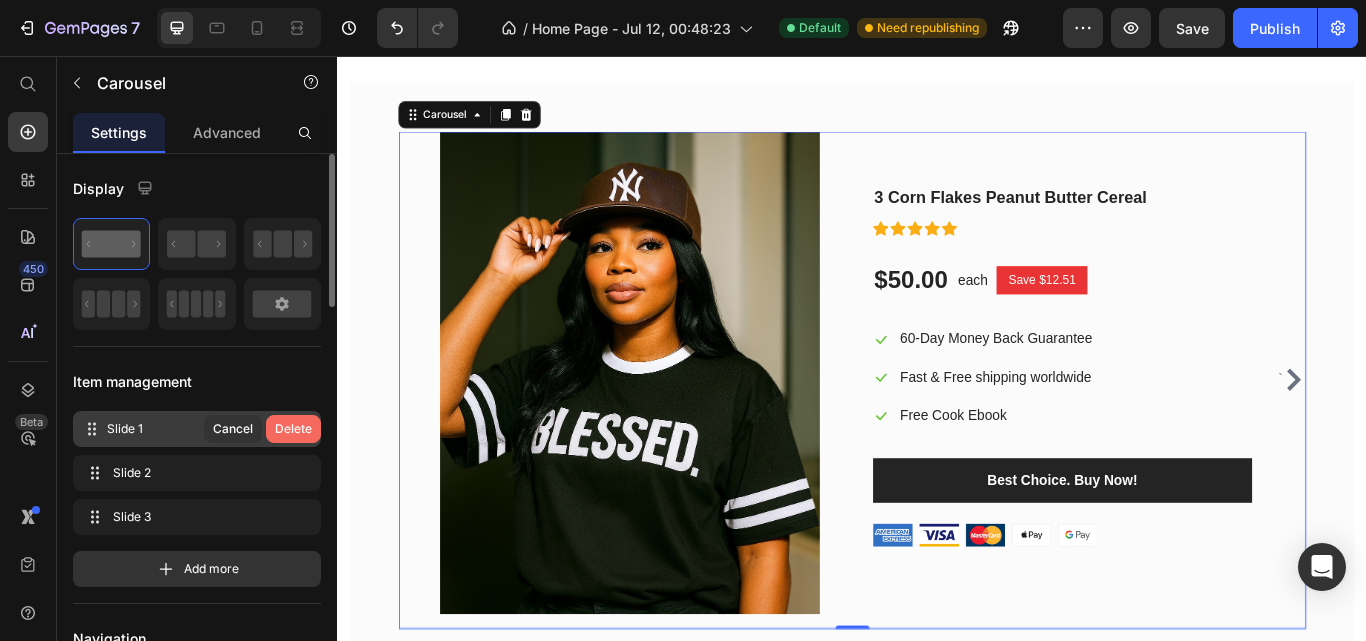 click on "Delete" at bounding box center (293, 429) 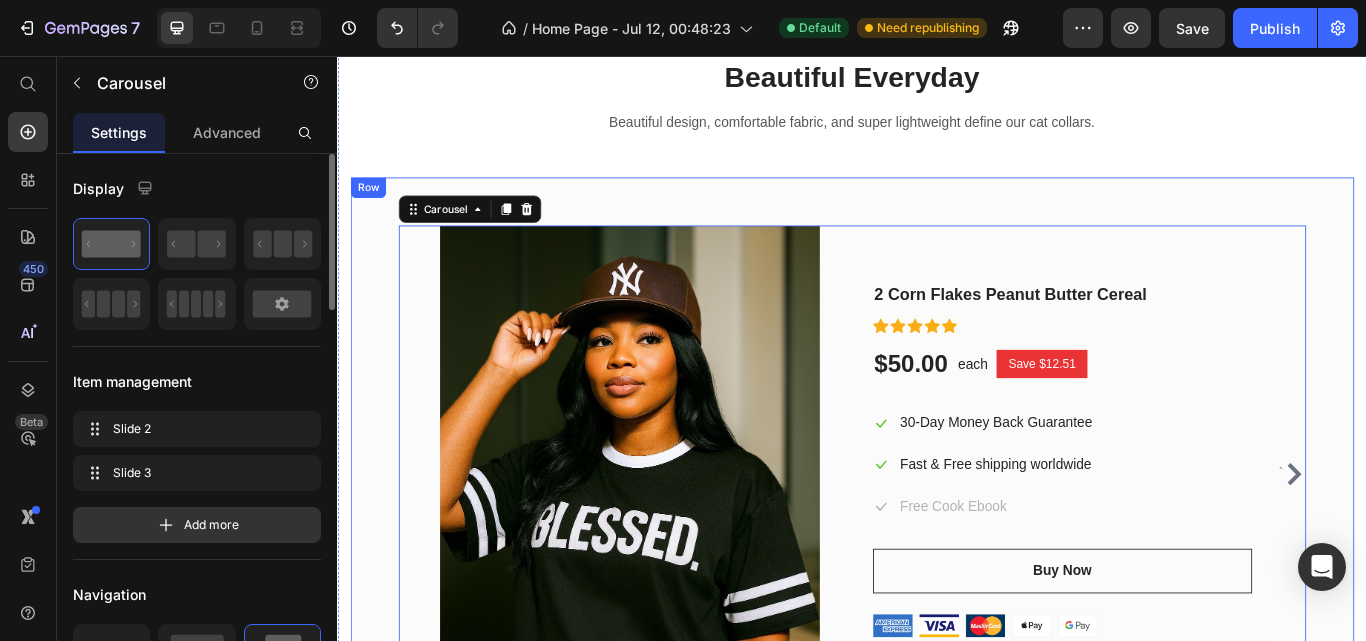 scroll, scrollTop: 1377, scrollLeft: 0, axis: vertical 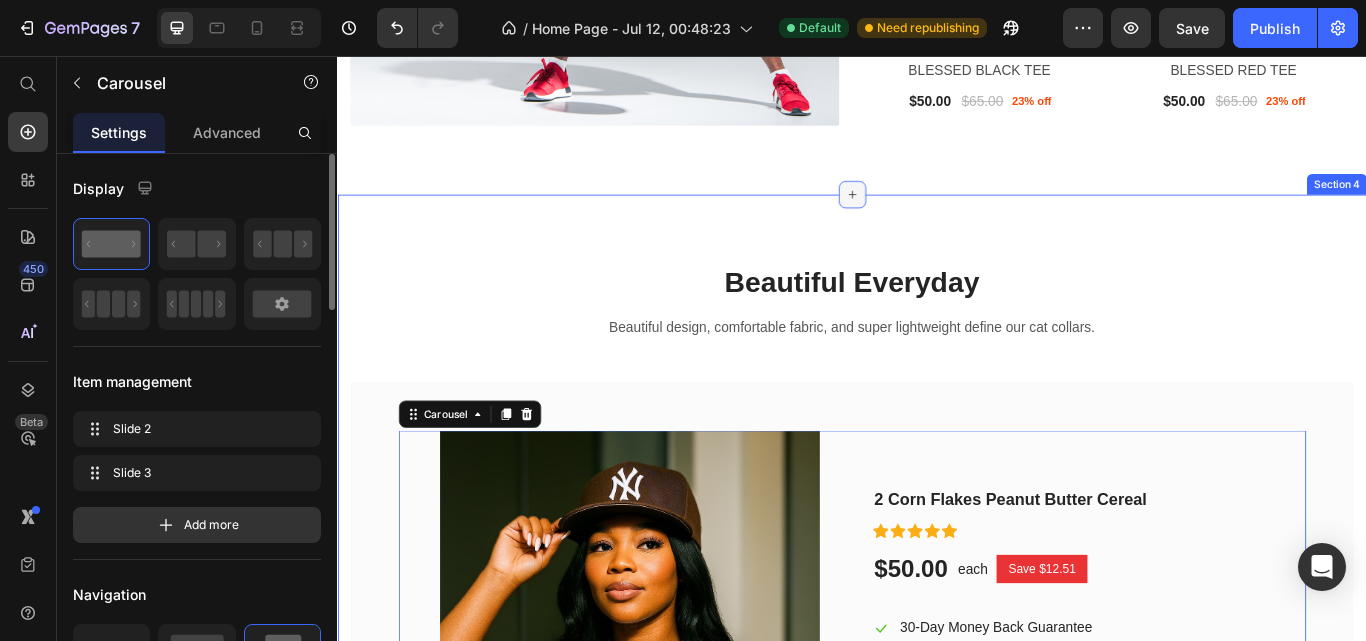 click at bounding box center [937, 218] 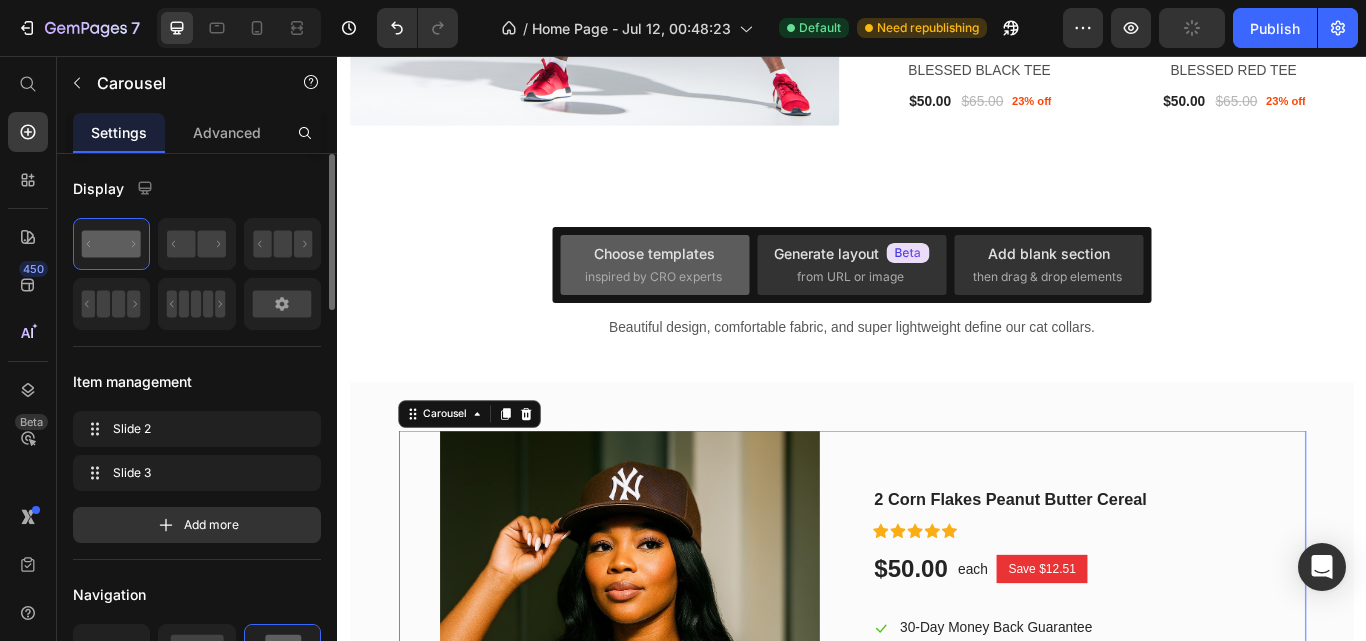 click on "inspired by CRO experts" at bounding box center [653, 277] 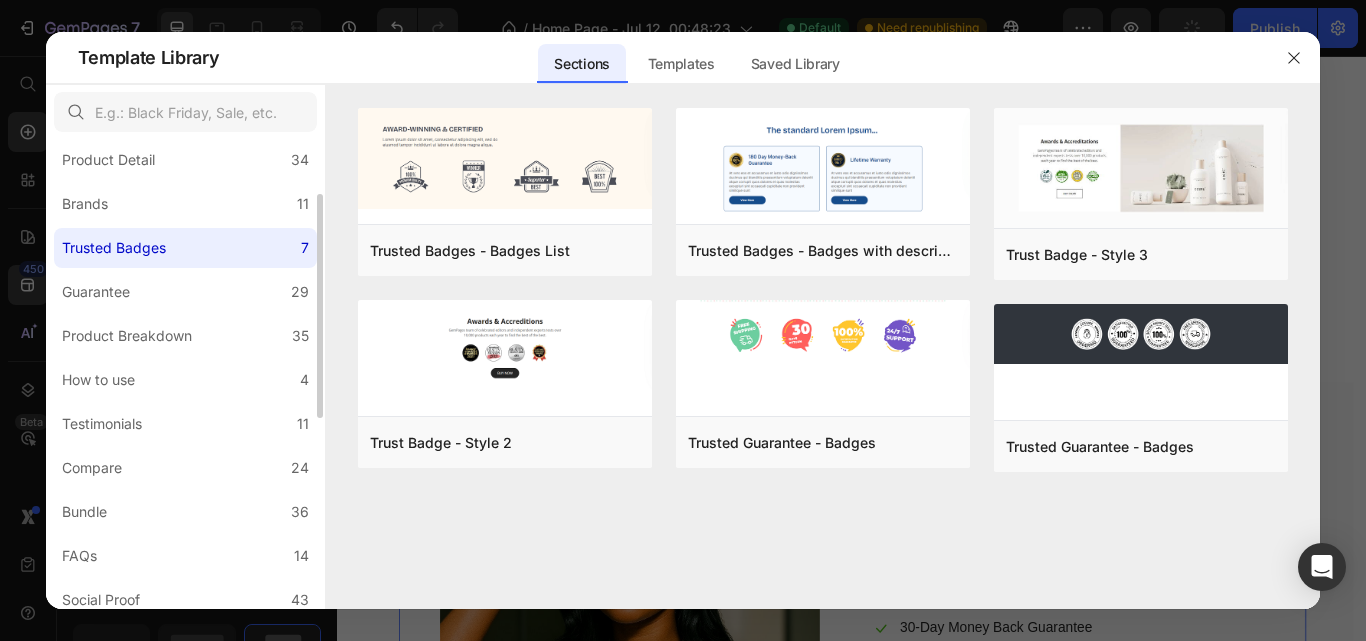 scroll, scrollTop: 107, scrollLeft: 0, axis: vertical 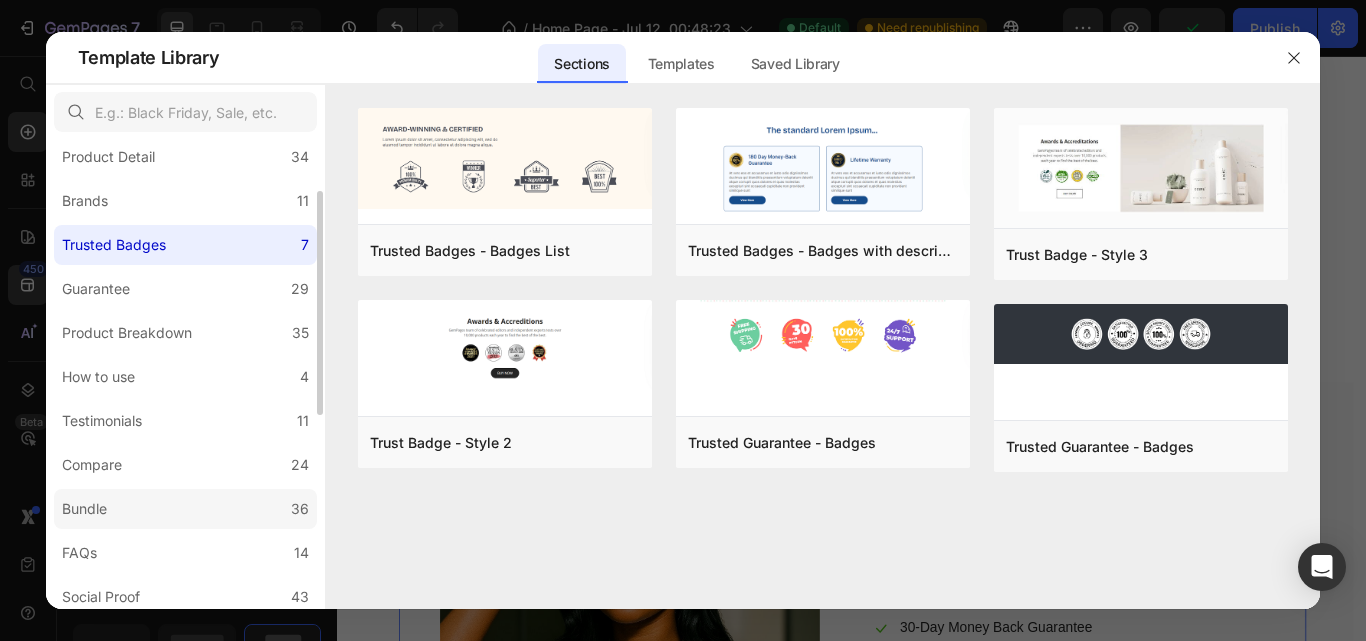 click on "Bundle 36" 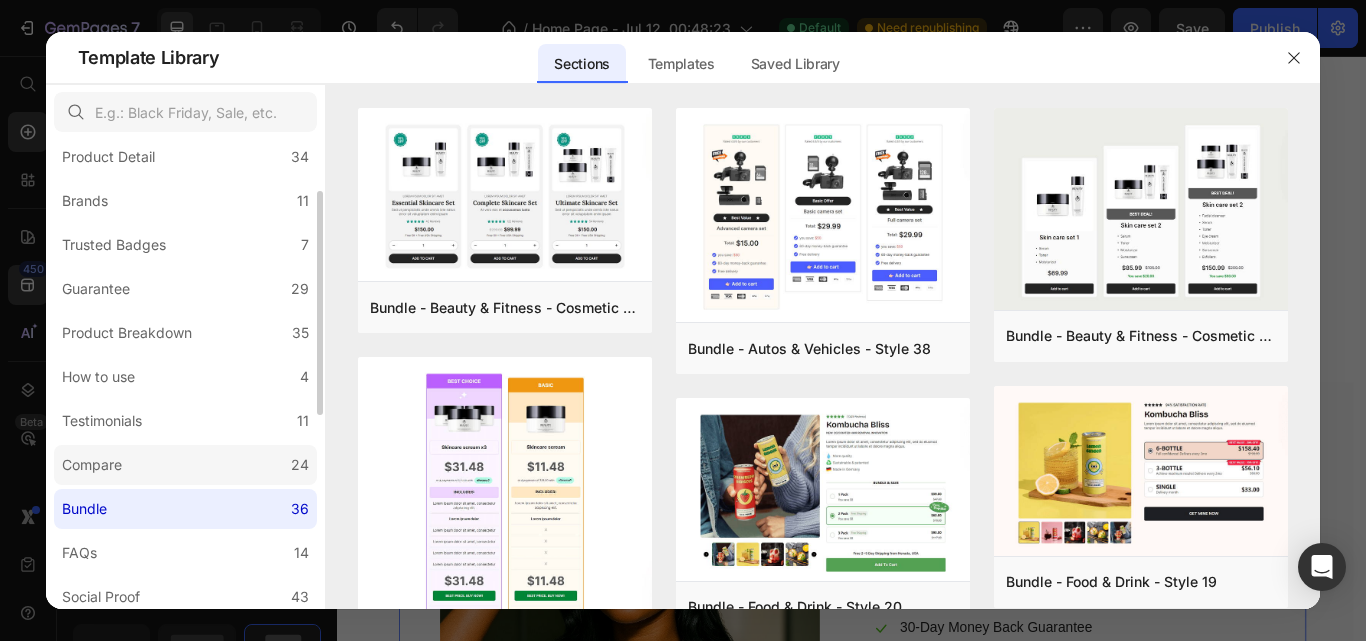 scroll, scrollTop: 238, scrollLeft: 0, axis: vertical 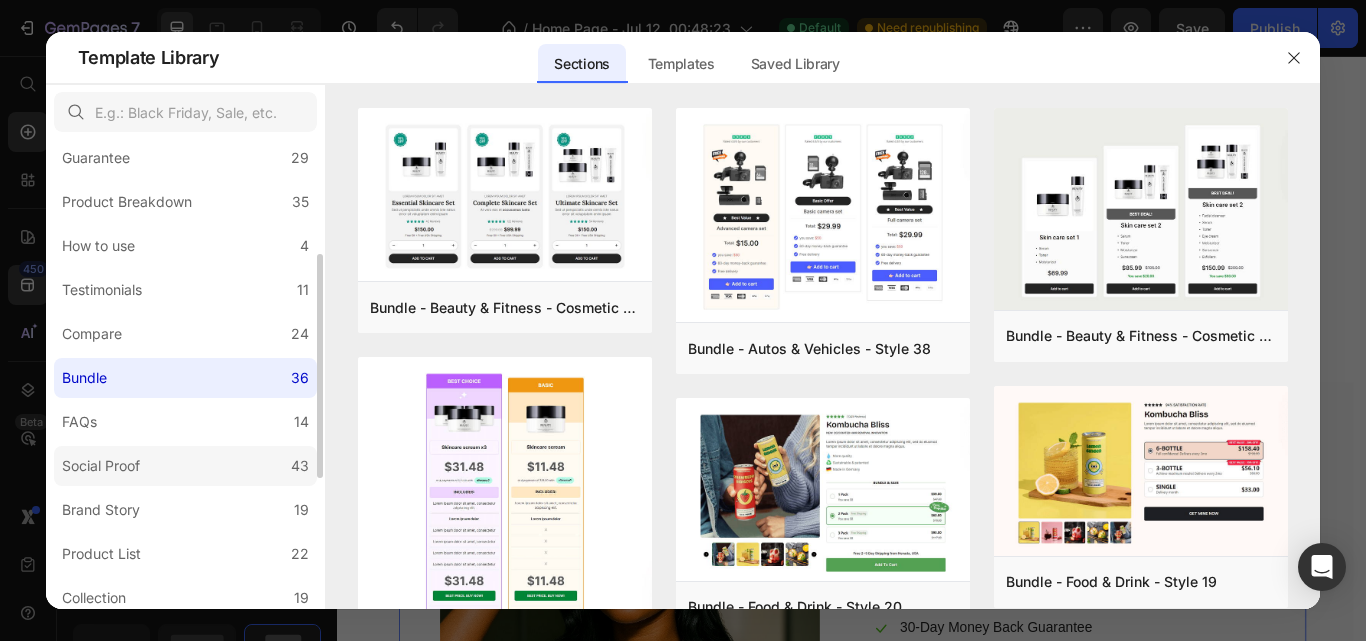click on "Social Proof 43" 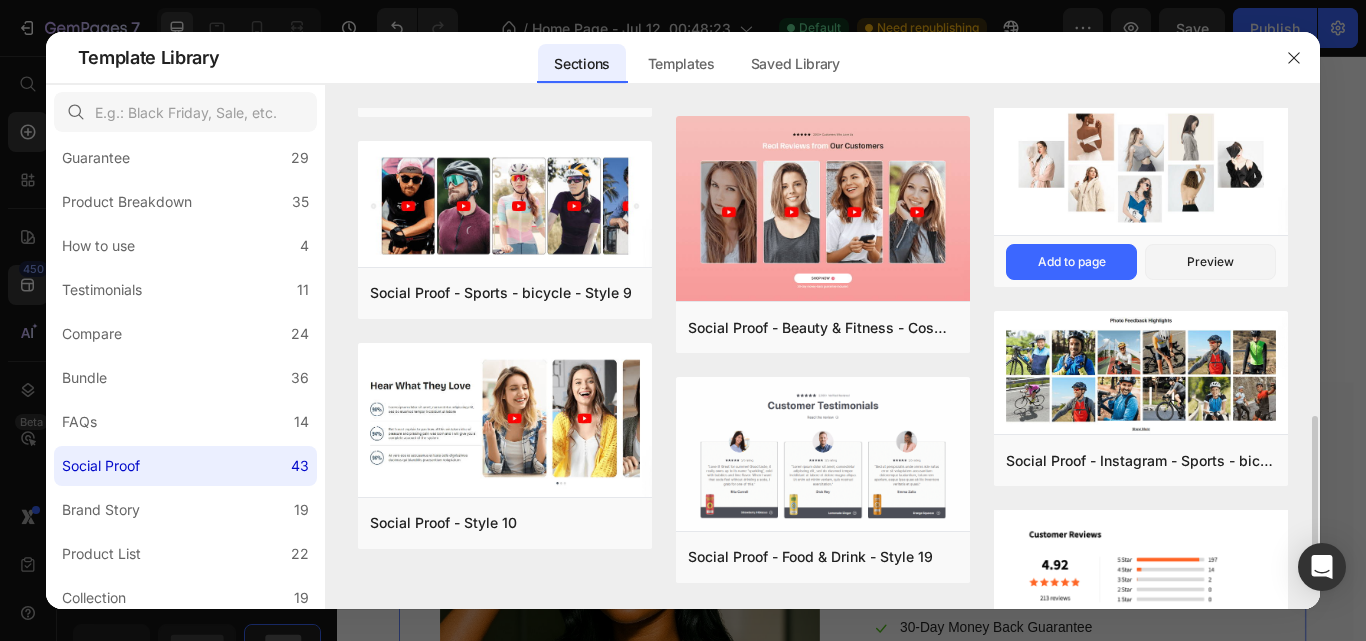 scroll, scrollTop: 883, scrollLeft: 0, axis: vertical 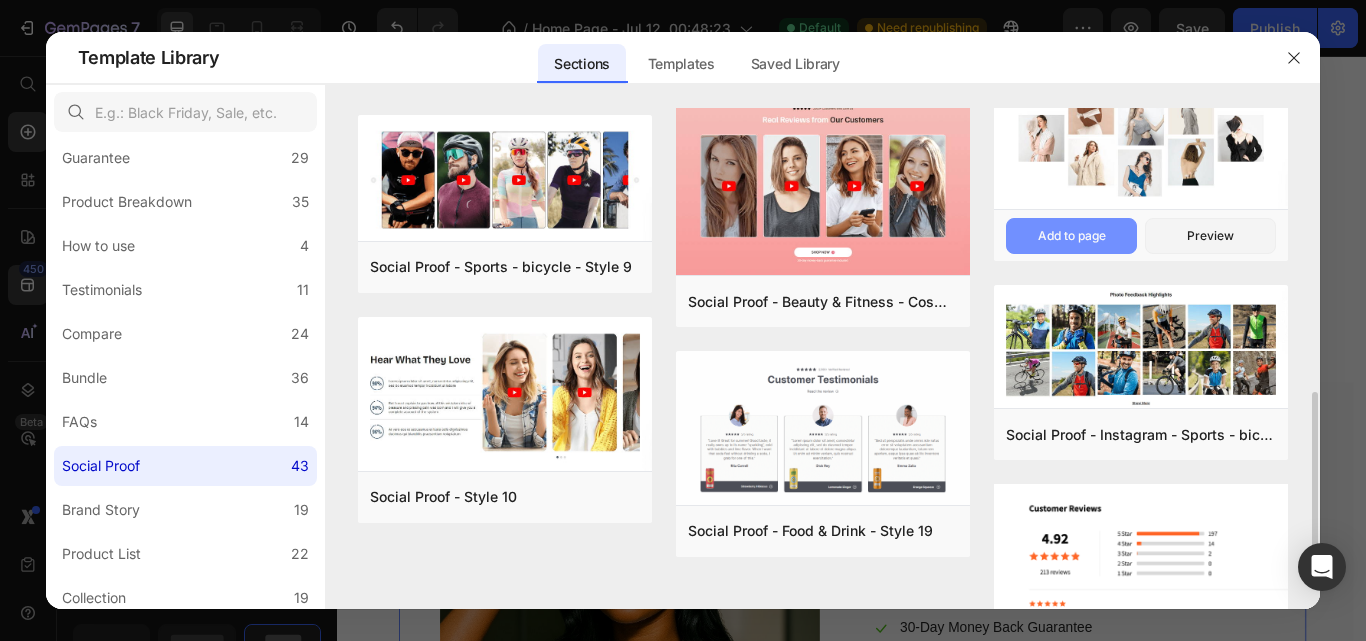 click on "Add to page" at bounding box center (1072, 236) 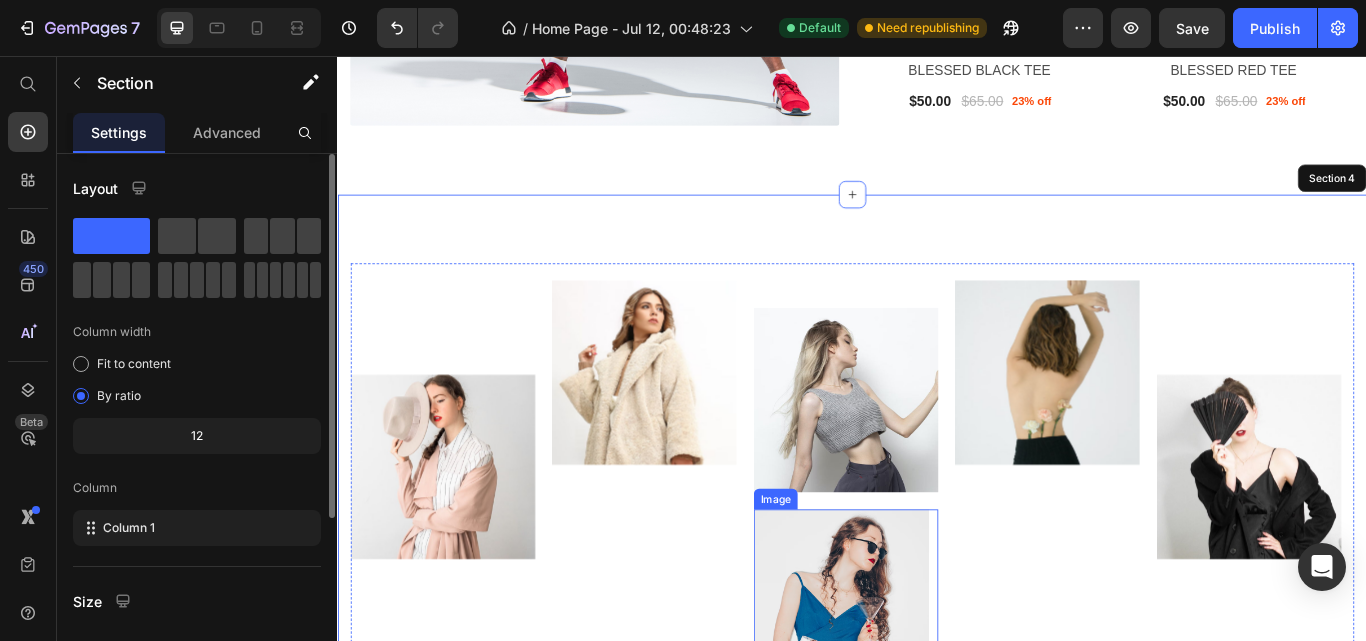 scroll, scrollTop: 1539, scrollLeft: 0, axis: vertical 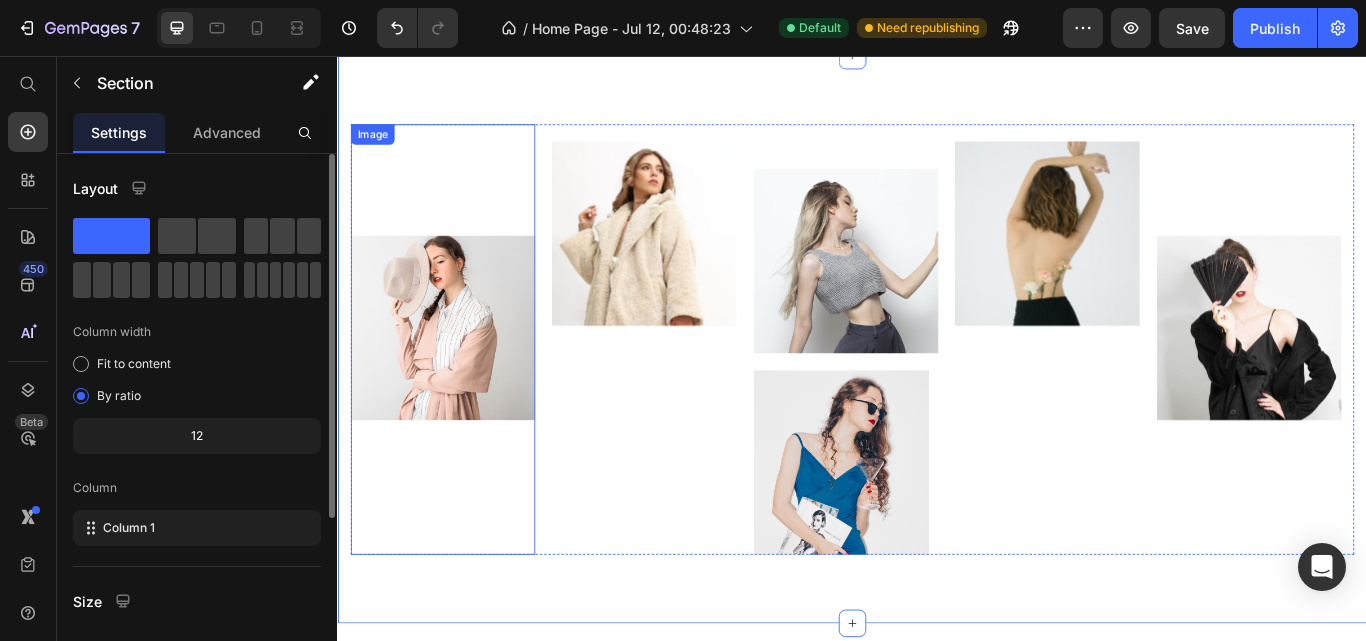 click at bounding box center [459, 387] 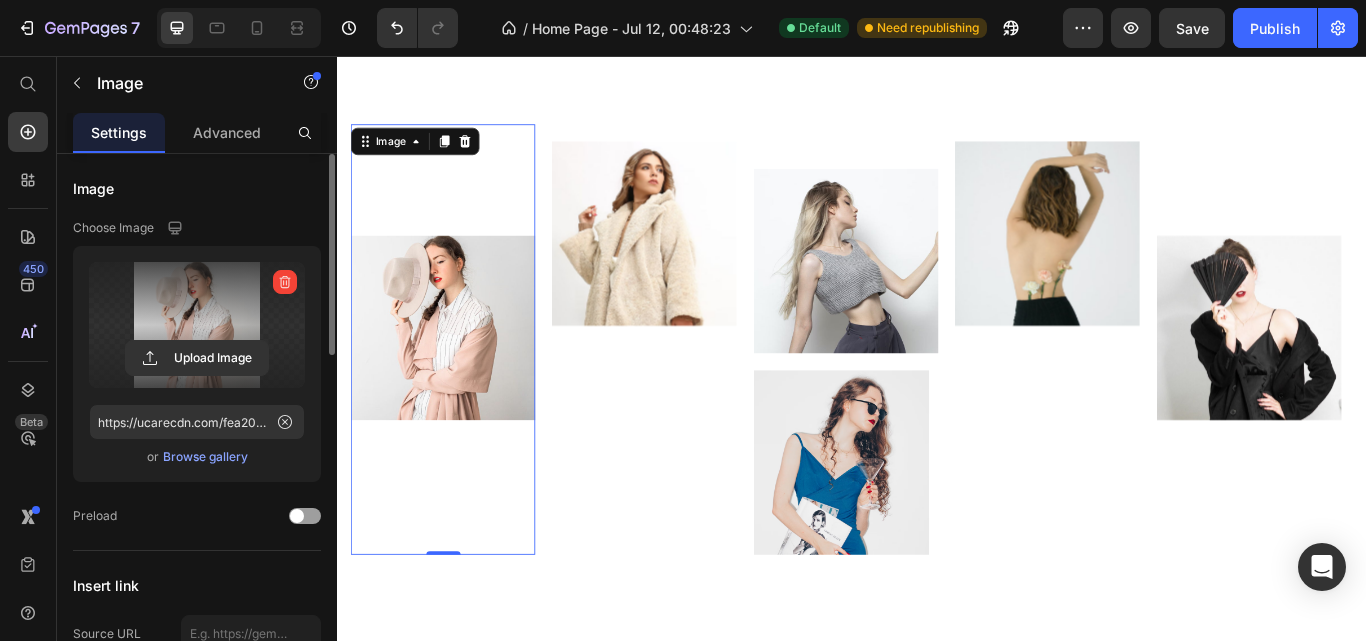 click at bounding box center (197, 325) 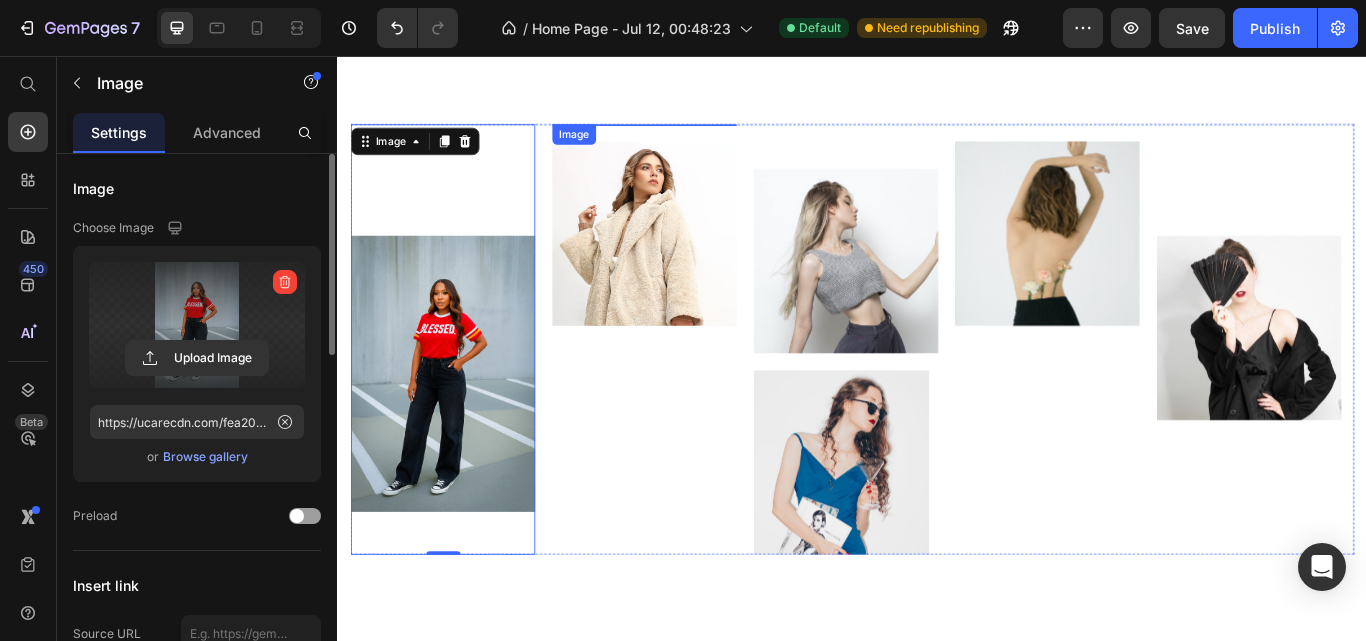 click at bounding box center (694, 136) 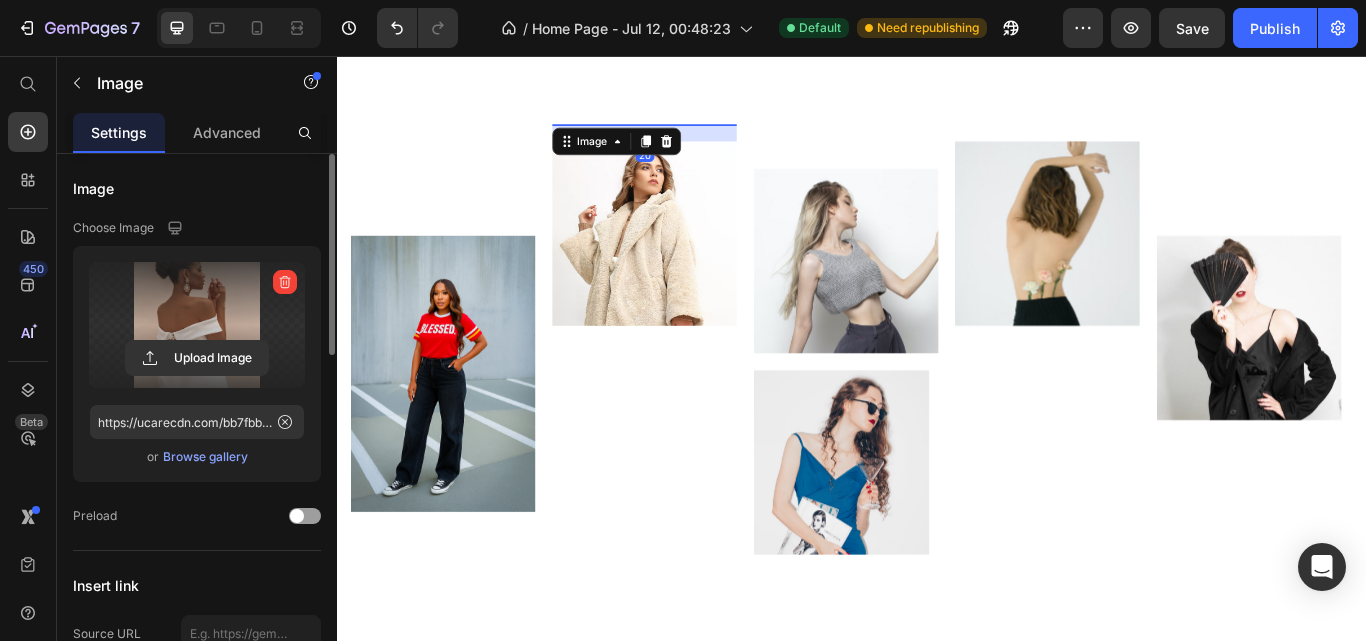 click at bounding box center [197, 325] 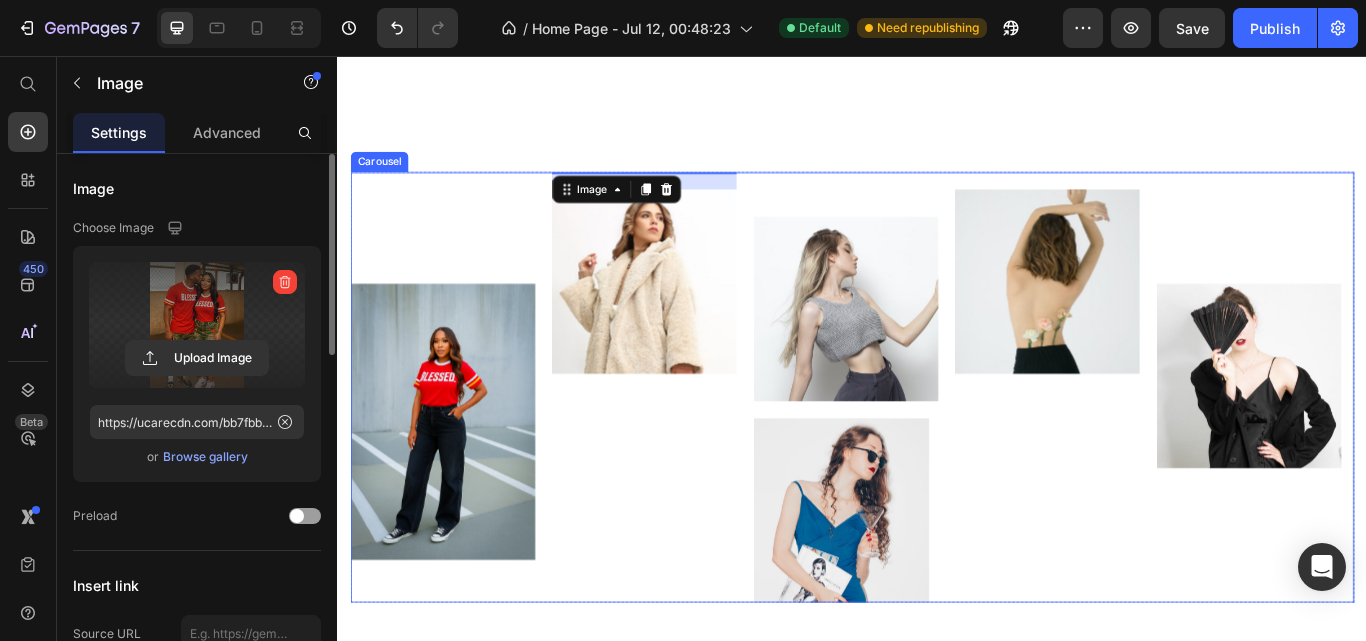 scroll, scrollTop: 1532, scrollLeft: 0, axis: vertical 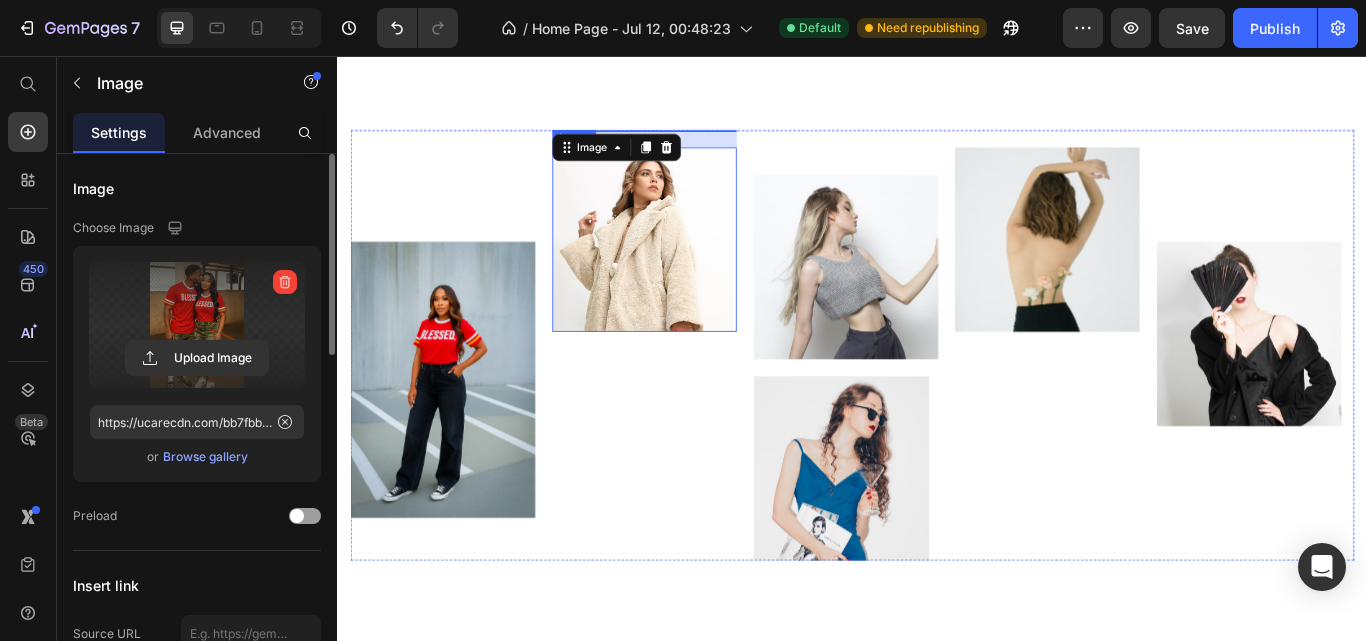 click at bounding box center (694, 270) 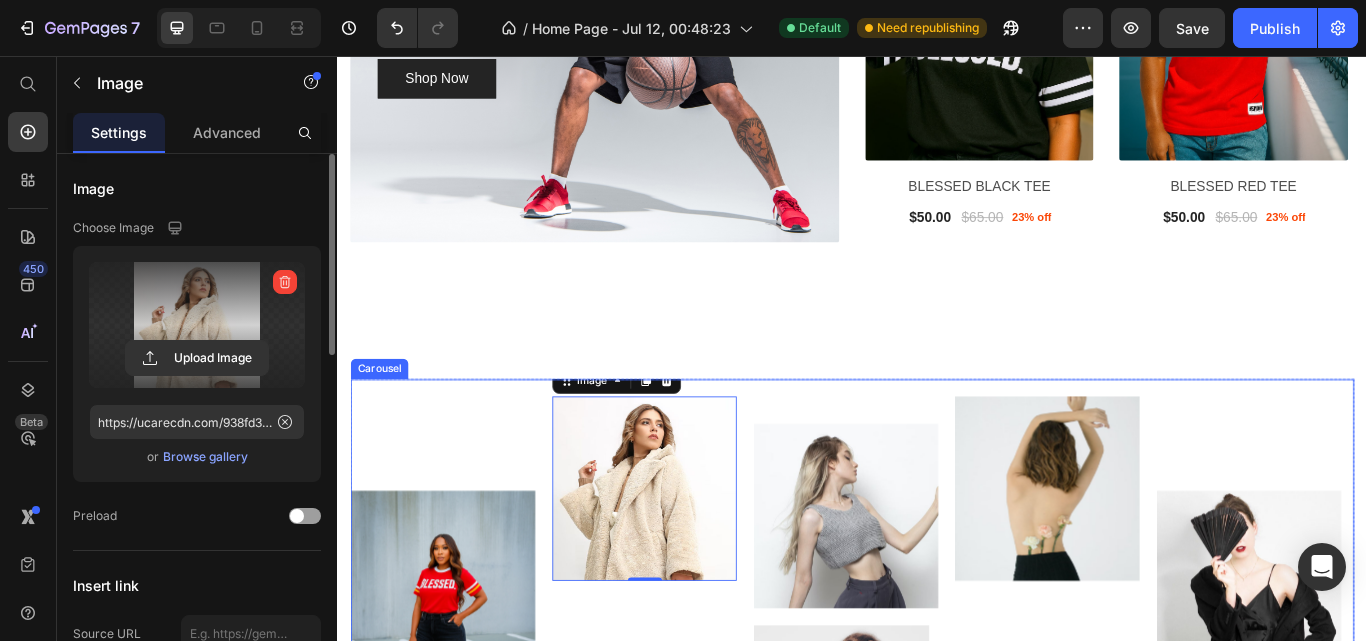 scroll, scrollTop: 1217, scrollLeft: 0, axis: vertical 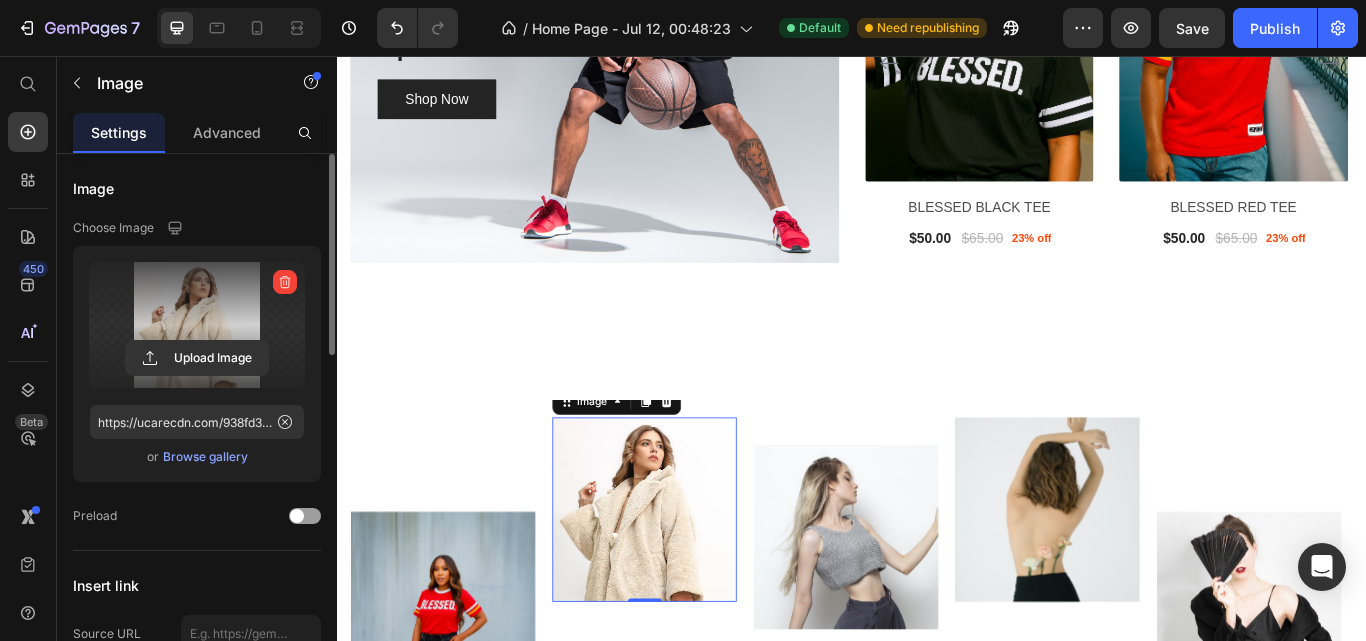click at bounding box center (197, 325) 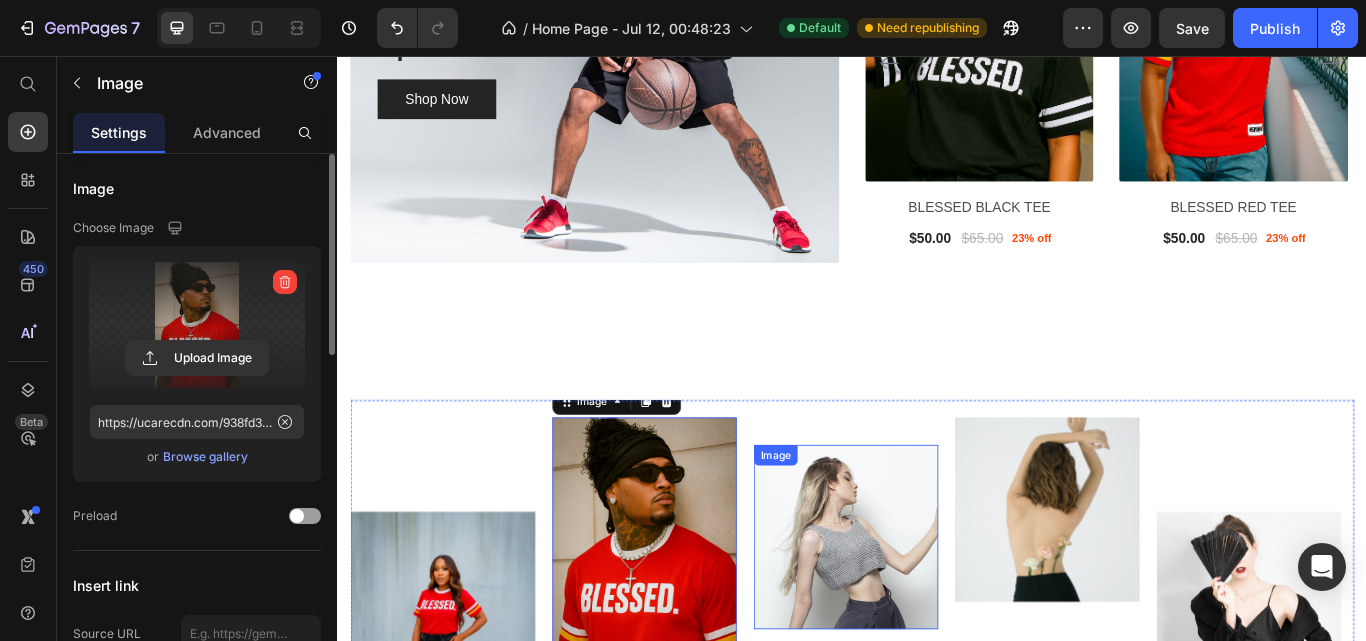 click at bounding box center (929, 617) 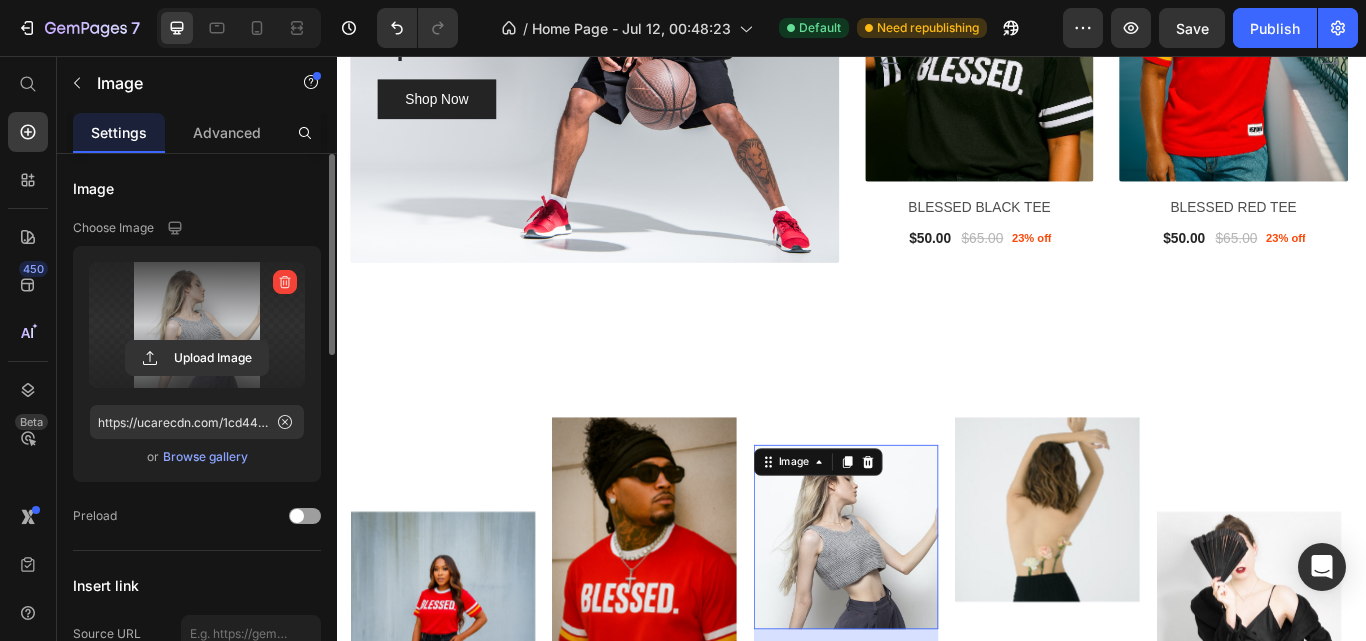 click at bounding box center [197, 325] 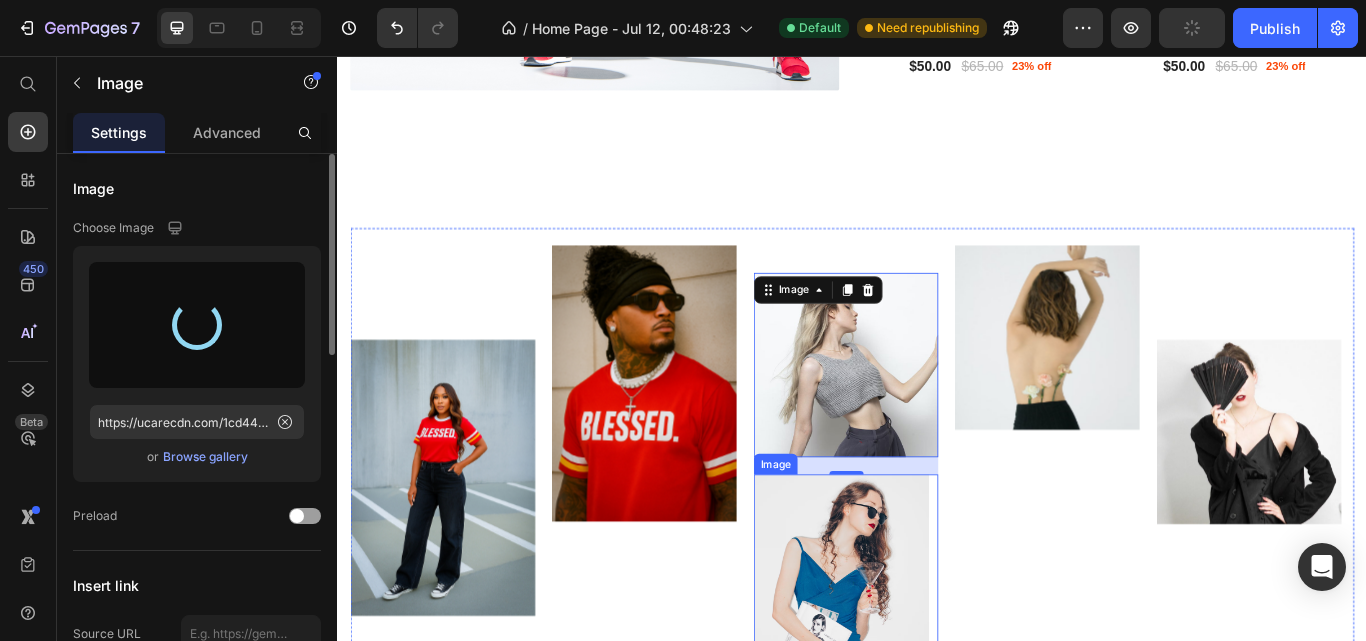 scroll, scrollTop: 1419, scrollLeft: 0, axis: vertical 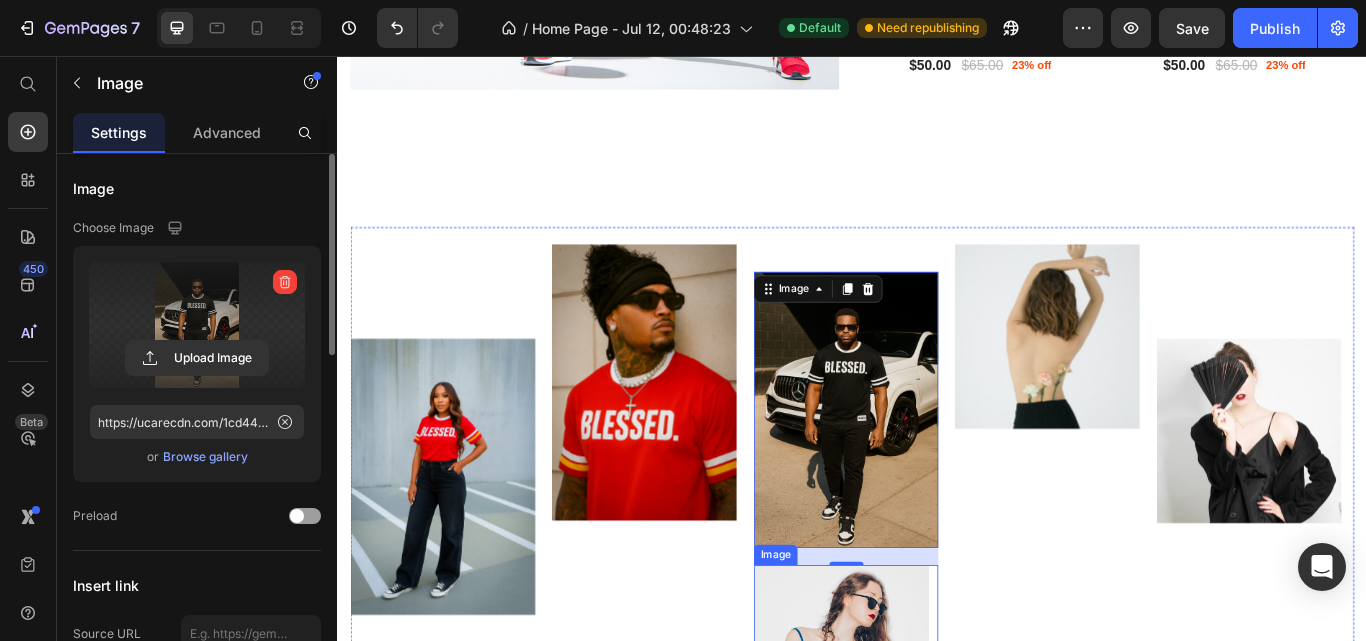 click on "20" at bounding box center [929, 640] 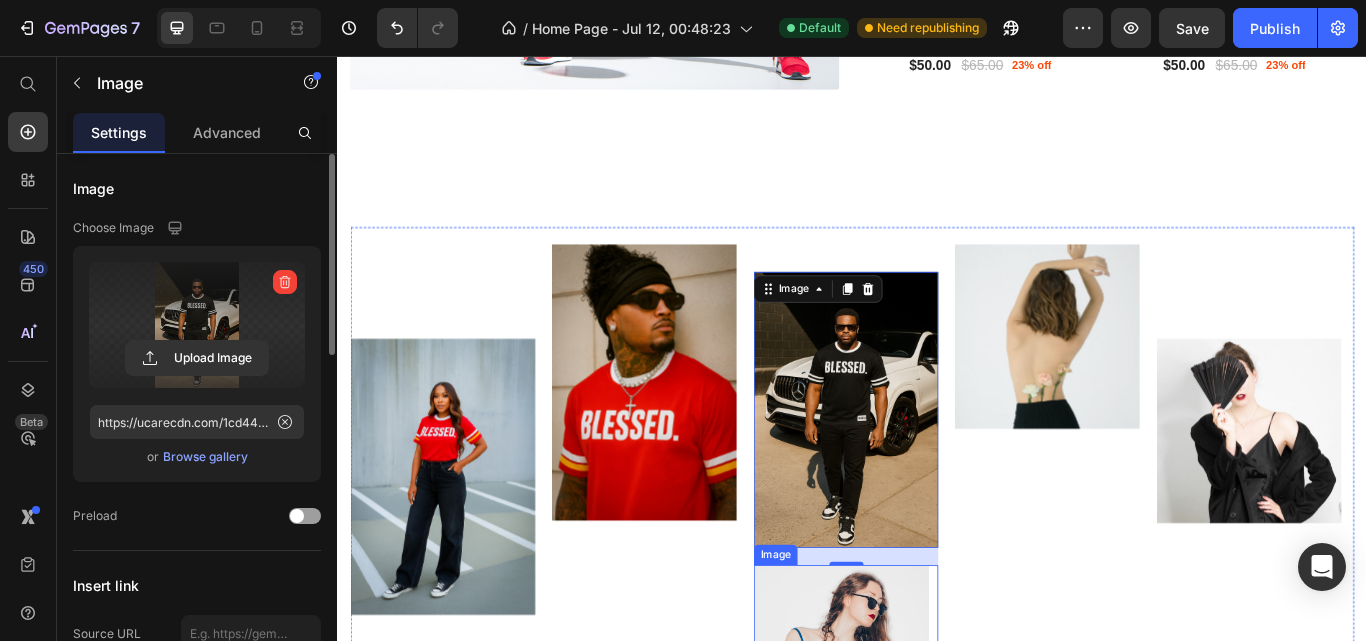 click at bounding box center [929, 757] 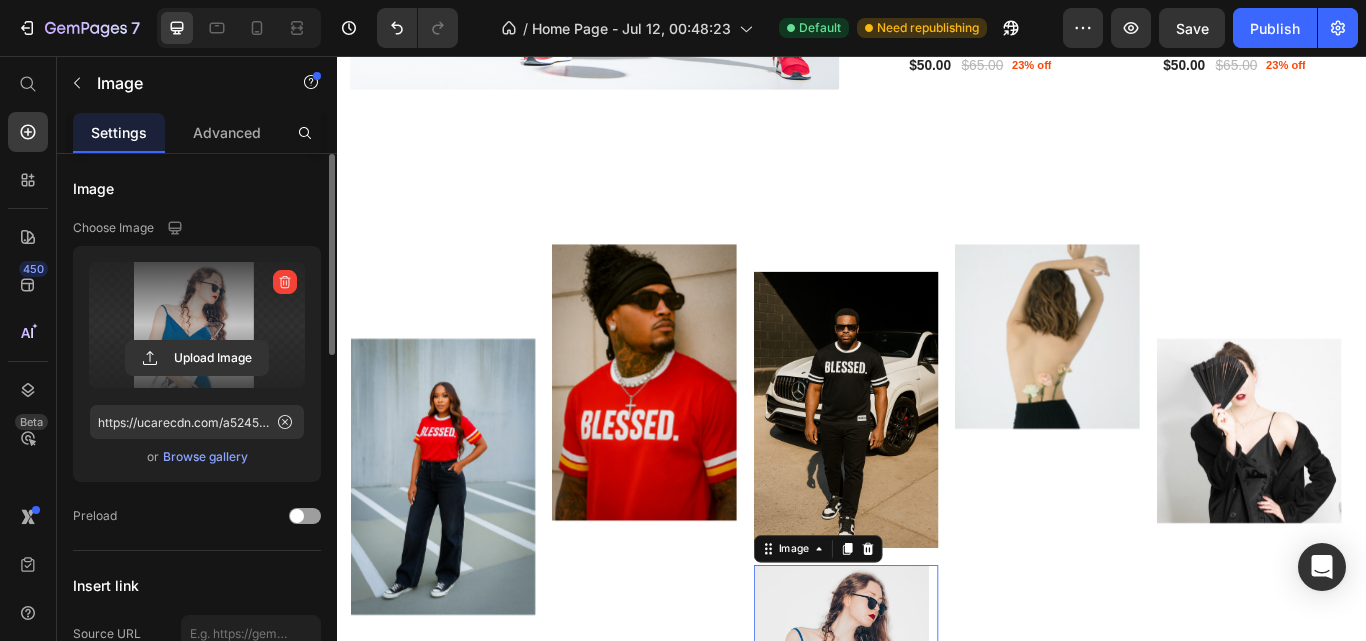click at bounding box center [197, 325] 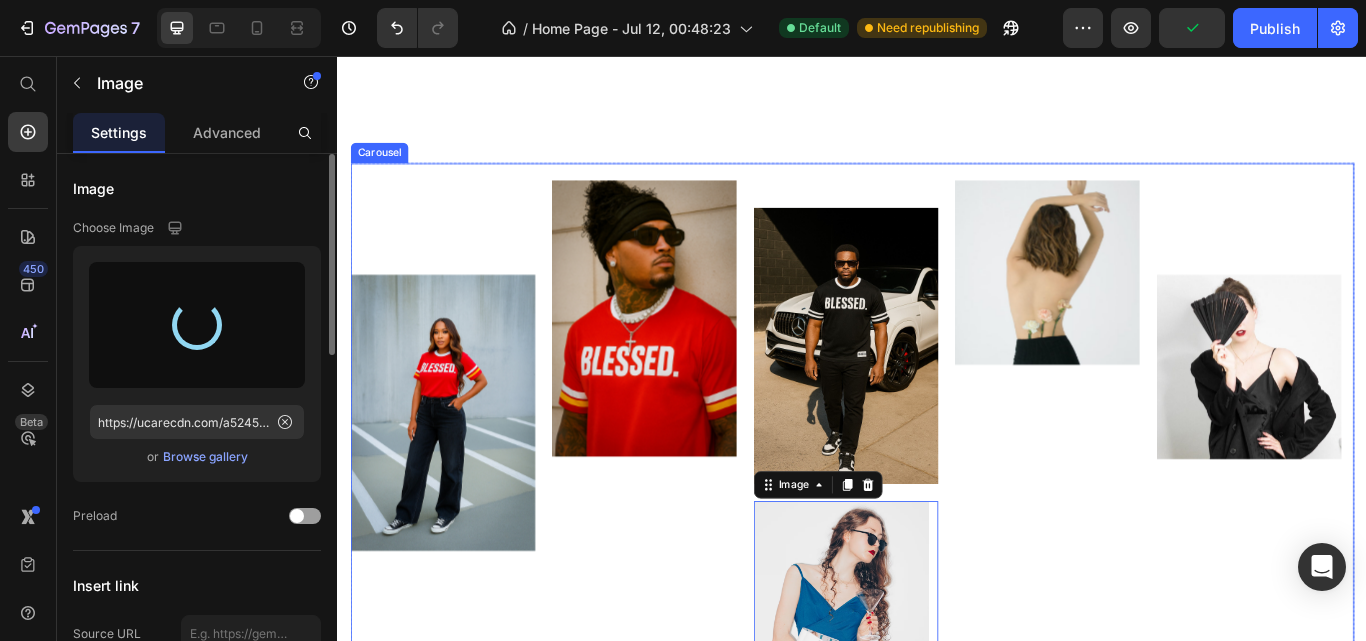 scroll, scrollTop: 1495, scrollLeft: 0, axis: vertical 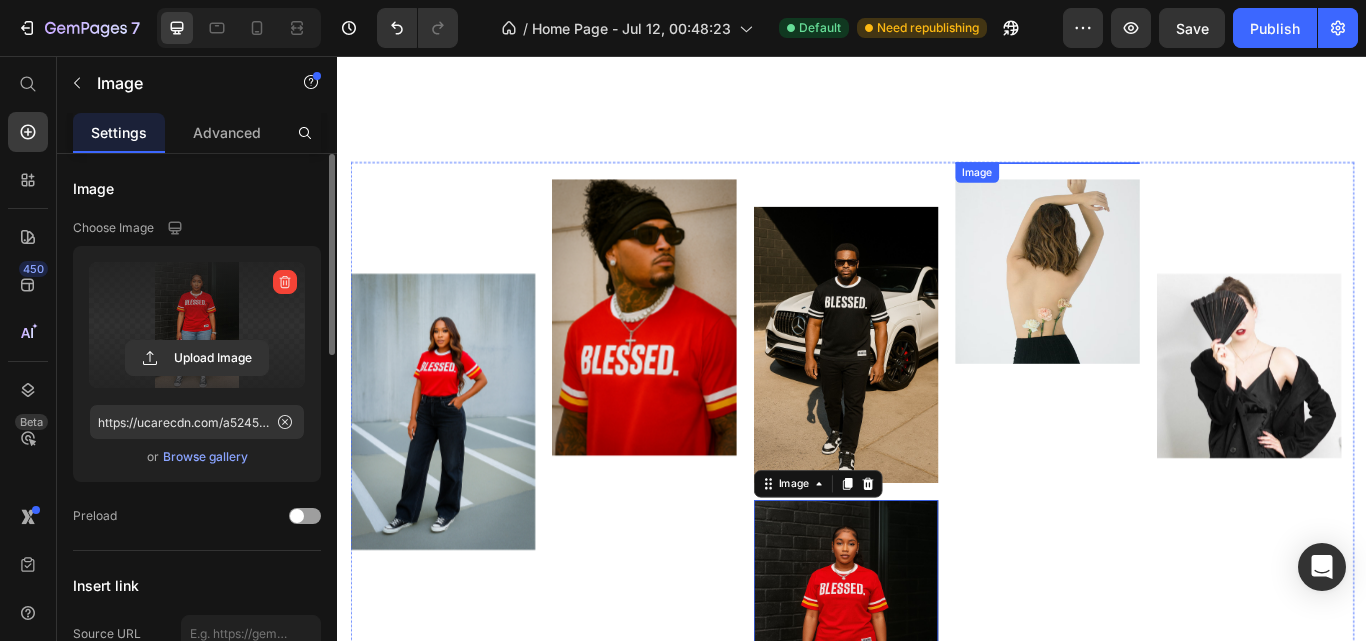 click at bounding box center (1164, 180) 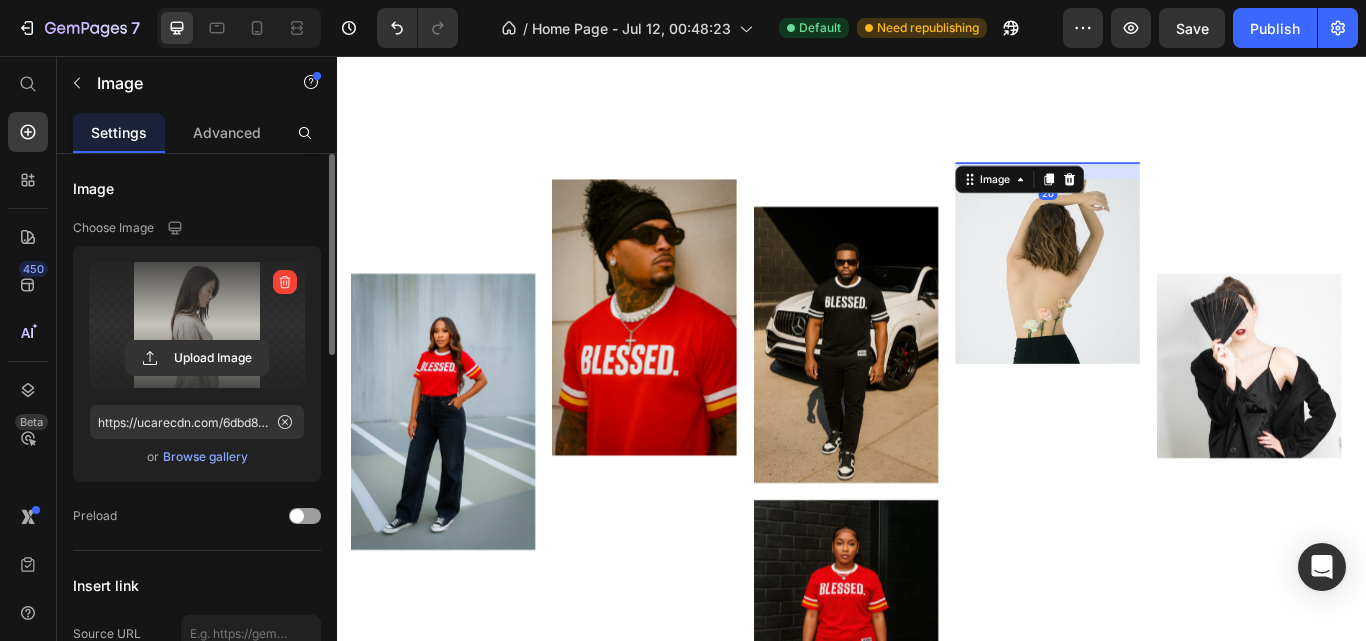 click at bounding box center (197, 325) 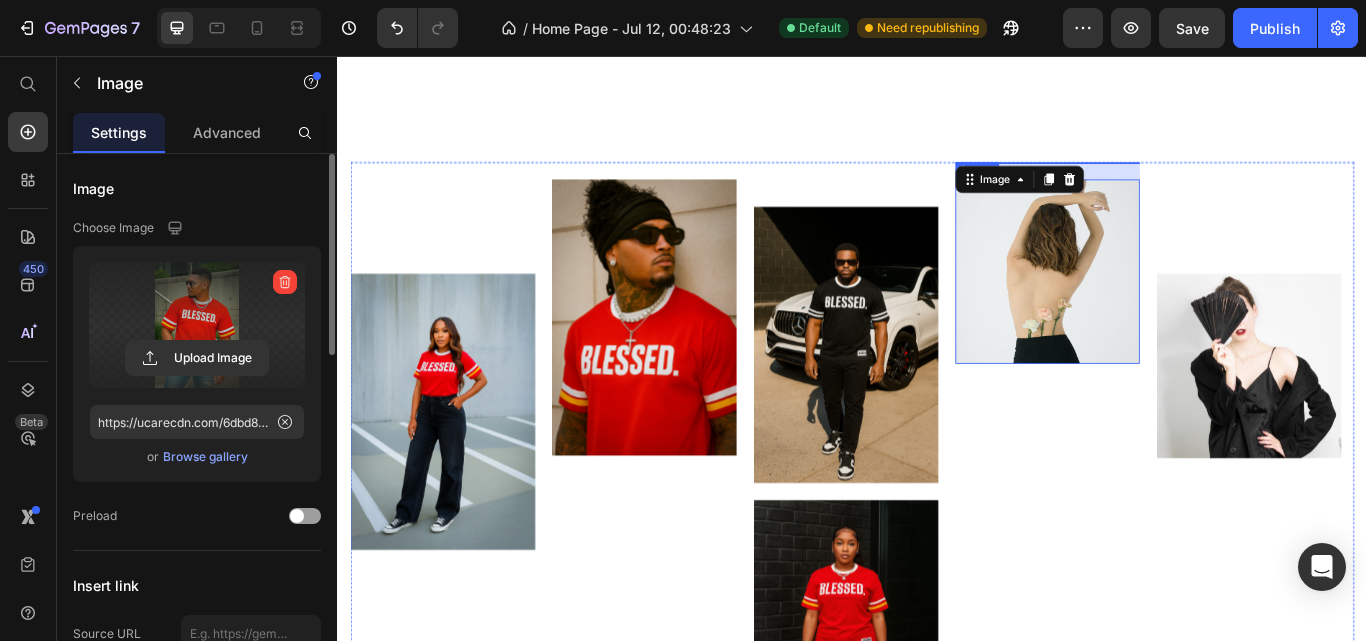 click at bounding box center [1164, 307] 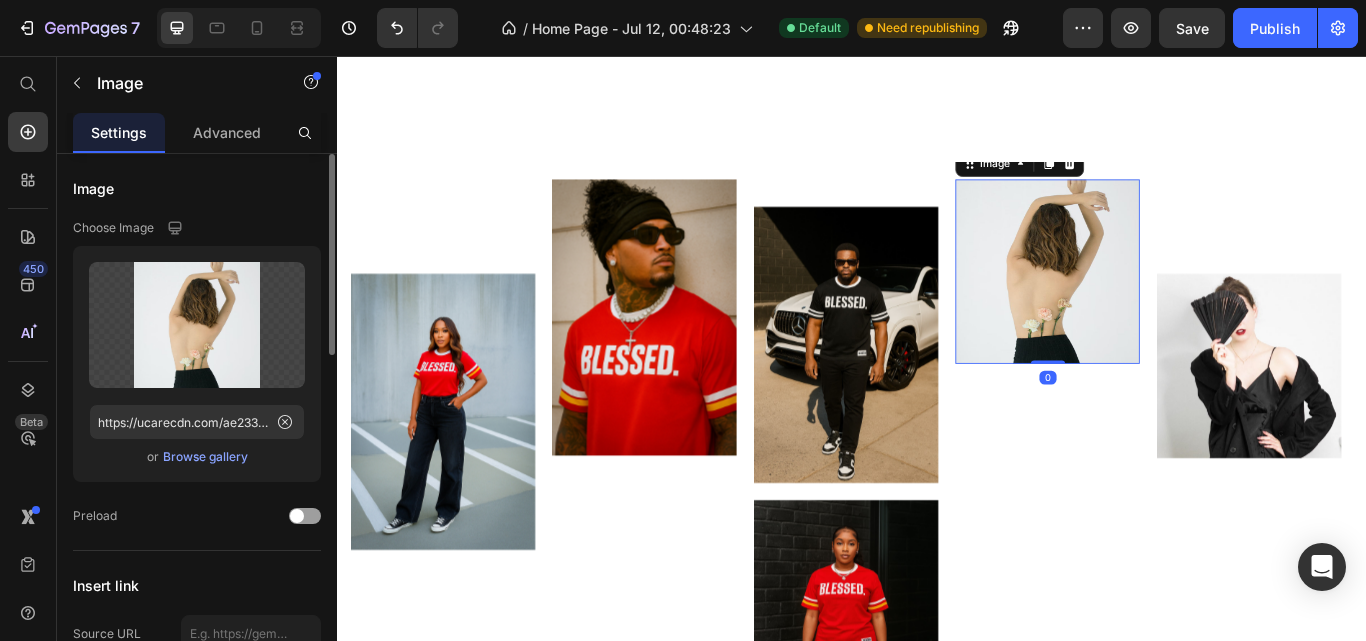 click at bounding box center (197, 325) 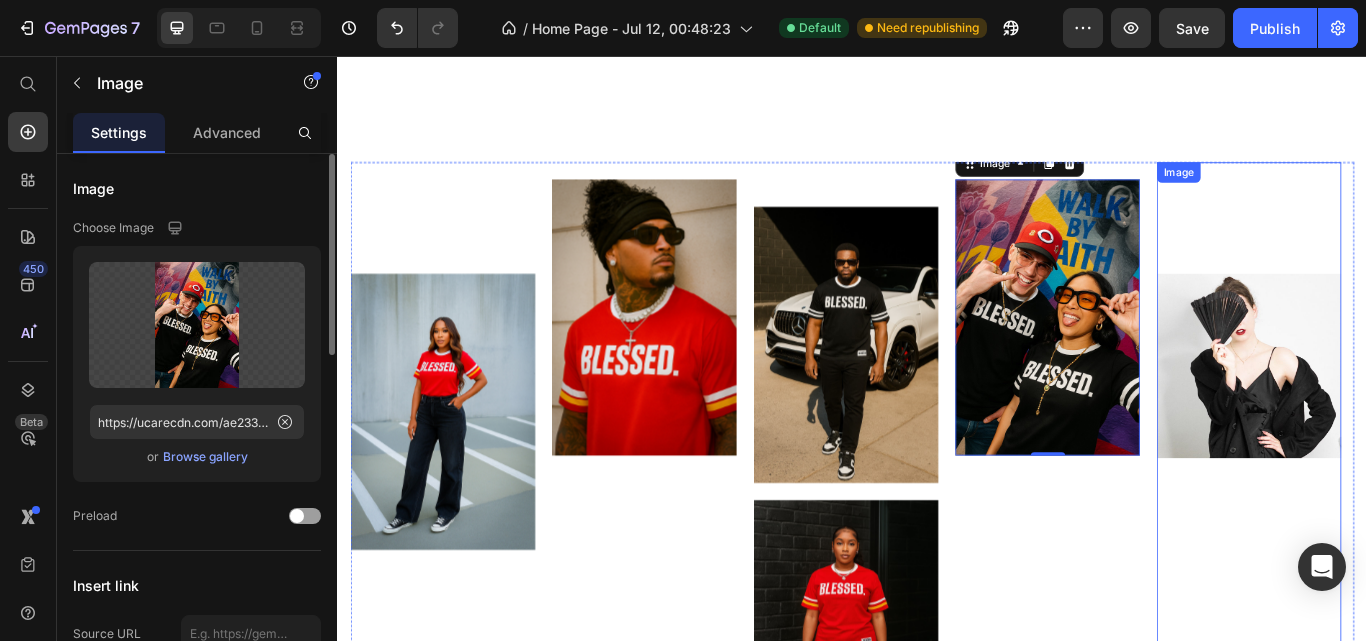 click at bounding box center [1399, 538] 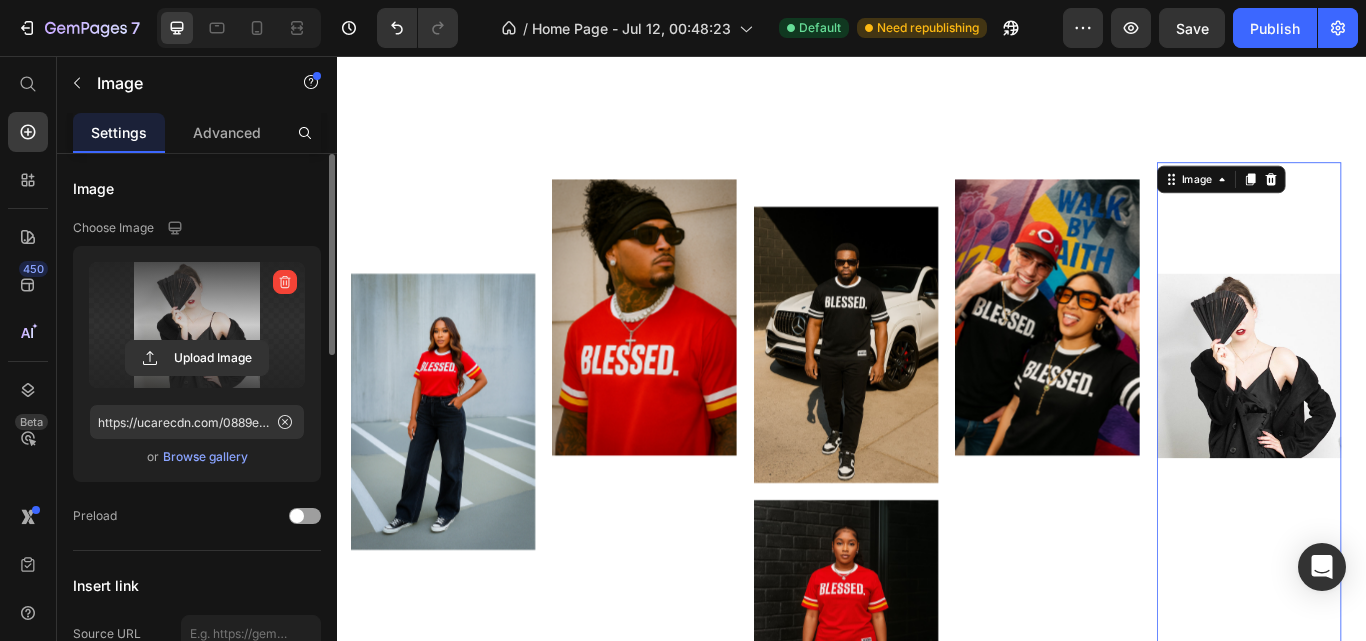 click at bounding box center [197, 325] 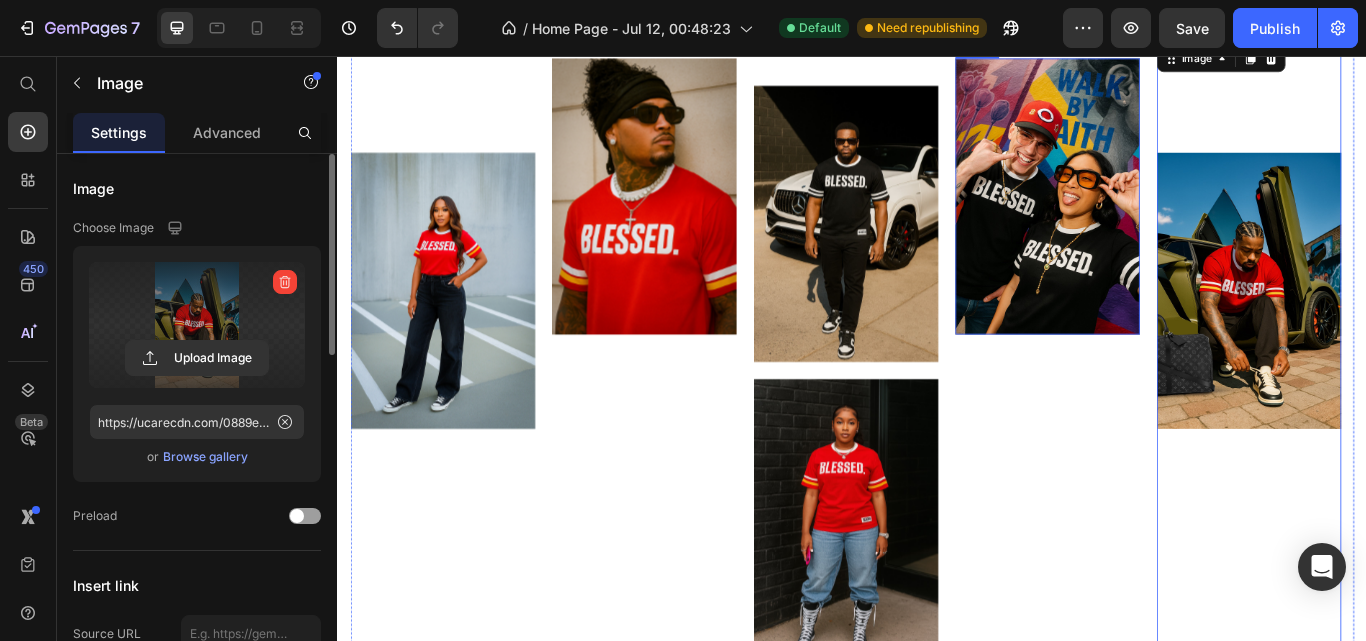 scroll, scrollTop: 1687, scrollLeft: 0, axis: vertical 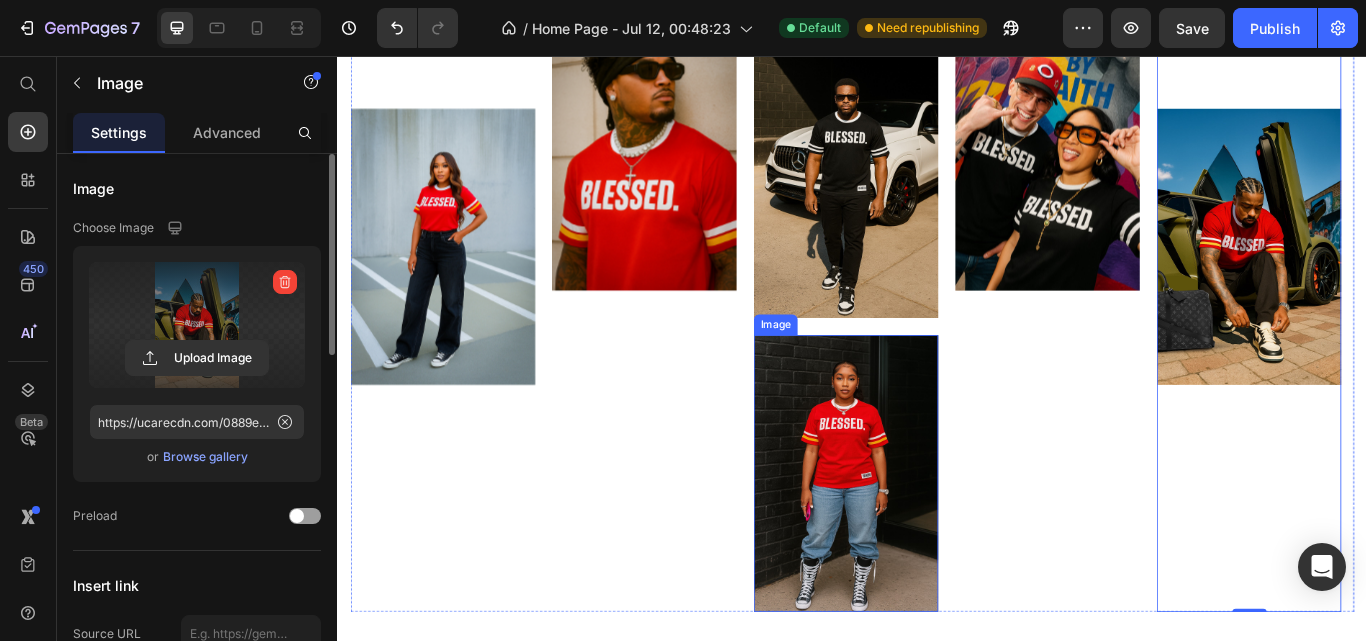 click at bounding box center [929, 543] 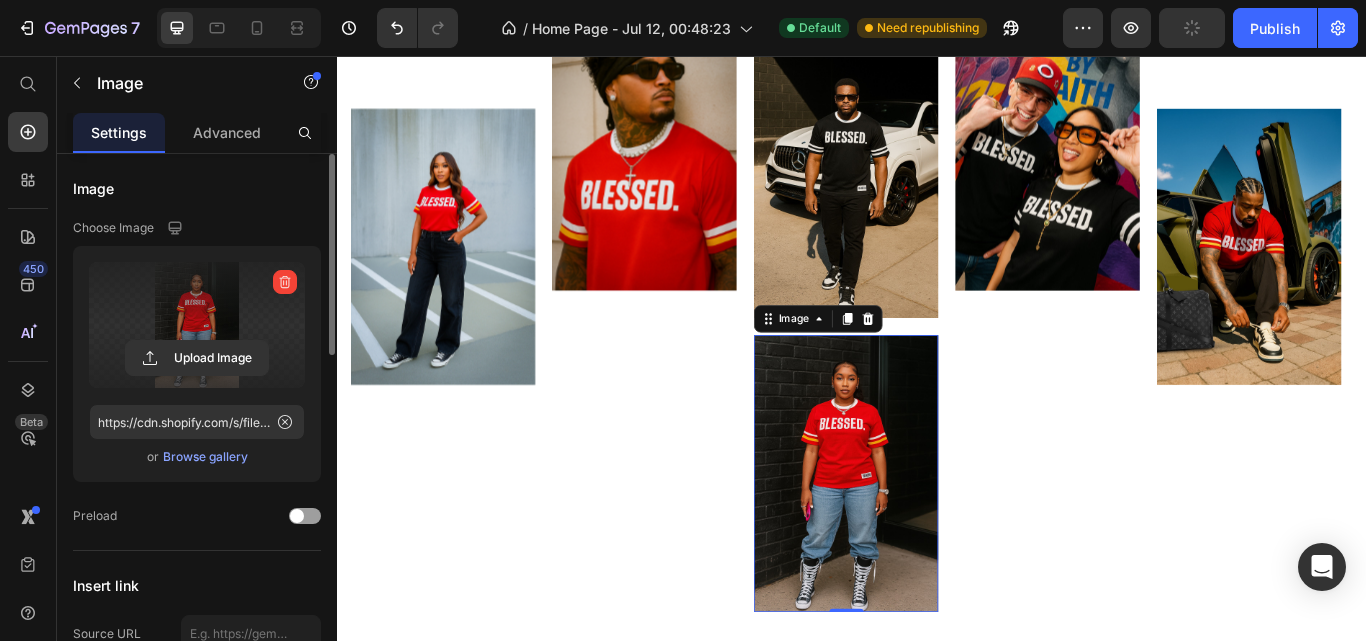 click at bounding box center [197, 325] 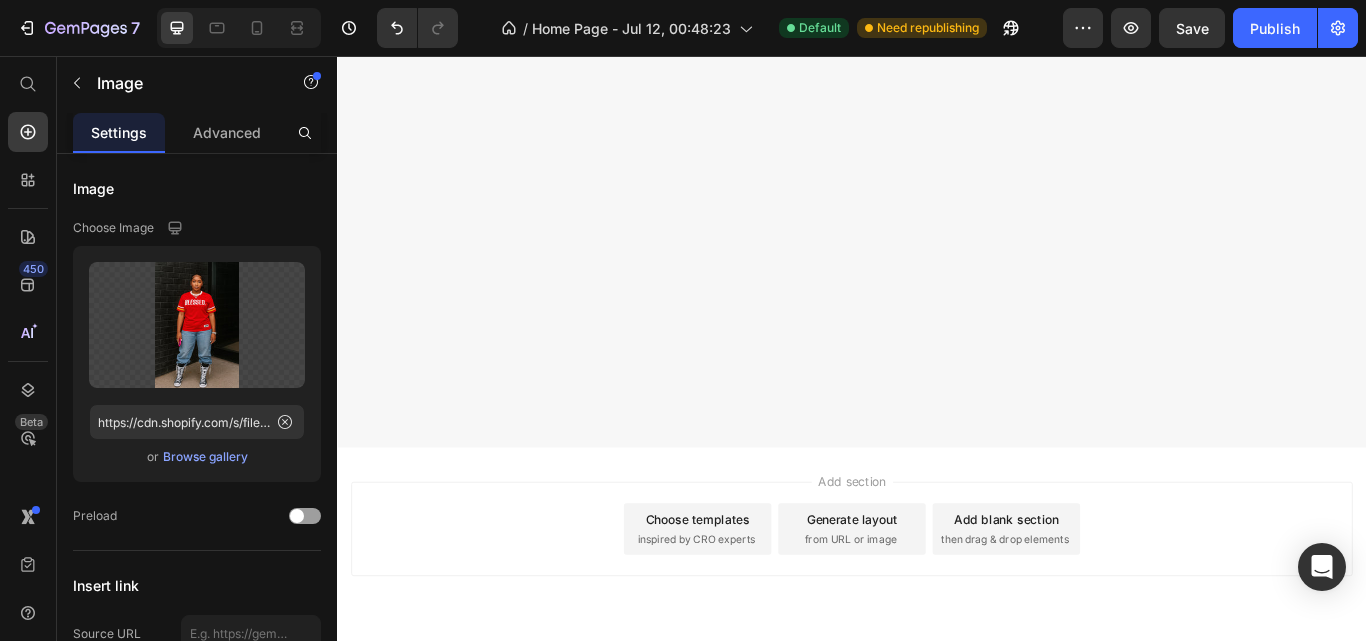 scroll, scrollTop: 0, scrollLeft: 0, axis: both 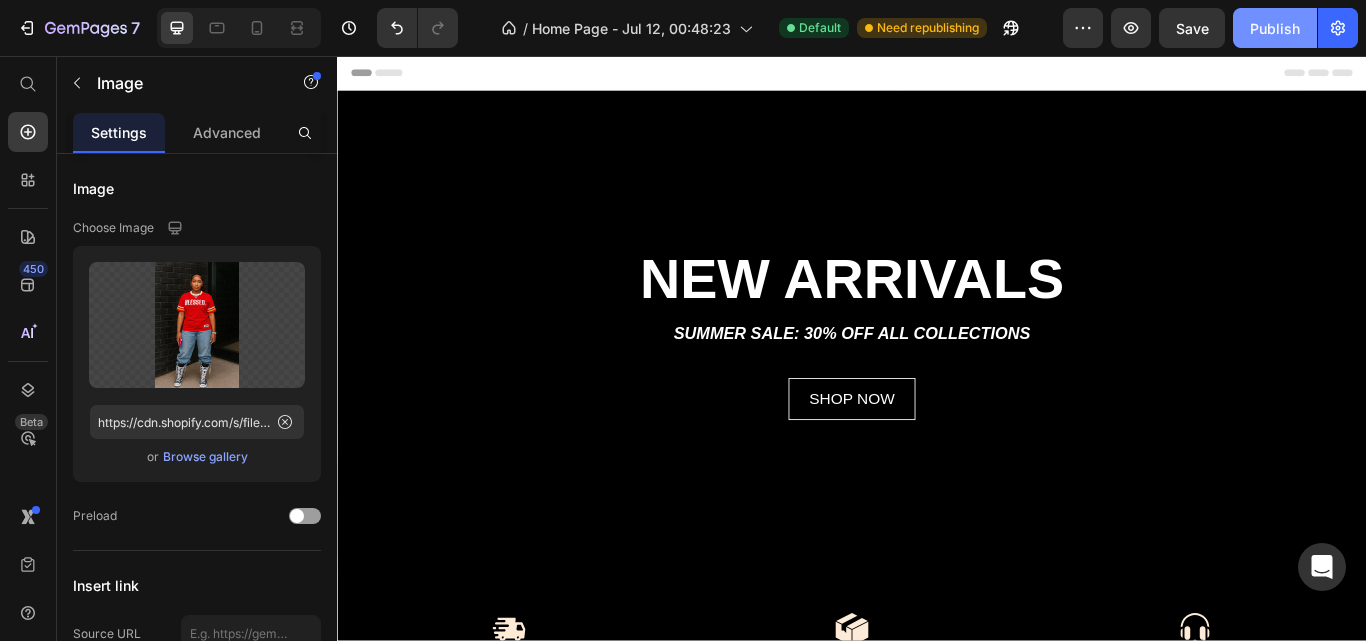 click on "Publish" at bounding box center (1275, 28) 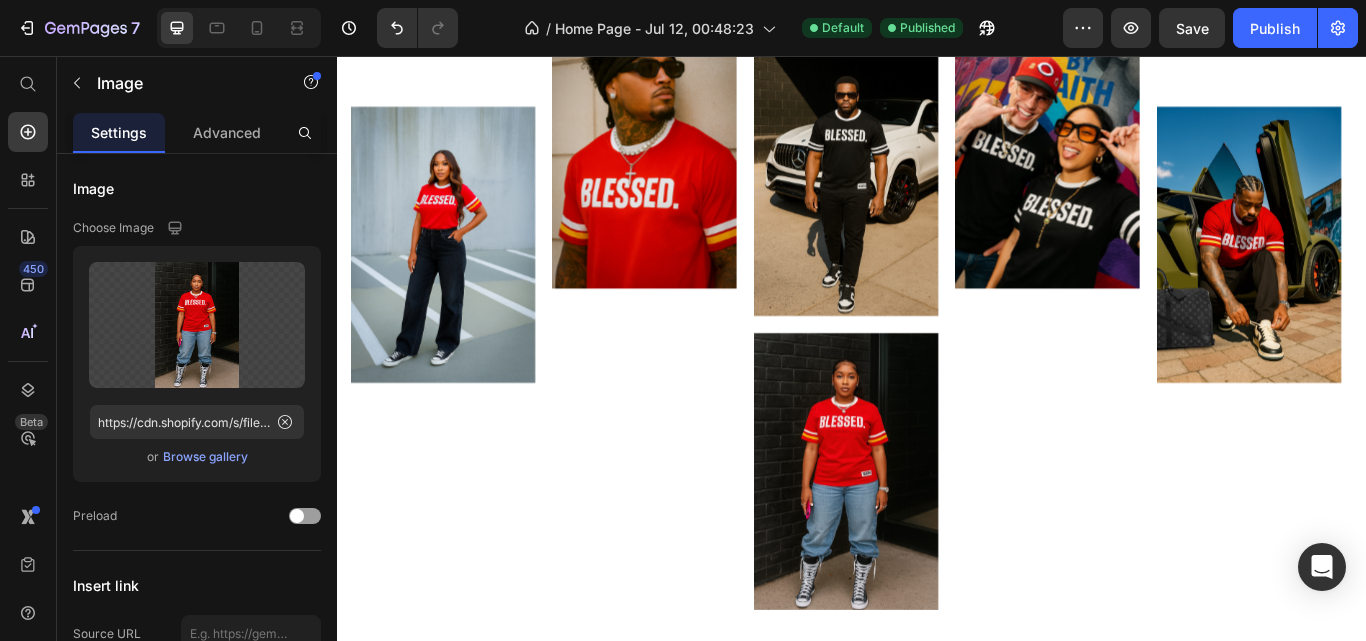 scroll, scrollTop: 1942, scrollLeft: 0, axis: vertical 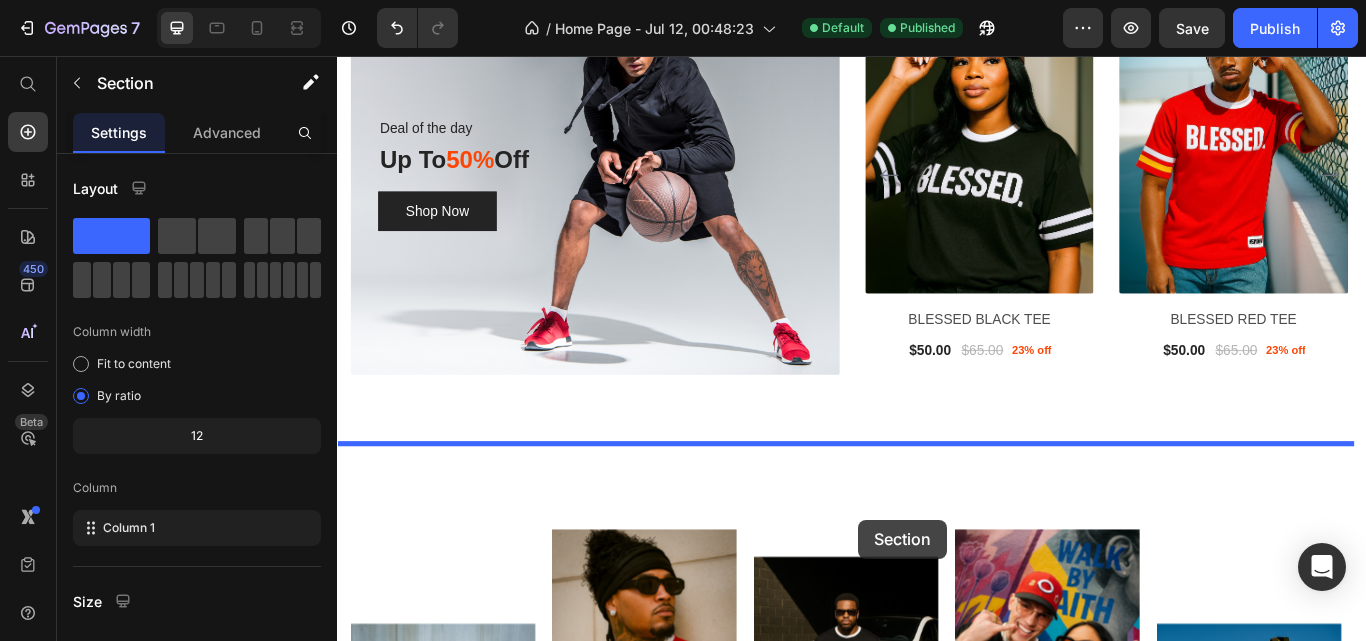 drag, startPoint x: 795, startPoint y: 122, endPoint x: 914, endPoint y: 425, distance: 325.53033 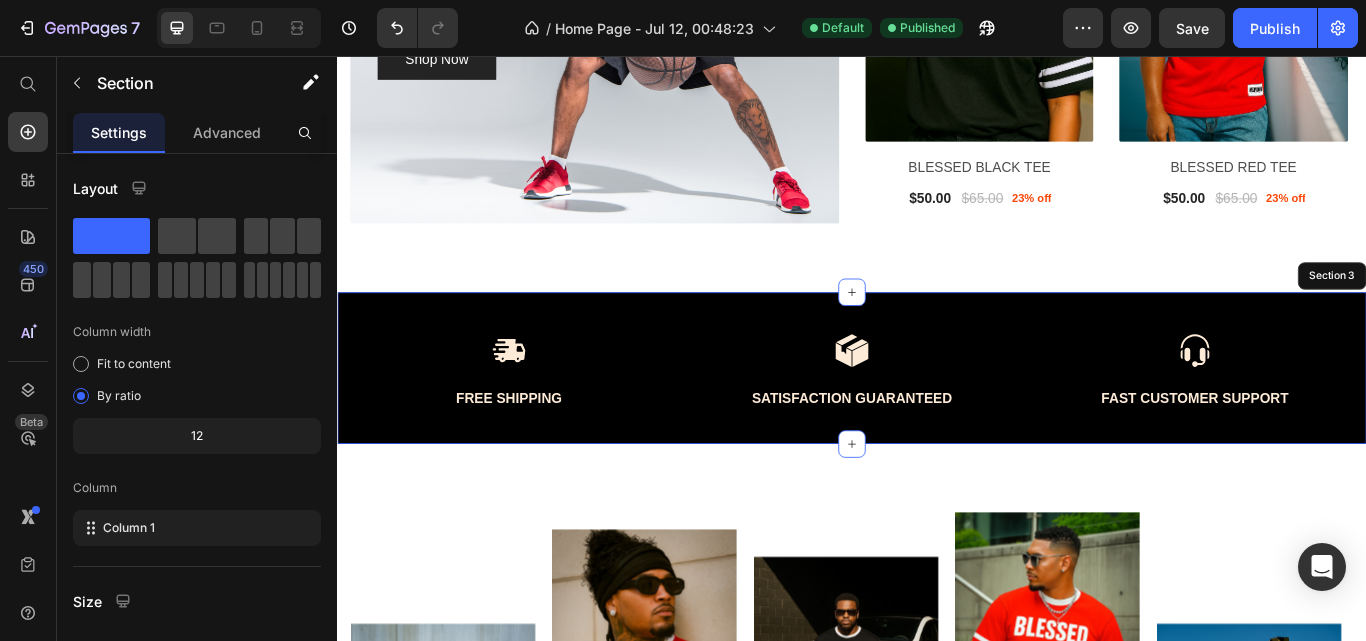 scroll, scrollTop: 977, scrollLeft: 0, axis: vertical 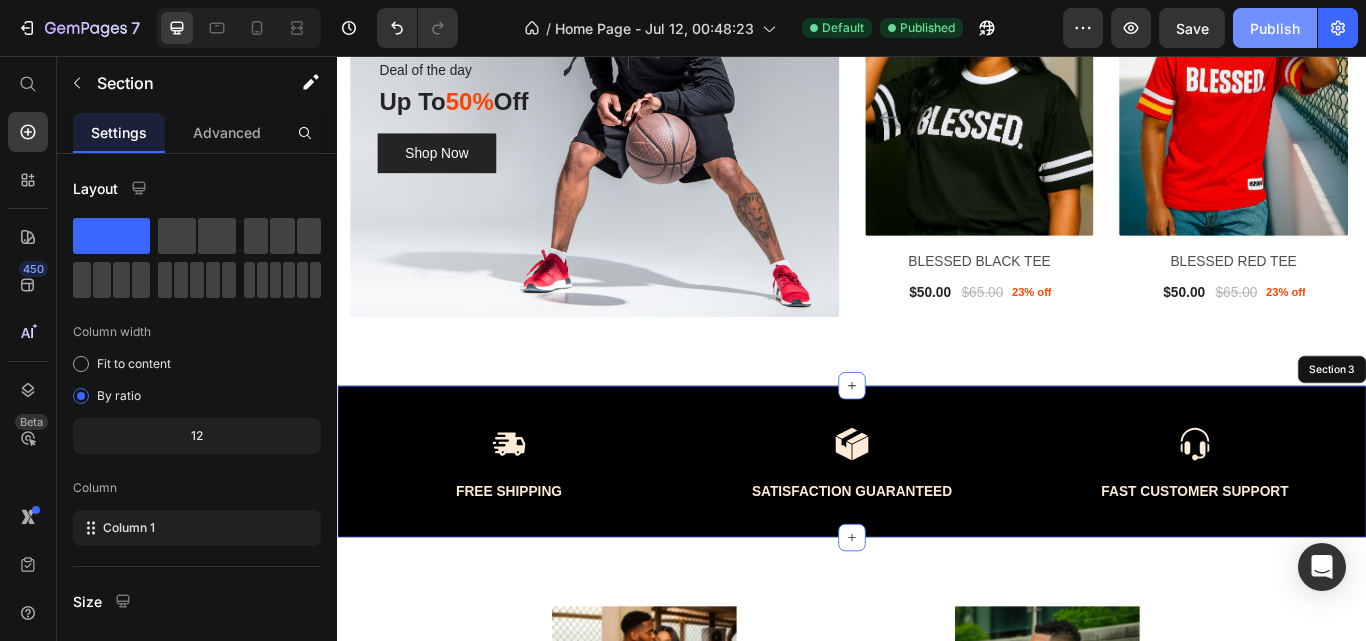 click on "Publish" at bounding box center [1275, 28] 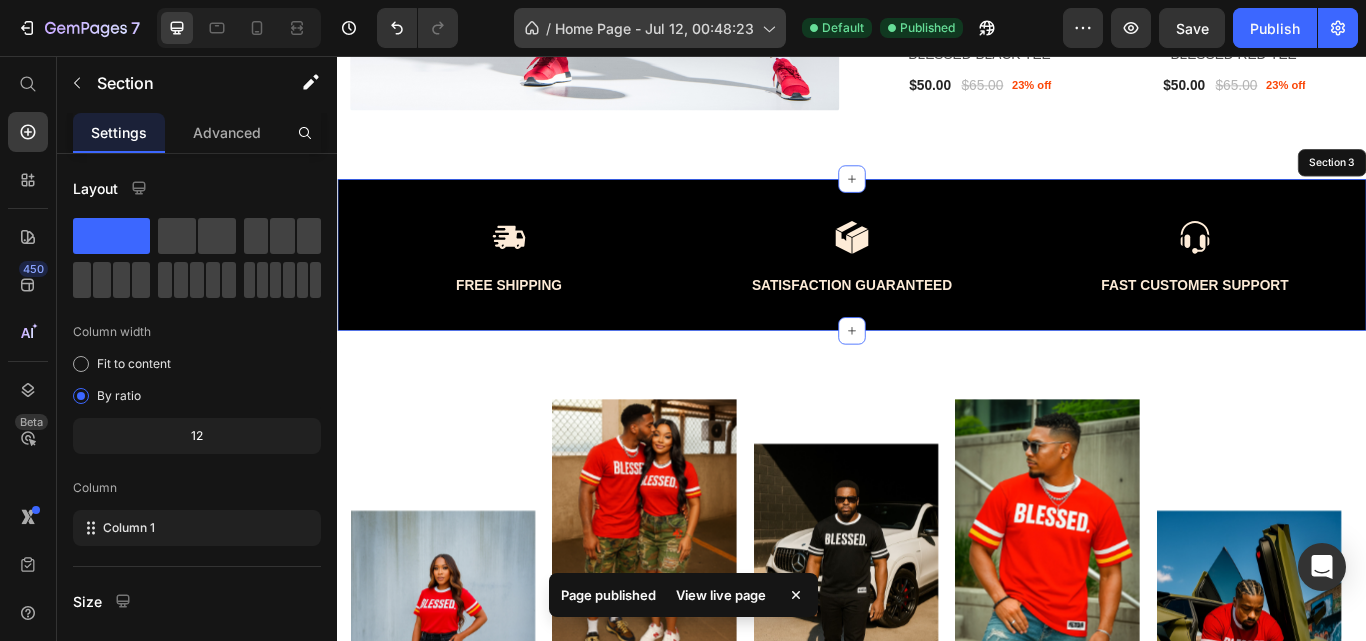 scroll, scrollTop: 1578, scrollLeft: 0, axis: vertical 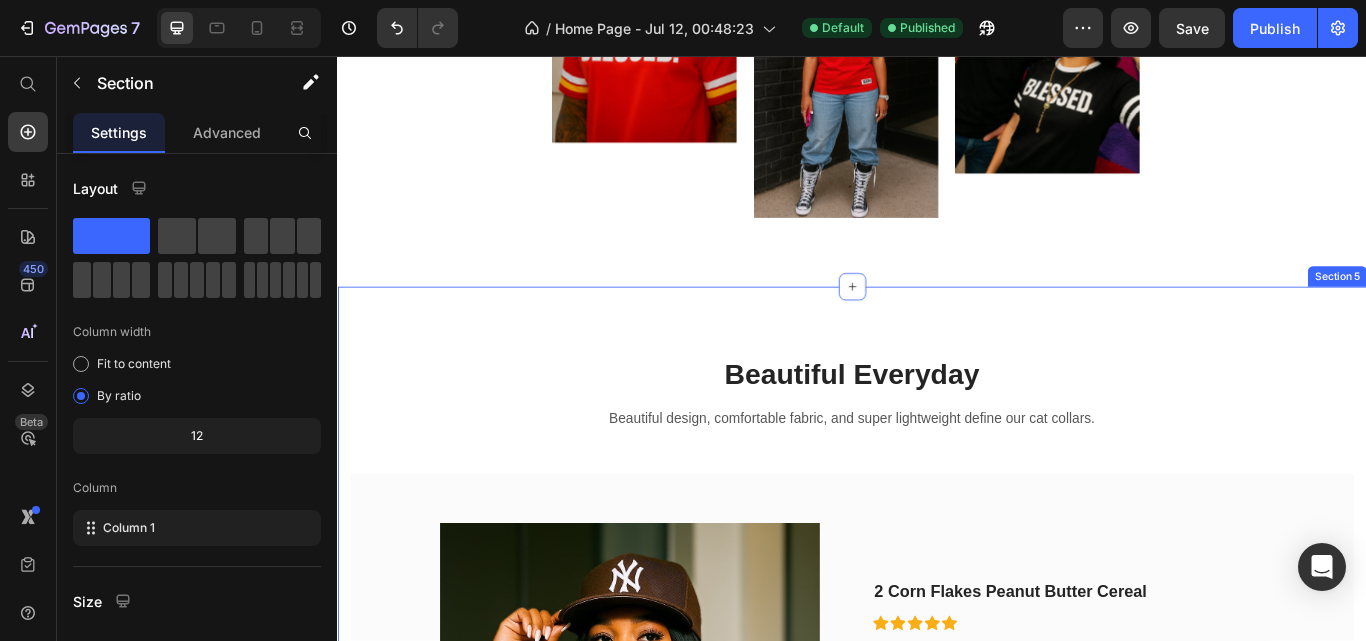 click on "Beautiful Everyday  Heading Beautiful design, comfortable fabric, and super lightweight define our cat collars. Text block Row ` (P) Images & Gallery 2 Corn Flakes Peanut Butter Cereal Heading                Icon                Icon                Icon                Icon                Icon Icon List Hoz $50.00 (P) Price each Text block Save $12.51 Text block Row Row                Icon 30-Day Money Back Guarantee Text block                Icon Fast & Free shipping worldwide Text block                Icon Free Cook Ebook  Text block Icon List Buy Now (P) Cart Button Image Product (P) Images & Gallery Corn Flakes Peanut Butter Cereal Heading                Icon                Icon                Icon                Icon                Icon Icon List Hoz $50.00 (P) Price                Icon 30-Day Money Back Guarantee Text block                Icon Fast & Free shipping worldwide Text block                Icon Free Cook Ebook  Text block Icon List Buy Now (P) Cart Button Image Product ` Carousel Row" at bounding box center [937, 820] 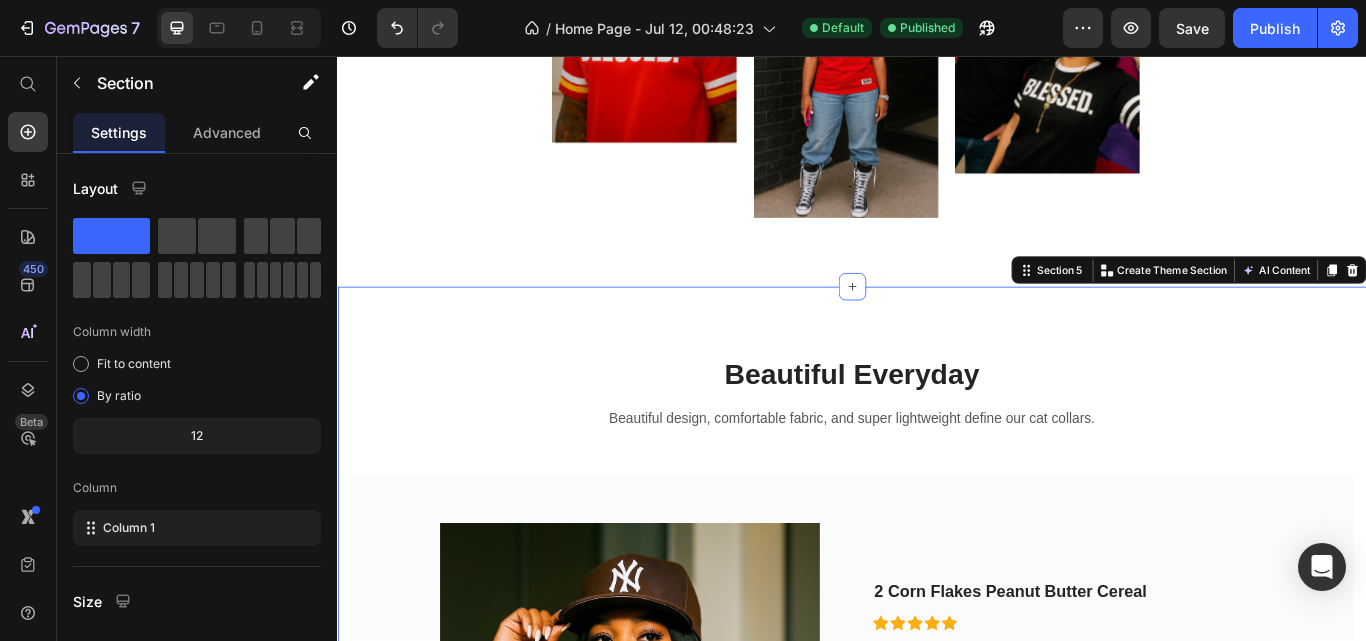 drag, startPoint x: 1503, startPoint y: 311, endPoint x: 1489, endPoint y: 306, distance: 14.866069 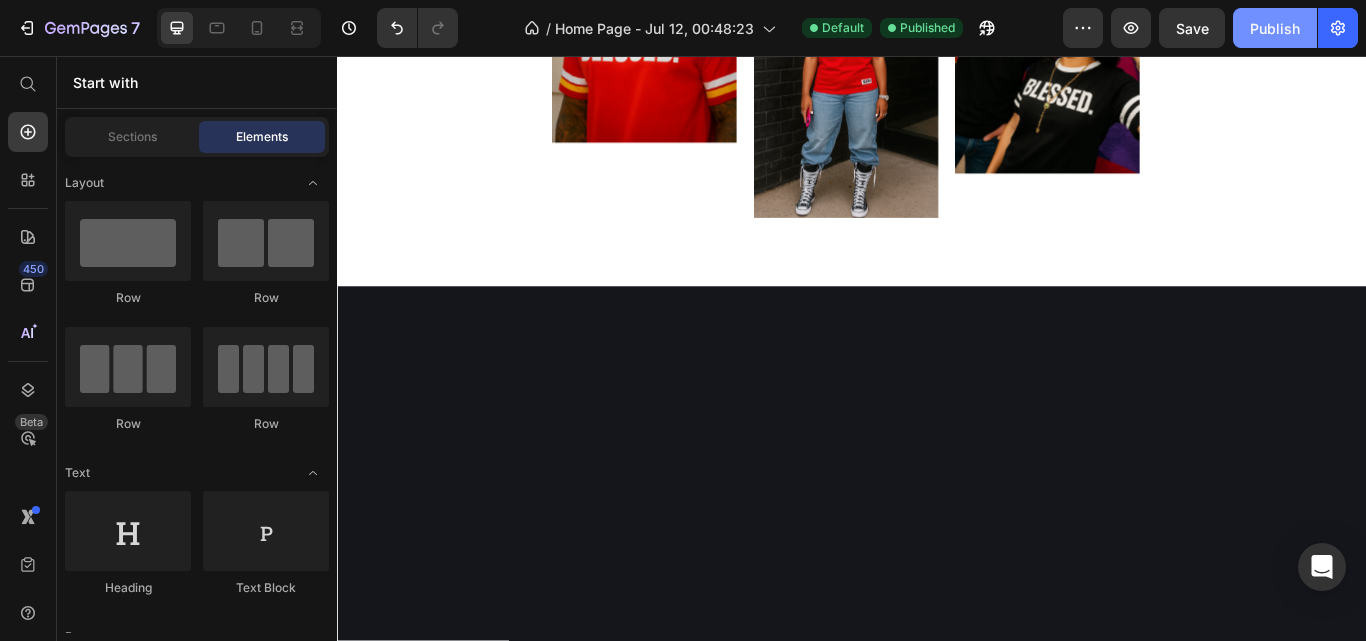 drag, startPoint x: 1292, startPoint y: 35, endPoint x: 524, endPoint y: 452, distance: 873.90674 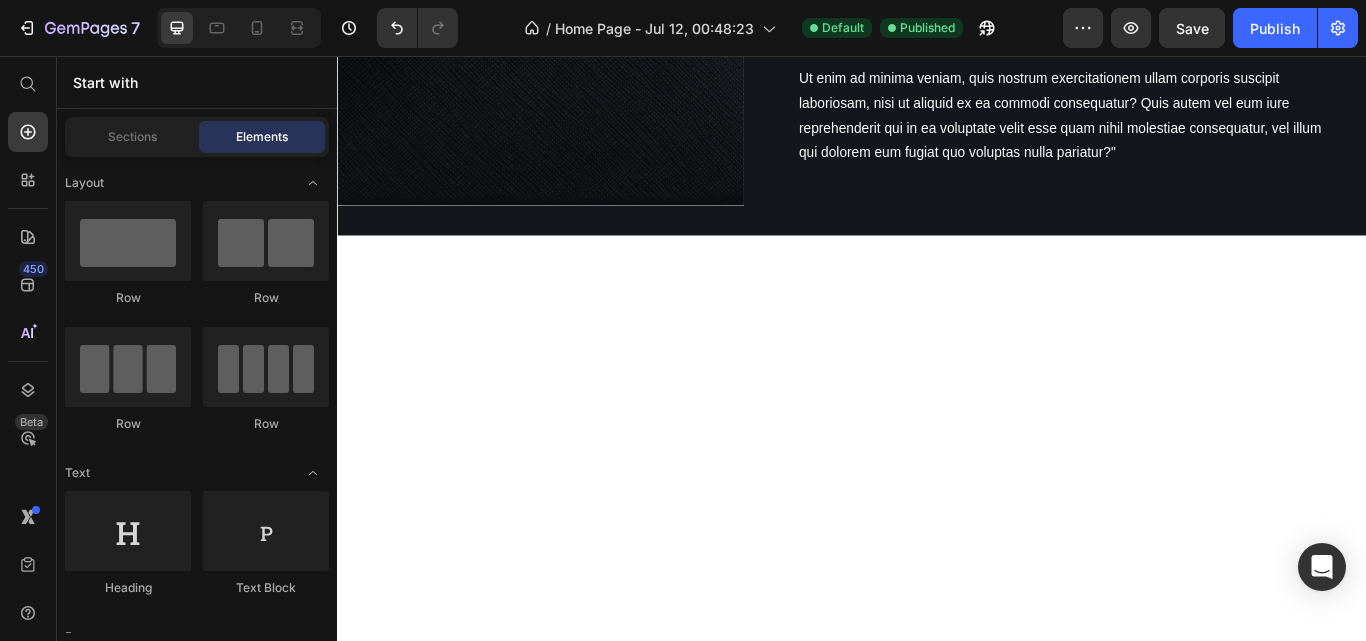 scroll, scrollTop: 1984, scrollLeft: 0, axis: vertical 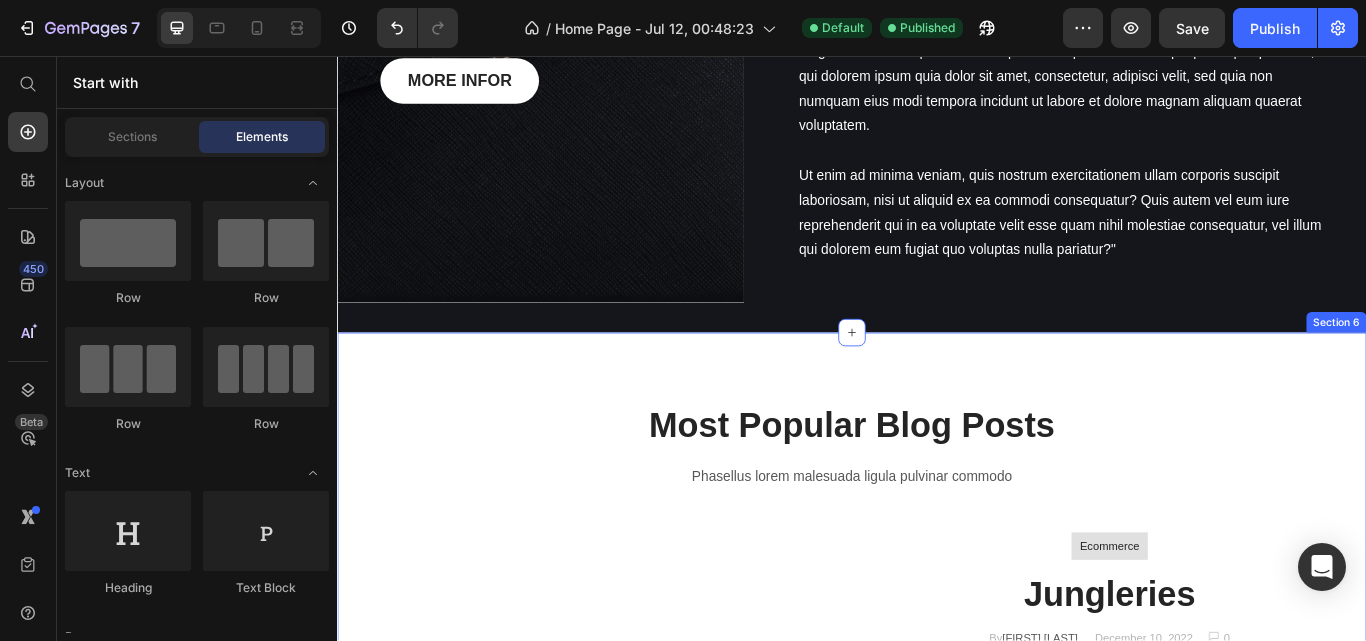 click on "Most Popular Blog Posts Heading Phasellus lorem malesuada ligula pulvinar commodo Text block Row Image Ecommerce Text block Row Jungleries Heading By [NAME] [LAST] Text block [MONTH] [DAY], [YEAR] Text block Image 0 Text block Row Row Temporibus autem quibusdam et aut officiis debitis aut rerum  necessitatibus saepe eveniet ut et voluptates repudiandae sint et molestiae non recusandae. Text block Read more Button Row Ecommerce Text block Row Elegant & Sexy Heading By [NAME] [LAST] Text block [MONTH] [DAY], [YEAR] Text block Image 0 Text block Row Row Temporibus autem quibusdam et aut officiis debitis aut rerum  necessitatibus saepe eveniet ut et voluptates repudiandae sint et molestiae non recusandae. Text block Read more Button Image Row Section 6" at bounding box center (937, 868) 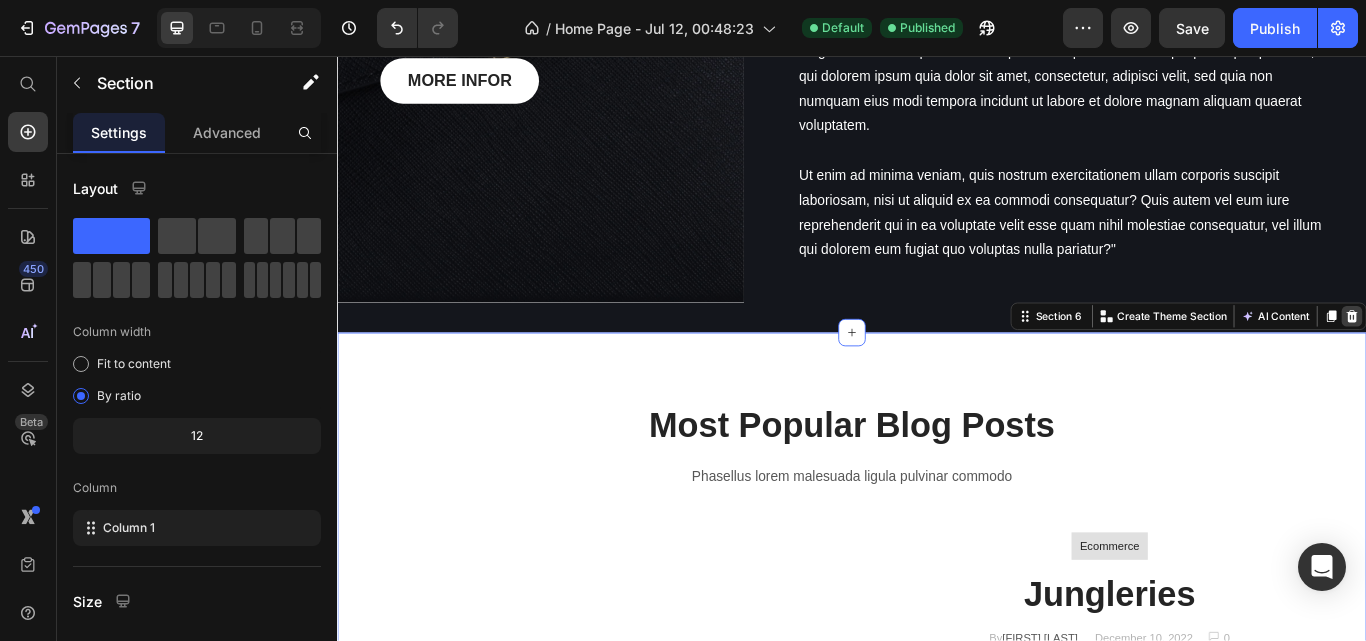 click 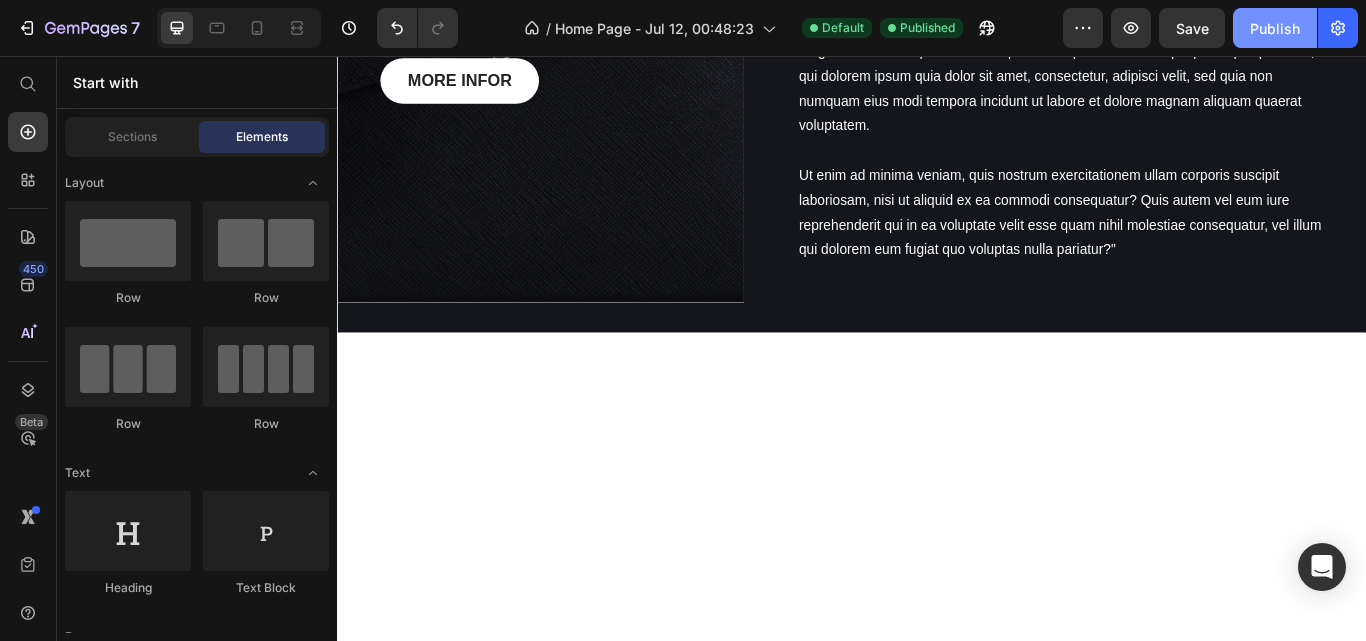 click on "Publish" at bounding box center (1275, 28) 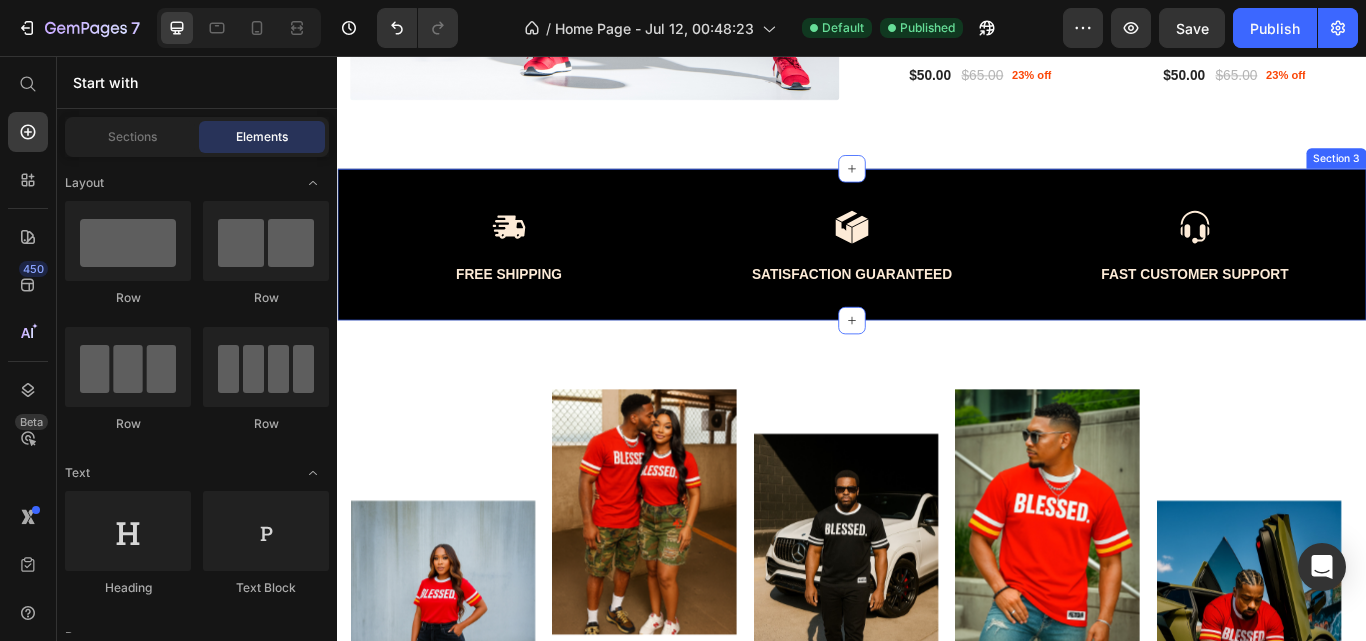 scroll, scrollTop: 1026, scrollLeft: 0, axis: vertical 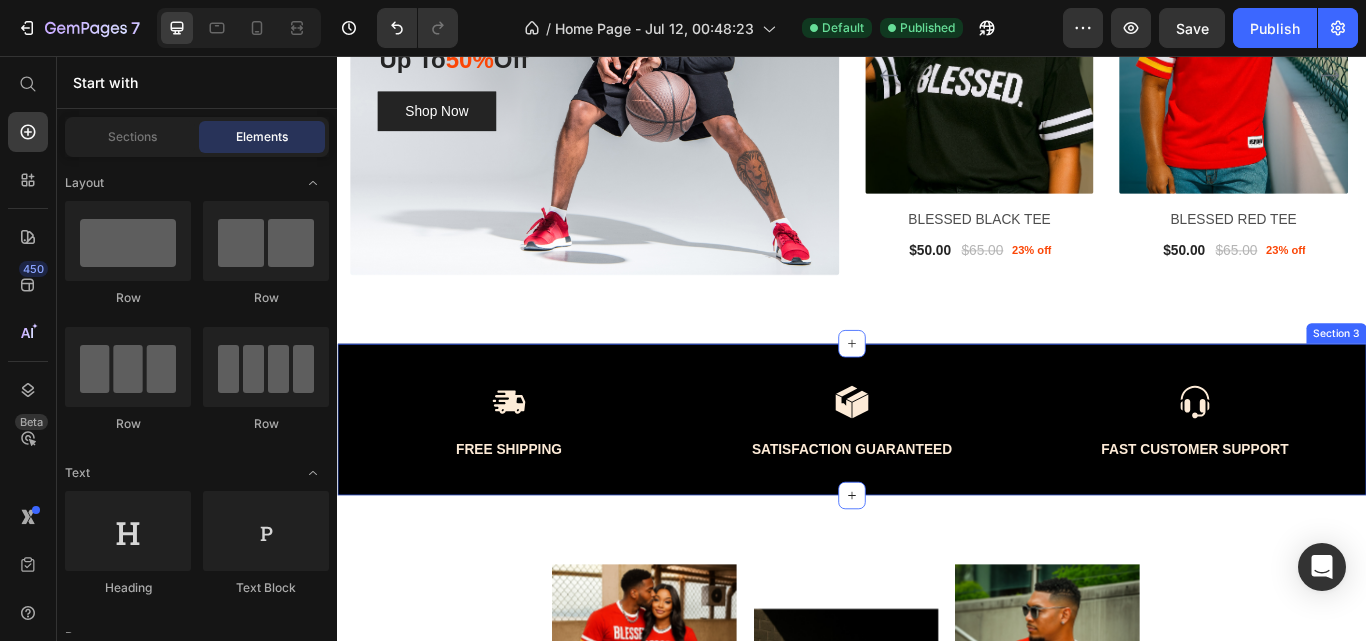click on "Image Free Shipping Text Block Image Satisfaction Guaranteed Text Block Image Fast Customer Support Text Block Row Section 3" at bounding box center (937, 480) 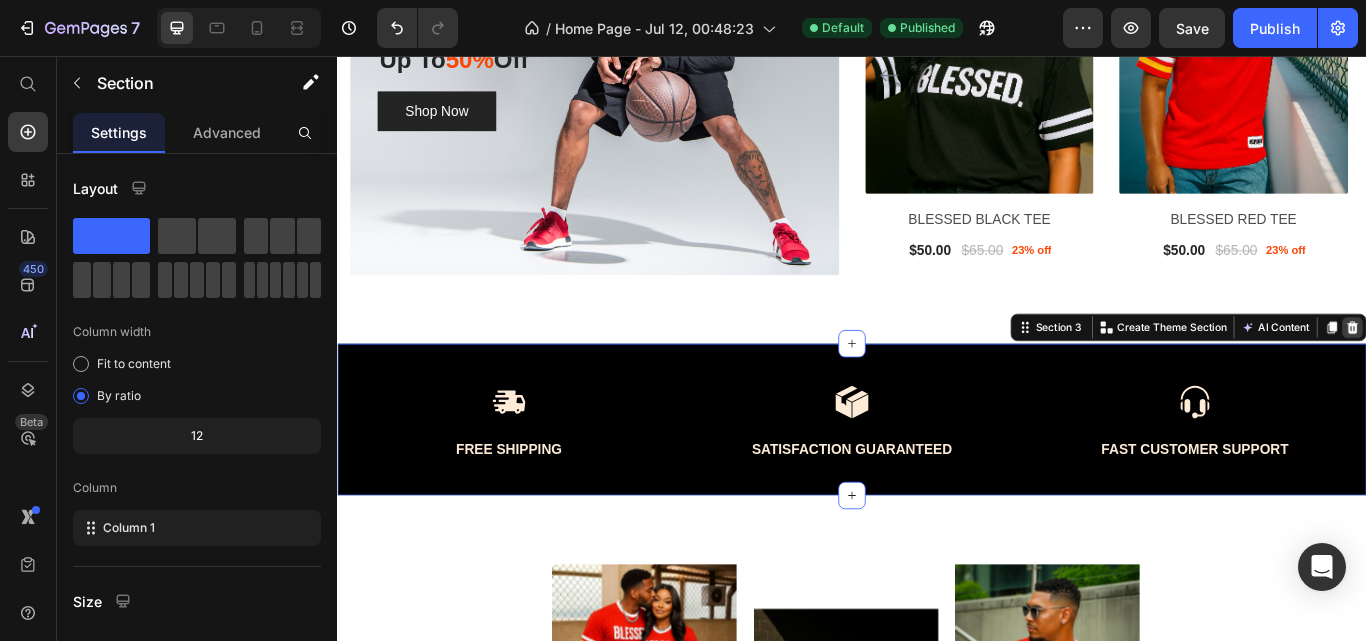 click 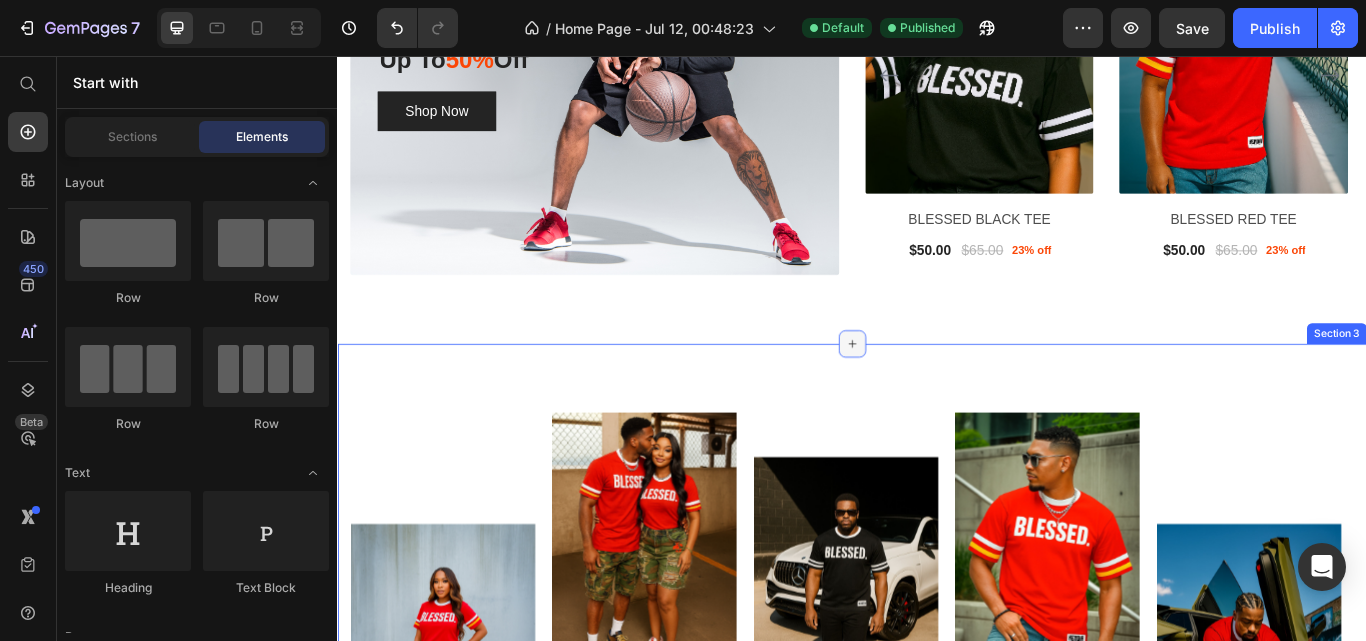 click 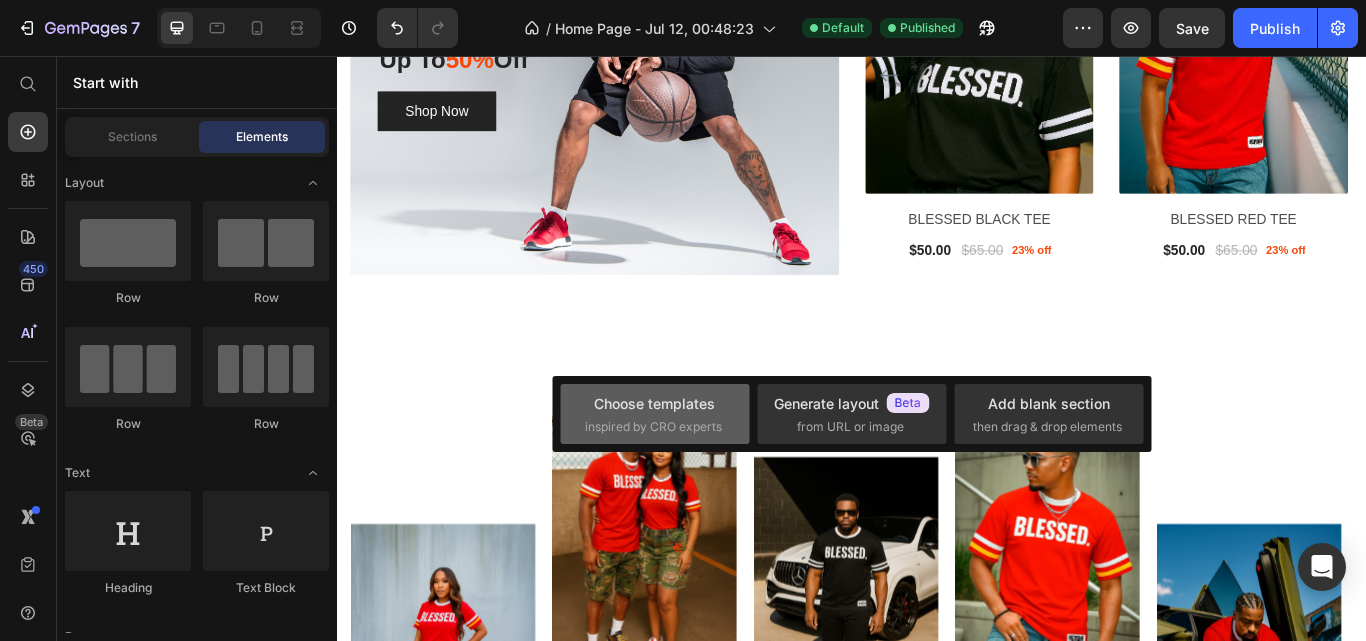 click on "Choose templates" at bounding box center [654, 403] 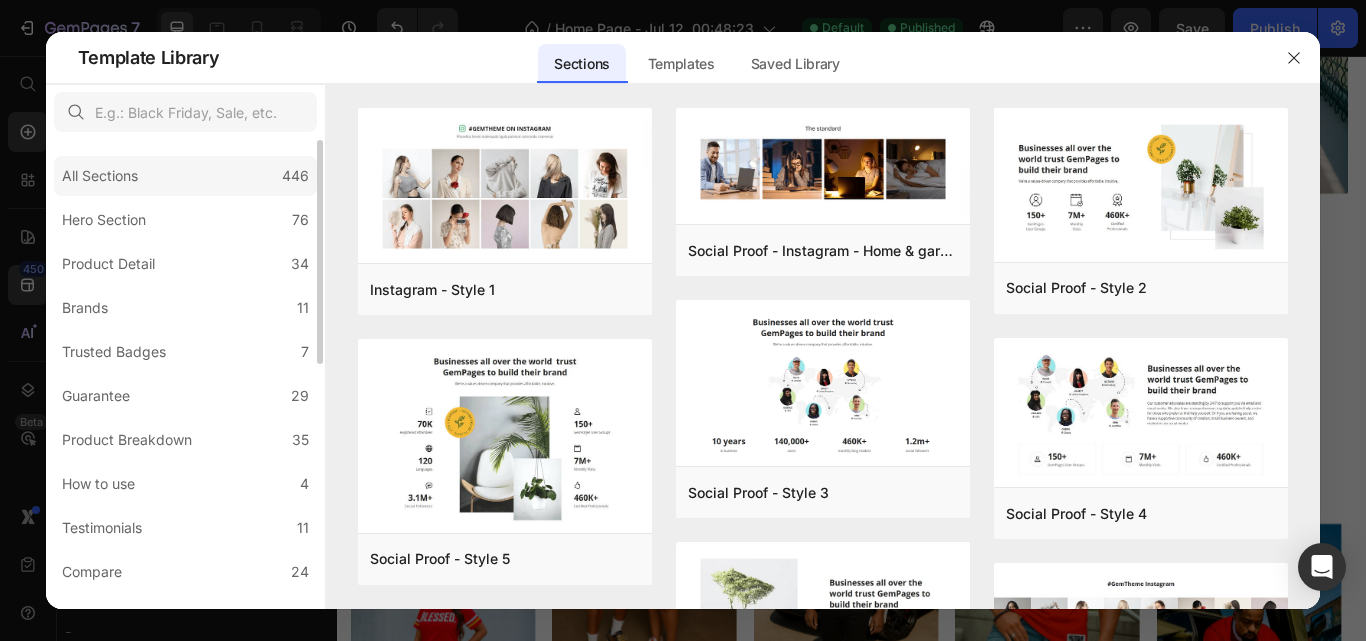click on "All Sections 446" 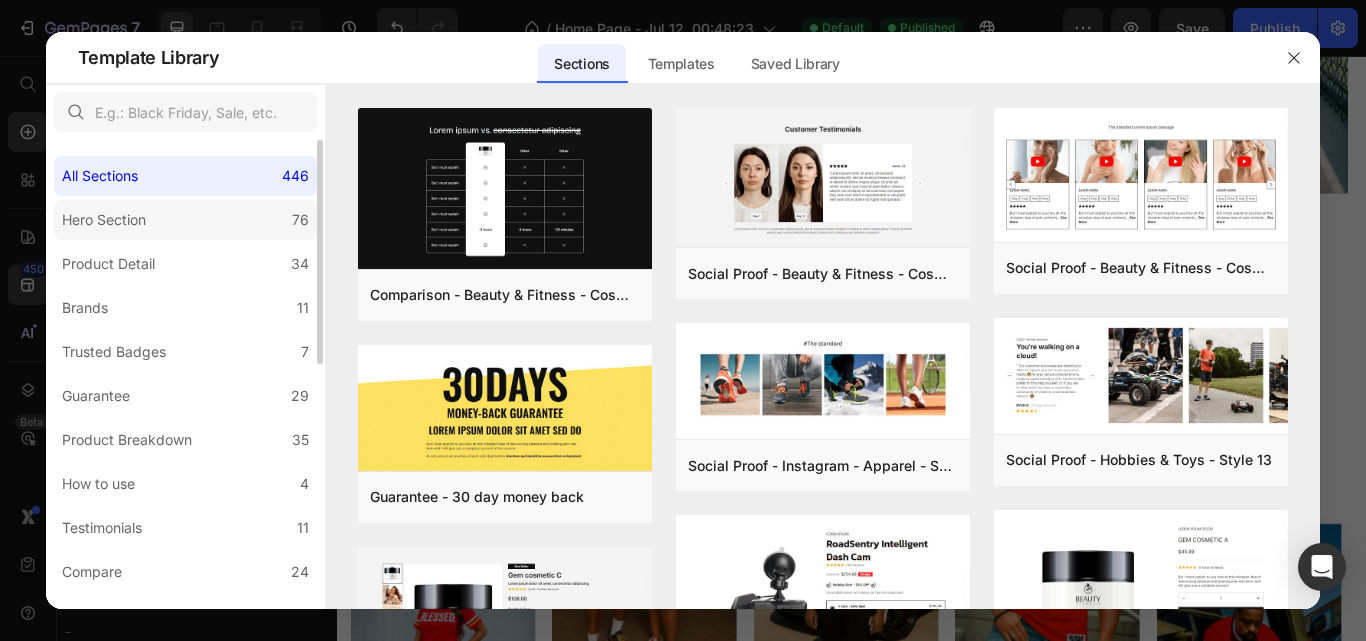 click on "Hero Section 76" 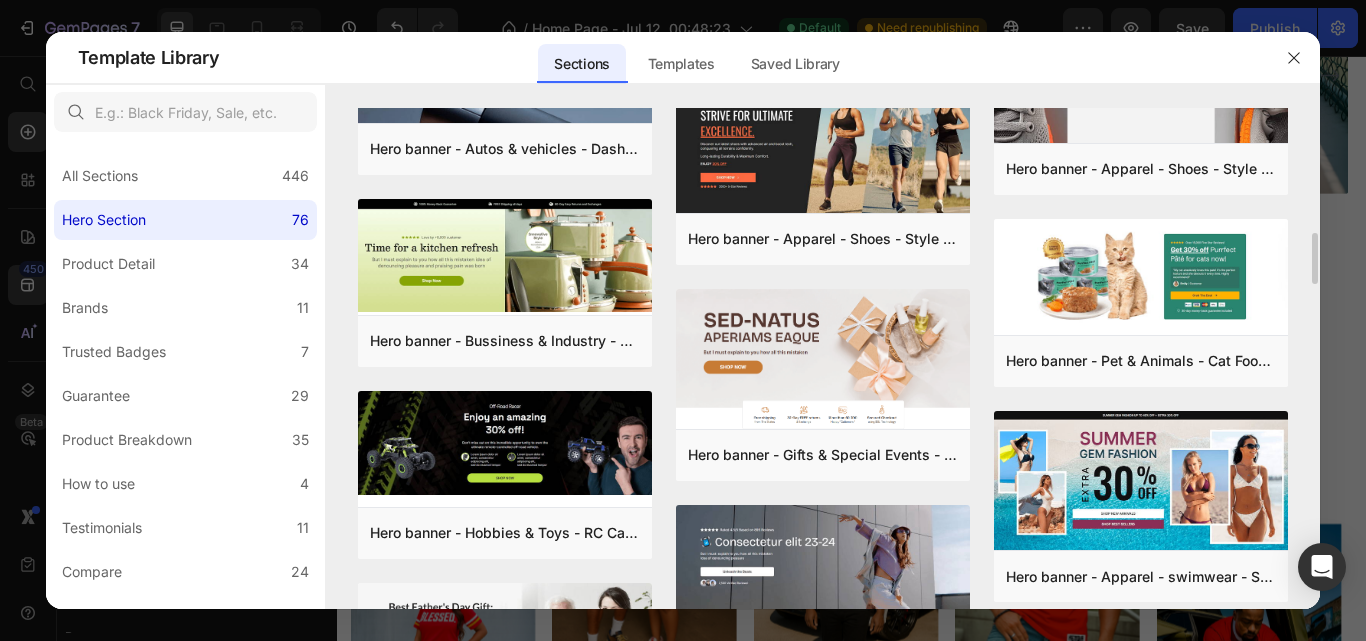 scroll, scrollTop: 1130, scrollLeft: 0, axis: vertical 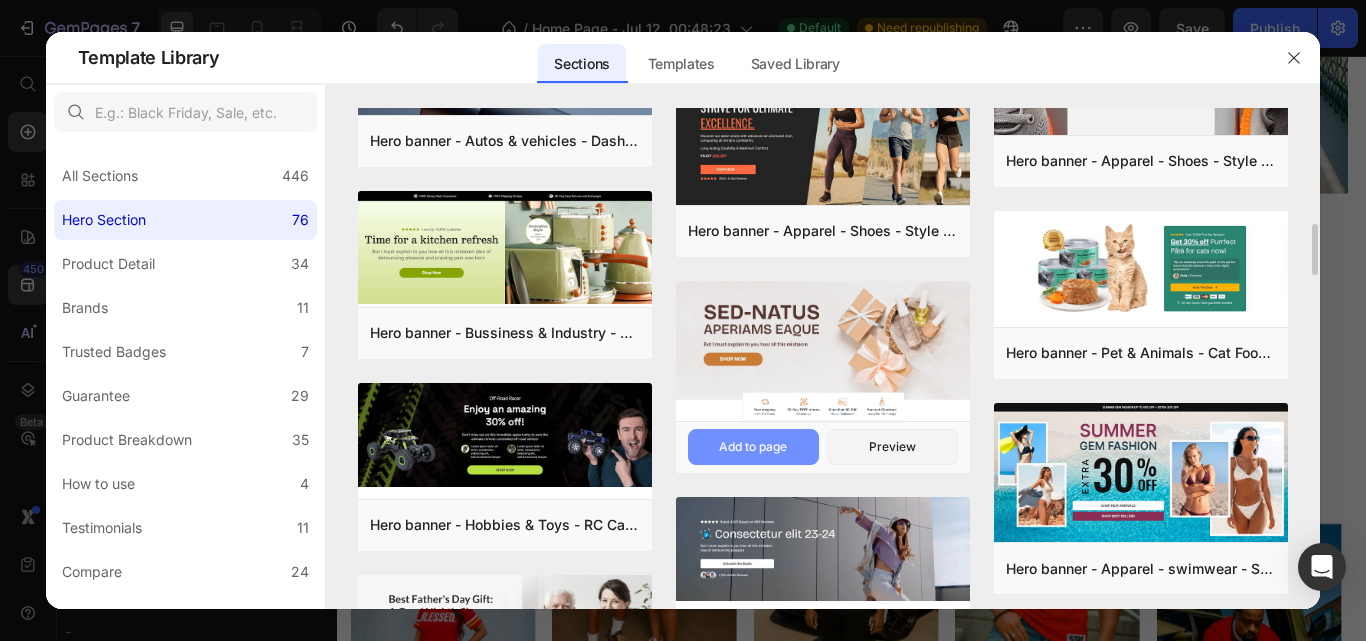 click on "Add to page" at bounding box center (753, 447) 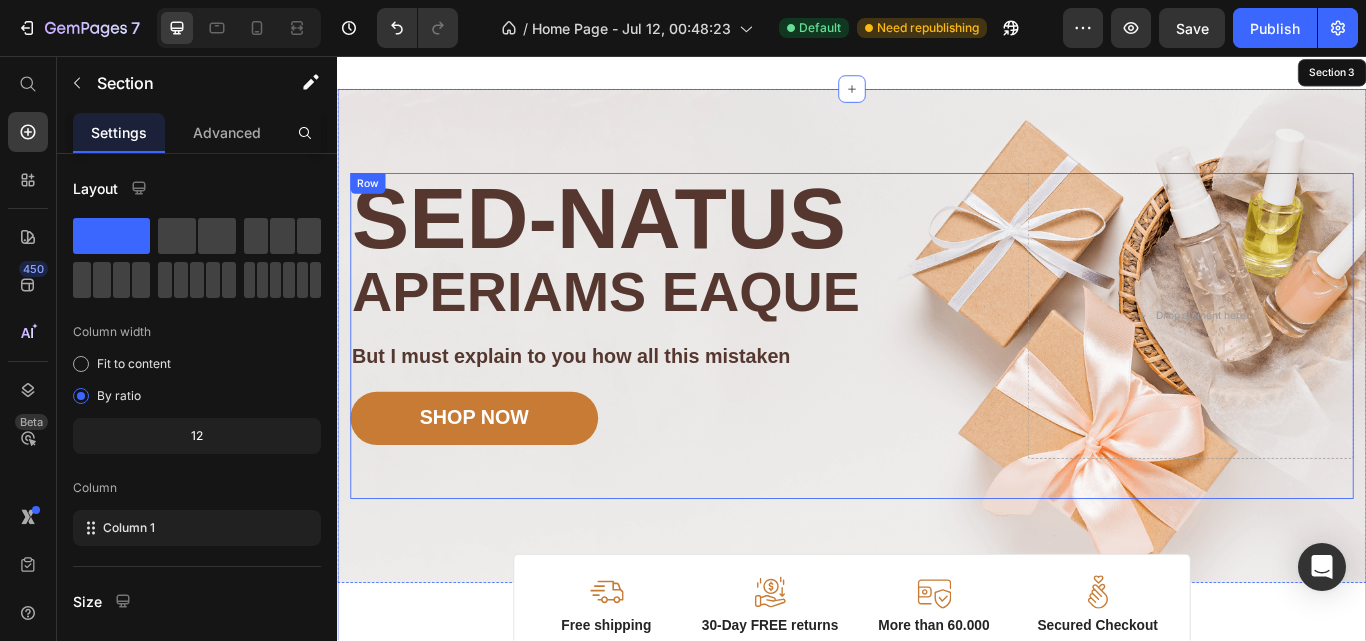 scroll, scrollTop: 1408, scrollLeft: 0, axis: vertical 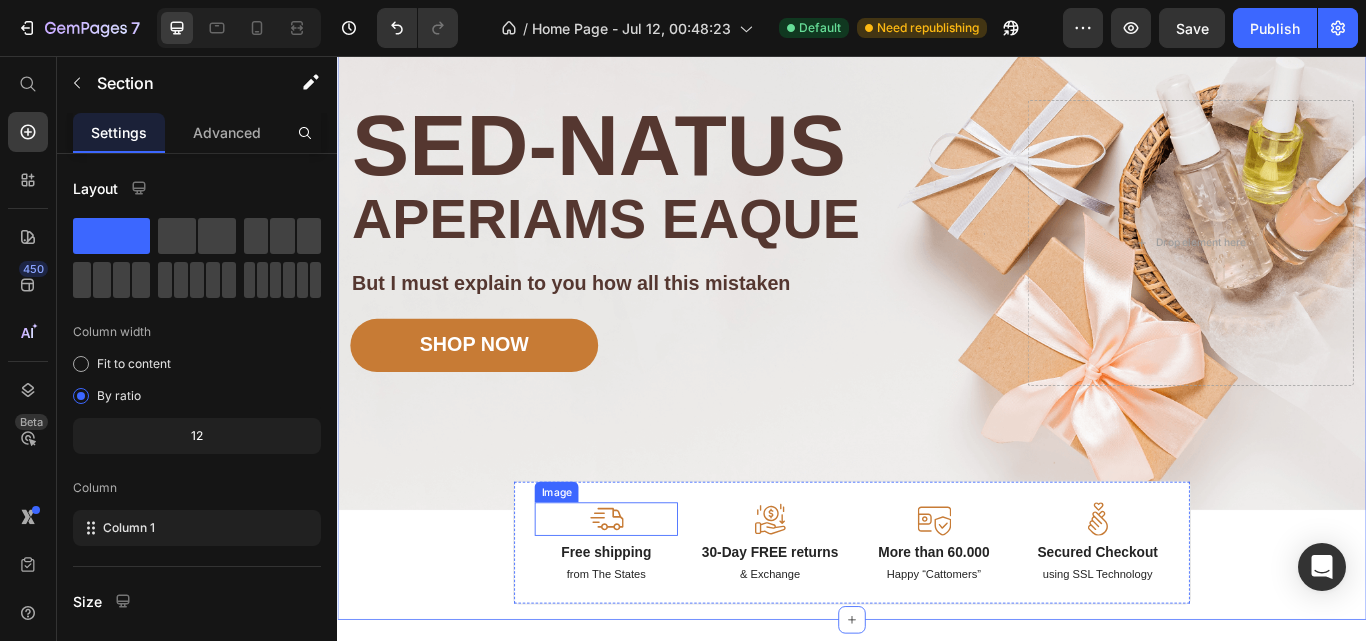 click at bounding box center (650, 596) 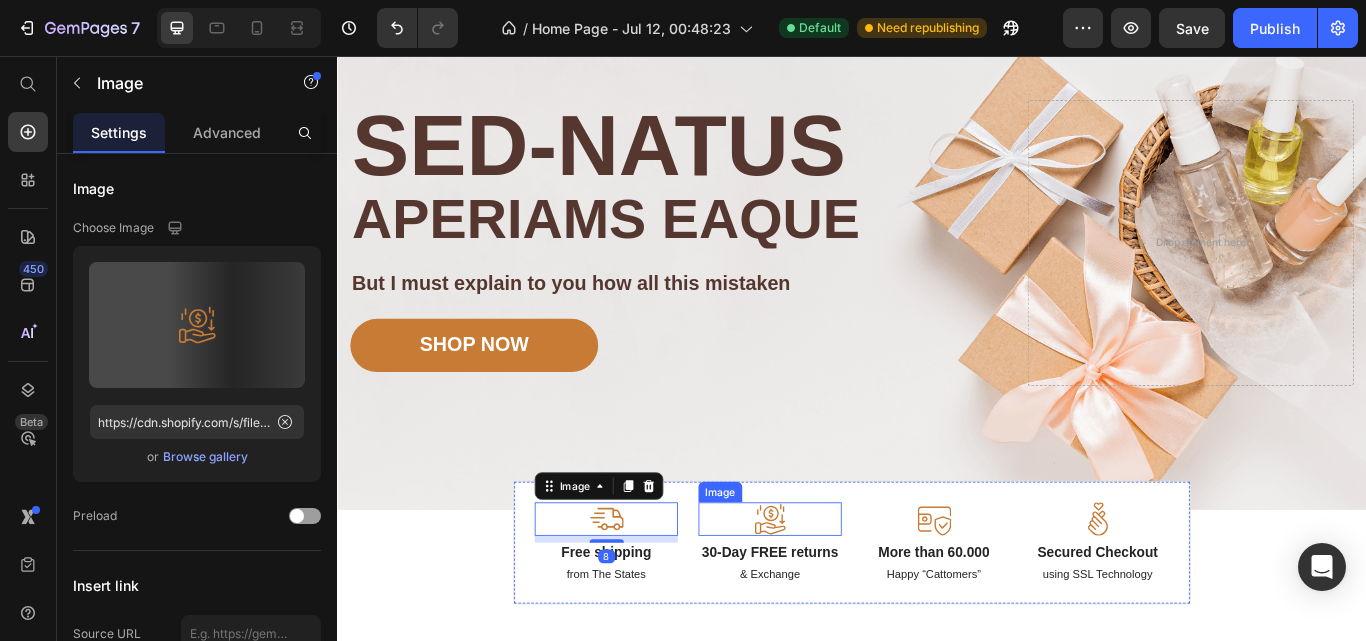 click at bounding box center [841, 596] 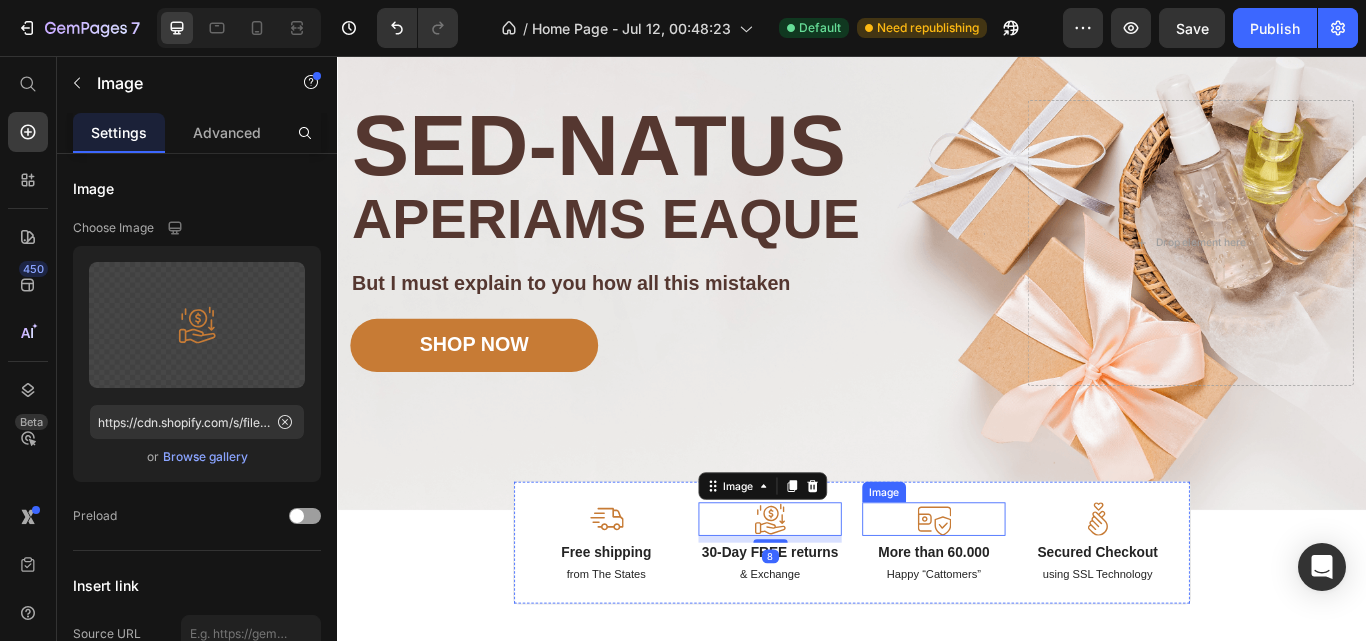 click at bounding box center (1032, 596) 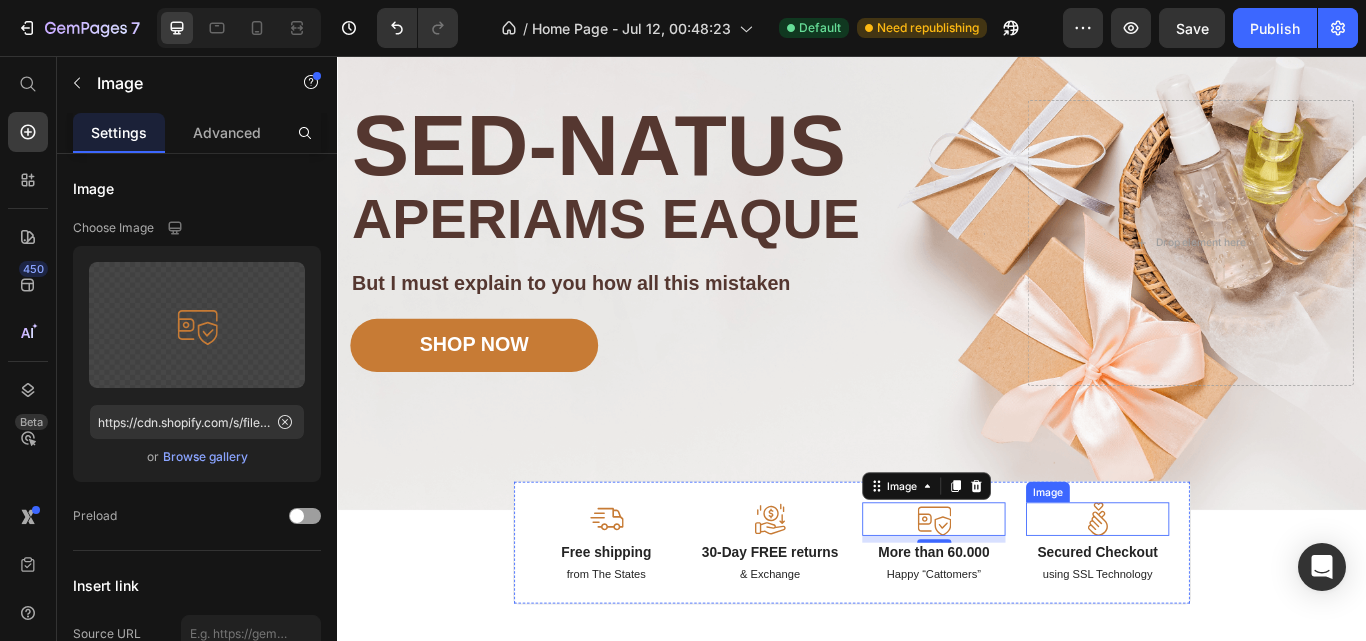 click at bounding box center [1223, 596] 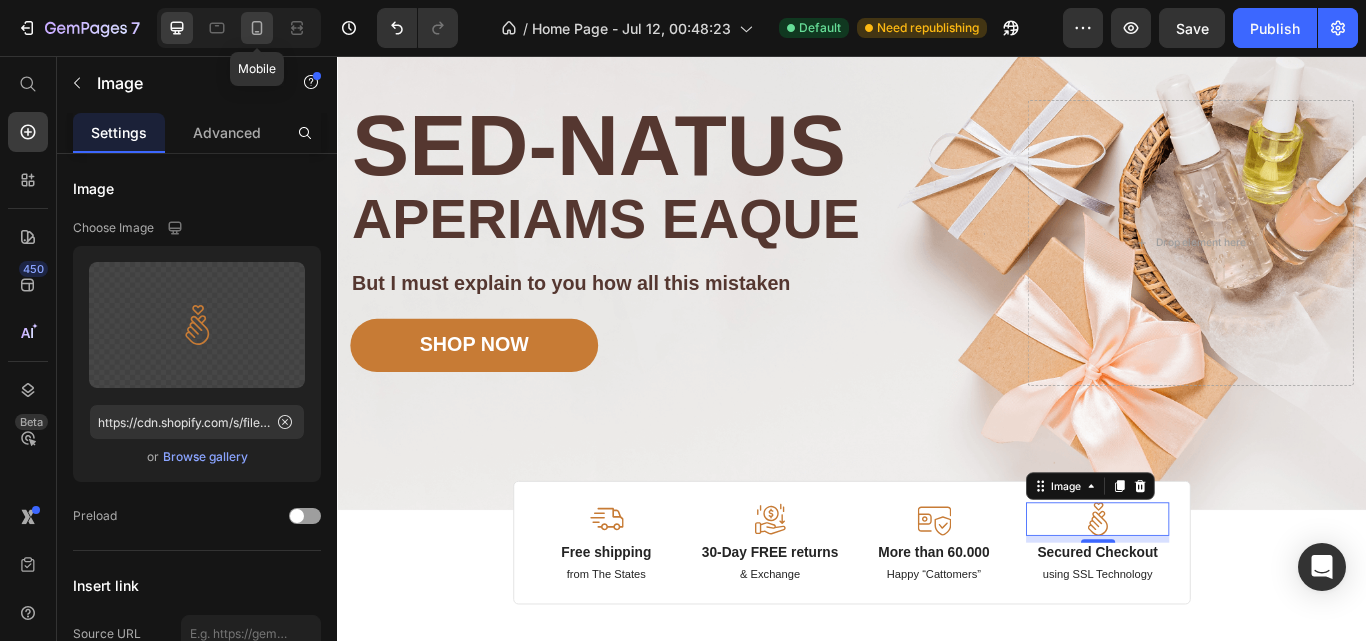 click 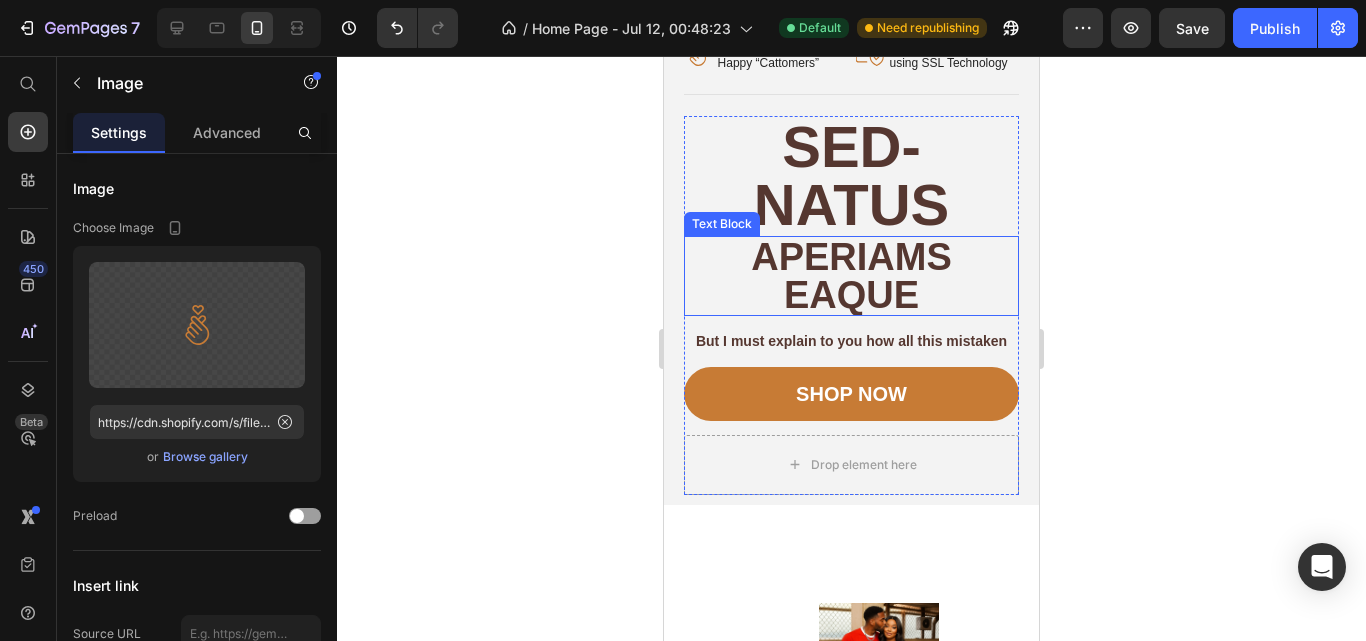 scroll, scrollTop: 1481, scrollLeft: 0, axis: vertical 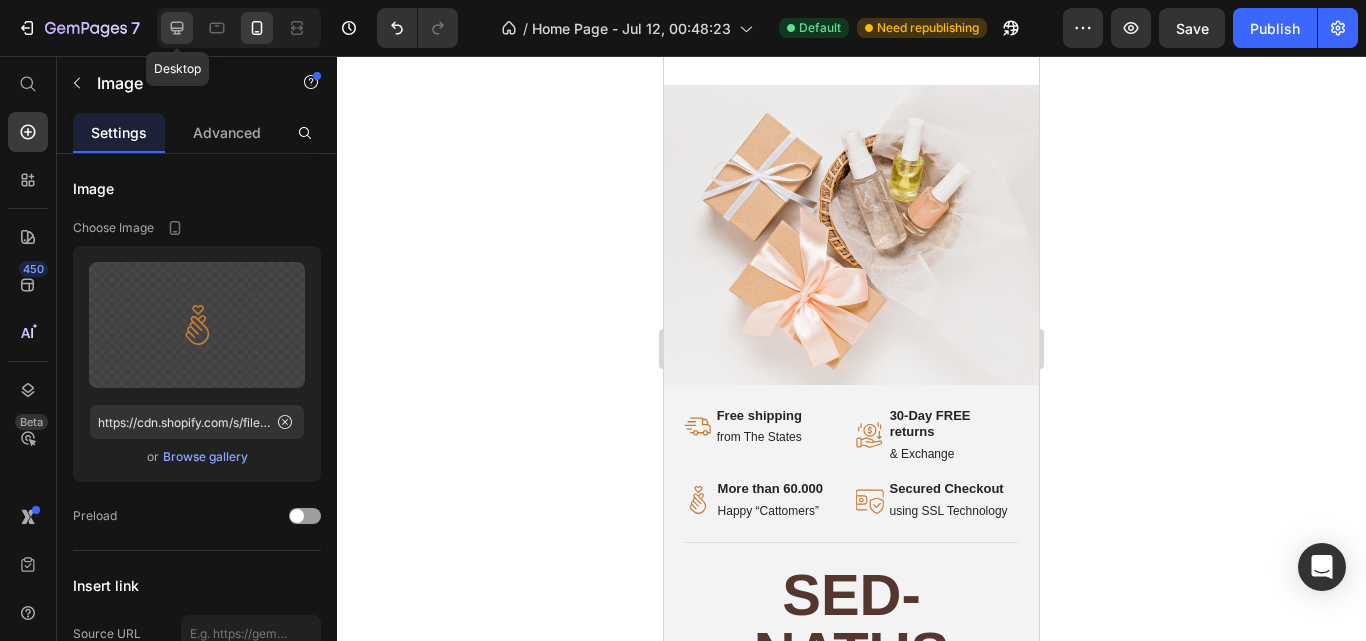click 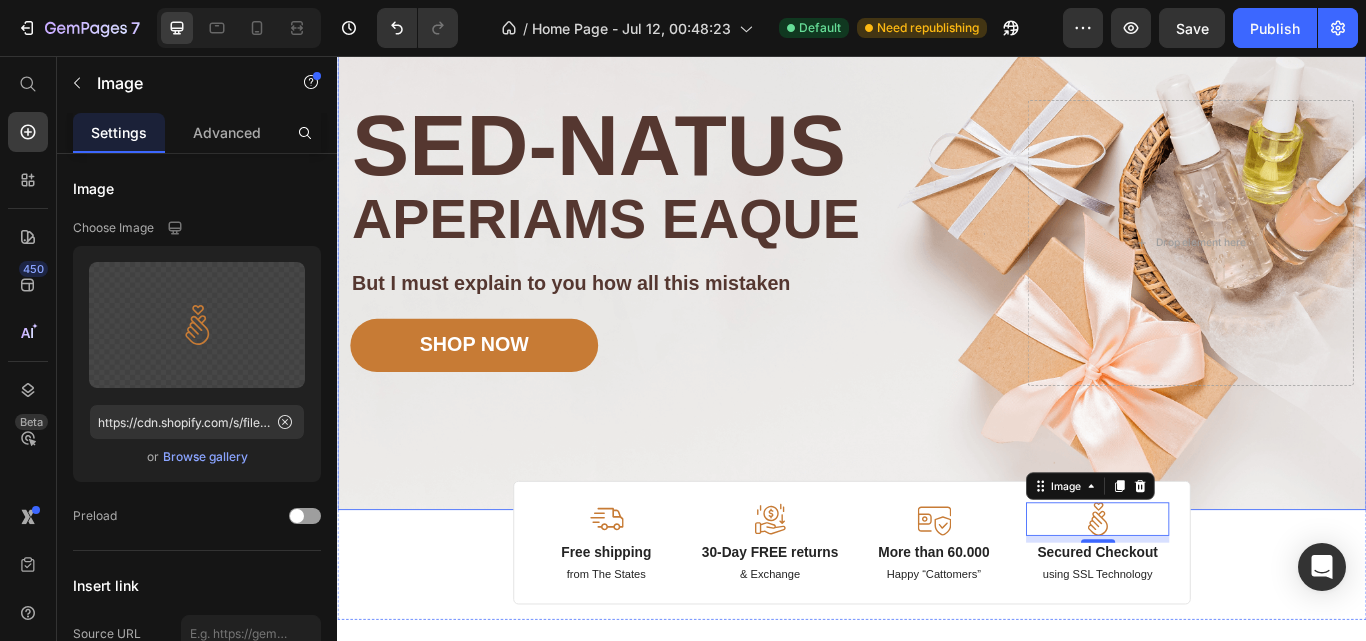 scroll, scrollTop: 1211, scrollLeft: 0, axis: vertical 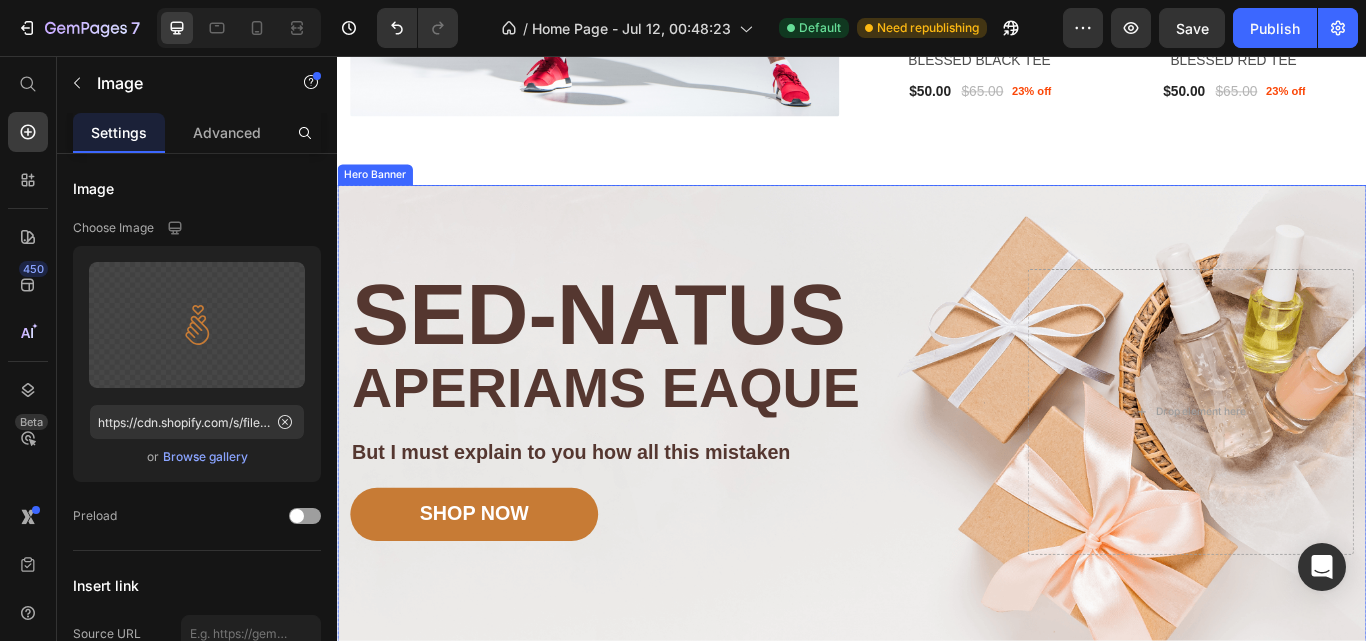 click on "Image Image Free shipping Text Block from The States Text Block Advanced List Image 30-Day FREE returns Text Block & Exchange Text Block Advanced List Row Image More than 60.000 Text Block Happy “Cattomers” Text Block Advanced List Image Secured Checkout Text Block using SSL Technology Text Block Advanced List Row                Title Line Sed-natus Heading aperiams eaque Text Block But I must explain to you how all this mistaken Text Block SHOP NOW Button
Drop element here Row Row" at bounding box center (937, 495) 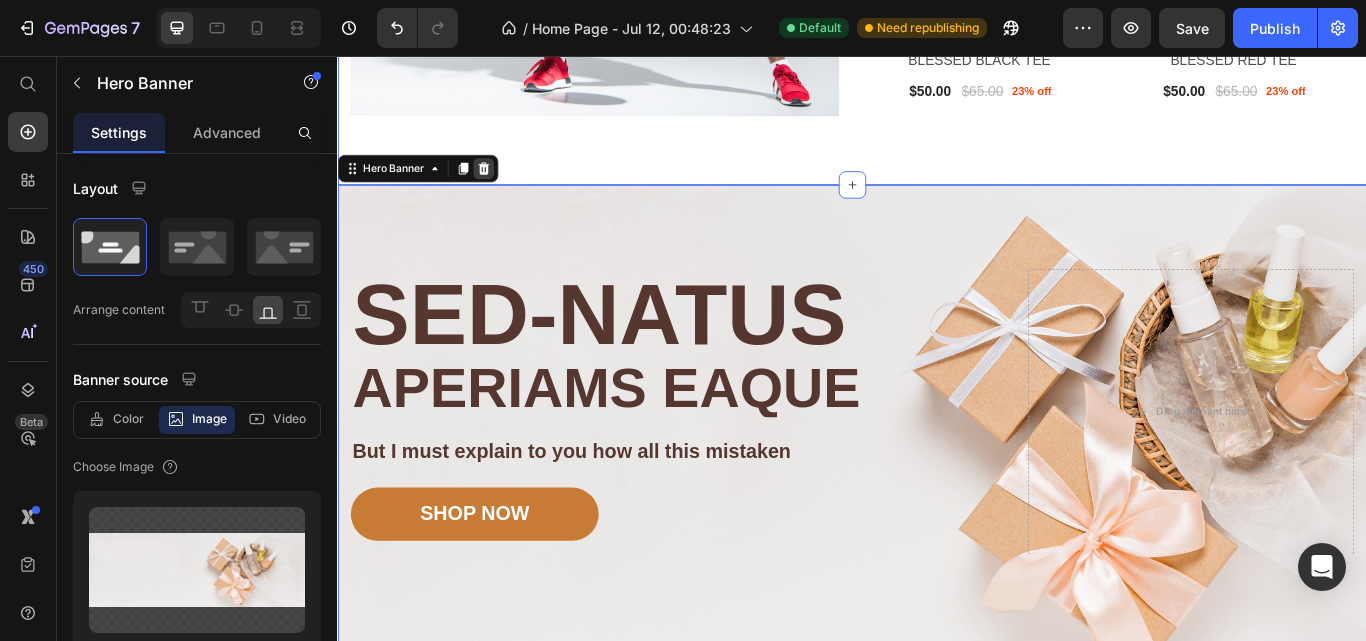 click 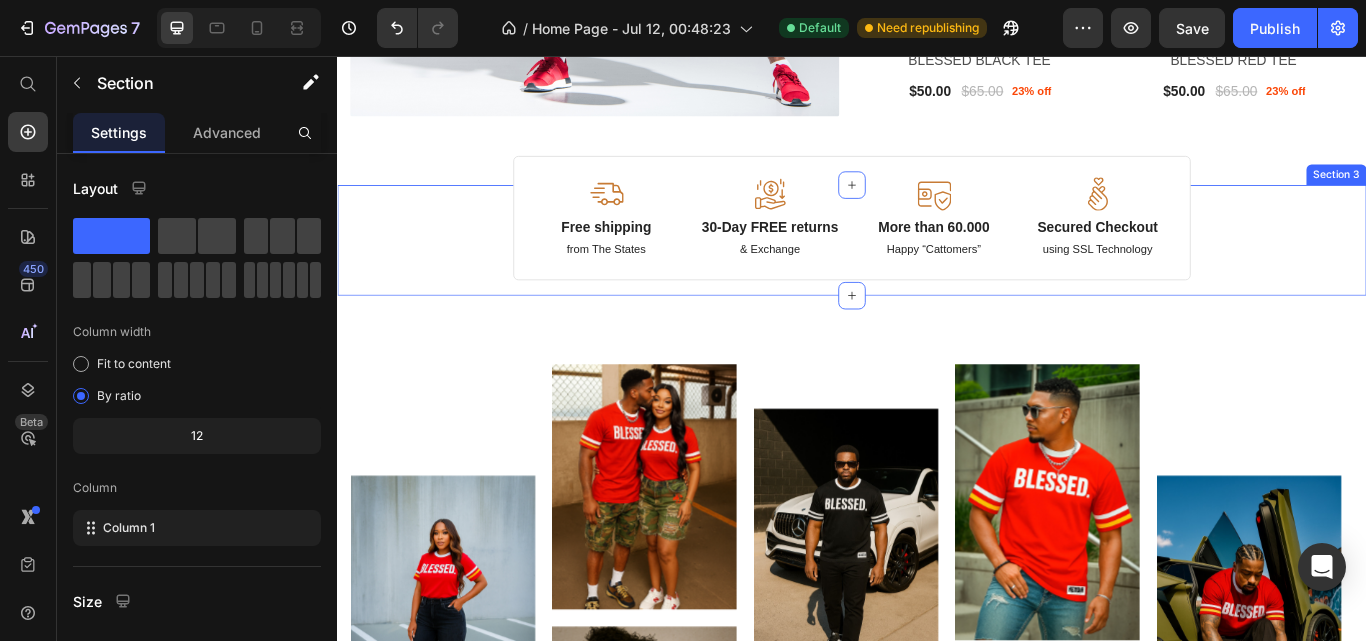 click on "Image Free shipping Text Block from The States Text Block Image 30-Day FREE returns Text Block & Exchange Text Block Image More than 60.000 Text Block Happy “Cattomers” Text Block Image Secured Checkout Text Block using SSL Technology Text Block Row" at bounding box center [937, 262] 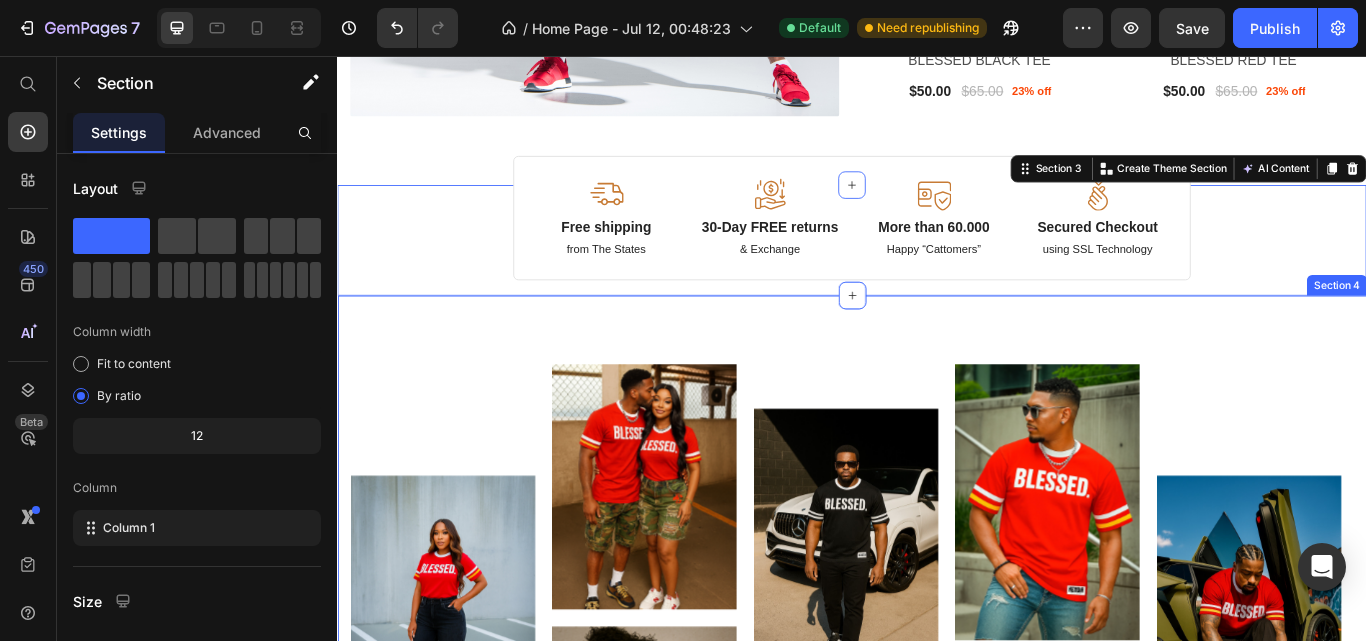 click on "Image Image Image Image Image Image Image Image Carousel Row Section 4" at bounding box center [937, 774] 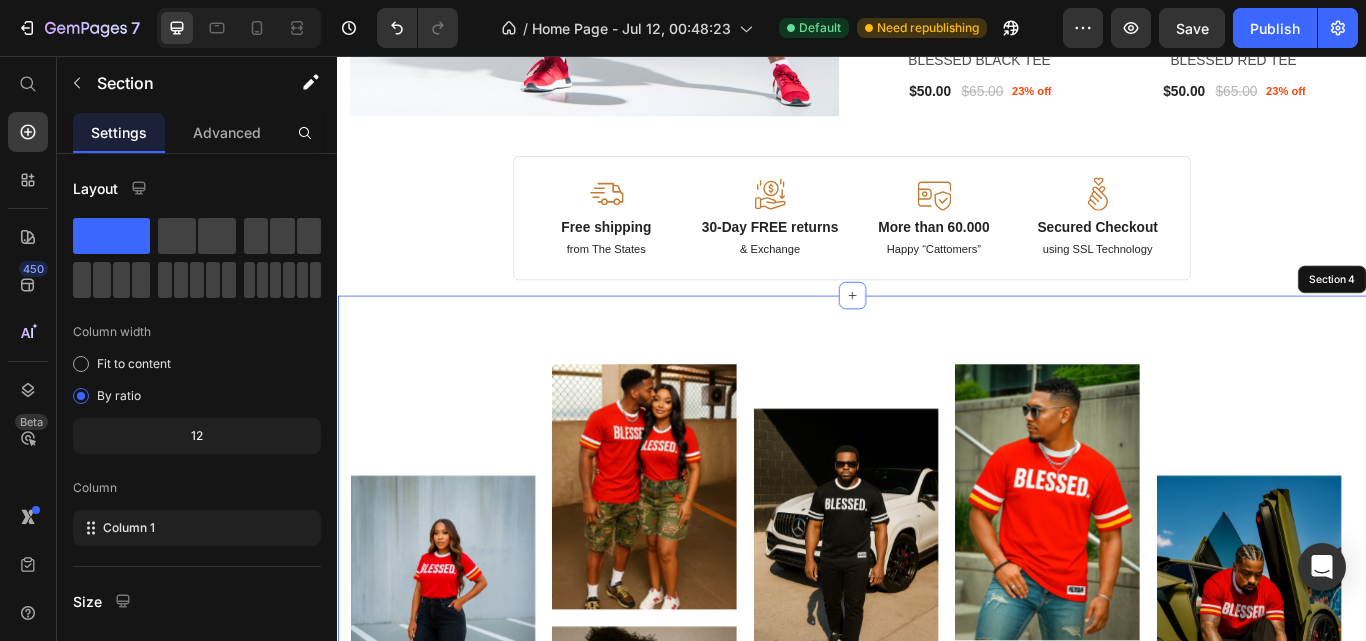 scroll, scrollTop: 1154, scrollLeft: 0, axis: vertical 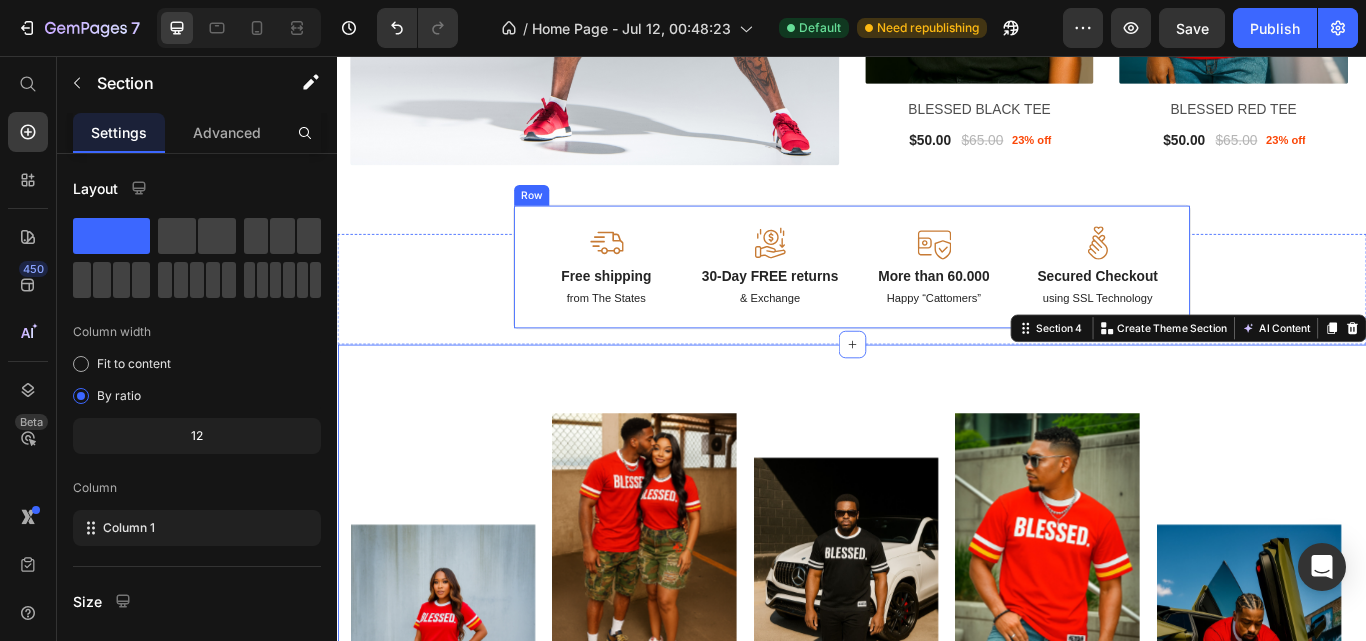 click on "Image Free shipping Text Block from The States Text Block Image 30-Day FREE returns Text Block & Exchange Text Block Image More than 60.000 Text Block Happy “Cattomers” Text Block Image Secured Checkout Text Block using SSL Technology Text Block Row" at bounding box center (937, 302) 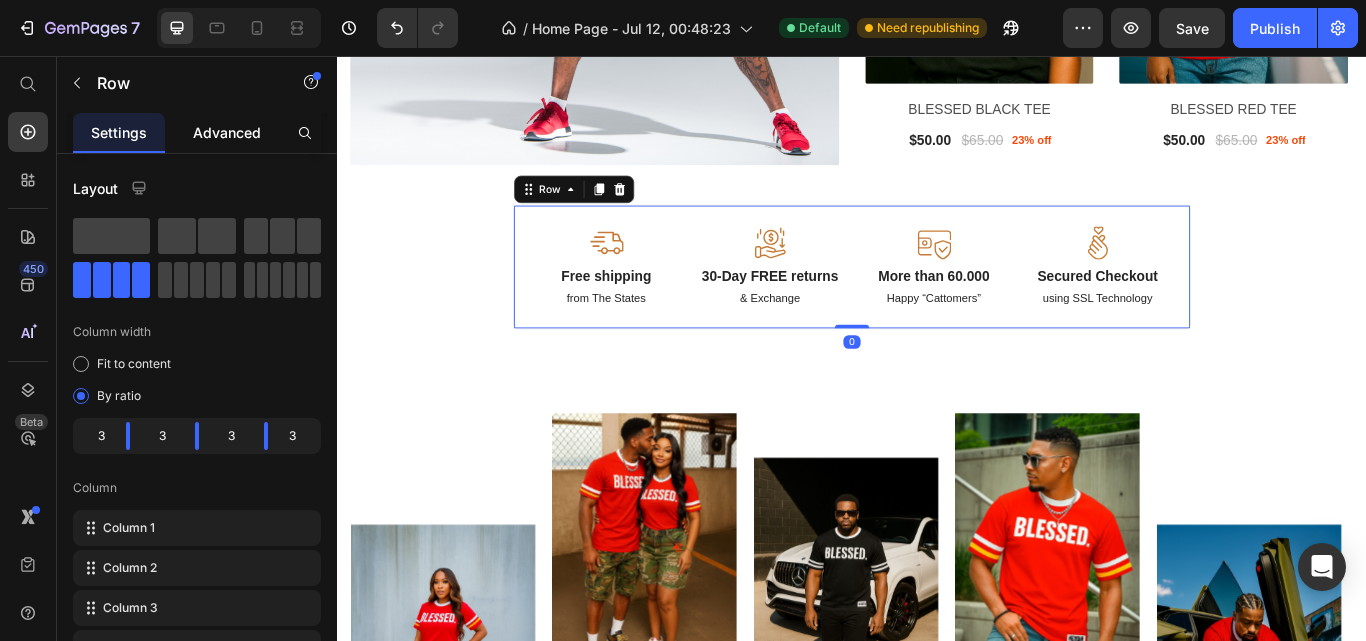 click on "Advanced" at bounding box center [227, 132] 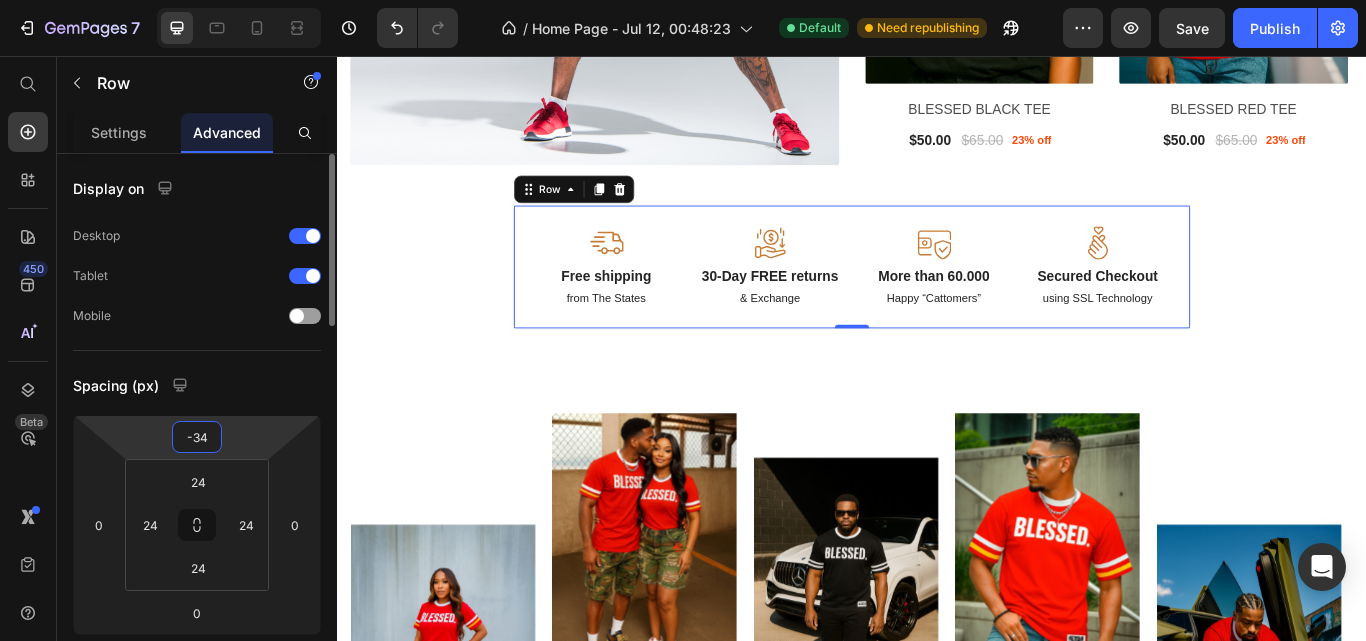 click on "-34" at bounding box center (197, 437) 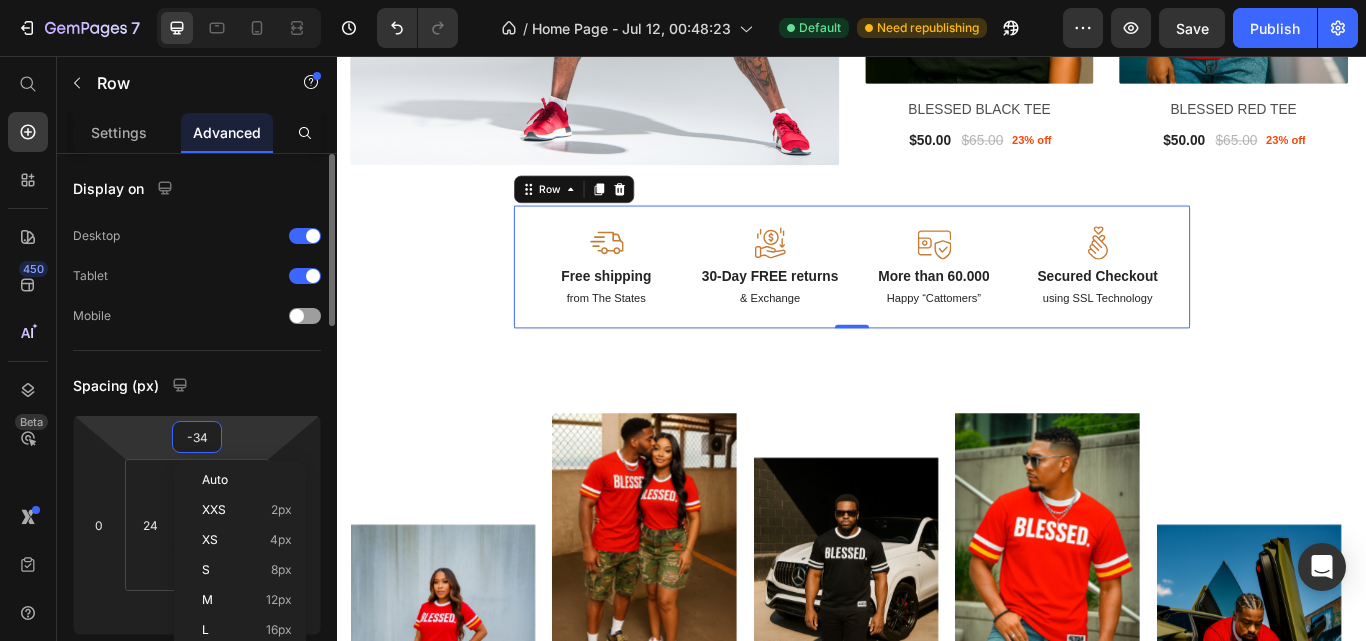 type on "04" 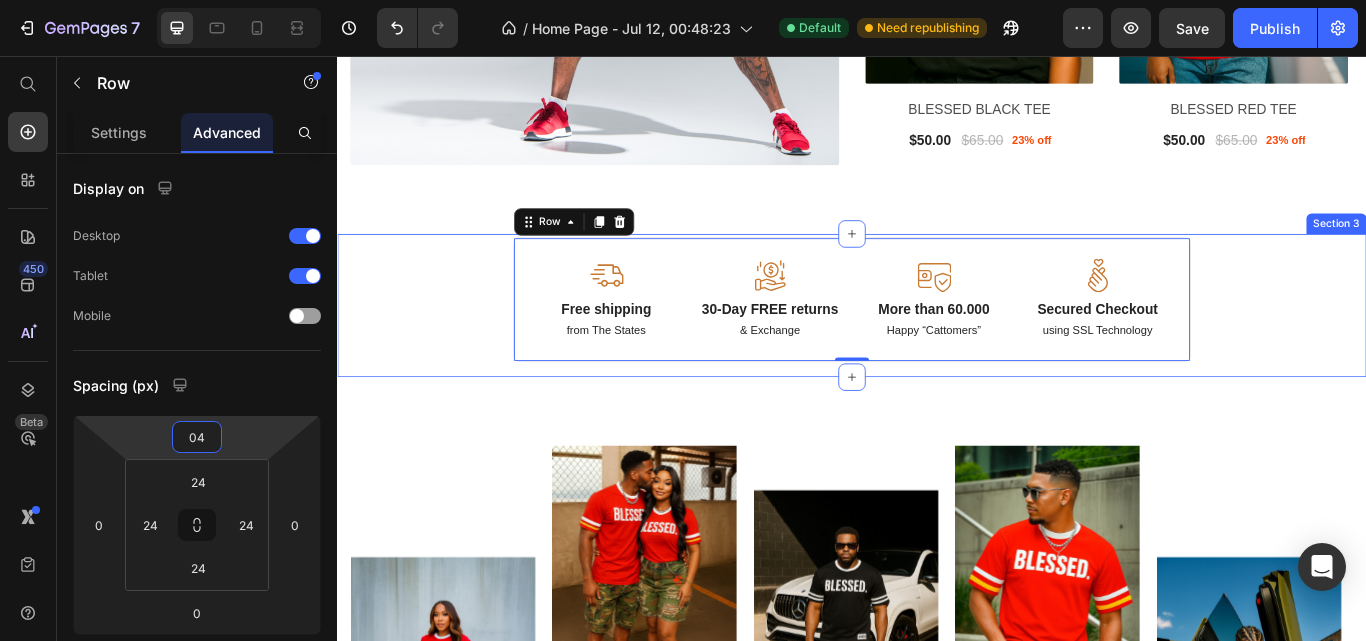 click on "Image Free shipping Text Block from [STATE] Text Block Image 30-Day FREE returns Text Block & Exchange Text Block Image More than 60.000 Text Block Happy “Cattomers” Text Block Image Secured Checkout Text Block using SSL Technology Text Block Row 0 Section 3" at bounding box center (937, 347) 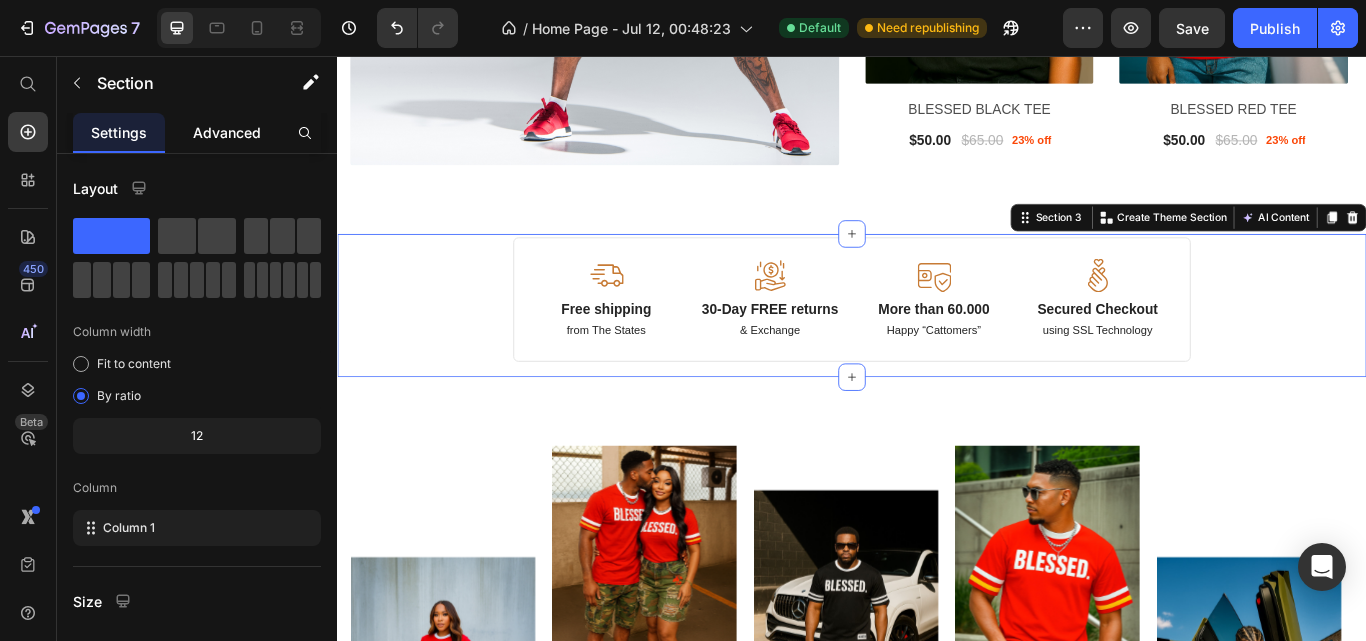 click on "Advanced" at bounding box center (227, 132) 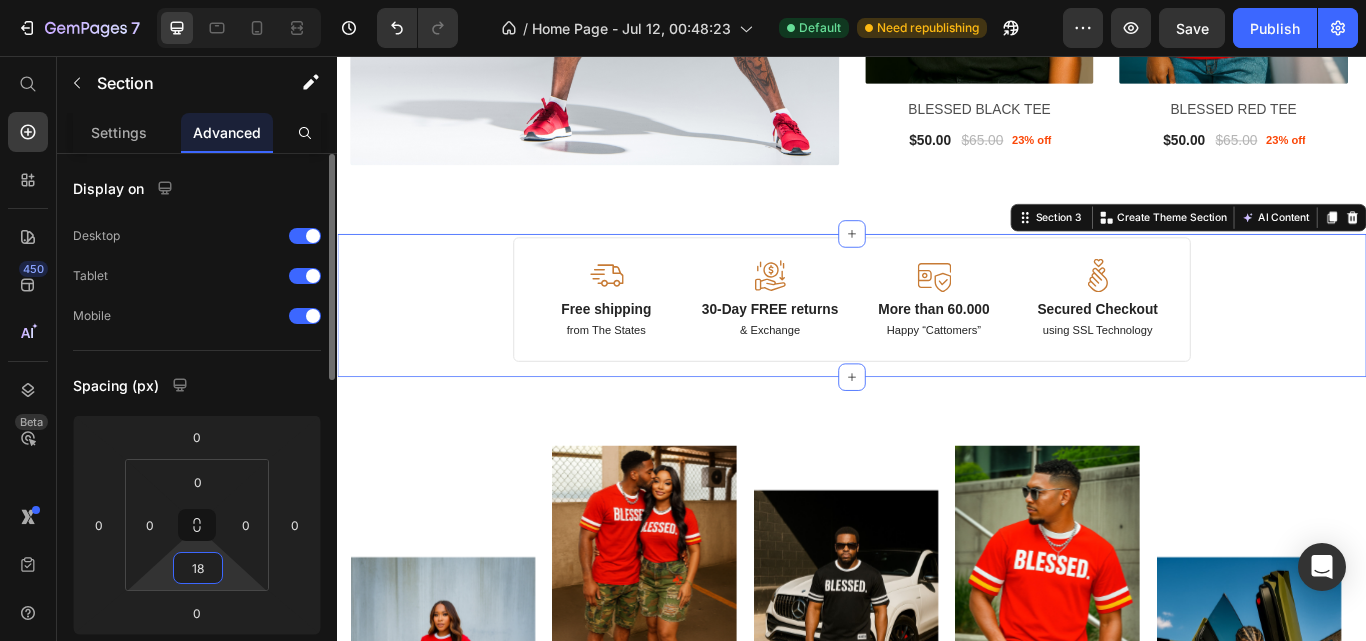 click on "18" at bounding box center [198, 568] 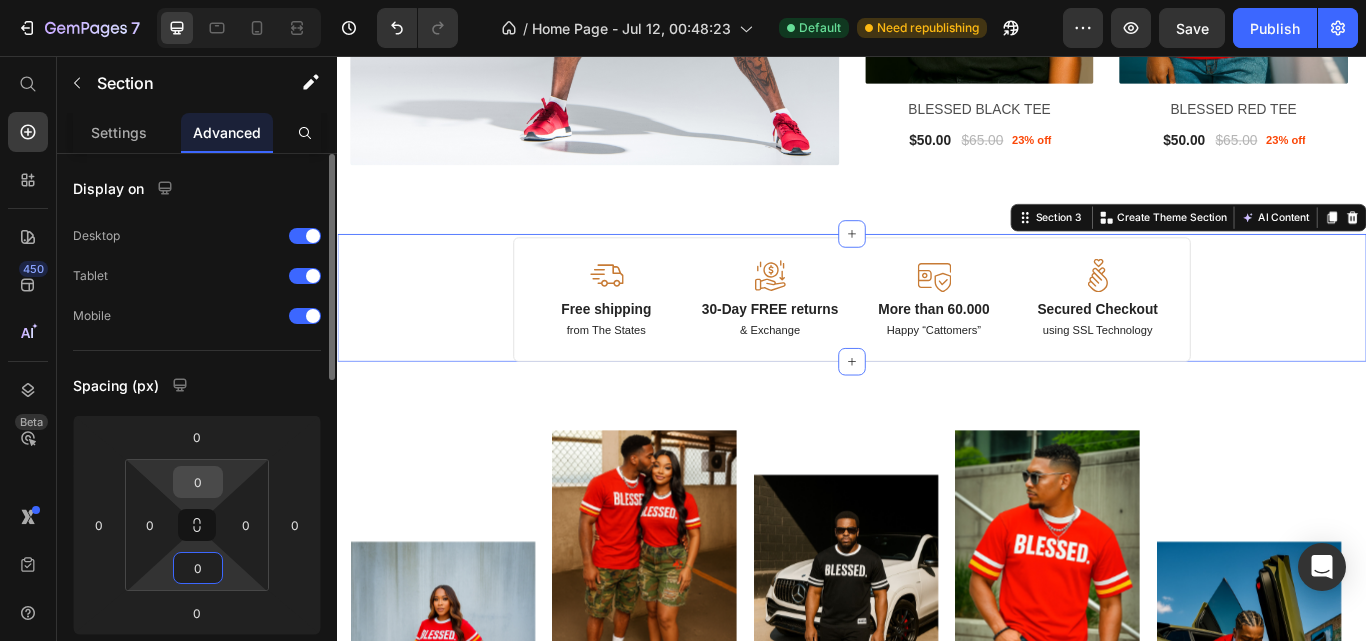 type on "0" 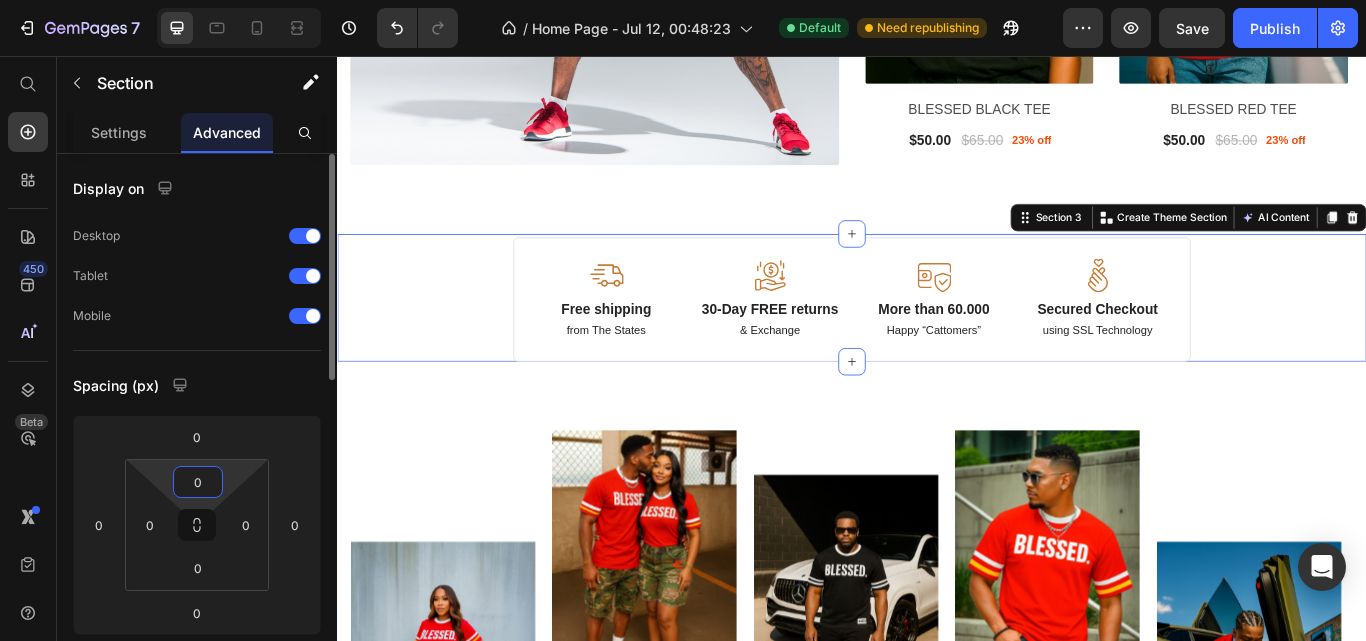 click on "0" at bounding box center (198, 482) 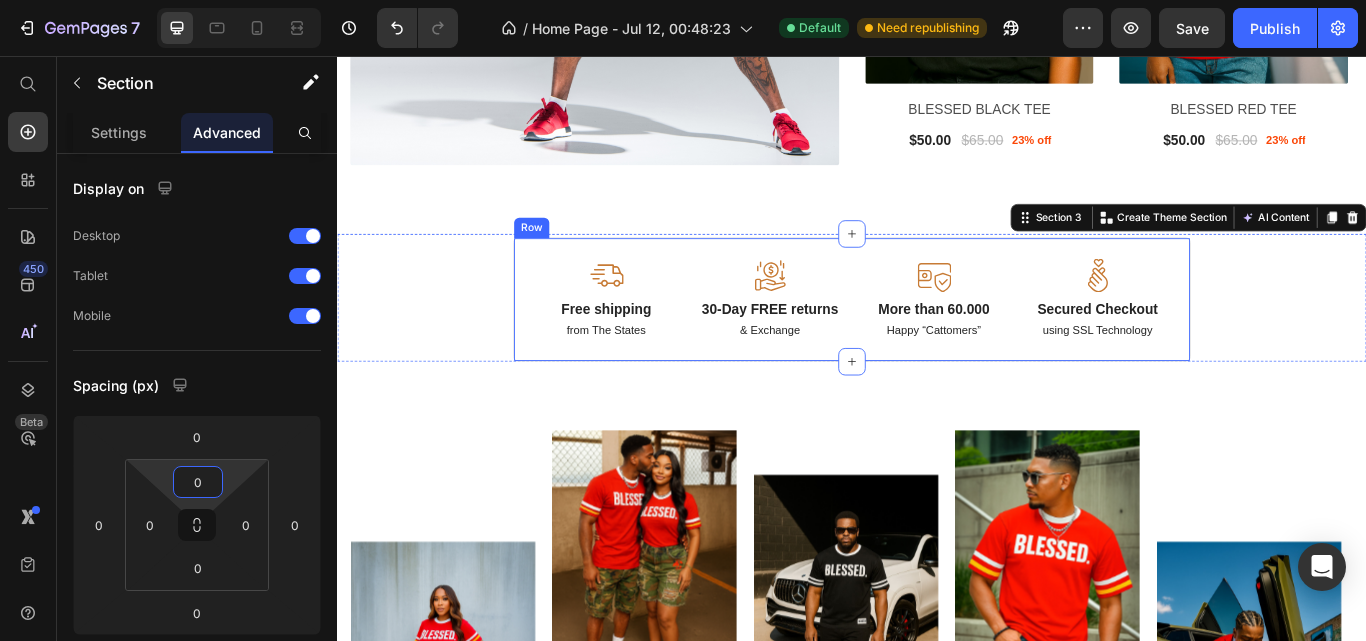 click on "Image Free shipping Text Block from The States Text Block Image 30-Day FREE returns Text Block & Exchange Text Block Image More than 60.000 Text Block Happy “Cattomers” Text Block Image Secured Checkout Text Block using SSL Technology Text Block Row" at bounding box center (937, 340) 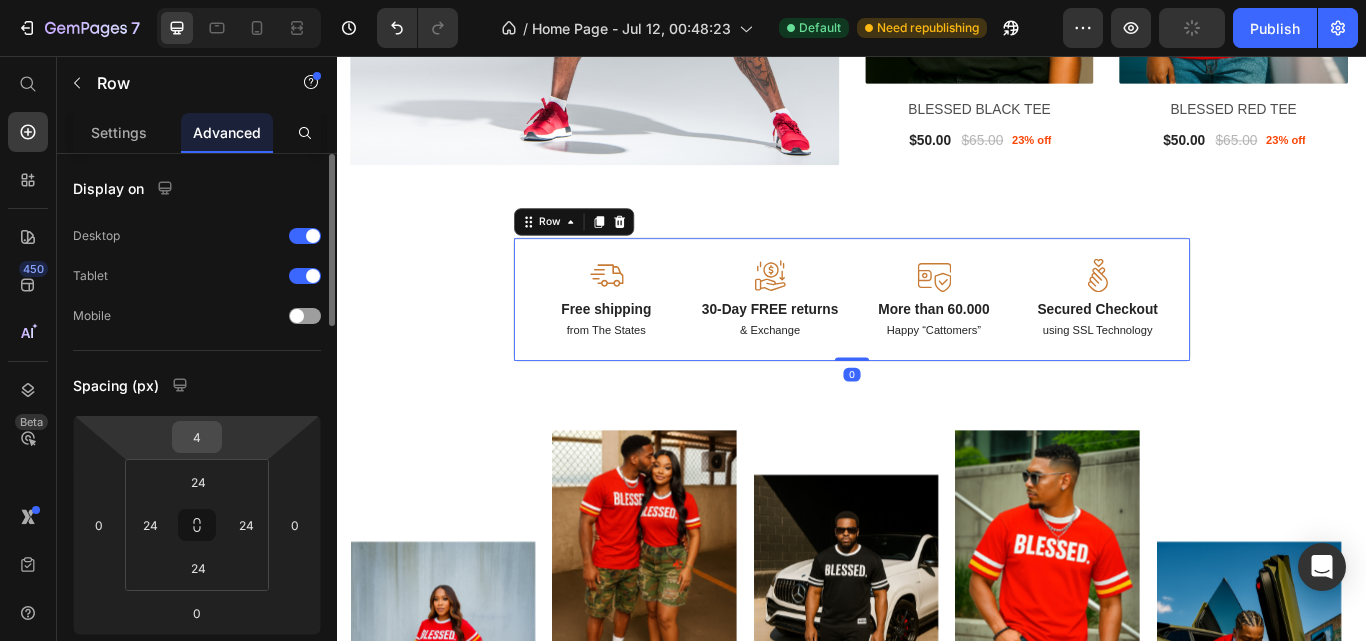 click on "4" at bounding box center [197, 437] 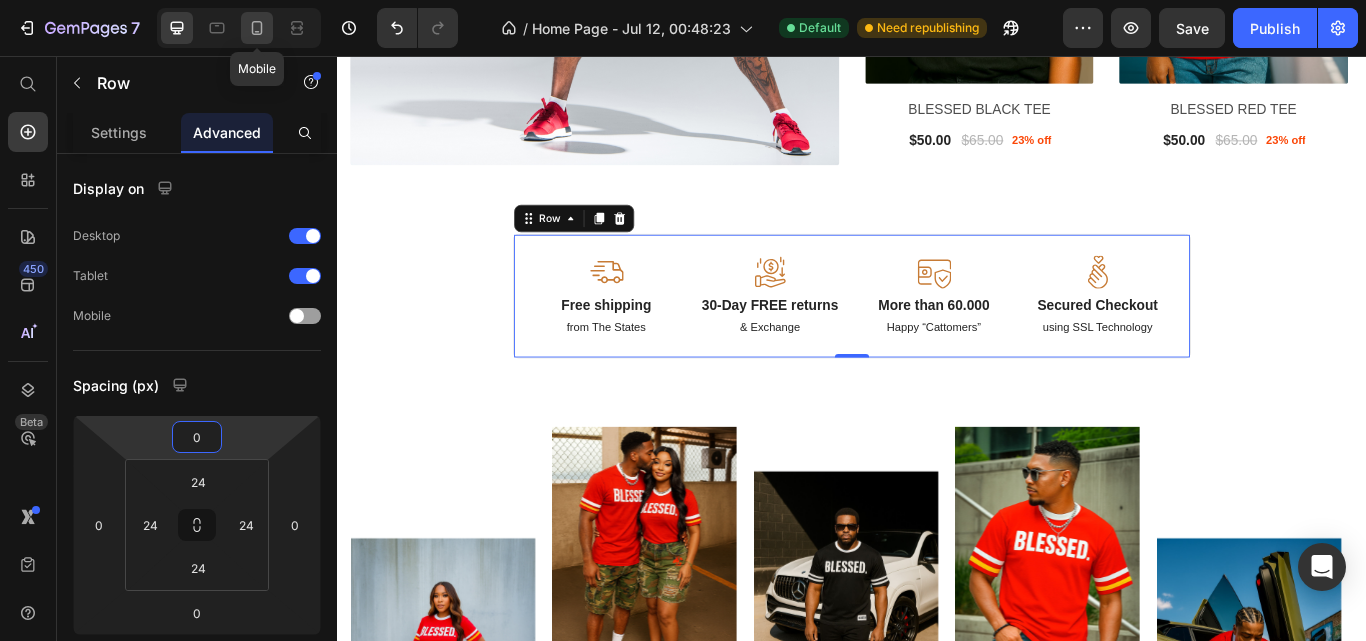 type on "0" 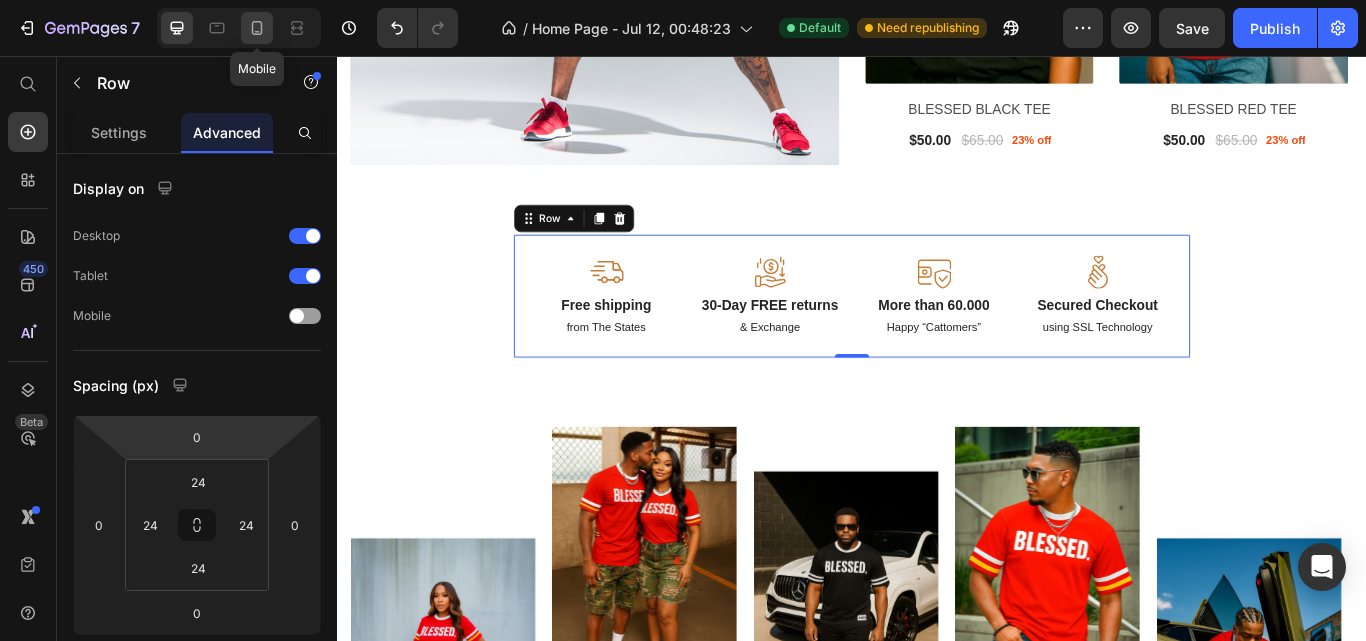click 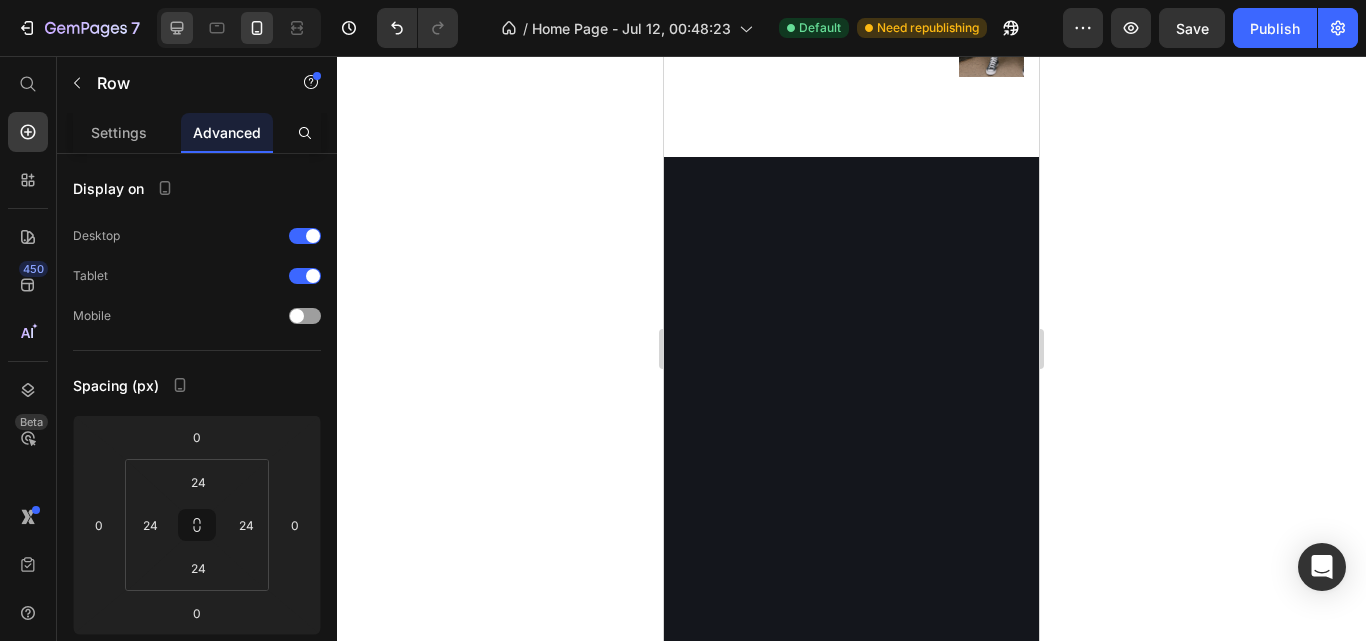 scroll, scrollTop: 1069, scrollLeft: 0, axis: vertical 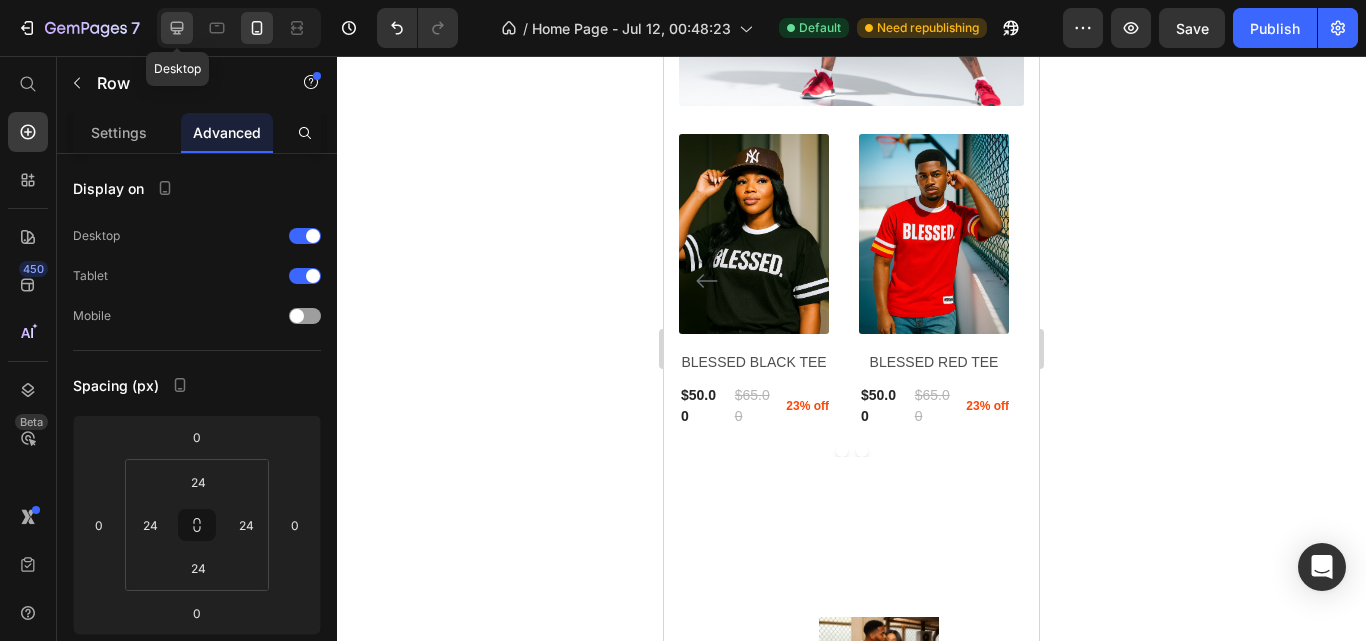 click 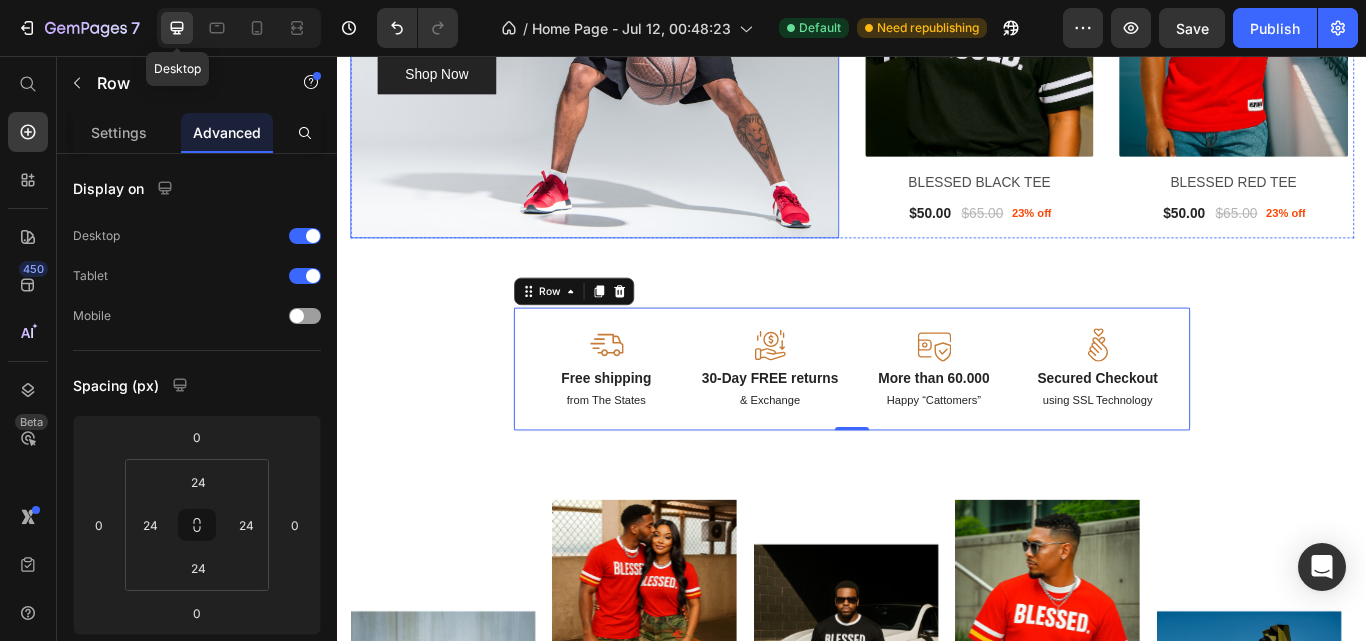 click 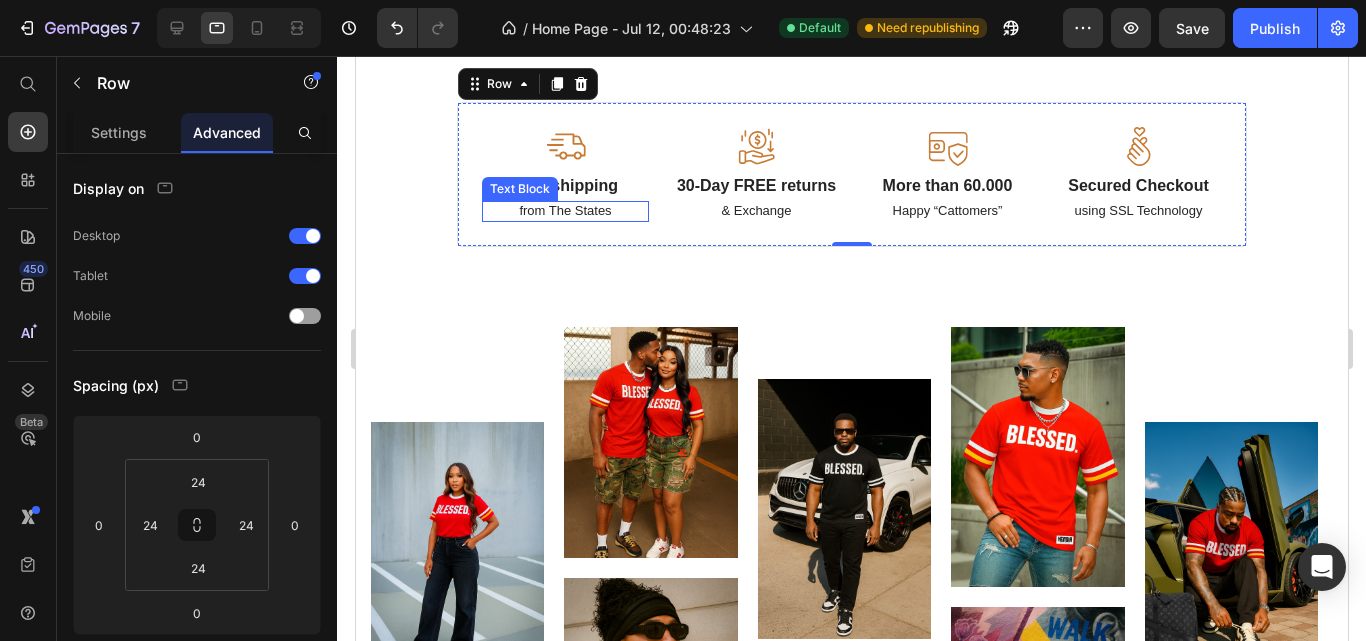 scroll, scrollTop: 1671, scrollLeft: 0, axis: vertical 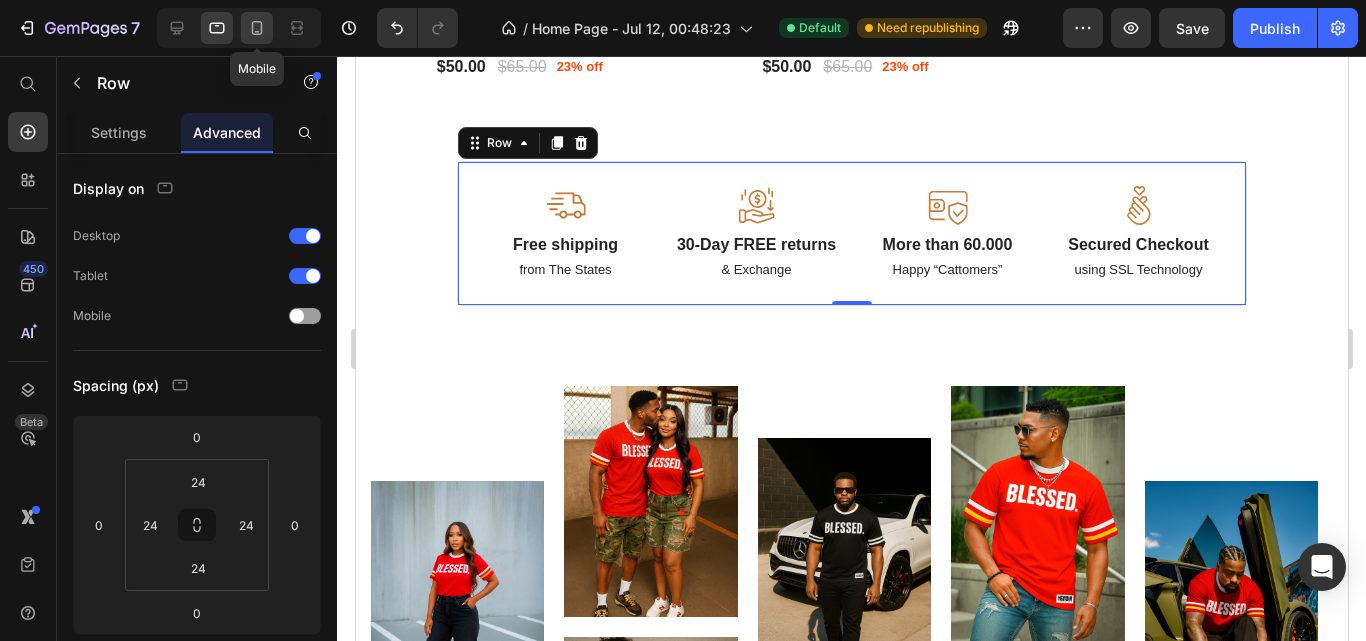 click 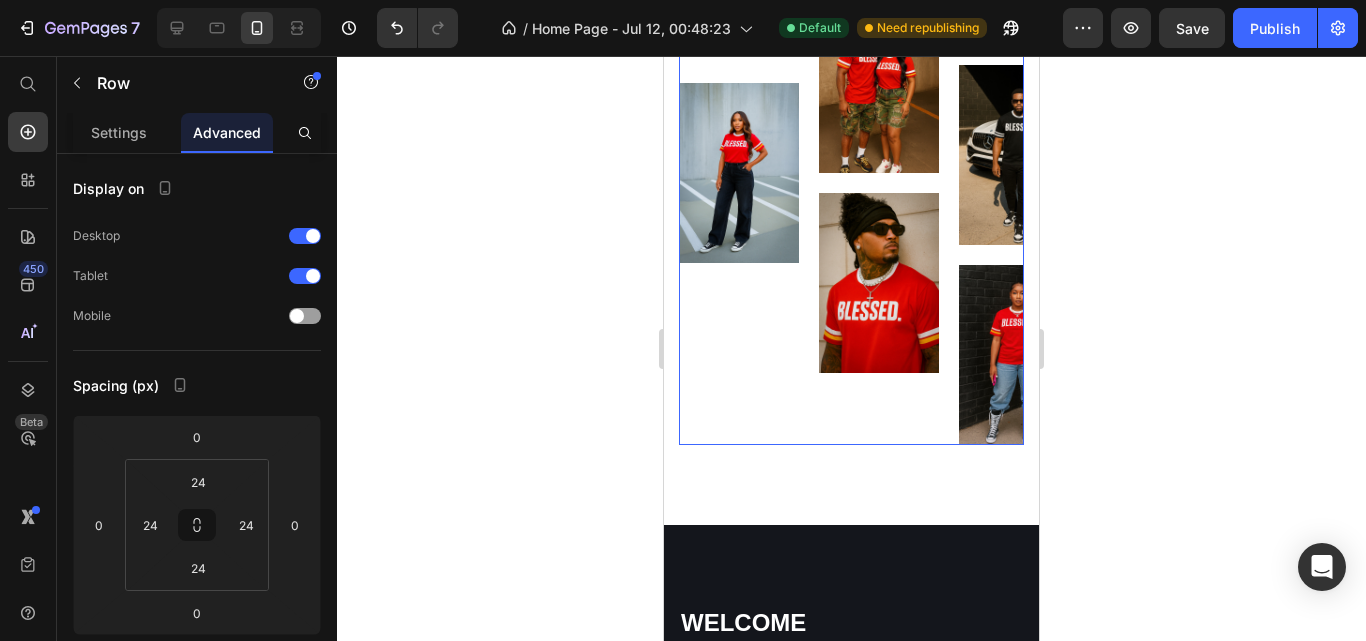 scroll, scrollTop: 1652, scrollLeft: 0, axis: vertical 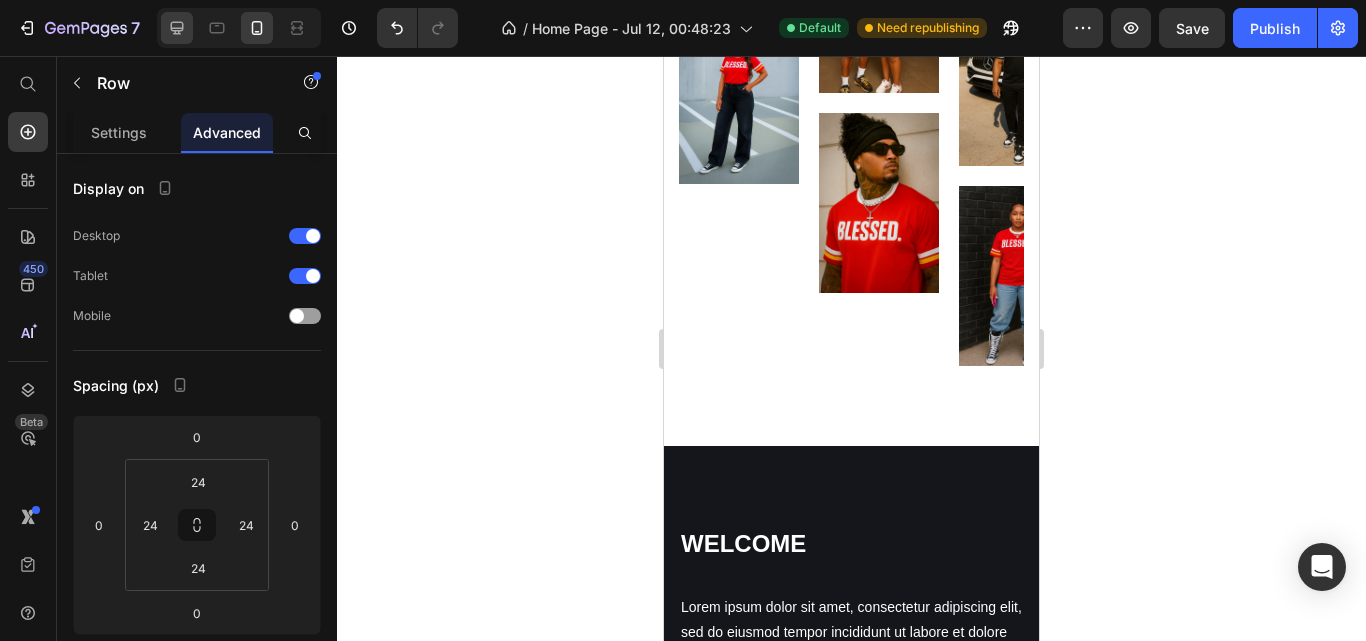 click 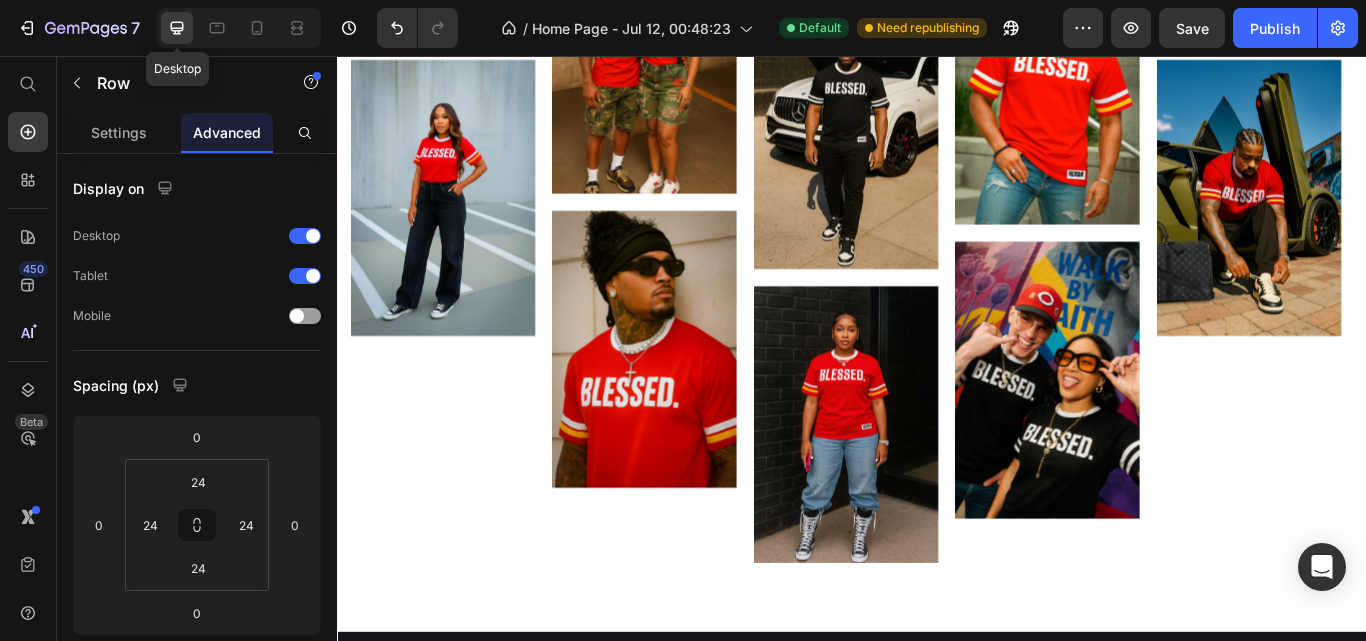scroll, scrollTop: 1177, scrollLeft: 0, axis: vertical 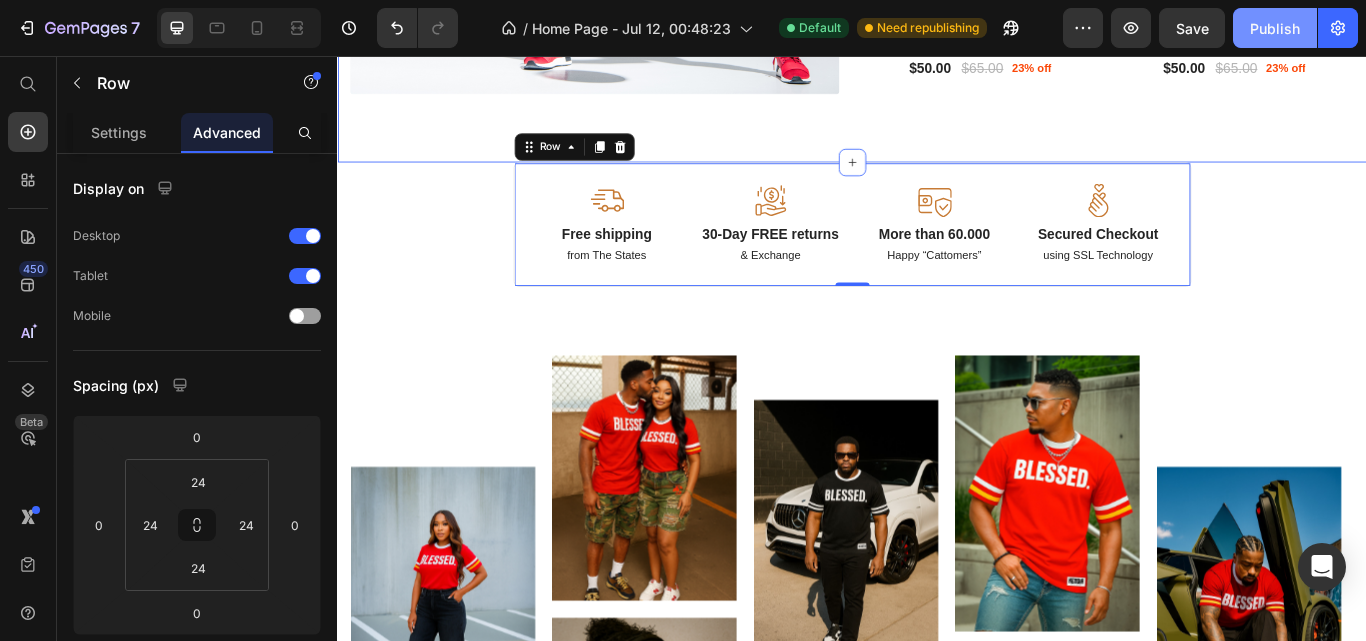 click on "Publish" at bounding box center (1275, 28) 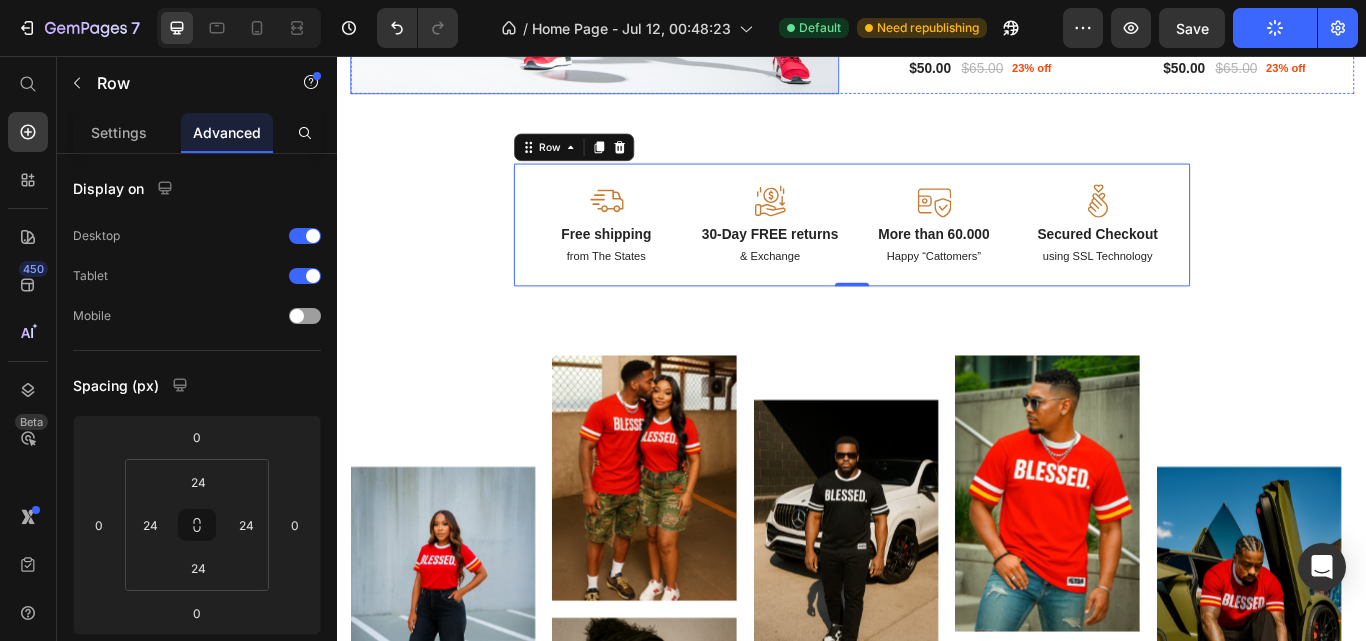 scroll, scrollTop: 1048, scrollLeft: 0, axis: vertical 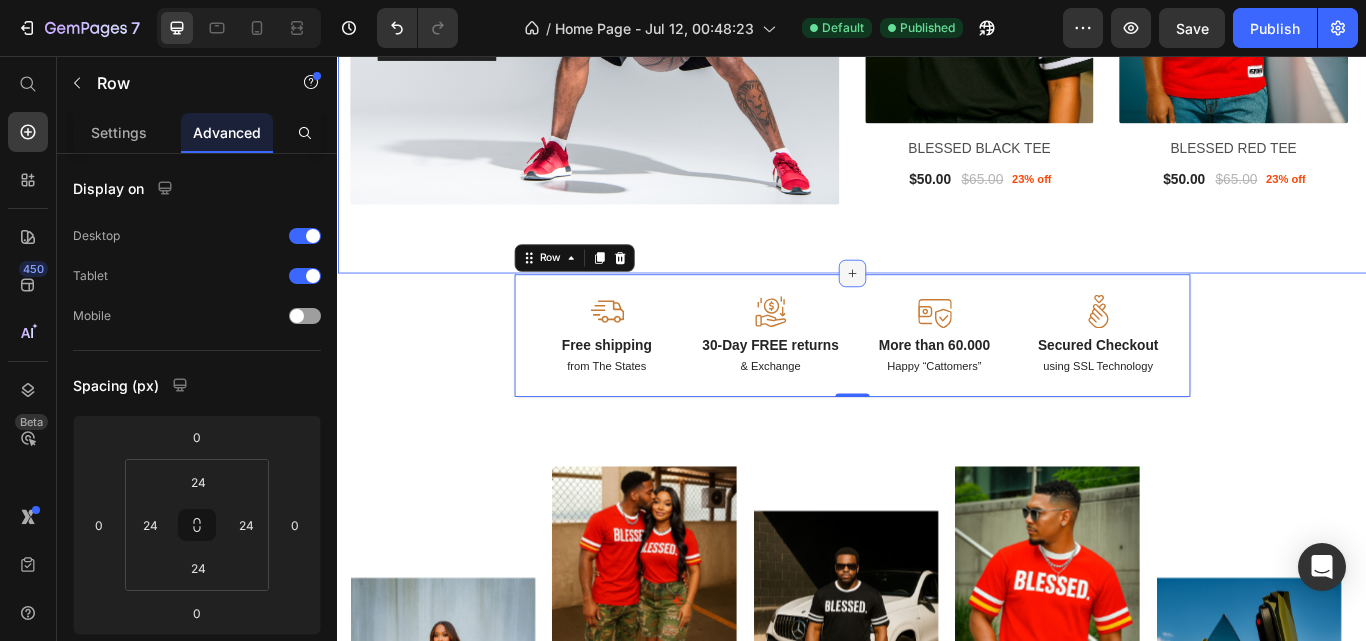 click 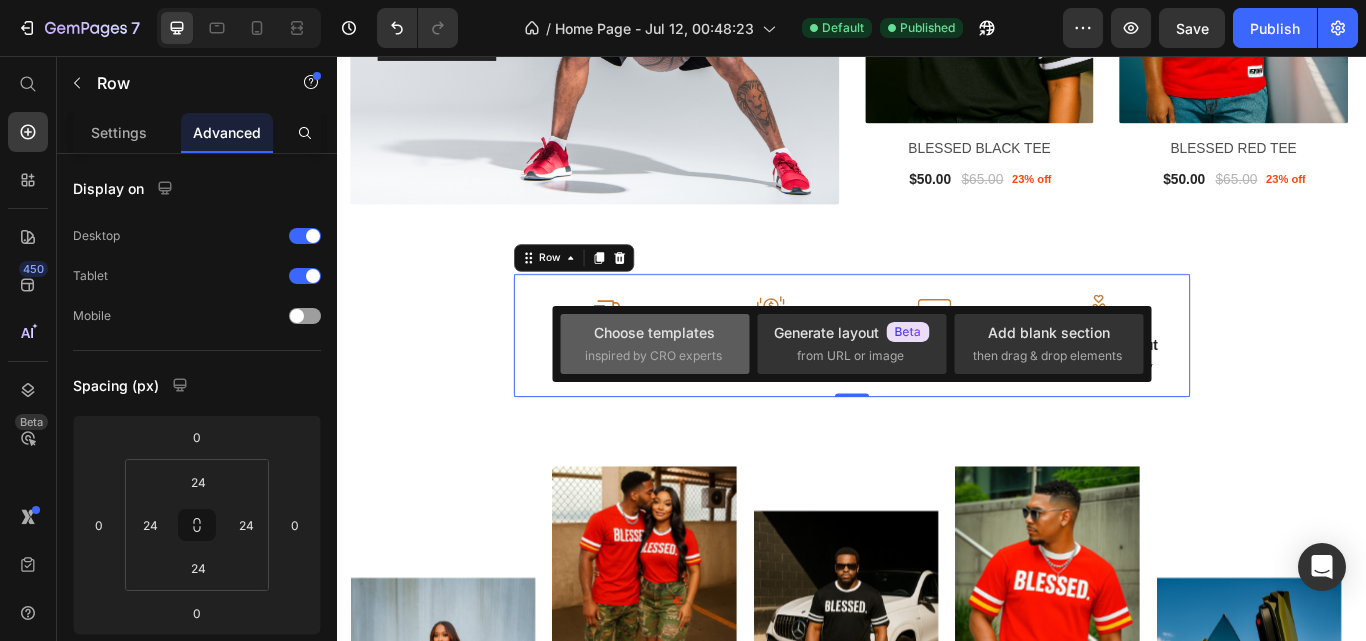 click on "Choose templates" at bounding box center (654, 332) 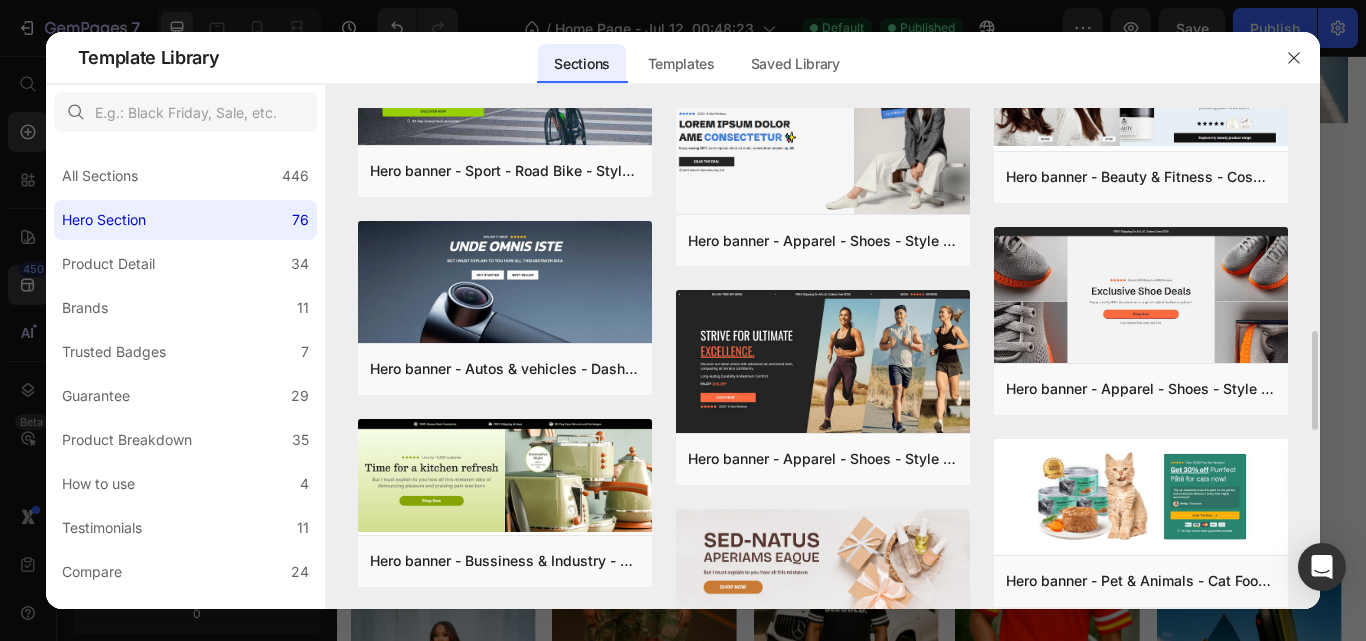 scroll, scrollTop: 941, scrollLeft: 0, axis: vertical 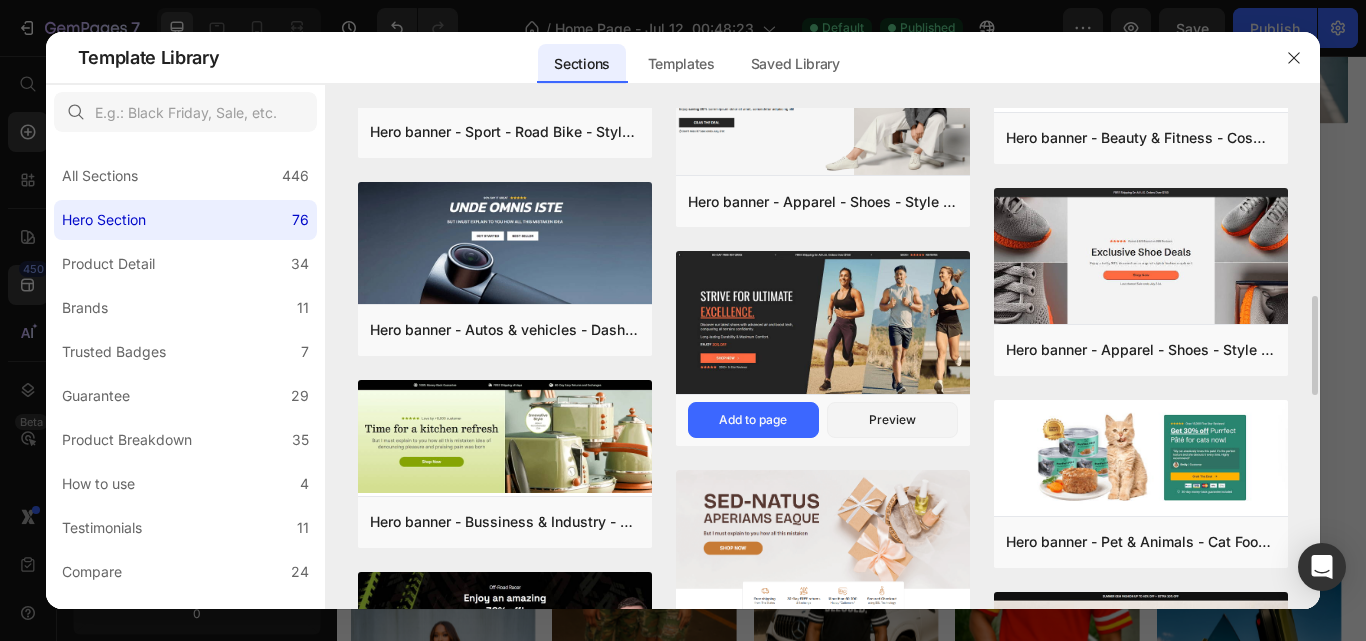click at bounding box center (823, 324) 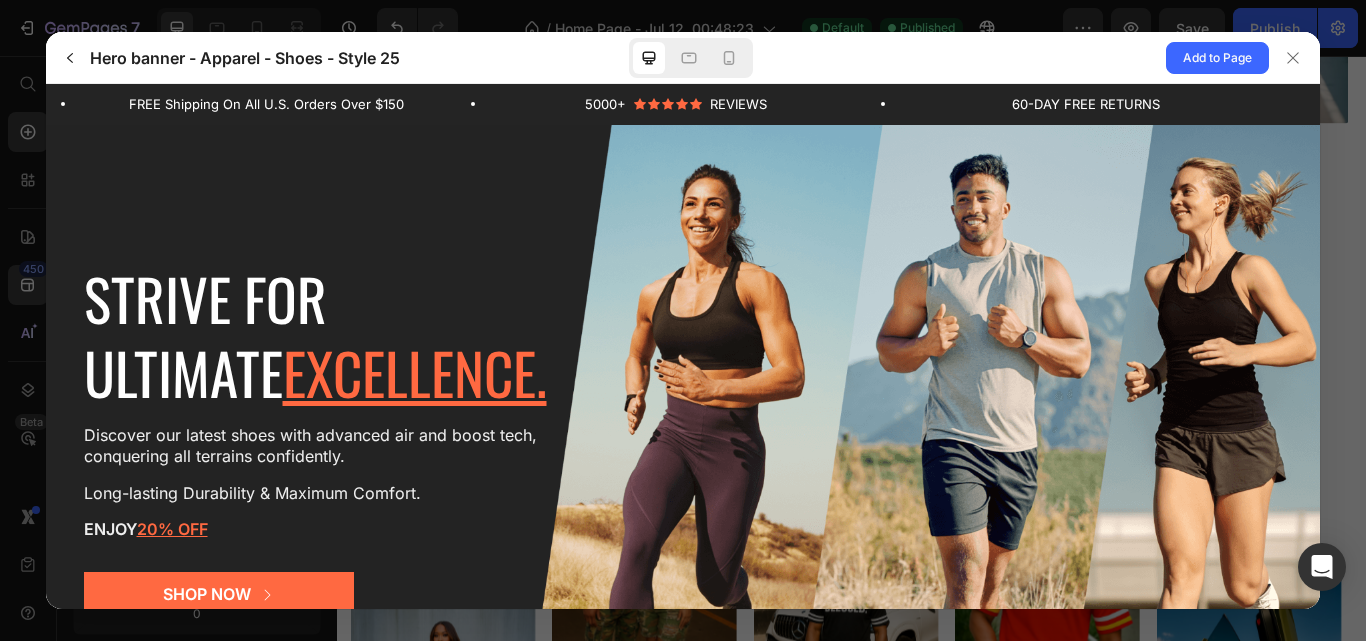 scroll, scrollTop: 0, scrollLeft: 0, axis: both 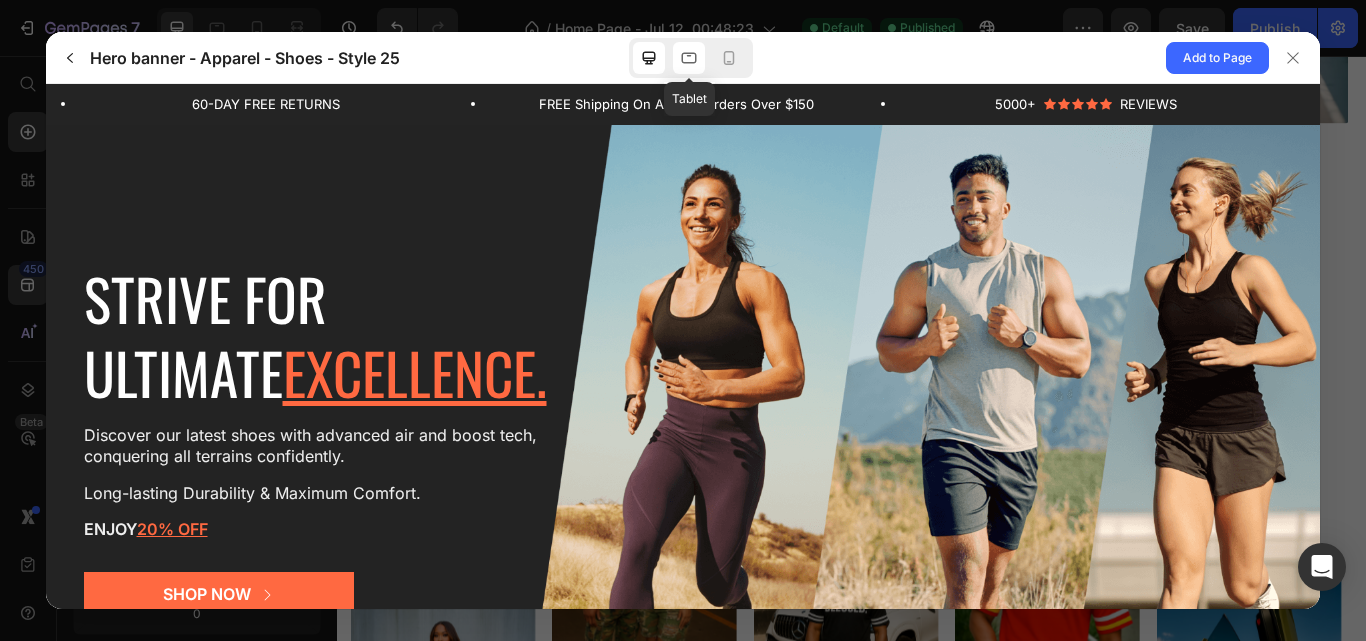 click 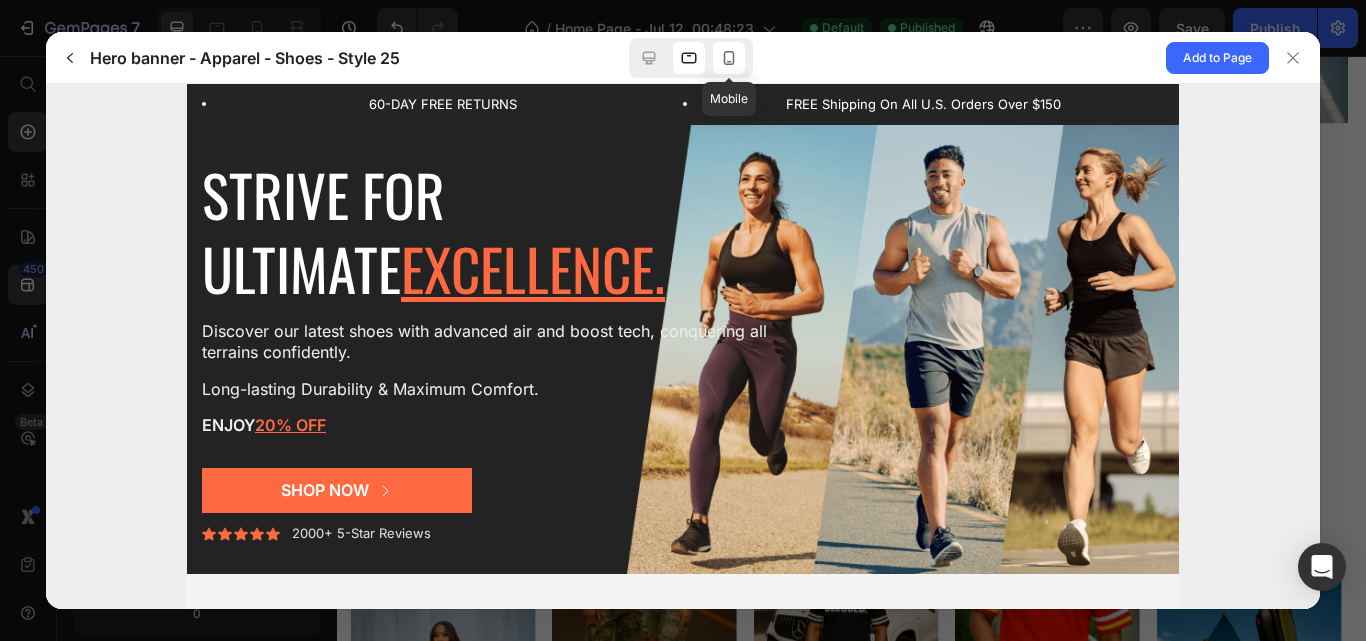 click 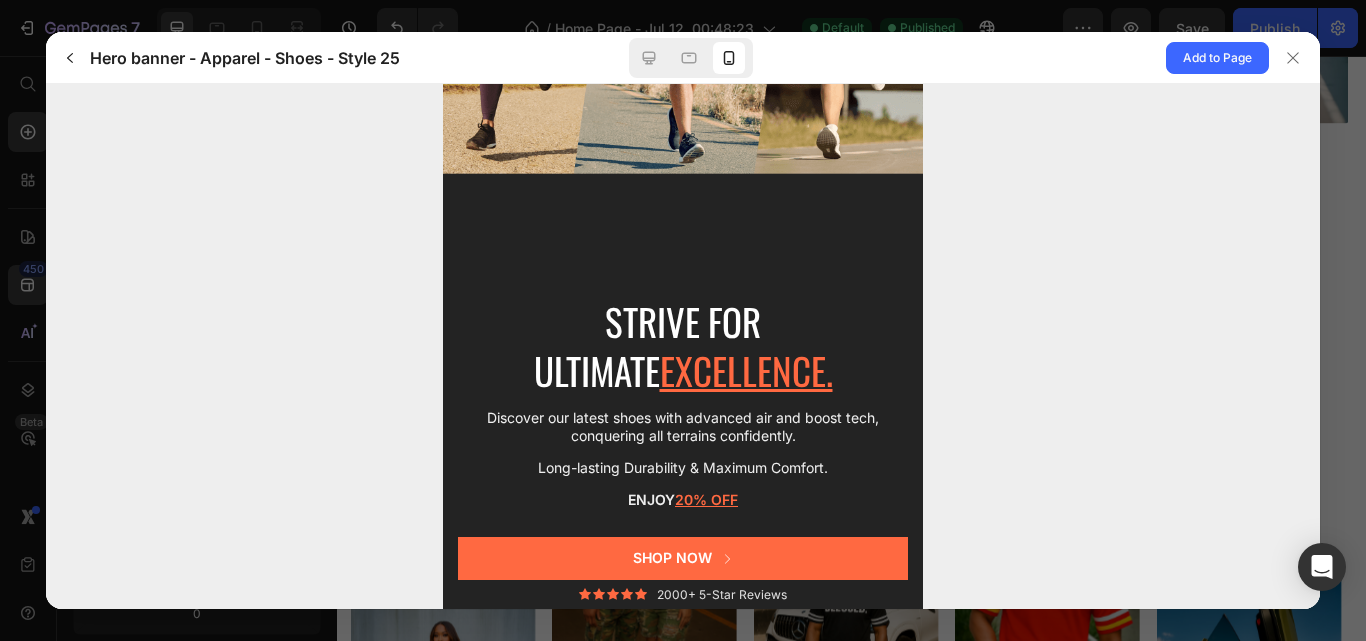 scroll, scrollTop: 0, scrollLeft: 0, axis: both 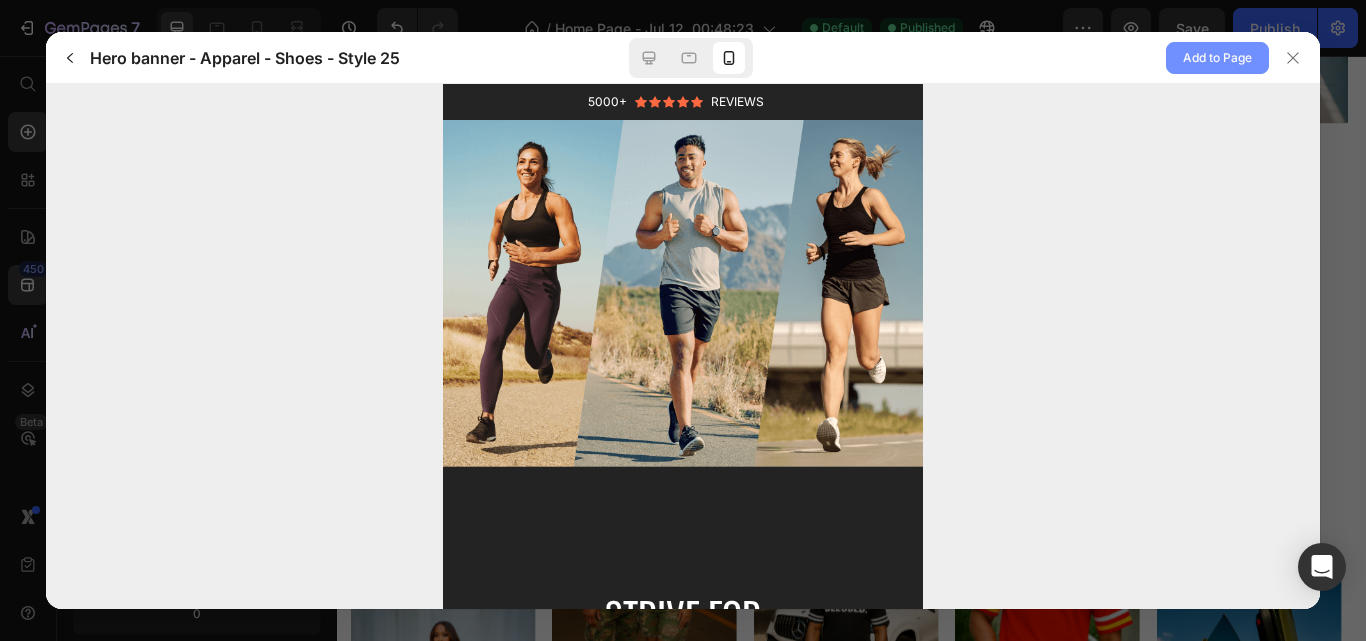 click on "Add to Page" 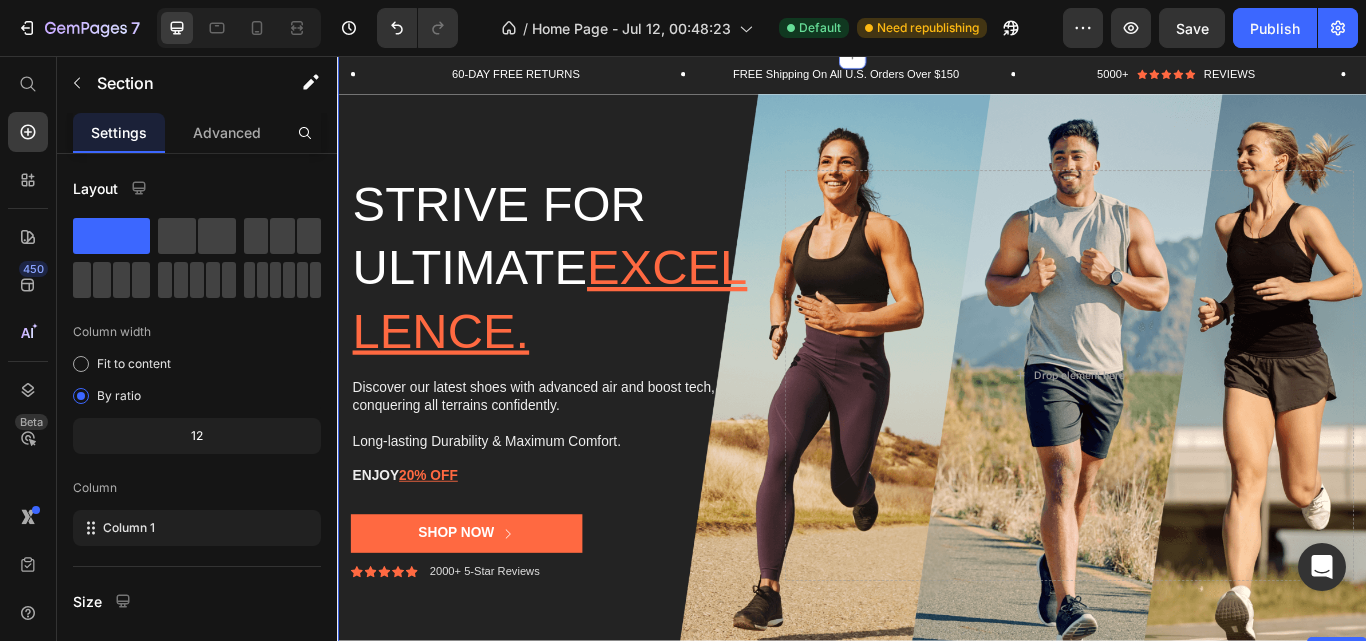 scroll, scrollTop: 1611, scrollLeft: 0, axis: vertical 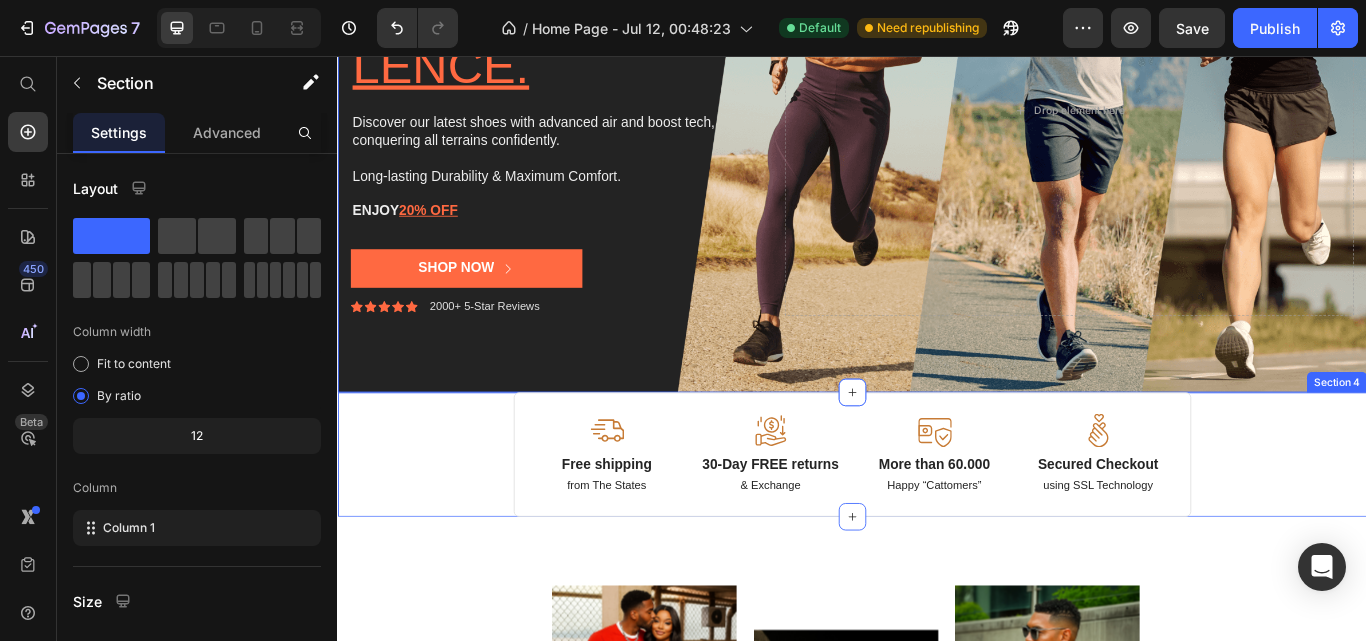click on "Image Free shipping Text Block from The States Text Block Image 30-Day FREE returns Text Block & Exchange Text Block Image More than 60.000 Text Block Happy “Cattomers” Text Block Image Secured Checkout Text Block using SSL Technology Text Block Row" at bounding box center (937, 521) 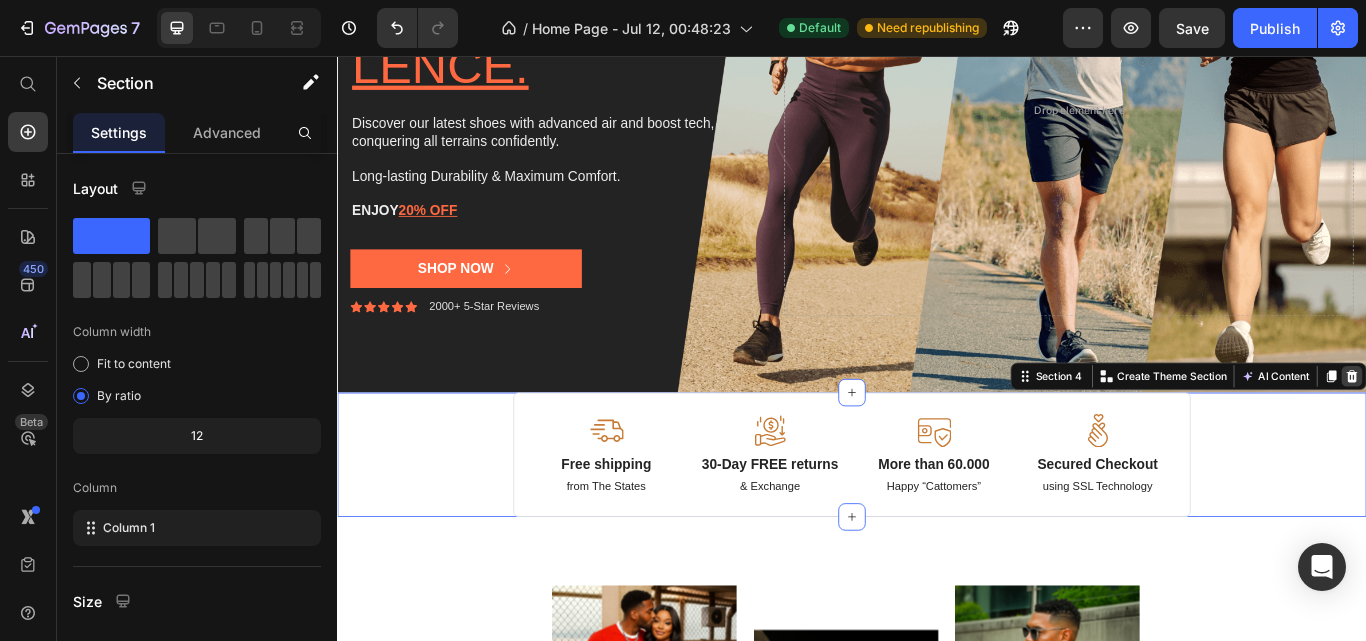 click 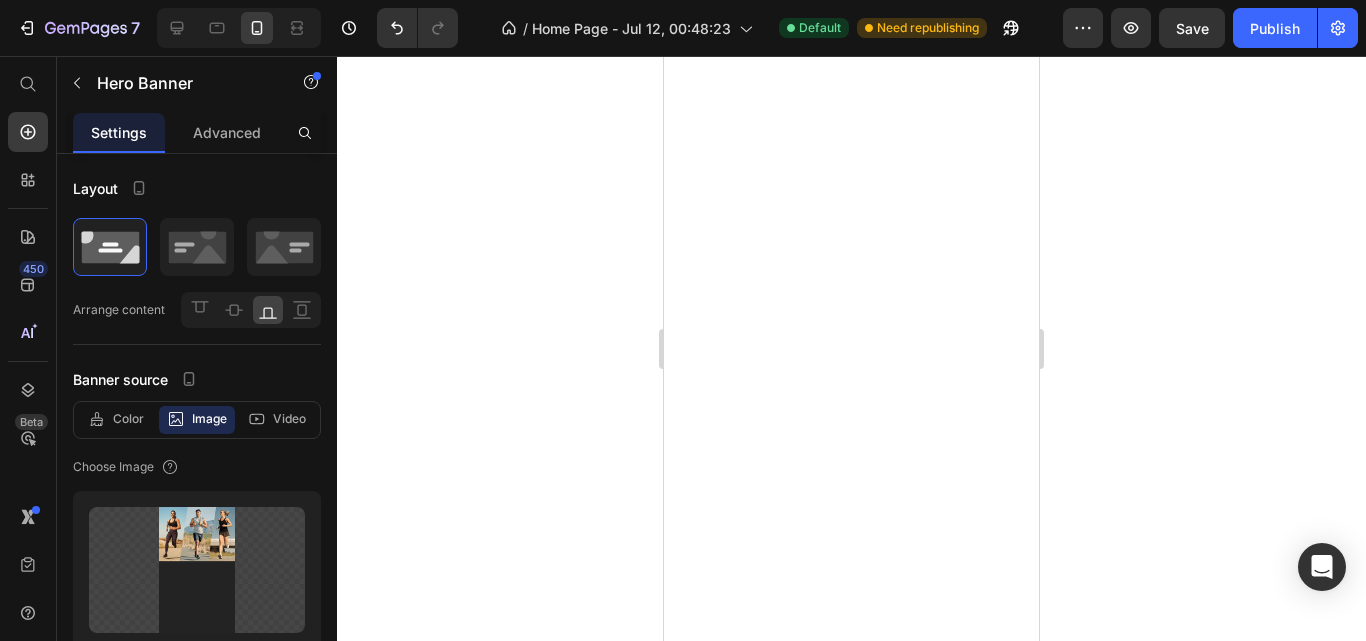 scroll, scrollTop: 0, scrollLeft: 0, axis: both 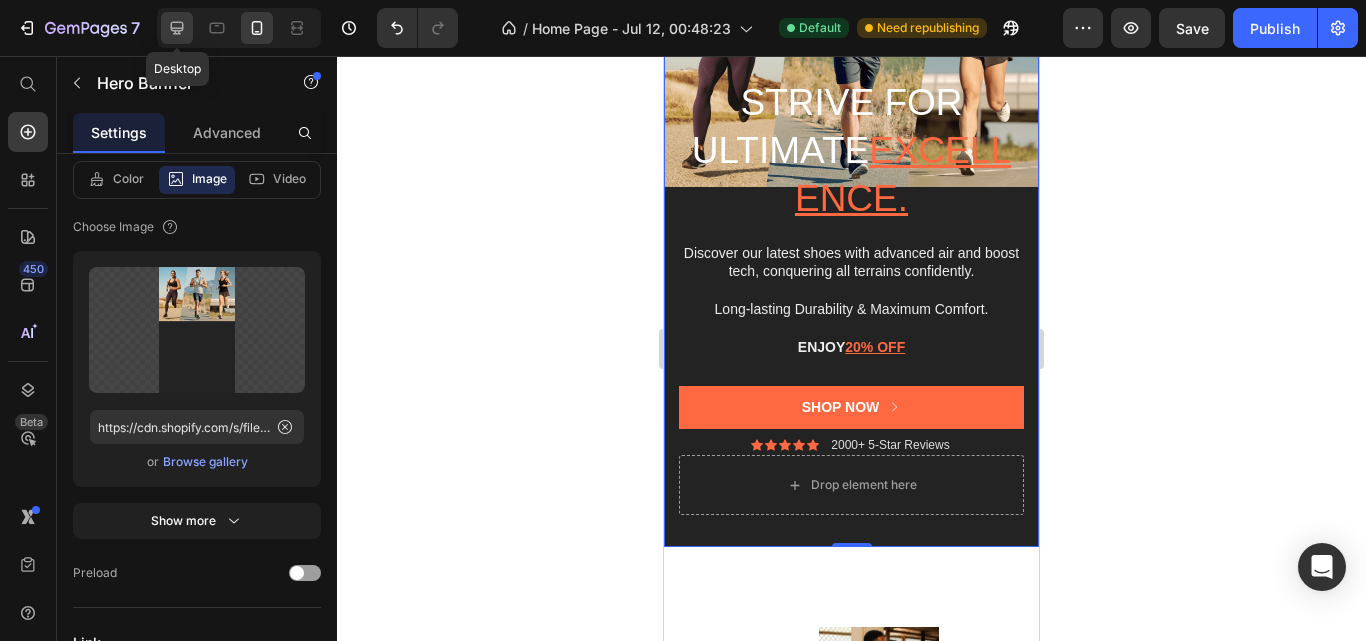 click 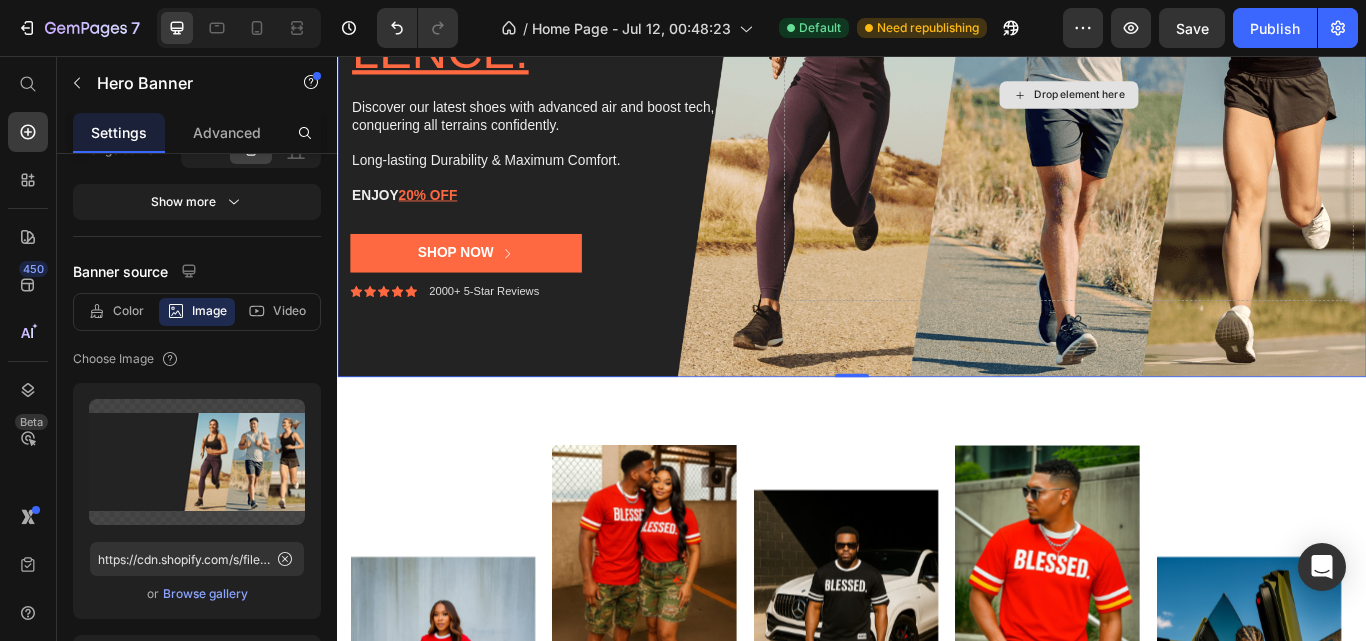 scroll, scrollTop: 1196, scrollLeft: 0, axis: vertical 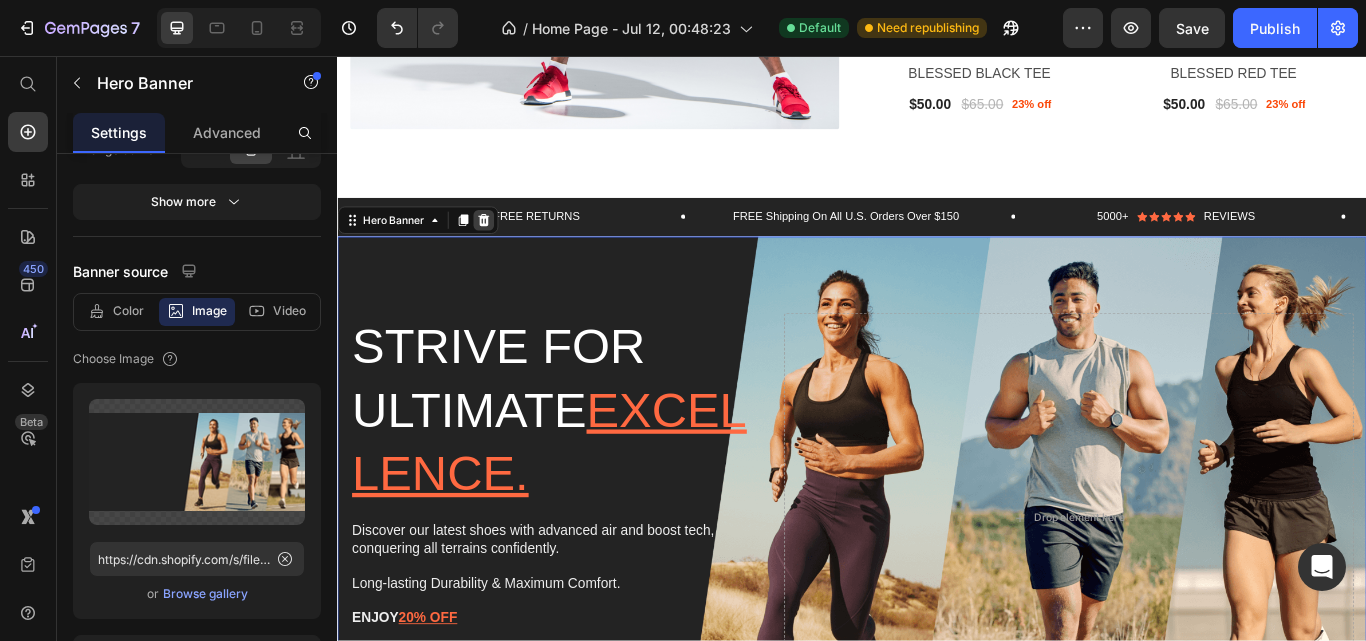 click 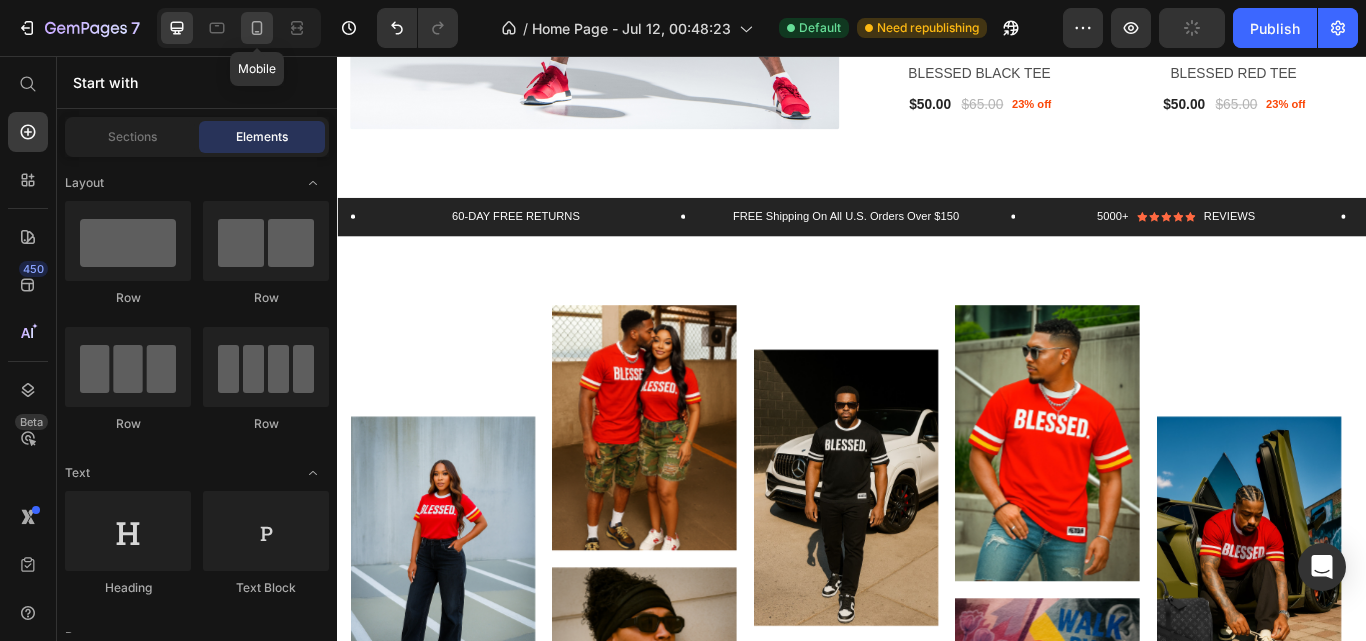 click 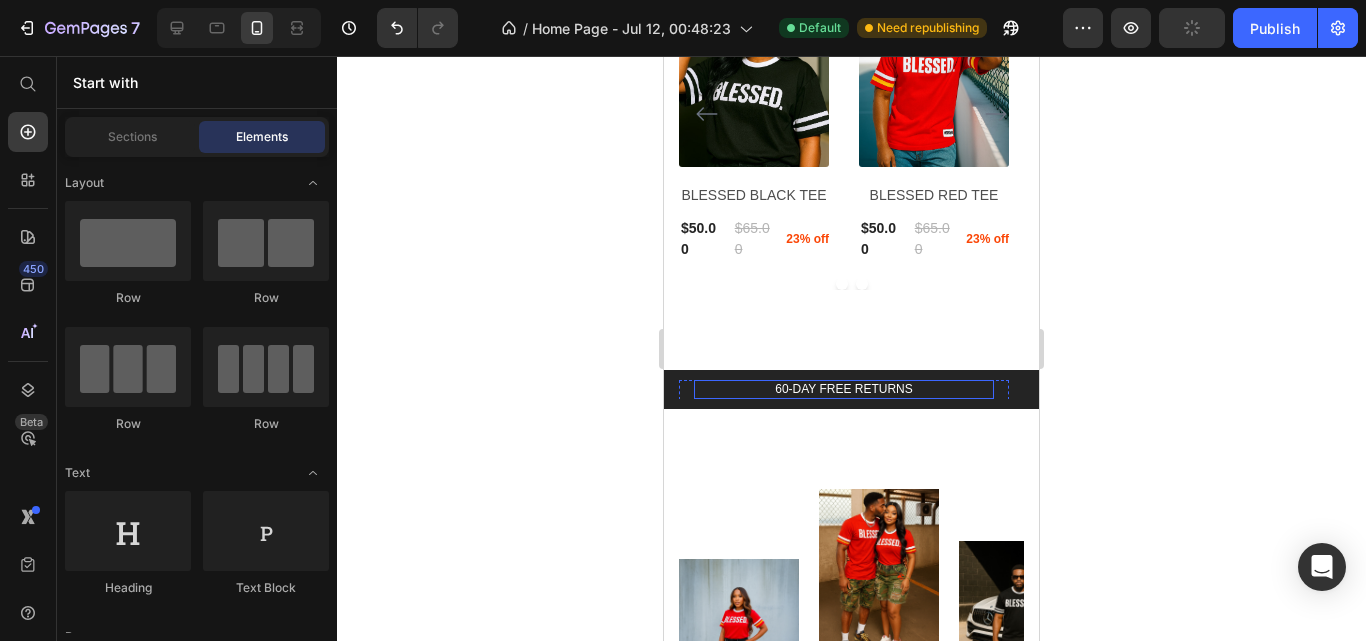 scroll, scrollTop: 1374, scrollLeft: 0, axis: vertical 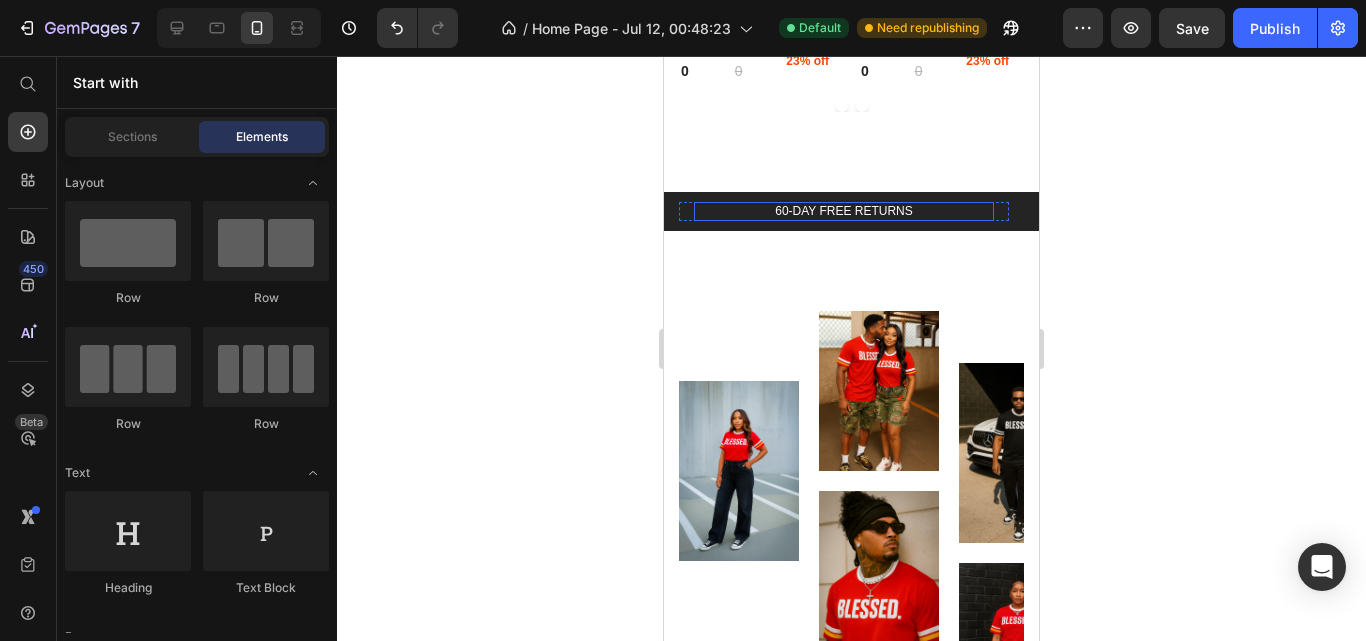 click on "60-DAY FREE RETURNS" at bounding box center [844, 212] 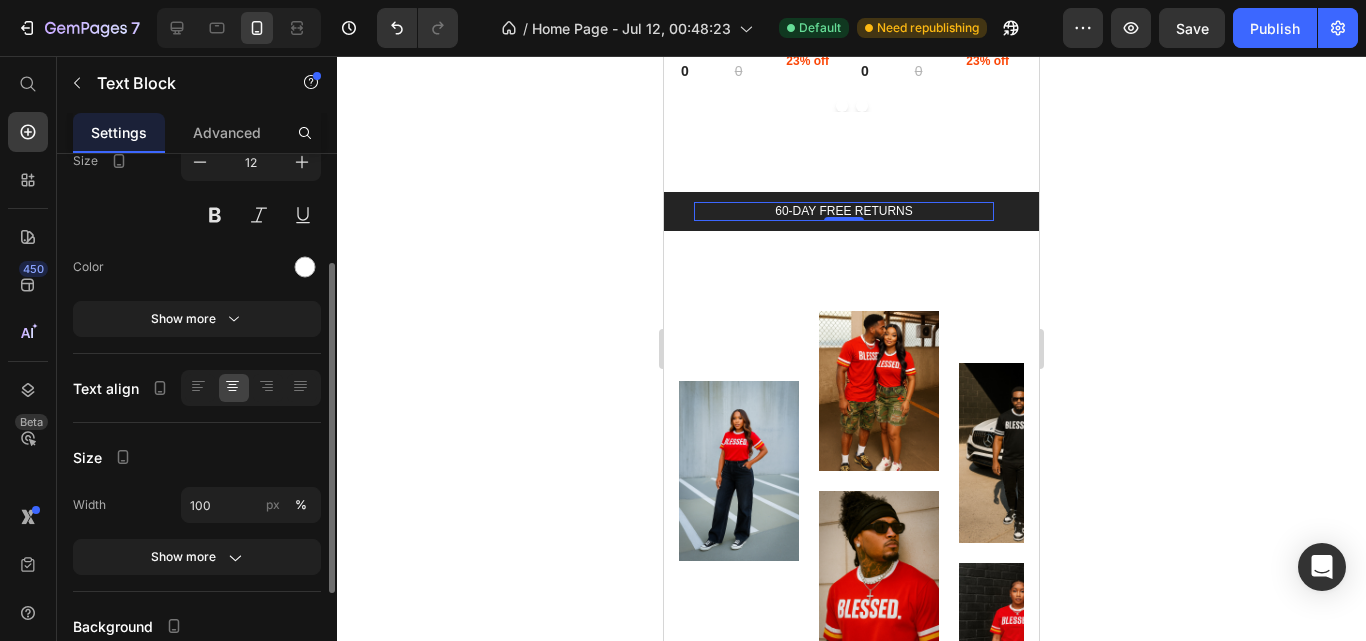scroll, scrollTop: 351, scrollLeft: 0, axis: vertical 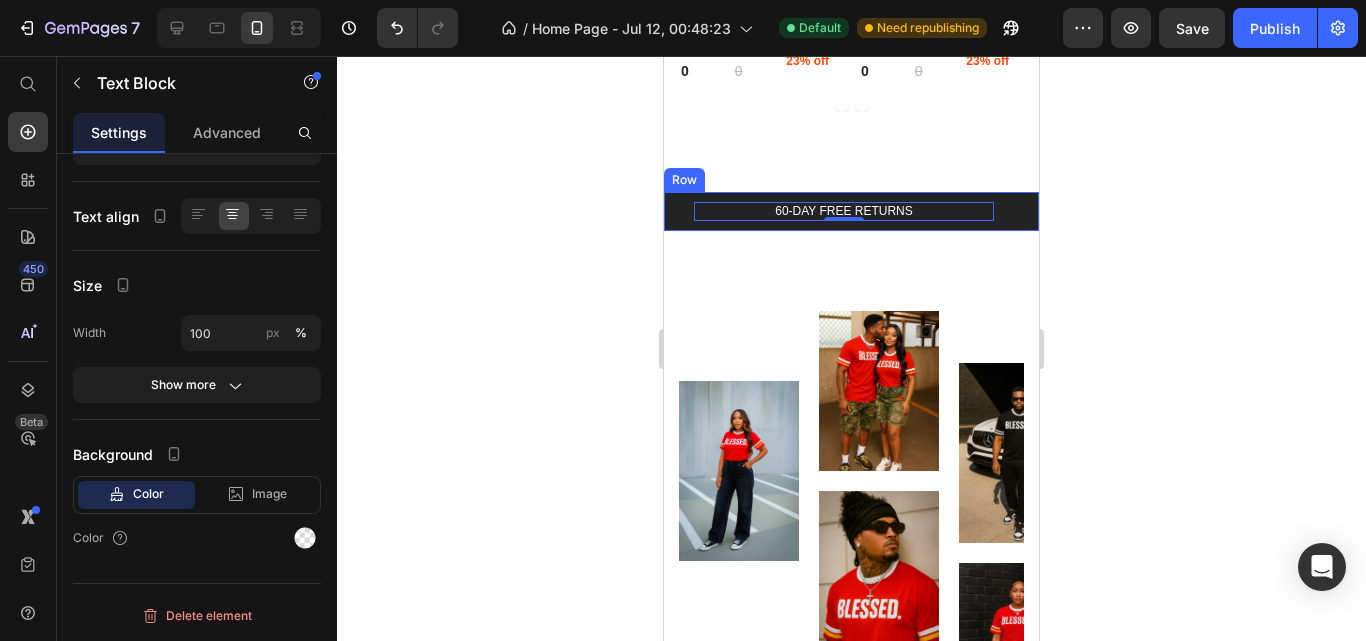 click on "60-DAY FREE RETURNS Text Block   0 Row FREE Shipping On All U.S. Orders Over $150 Text Block Row 5000+ Text Block Icon Icon Icon Icon Icon Icon List REVIEWS Text Block Row Row 60-DAY FREE RETURNS Text Block Row FREE Shipping On All U.S. Orders Over $150 Text Block Row 5000+ Text Block Icon Icon Icon Icon Icon Icon List REVIEWS Text Block Row Row Carousel Row" at bounding box center [851, 212] 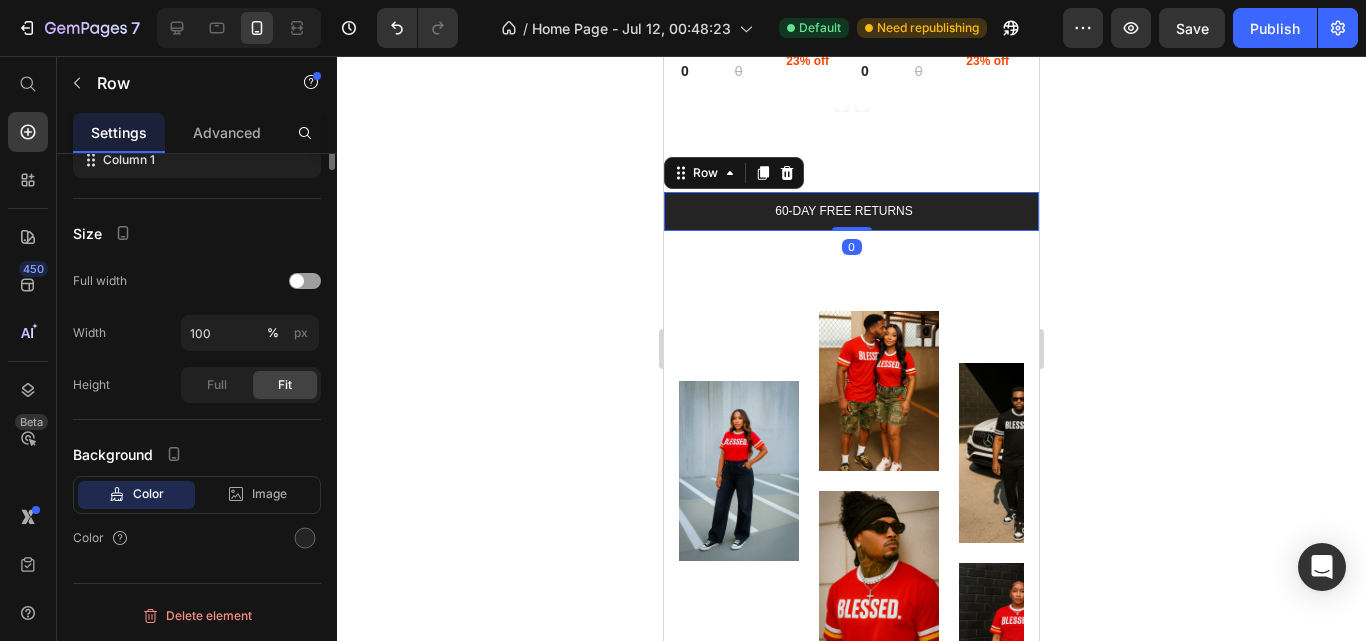 scroll, scrollTop: 0, scrollLeft: 0, axis: both 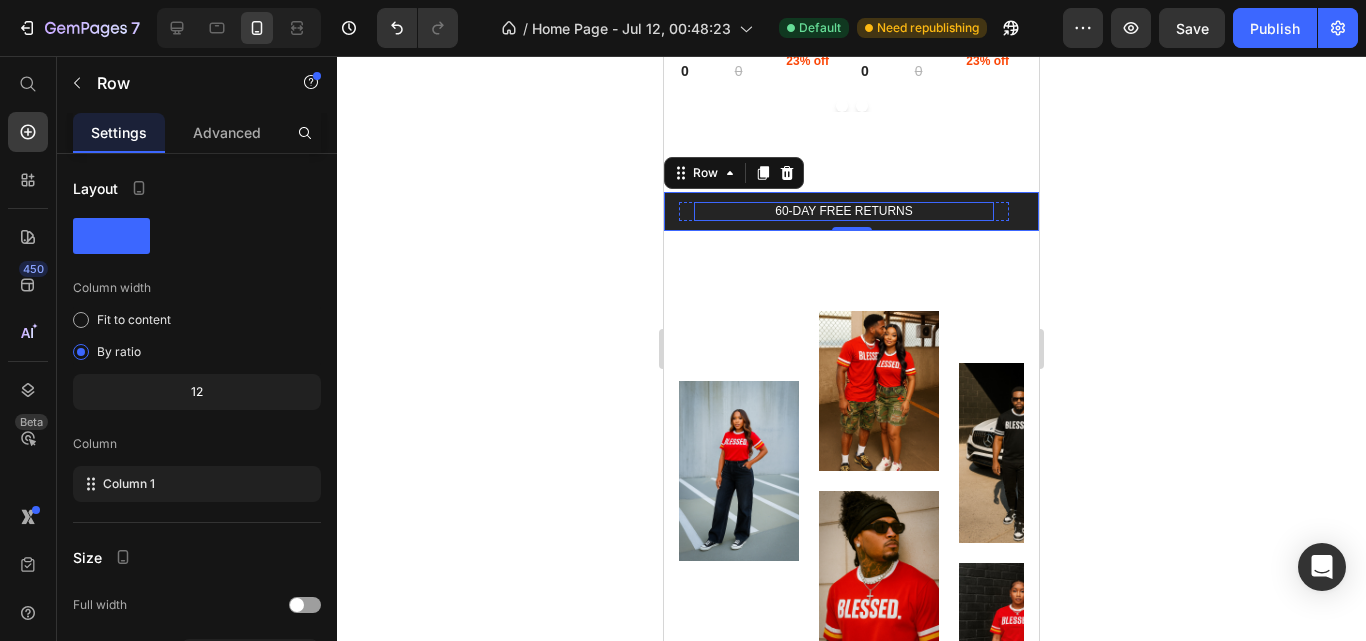click on "60-DAY FREE RETURNS" at bounding box center (844, 212) 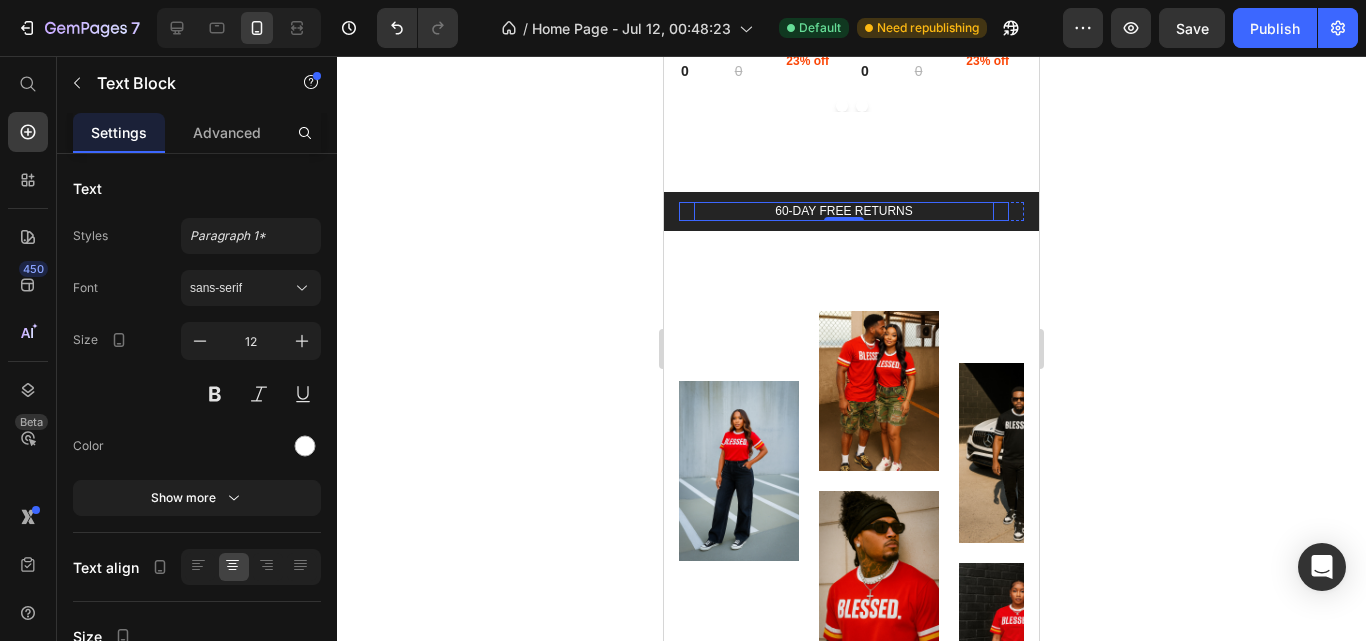 click on "60-DAY FREE RETURNS Text Block   0 Row" at bounding box center (844, 212) 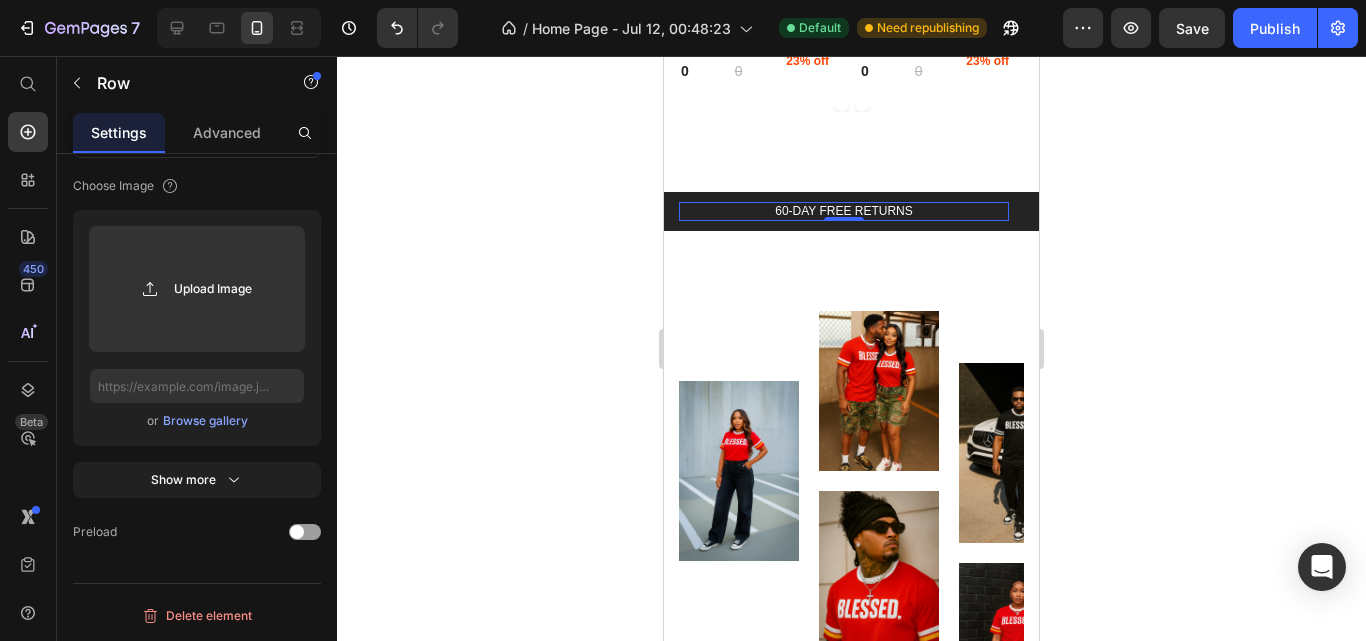 scroll, scrollTop: 0, scrollLeft: 0, axis: both 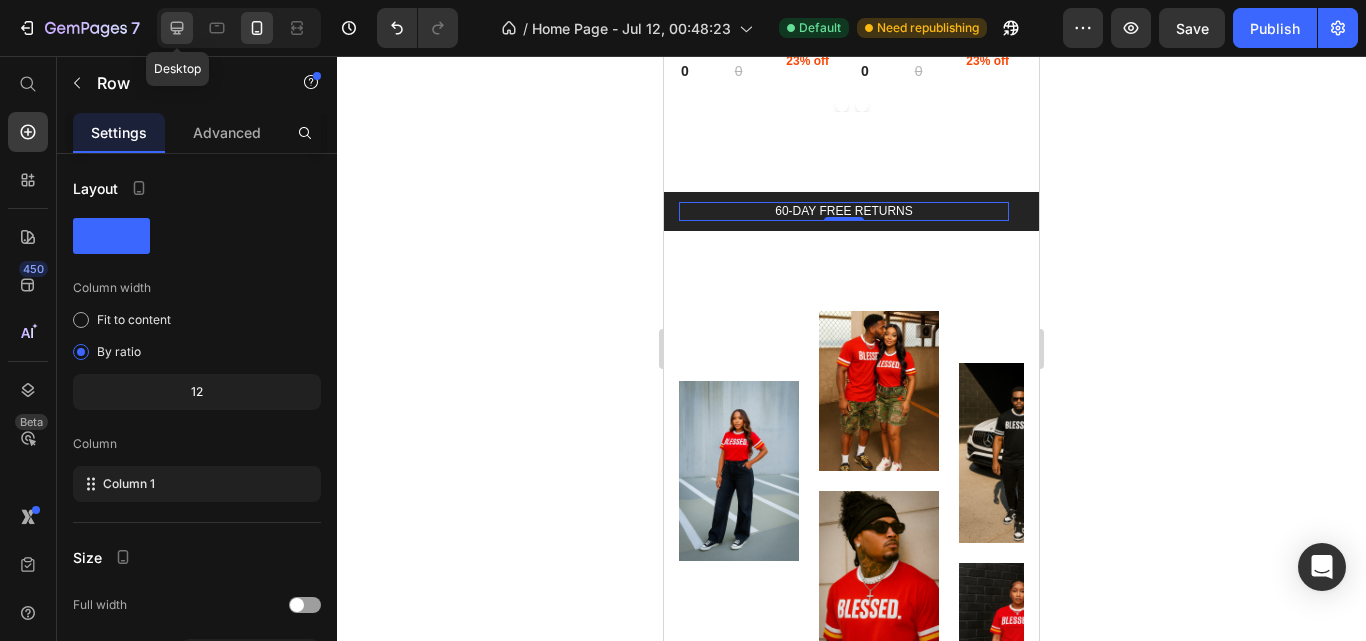 click 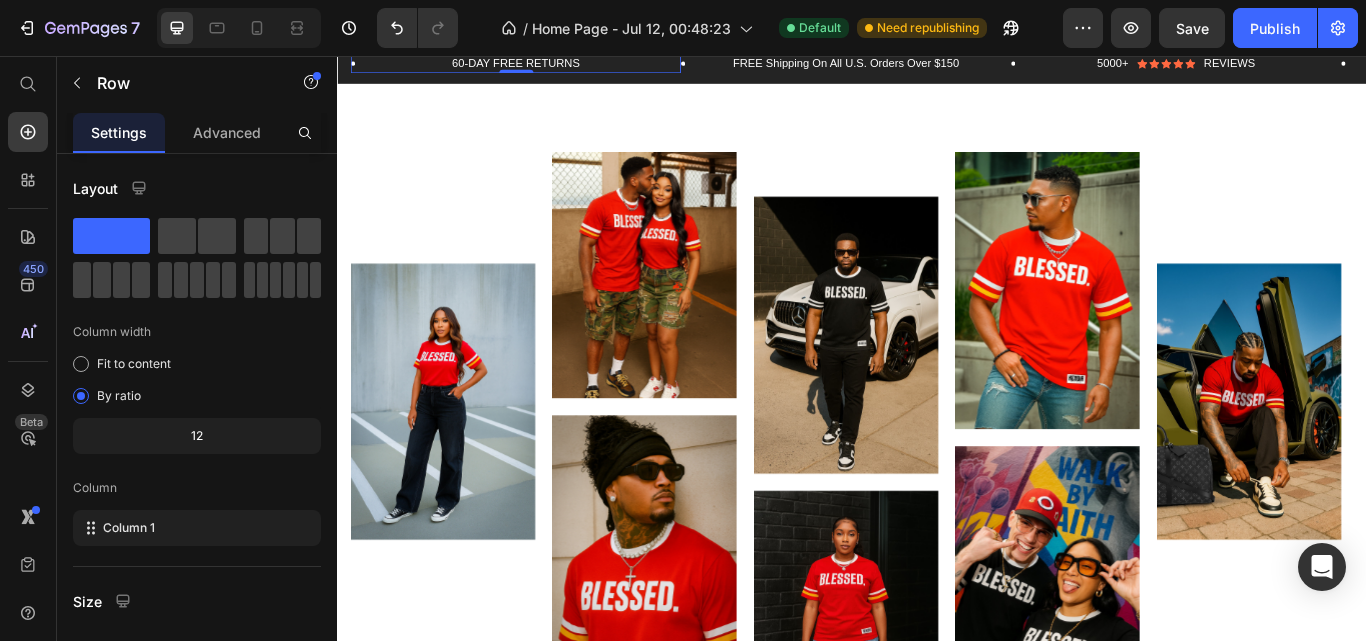 scroll, scrollTop: 813, scrollLeft: 0, axis: vertical 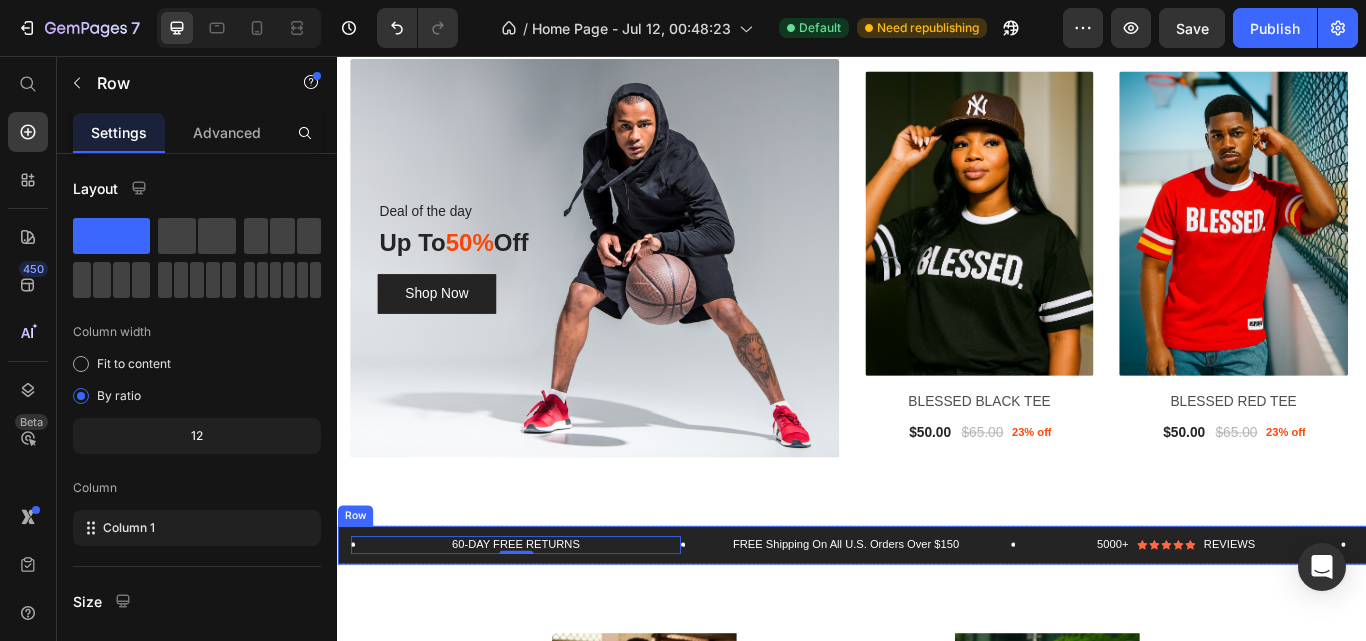 click on "60-DAY FREE RETURNS Text Block Row   0 FREE Shipping On All U.S. Orders Over $150 Text Block Row 5000+ Text Block Icon Icon Icon Icon Icon Icon List REVIEWS Text Block Row Row 60-DAY FREE RETURNS Text Block Row FREE Shipping On All U.S. Orders Over $150 Text Block Row 5000+ Text Block Icon Icon Icon Icon Icon Icon List REVIEWS Text Block Row Row Carousel Row" at bounding box center (937, 627) 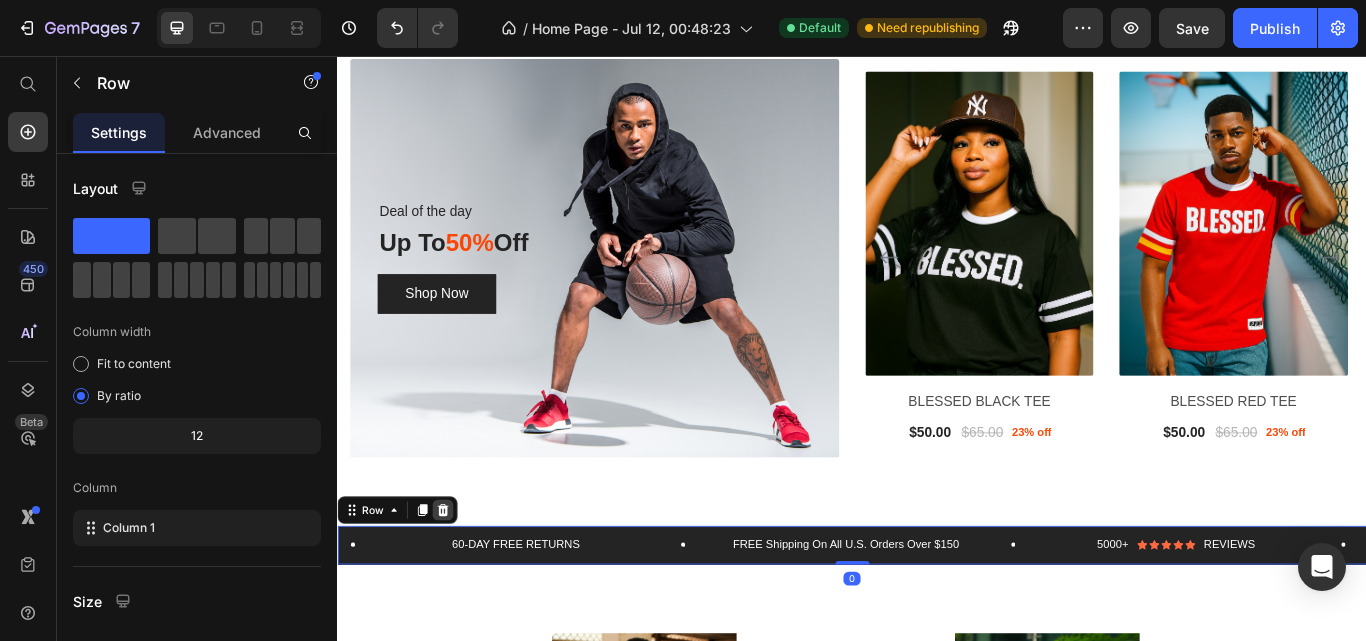 click 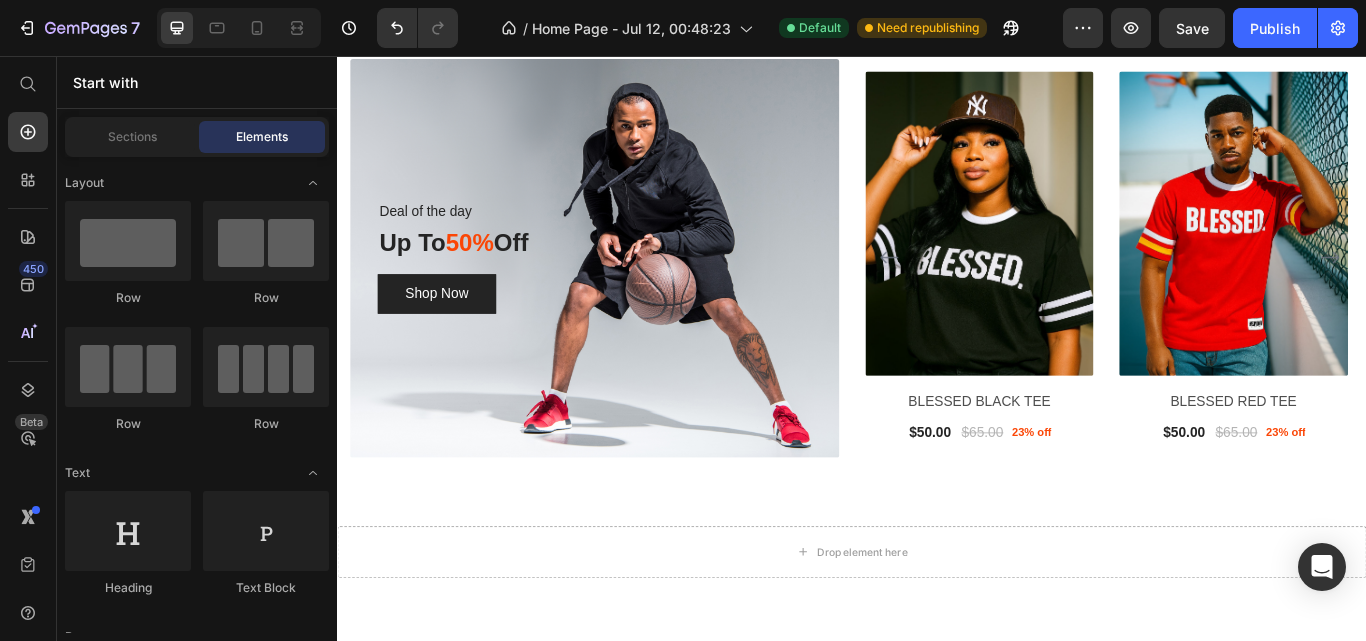 click on "Drop element here" at bounding box center (937, 635) 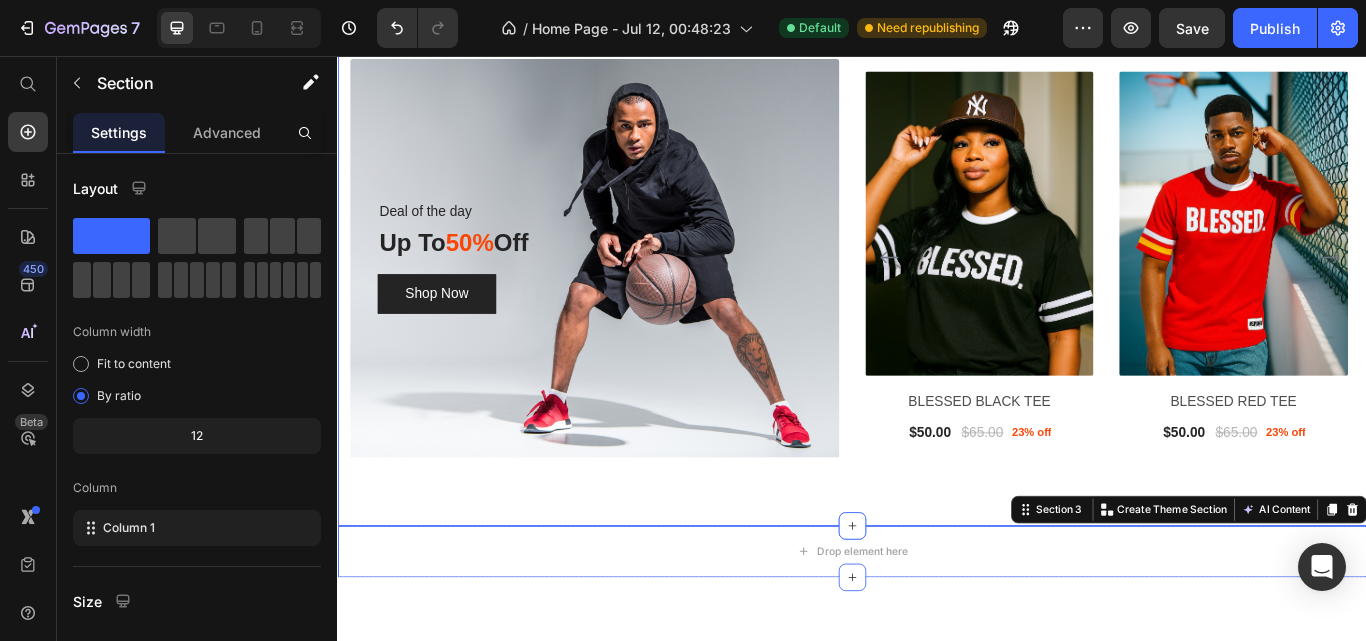 click 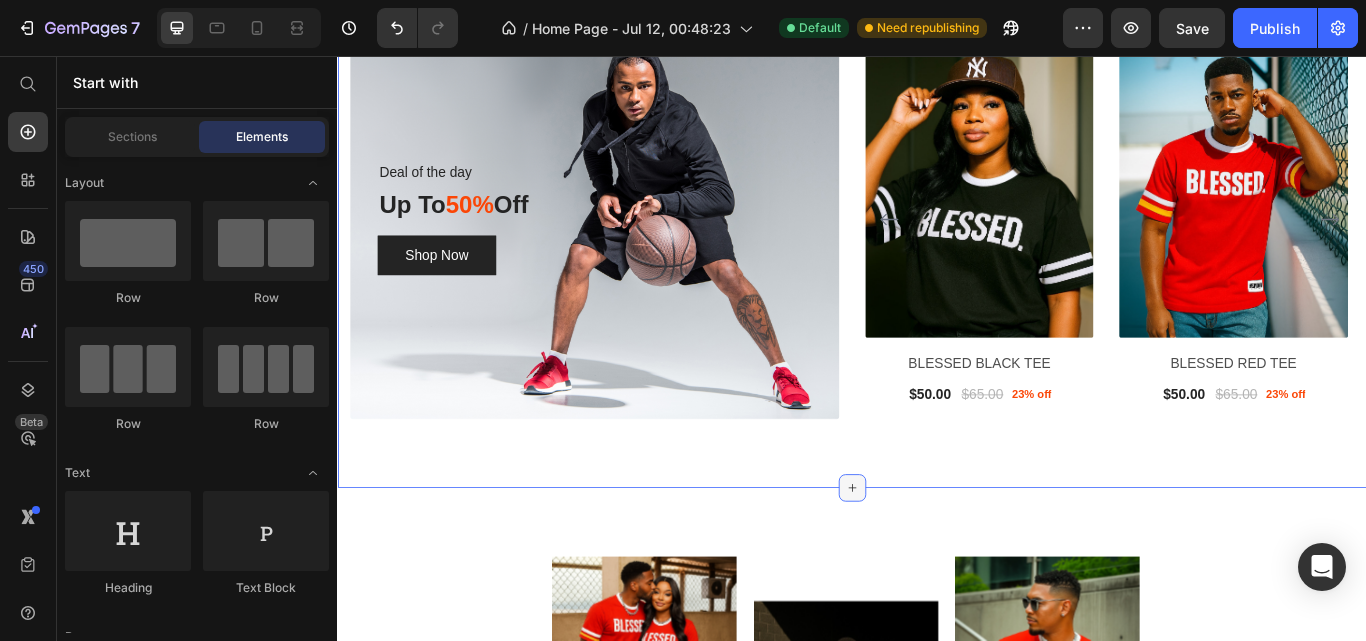 click 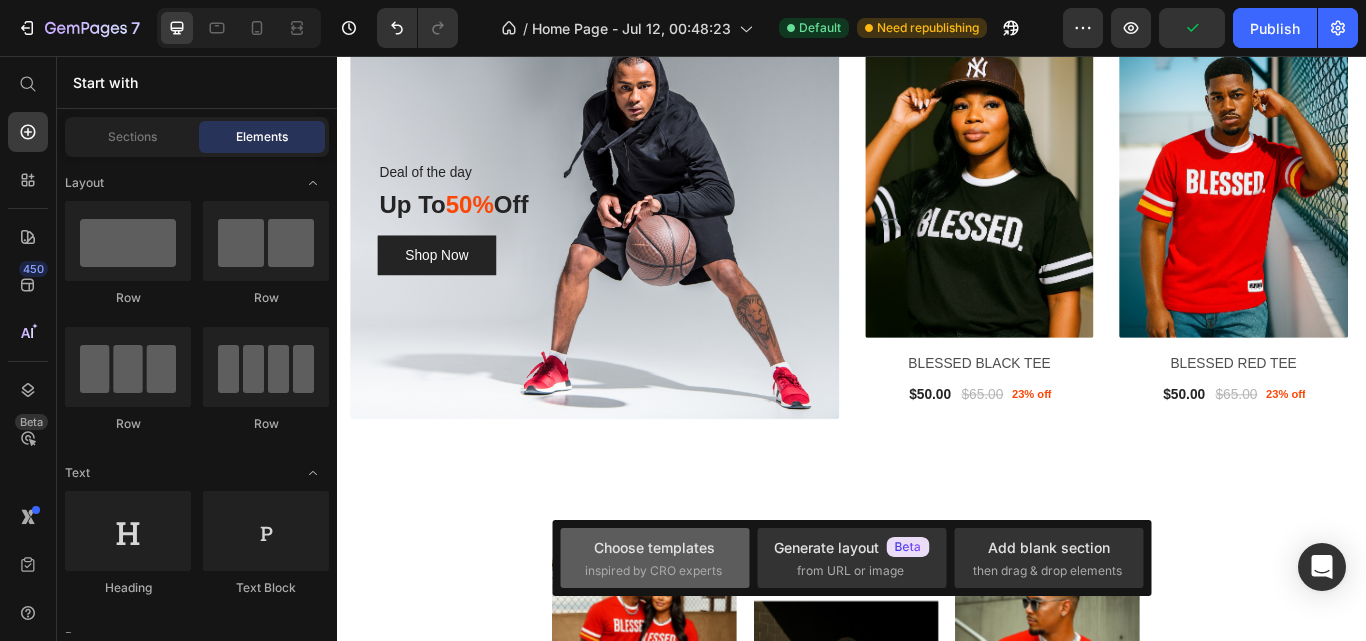 click on "Choose templates" at bounding box center (654, 547) 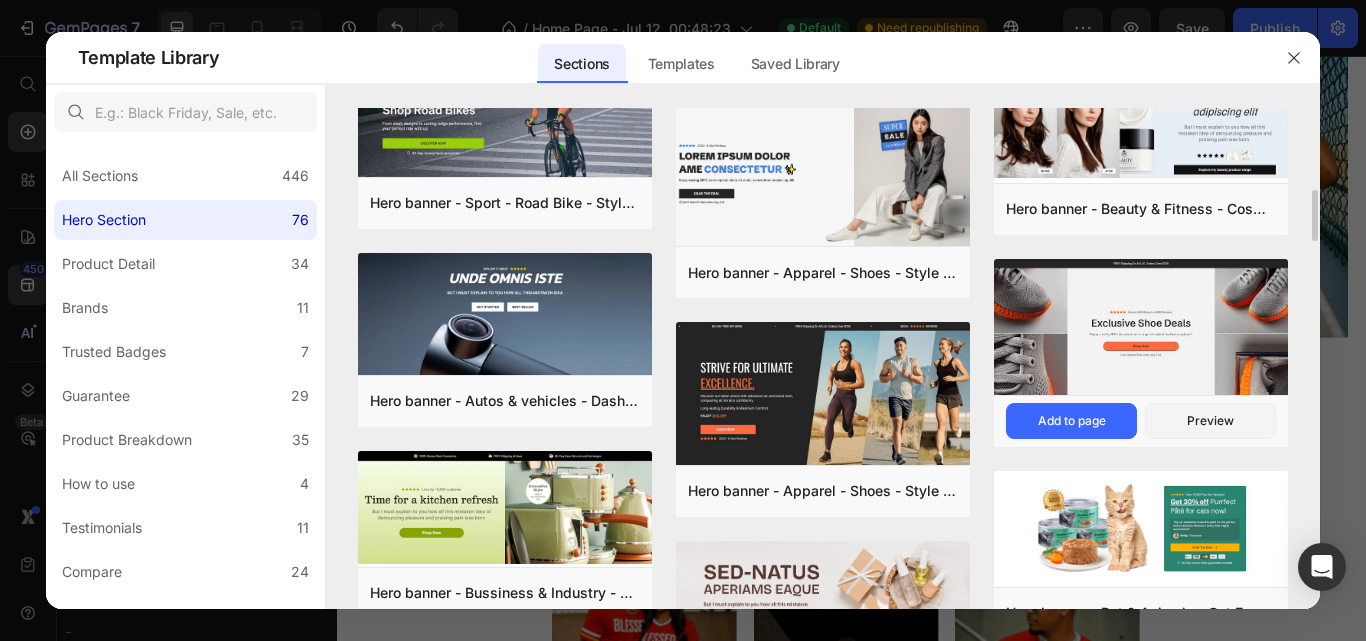 scroll, scrollTop: 863, scrollLeft: 0, axis: vertical 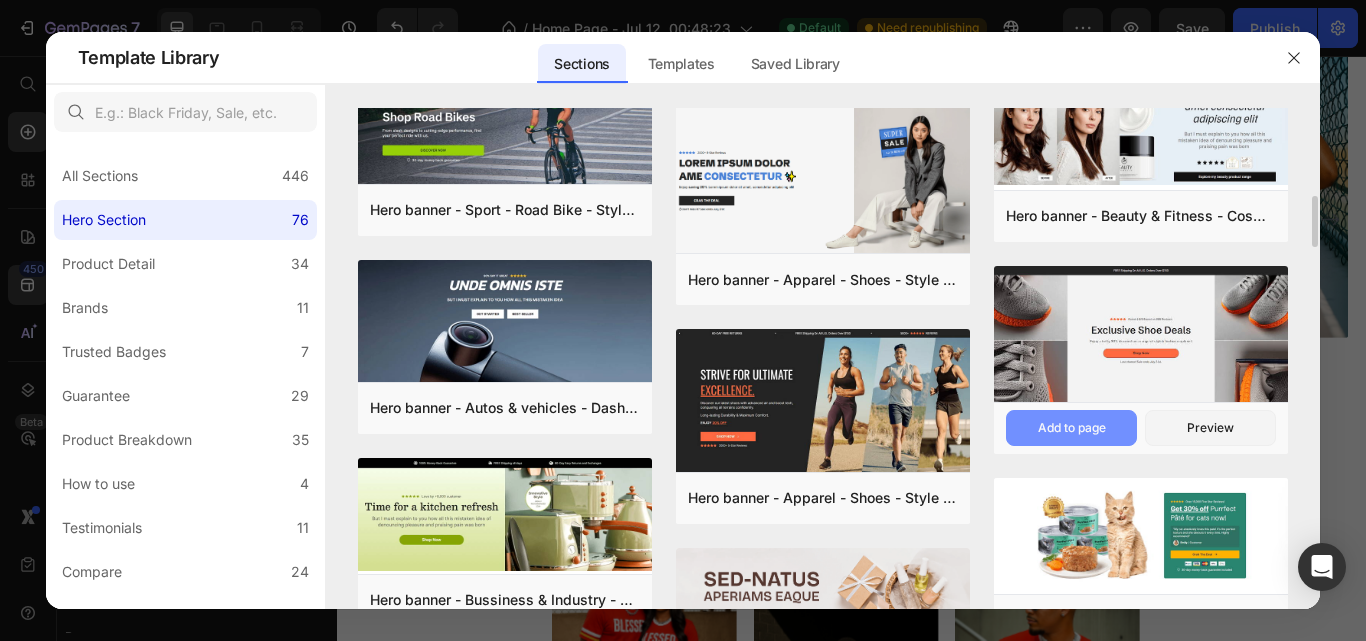 click on "Add to page" at bounding box center (1071, 428) 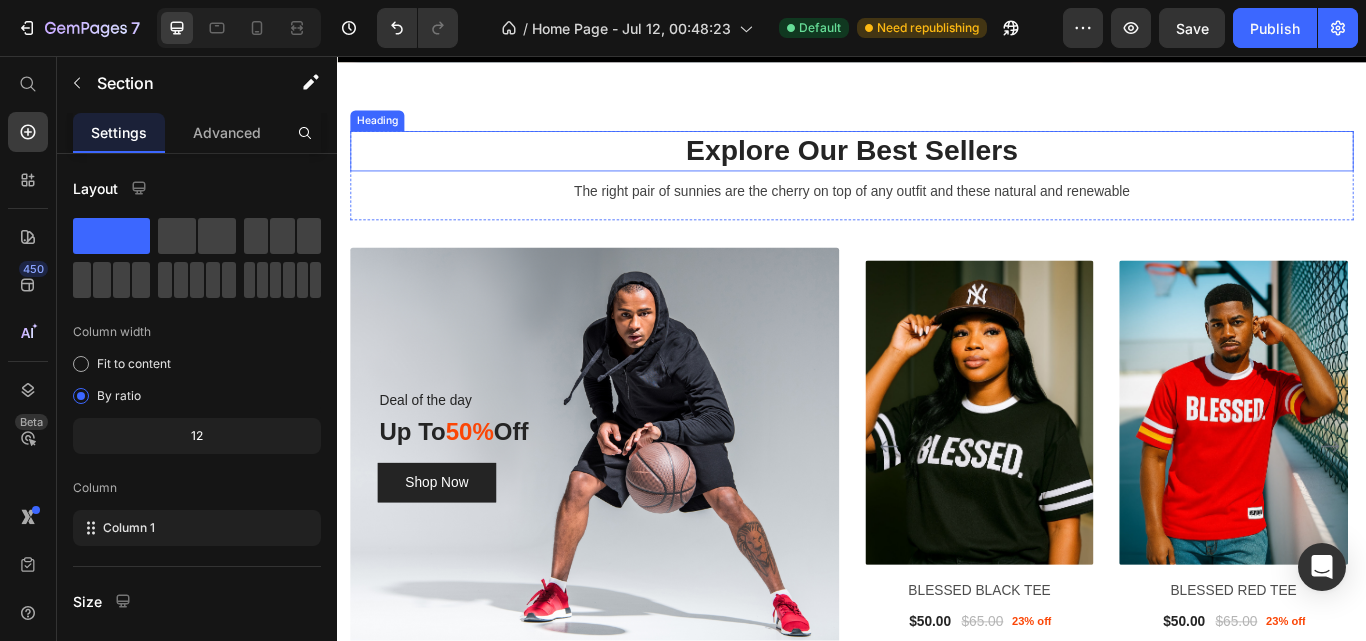 scroll, scrollTop: 1019, scrollLeft: 0, axis: vertical 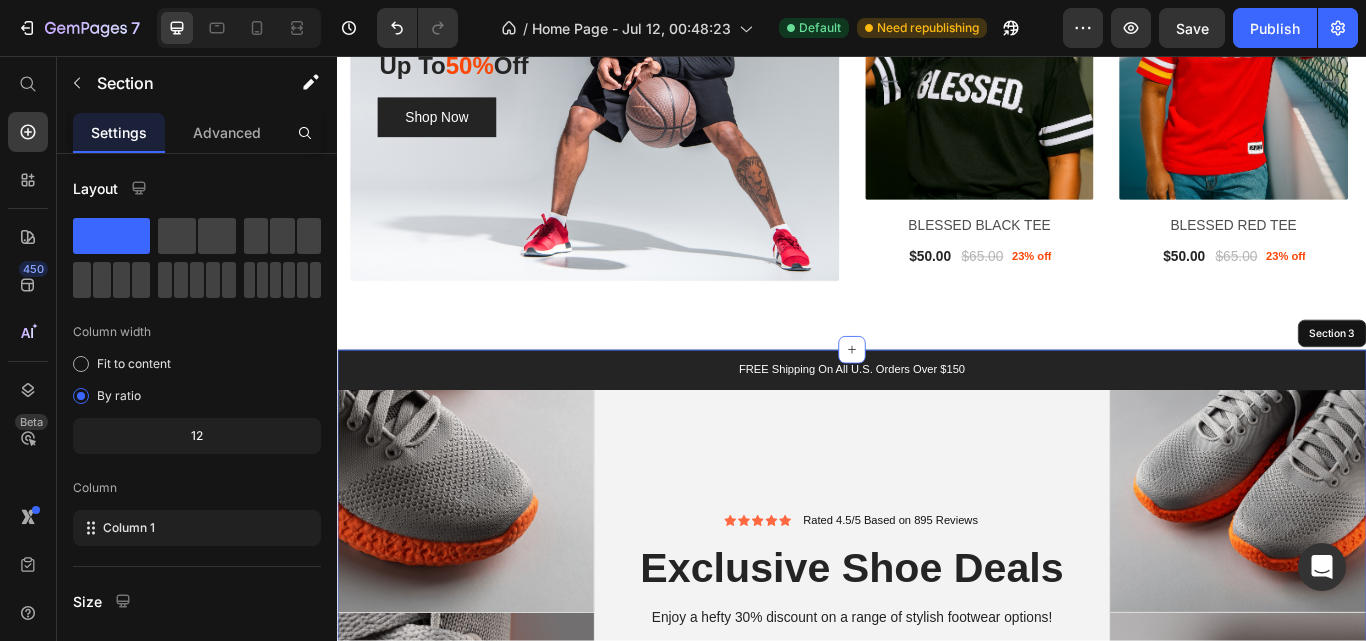 click on "FREE Shipping On All U.S. Orders Over $150" at bounding box center [937, 422] 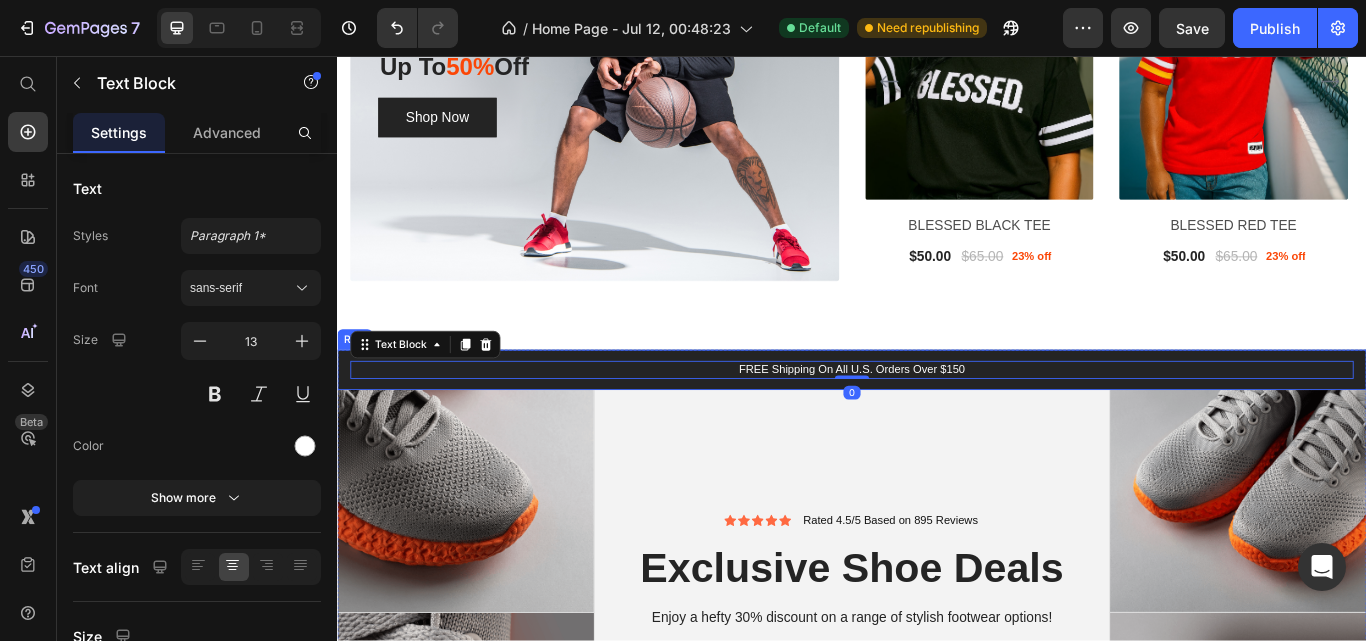 click on "FREE Shipping On All U.S. Orders Over $150 Text Block   0 Row" at bounding box center (937, 422) 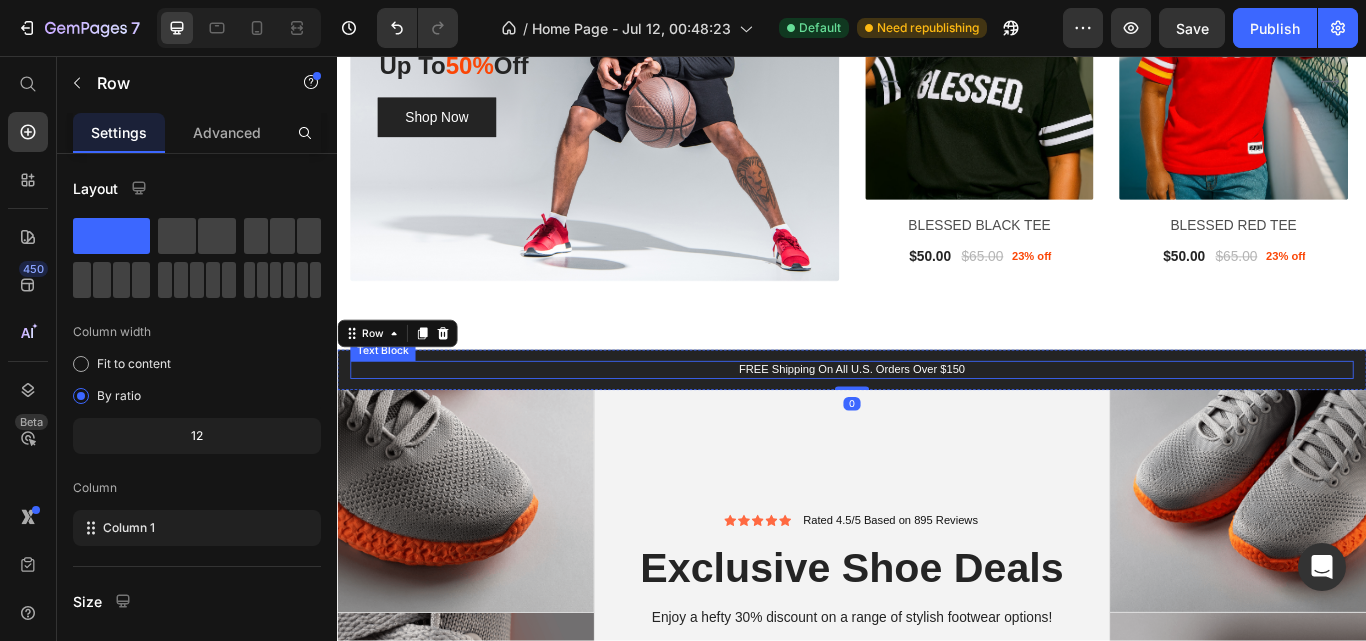 click 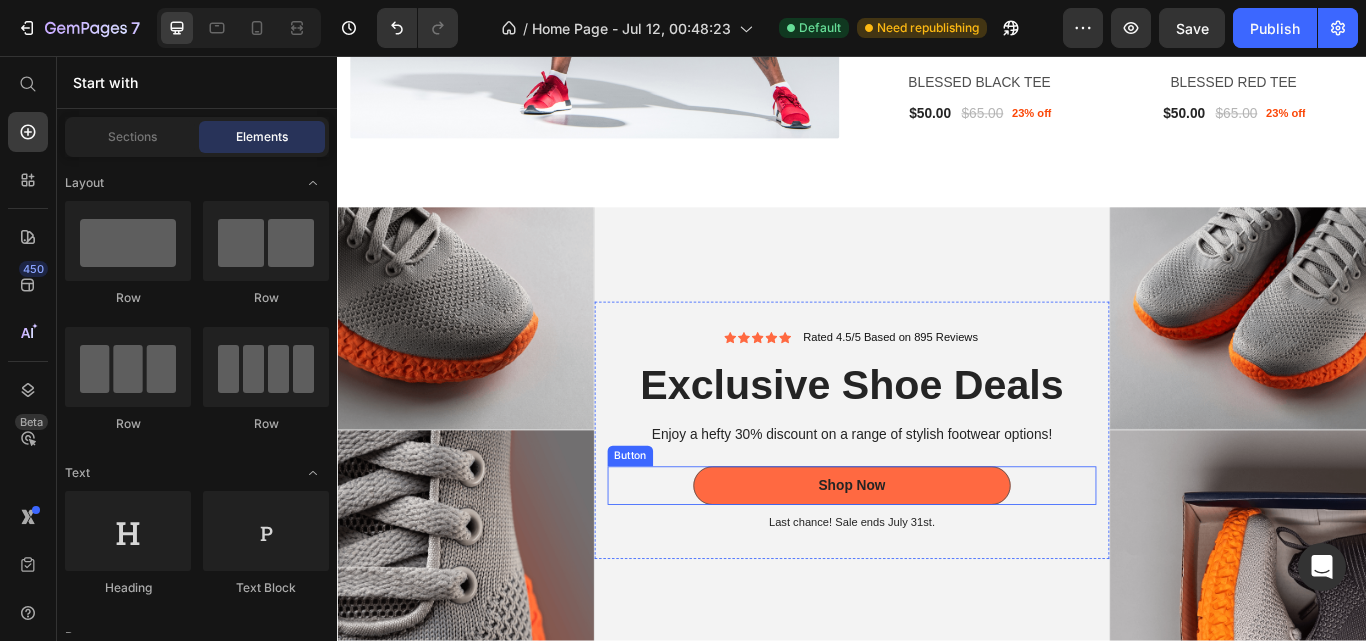 scroll, scrollTop: 1274, scrollLeft: 0, axis: vertical 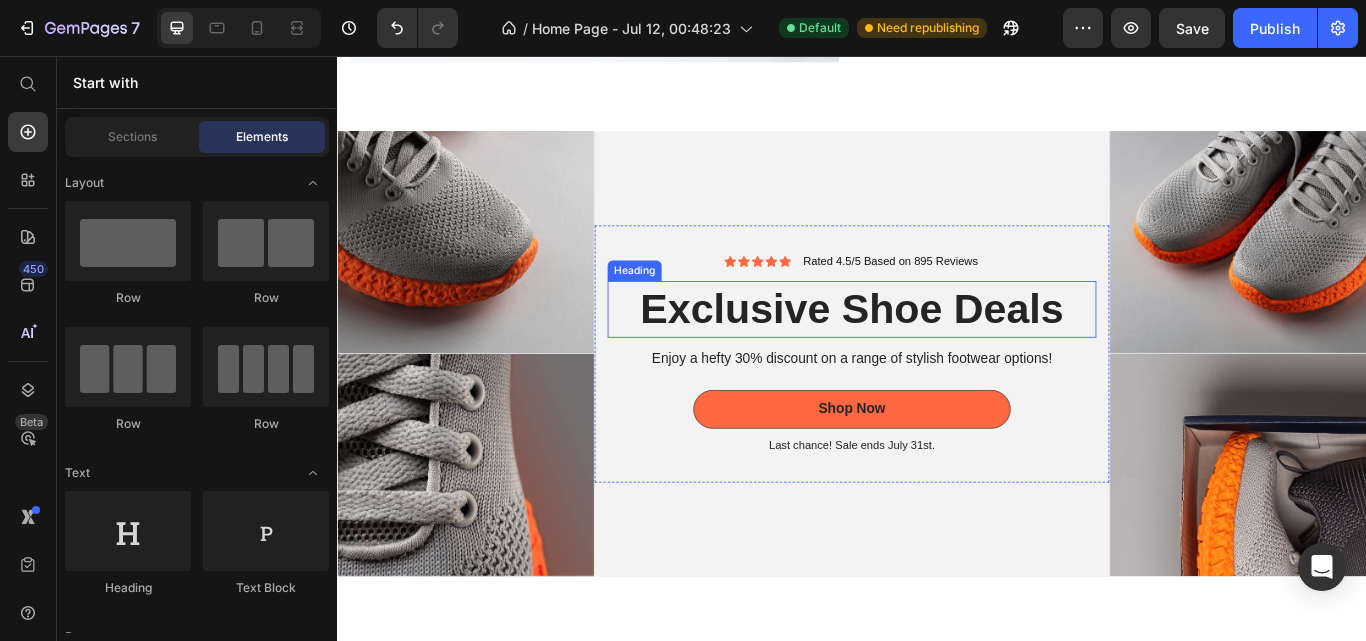 click on "Exclusive Shoe Deals" at bounding box center (937, 352) 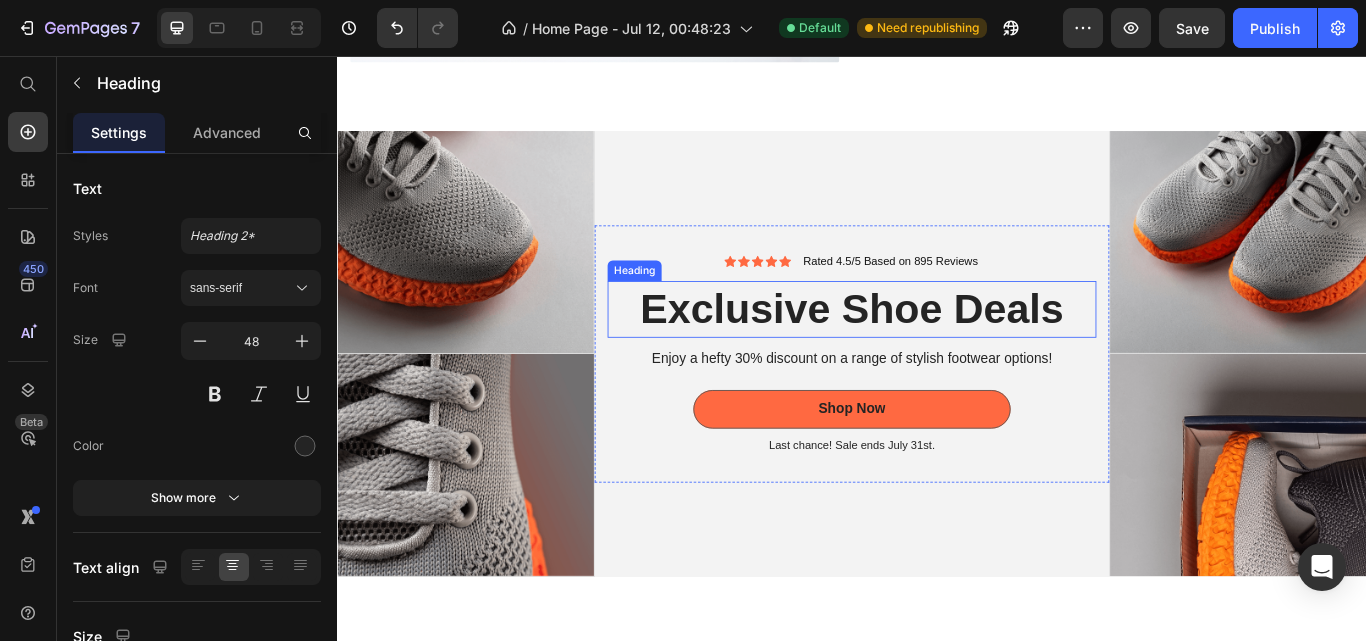 click on "Exclusive Shoe Deals" at bounding box center (937, 352) 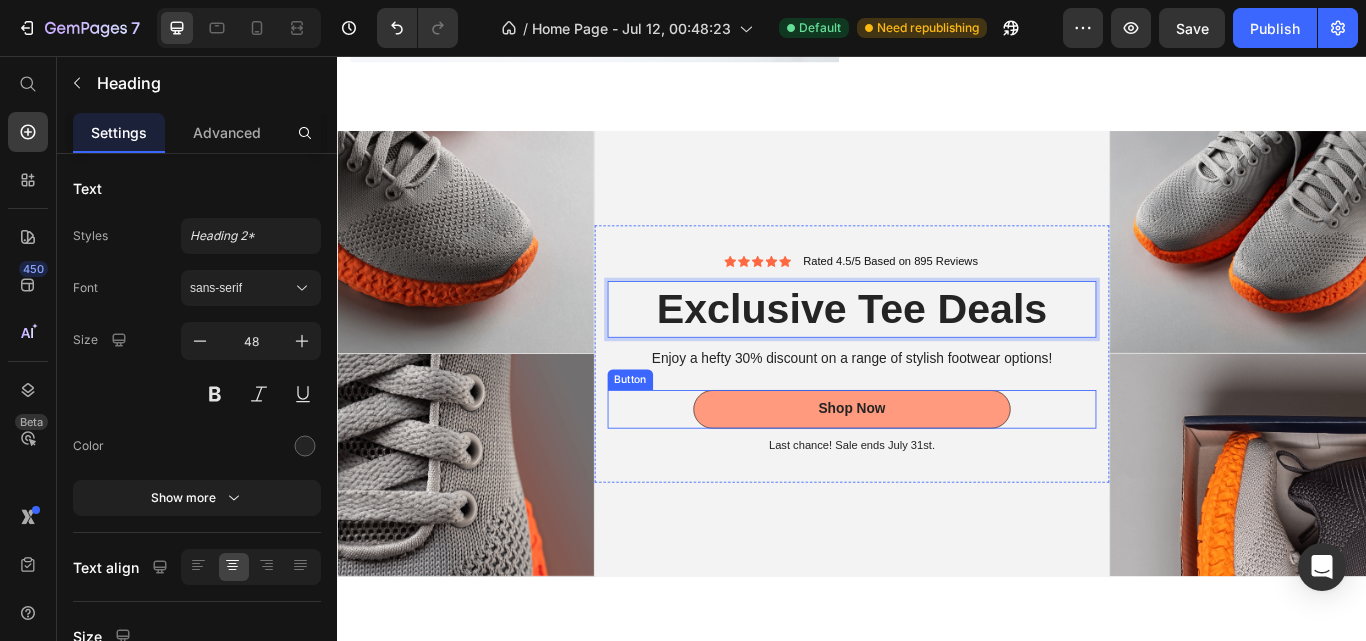 click on "Shop Now" at bounding box center (937, 468) 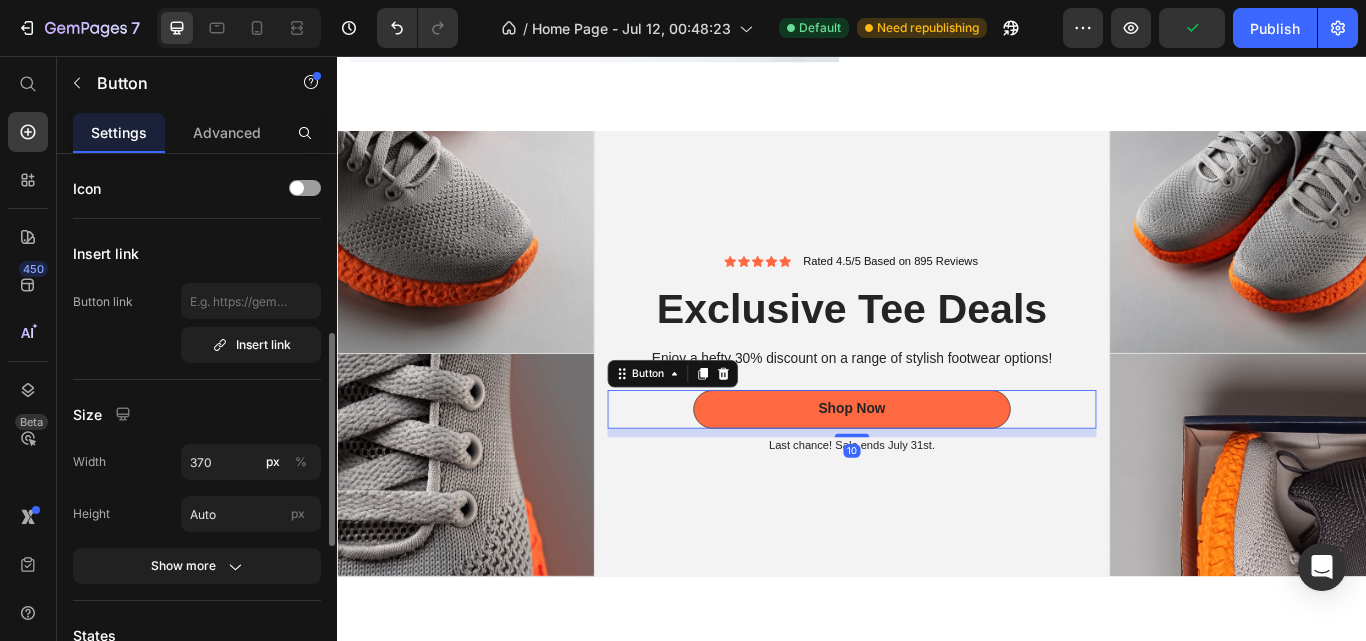 scroll, scrollTop: 363, scrollLeft: 0, axis: vertical 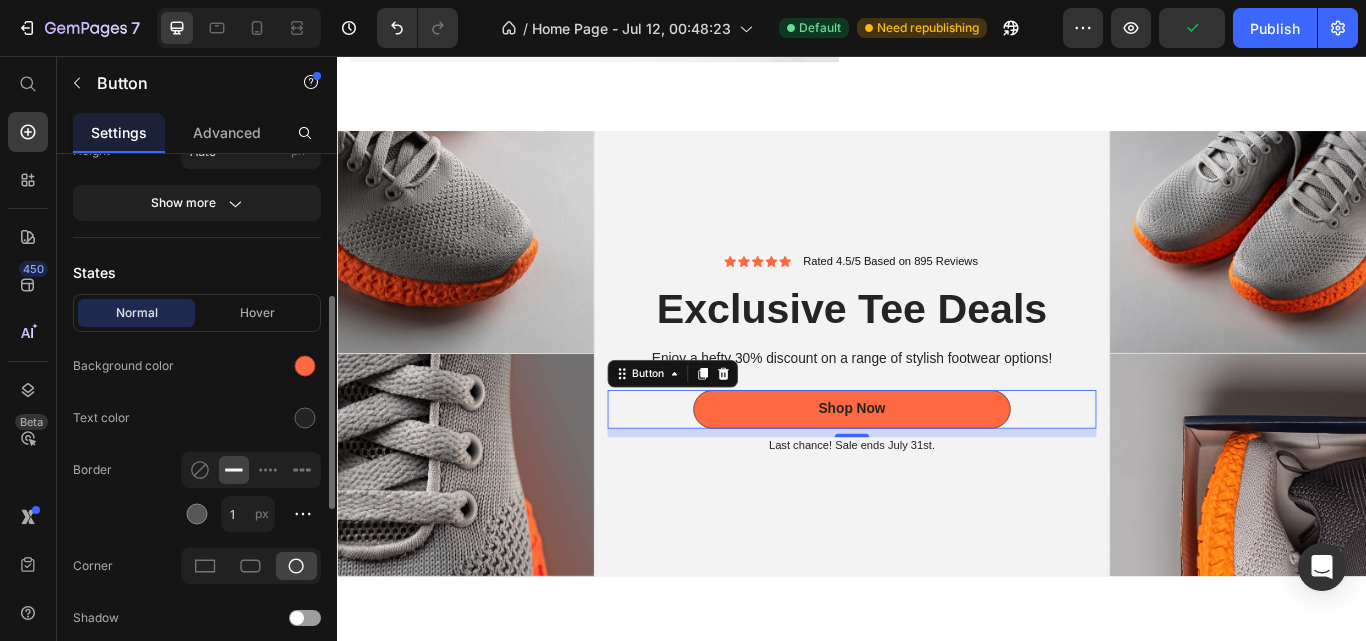 click at bounding box center [305, 366] 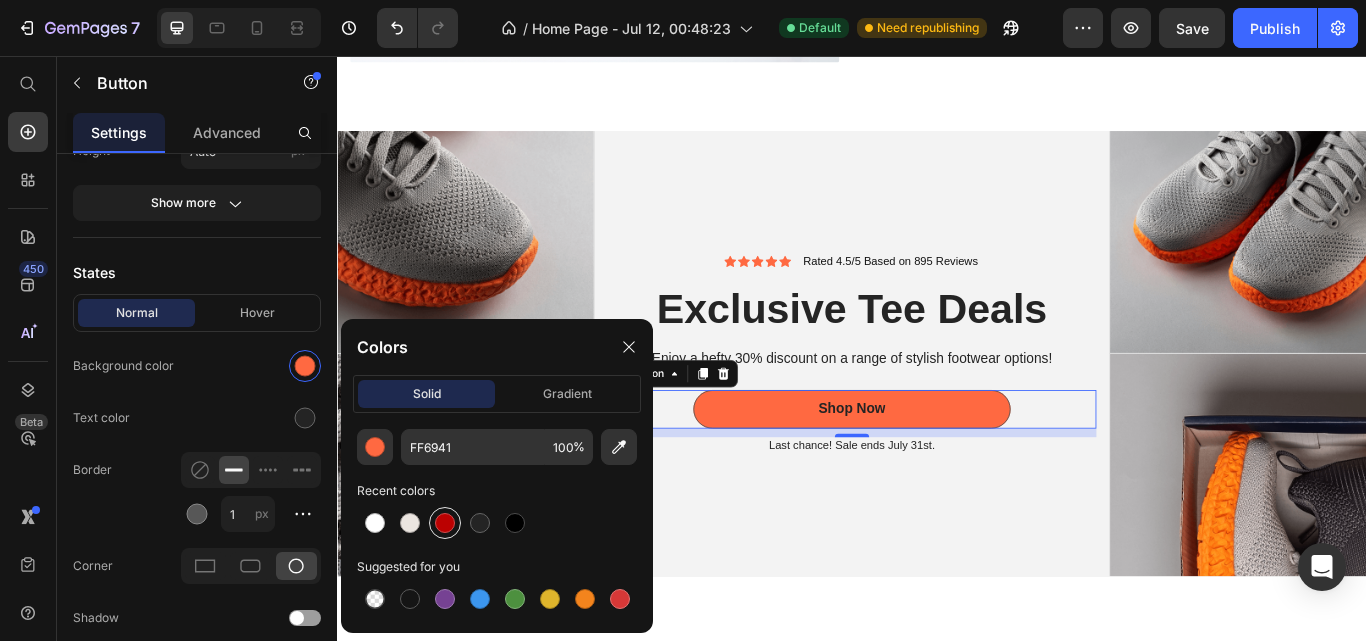click at bounding box center (445, 523) 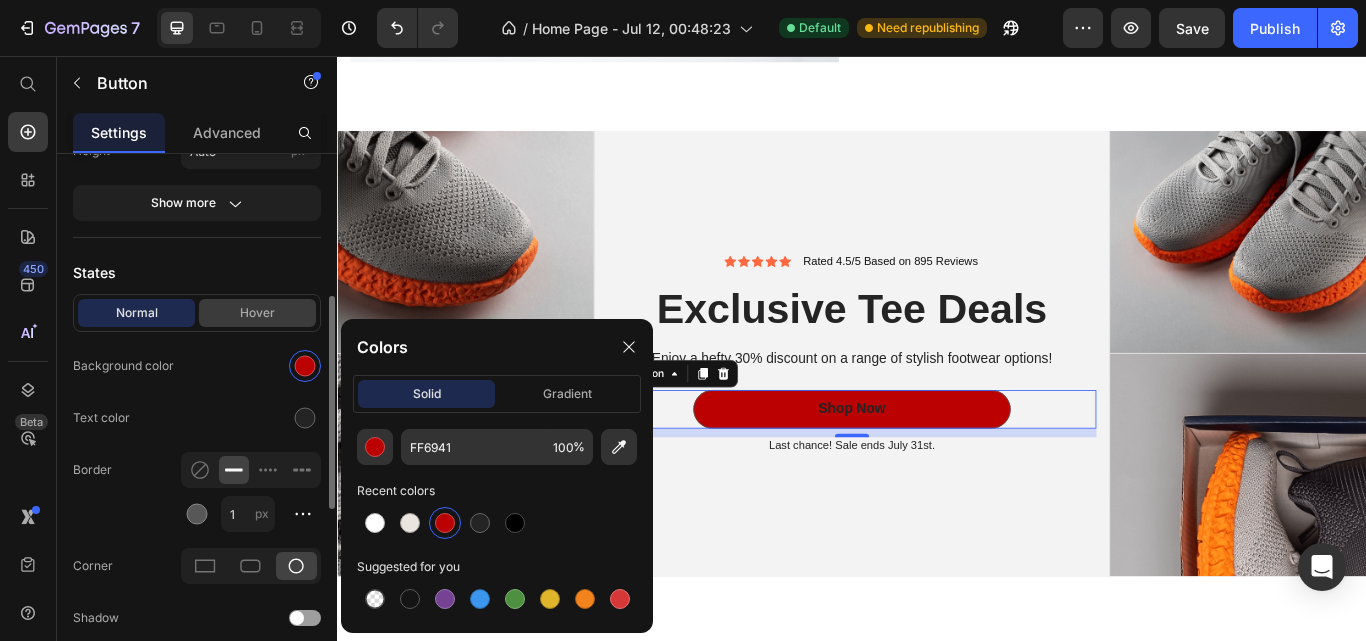 click on "Hover" at bounding box center [257, 313] 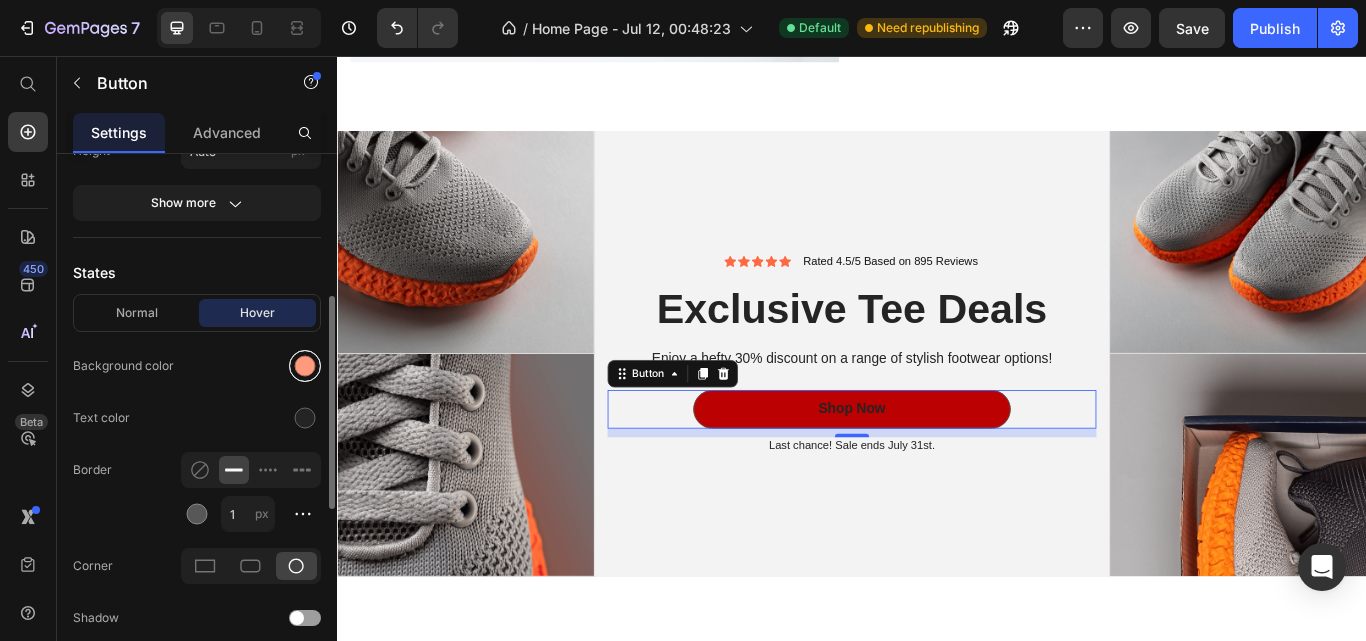click at bounding box center (305, 366) 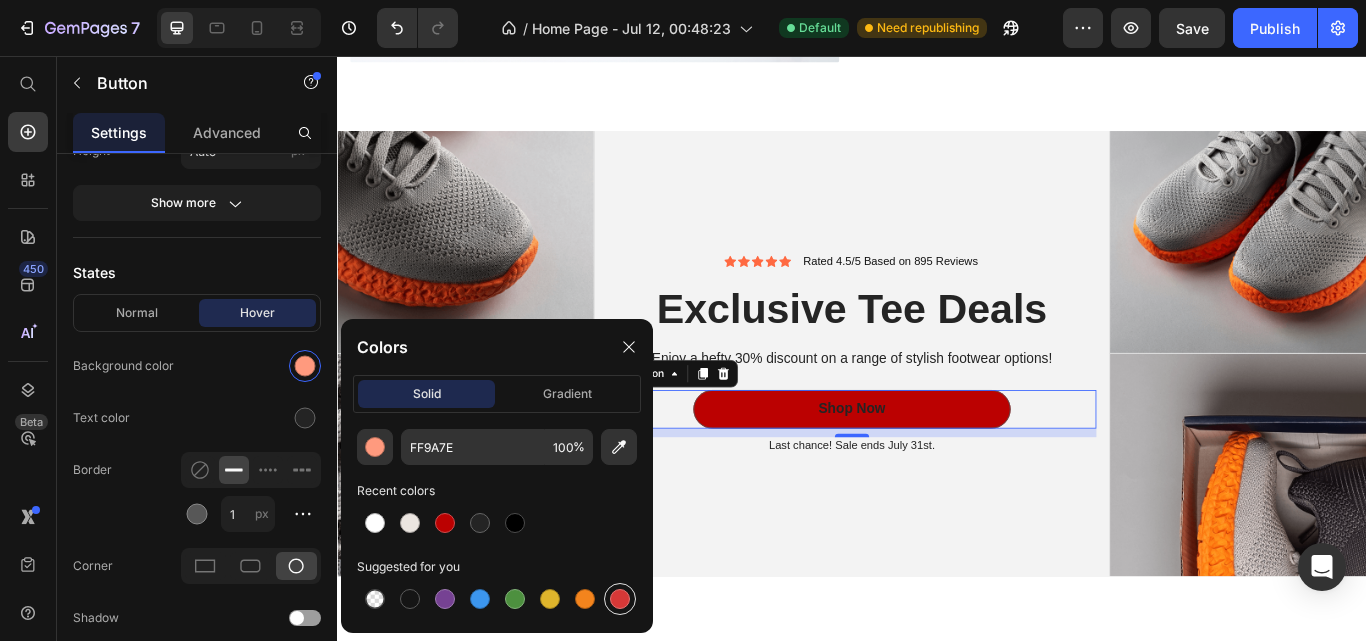 click at bounding box center (620, 599) 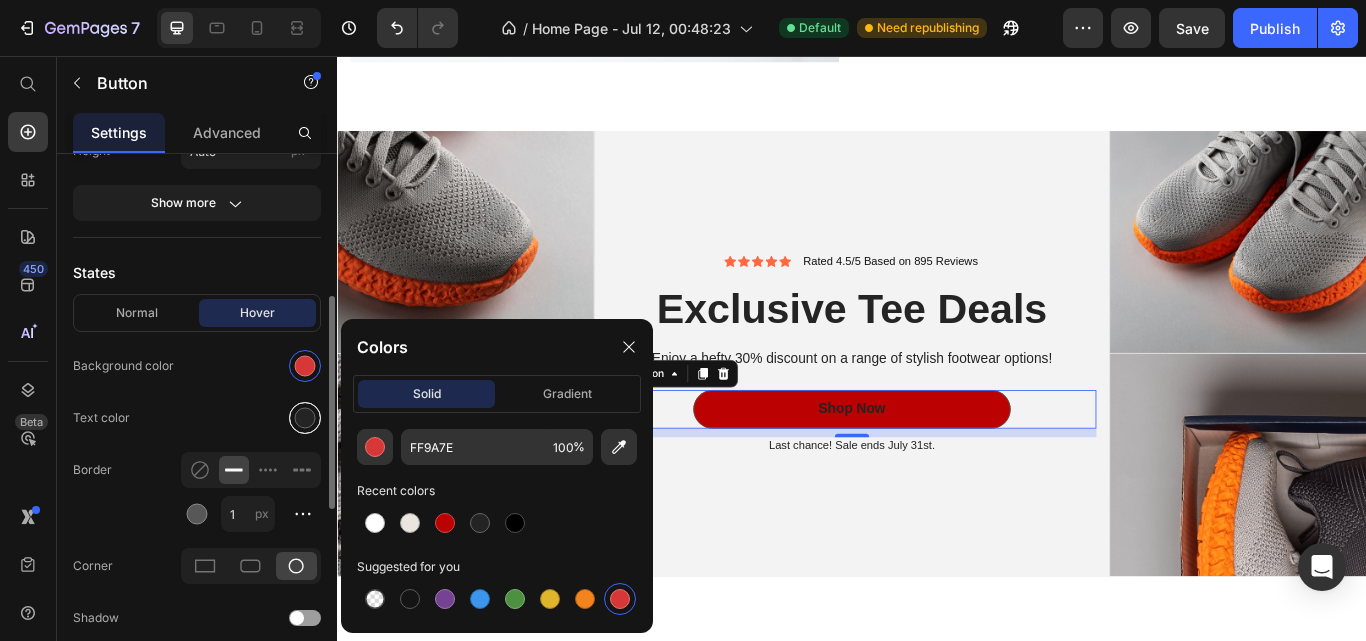 click at bounding box center (305, 418) 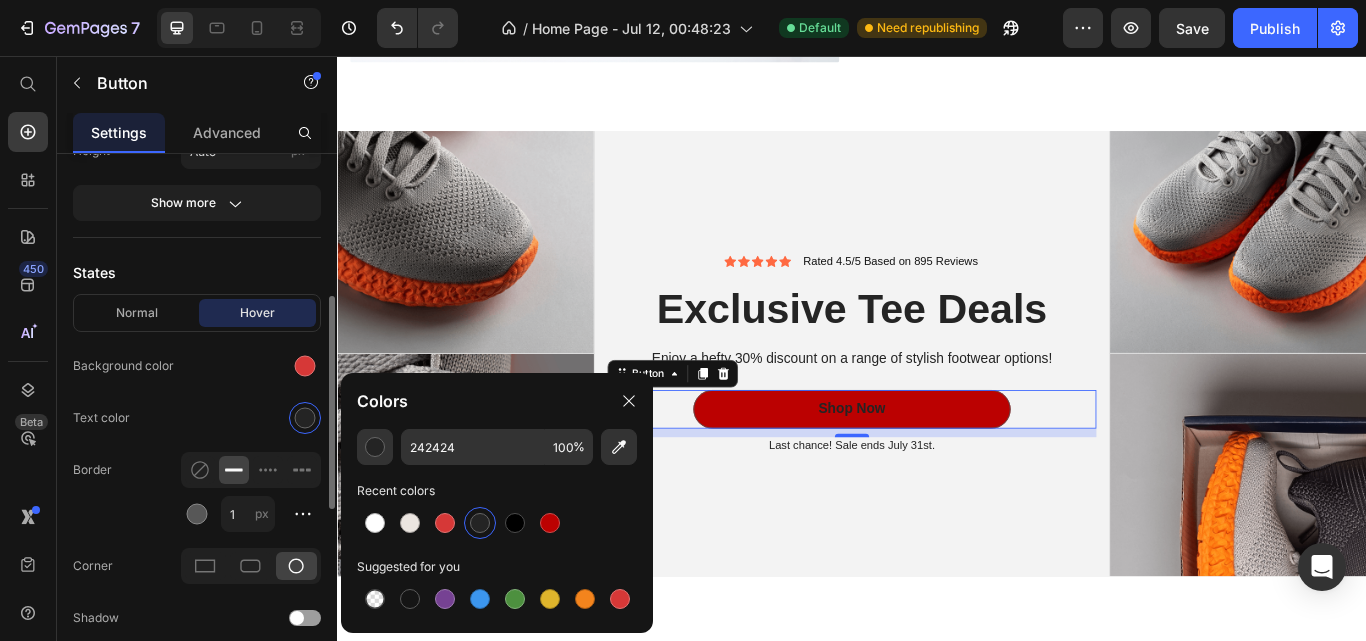 click at bounding box center [410, 523] 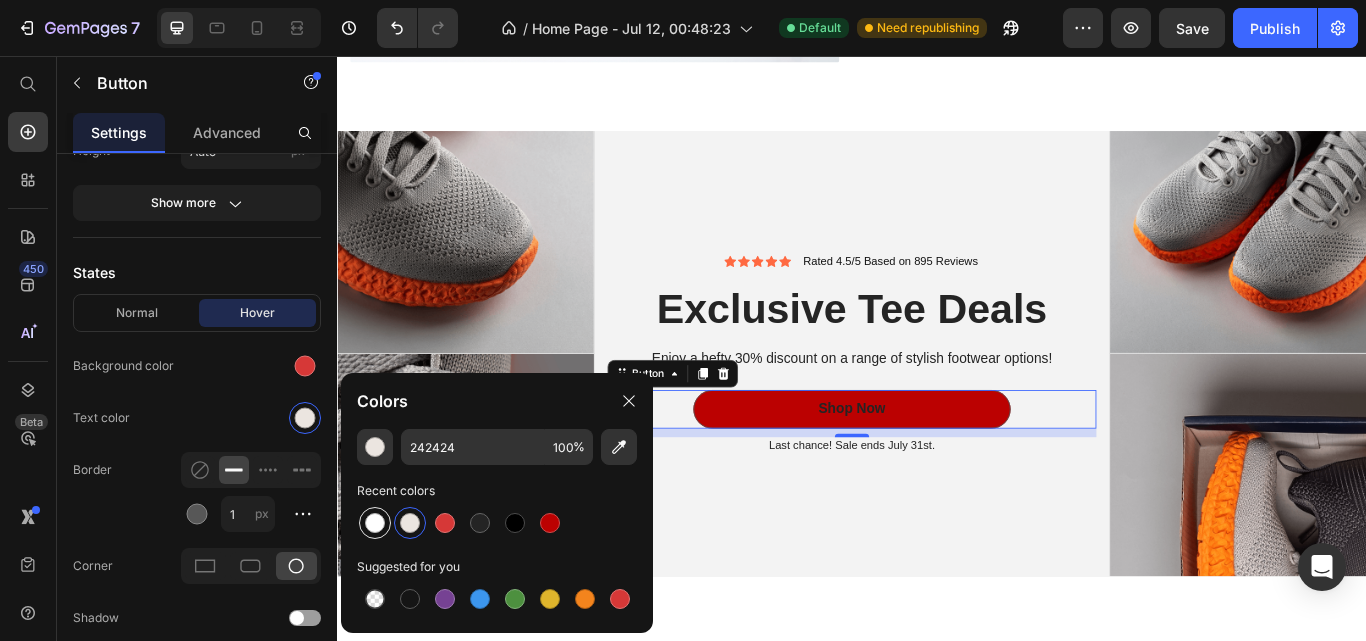 click at bounding box center [375, 523] 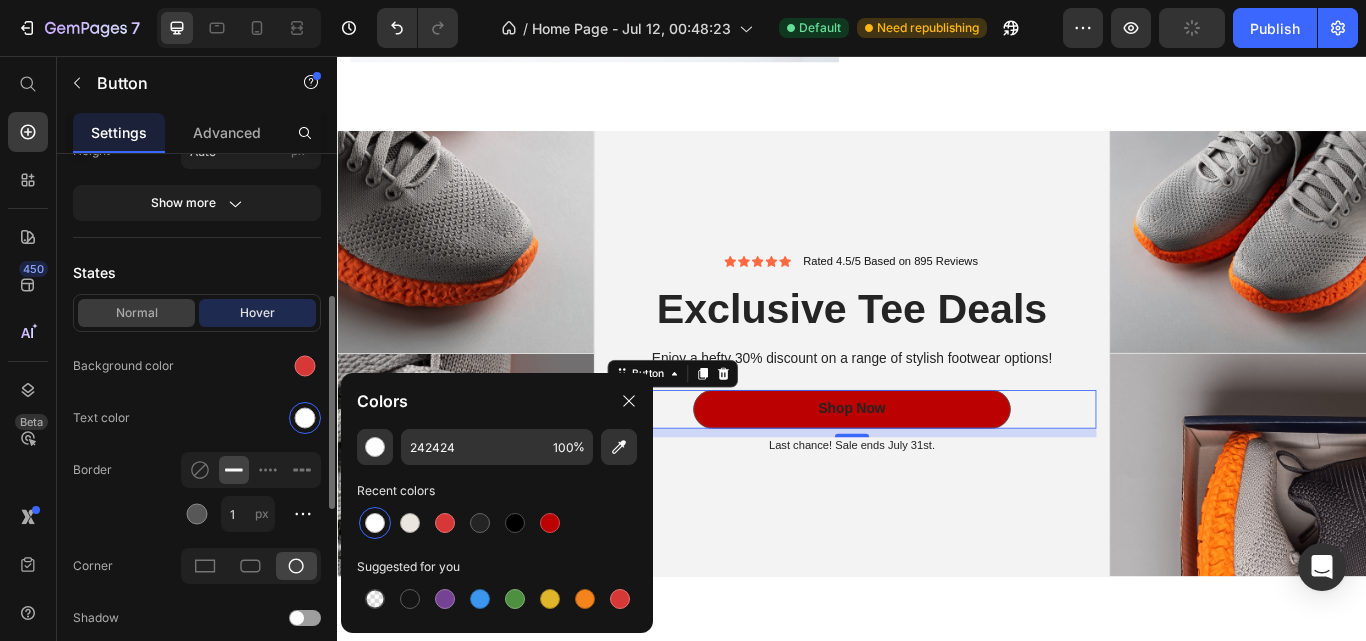 click on "Normal" at bounding box center [136, 313] 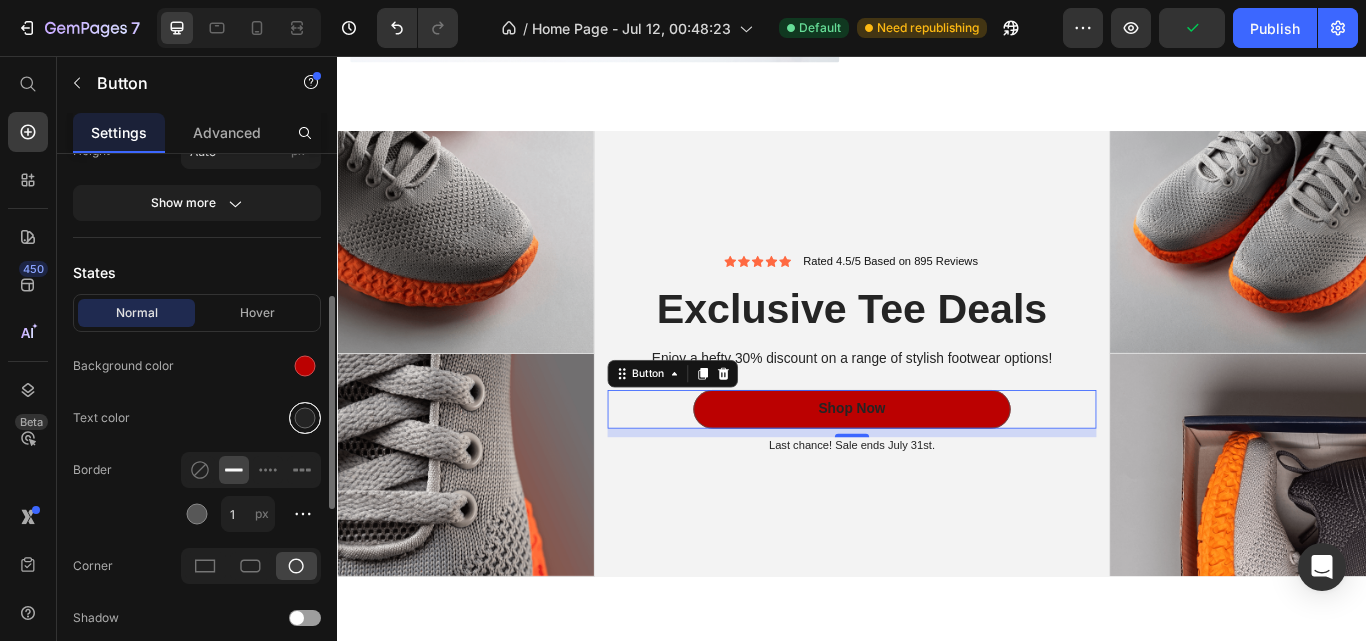 click at bounding box center (305, 418) 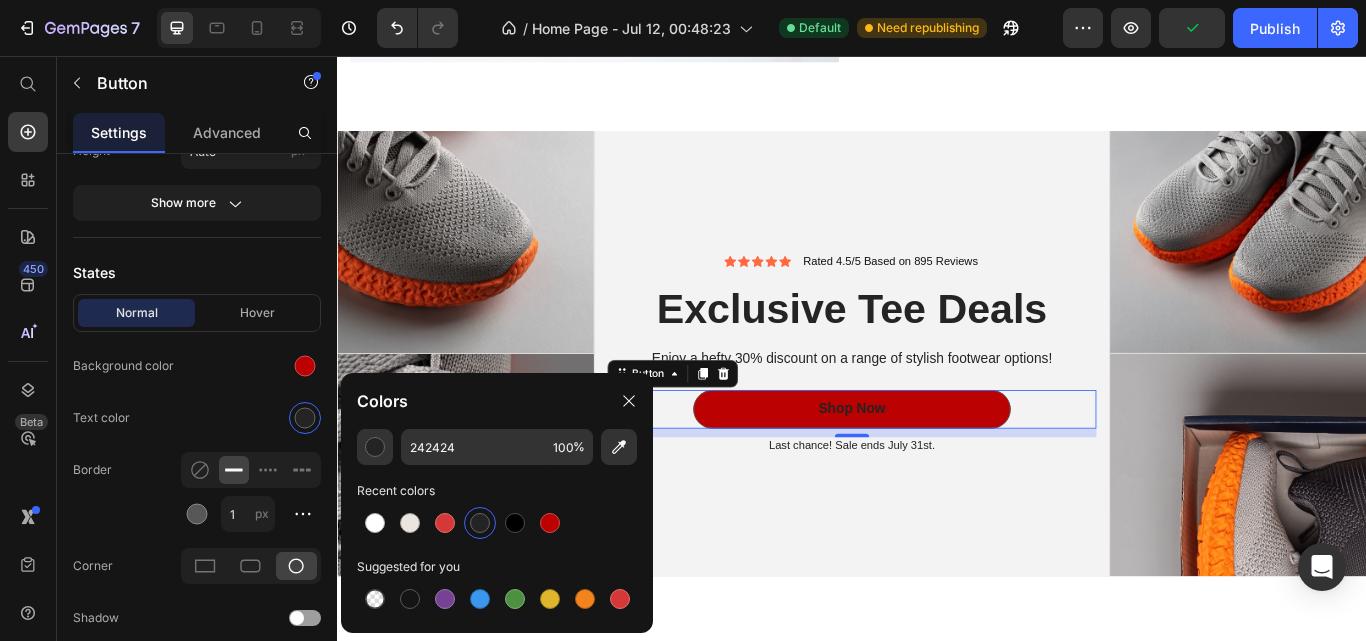 click at bounding box center [375, 523] 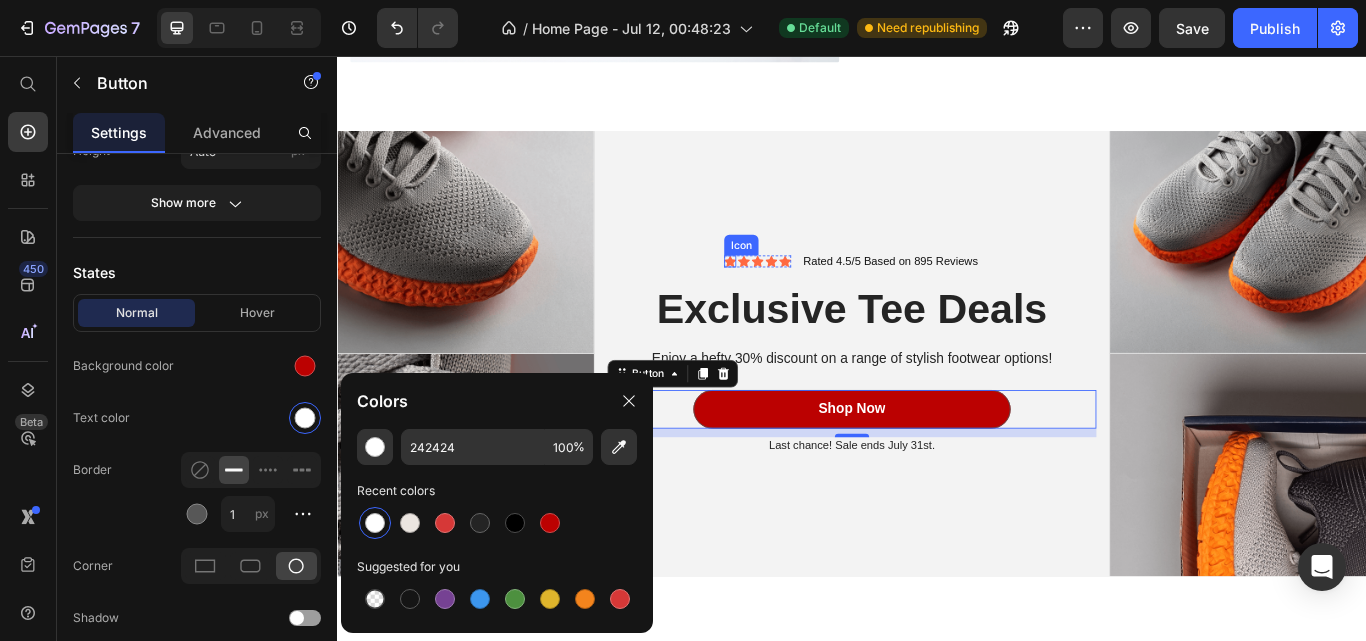 click 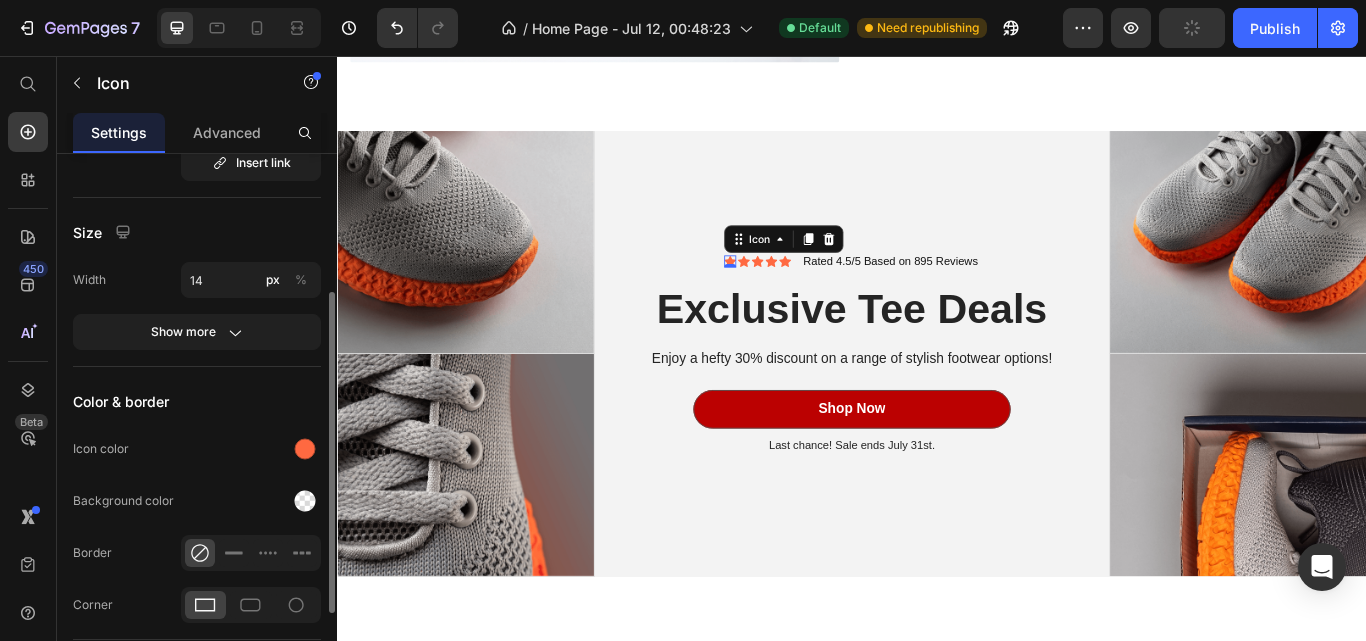 scroll, scrollTop: 231, scrollLeft: 0, axis: vertical 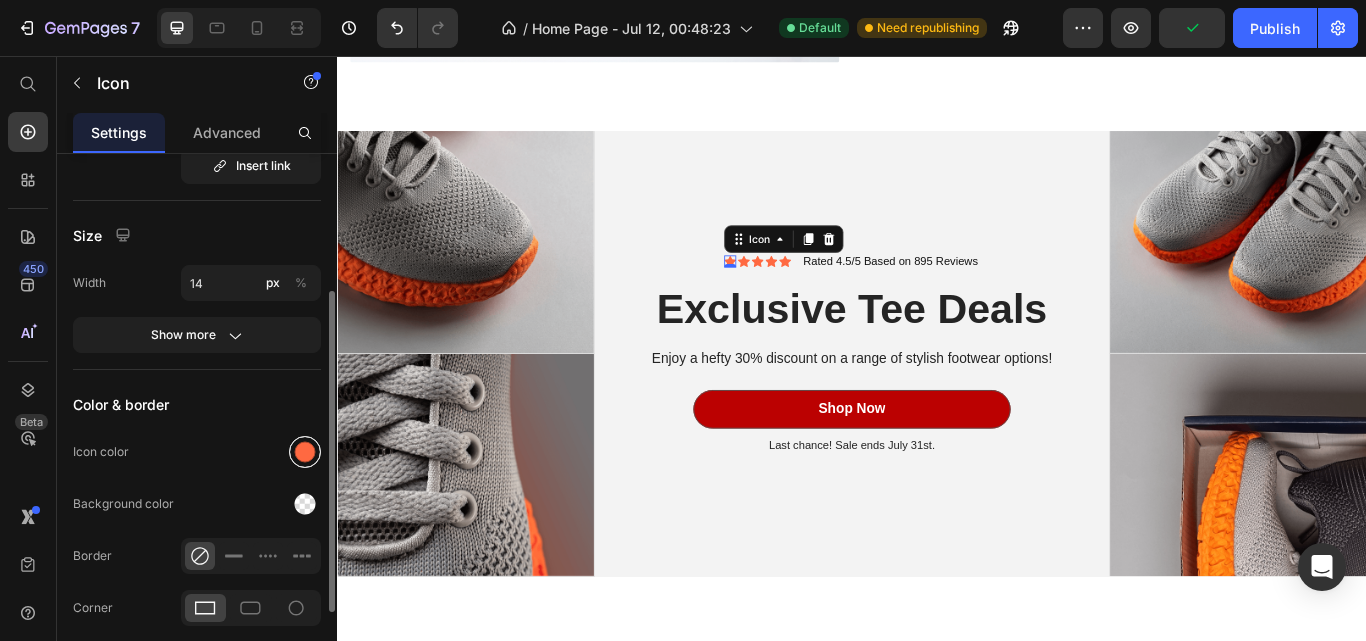 click at bounding box center (305, 452) 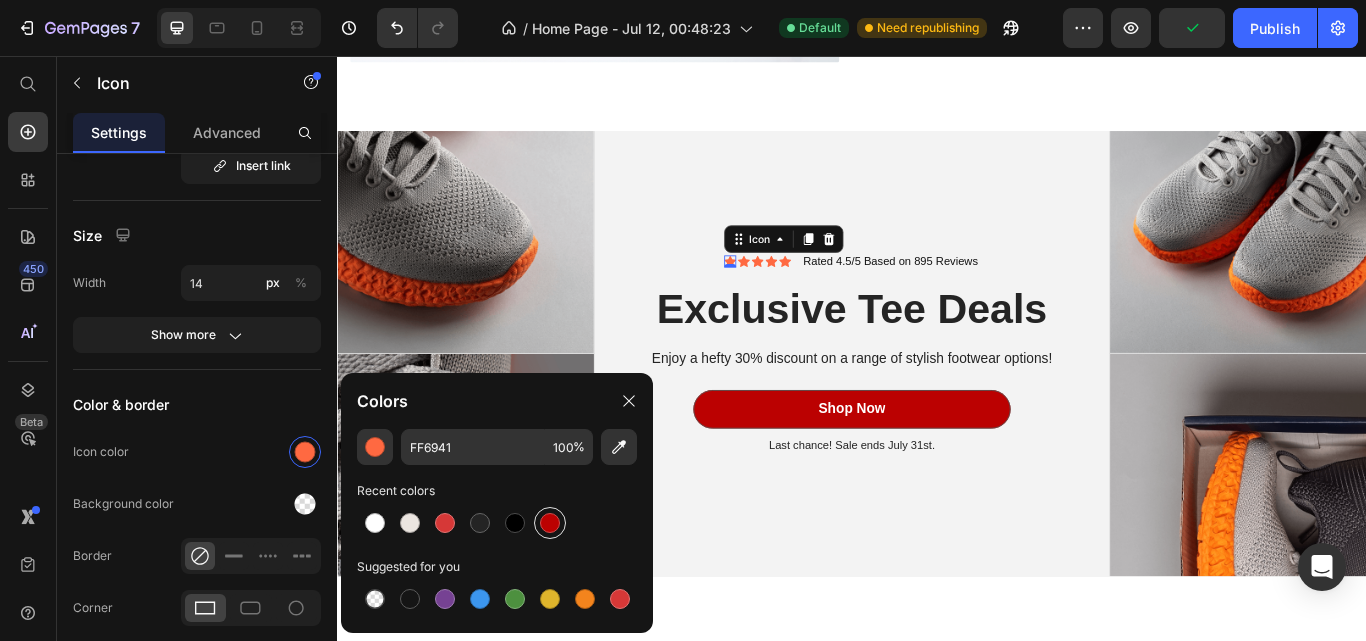 click at bounding box center [550, 523] 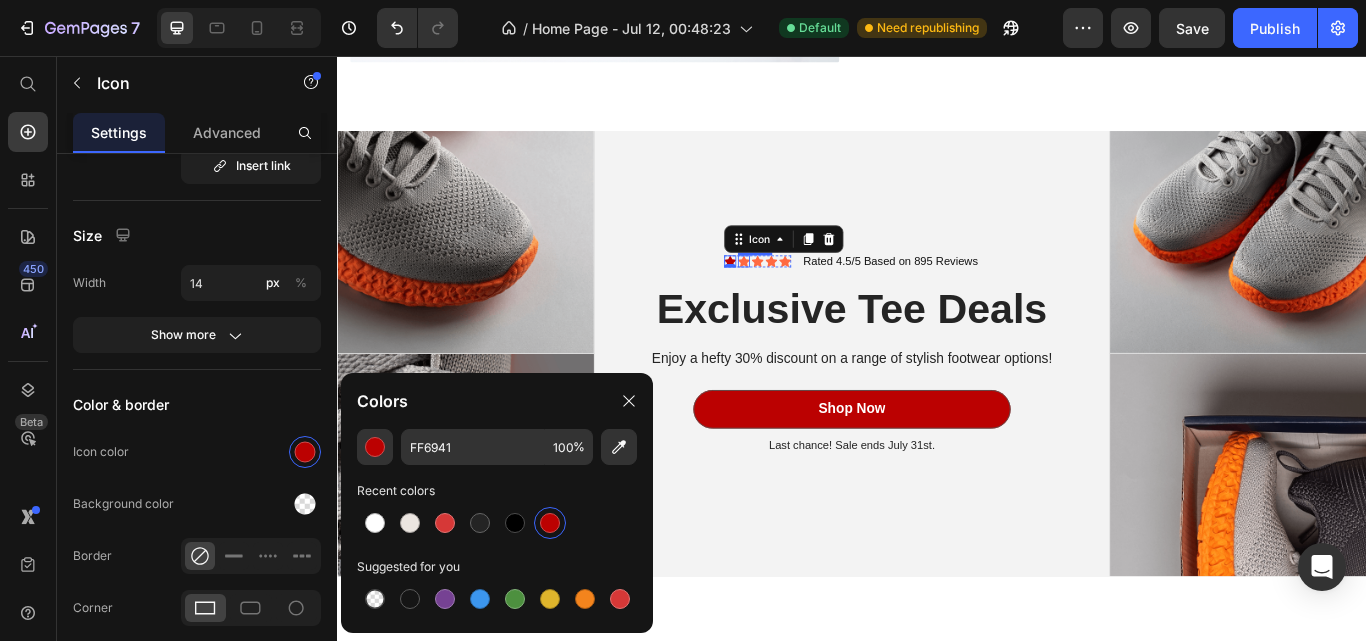 click 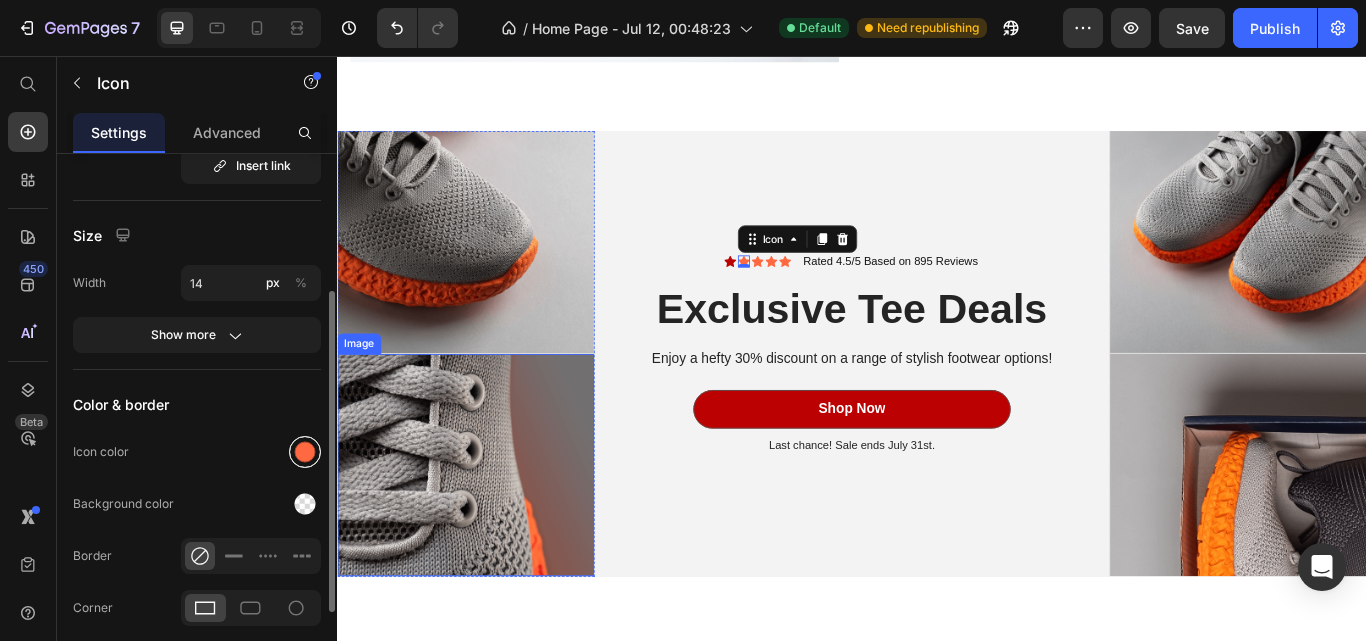 click at bounding box center [305, 452] 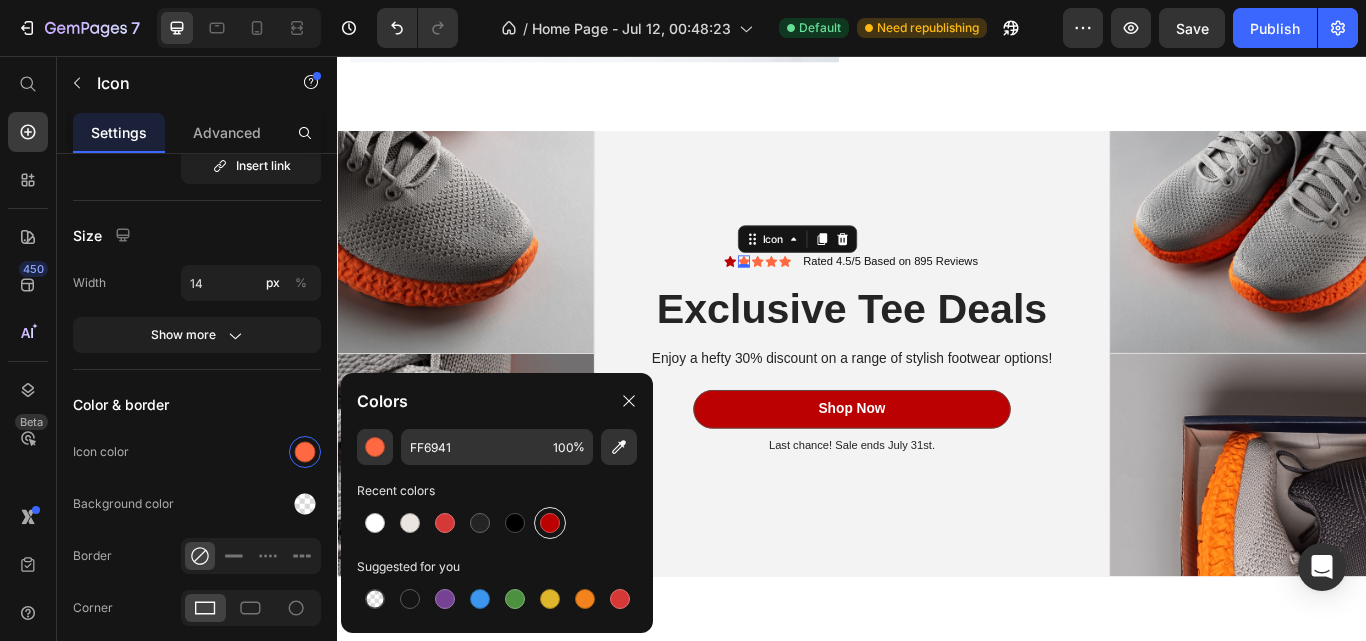 click at bounding box center (550, 523) 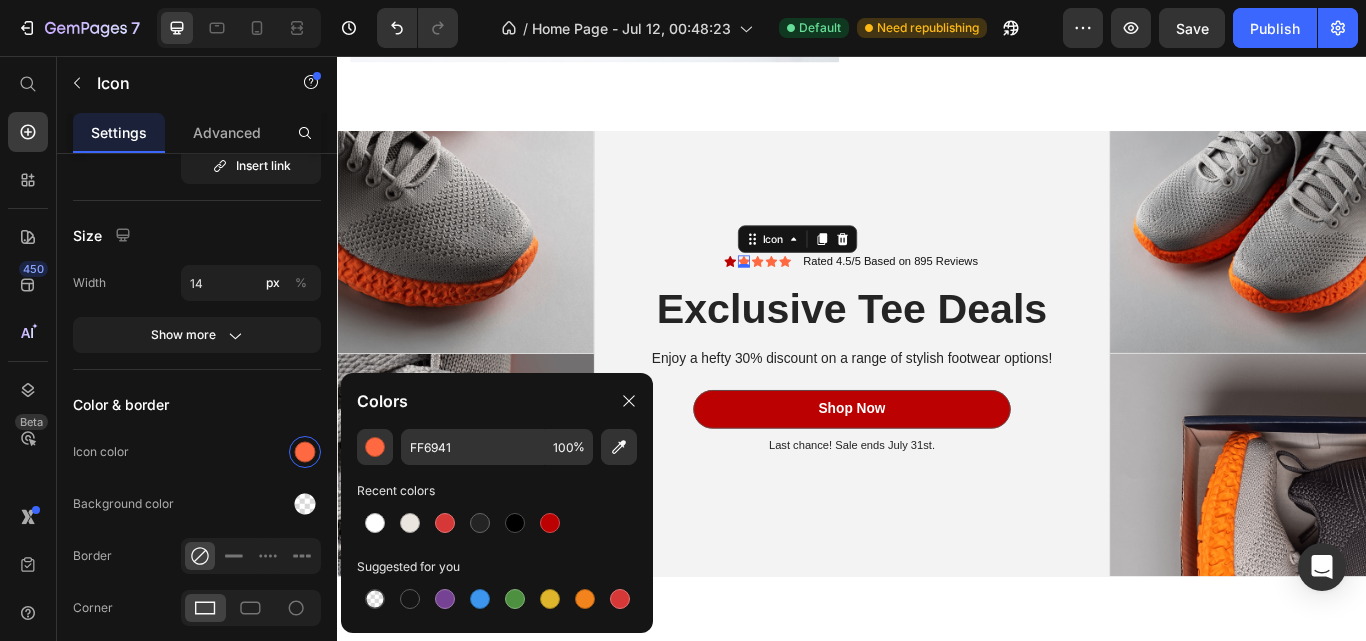 click 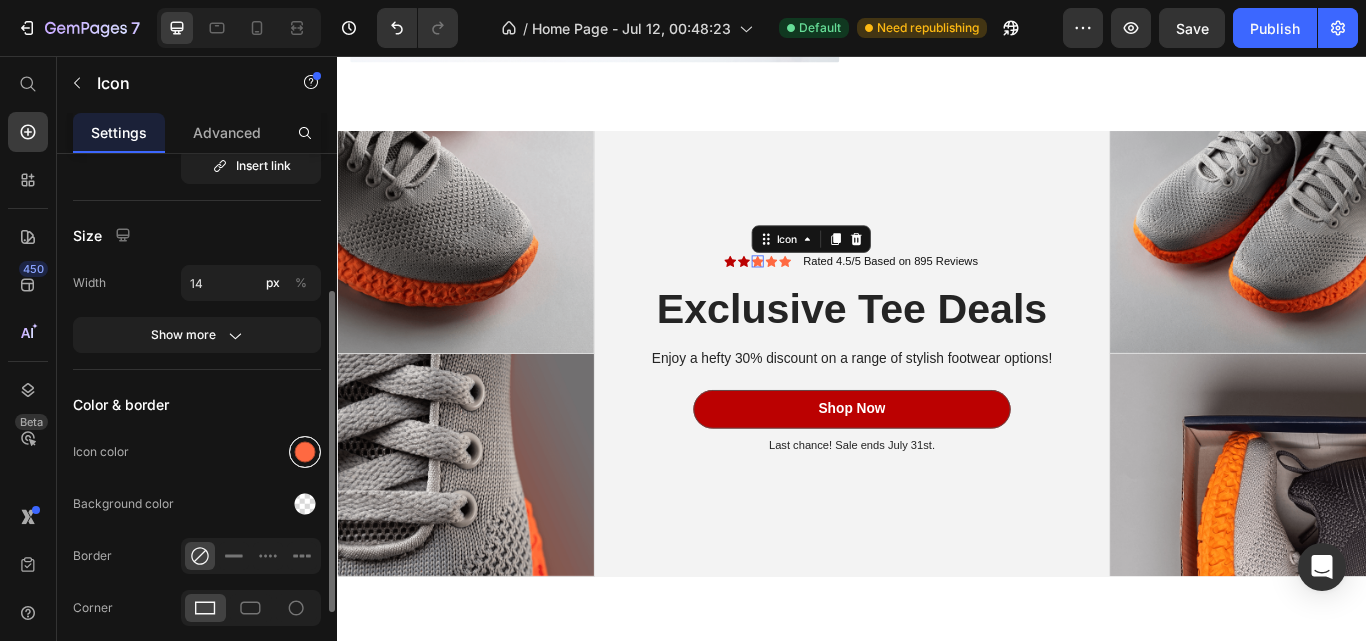 click at bounding box center (305, 452) 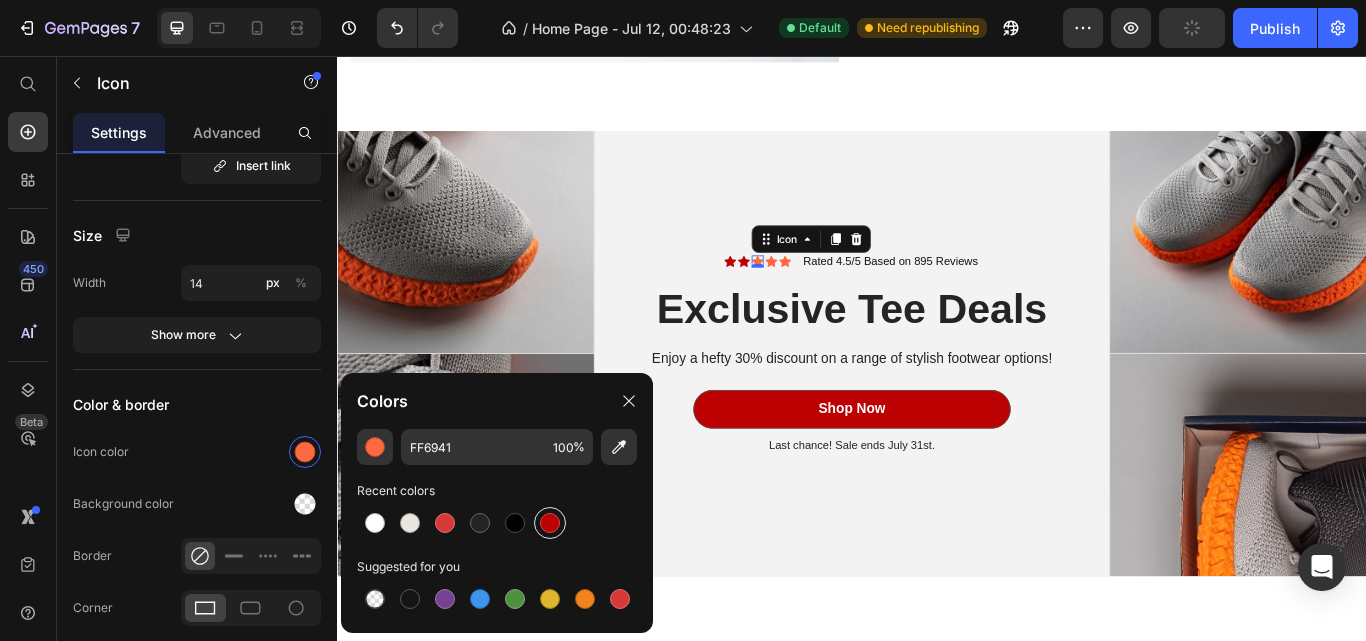 click at bounding box center (550, 523) 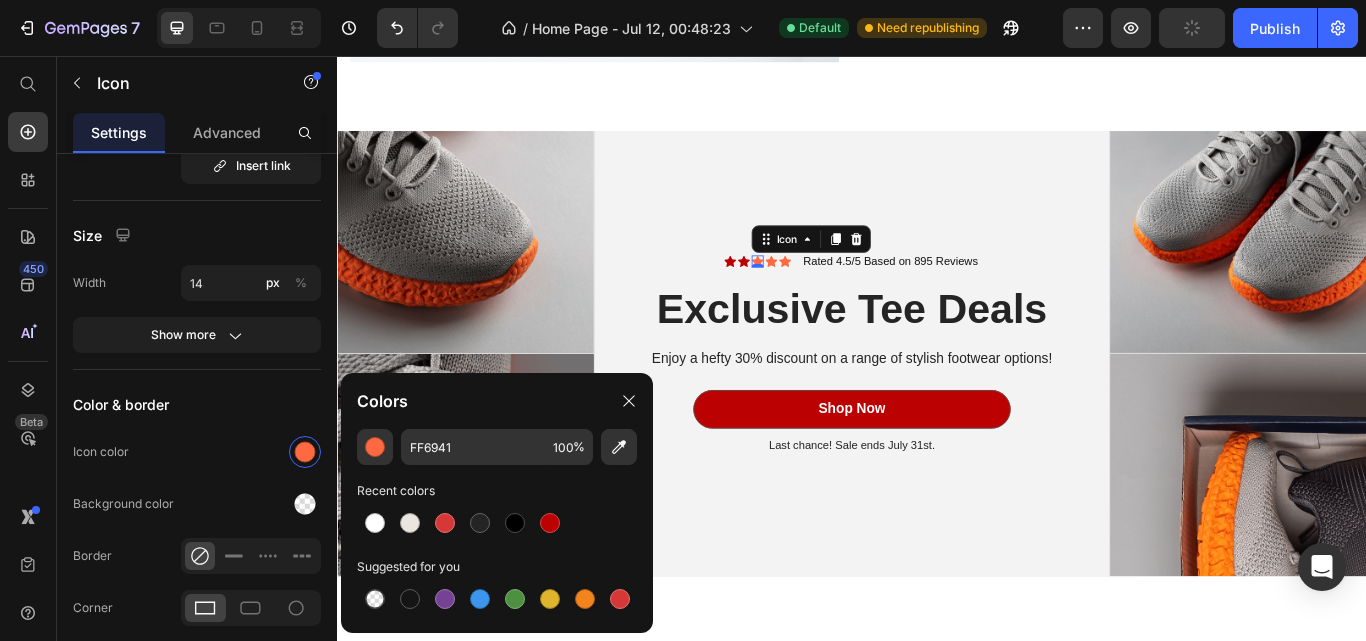 click 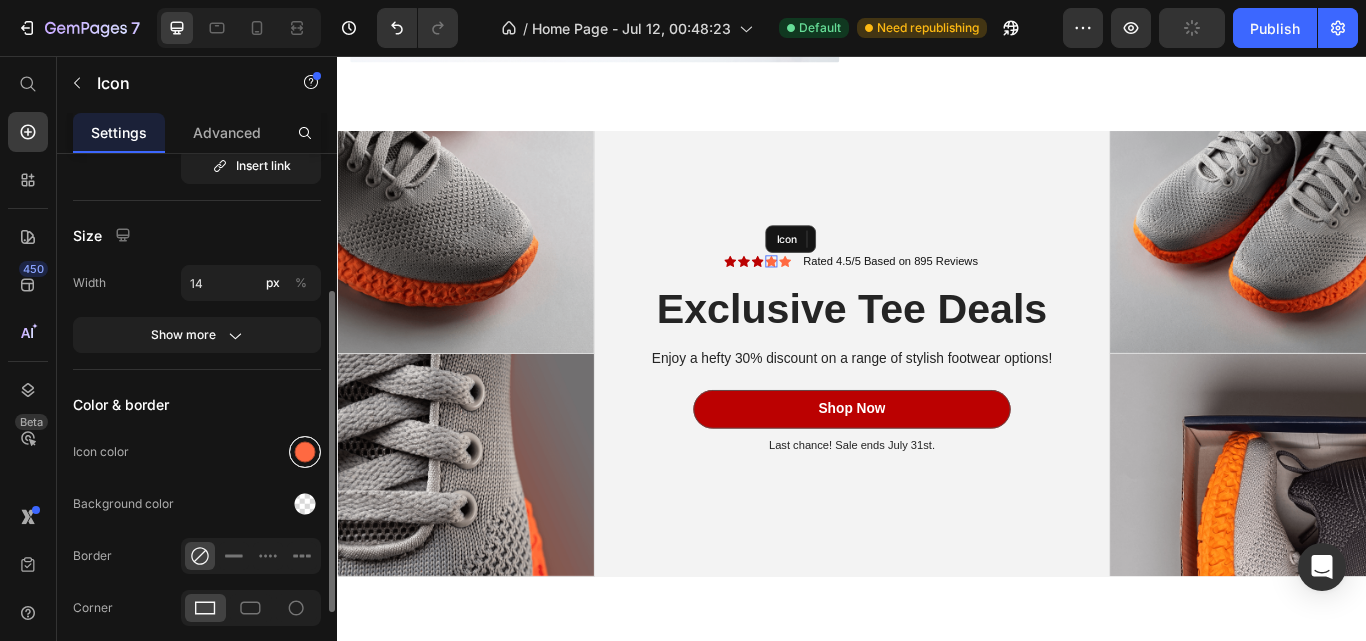 click at bounding box center (305, 452) 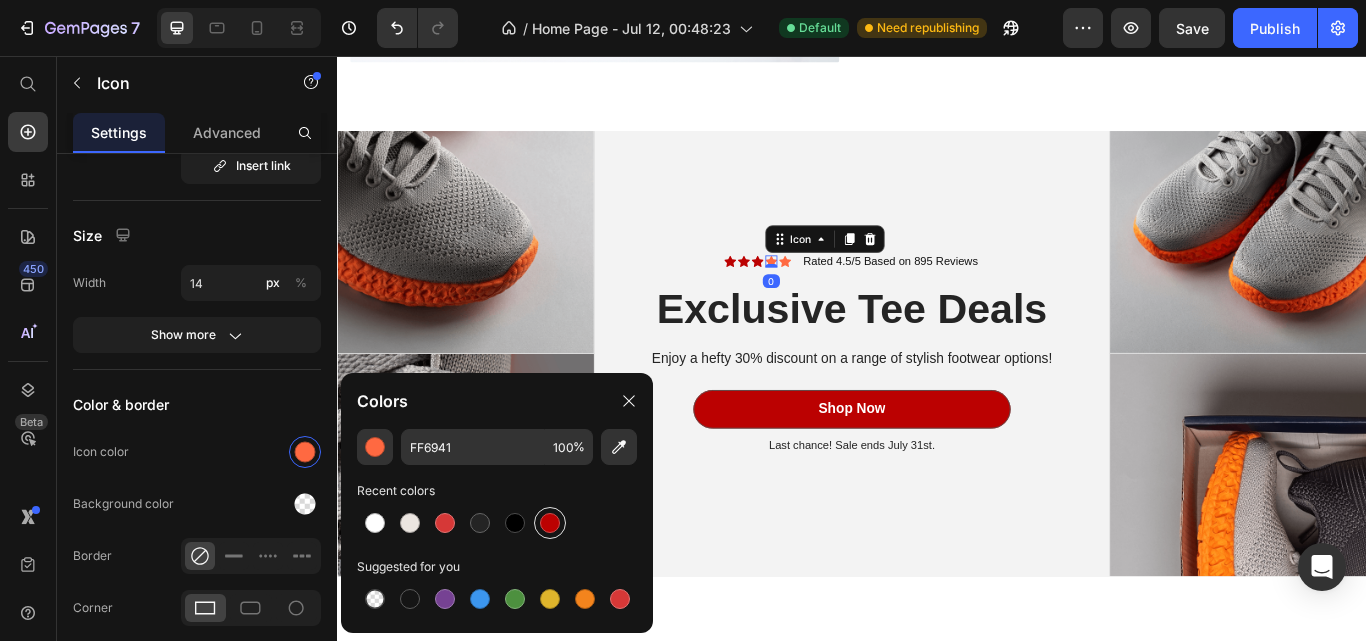 drag, startPoint x: 544, startPoint y: 524, endPoint x: 536, endPoint y: 232, distance: 292.10956 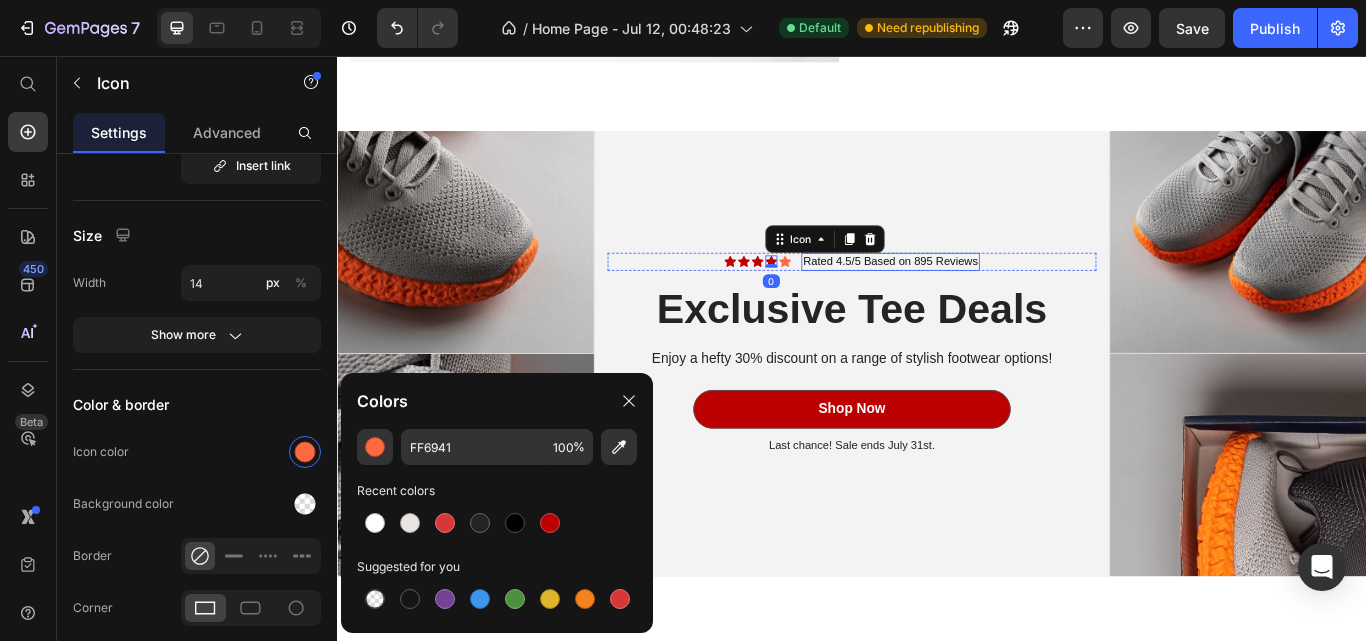 click 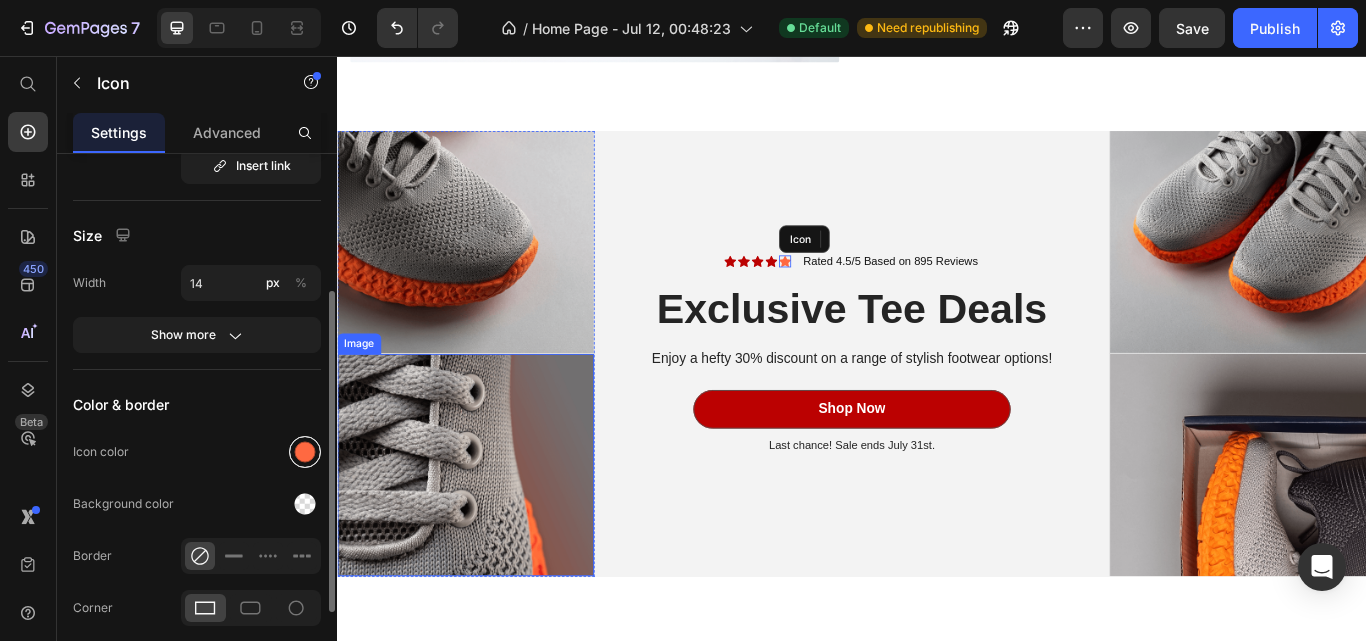 click at bounding box center (305, 452) 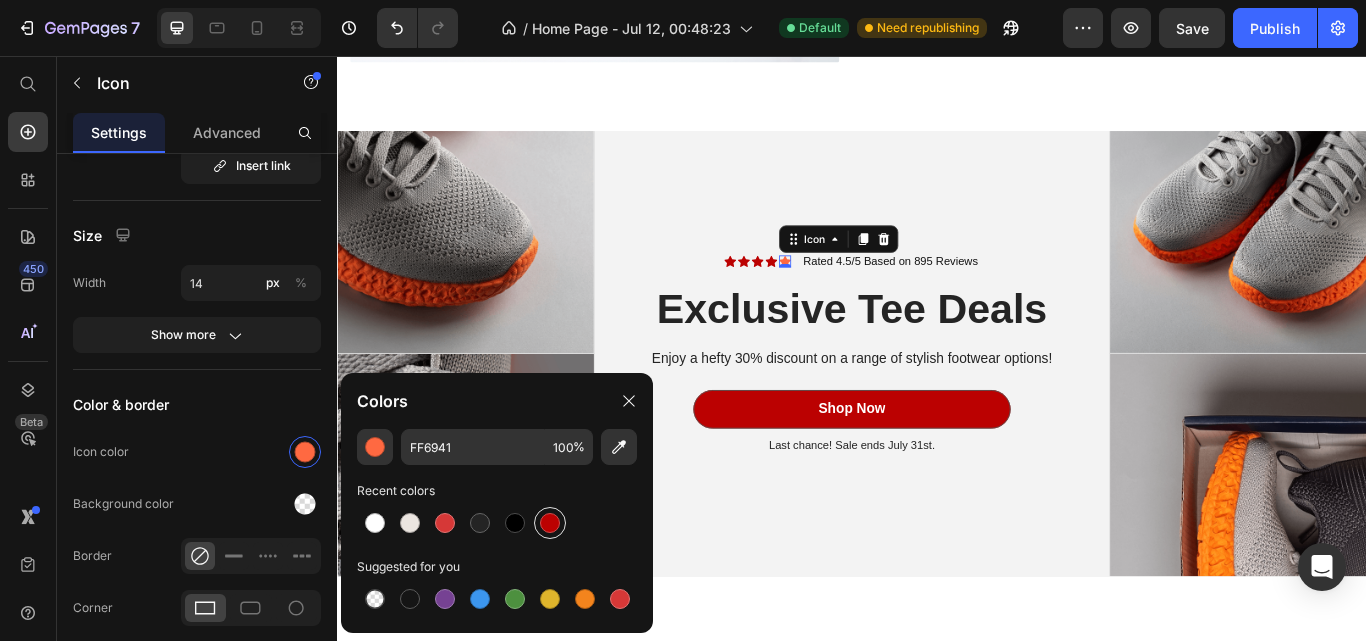 drag, startPoint x: 550, startPoint y: 517, endPoint x: 494, endPoint y: 360, distance: 166.68834 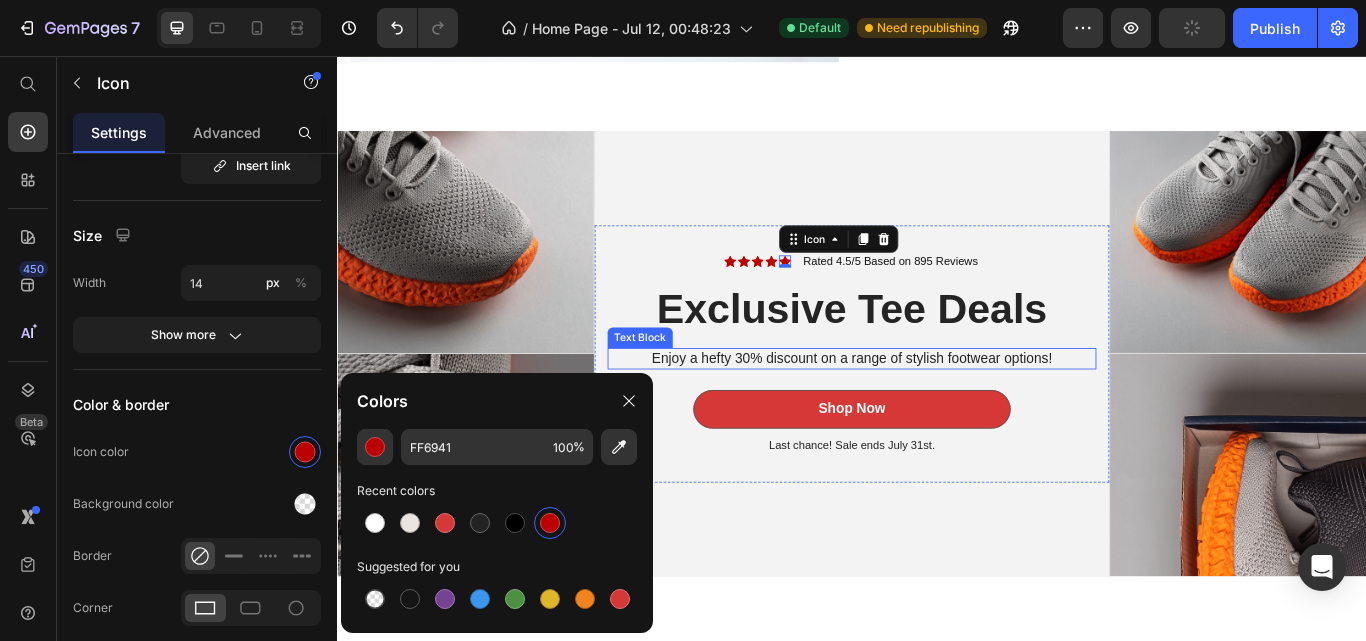 click on "Shop Now" at bounding box center (937, 468) 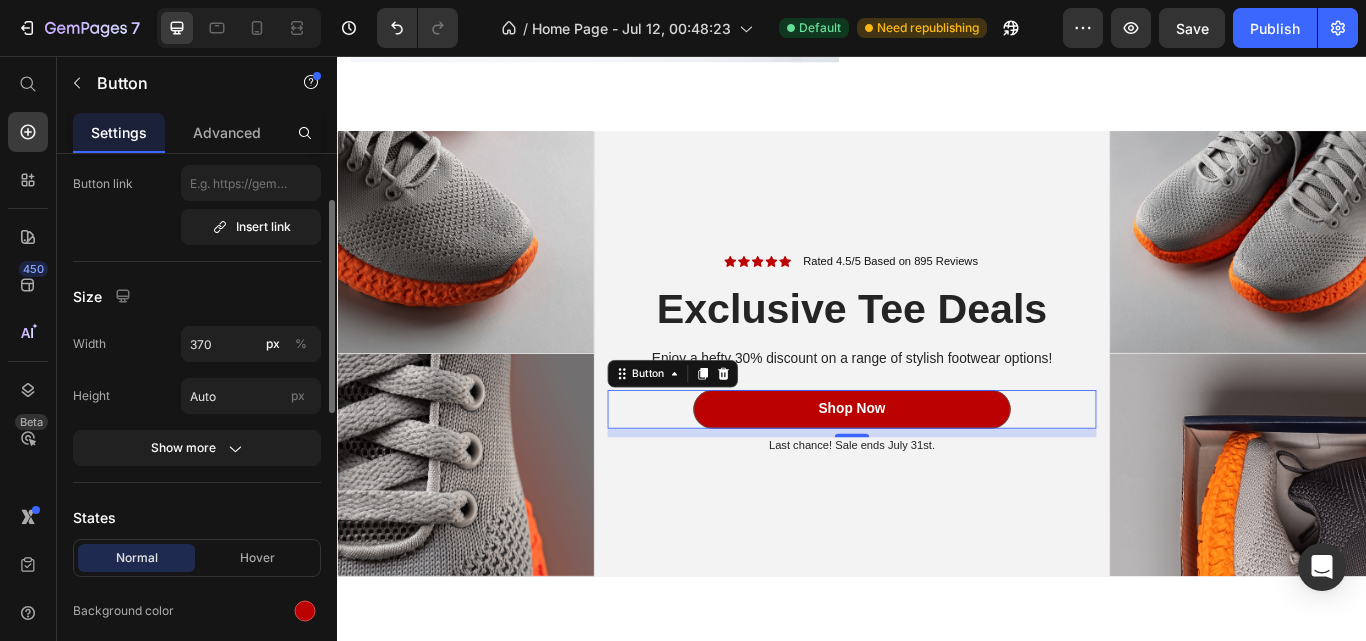 scroll, scrollTop: 416, scrollLeft: 0, axis: vertical 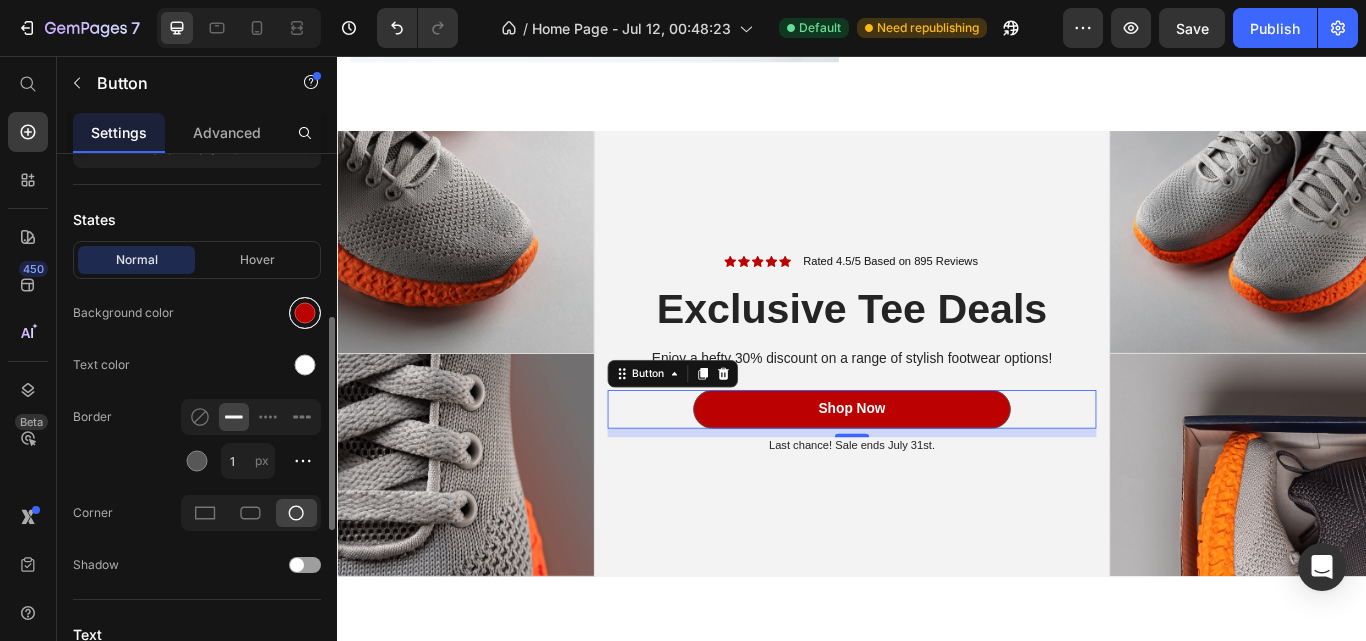 click at bounding box center (305, 313) 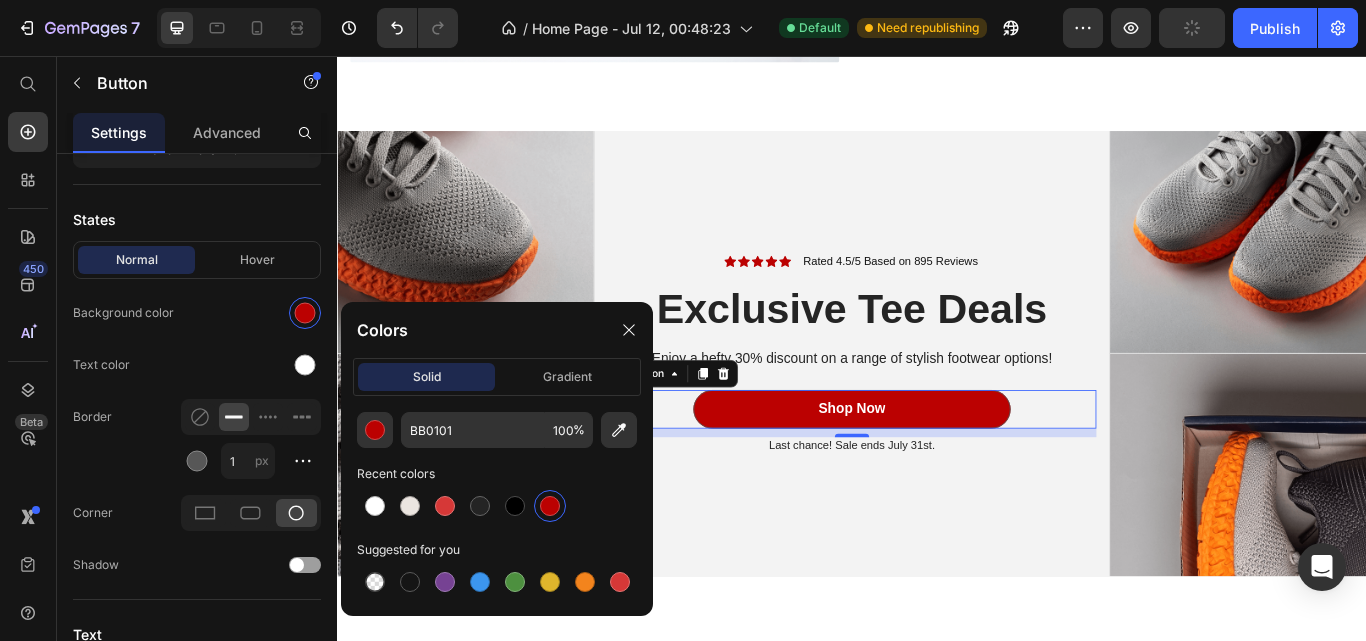 click at bounding box center [375, 582] 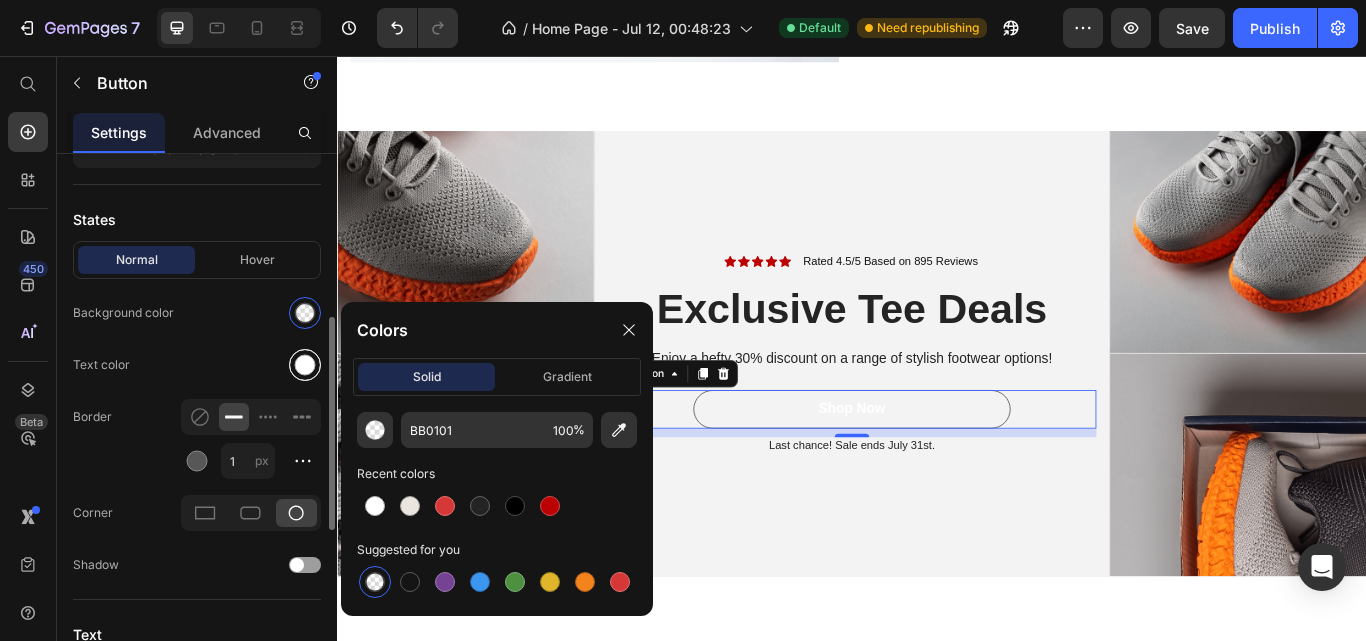 click at bounding box center (305, 365) 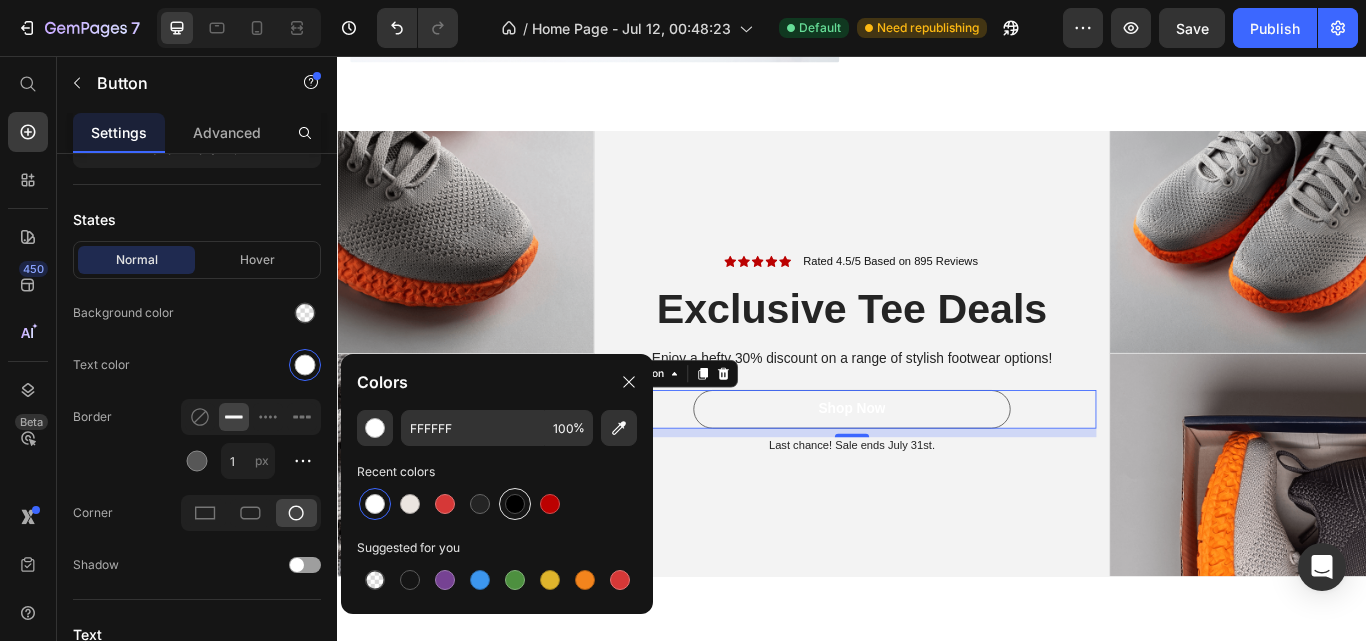 click at bounding box center [515, 504] 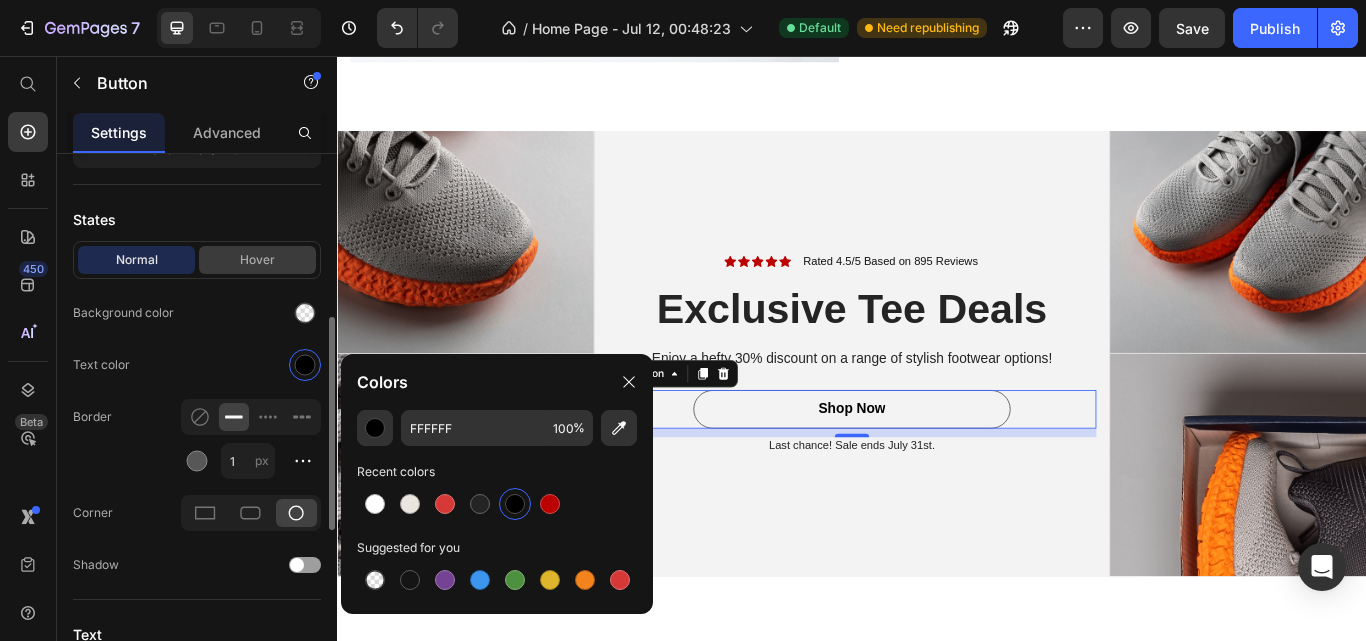 click on "Hover" at bounding box center [257, 260] 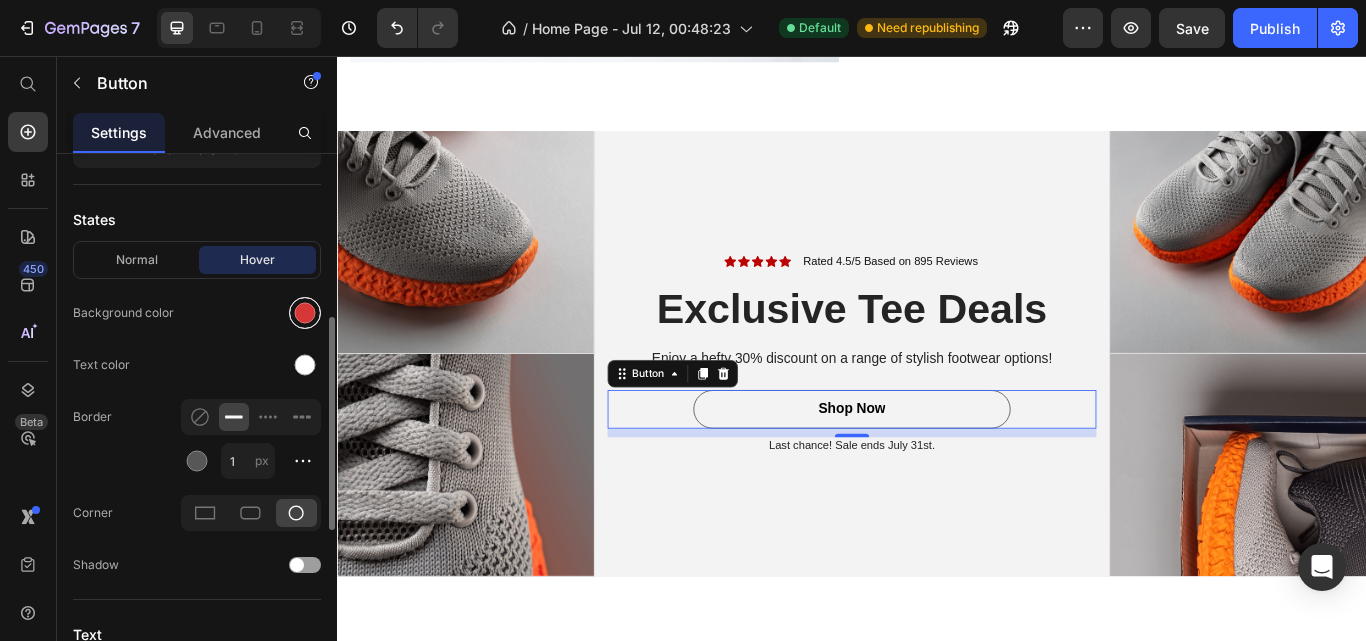 click at bounding box center [305, 313] 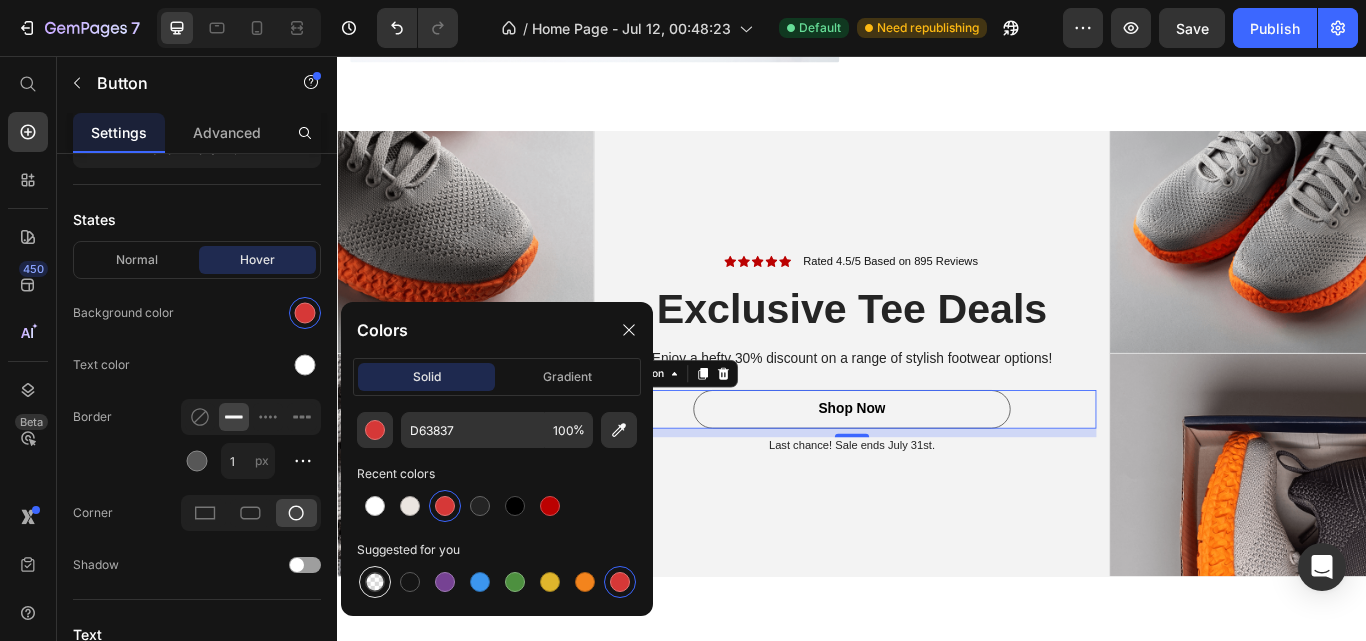 click at bounding box center [375, 582] 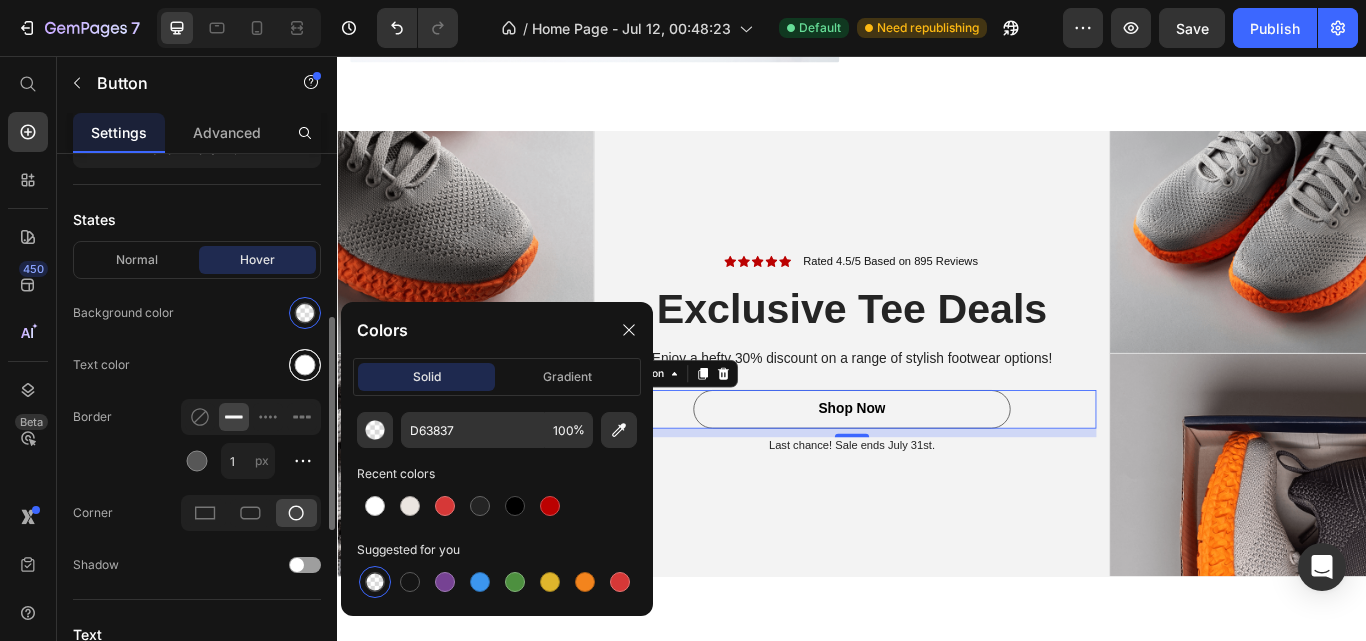 click at bounding box center (305, 365) 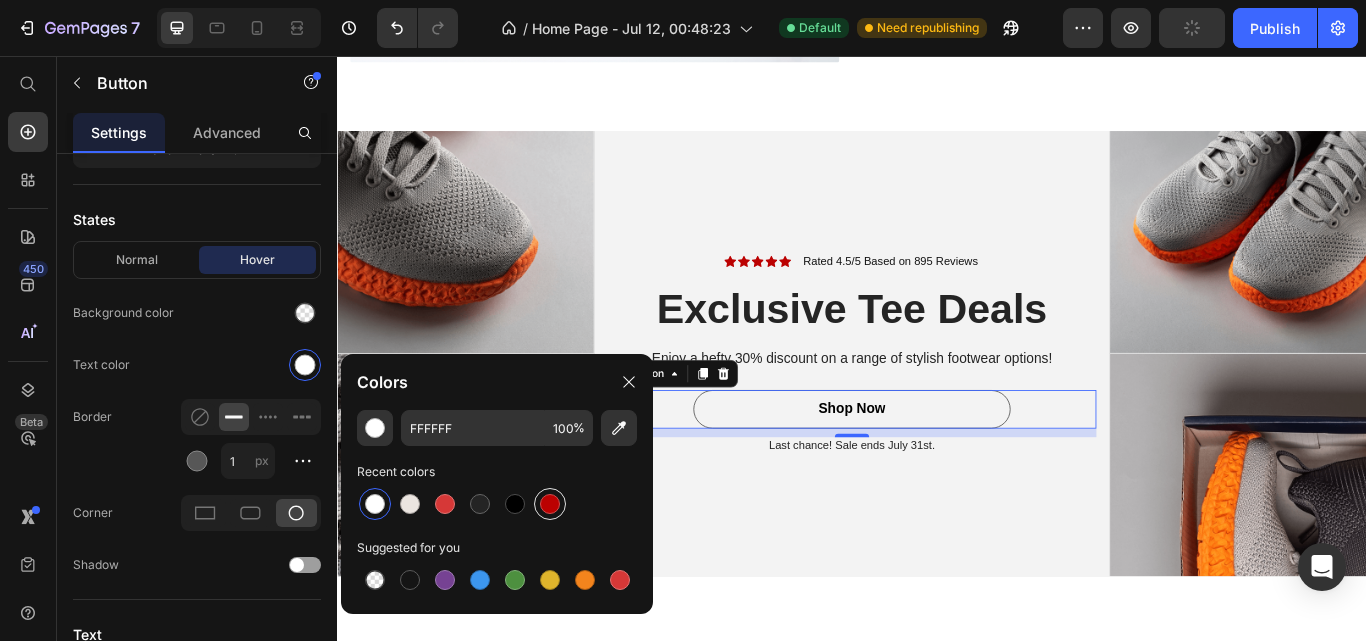 click at bounding box center [550, 504] 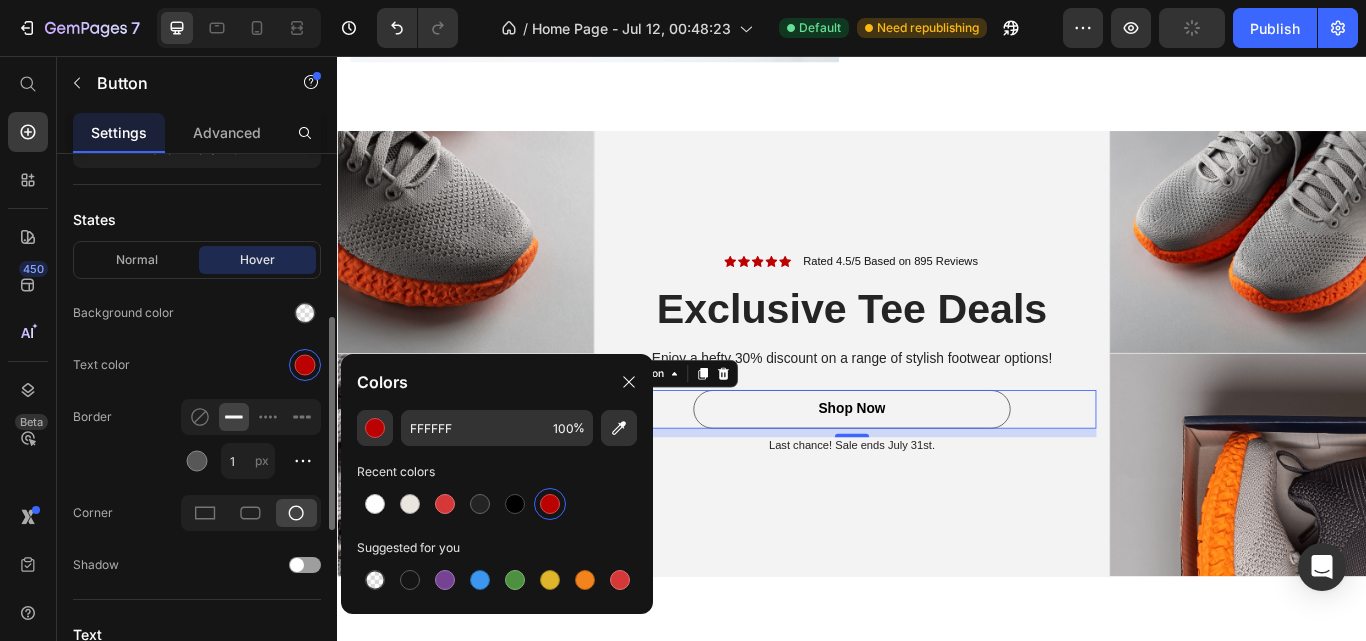 click on "Text color" 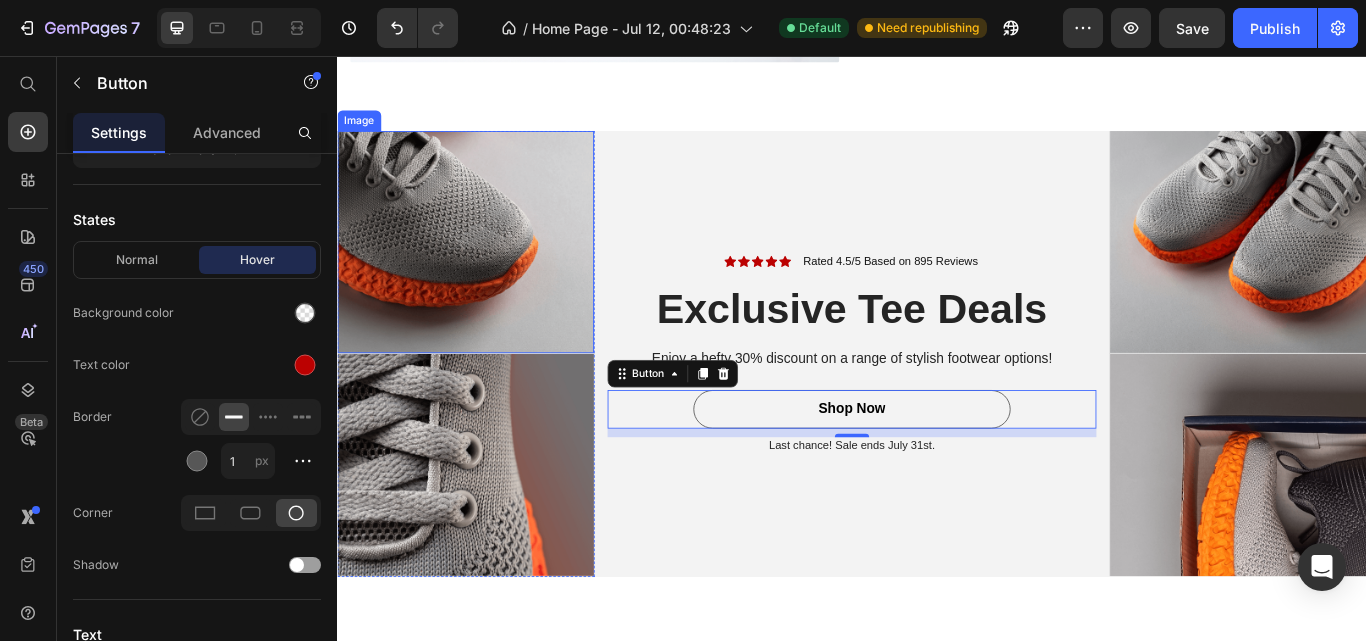 click at bounding box center (486, 273) 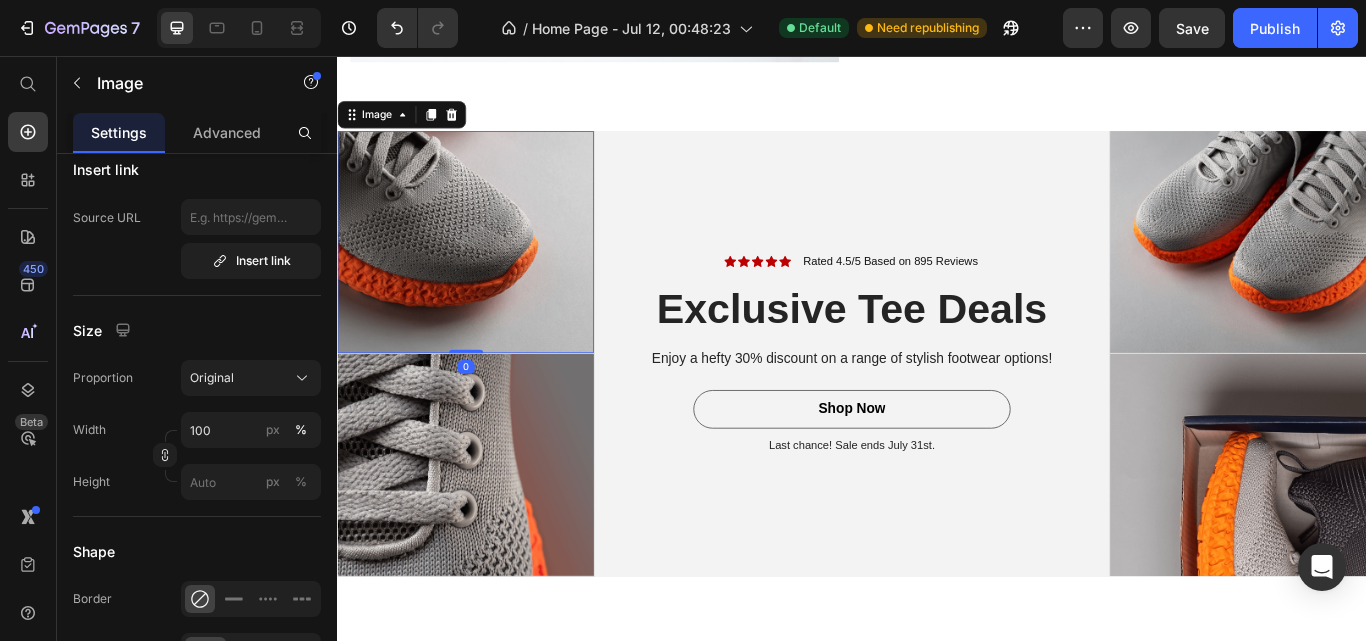 scroll, scrollTop: 0, scrollLeft: 0, axis: both 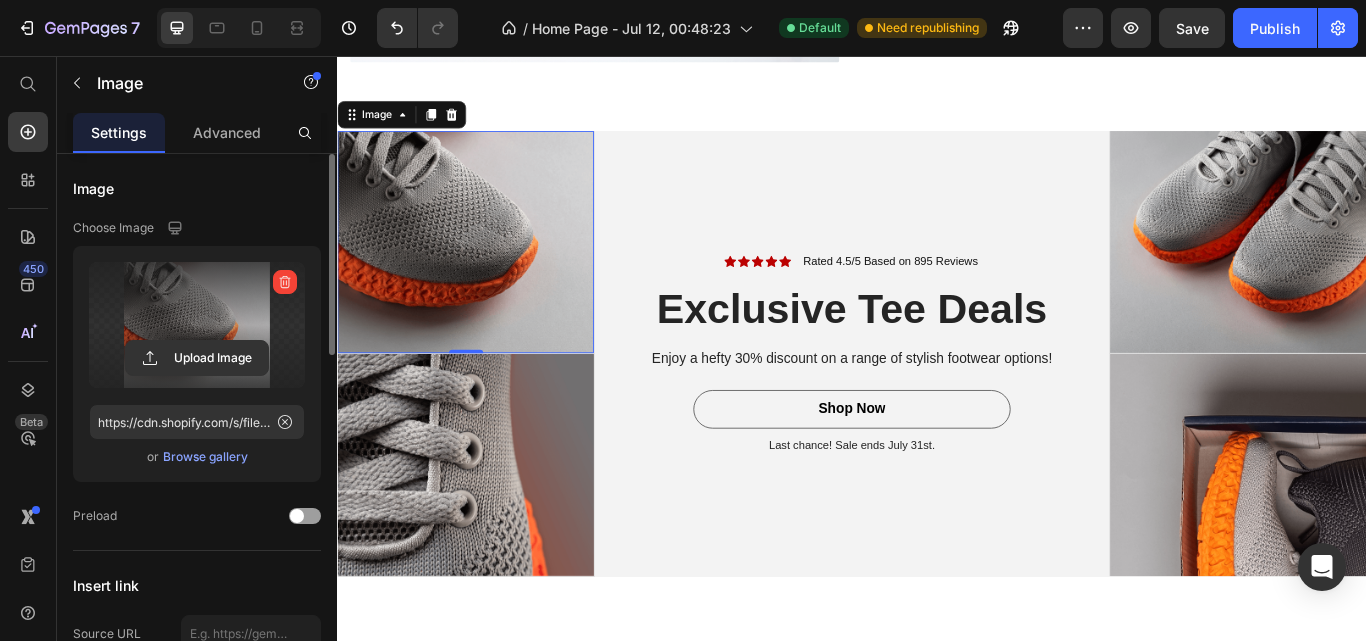 click at bounding box center [197, 325] 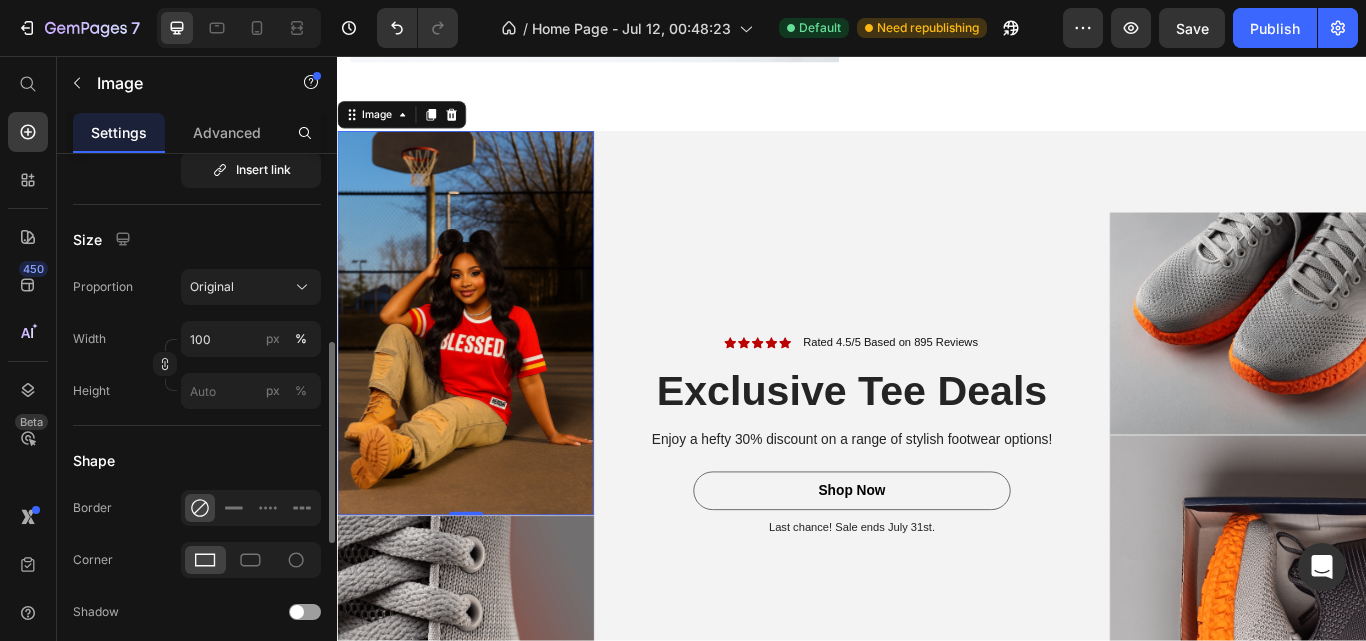 scroll, scrollTop: 507, scrollLeft: 0, axis: vertical 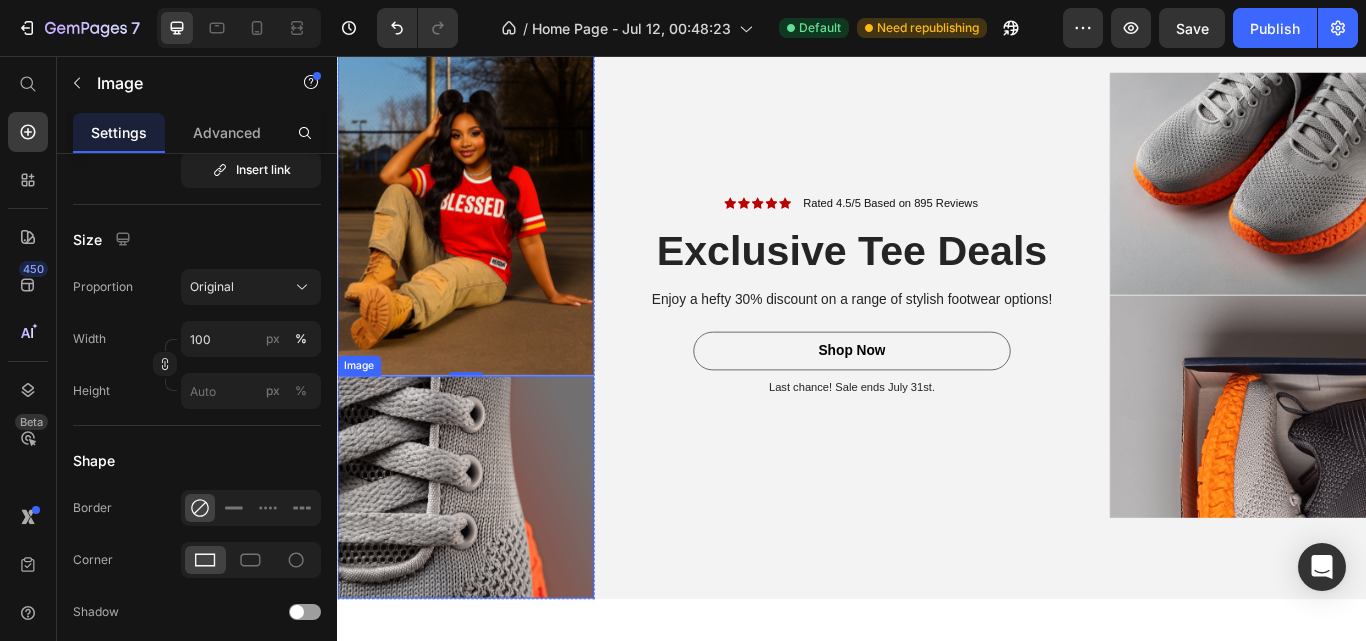 click at bounding box center (486, 559) 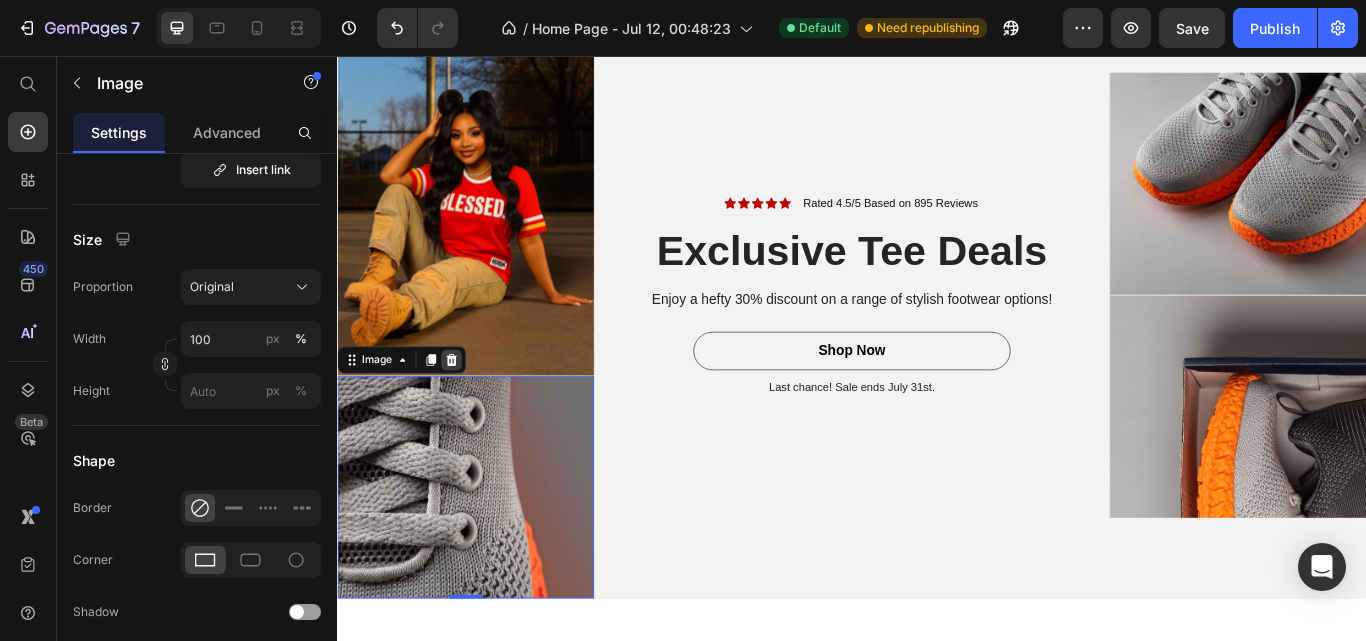 click 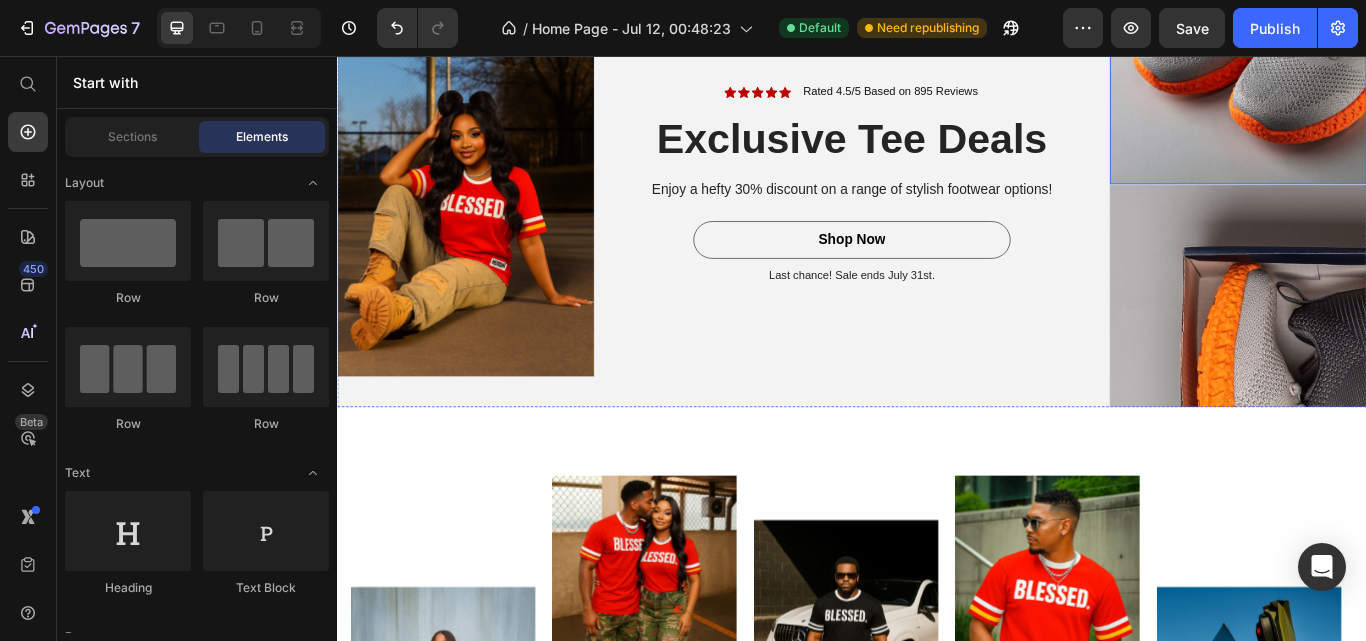 scroll, scrollTop: 1151, scrollLeft: 0, axis: vertical 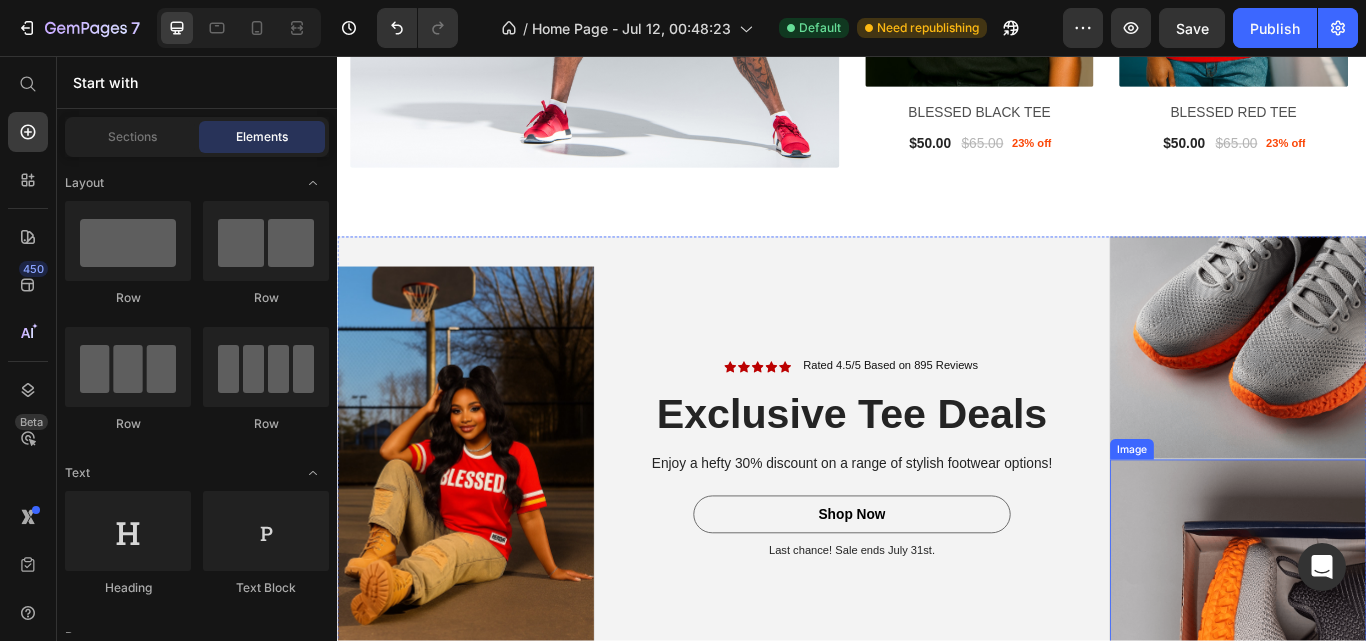 click at bounding box center (1387, 396) 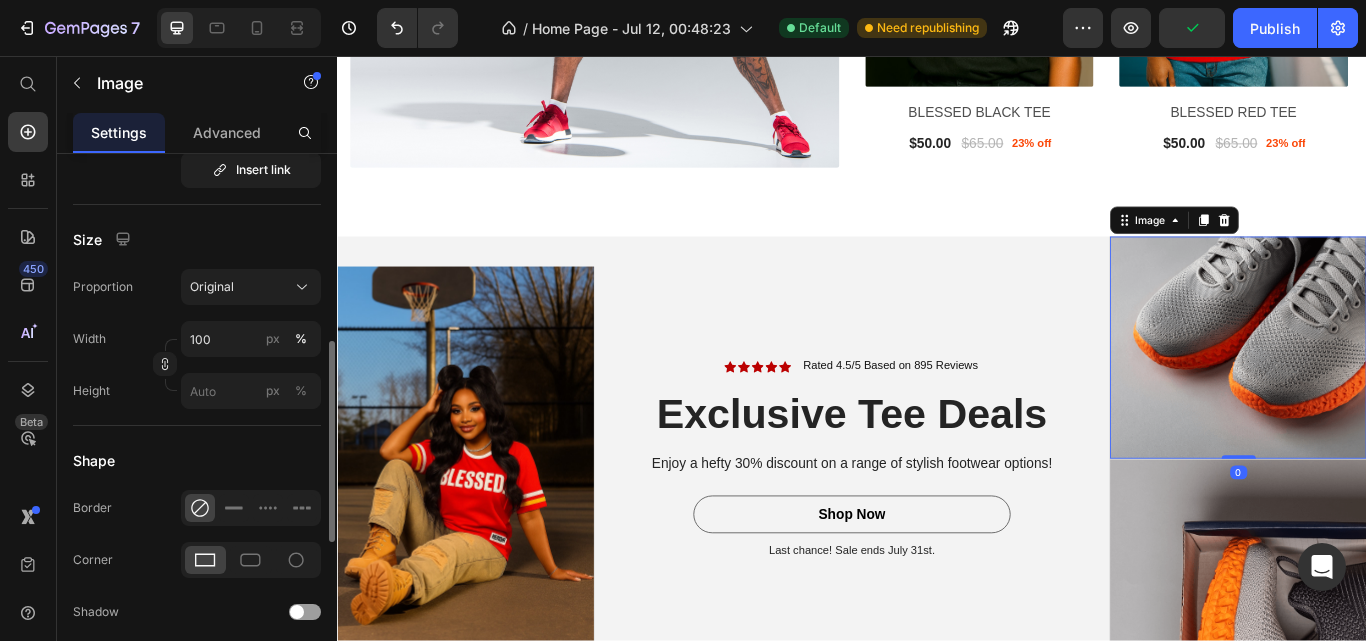 scroll, scrollTop: 0, scrollLeft: 0, axis: both 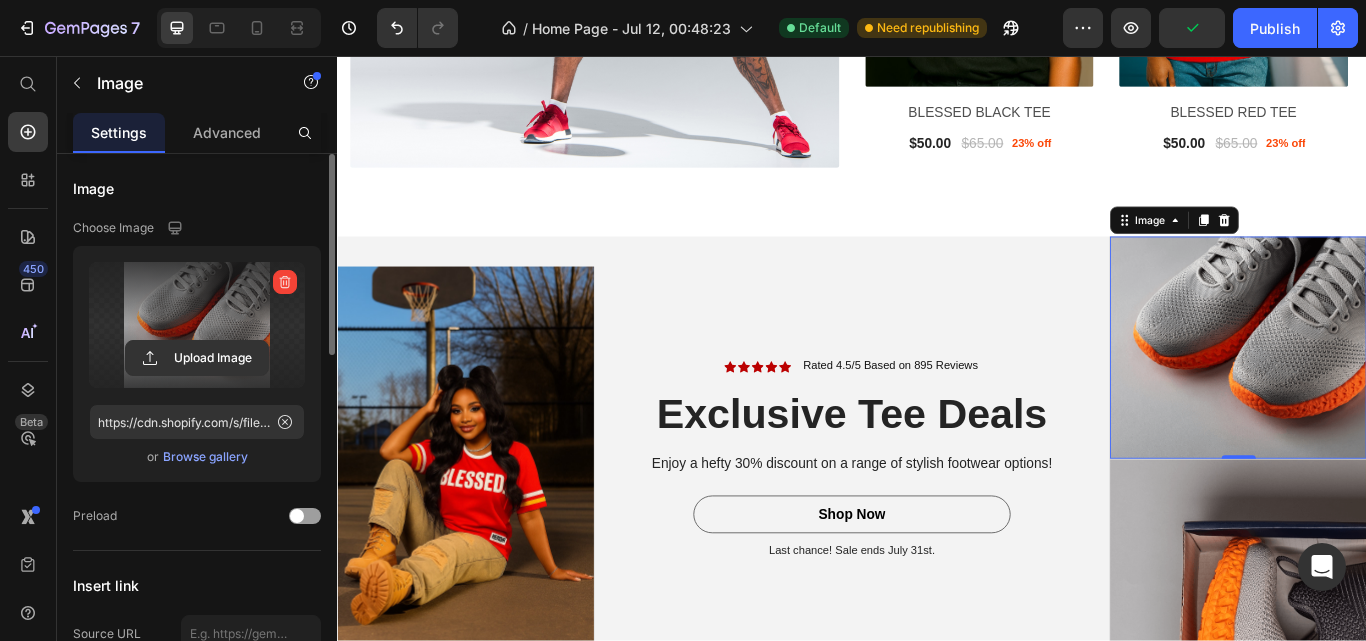 click at bounding box center (197, 325) 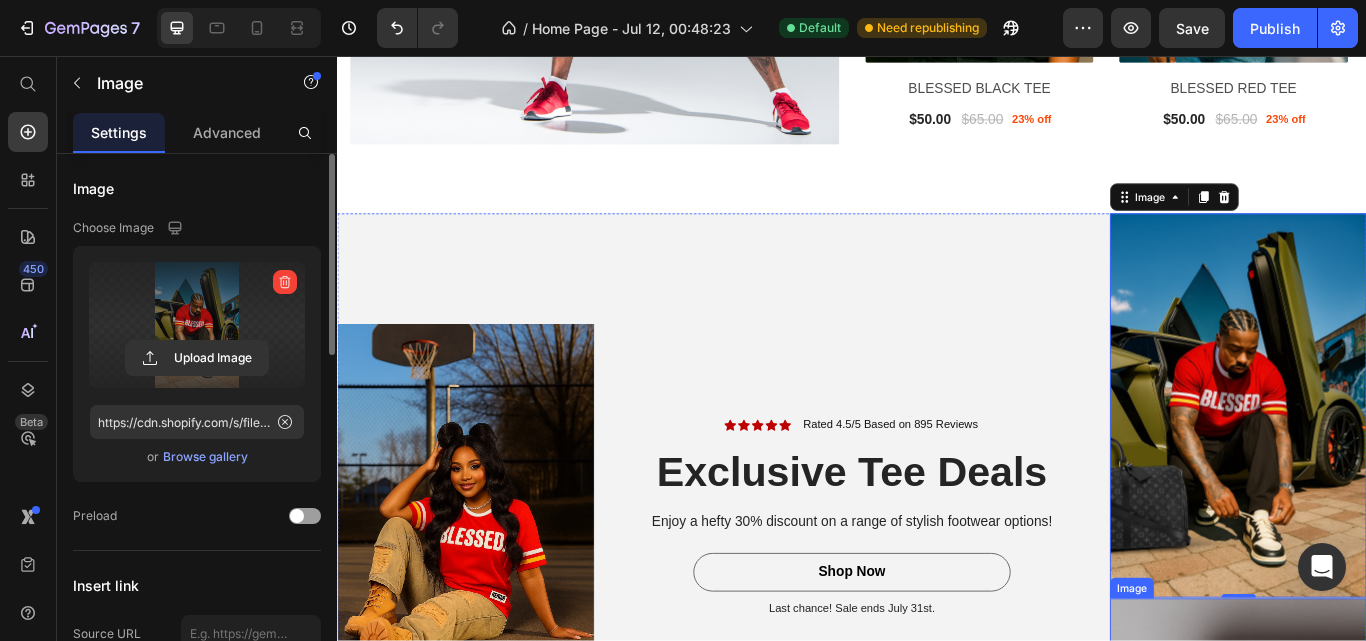 scroll, scrollTop: 1343, scrollLeft: 0, axis: vertical 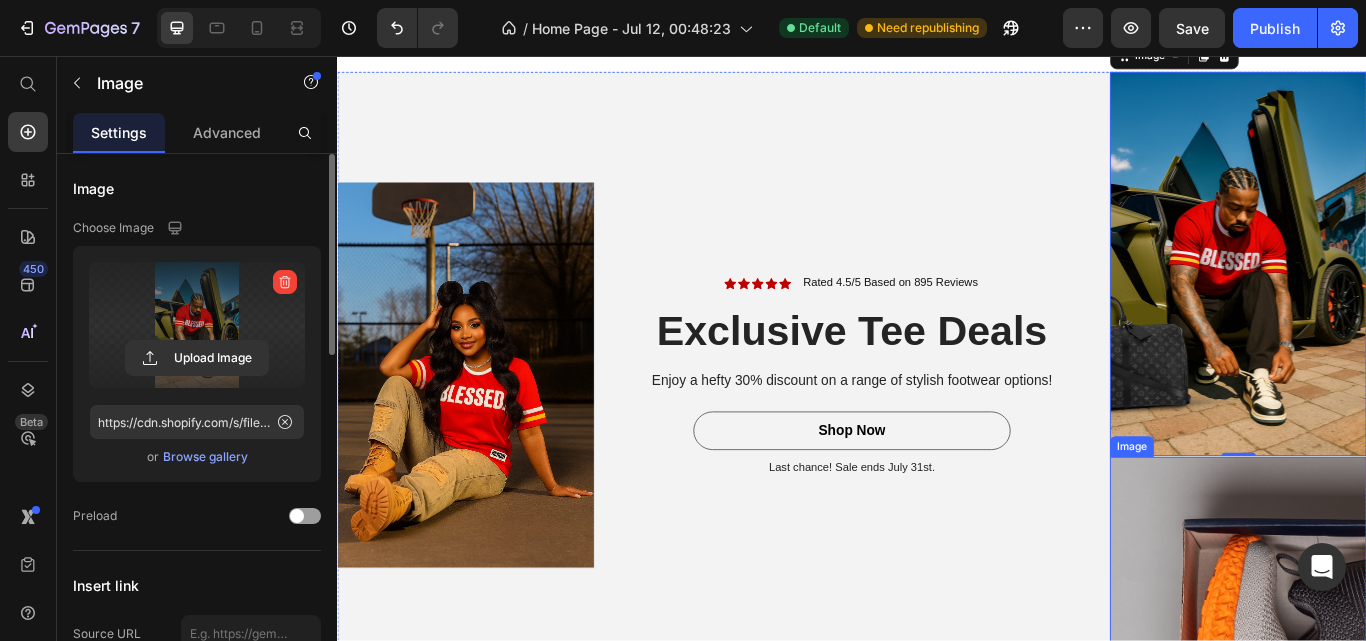click at bounding box center [1387, 653] 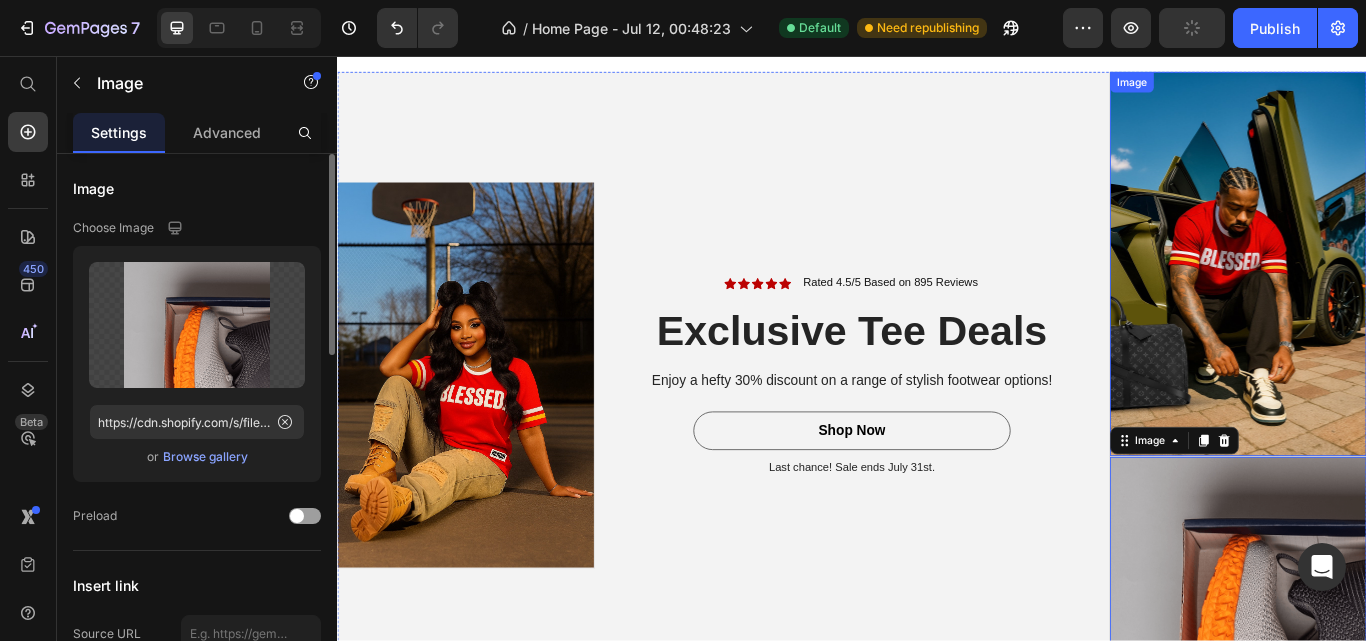 click 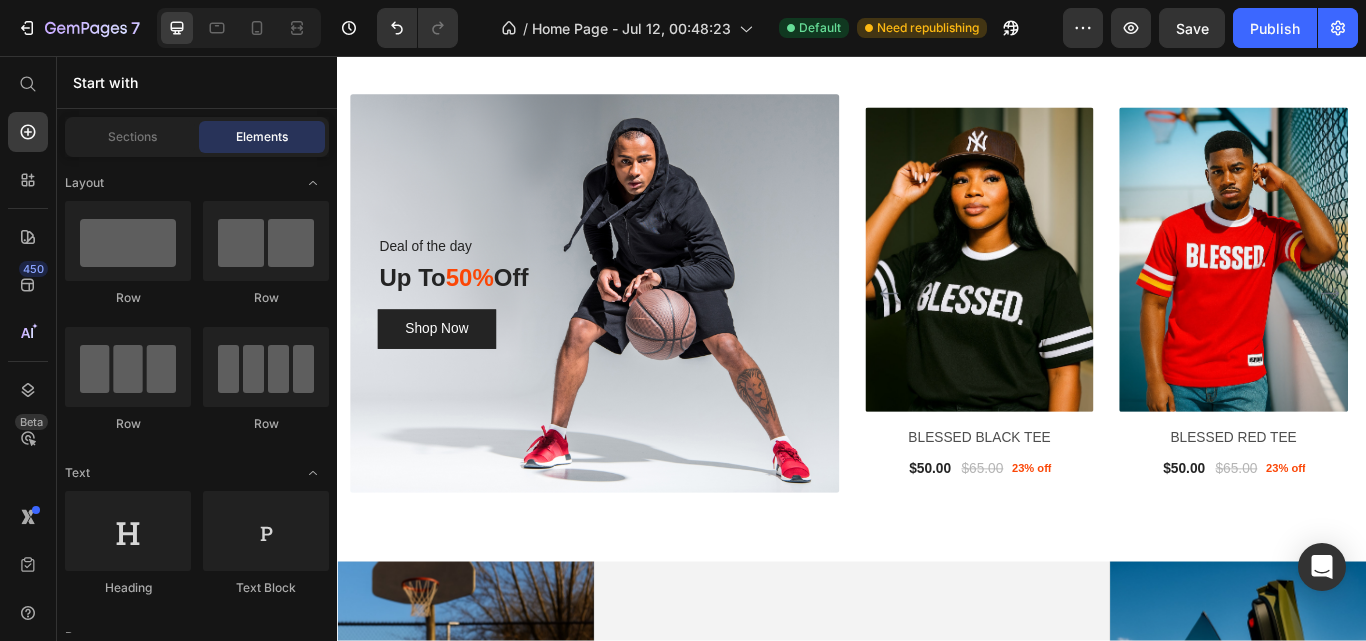 scroll, scrollTop: 861, scrollLeft: 0, axis: vertical 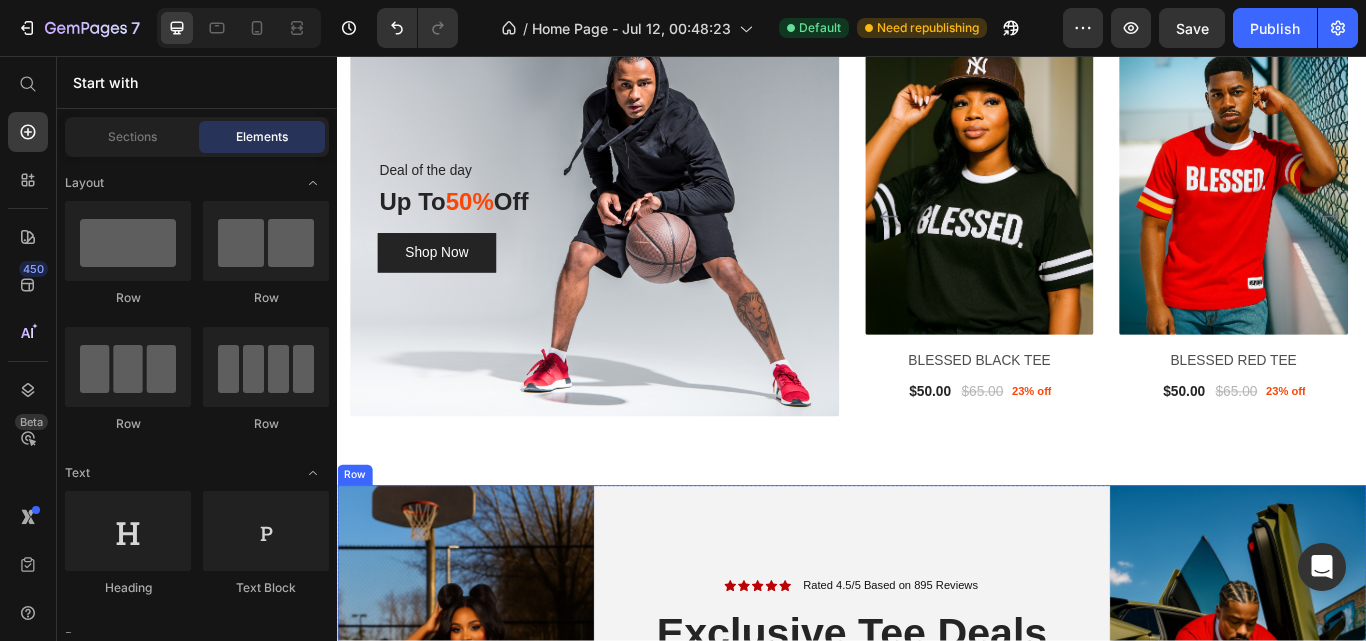 click on "Icon Icon Icon Icon Icon Icon List Rated 4.5/5 Based on 895 Reviews Text Block Row Exclusive Tee Deals Heading Enjoy a hefty 30% discount on a range of stylish footwear options! Text Block Shop Now Button Last chance! Sale ends July 31st. Text Block Row" at bounding box center [937, 782] 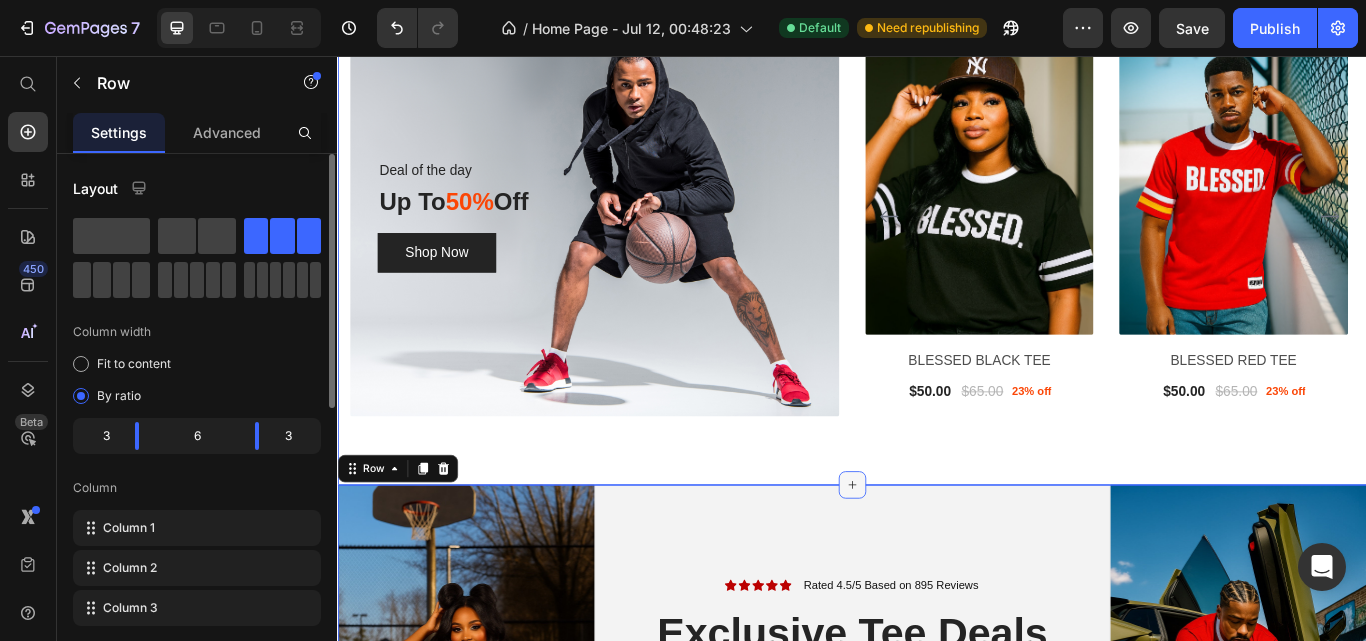 click 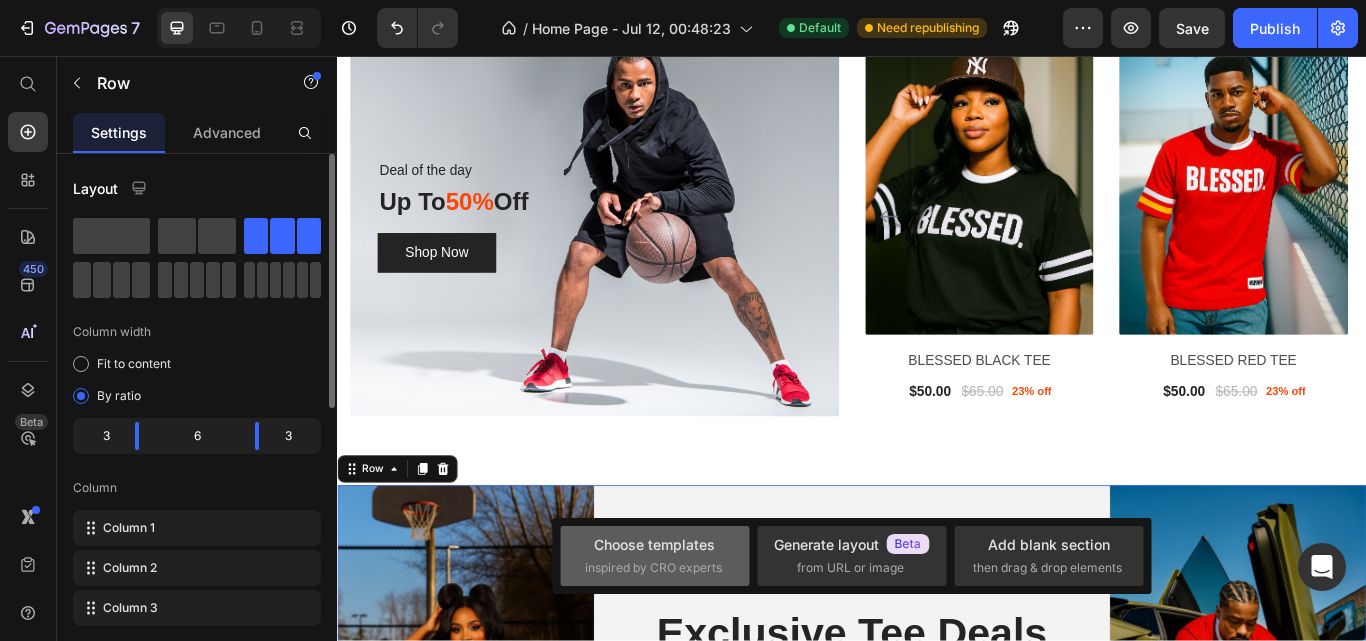 click on "Choose templates" at bounding box center (654, 544) 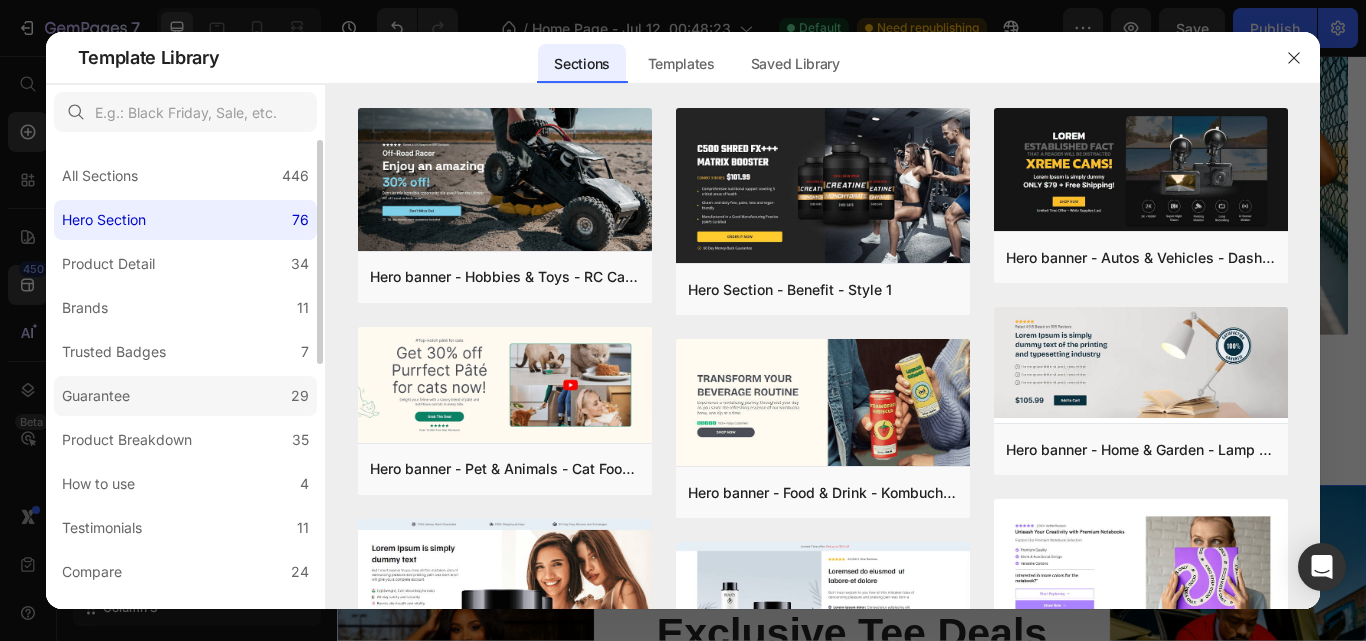 click on "Guarantee 29" 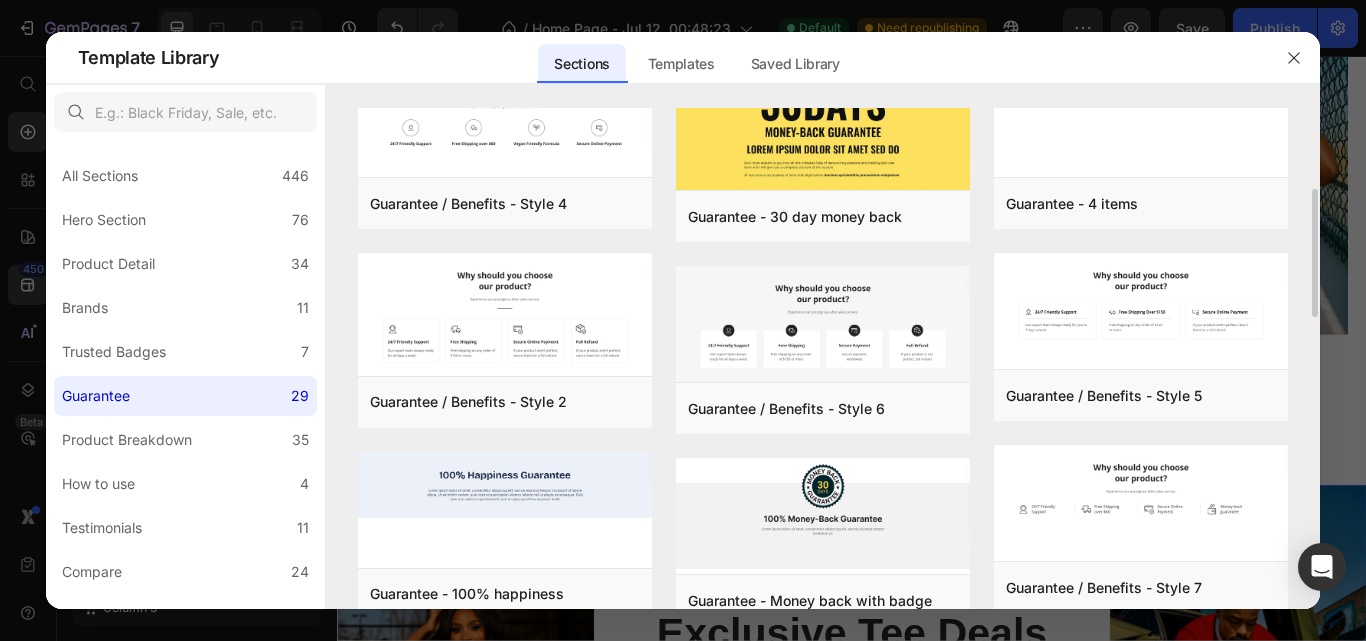 scroll, scrollTop: 393, scrollLeft: 0, axis: vertical 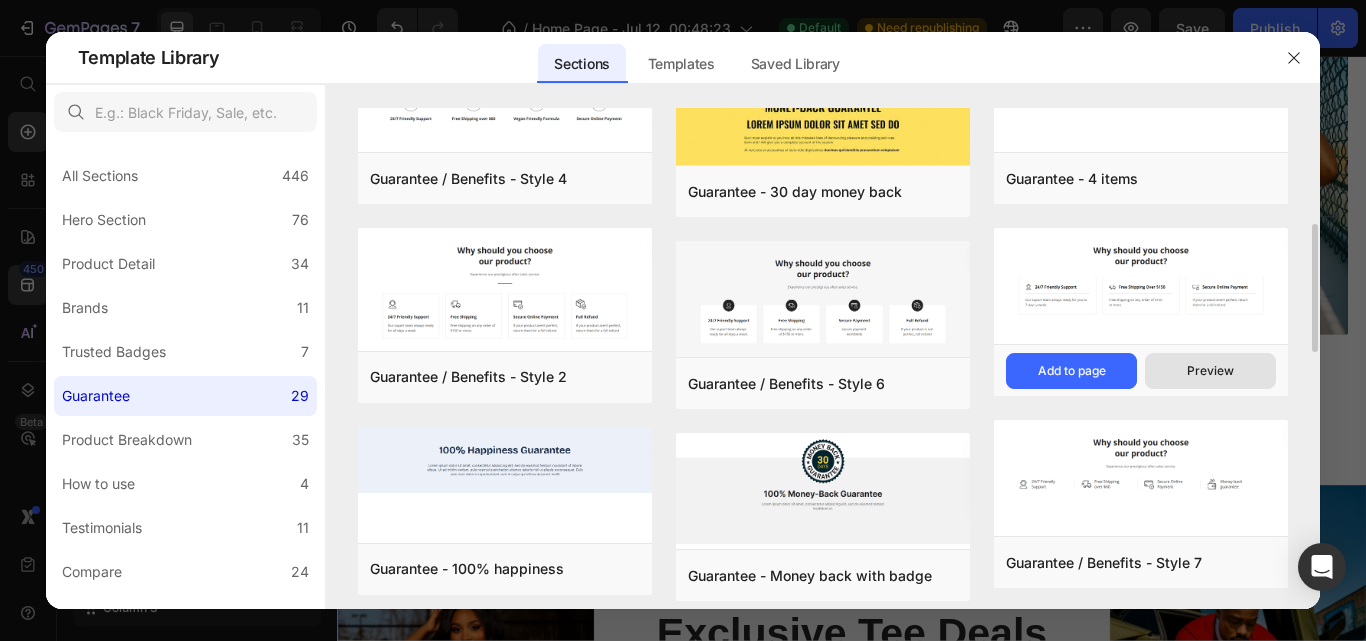 click on "Preview" at bounding box center [1210, 371] 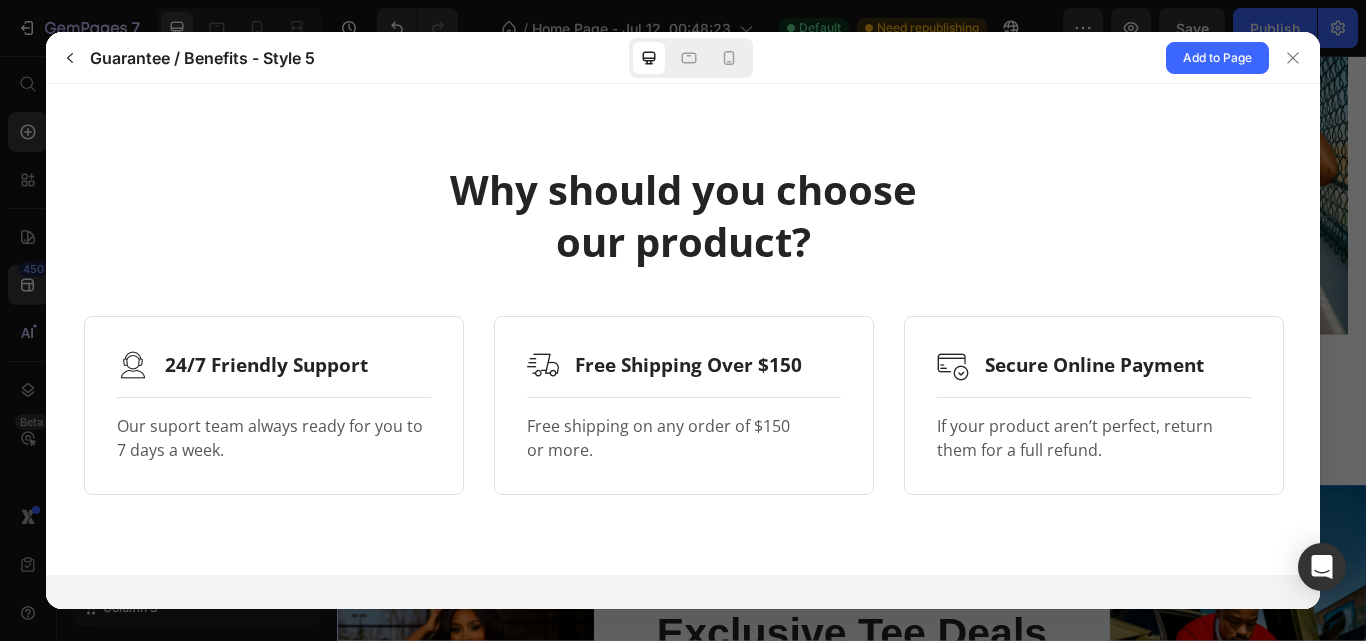 scroll, scrollTop: 0, scrollLeft: 0, axis: both 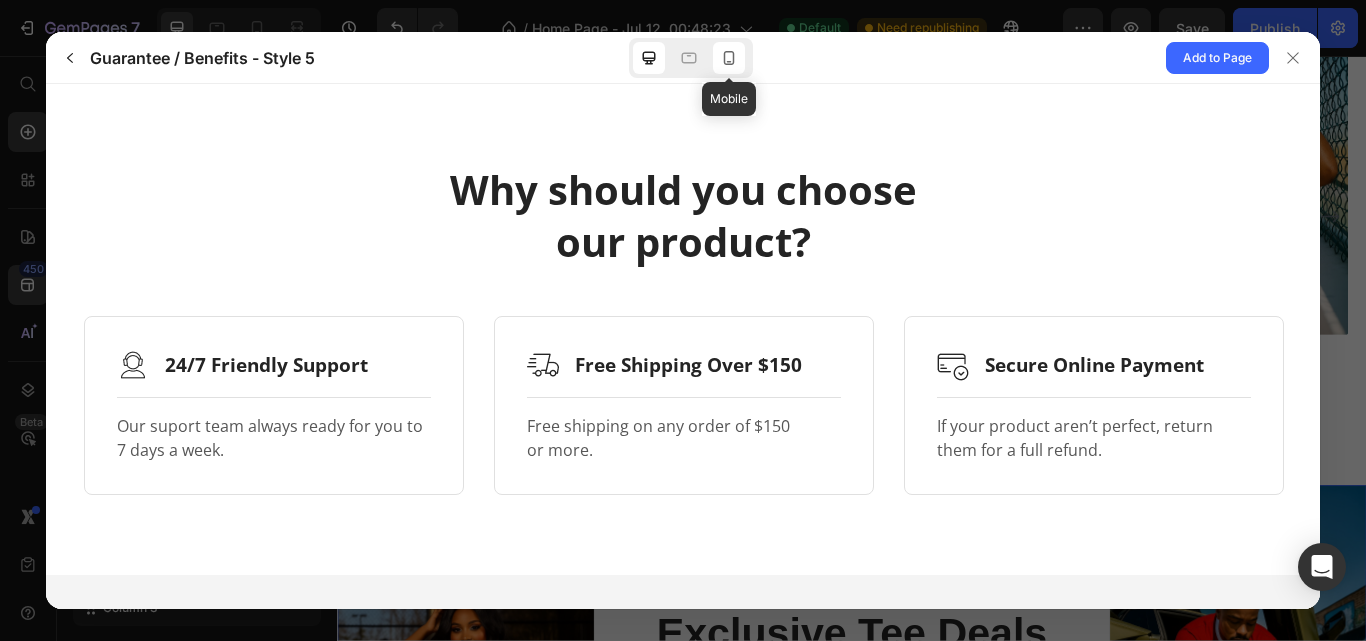 click 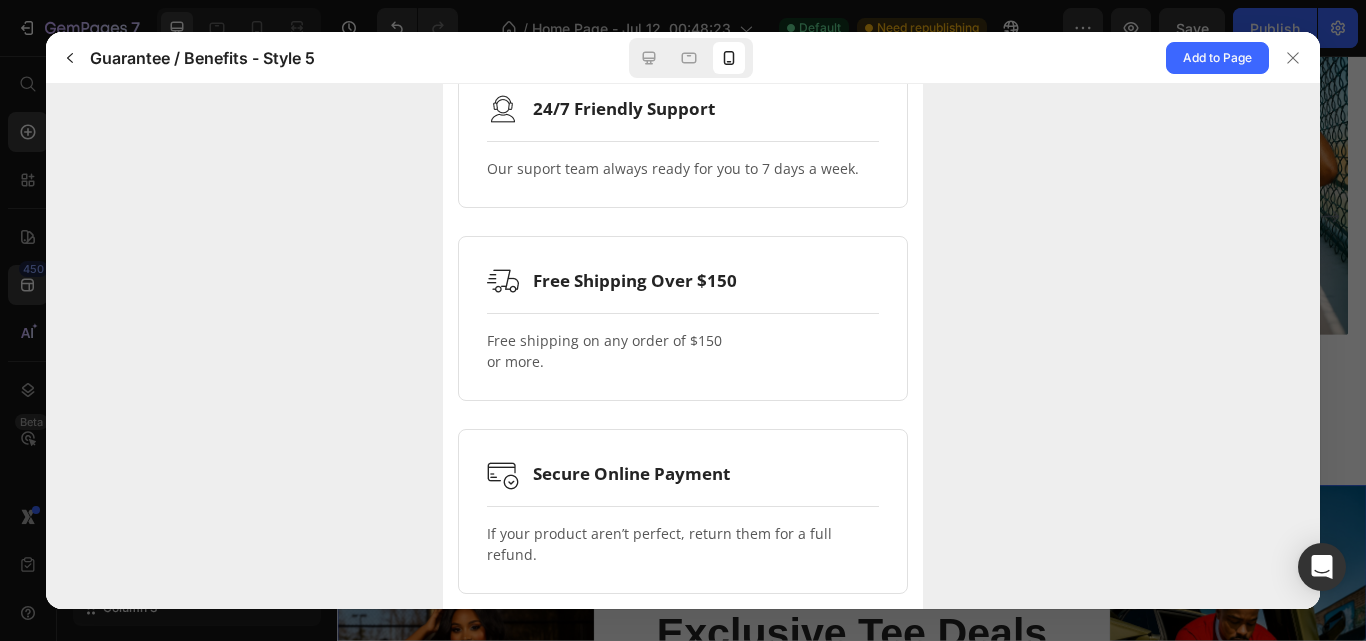 scroll, scrollTop: 278, scrollLeft: 0, axis: vertical 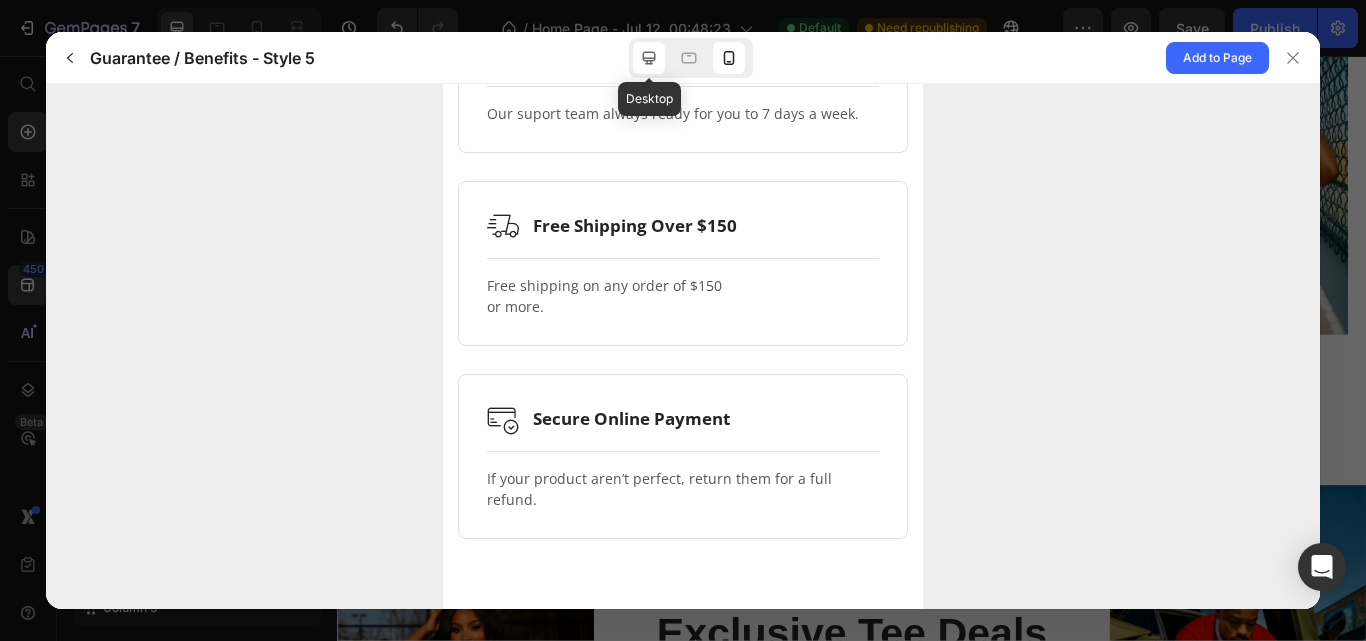 click 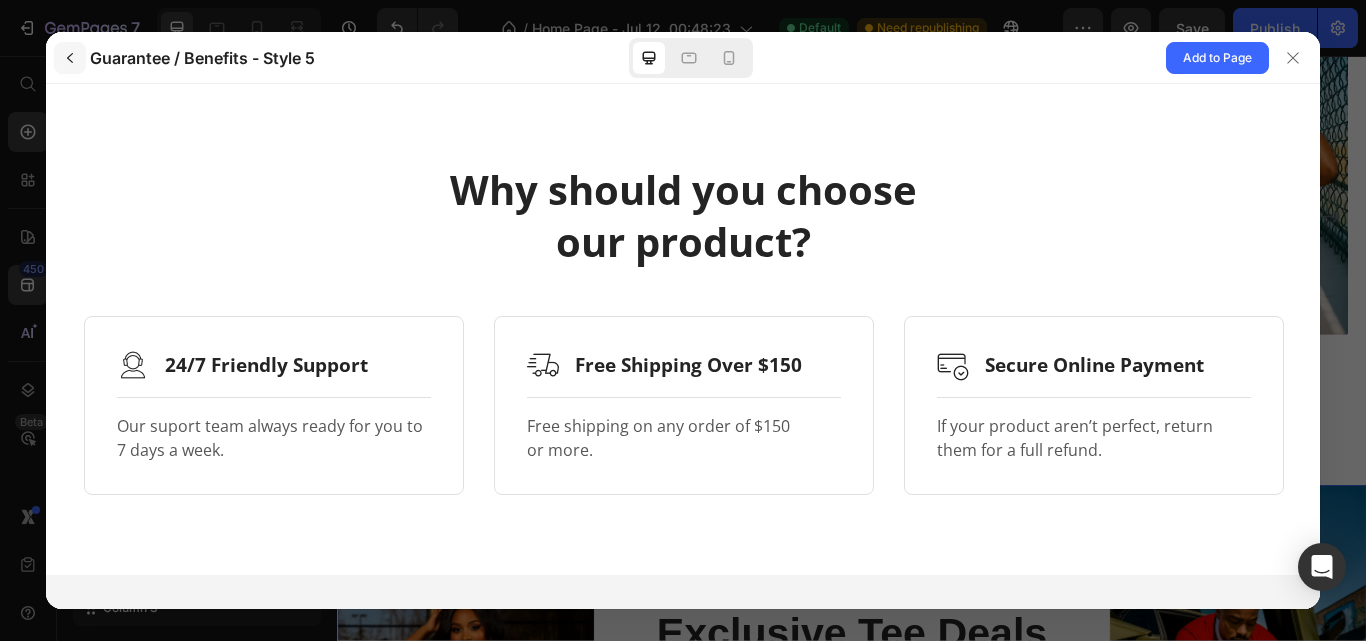 click 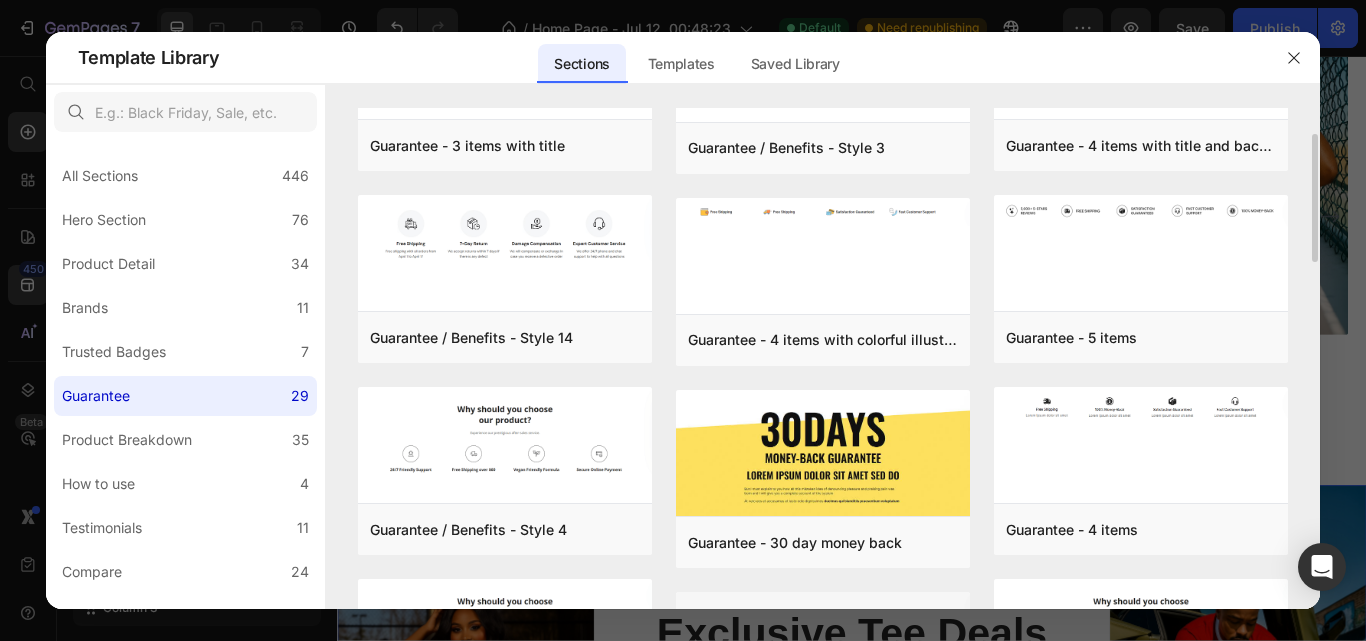 scroll, scrollTop: 202, scrollLeft: 0, axis: vertical 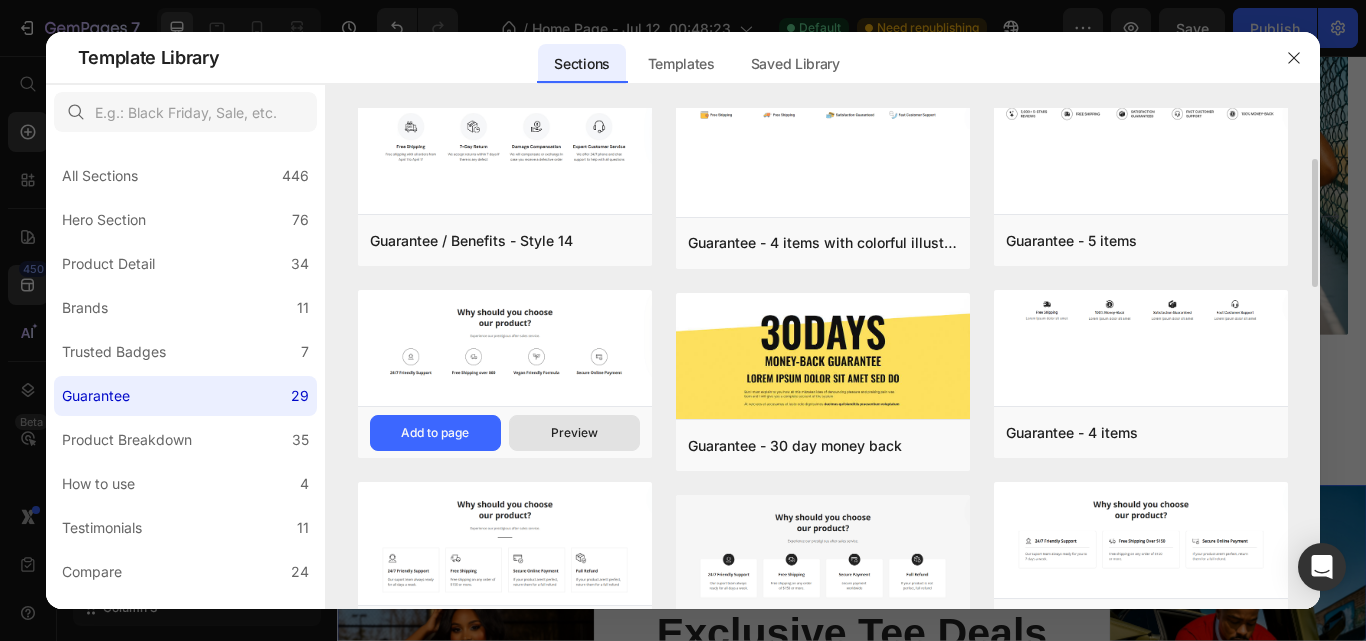 click on "Preview" at bounding box center (574, 433) 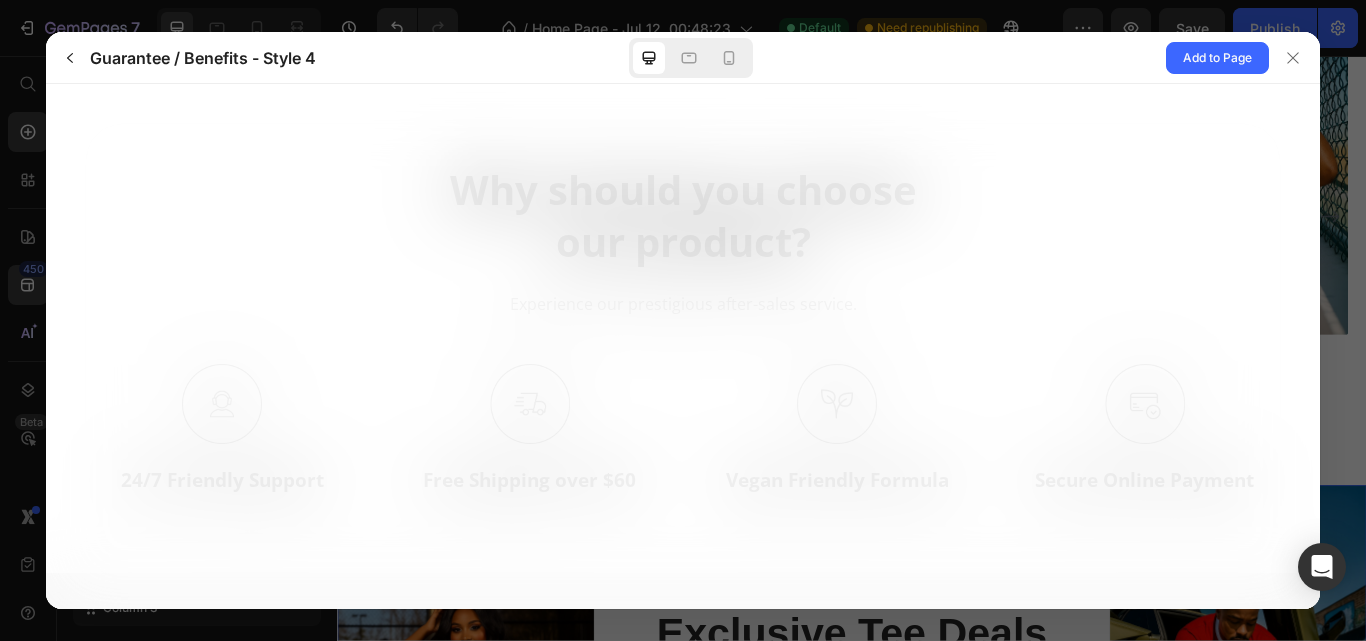 scroll, scrollTop: 0, scrollLeft: 0, axis: both 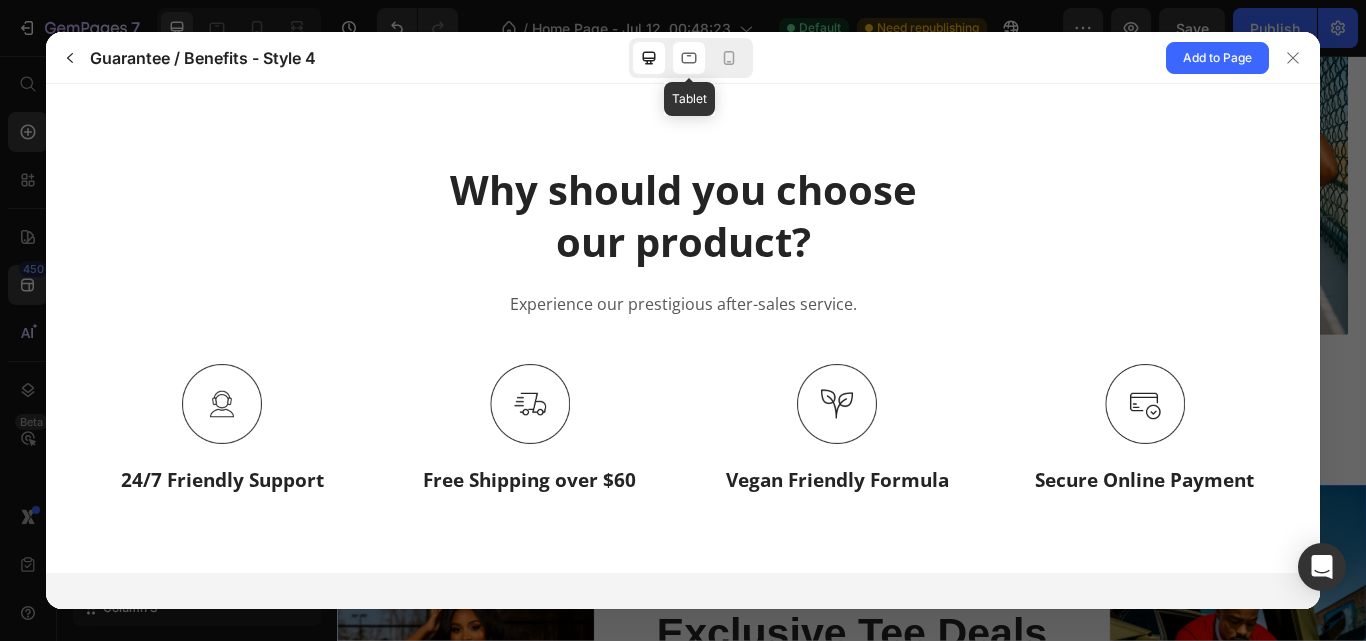 click 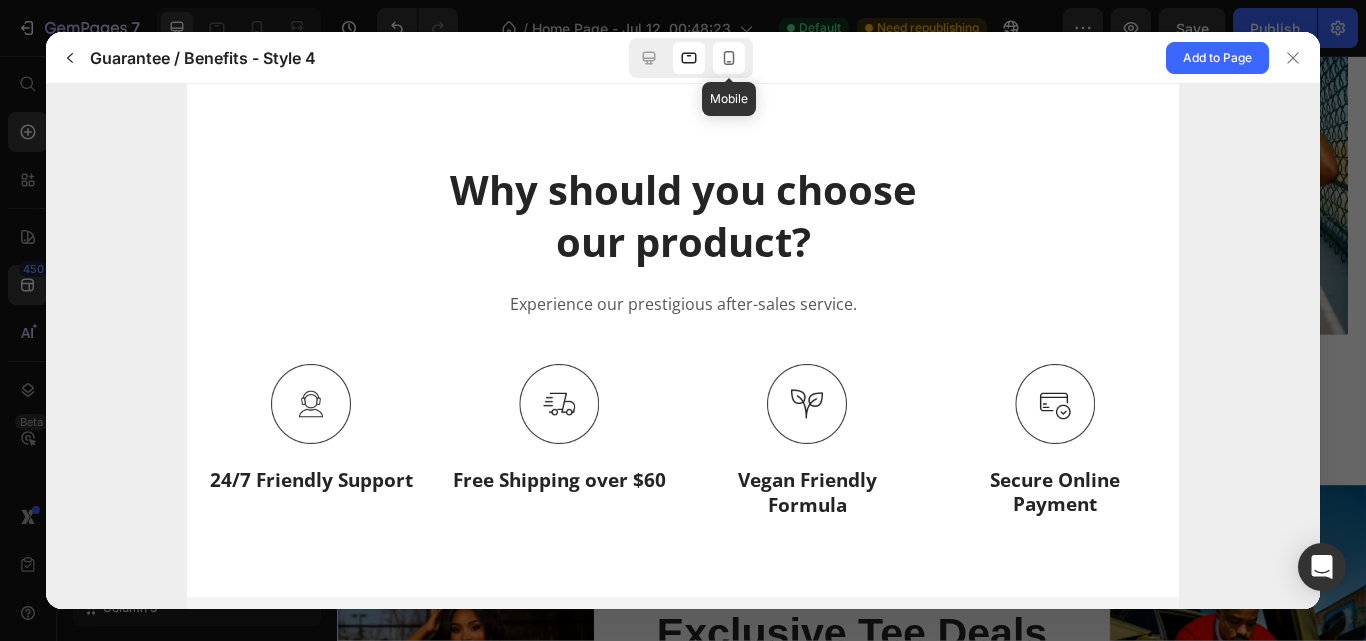 click 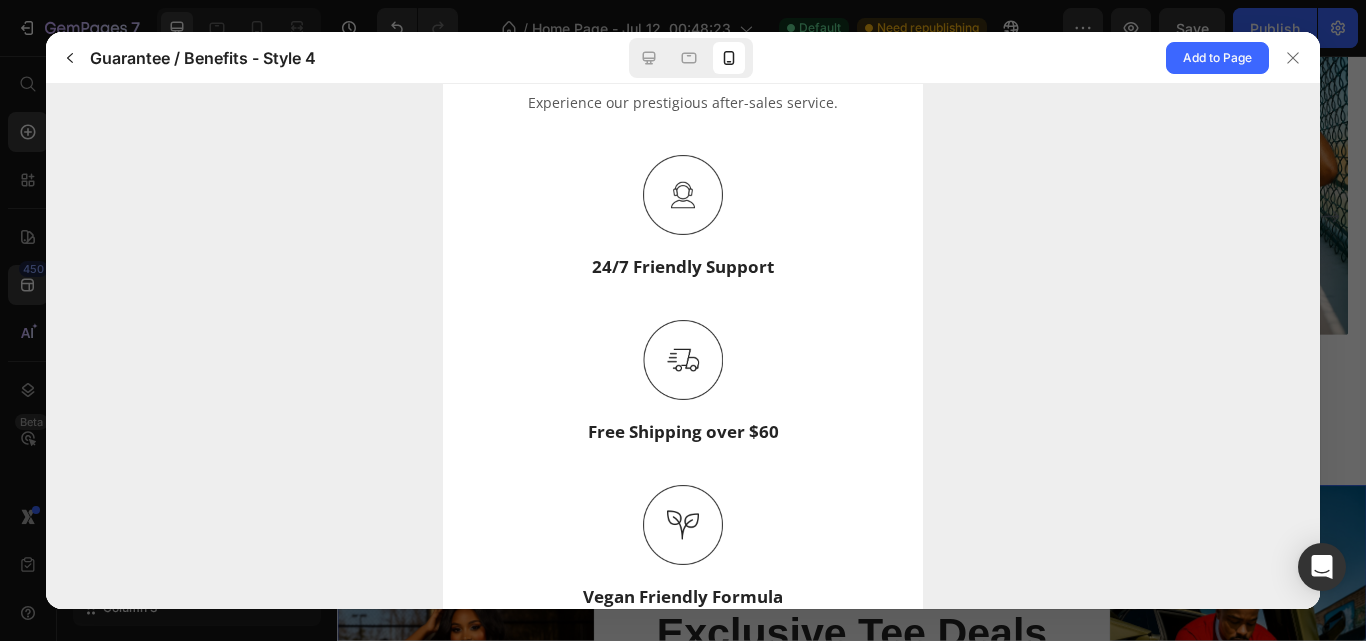 scroll, scrollTop: 0, scrollLeft: 0, axis: both 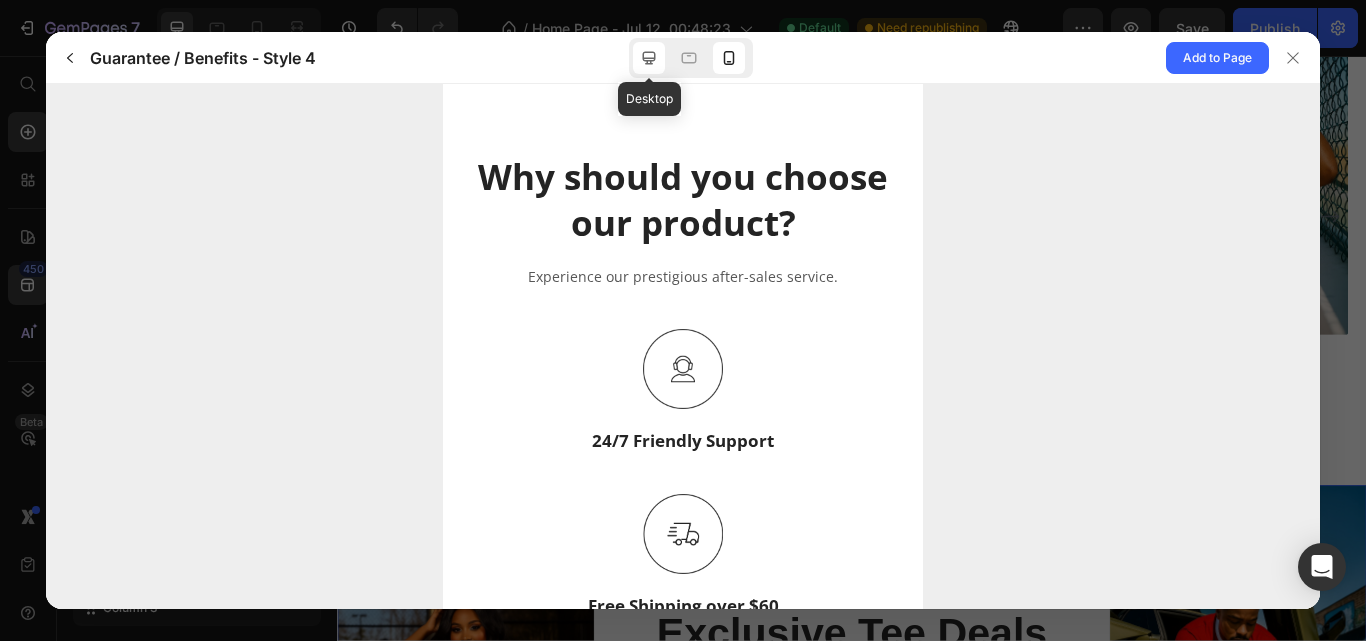 click 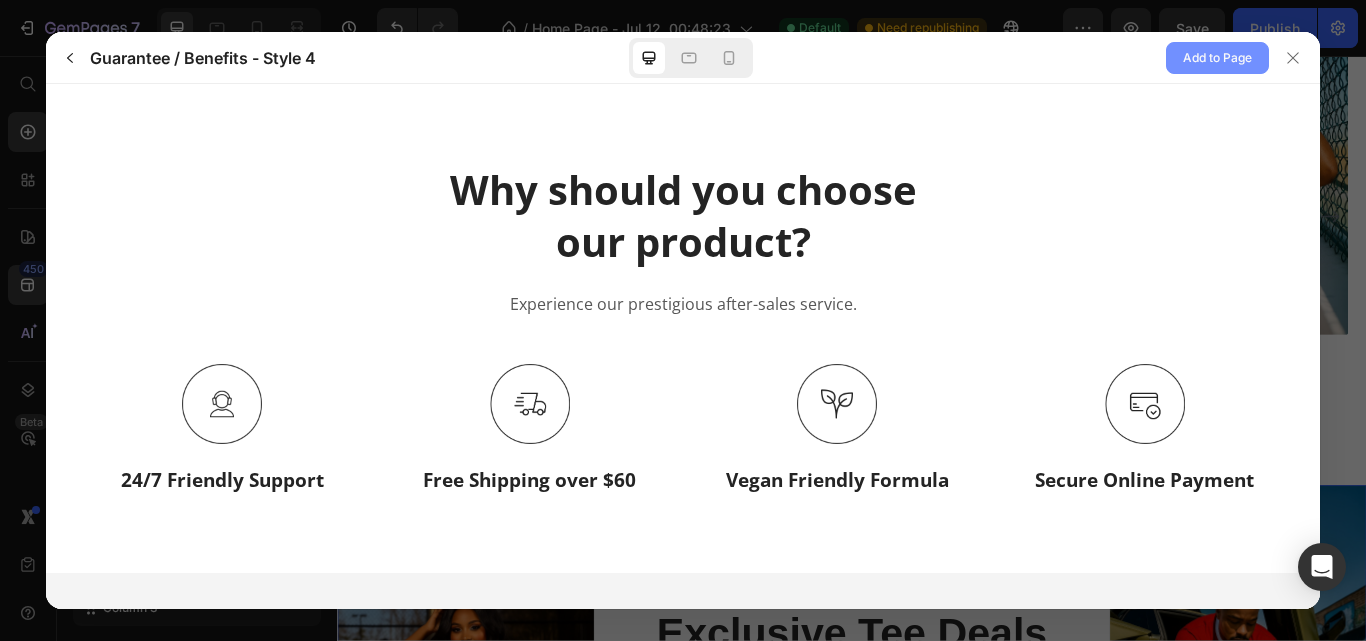 click on "Add to Page" 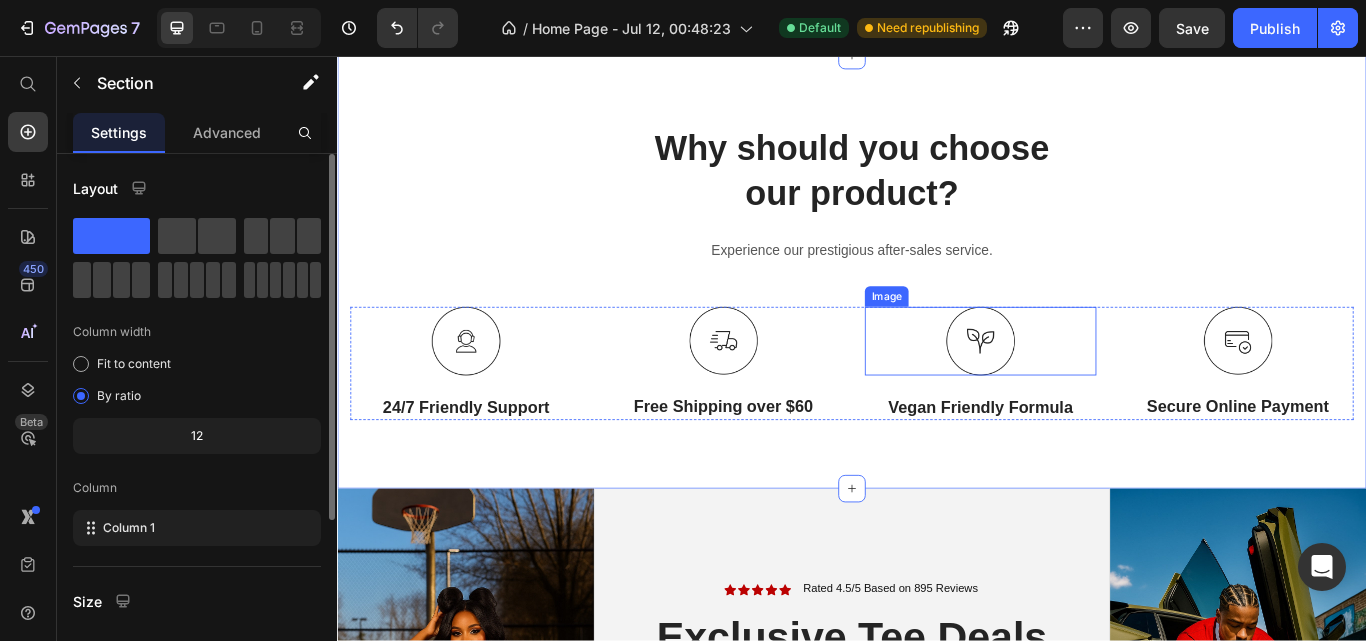 scroll, scrollTop: 1260, scrollLeft: 0, axis: vertical 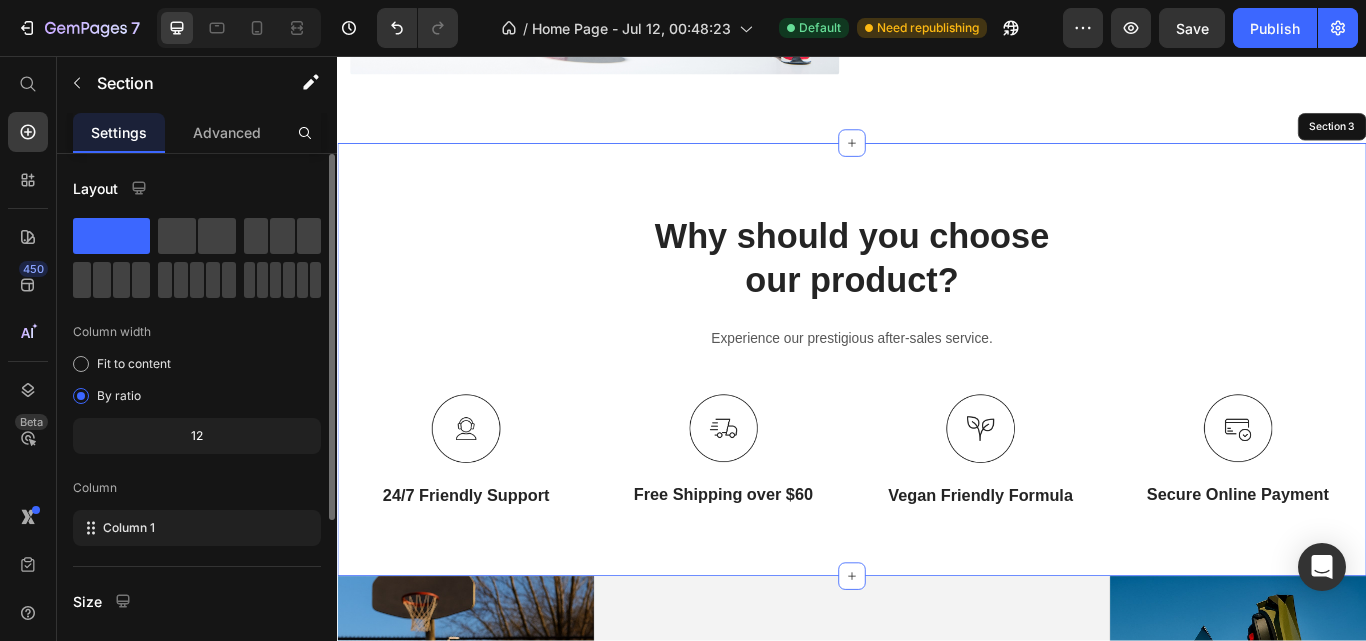 click on "Why should you choose our product? Heading Experience our prestigious after-sales service. Text block Row Image 24/7 Friendly Support Text Block Image Free Shipping over $60 Text Block Image Vegan Friendly Formula Text Block Image Secure Online Payment Text Block Row Section 3" at bounding box center (937, 411) 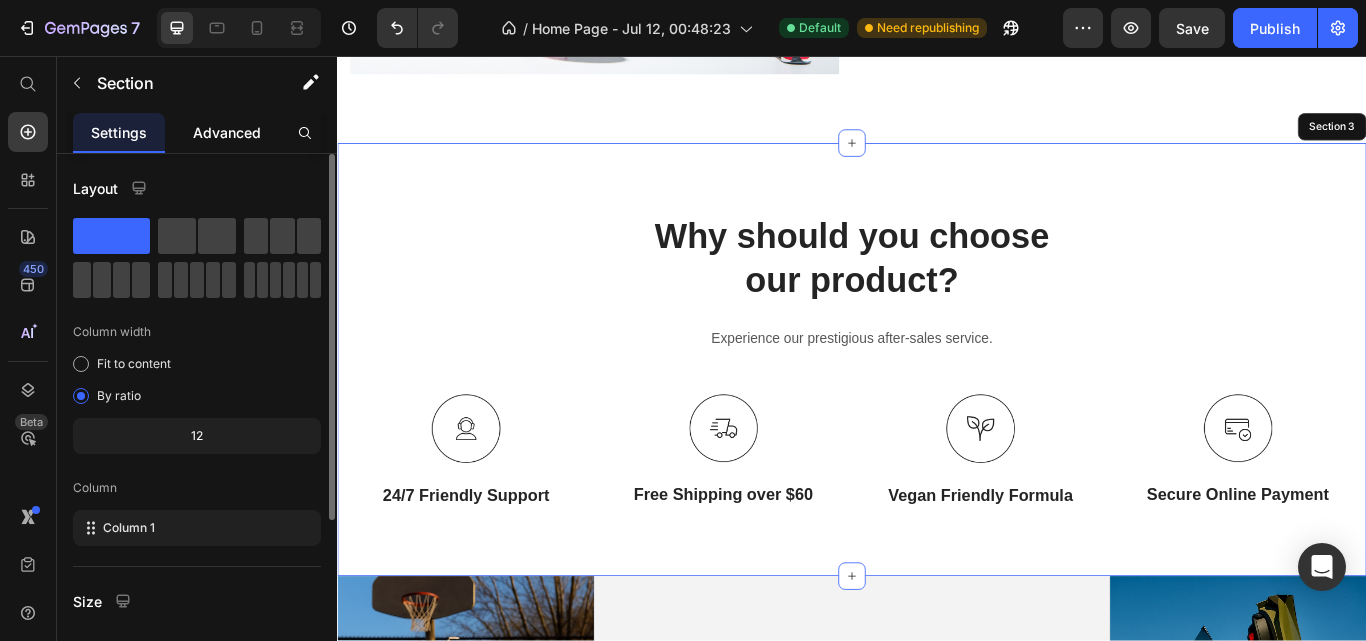 click on "Advanced" at bounding box center [227, 132] 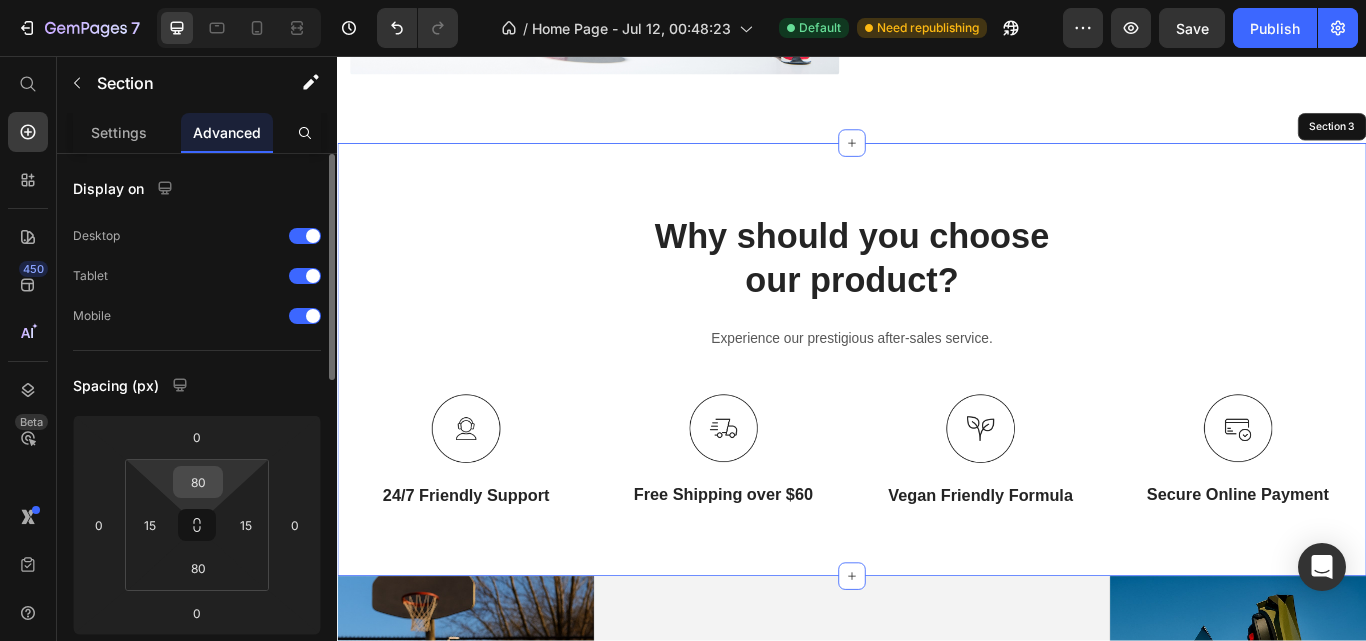 click on "80" at bounding box center (198, 482) 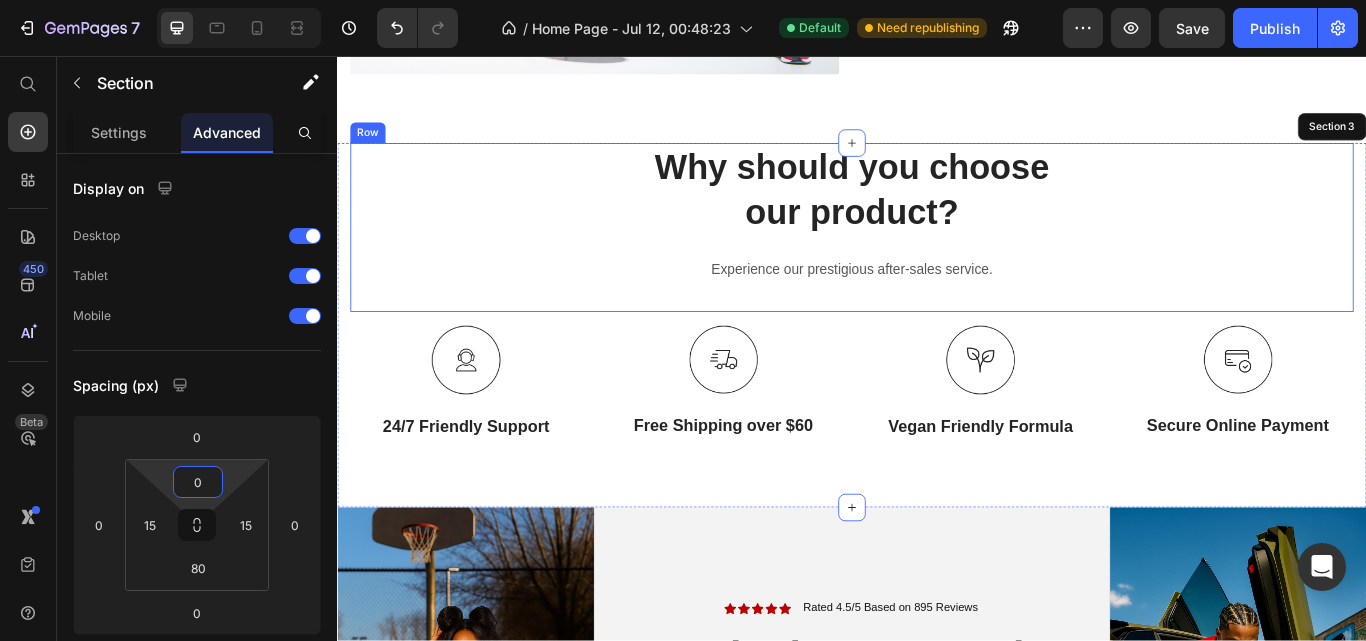 scroll, scrollTop: 1150, scrollLeft: 0, axis: vertical 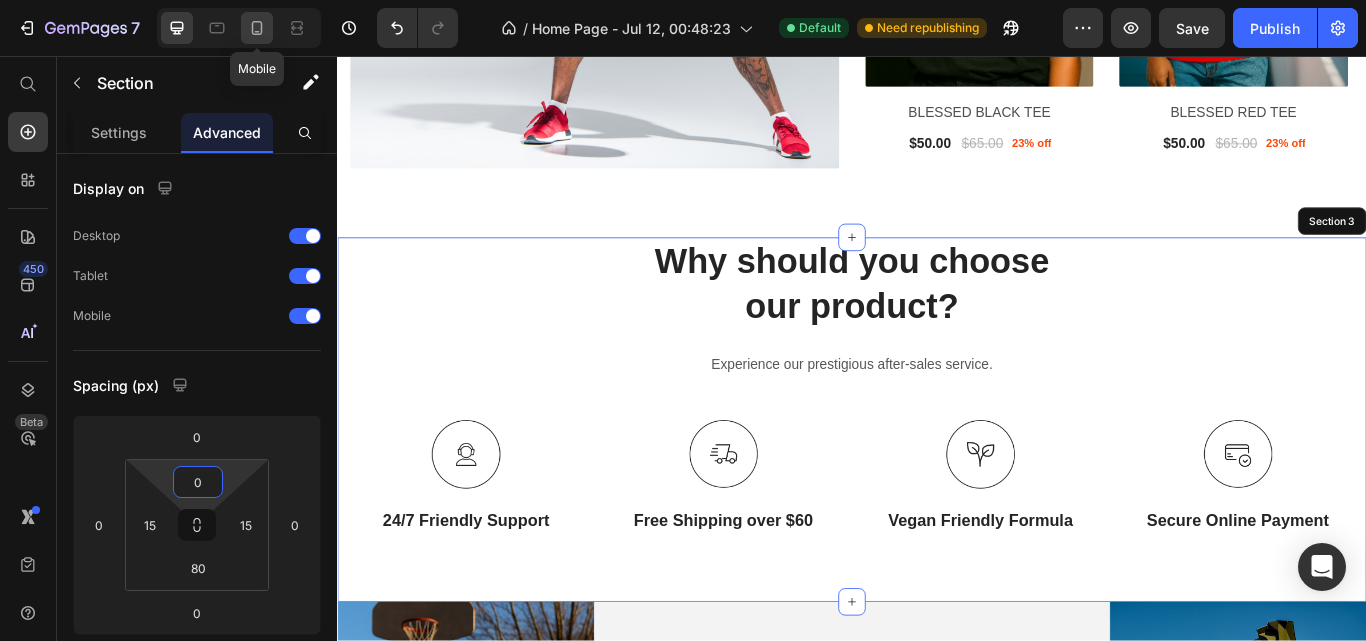 type on "0" 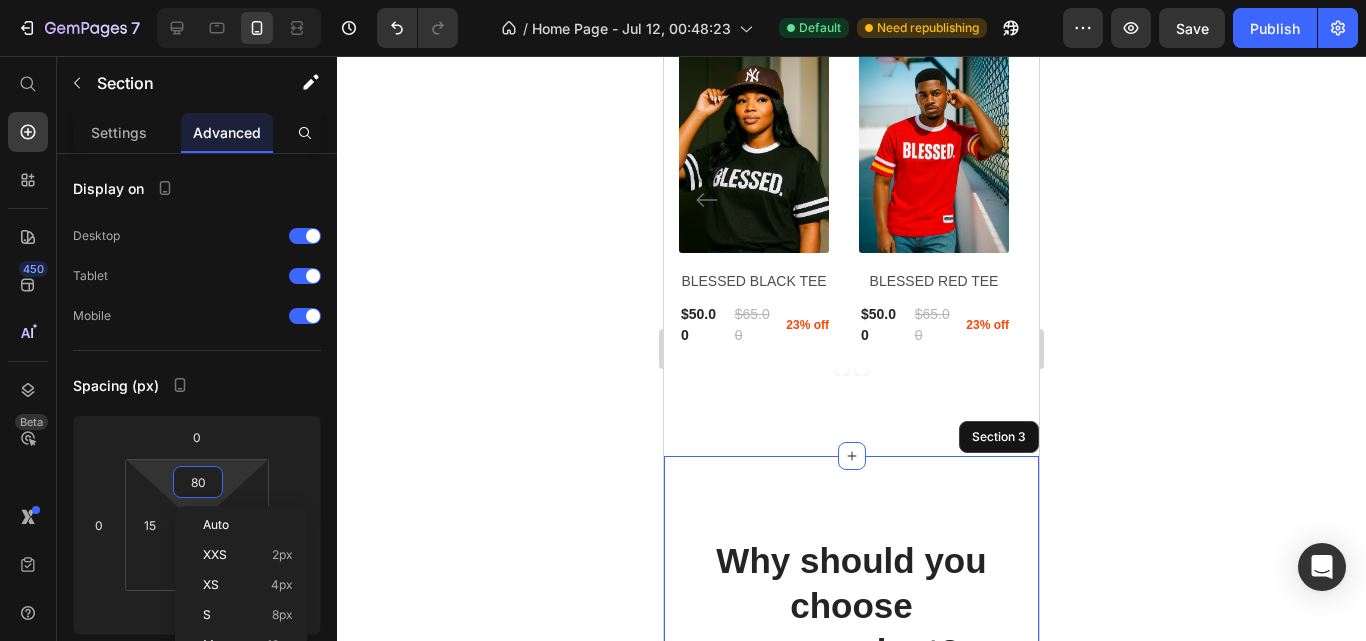 click on "80" at bounding box center (198, 482) 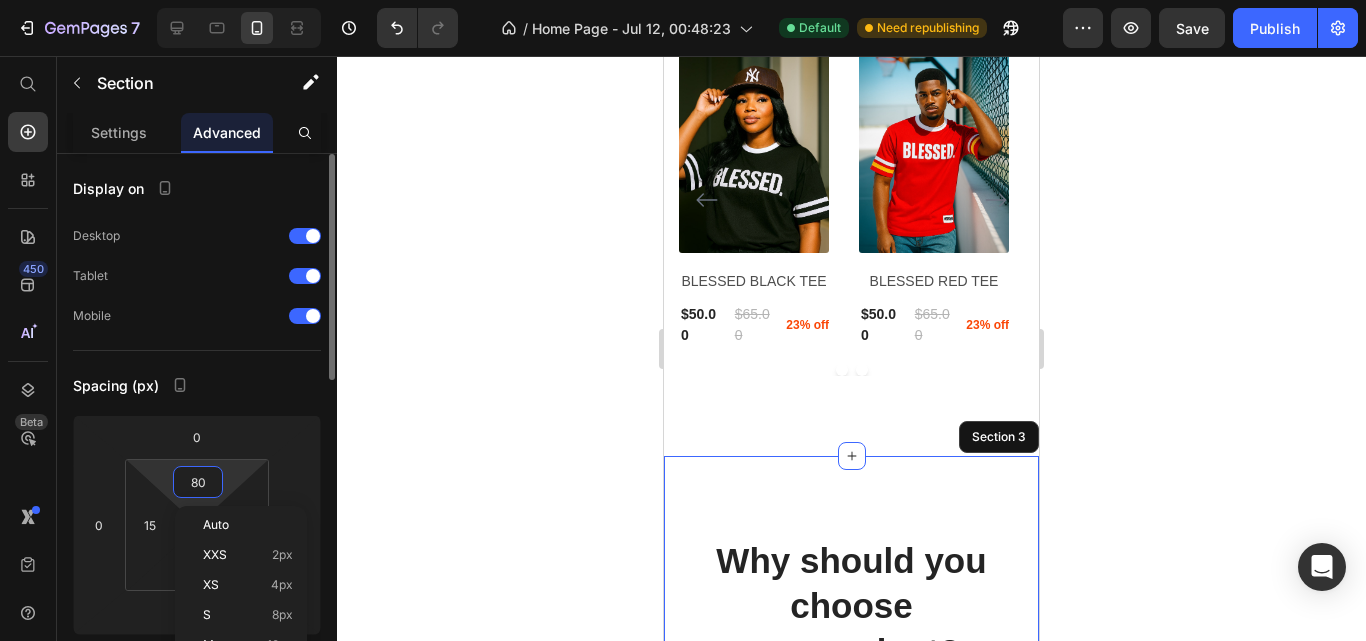 drag, startPoint x: 248, startPoint y: 26, endPoint x: 198, endPoint y: 478, distance: 454.75708 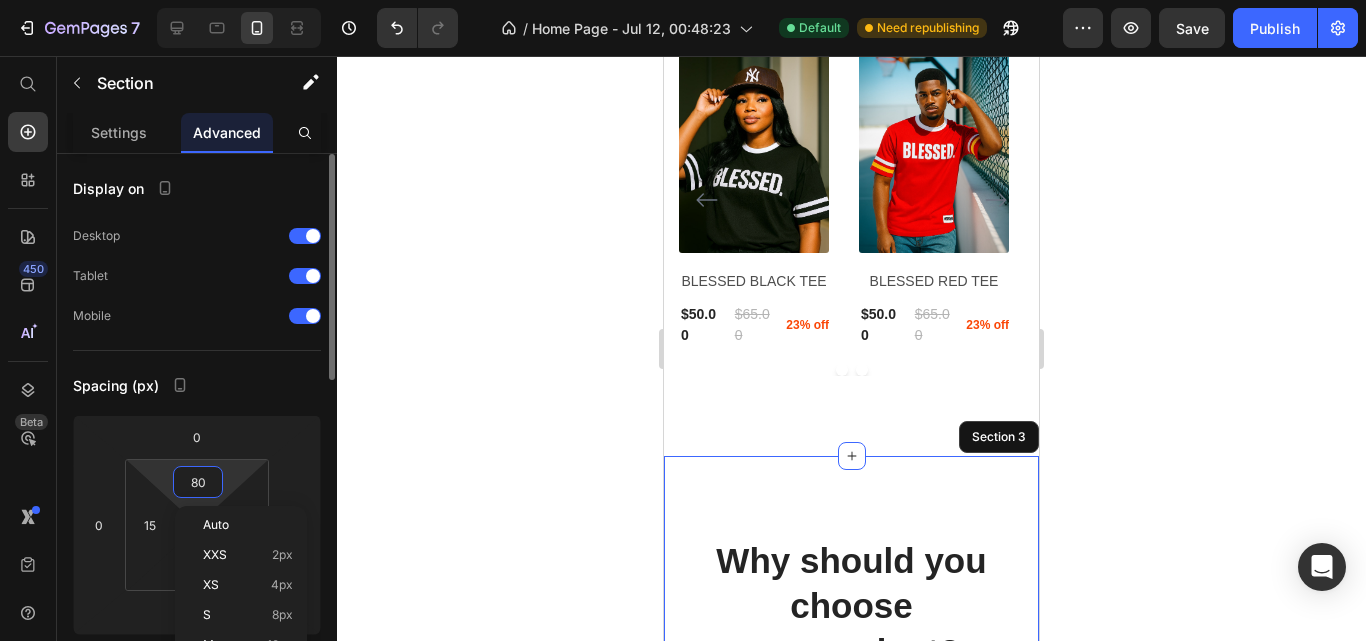 click on "80" at bounding box center (198, 482) 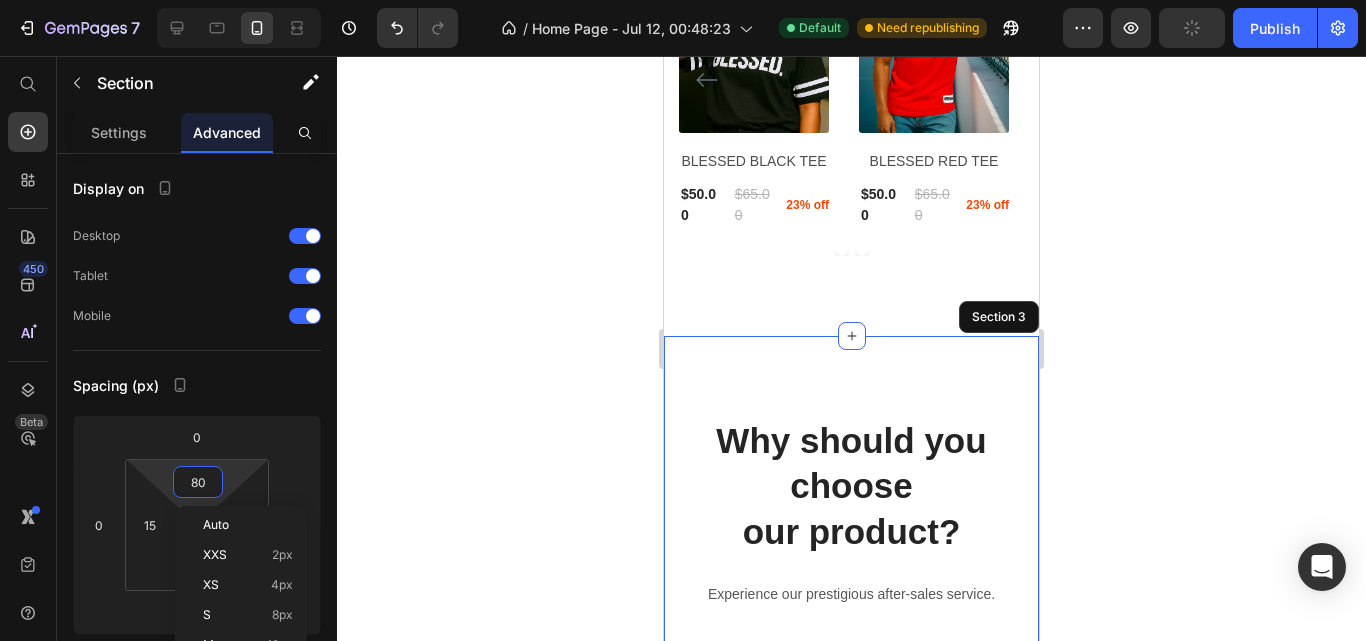 scroll, scrollTop: 1273, scrollLeft: 0, axis: vertical 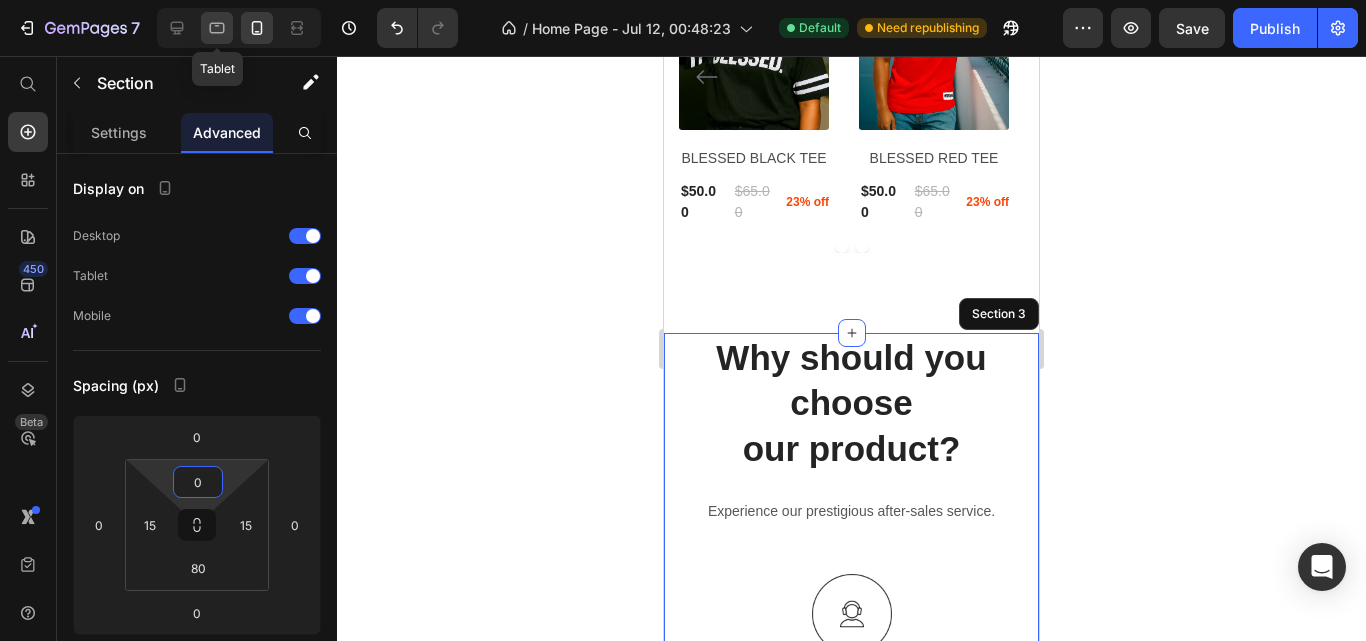 type on "0" 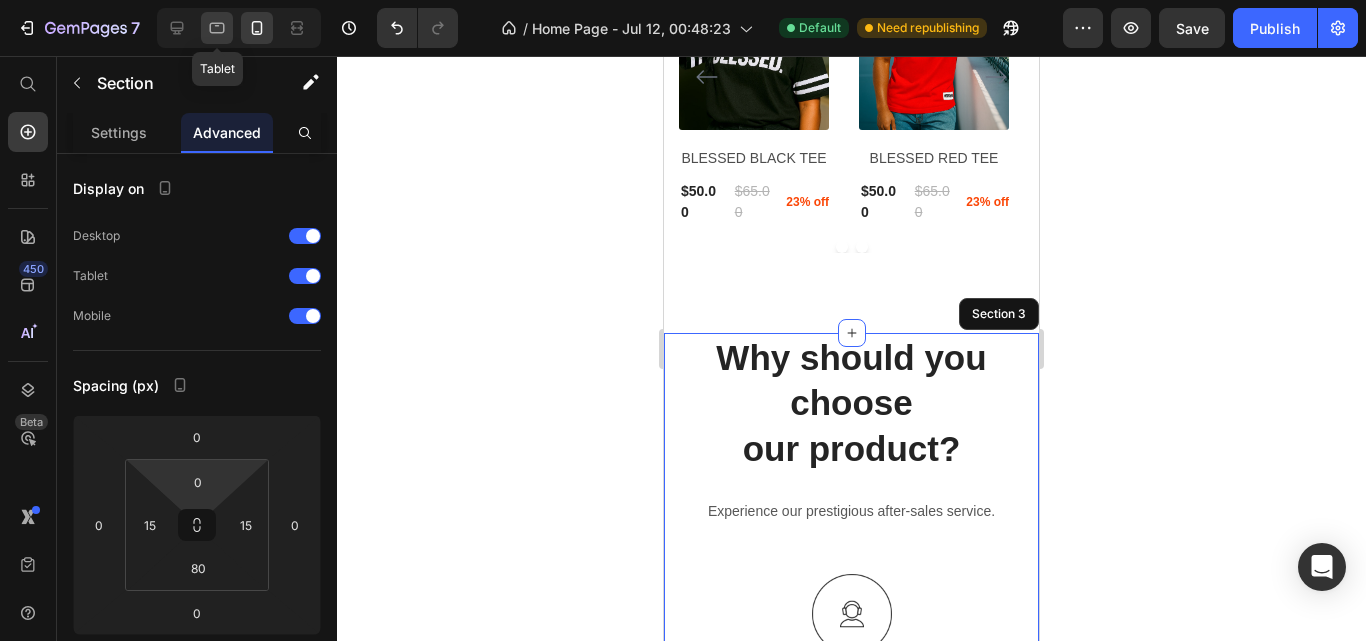click 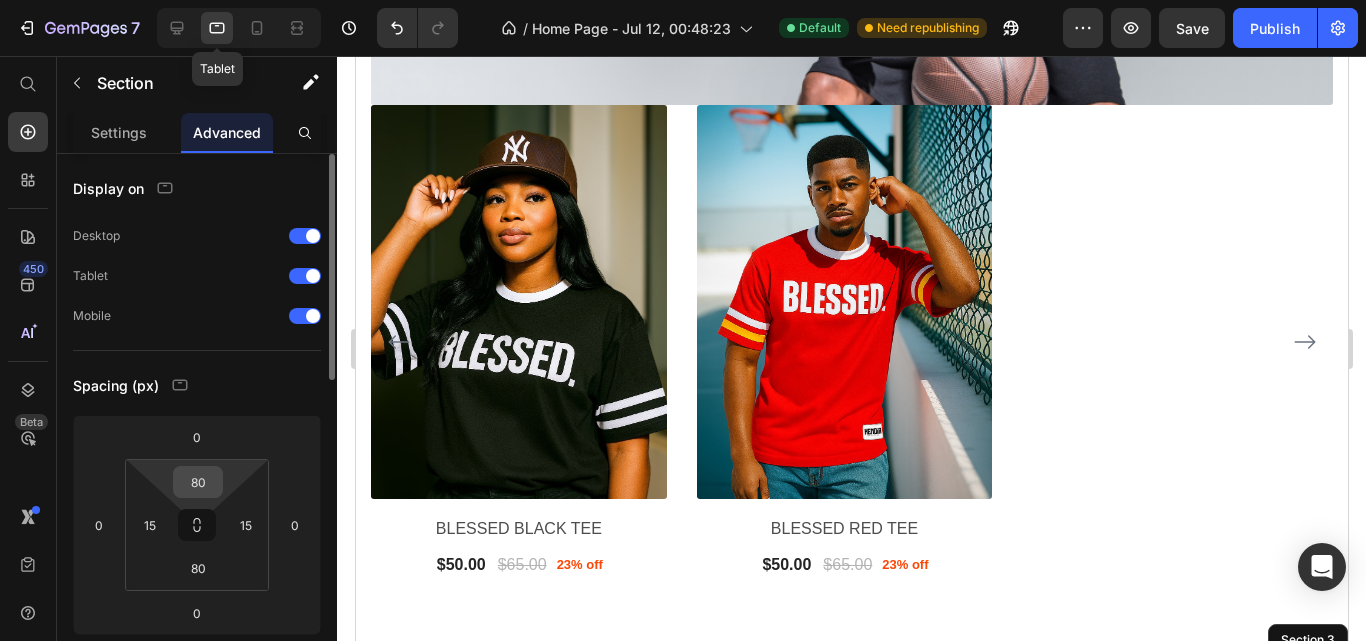 click on "80" at bounding box center [198, 482] 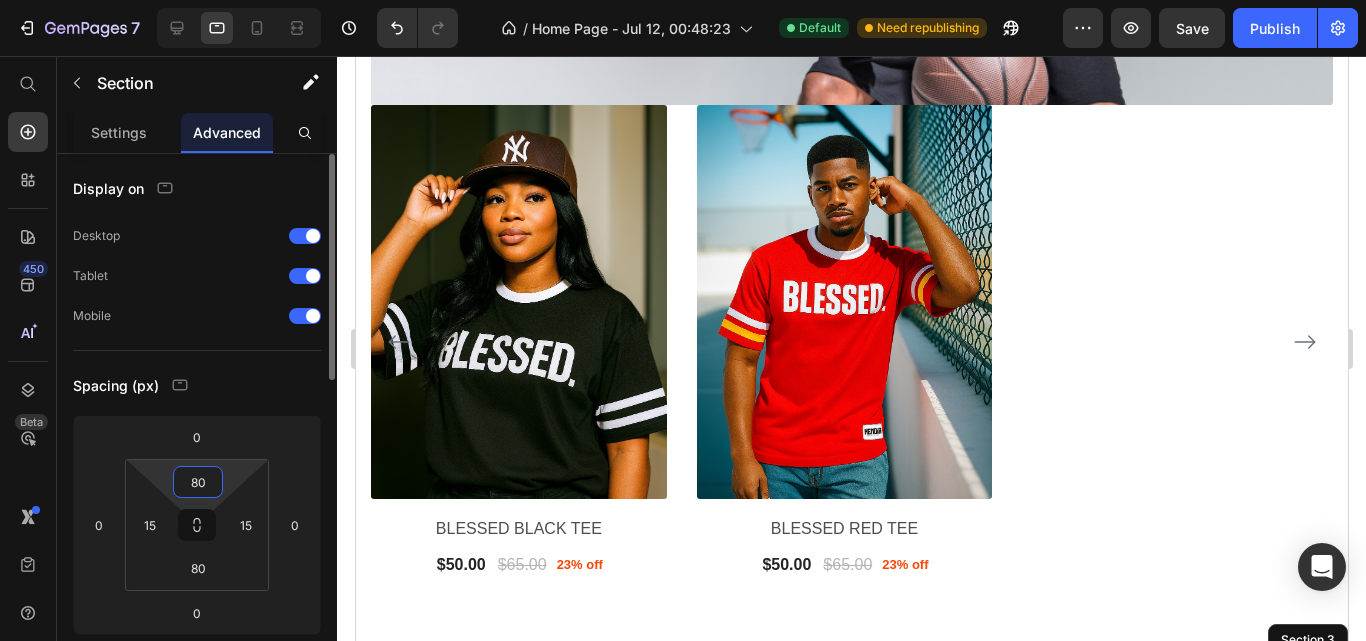 scroll, scrollTop: 1275, scrollLeft: 0, axis: vertical 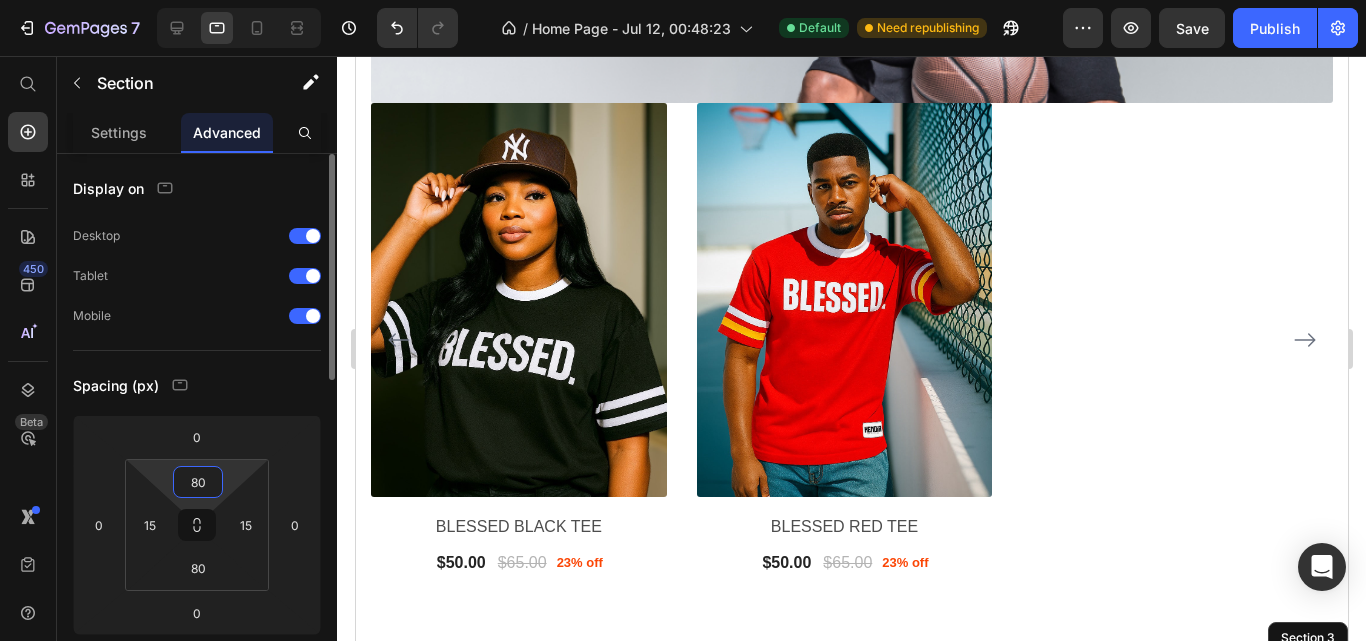 click on "80" at bounding box center (198, 482) 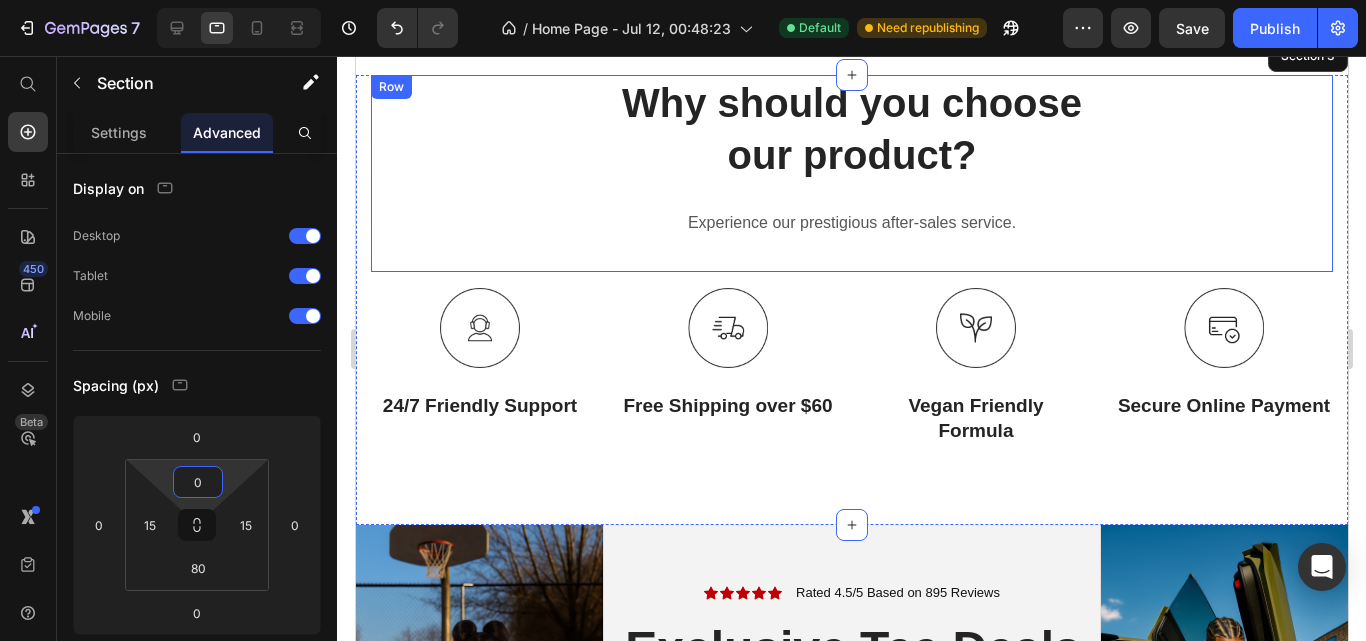 scroll, scrollTop: 1823, scrollLeft: 0, axis: vertical 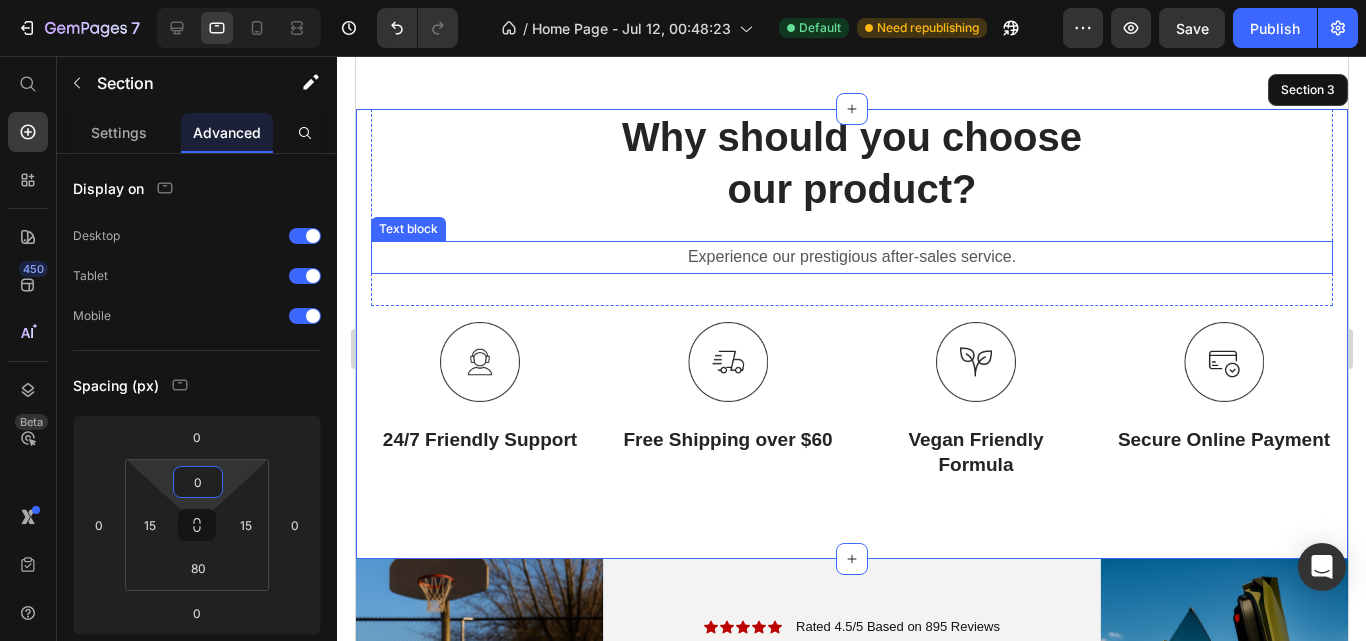 click on "Experience our prestigious after-sales service." at bounding box center [851, 257] 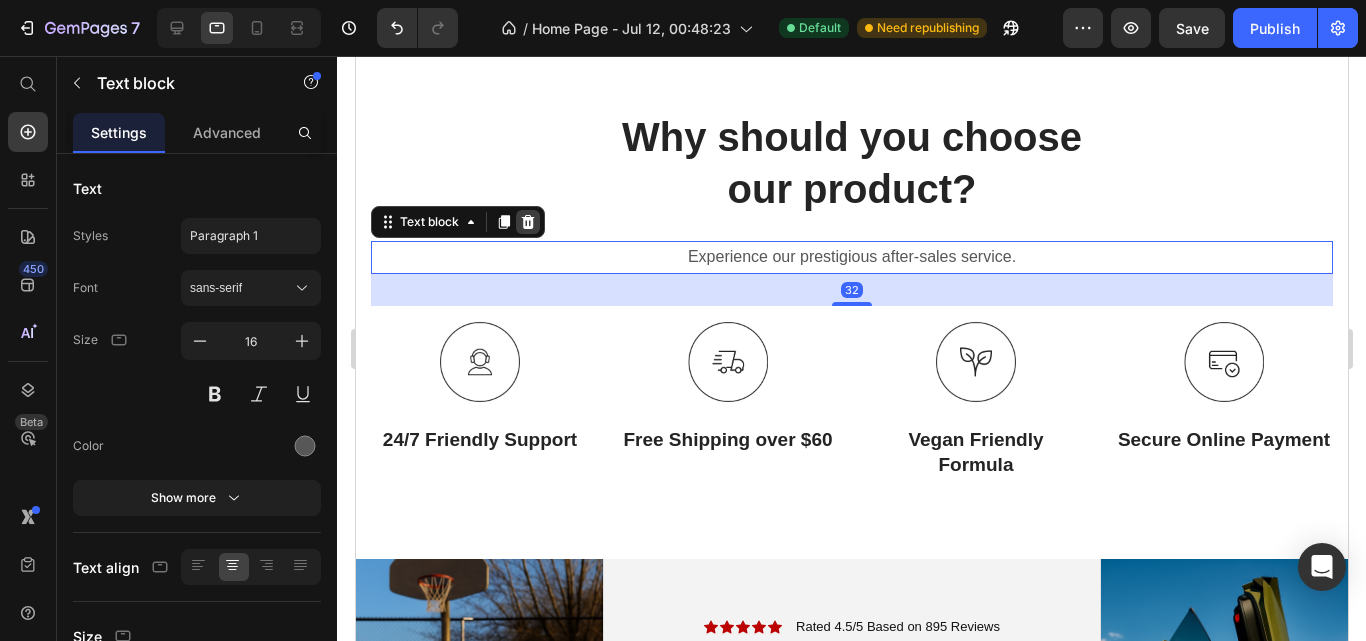 click 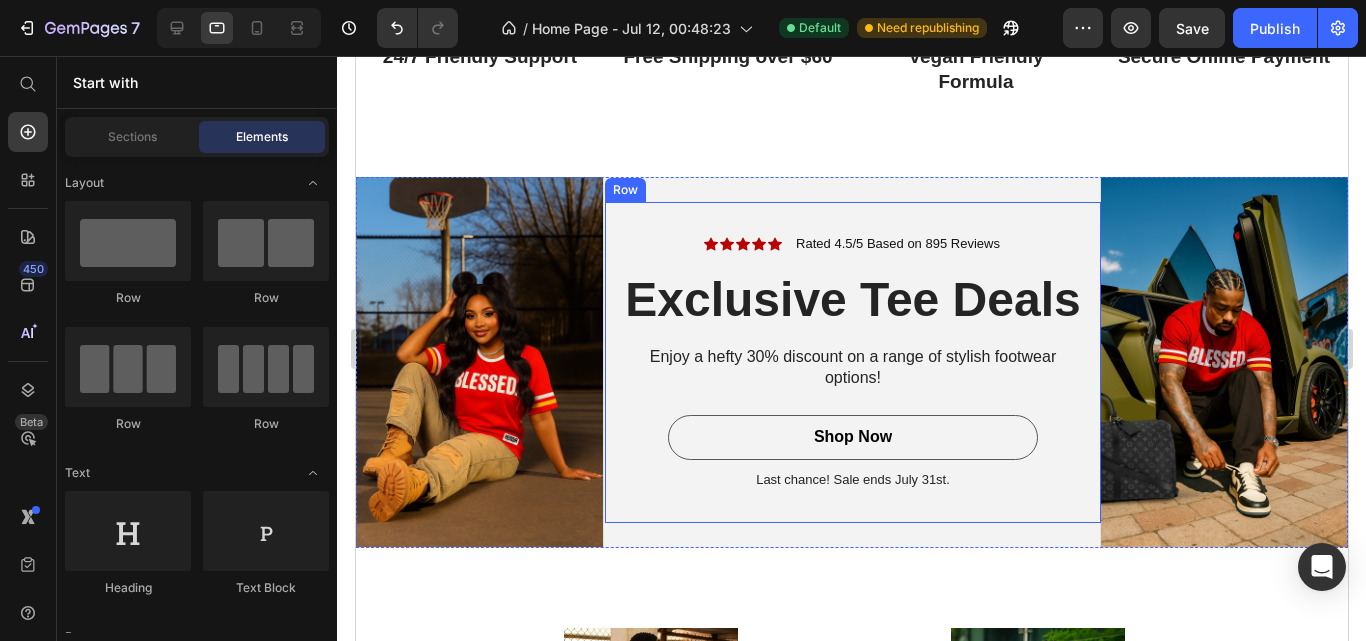 scroll, scrollTop: 2216, scrollLeft: 0, axis: vertical 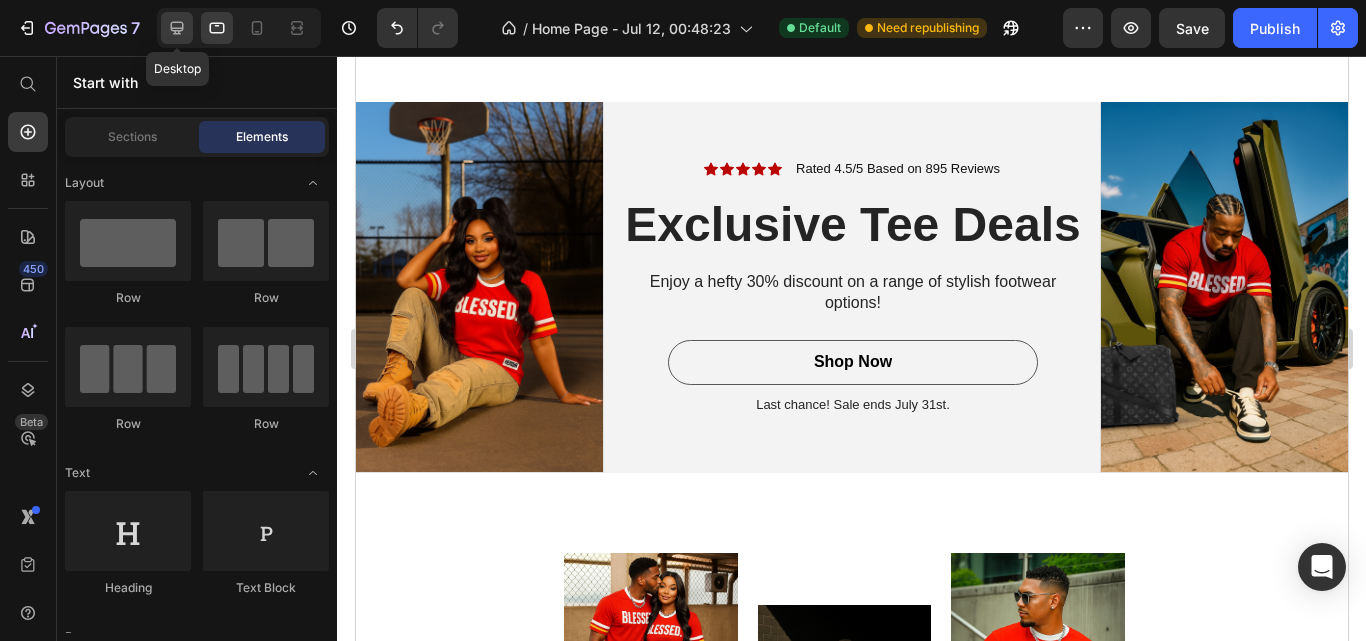 click 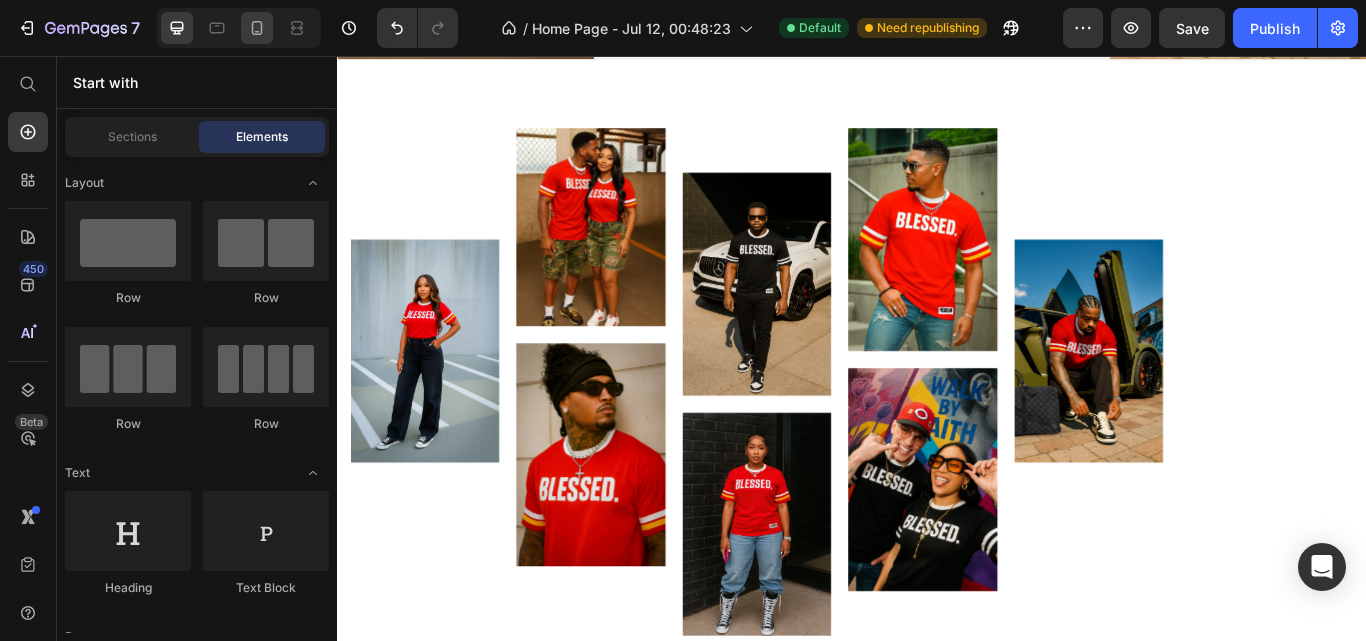 click 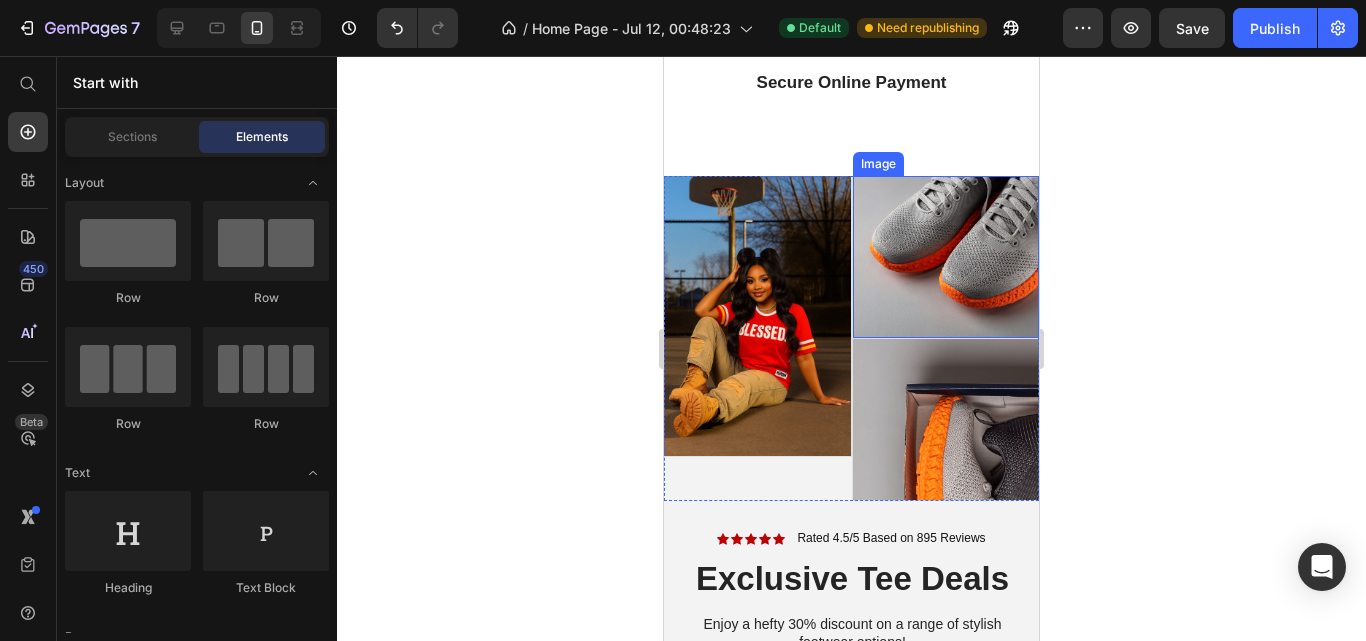scroll, scrollTop: 2374, scrollLeft: 0, axis: vertical 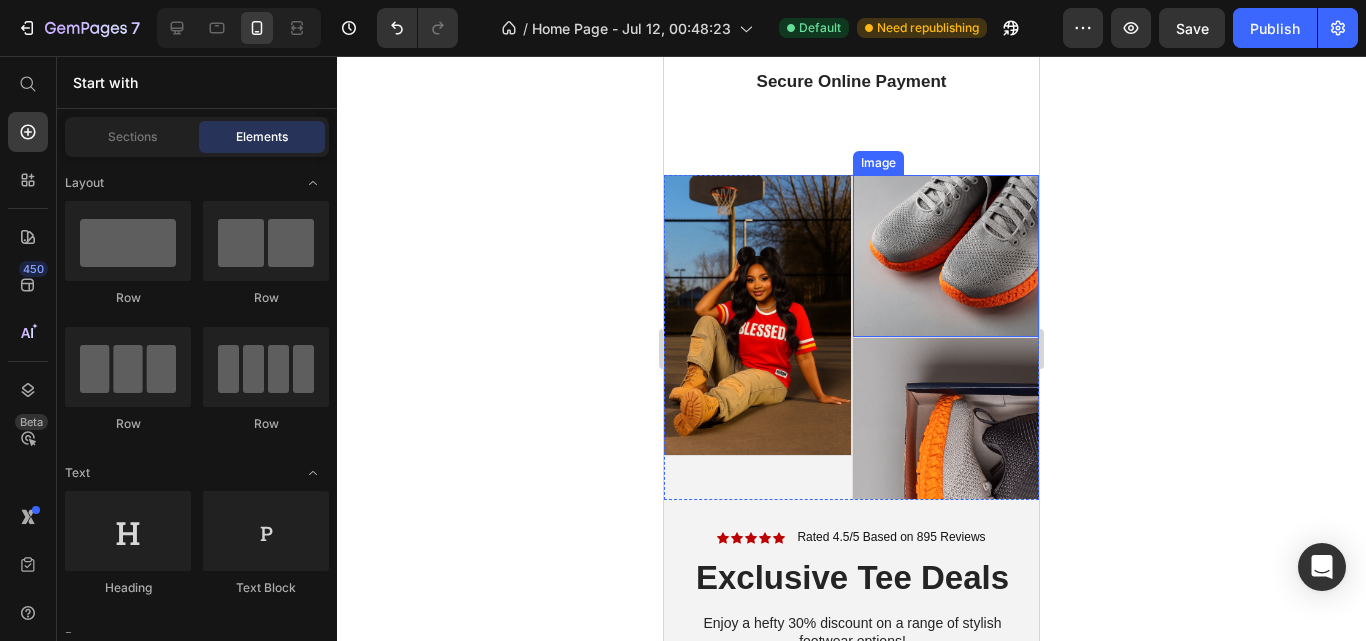 click at bounding box center [946, 256] 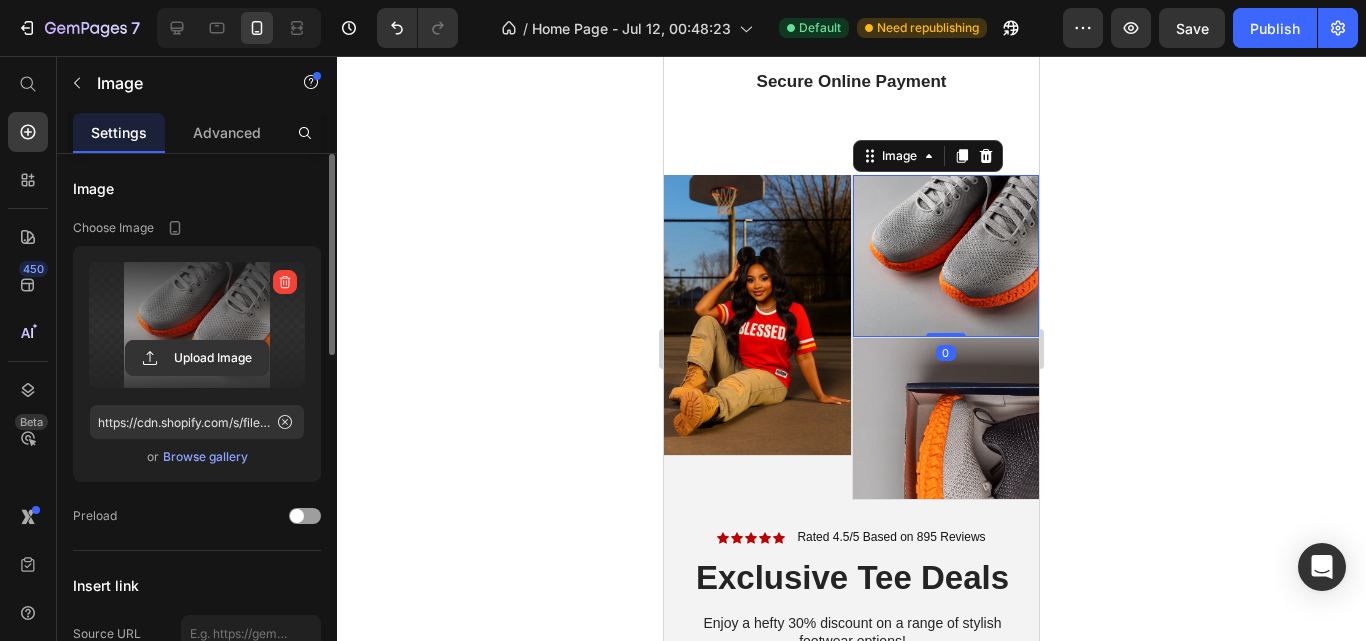 click at bounding box center (197, 325) 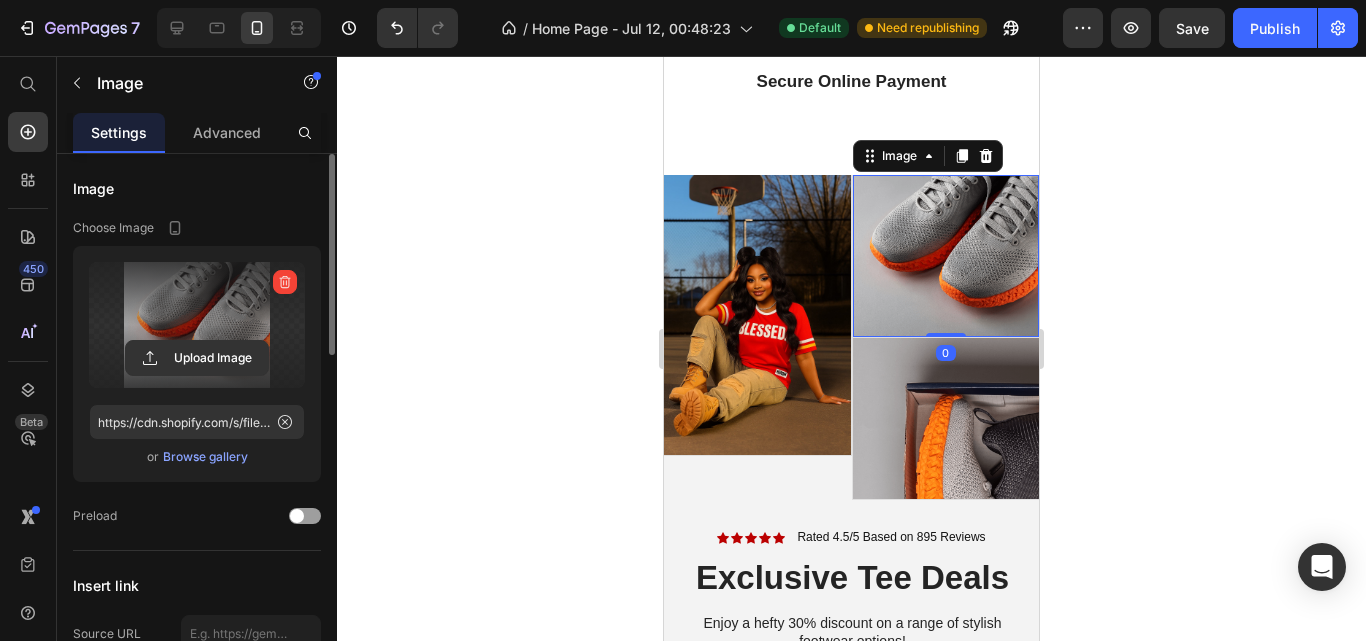 click 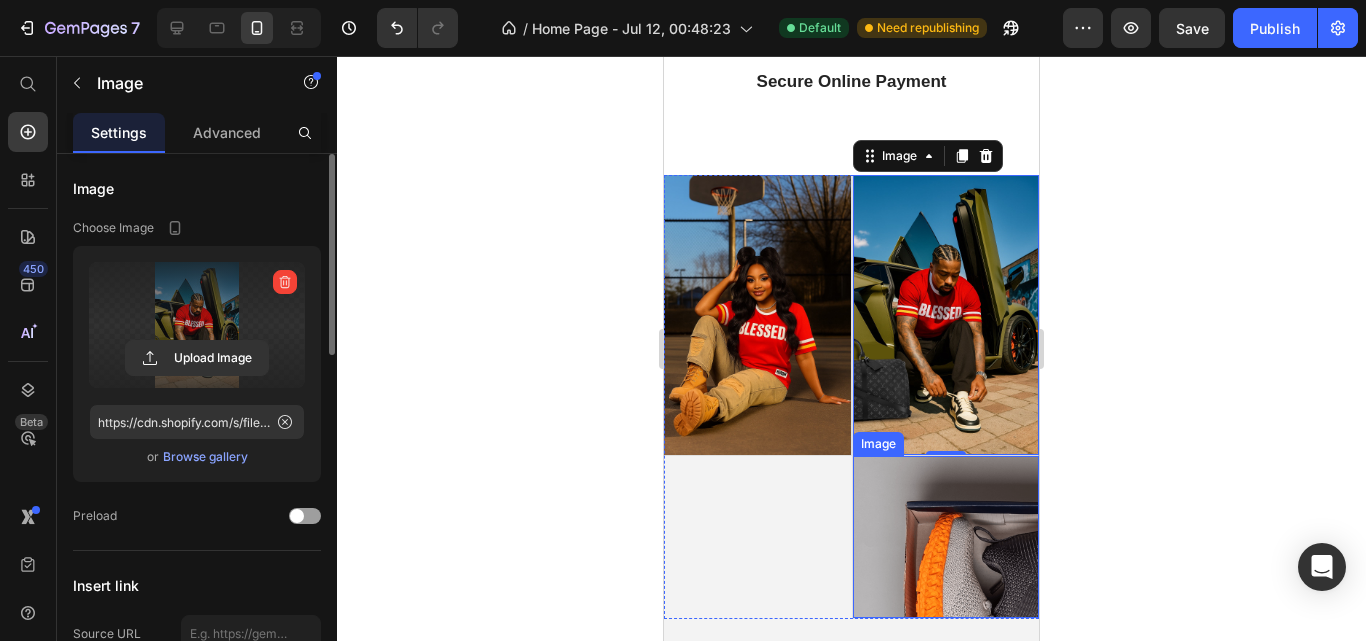 click at bounding box center (946, 537) 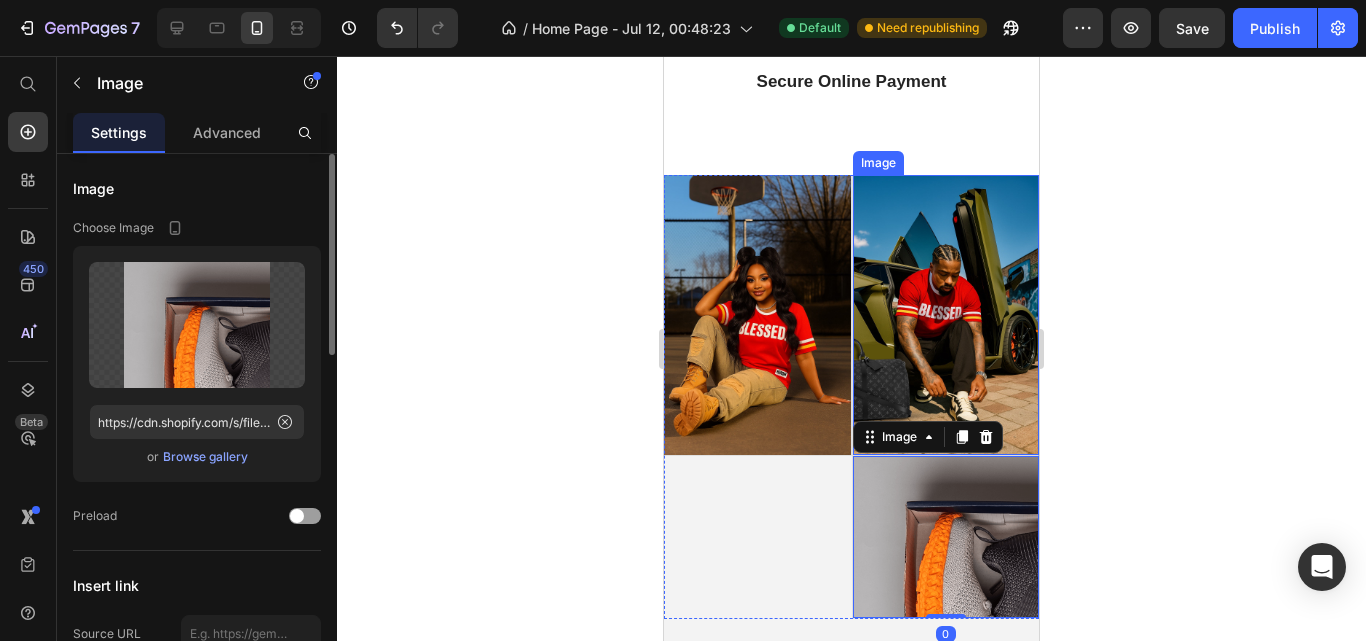 click 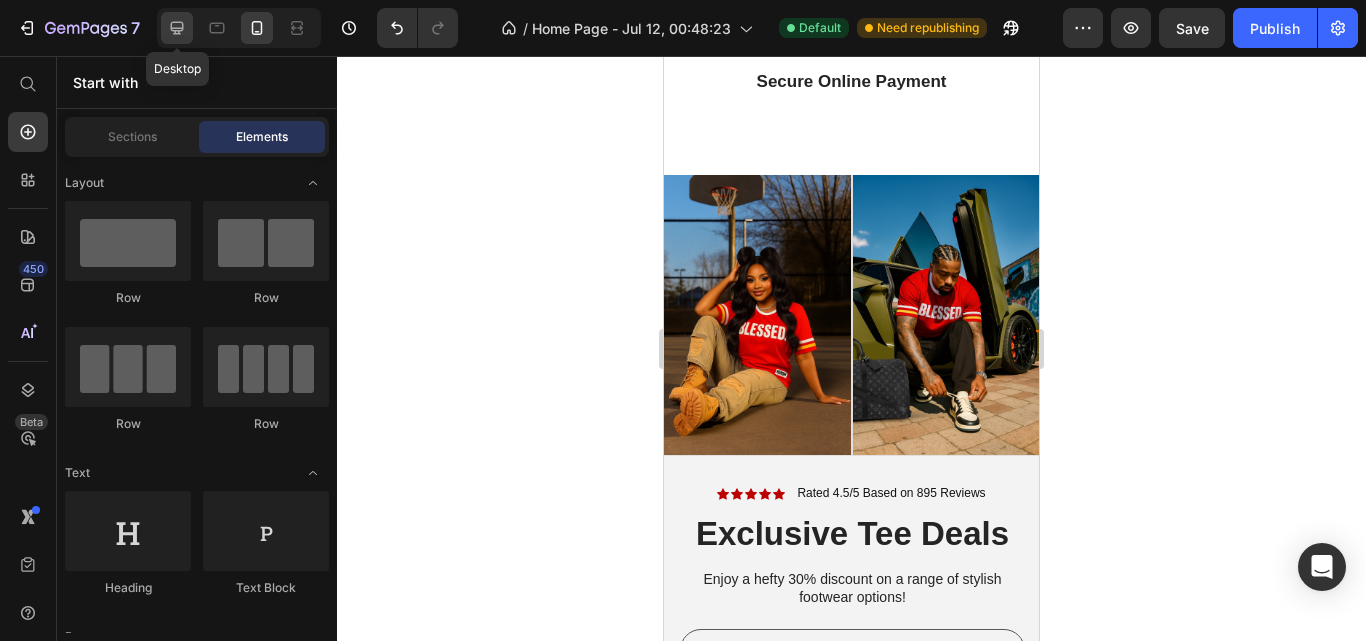 click 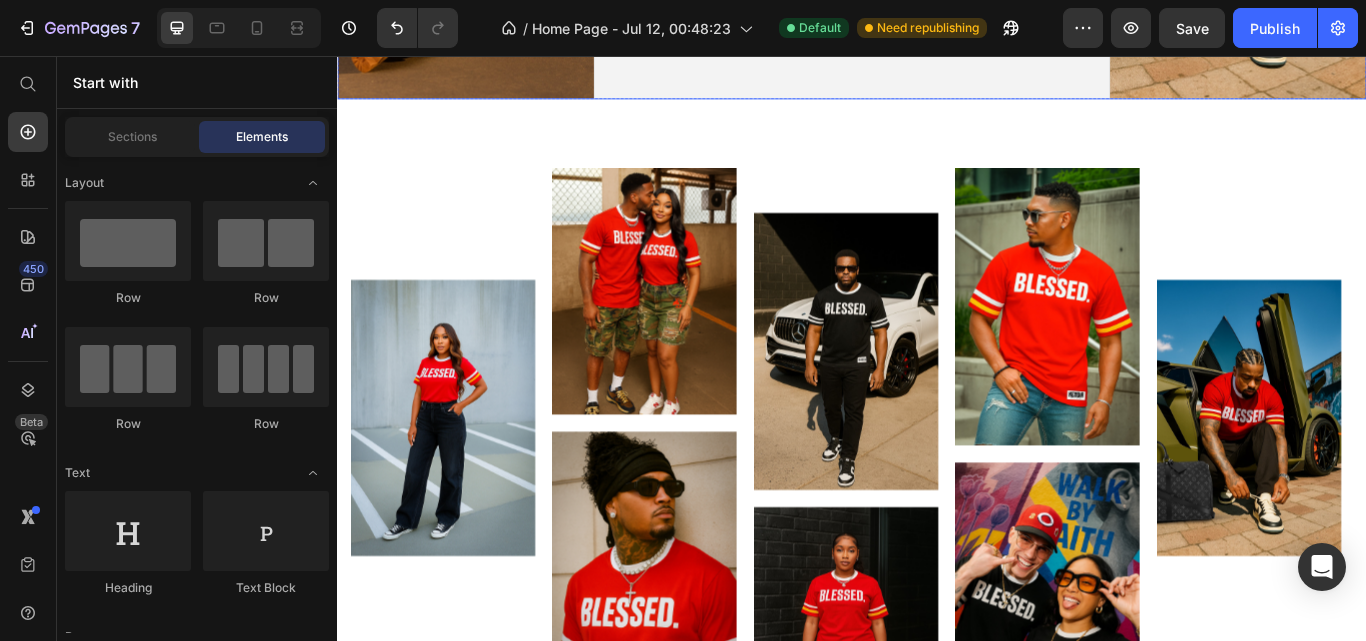 scroll, scrollTop: 1685, scrollLeft: 0, axis: vertical 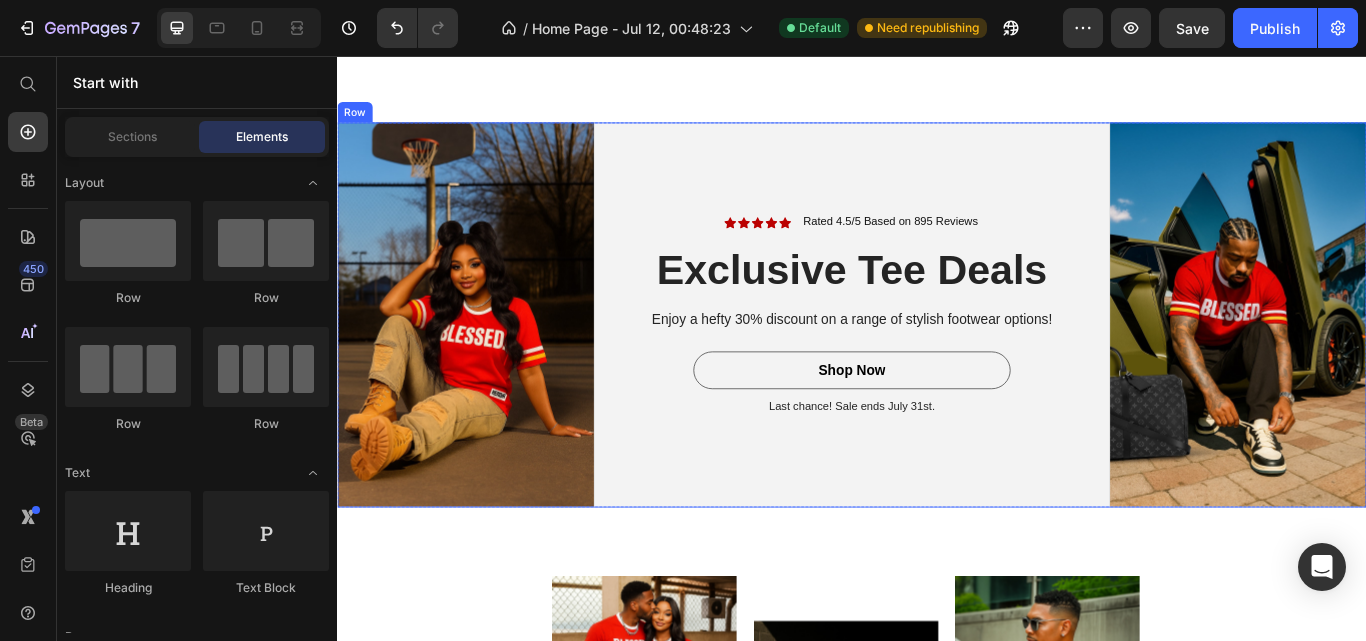 click on "Icon Icon Icon Icon Icon Icon List Rated 4.5/5 Based on 895 Reviews Text Block Row Exclusive Tee Deals Heading Enjoy a hefty 30% discount on a range of stylish footwear options! Text Block Shop Now Button Last chance! Sale ends July 31st. Text Block Row" at bounding box center (937, 359) 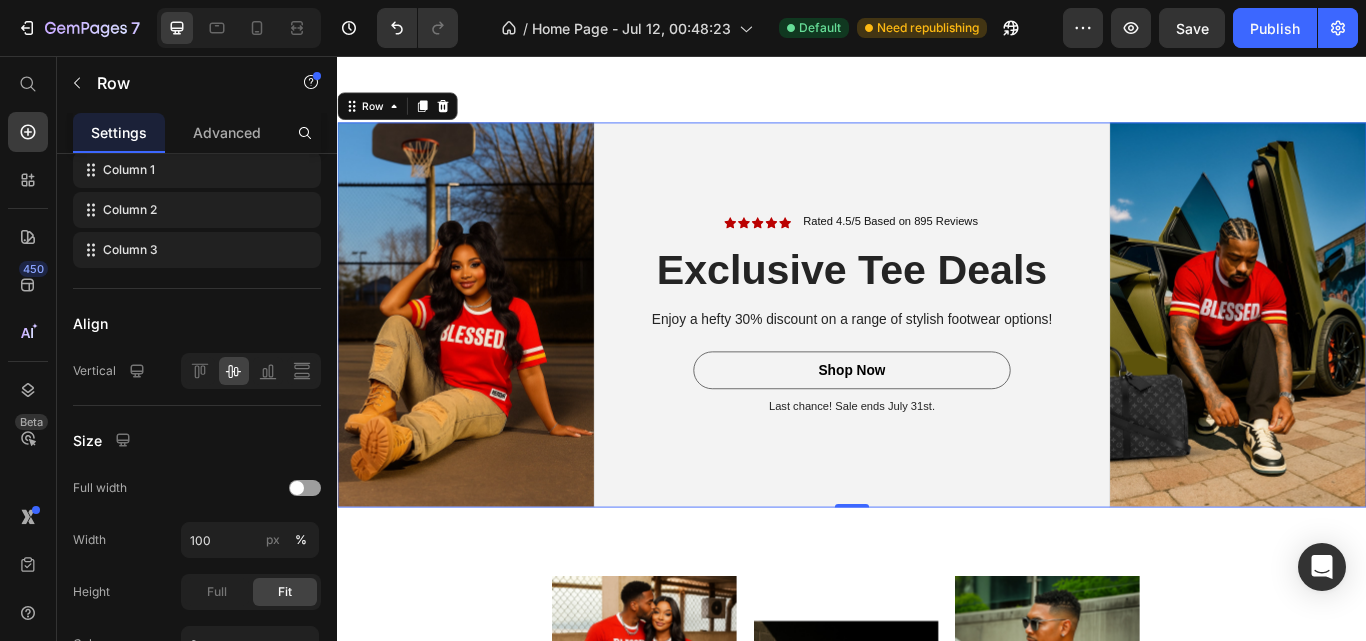 scroll, scrollTop: 617, scrollLeft: 0, axis: vertical 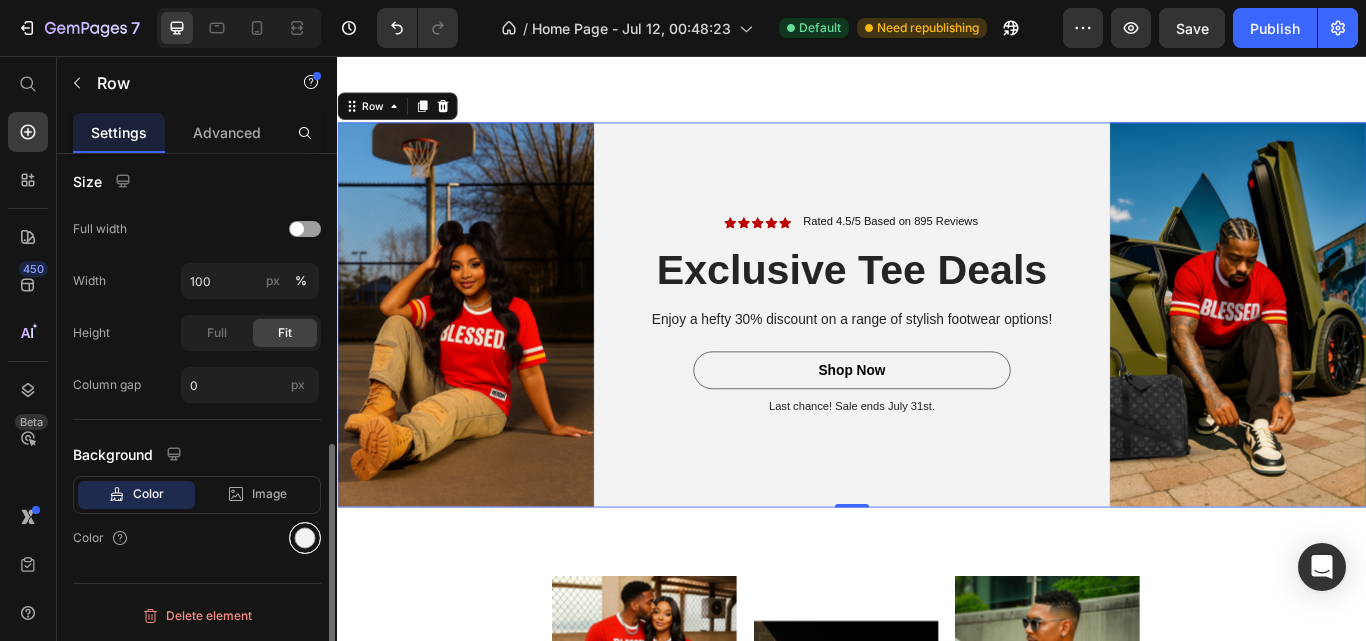 click at bounding box center [305, 538] 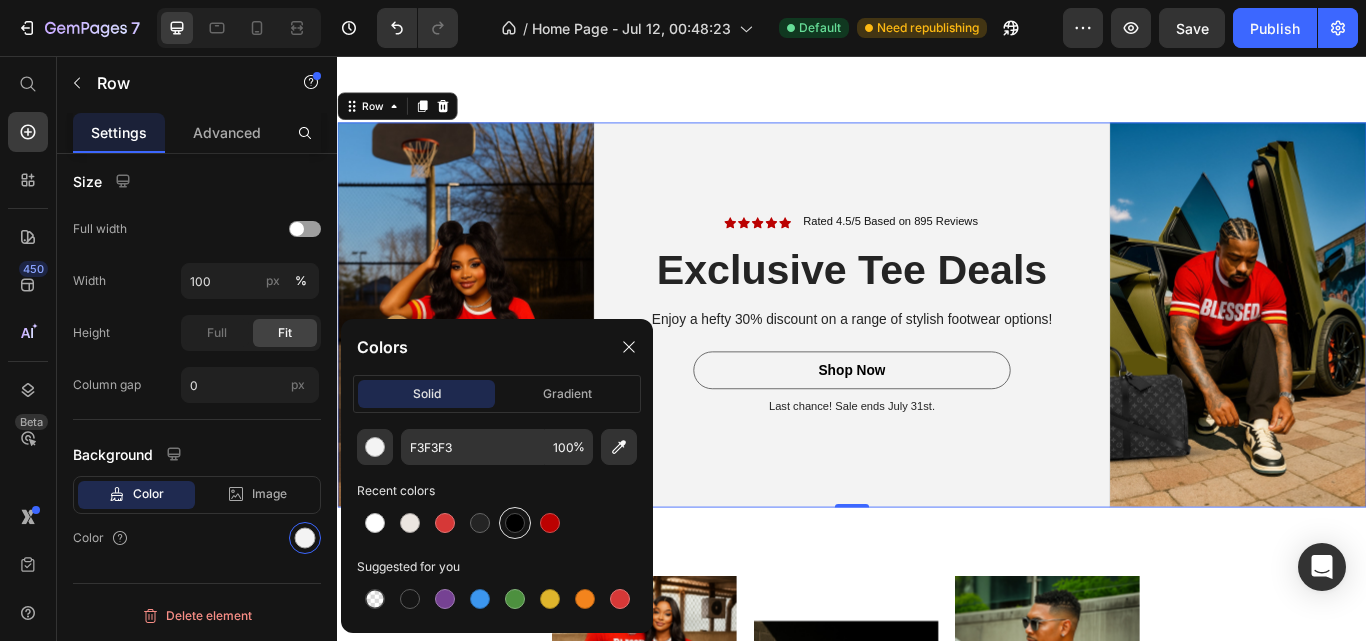 click at bounding box center [515, 523] 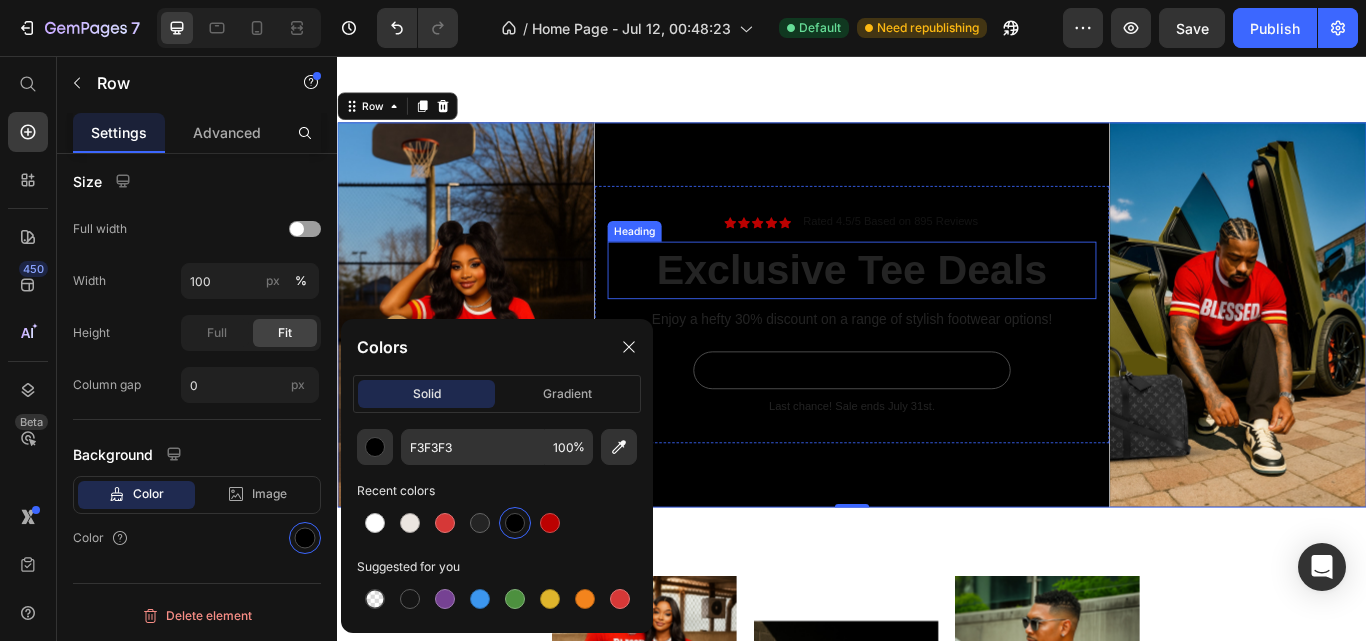click on "Exclusive Tee Deals" at bounding box center (937, 306) 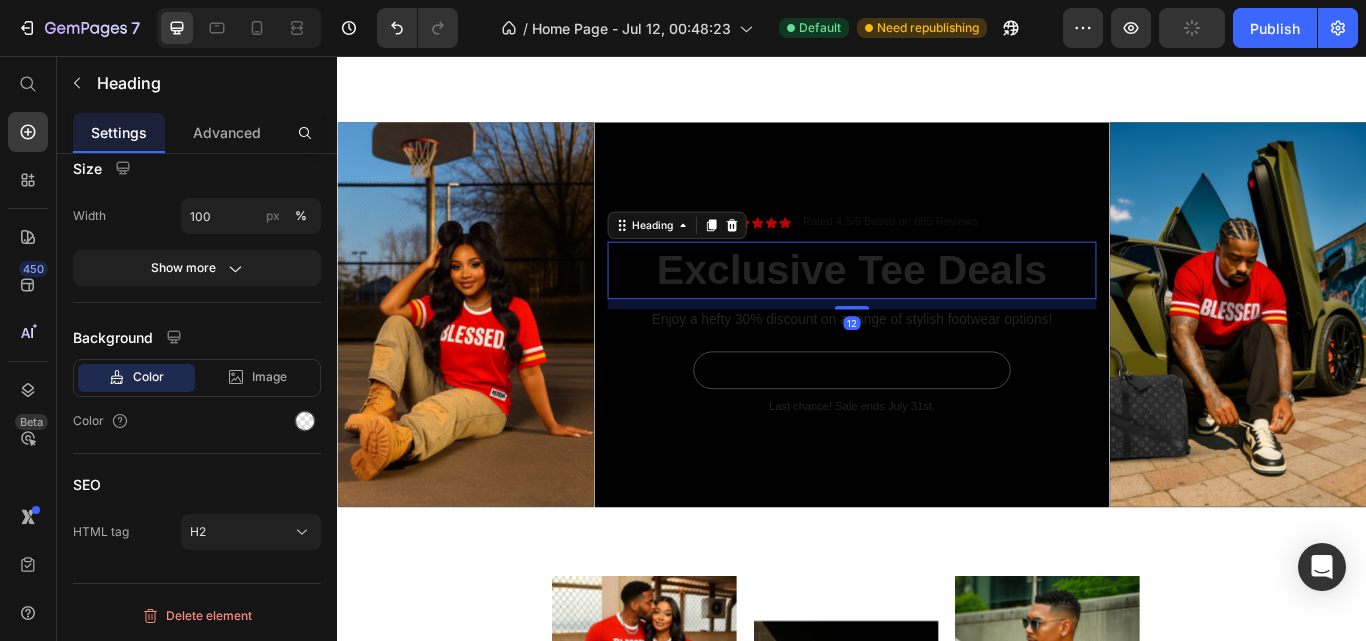 scroll, scrollTop: 0, scrollLeft: 0, axis: both 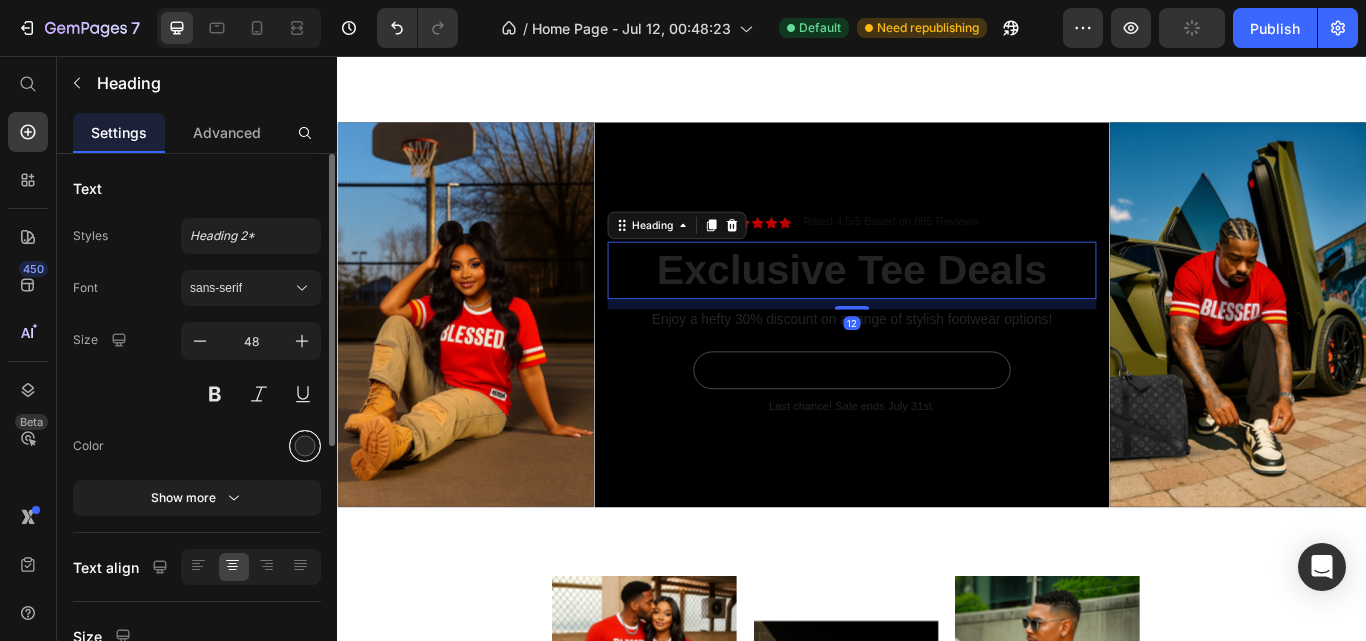 click at bounding box center [305, 446] 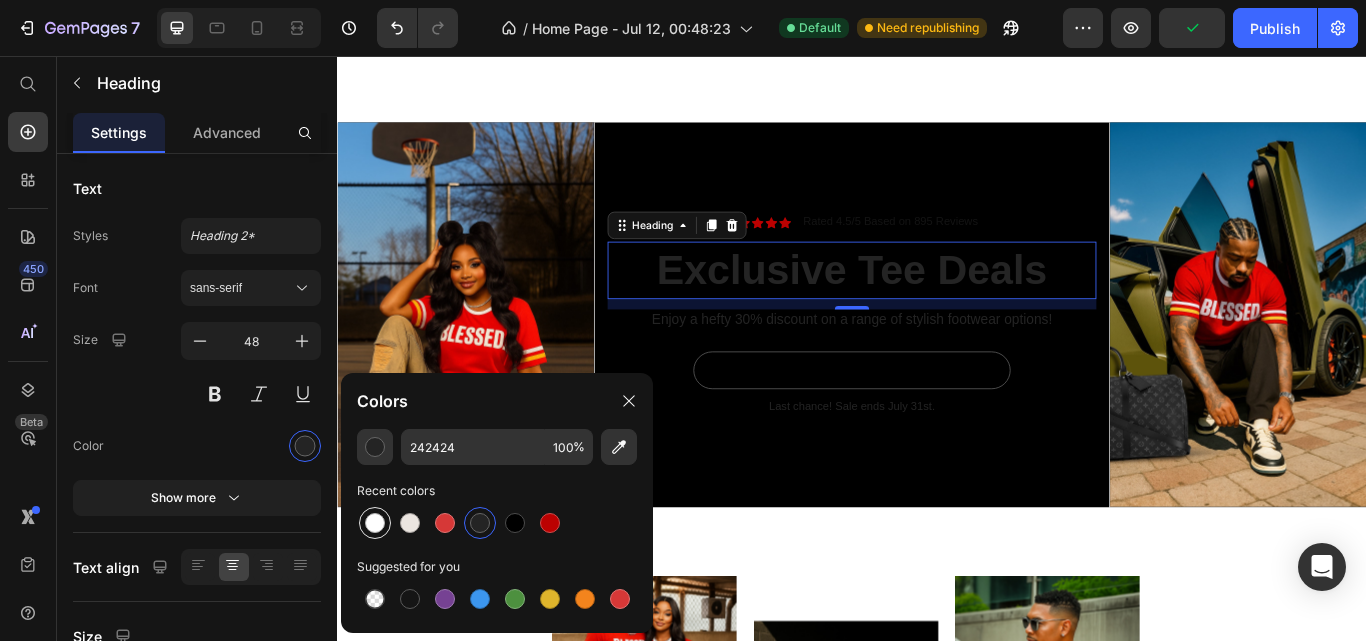 click at bounding box center (375, 523) 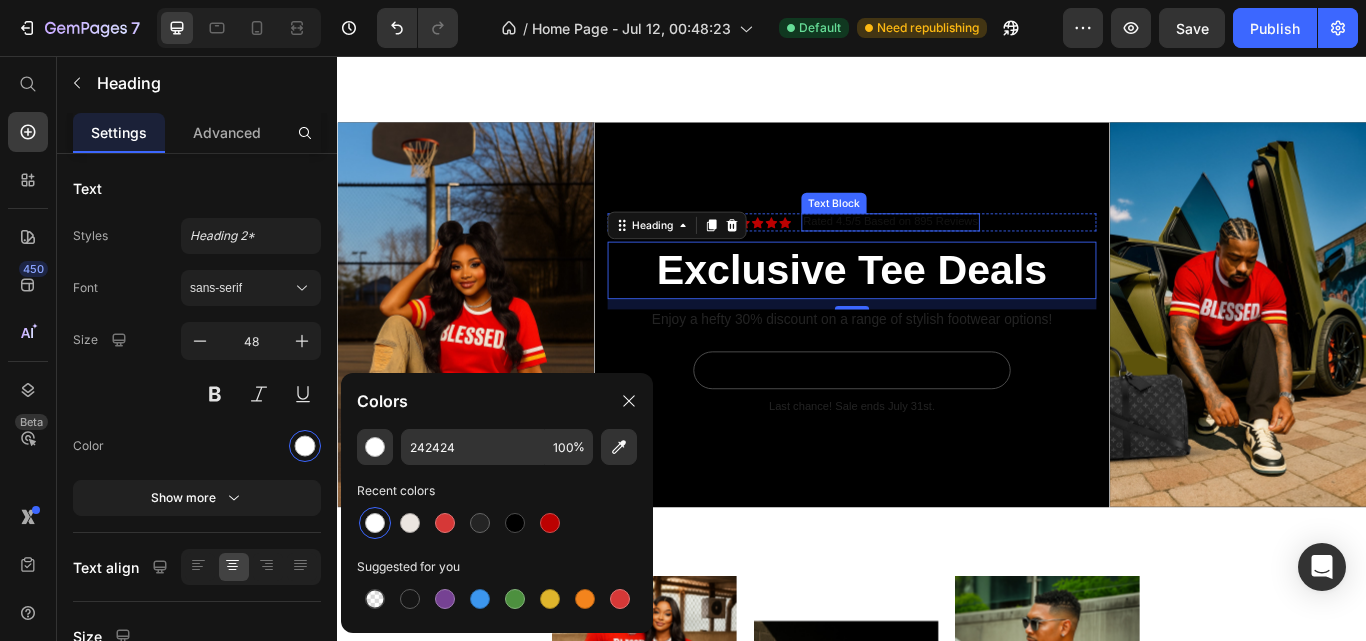click on "Rated 4.5/5 Based on 895 Reviews" at bounding box center (982, 250) 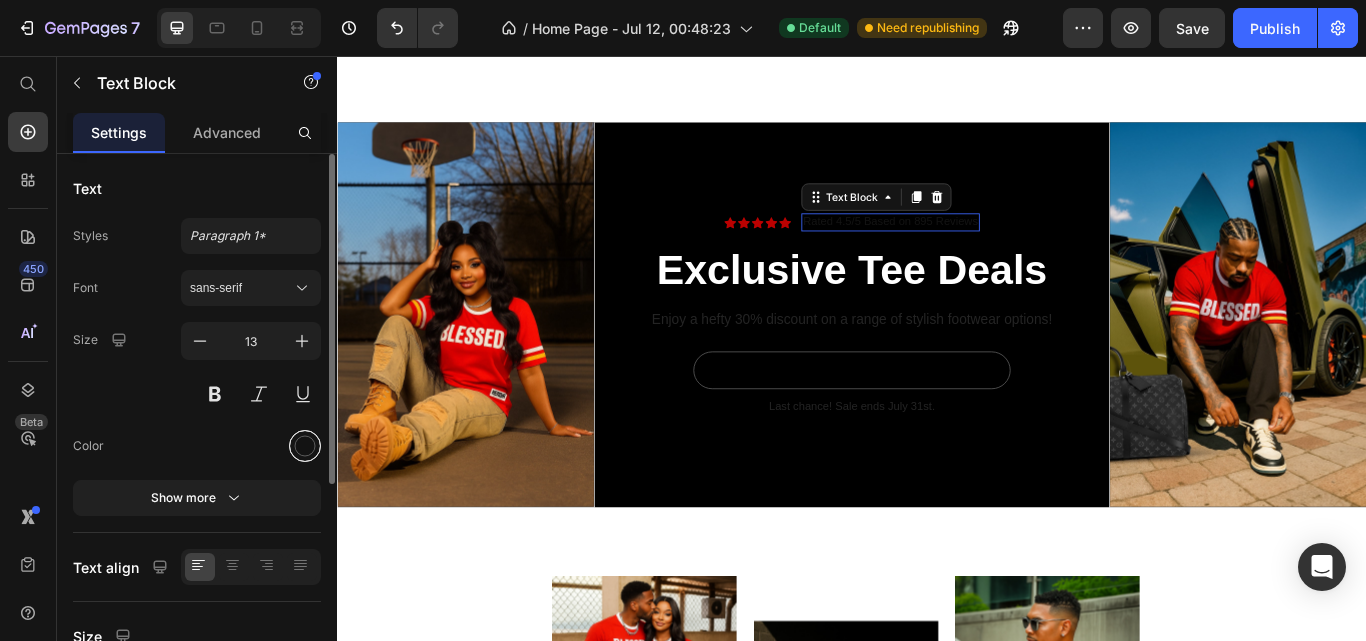 click at bounding box center (305, 446) 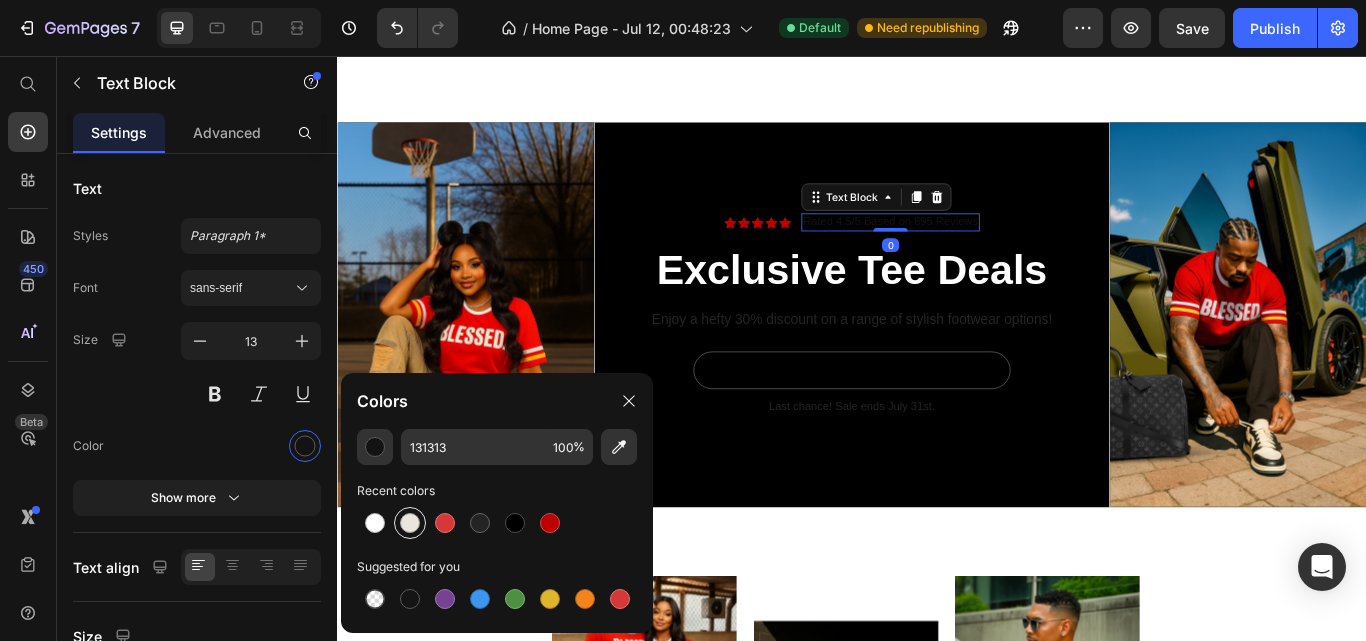 click at bounding box center [410, 523] 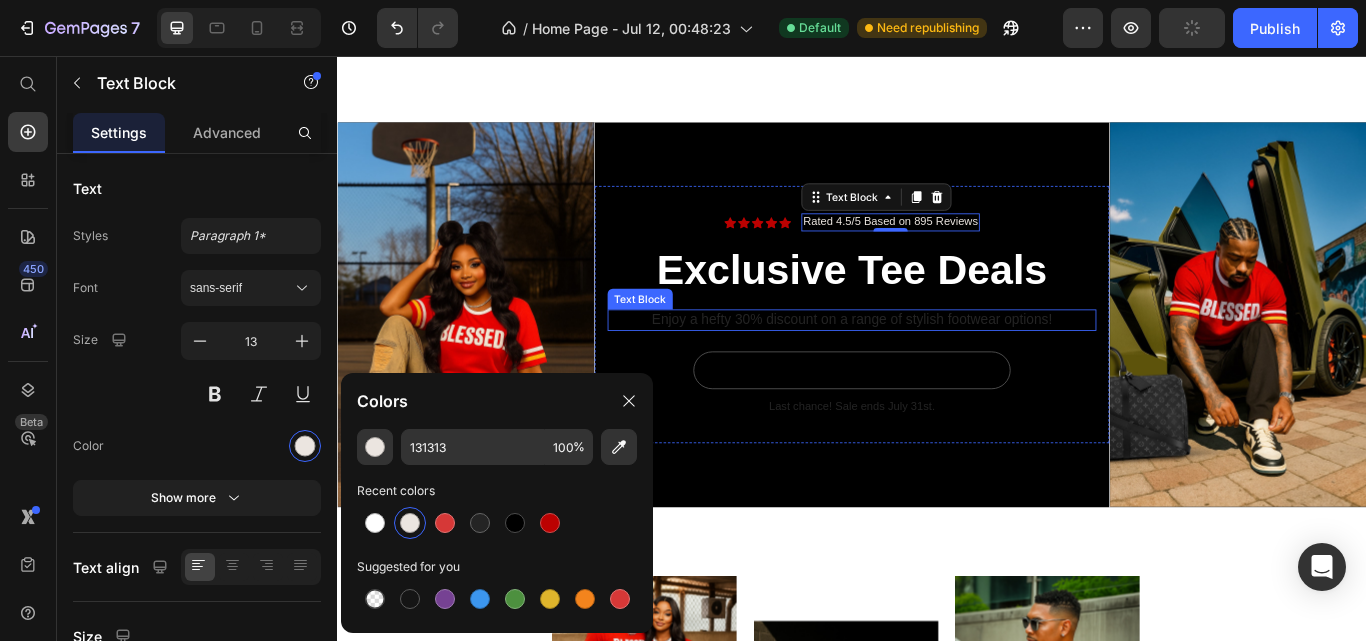 click on "Enjoy a hefty 30% discount on a range of stylish footwear options!" at bounding box center [937, 364] 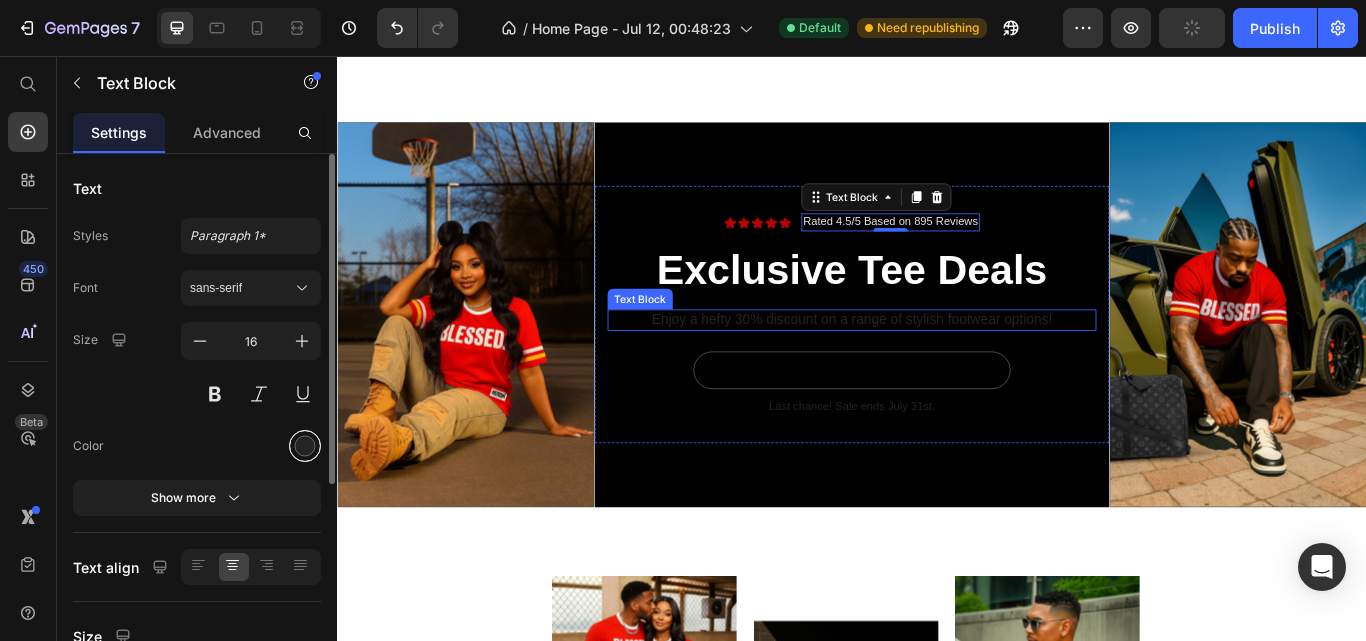 click at bounding box center [305, 446] 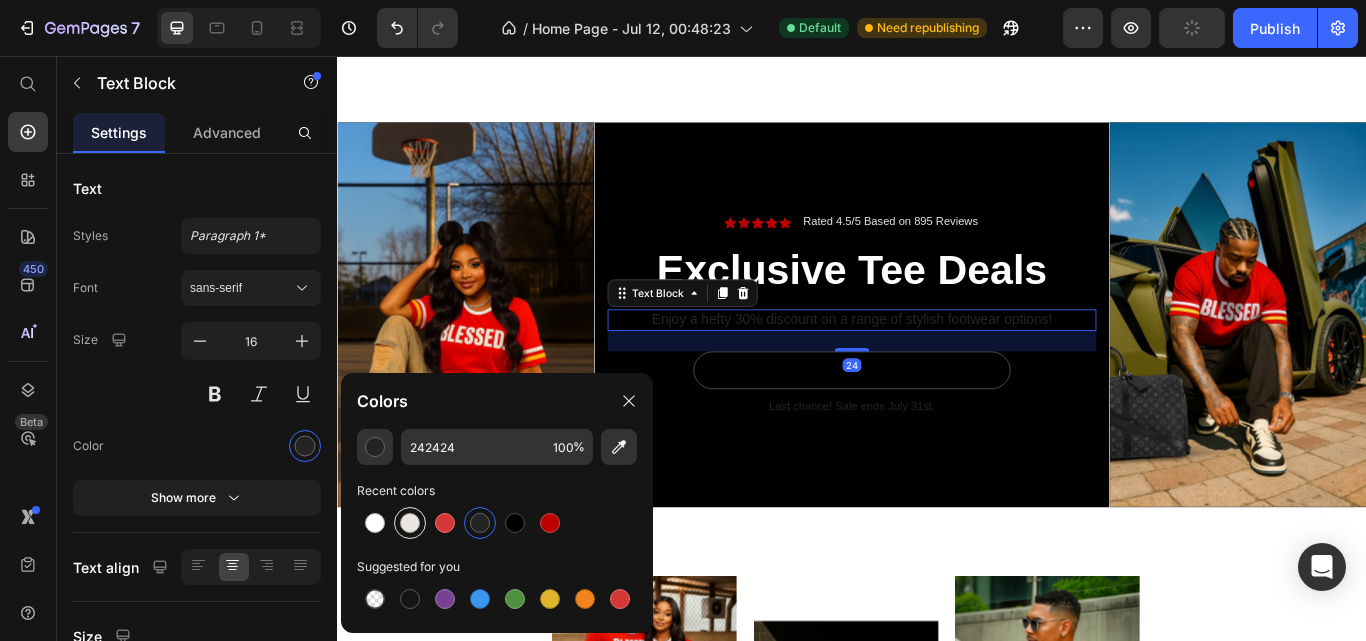 click at bounding box center (410, 523) 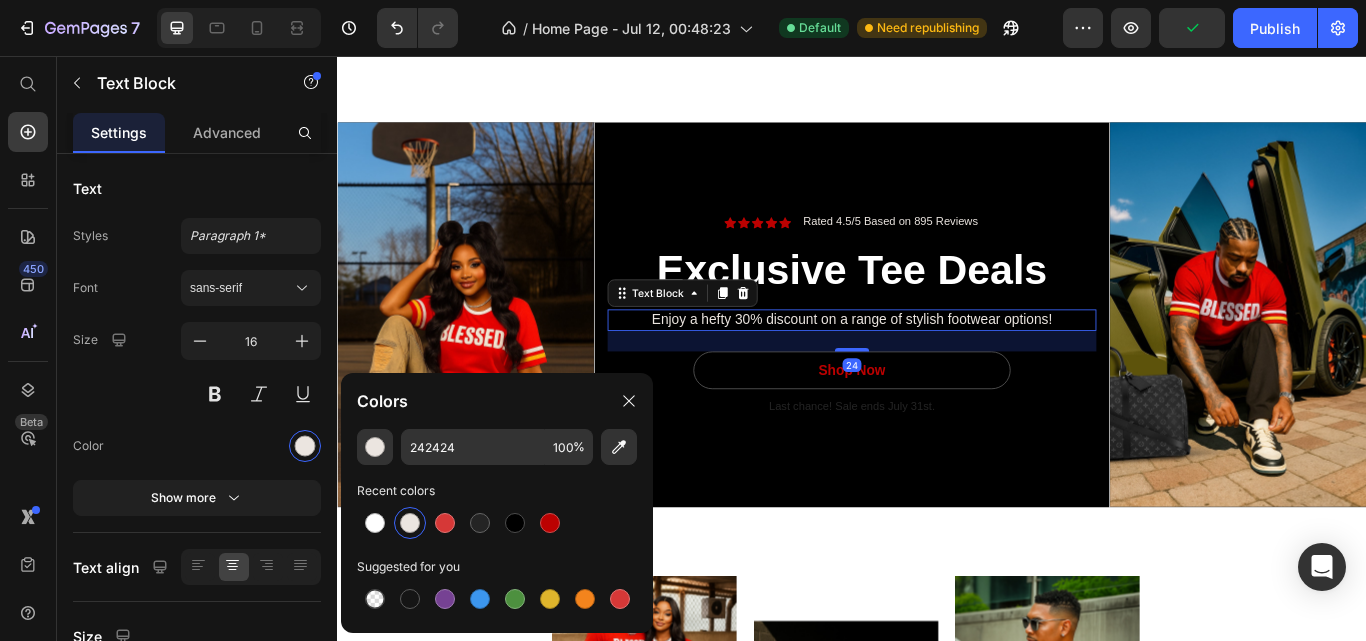 click on "Shop Now" at bounding box center (937, 423) 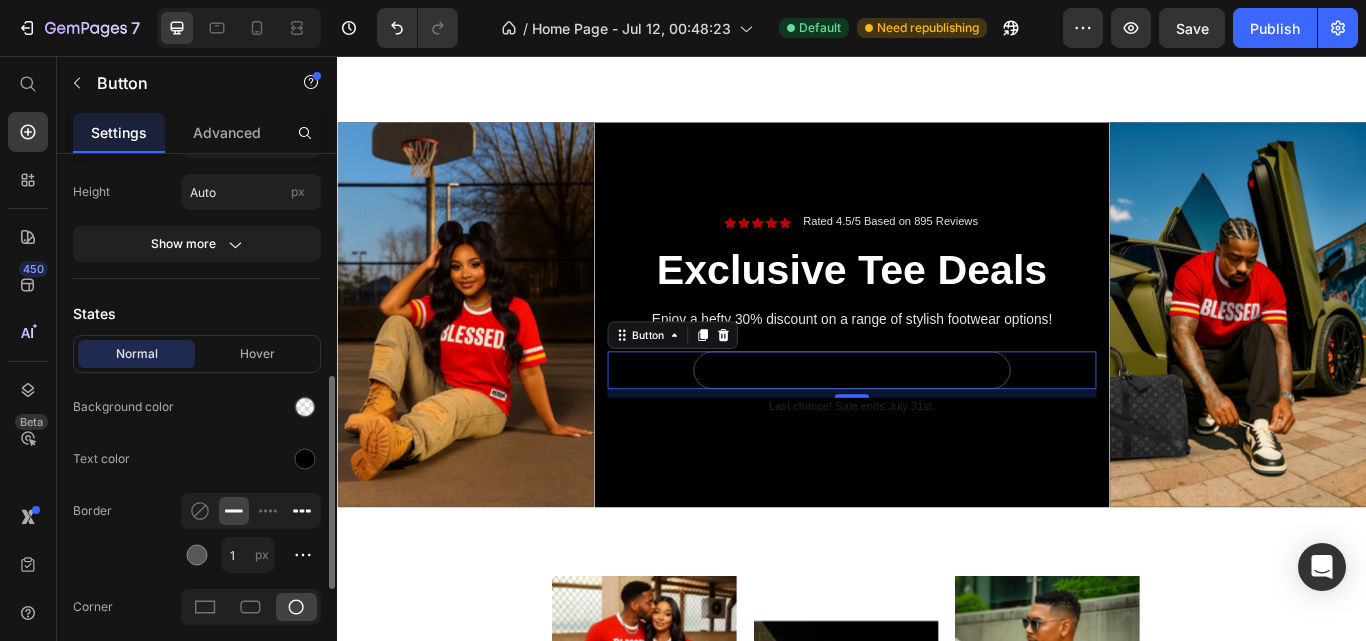 scroll, scrollTop: 390, scrollLeft: 0, axis: vertical 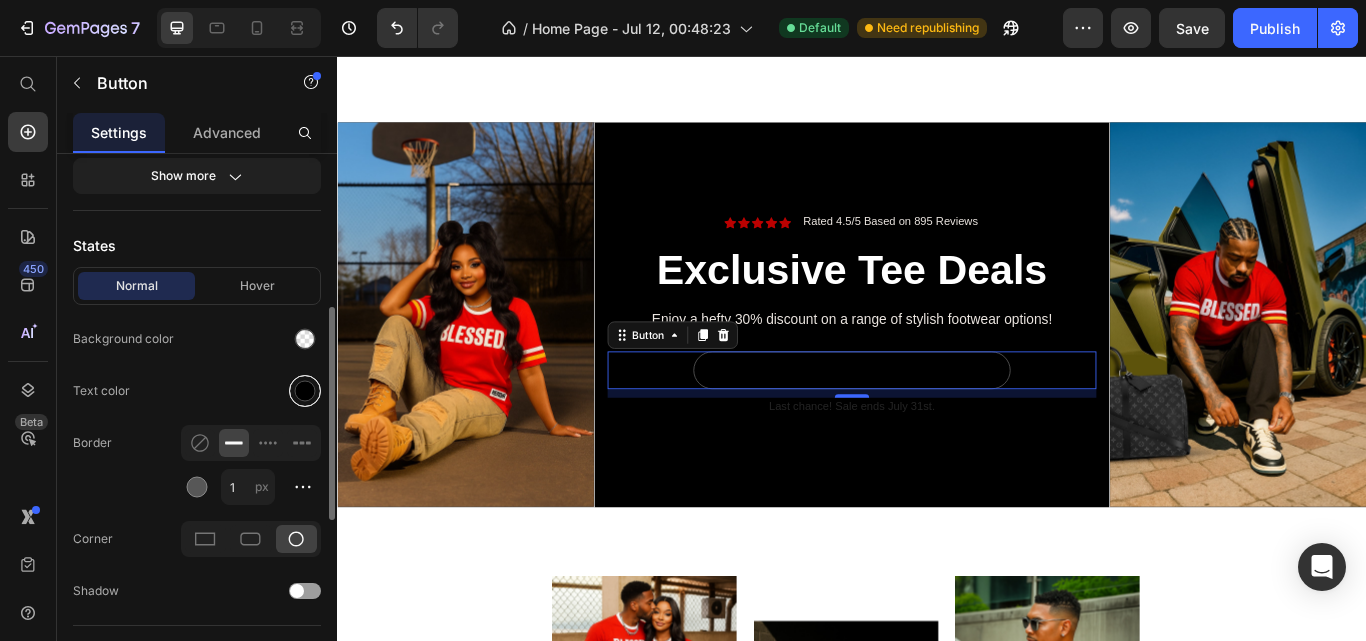 click at bounding box center [305, 391] 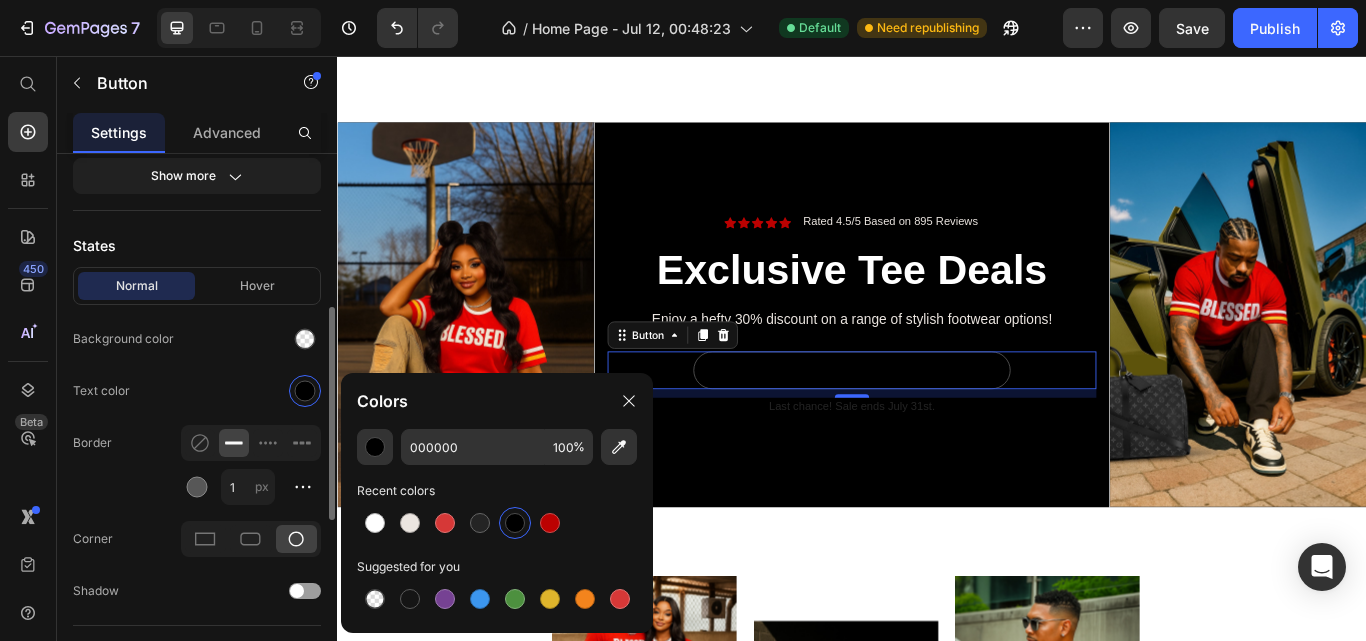click at bounding box center [375, 523] 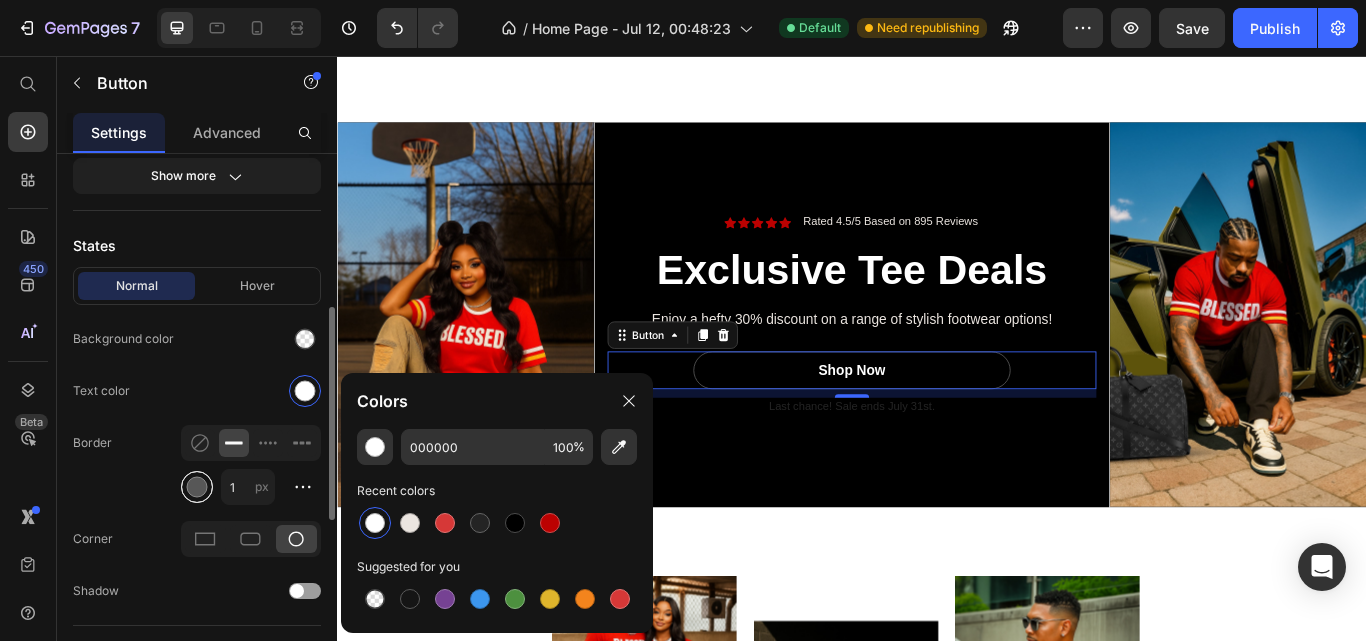 click at bounding box center (197, 487) 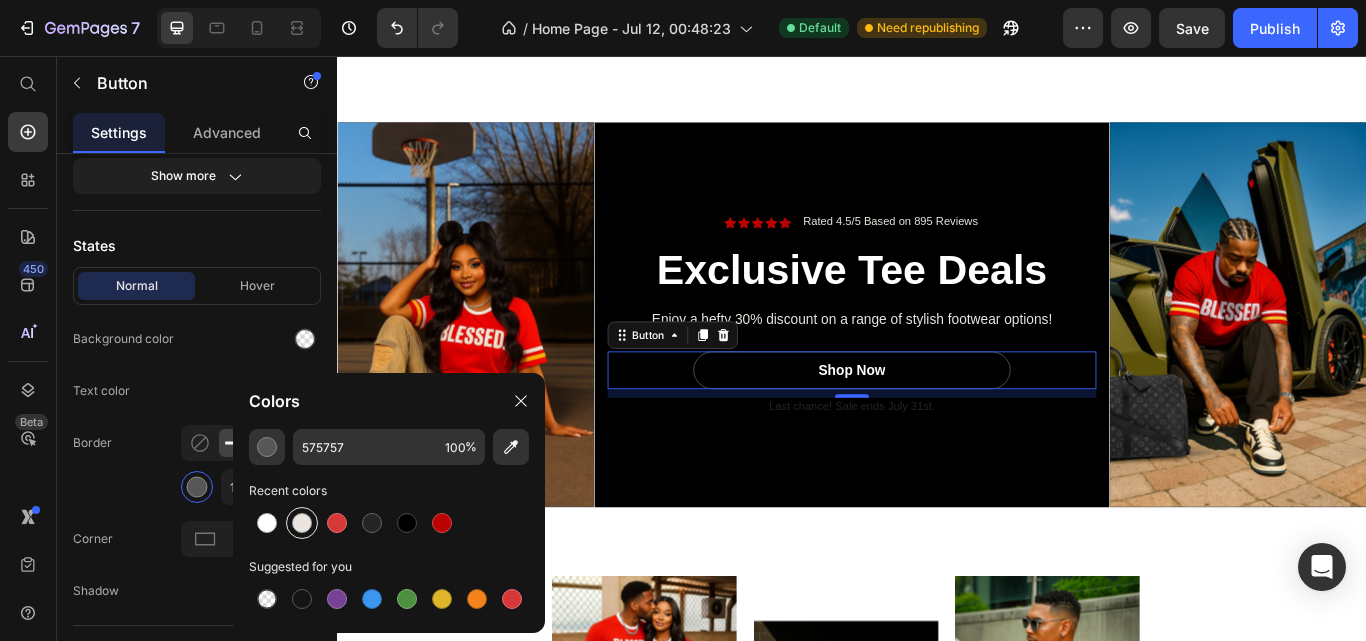 click at bounding box center (302, 523) 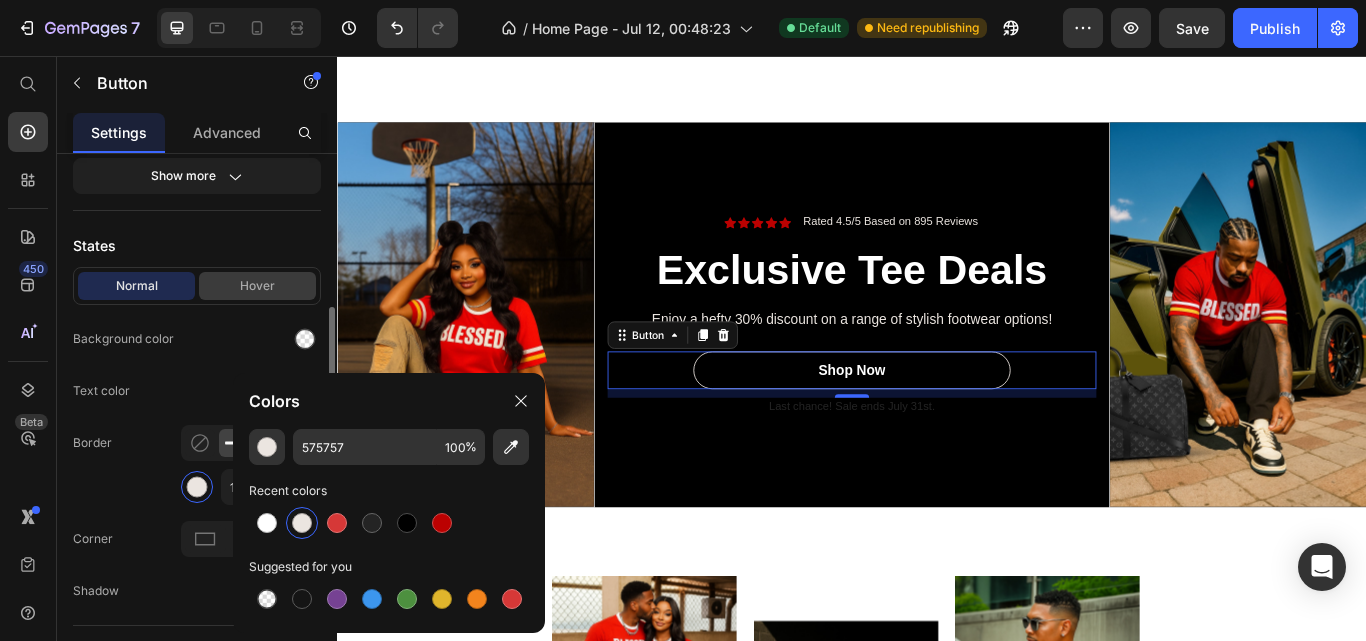 click on "Hover" at bounding box center (257, 286) 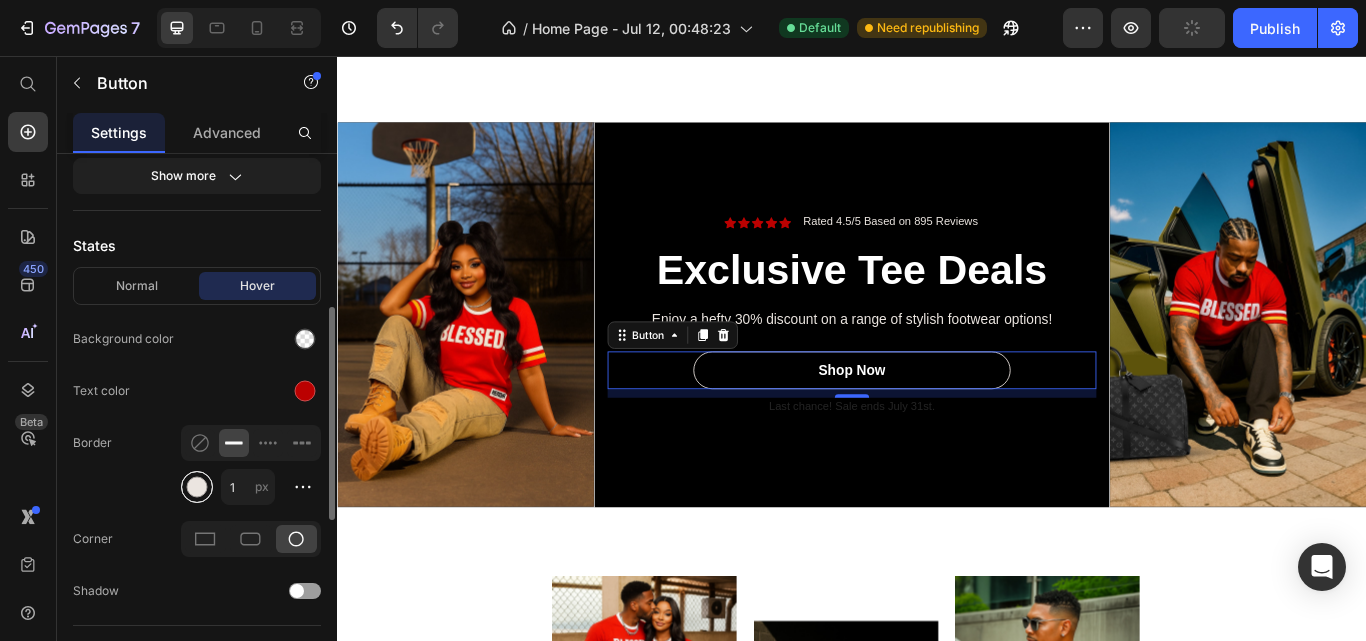 click at bounding box center (197, 487) 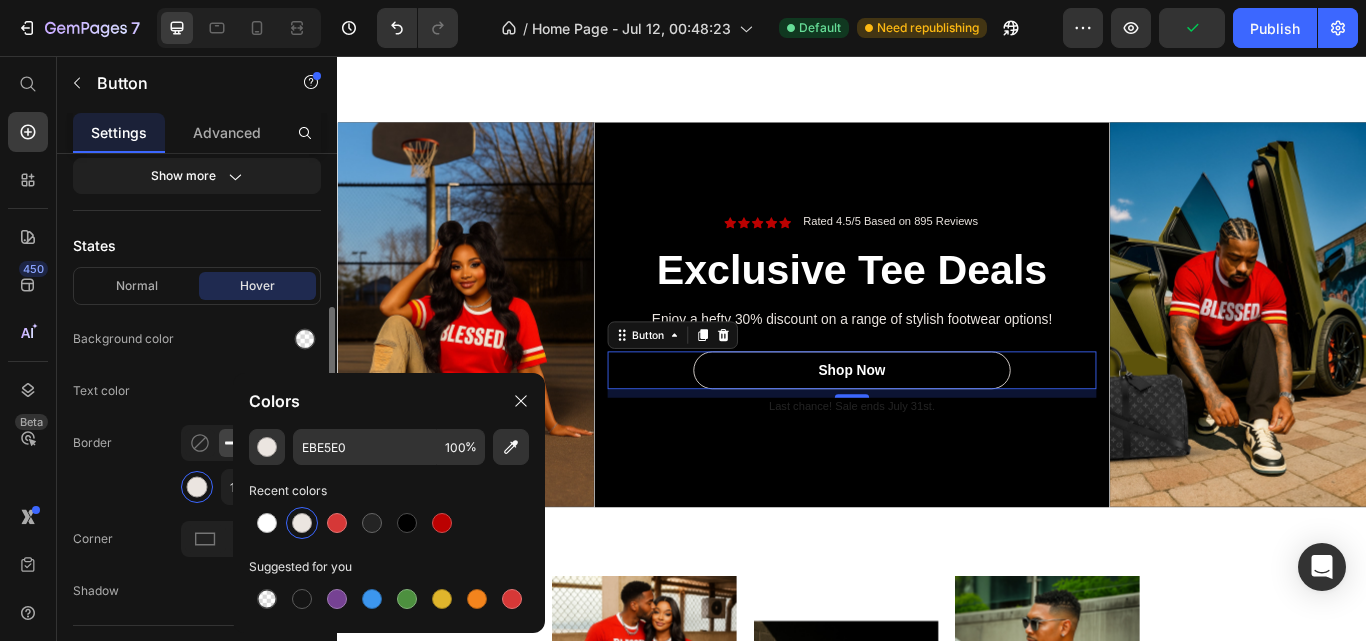 click on "Border 1 px" 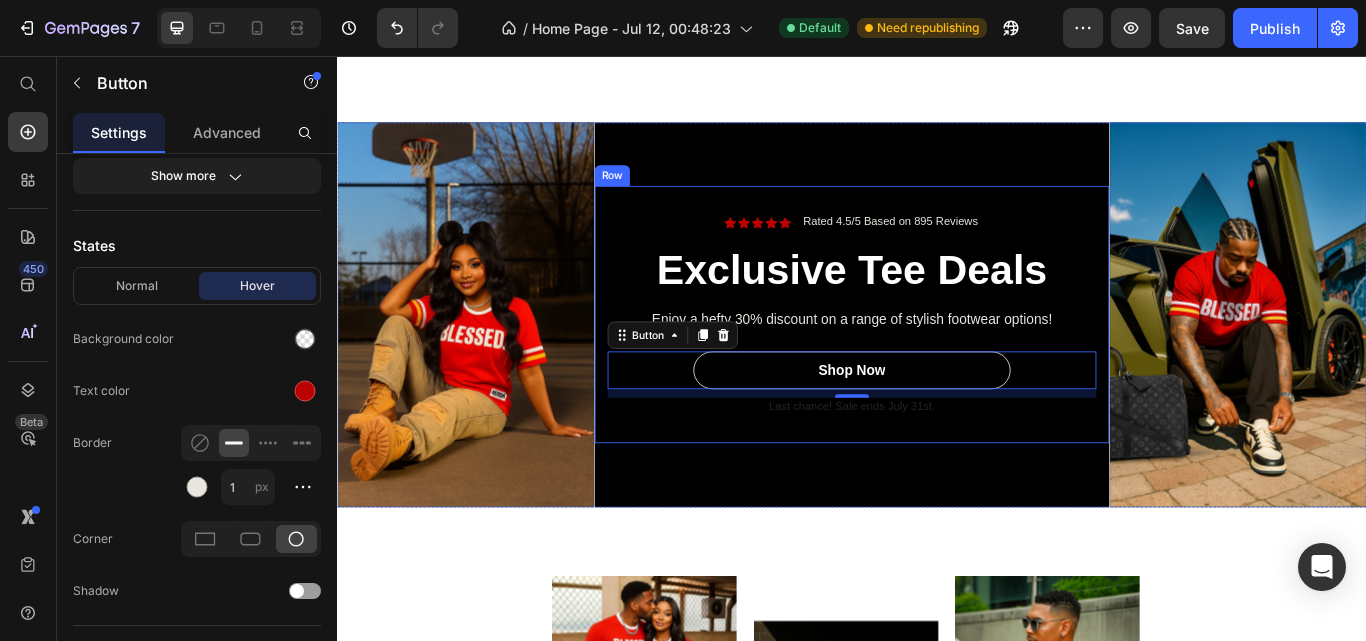click on "Last chance! Sale ends July 31st." at bounding box center [937, 465] 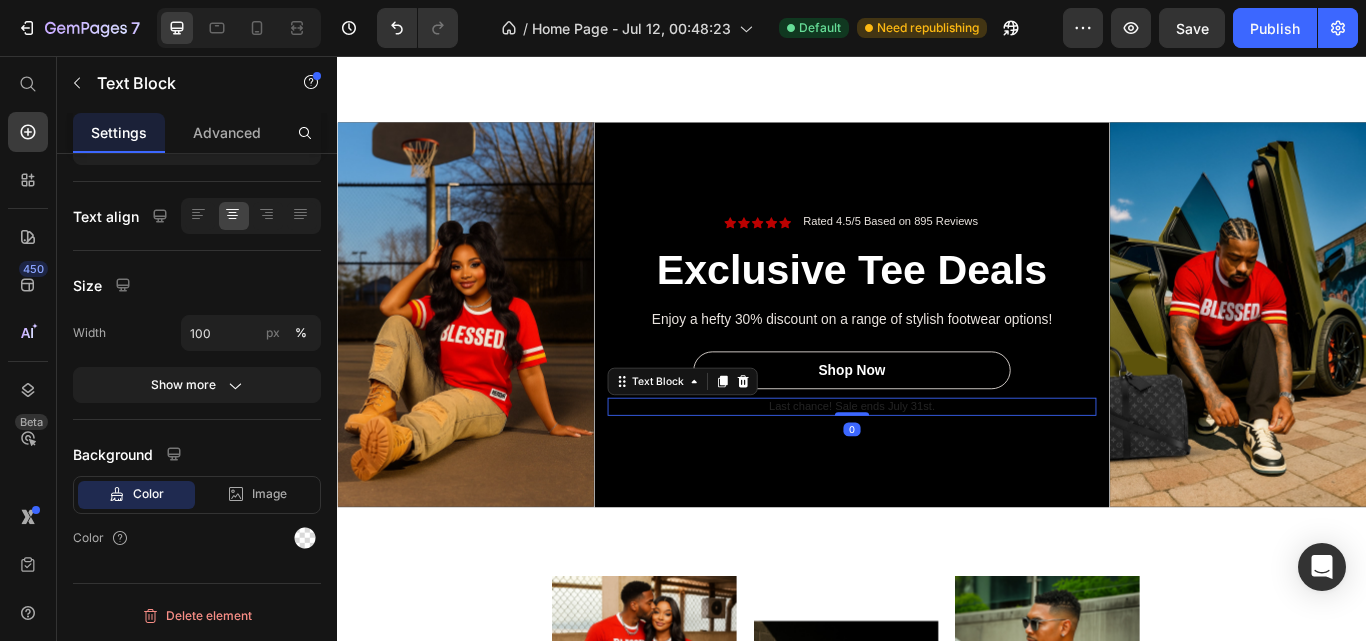 scroll, scrollTop: 0, scrollLeft: 0, axis: both 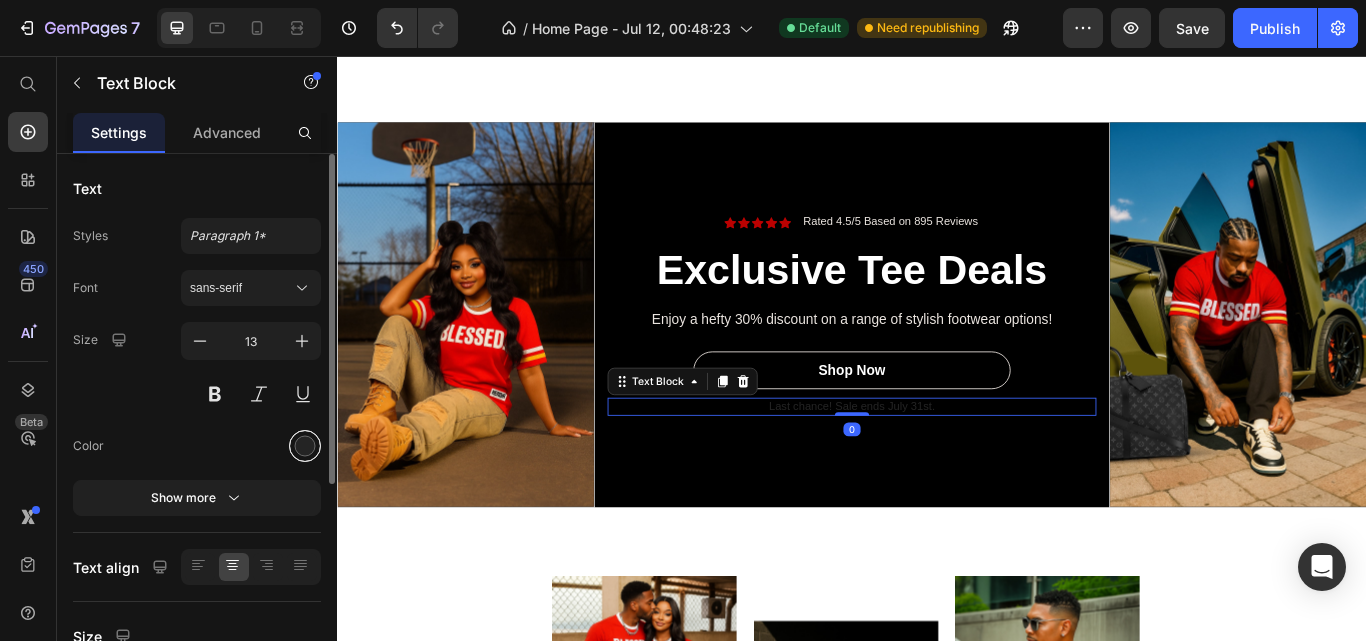 click at bounding box center [305, 446] 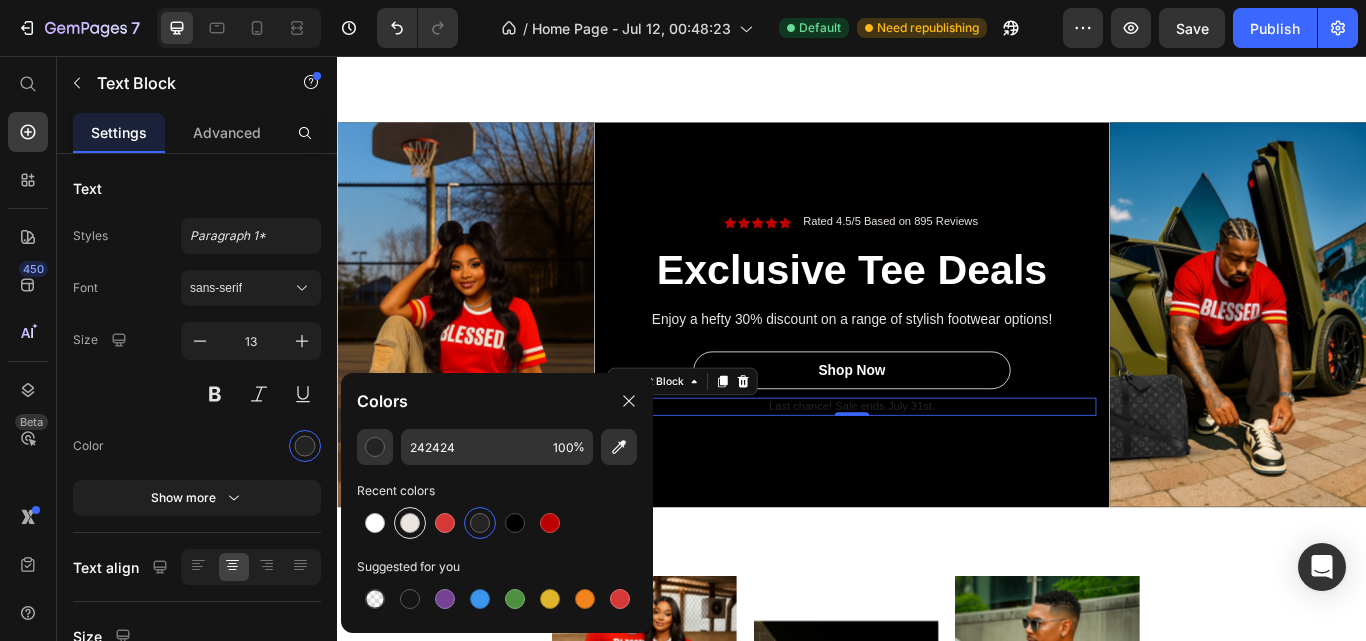 click at bounding box center (410, 523) 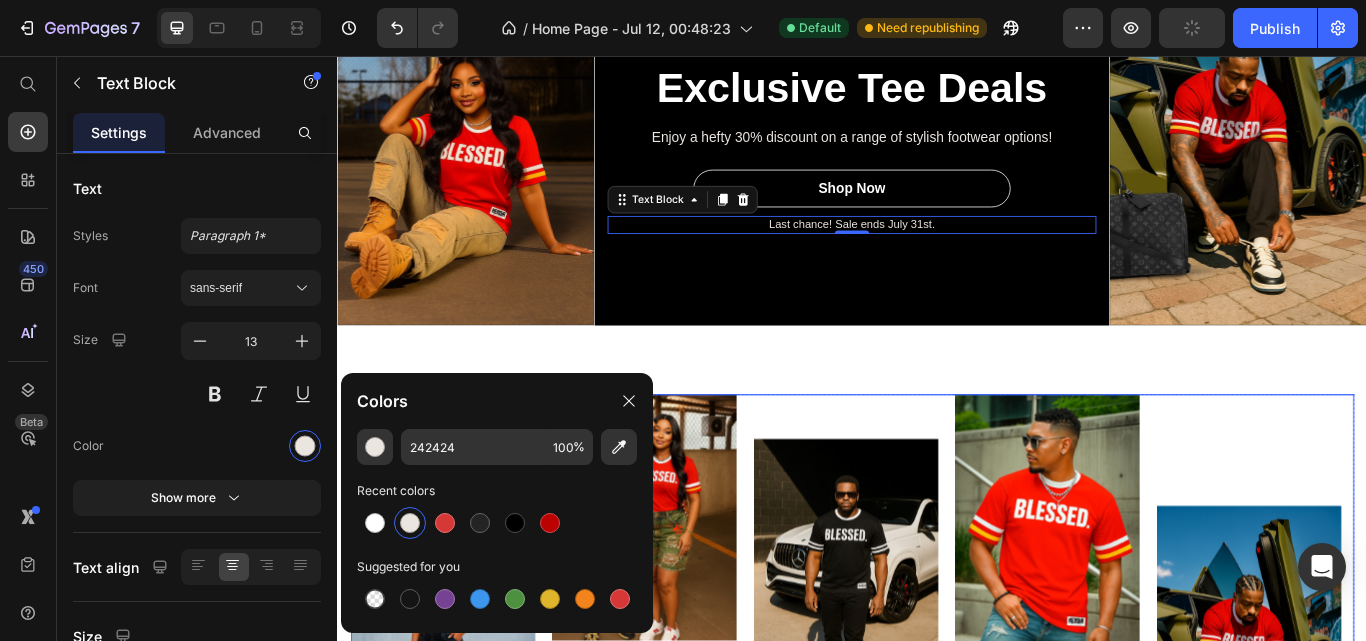 scroll, scrollTop: 2797, scrollLeft: 0, axis: vertical 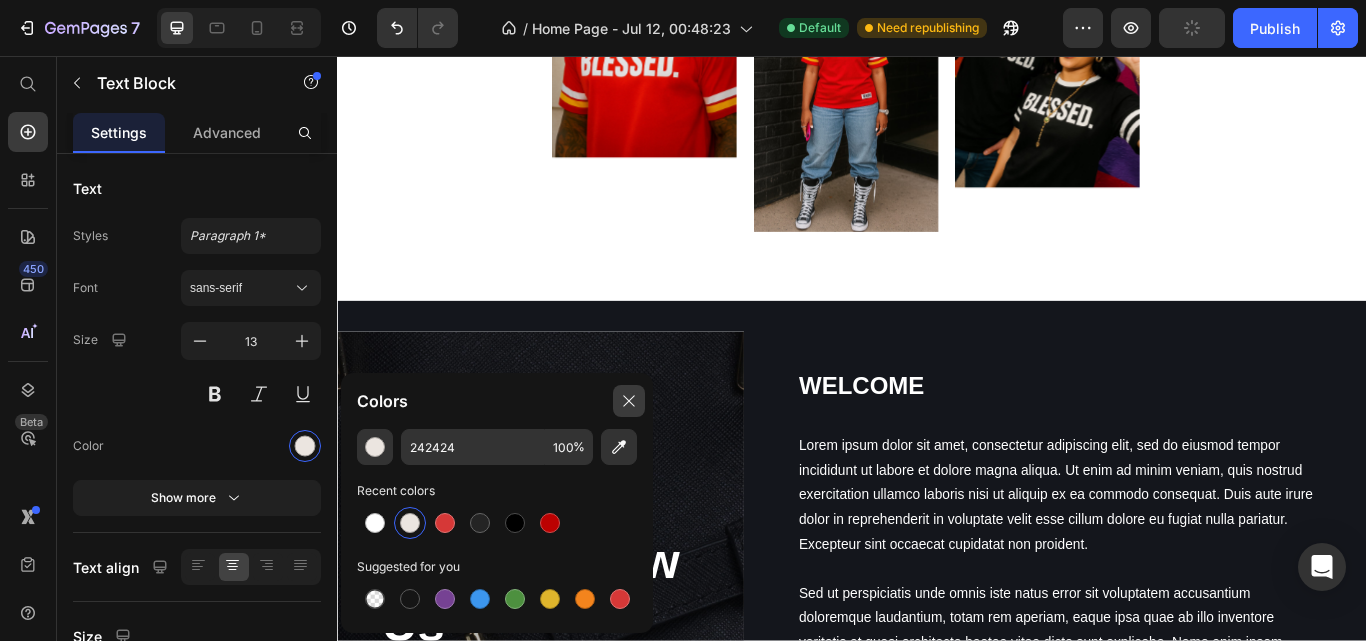 click 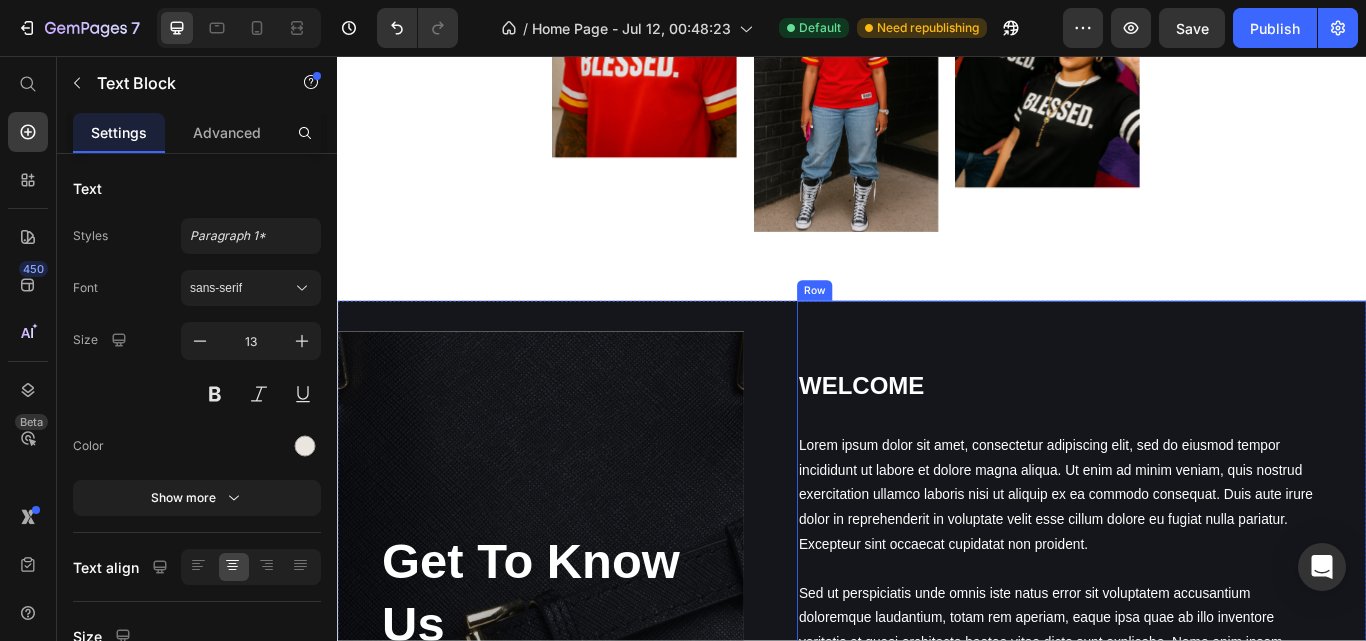 scroll, scrollTop: 2929, scrollLeft: 0, axis: vertical 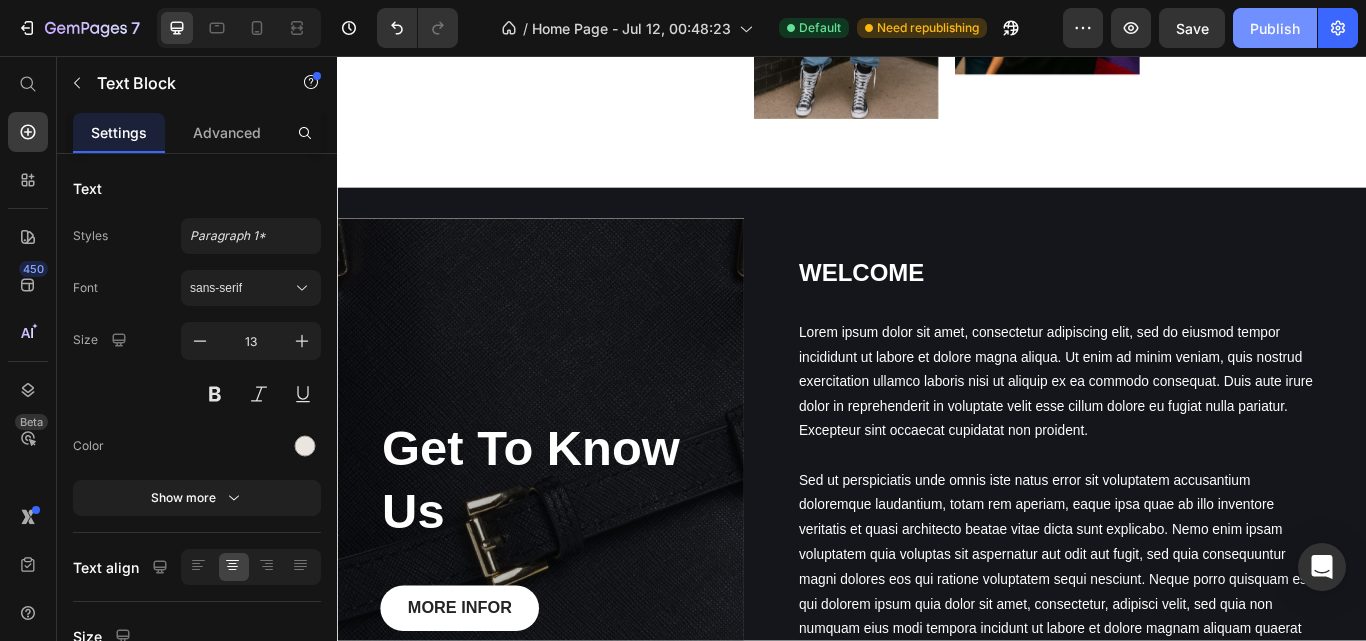 click on "Publish" at bounding box center [1275, 28] 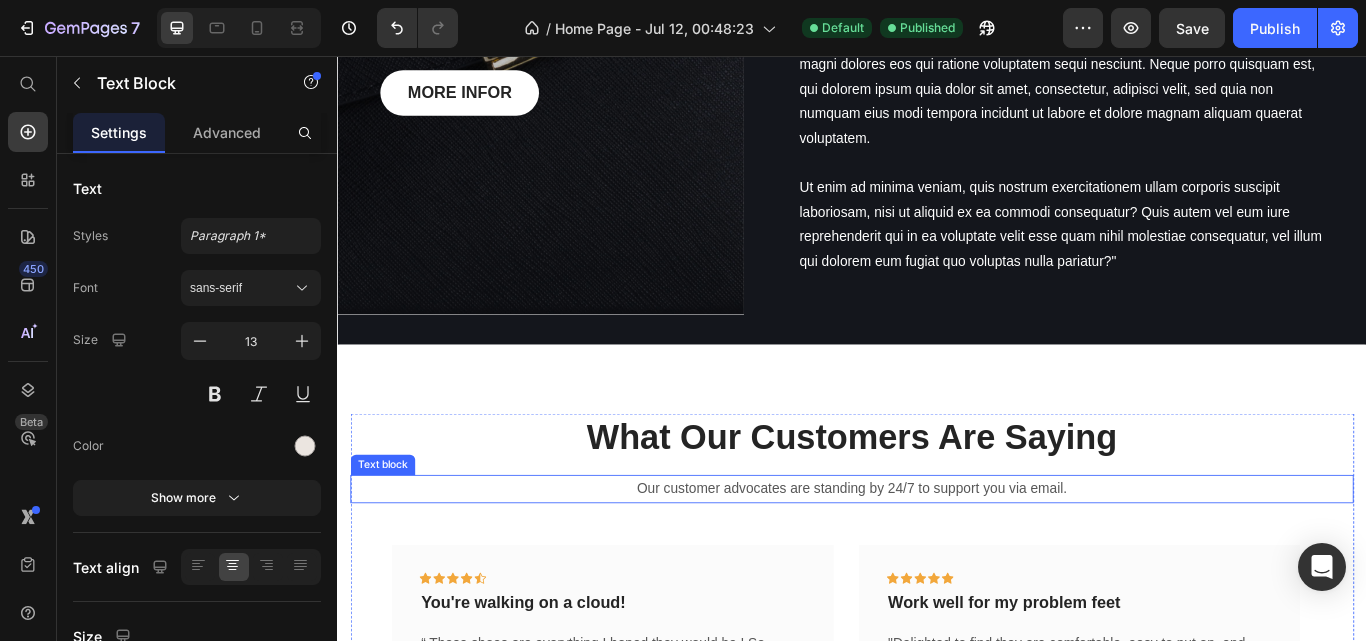 scroll, scrollTop: 3931, scrollLeft: 0, axis: vertical 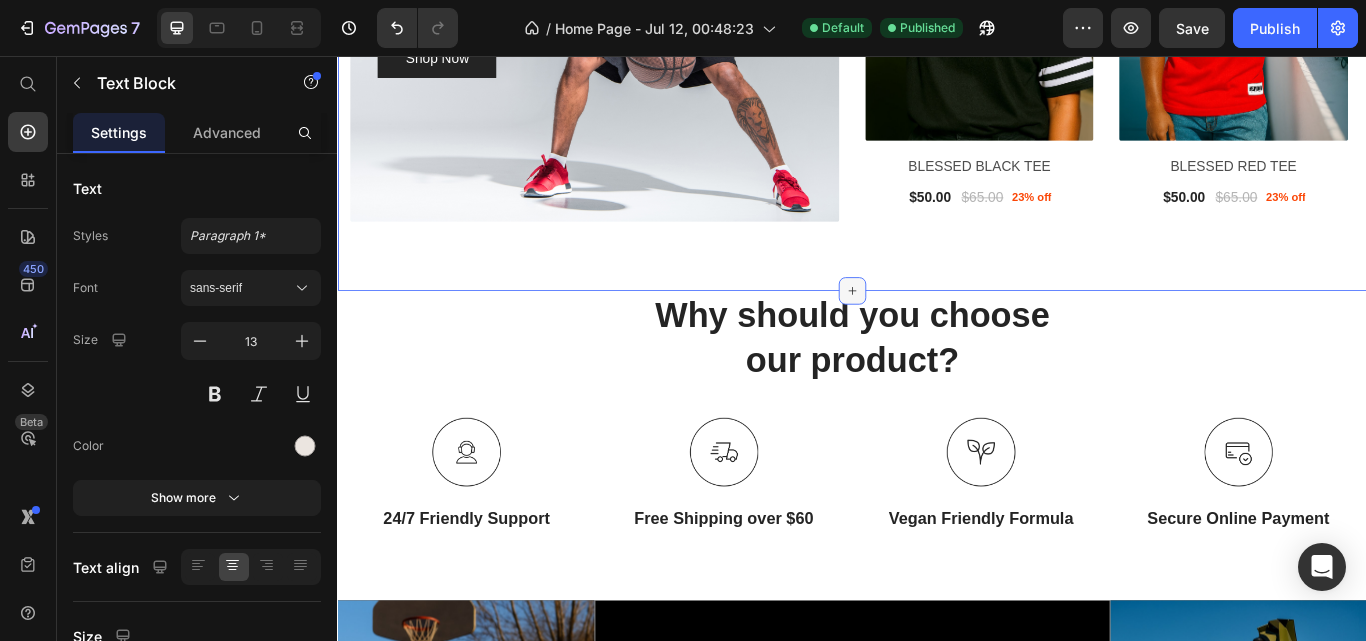click 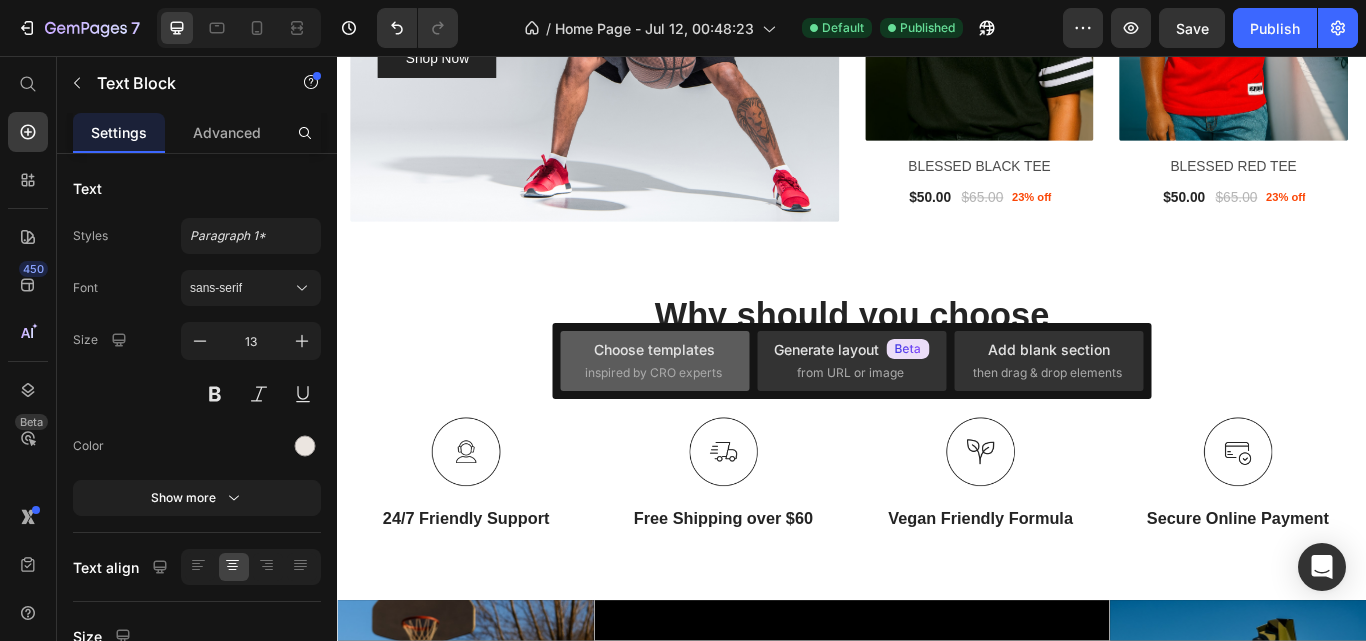 click on "Choose templates" at bounding box center (654, 349) 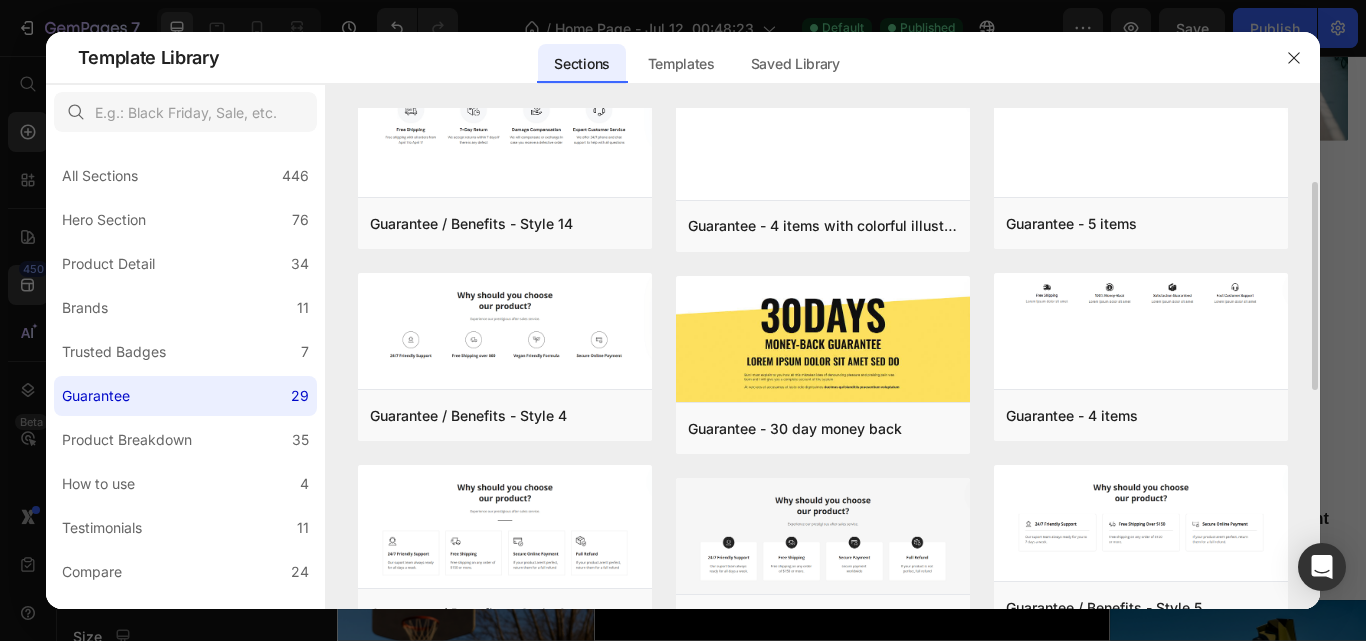 scroll, scrollTop: 220, scrollLeft: 0, axis: vertical 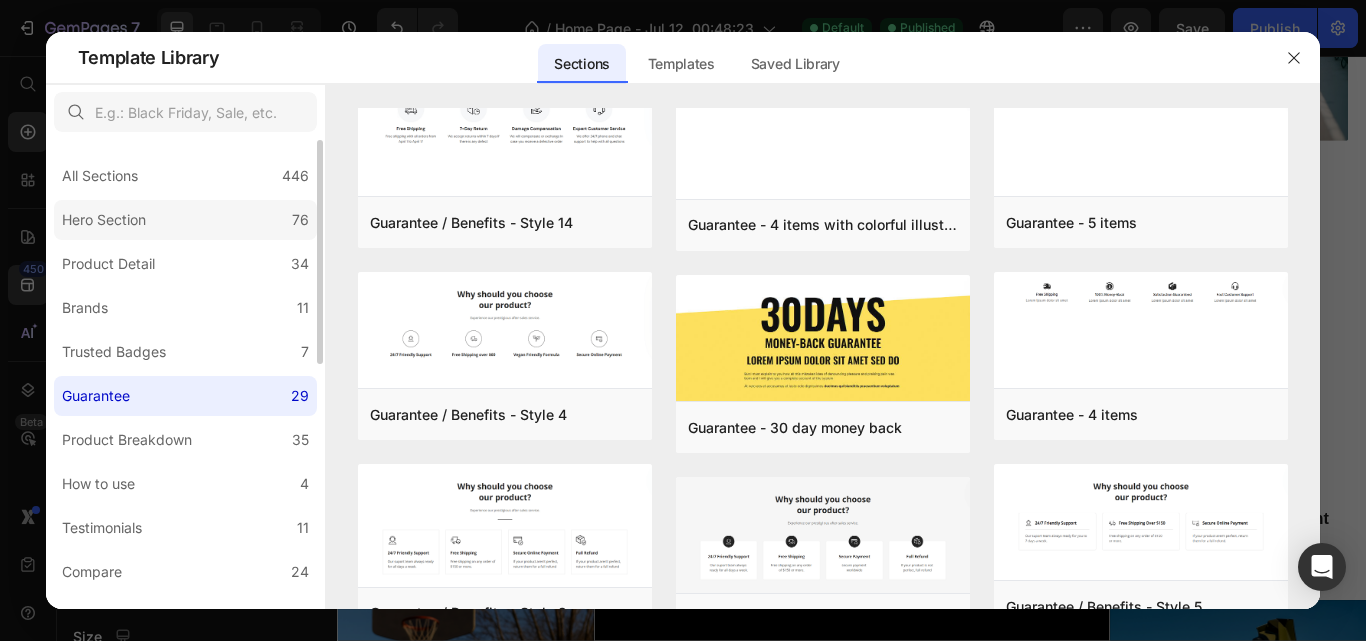click on "Hero Section" at bounding box center [104, 220] 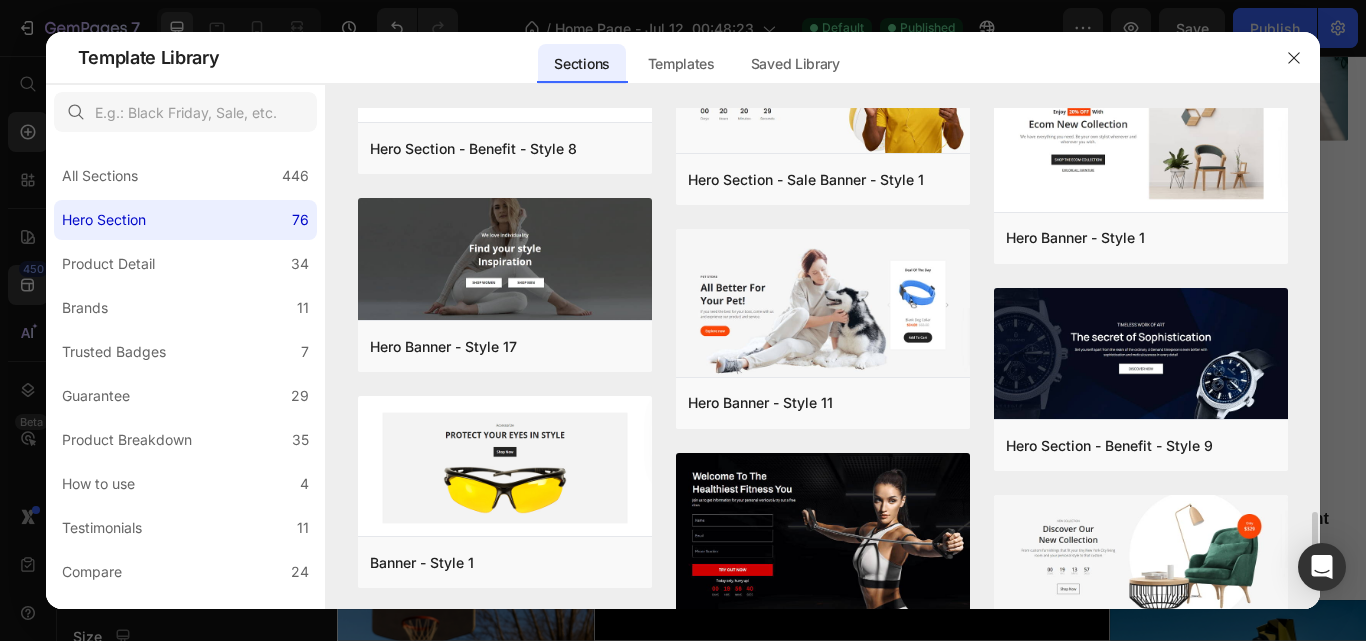 scroll, scrollTop: 3949, scrollLeft: 0, axis: vertical 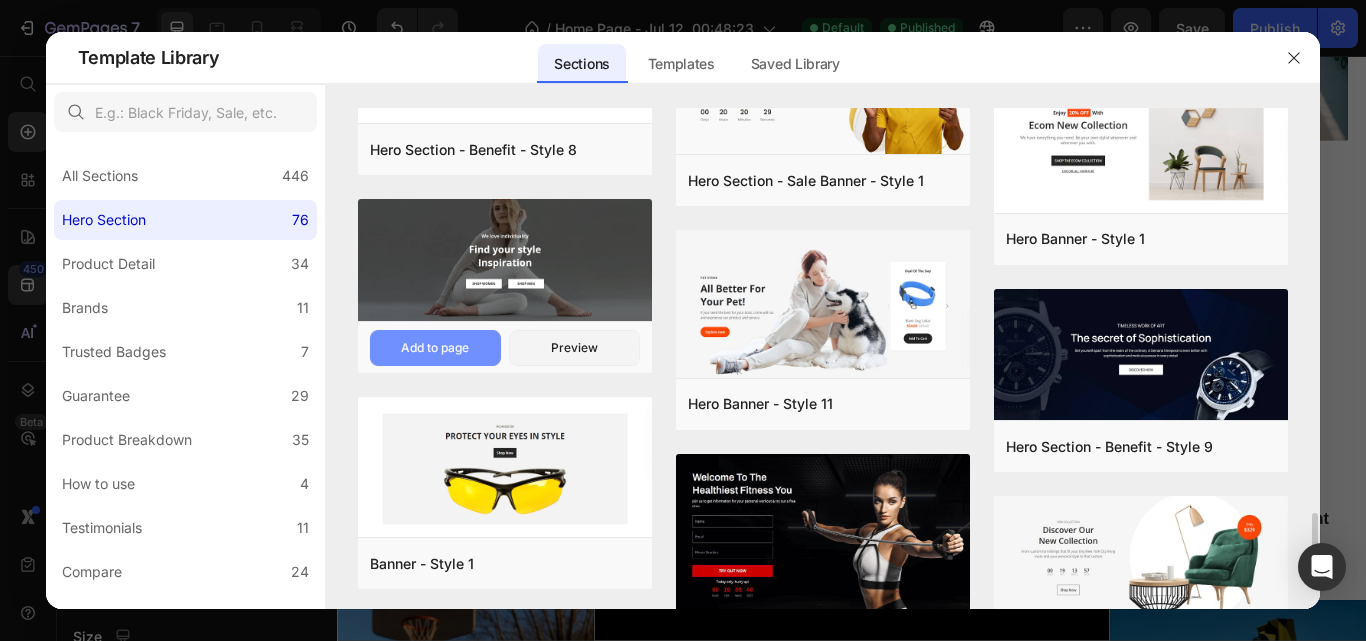 click on "Add to page" at bounding box center (435, 348) 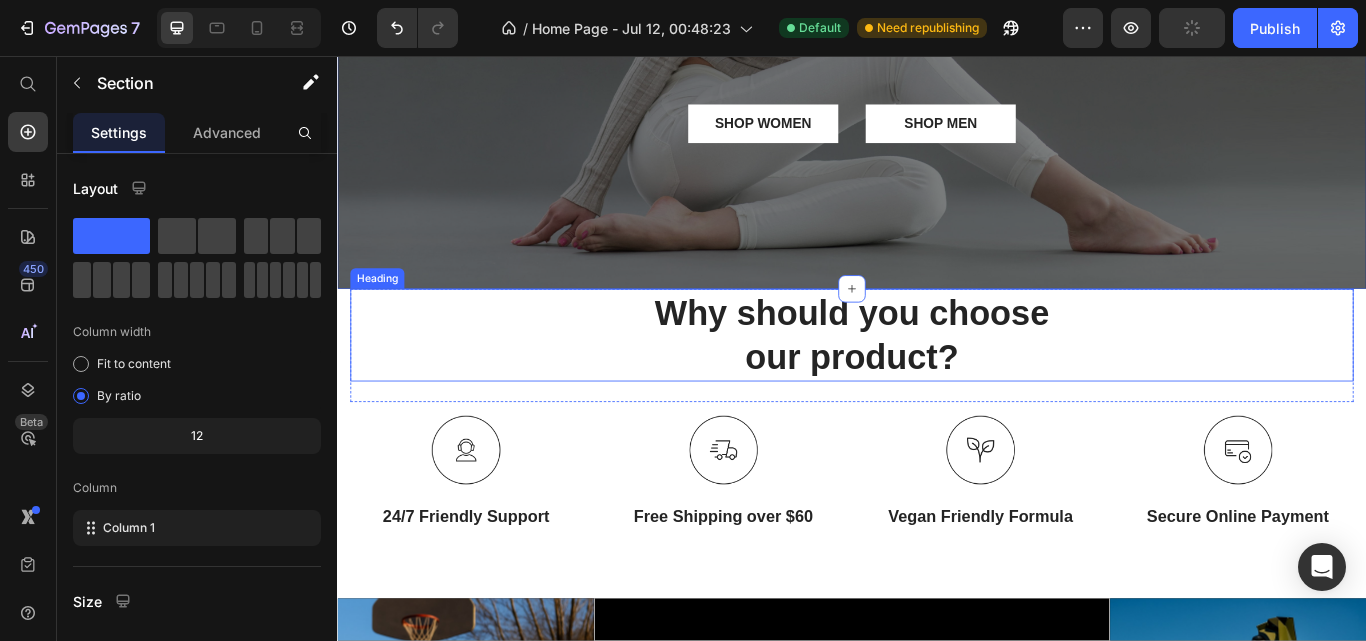 scroll, scrollTop: 1735, scrollLeft: 0, axis: vertical 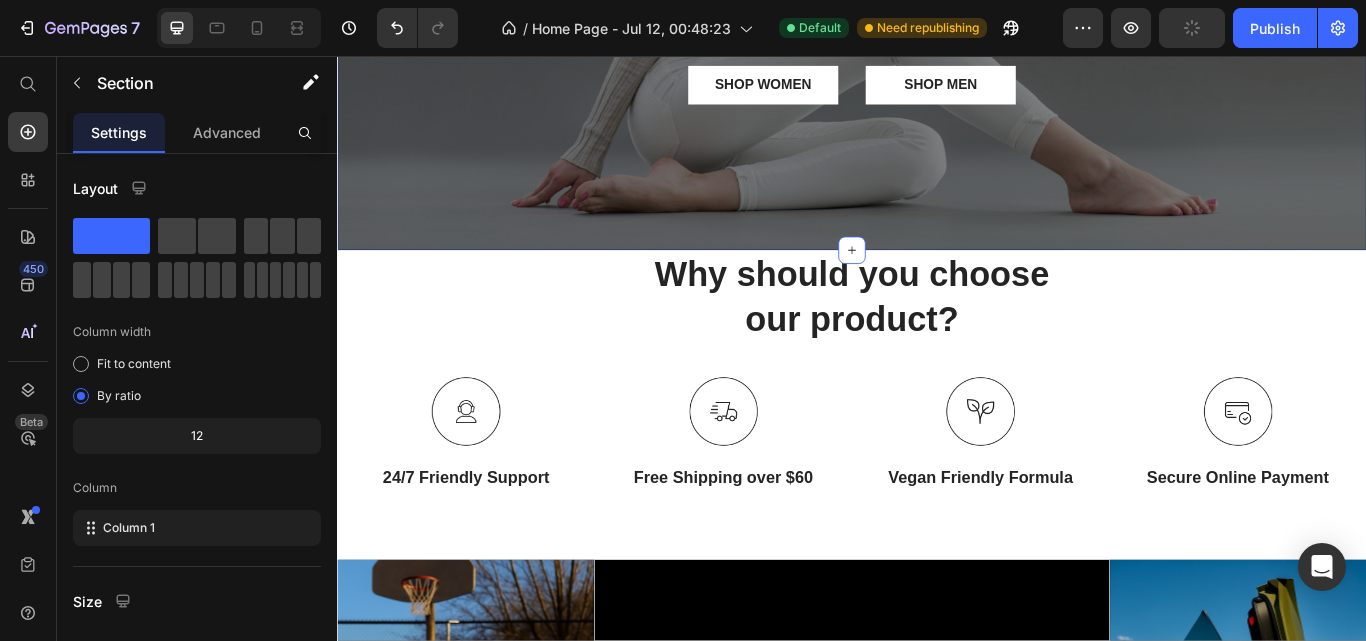 click on "Why should you choose our product? Heading Row Image 24/7 Friendly Support Text Block Image Free Shipping over $60 Text Block Image Vegan Friendly Formula Text Block Image Secure Online Payment Text Block Row Section 4" at bounding box center (937, 463) 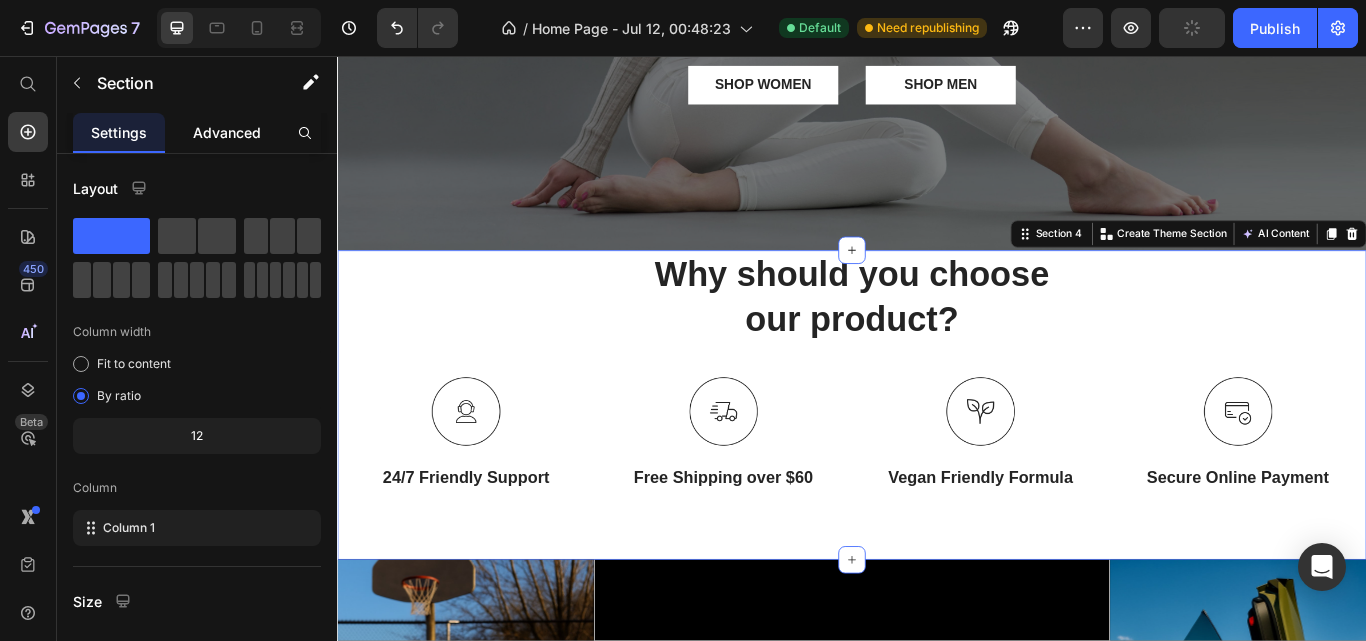 click on "Advanced" 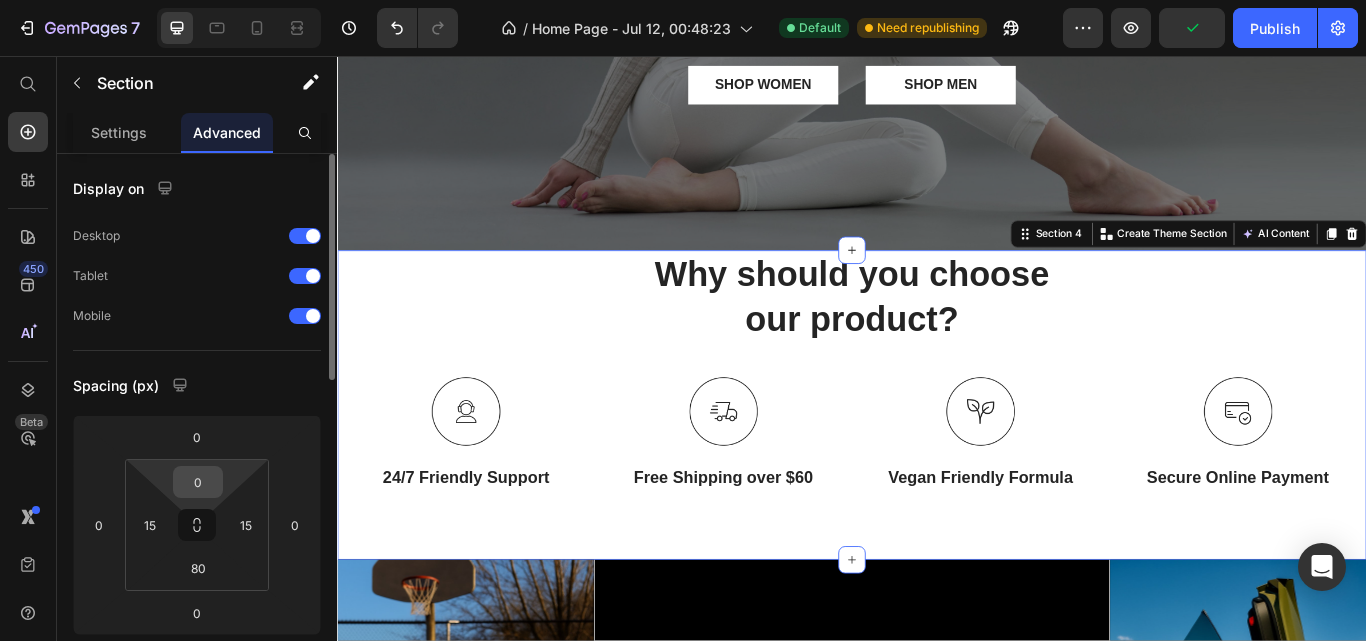 click on "0" at bounding box center [198, 482] 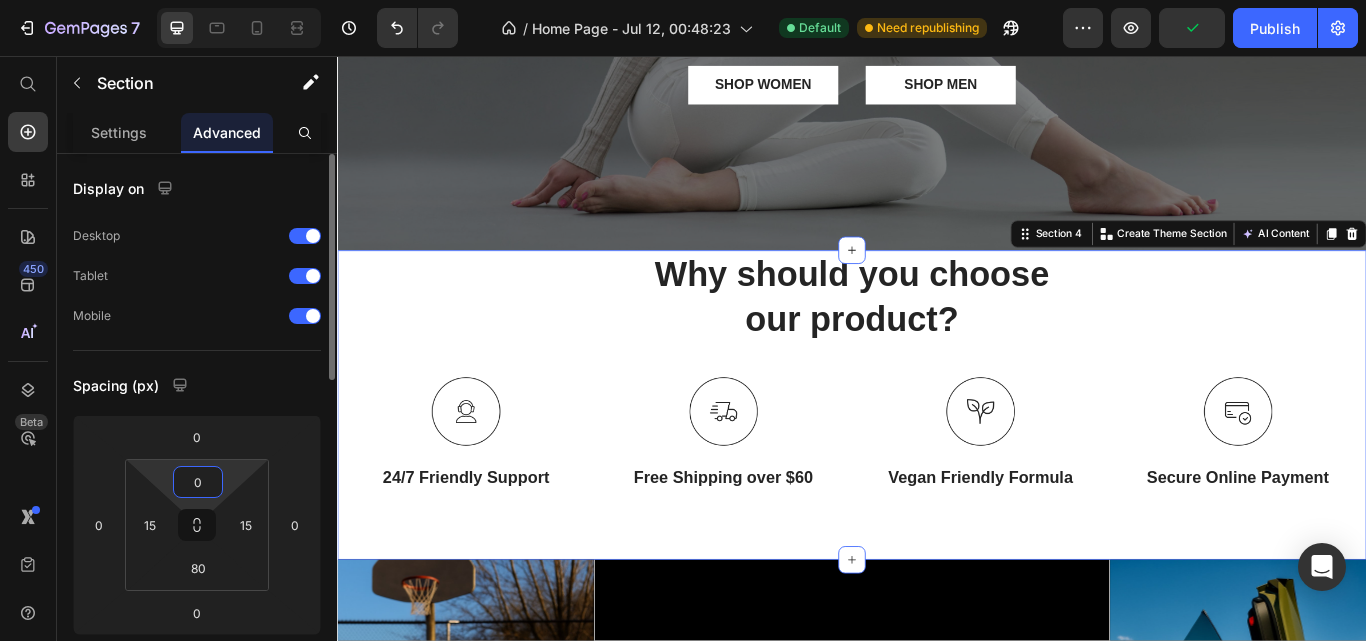 click on "0" at bounding box center [198, 482] 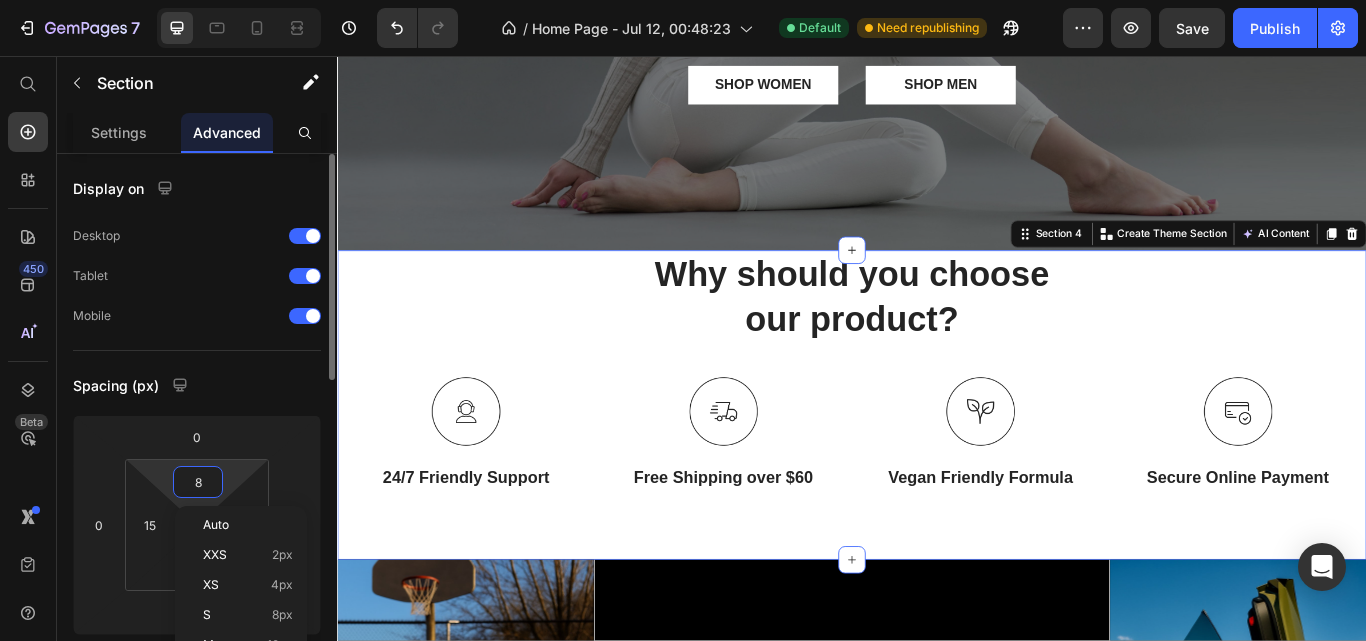 type on "80" 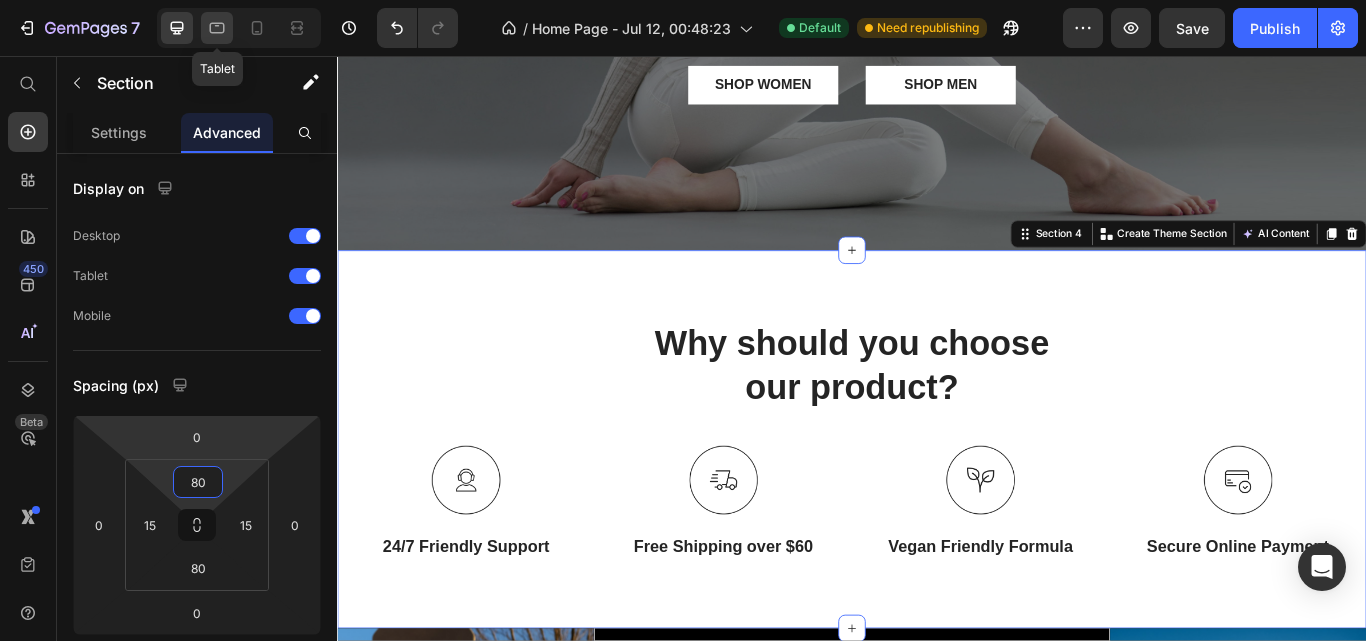 click 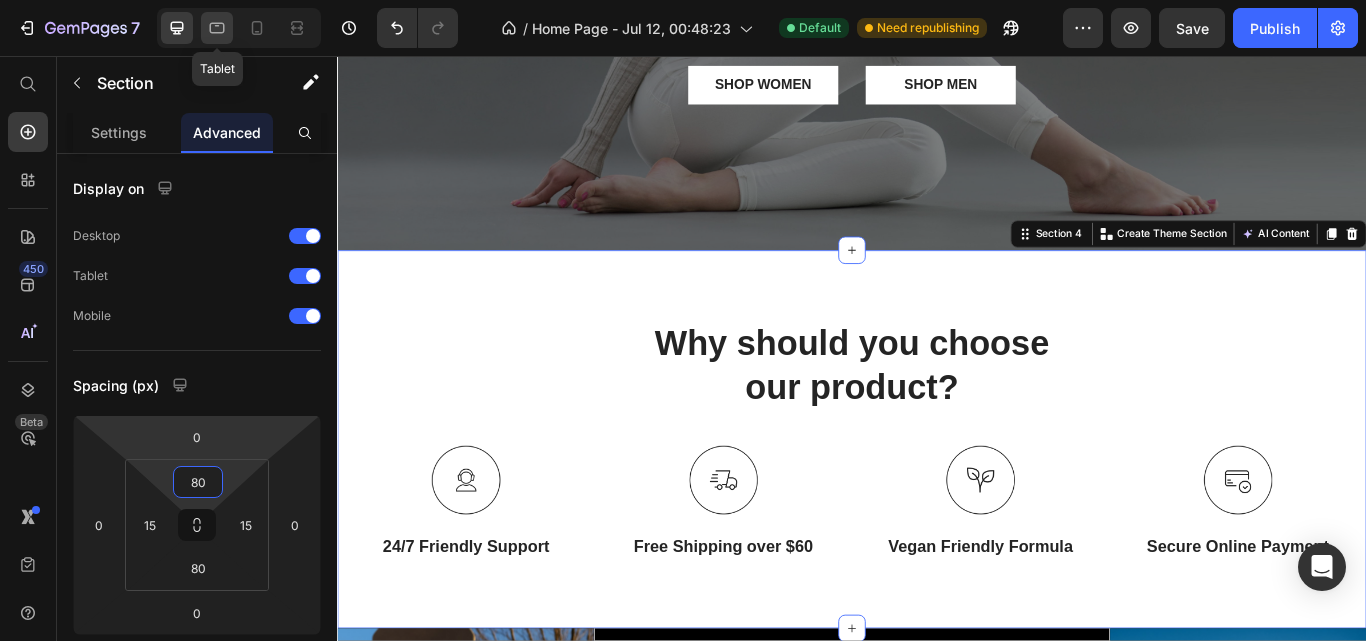 scroll, scrollTop: 2209, scrollLeft: 0, axis: vertical 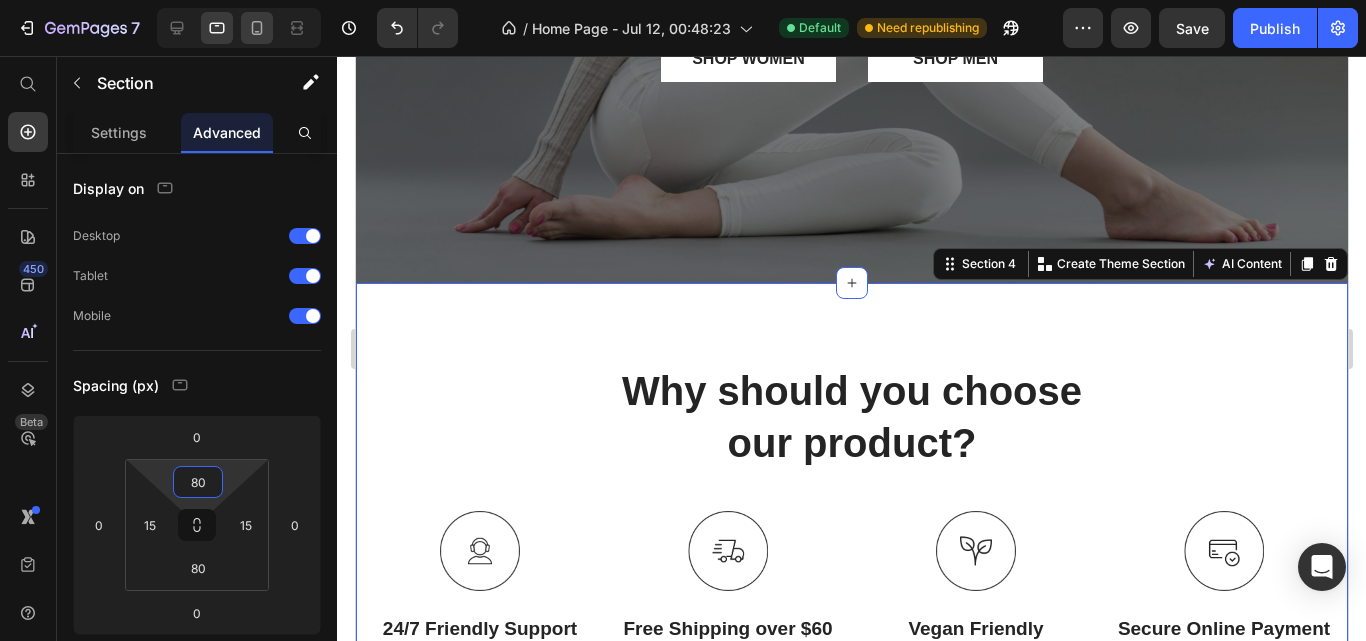 click 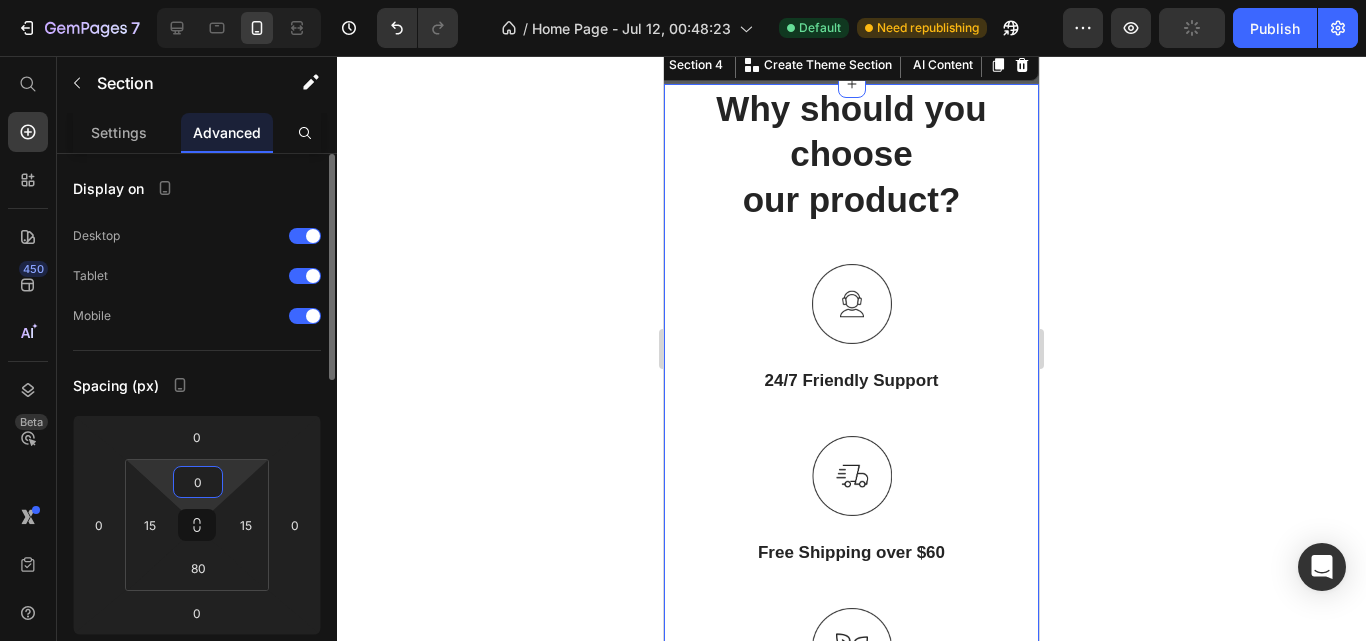 scroll, scrollTop: 2411, scrollLeft: 0, axis: vertical 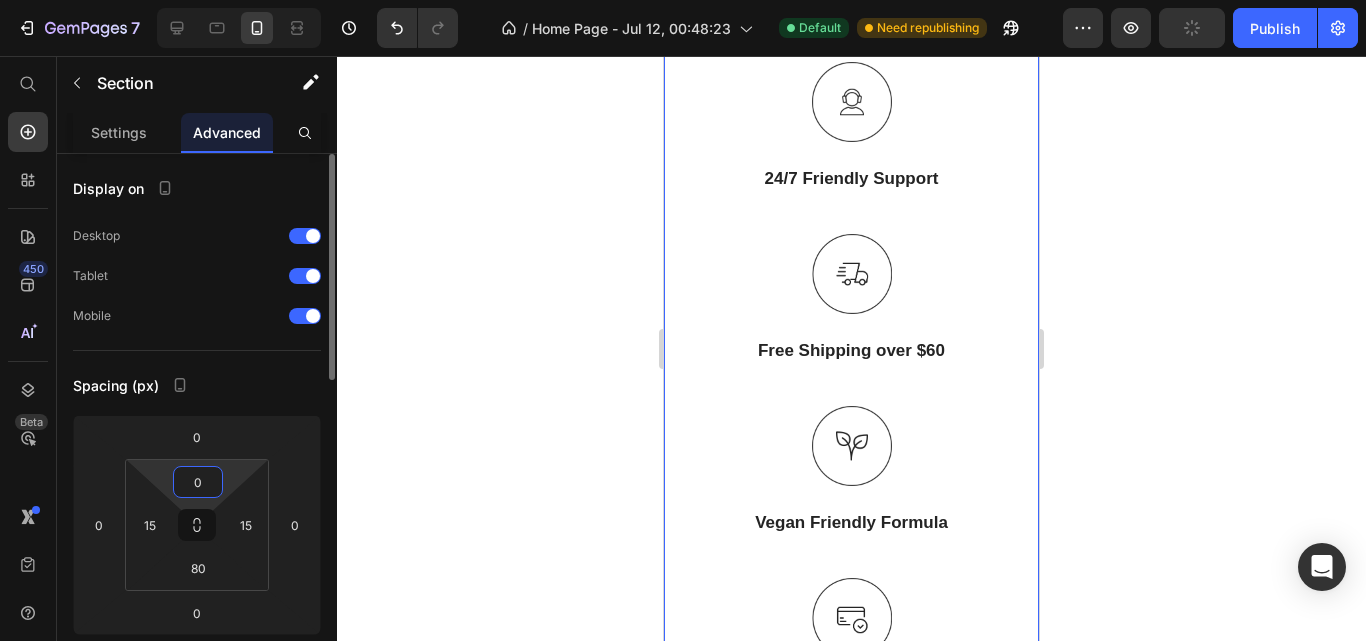 click on "0" at bounding box center [198, 482] 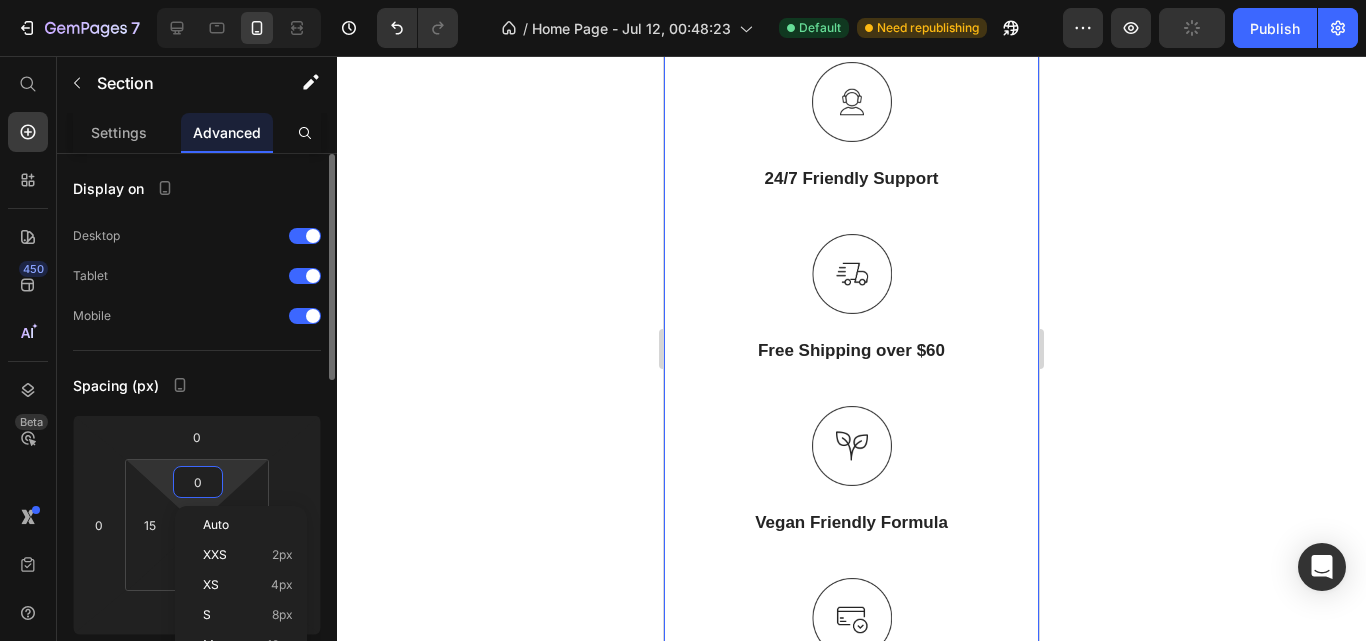 click on "0" at bounding box center [198, 482] 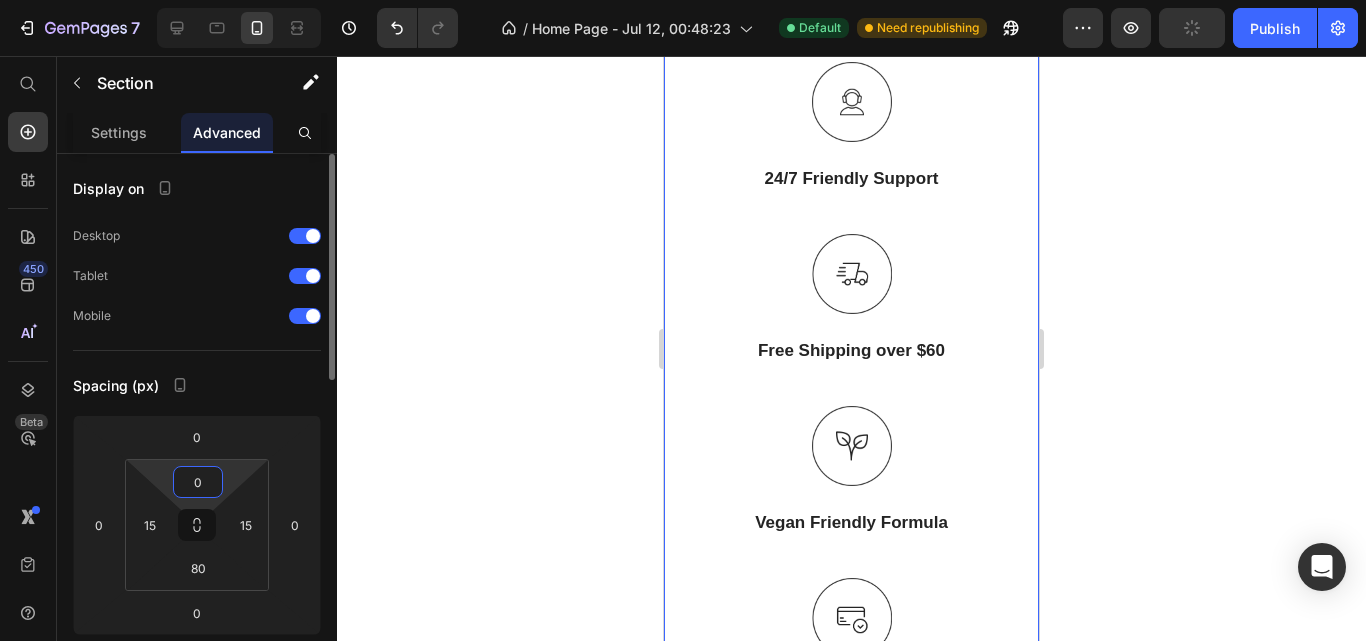 click on "0" at bounding box center [198, 482] 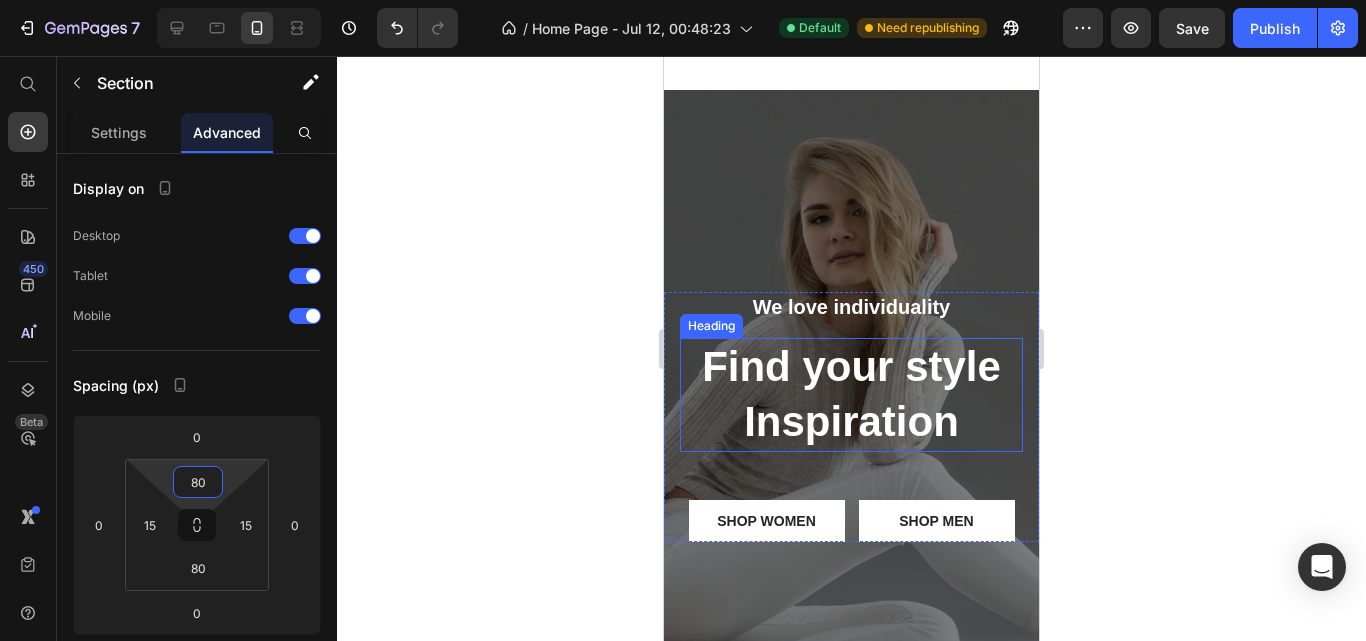 scroll, scrollTop: 1346, scrollLeft: 0, axis: vertical 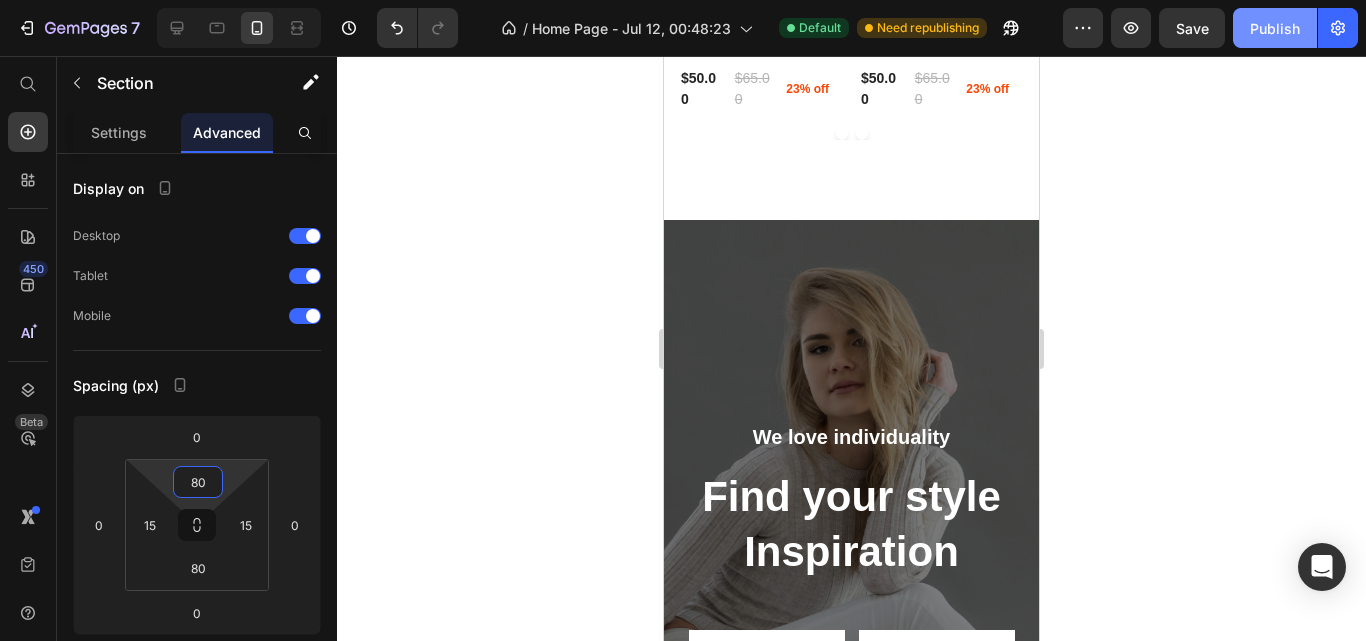 type on "80" 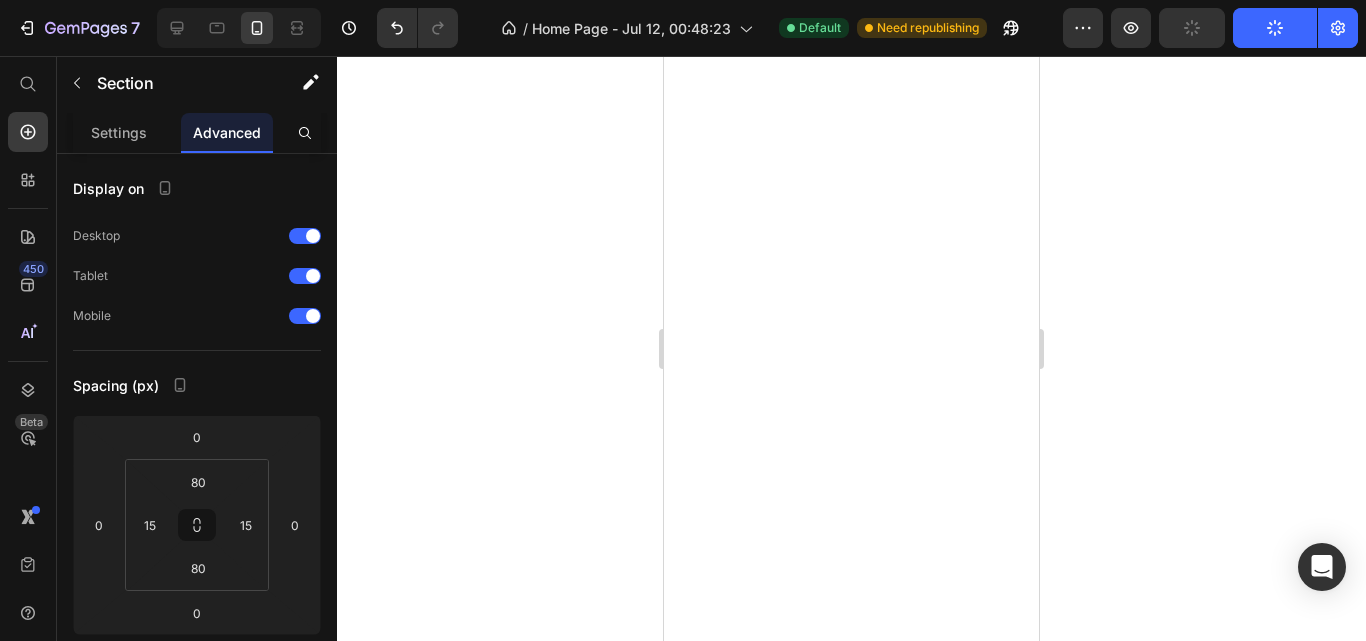 scroll, scrollTop: 0, scrollLeft: 0, axis: both 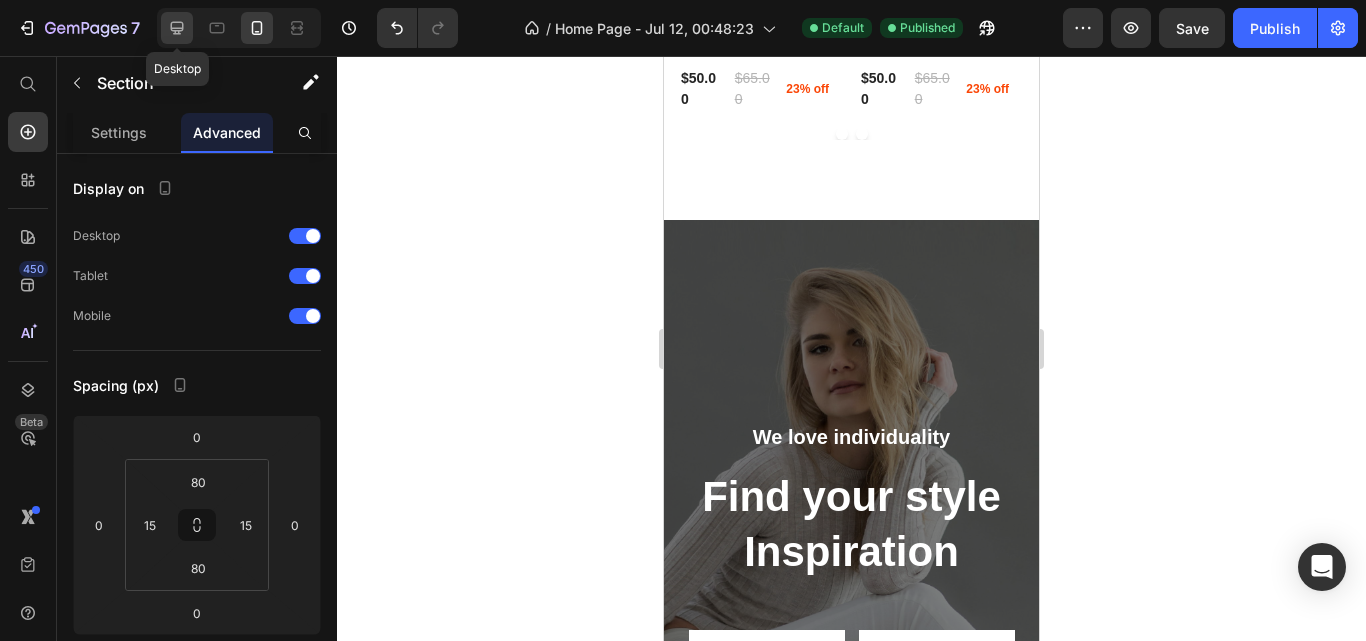 drag, startPoint x: 170, startPoint y: 29, endPoint x: 418, endPoint y: 251, distance: 332.84833 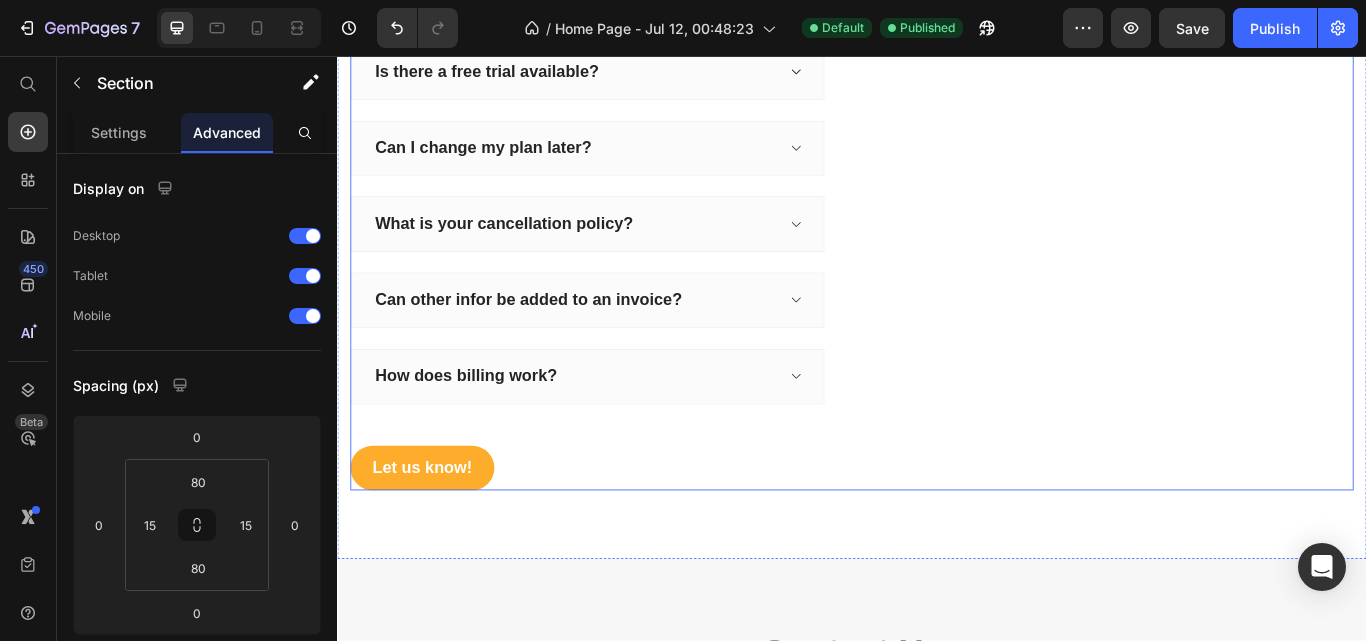 scroll, scrollTop: 5222, scrollLeft: 0, axis: vertical 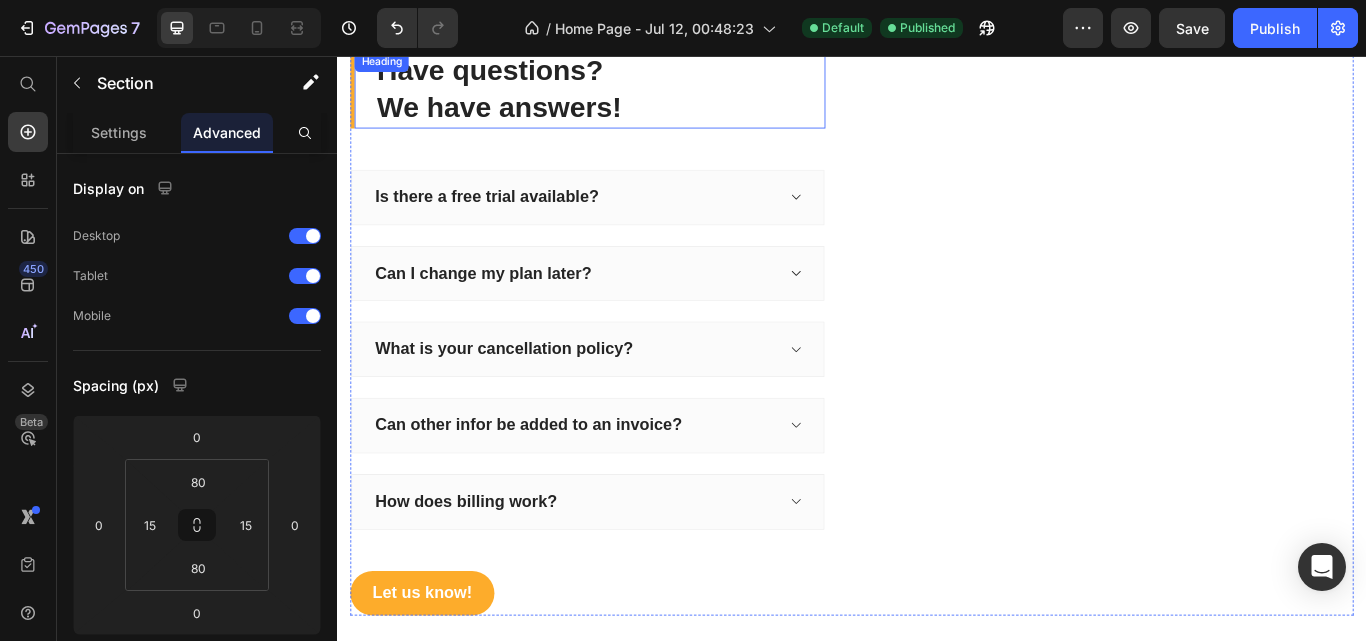 click on "Have questions? We have answers! Heading" at bounding box center (629, 96) 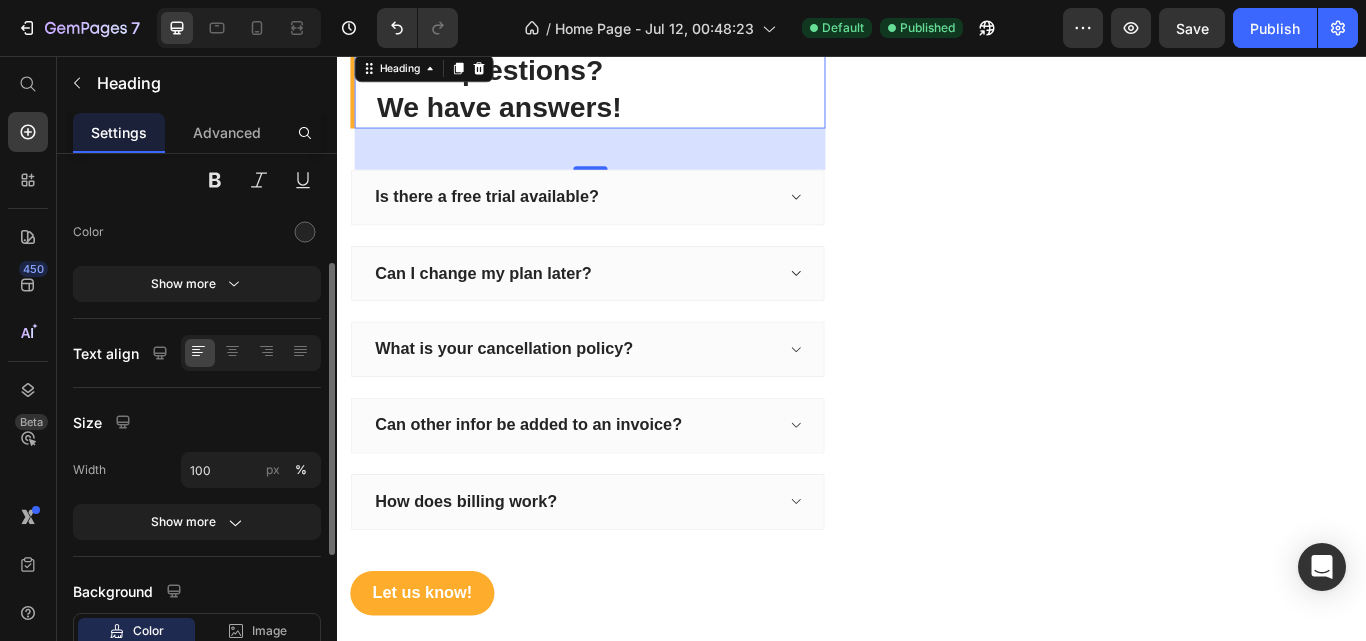 scroll, scrollTop: 209, scrollLeft: 0, axis: vertical 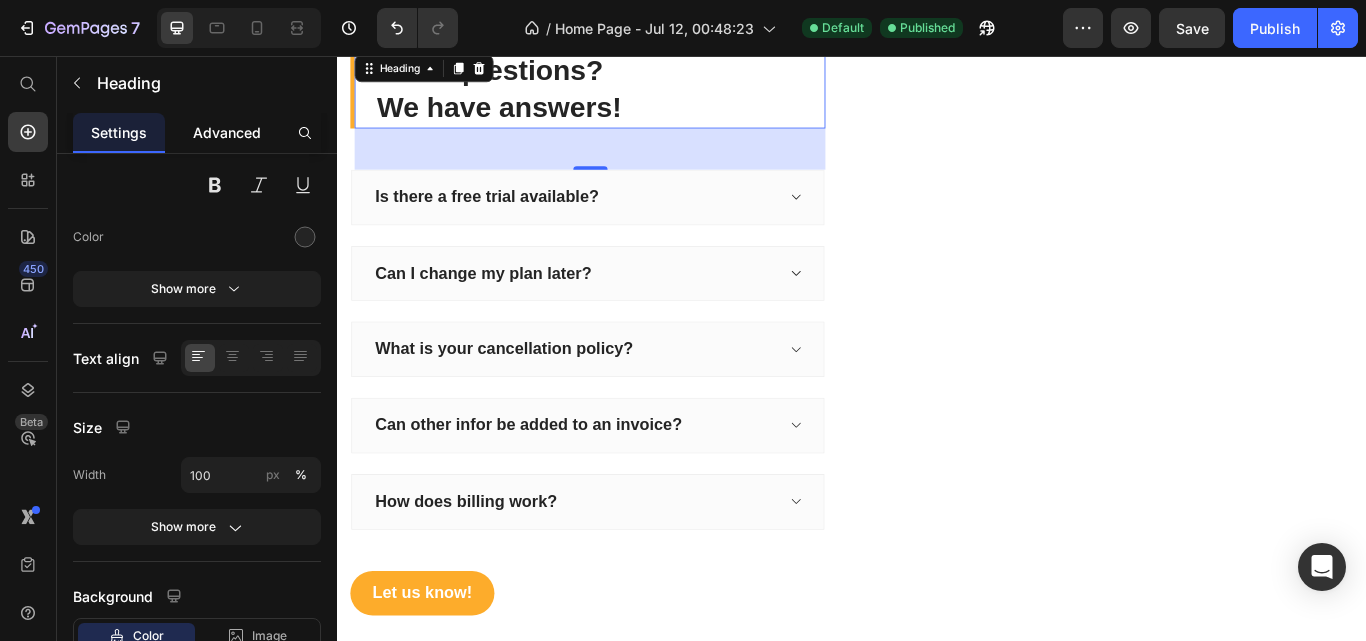 click on "Advanced" at bounding box center [227, 132] 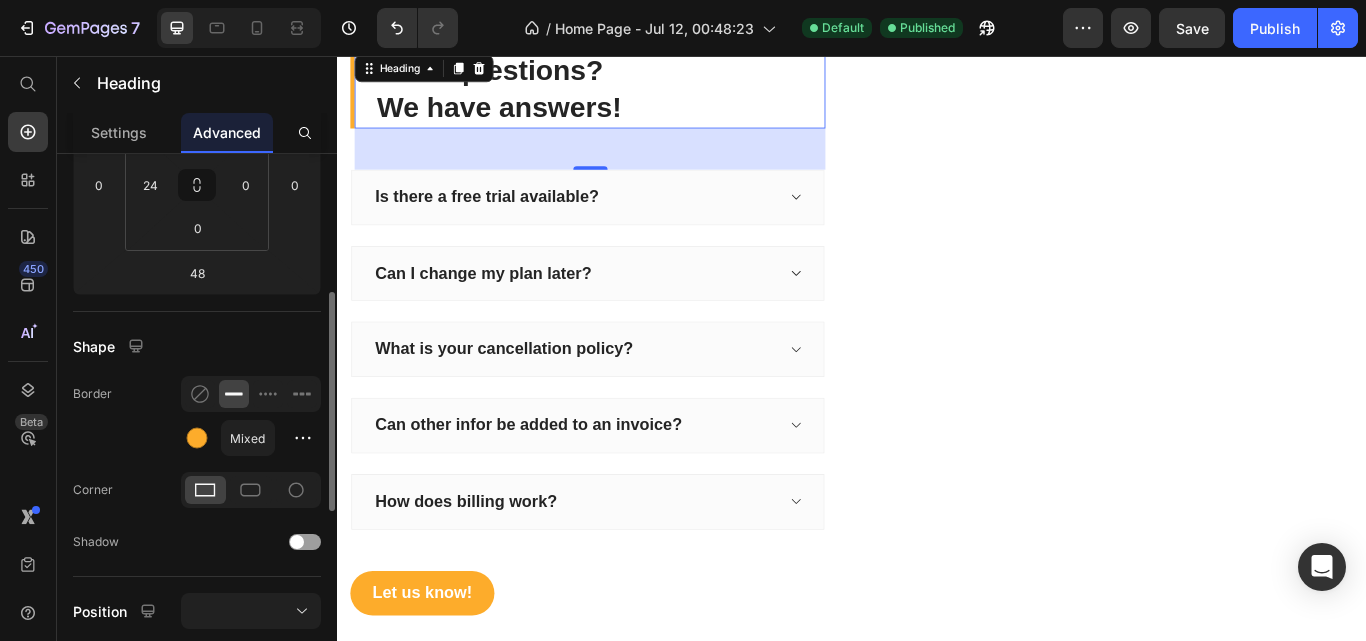 scroll, scrollTop: 341, scrollLeft: 0, axis: vertical 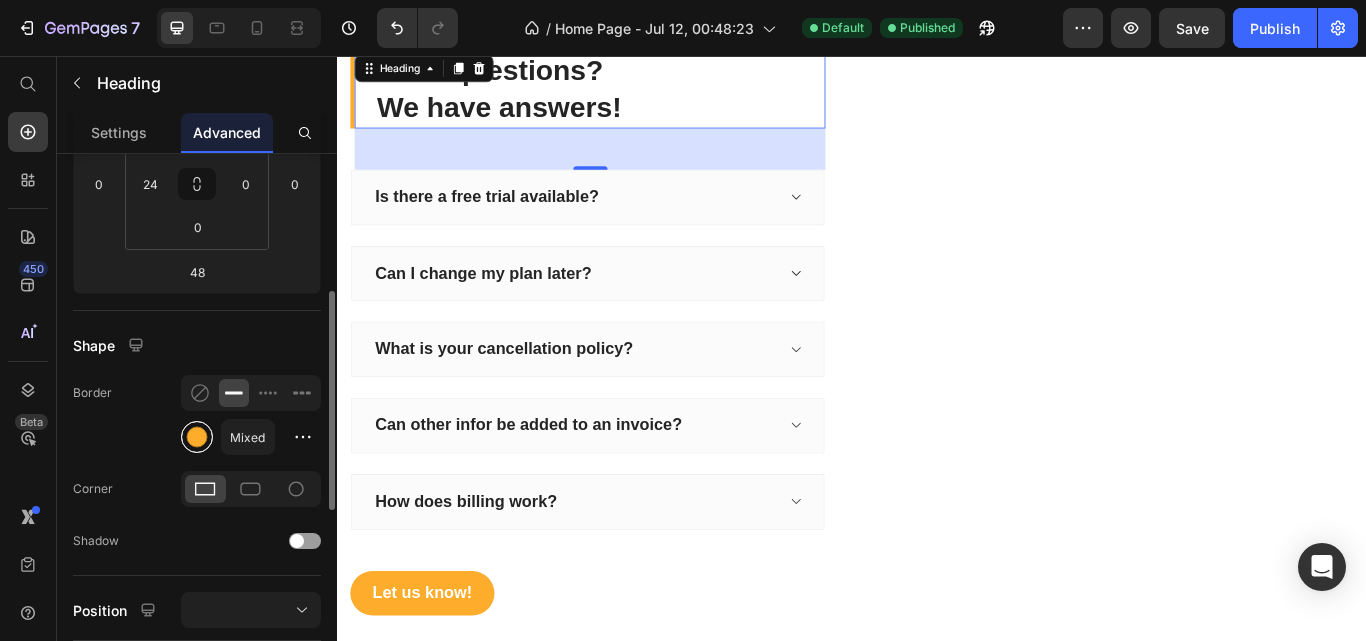 click at bounding box center [197, 437] 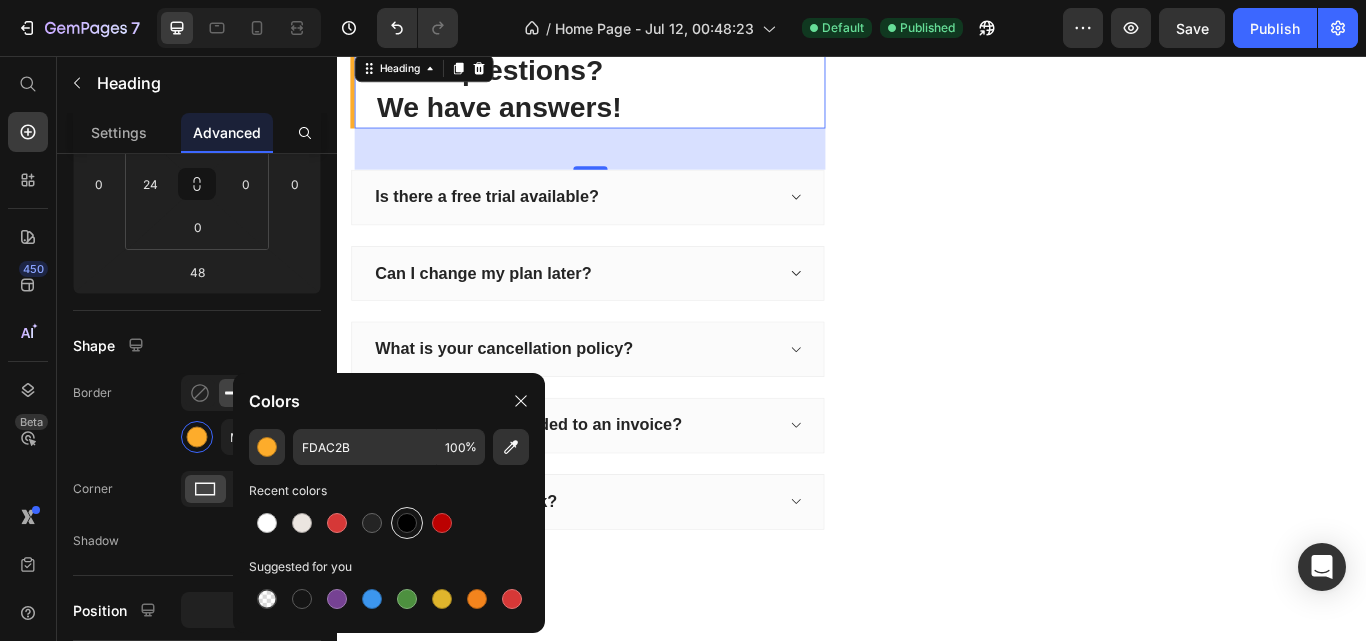 click at bounding box center (407, 523) 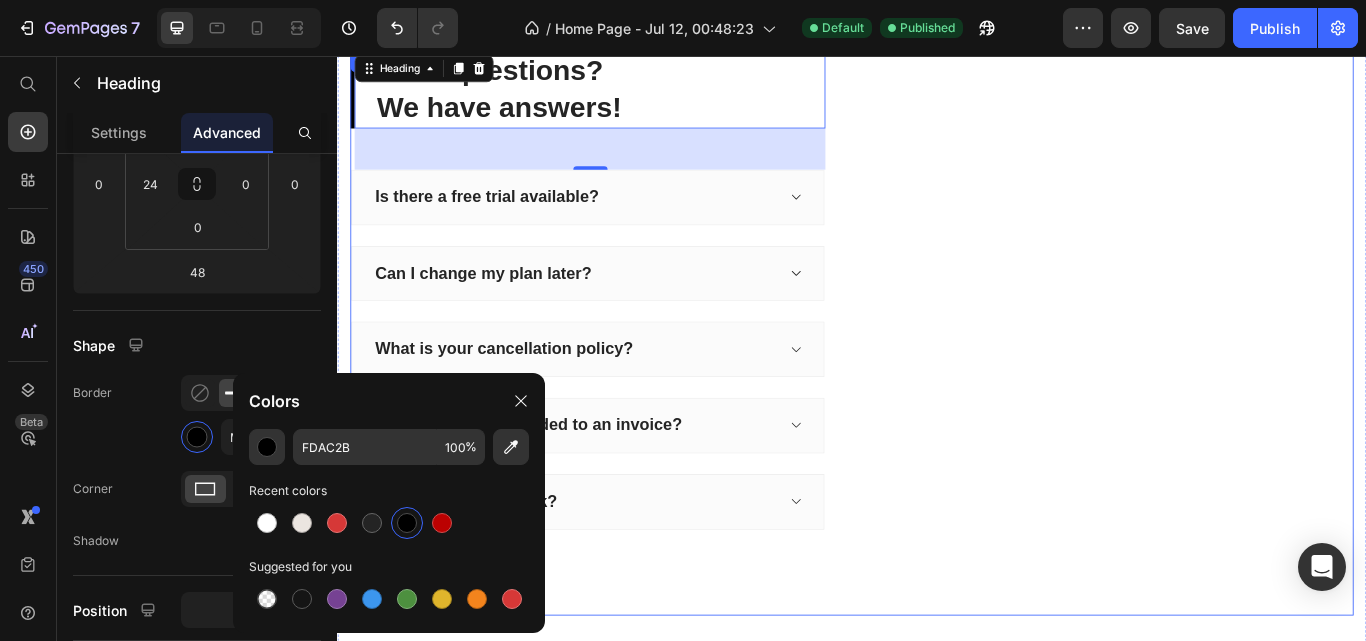 scroll, scrollTop: 5323, scrollLeft: 0, axis: vertical 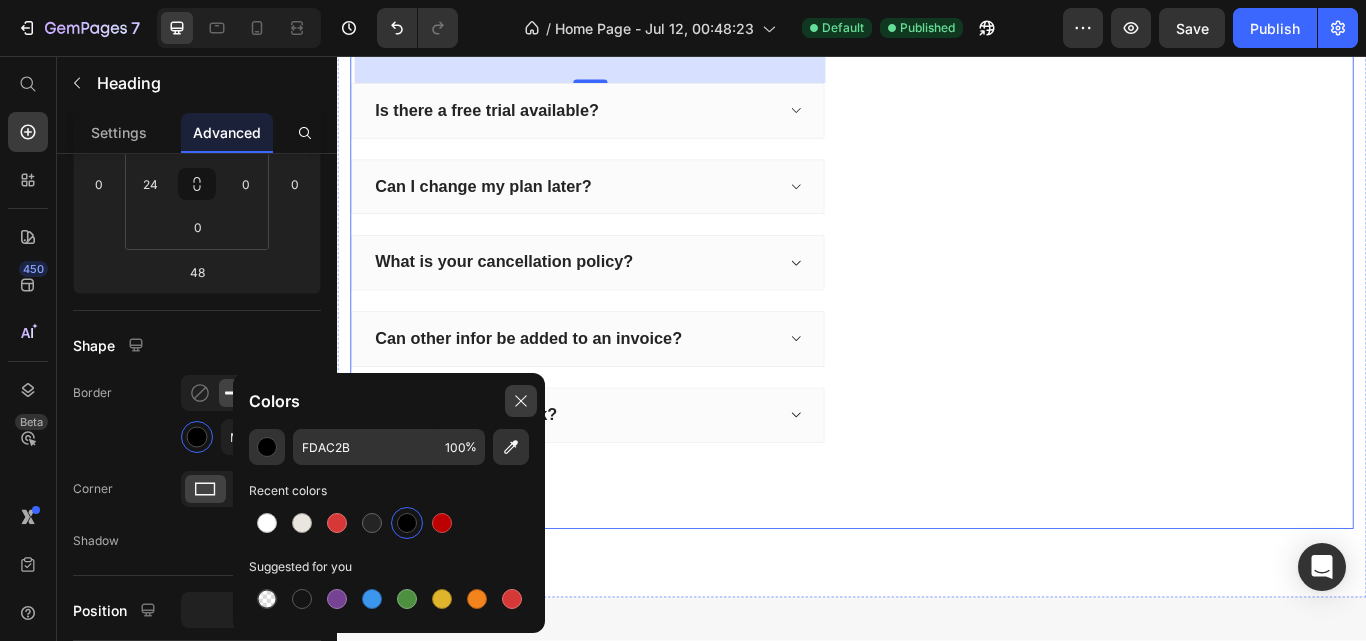 click 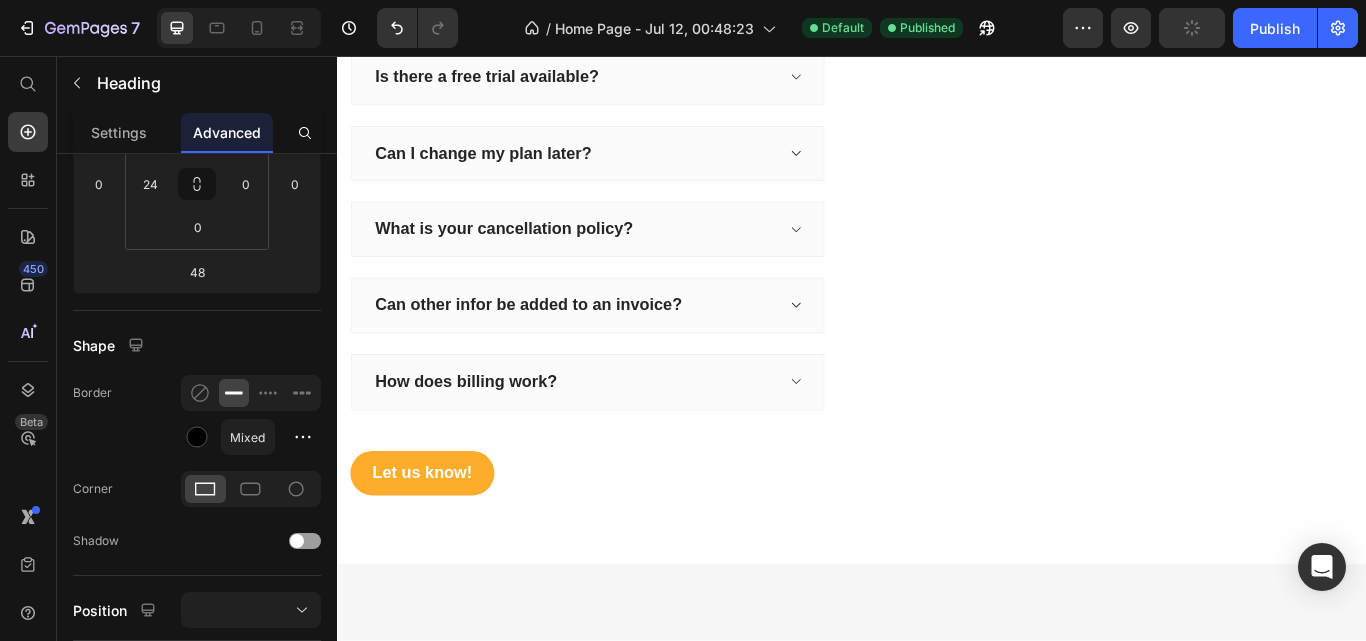 click on "Let us know!" at bounding box center (436, 543) 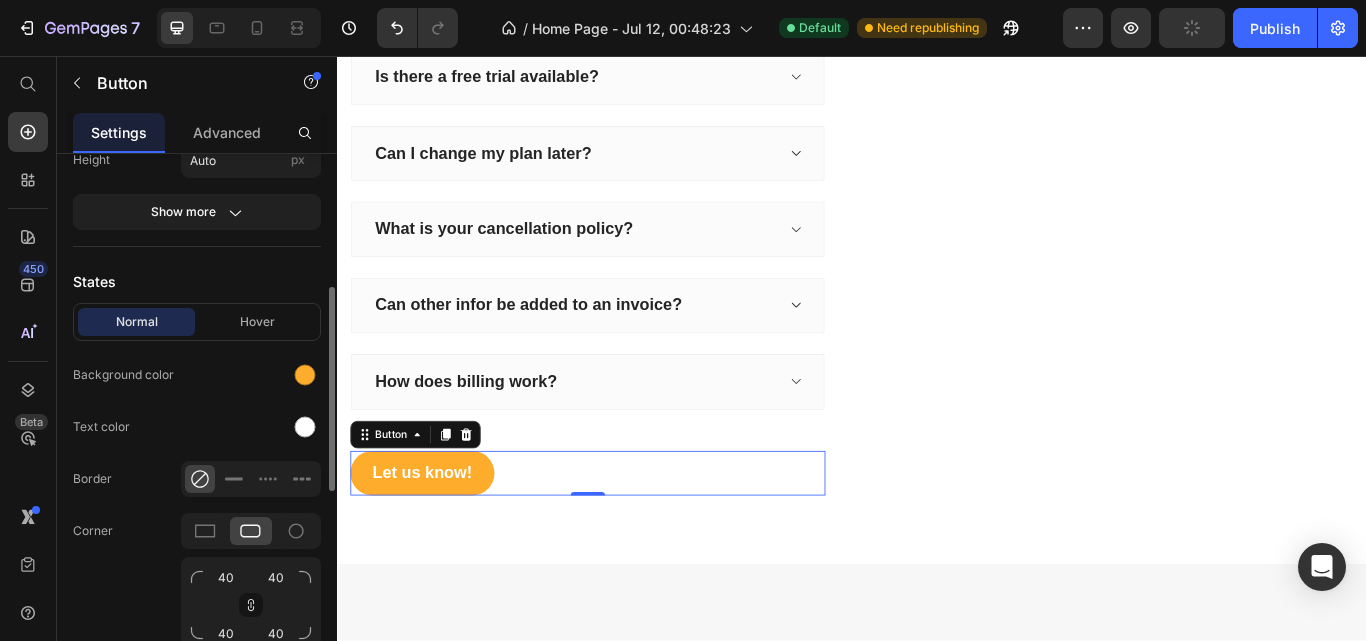 scroll, scrollTop: 354, scrollLeft: 0, axis: vertical 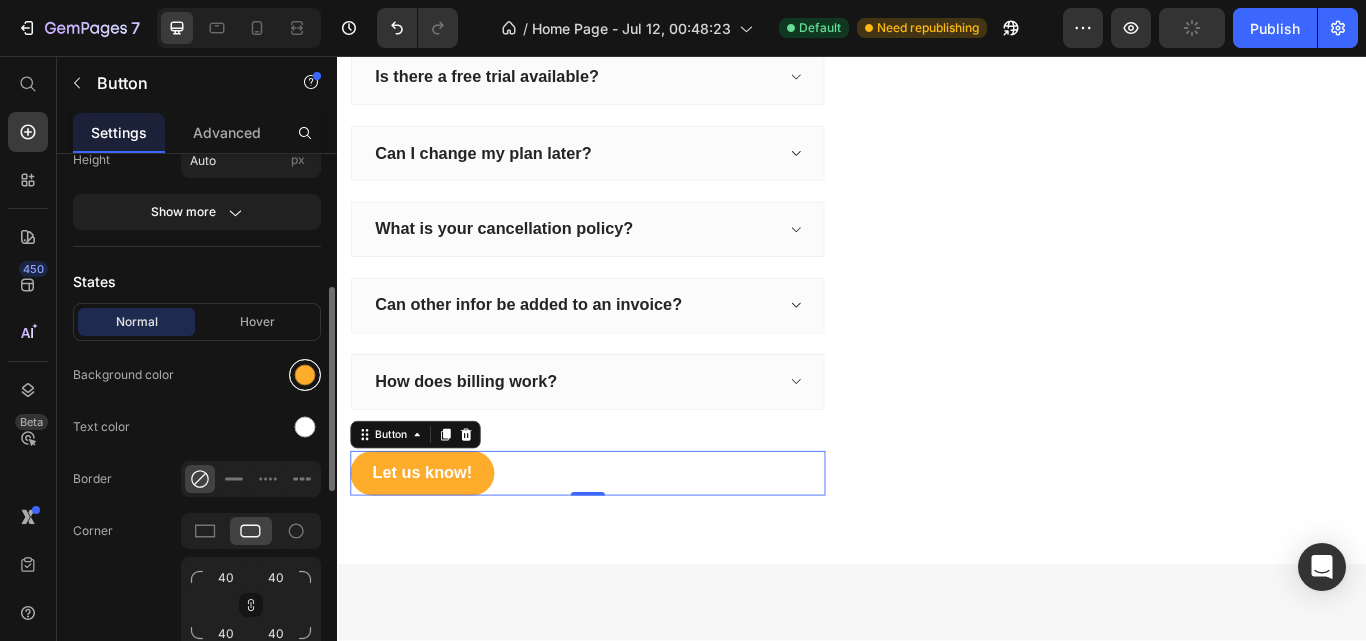click at bounding box center [305, 375] 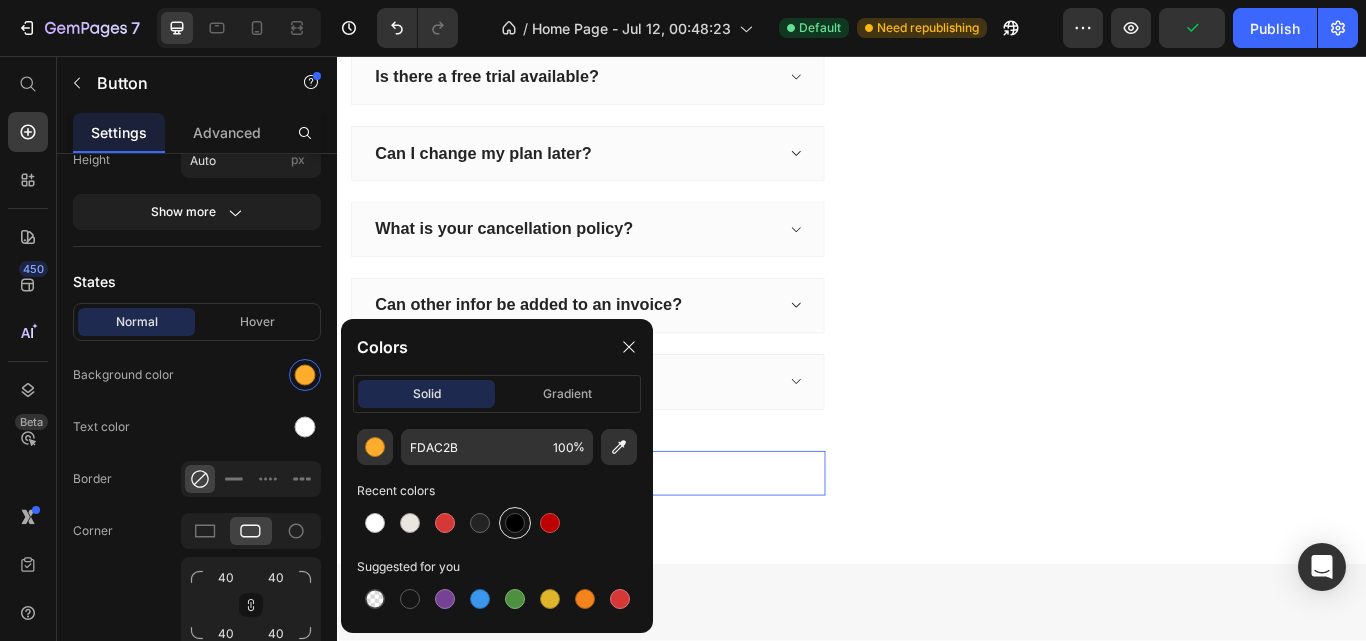 click at bounding box center (515, 523) 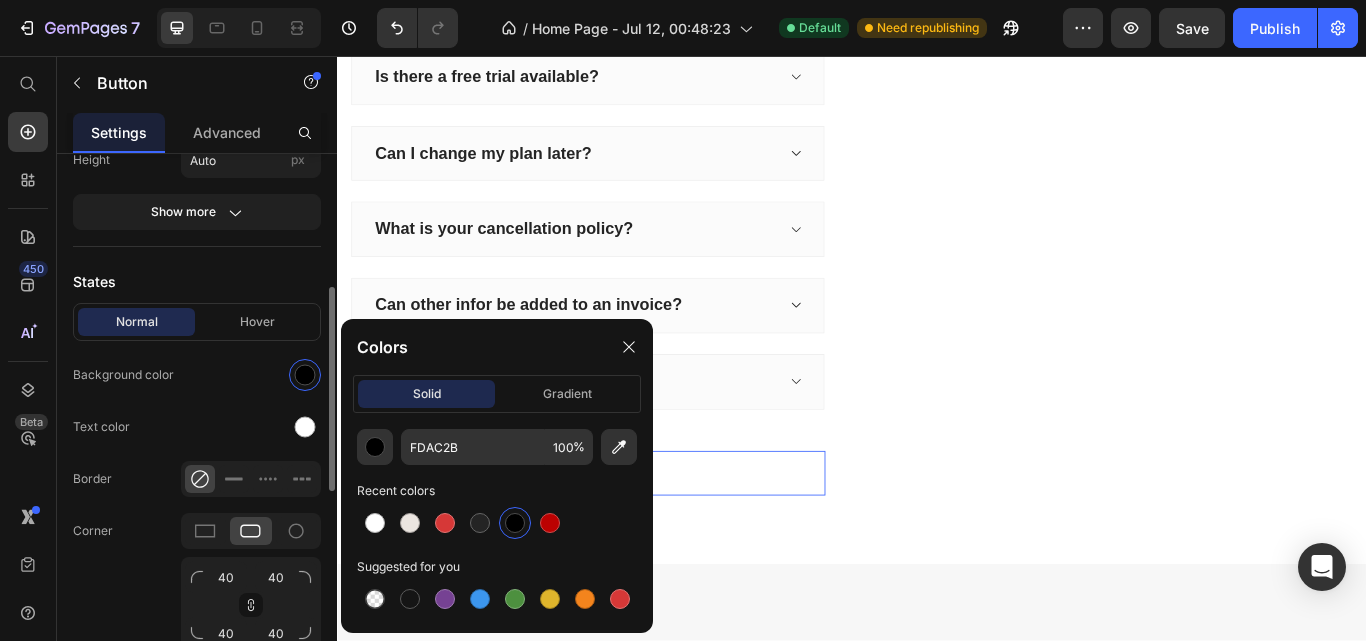 click on "Normal Hover" at bounding box center (197, 322) 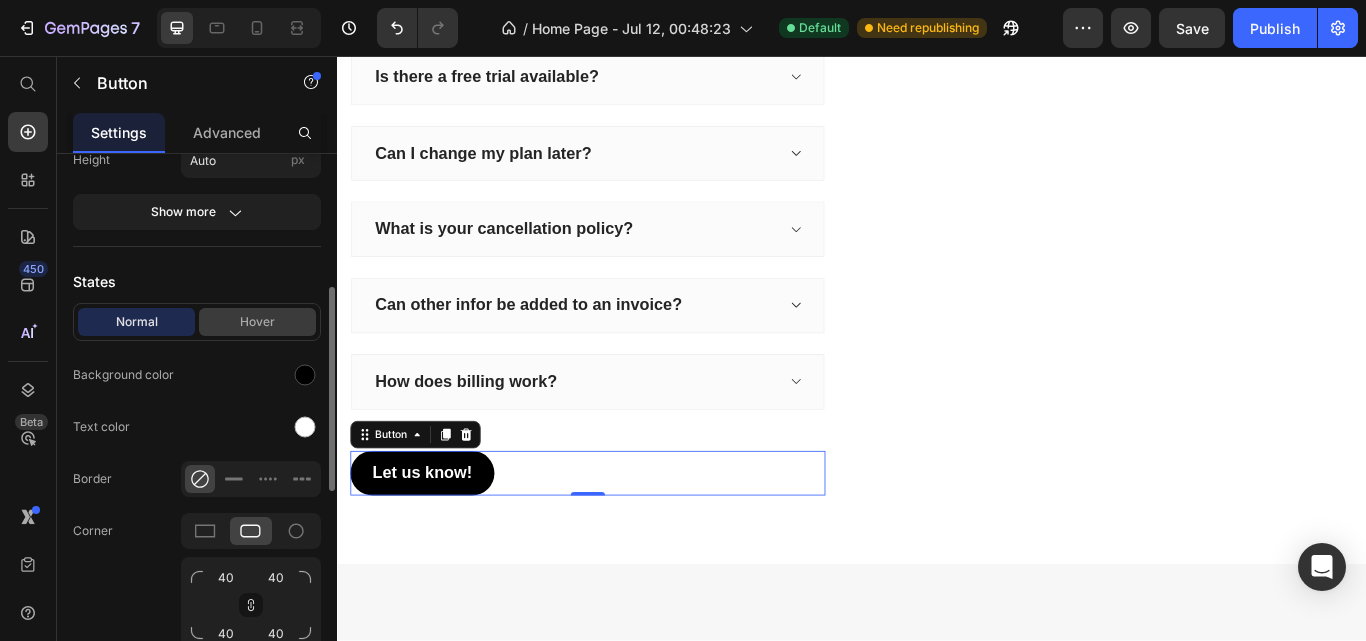 click on "Hover" at bounding box center (257, 322) 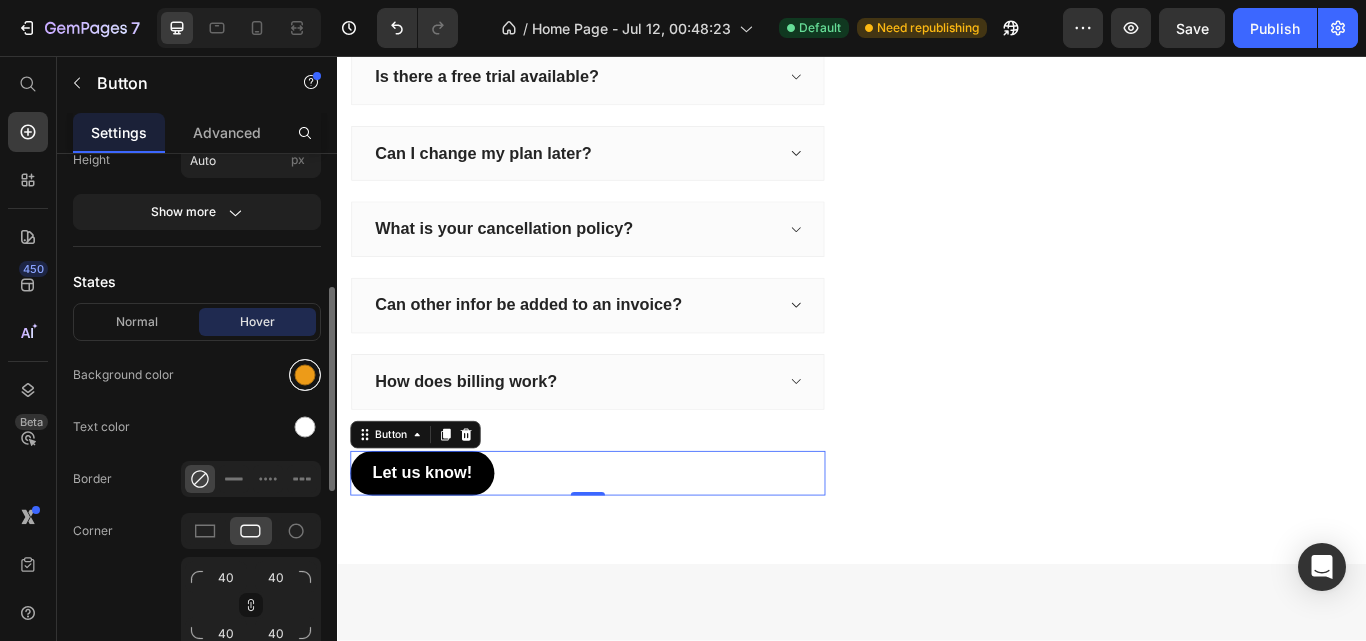 click at bounding box center [305, 375] 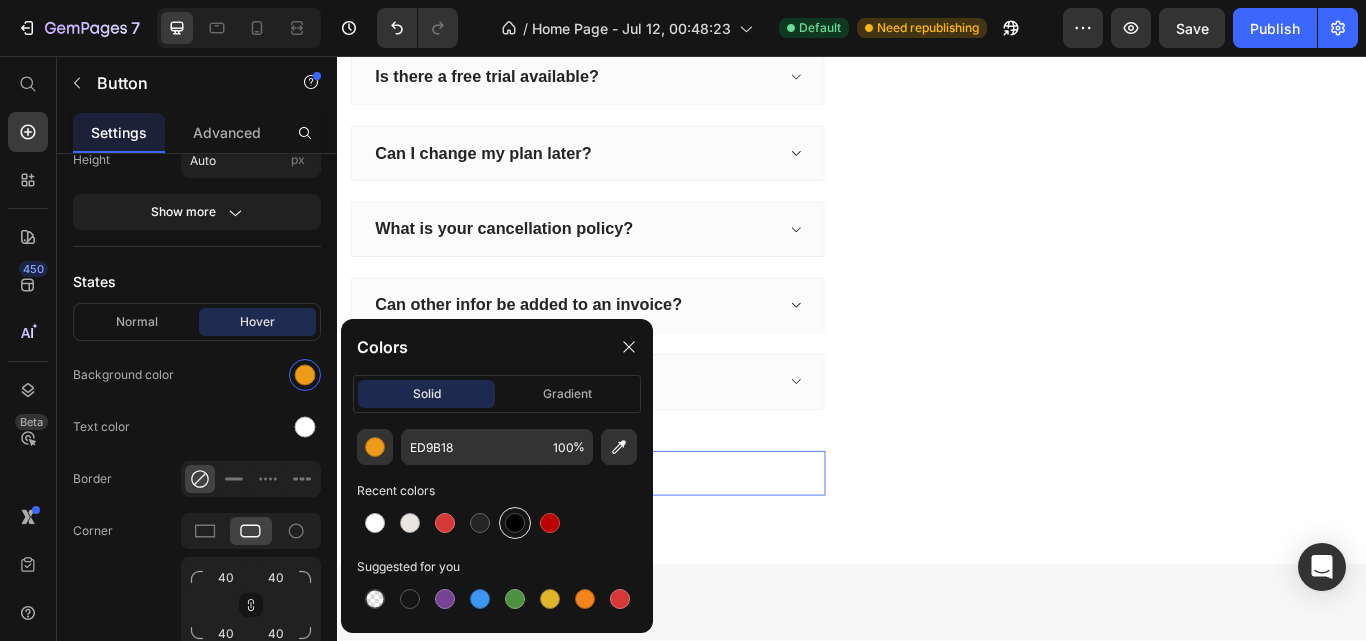 click at bounding box center (515, 523) 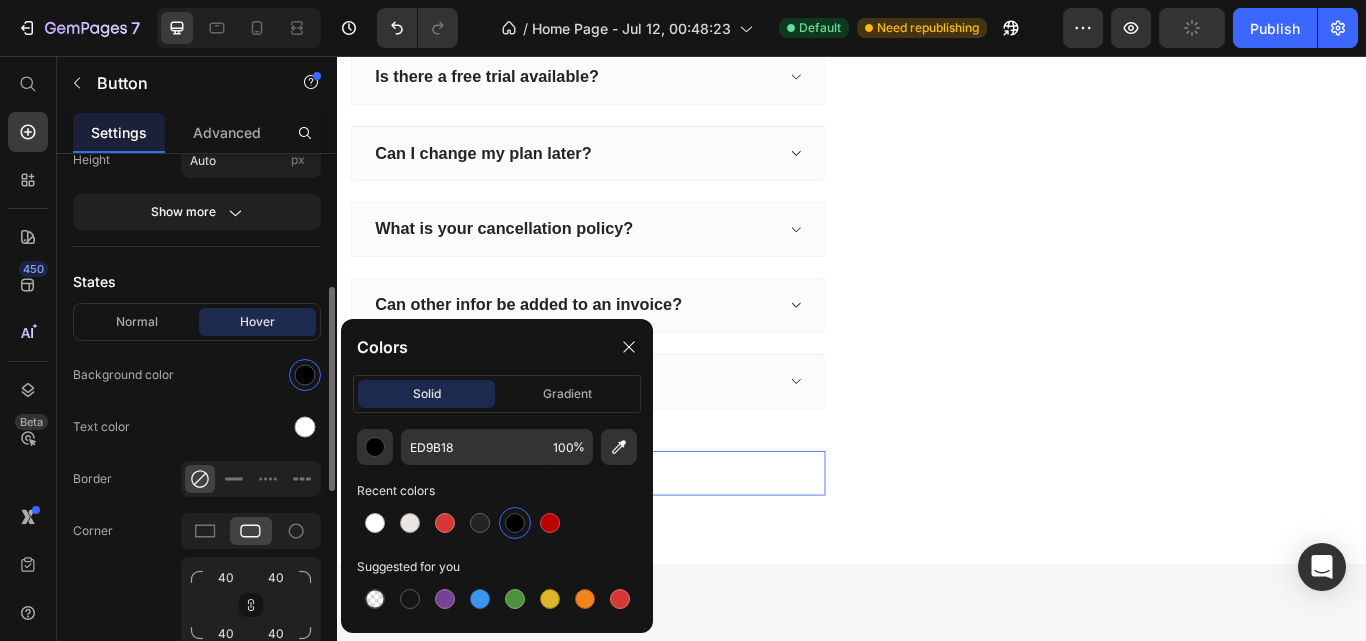 click on "Normal Hover Background color Text color Border Corner 40 40 40 40 Shadow" 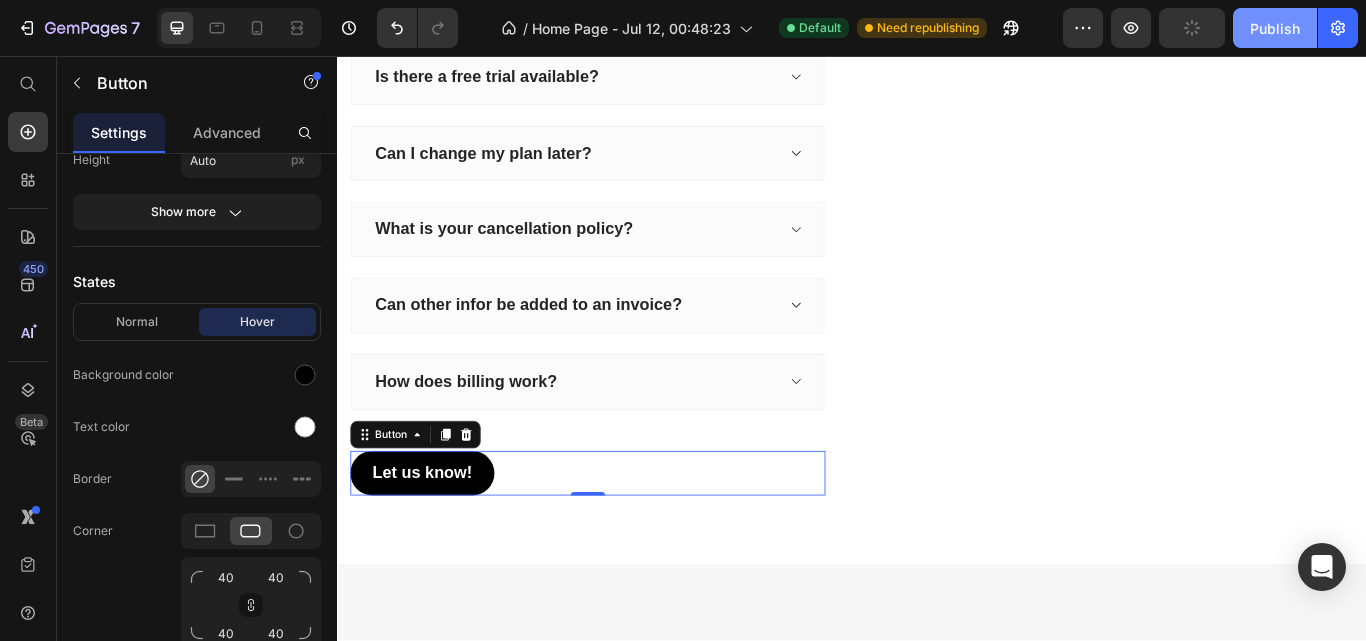click on "Publish" at bounding box center [1275, 28] 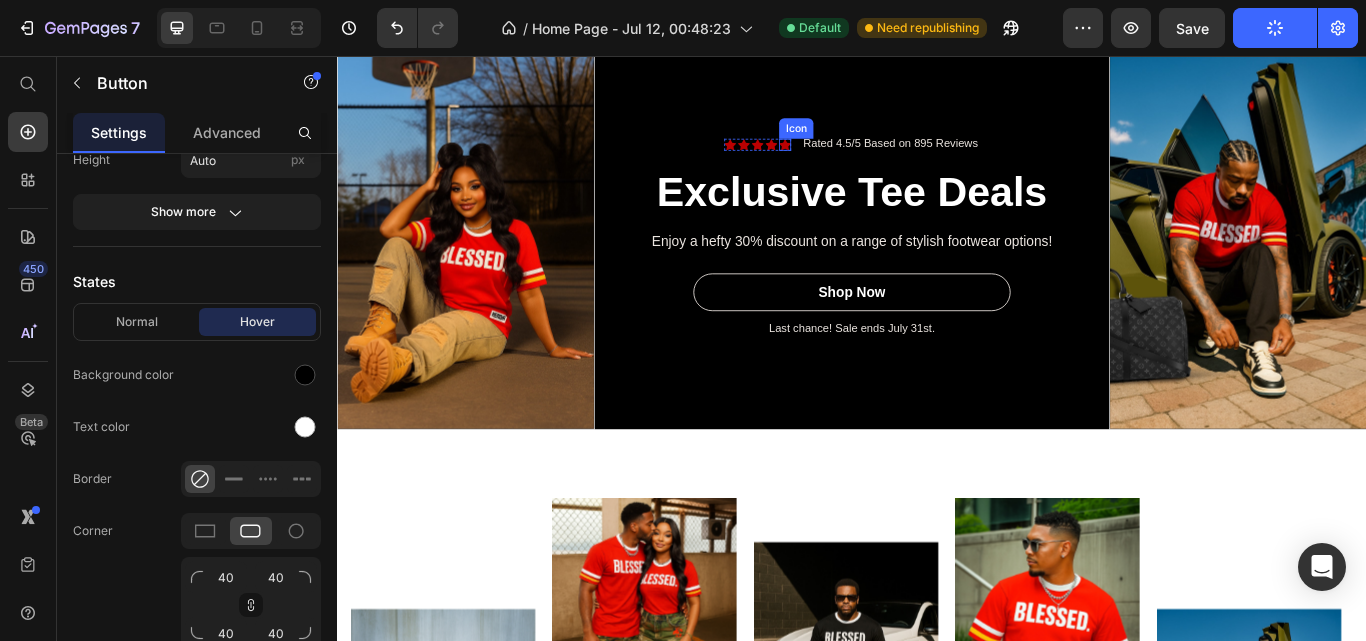 scroll, scrollTop: 2337, scrollLeft: 0, axis: vertical 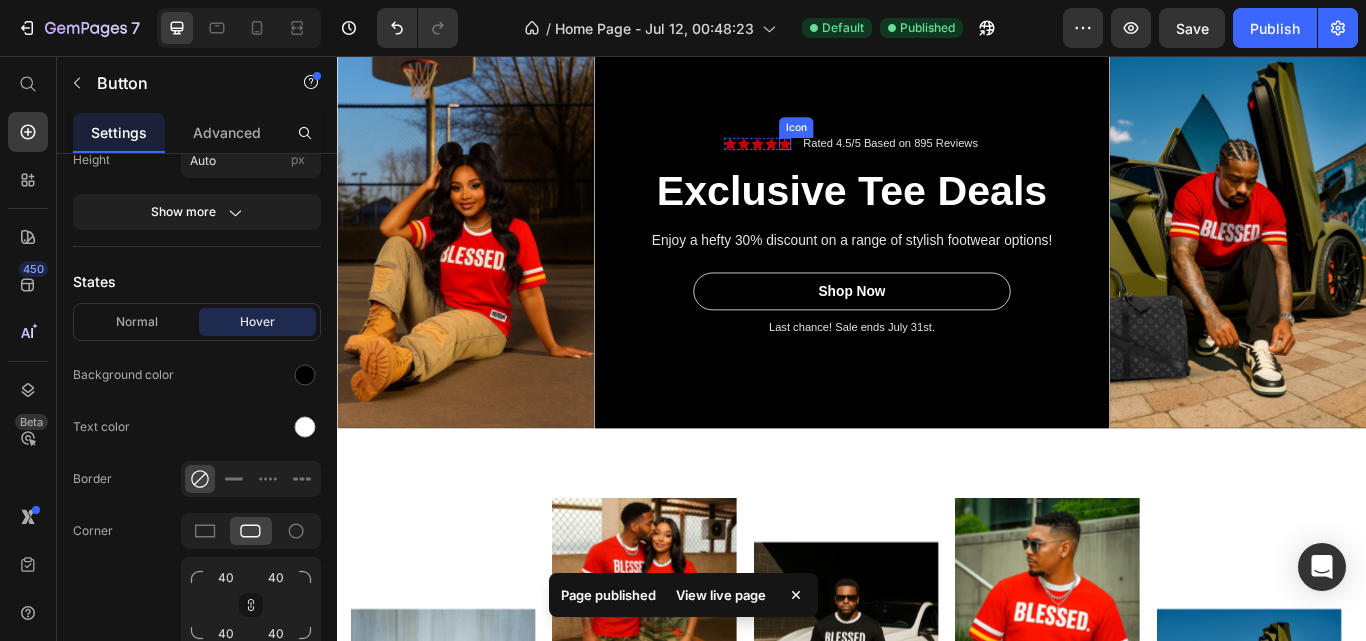 click 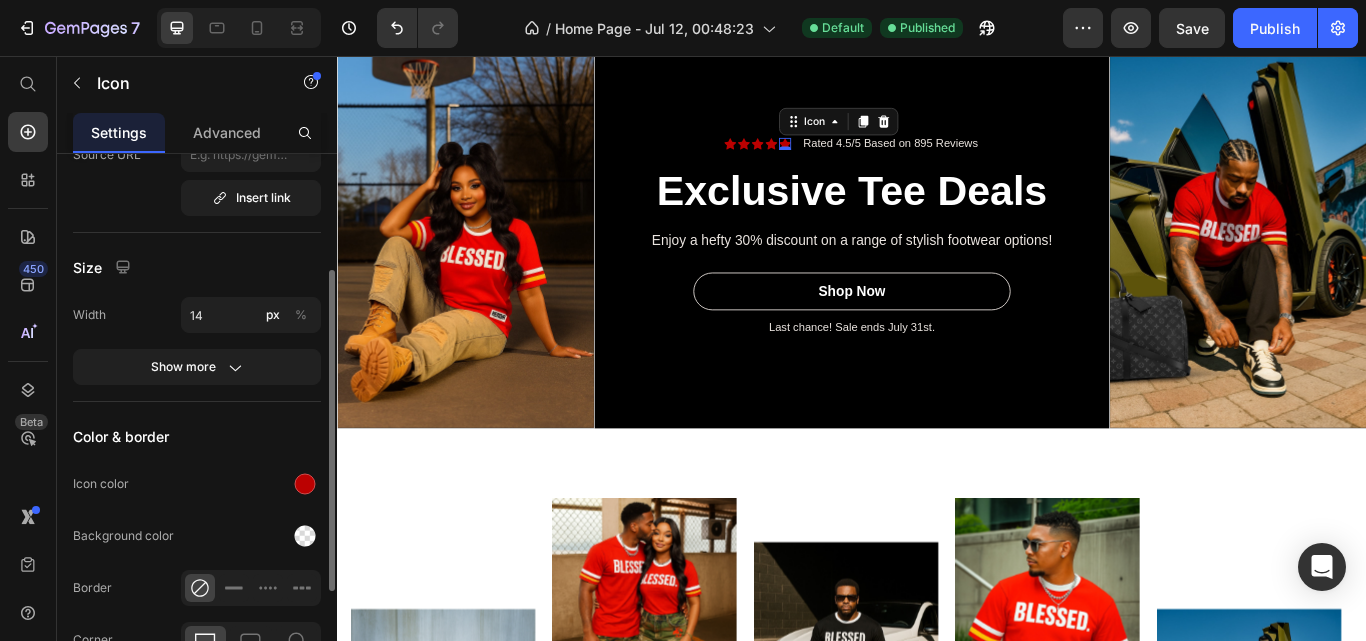 scroll, scrollTop: 200, scrollLeft: 0, axis: vertical 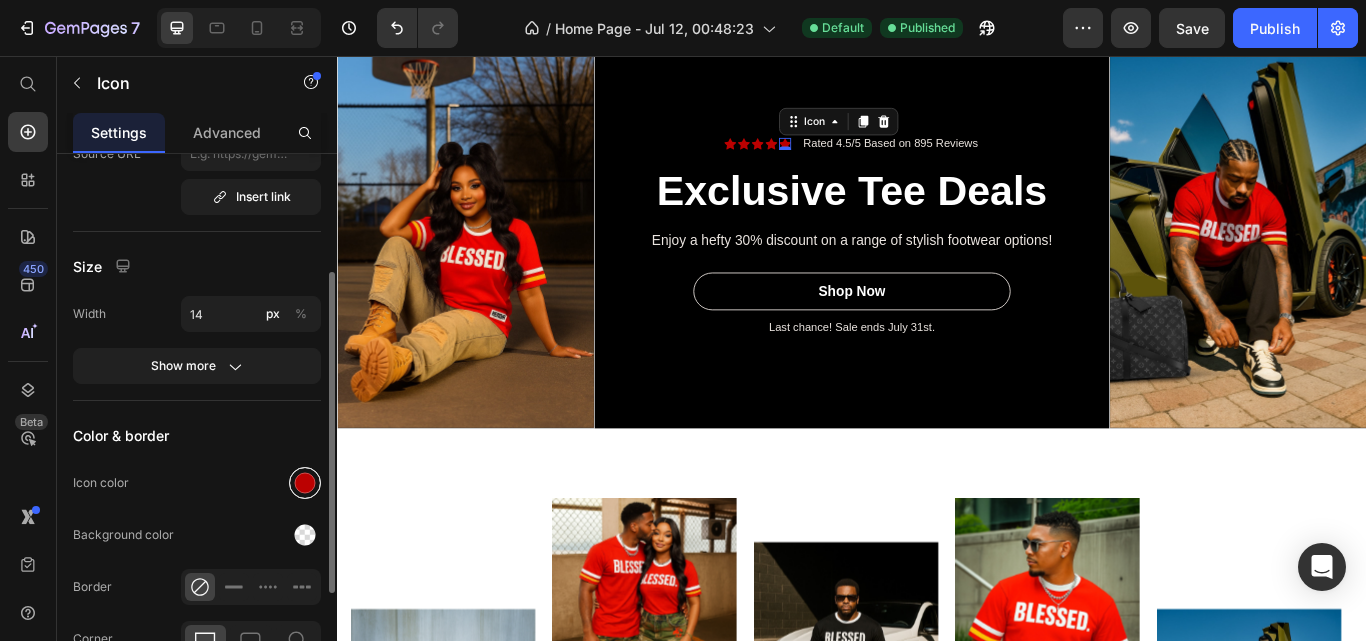 click at bounding box center [305, 483] 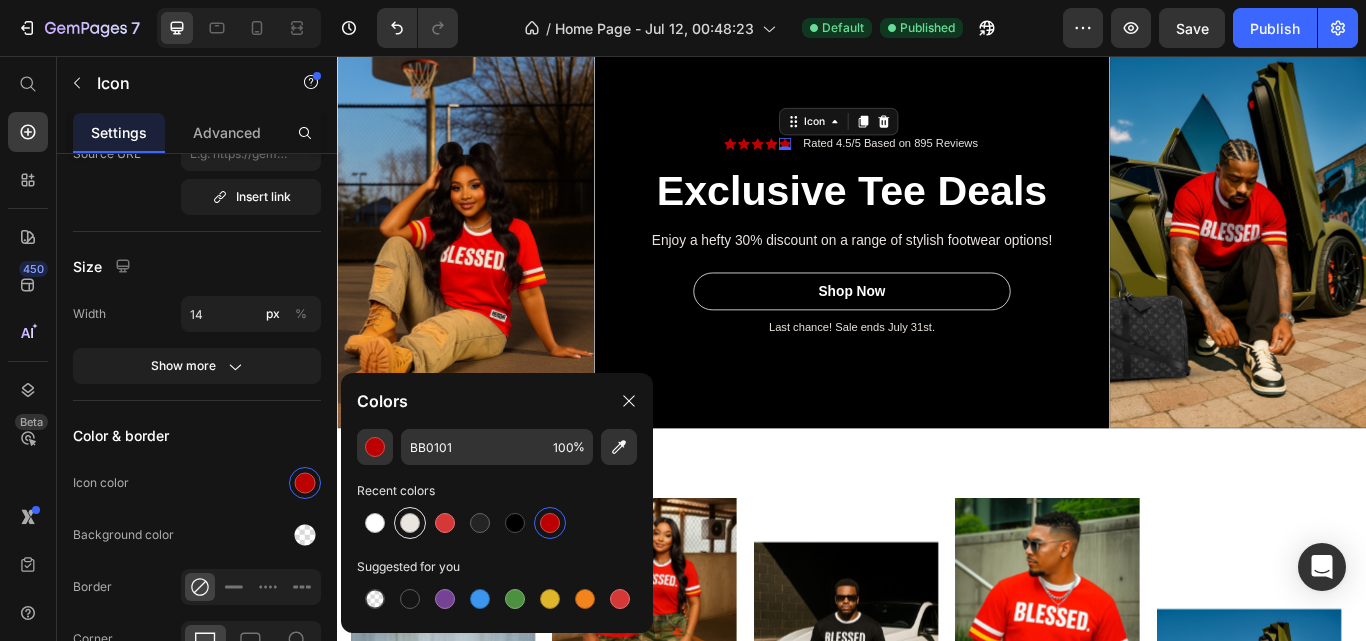 click at bounding box center [410, 523] 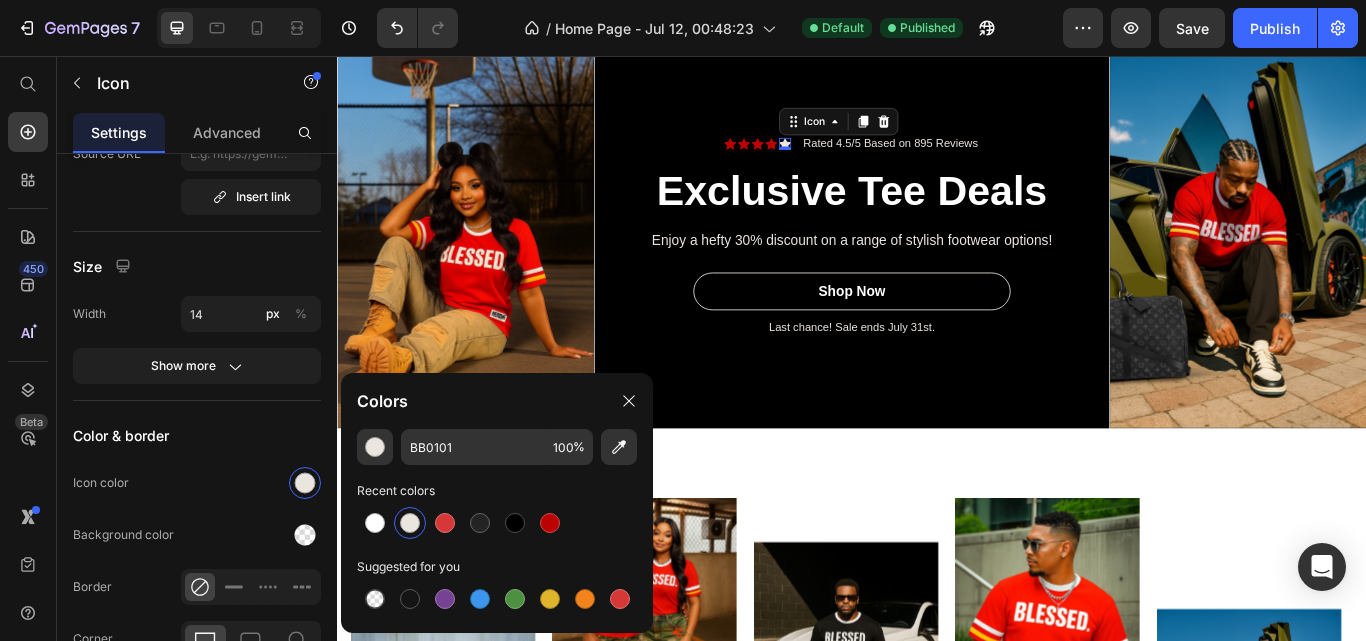 click 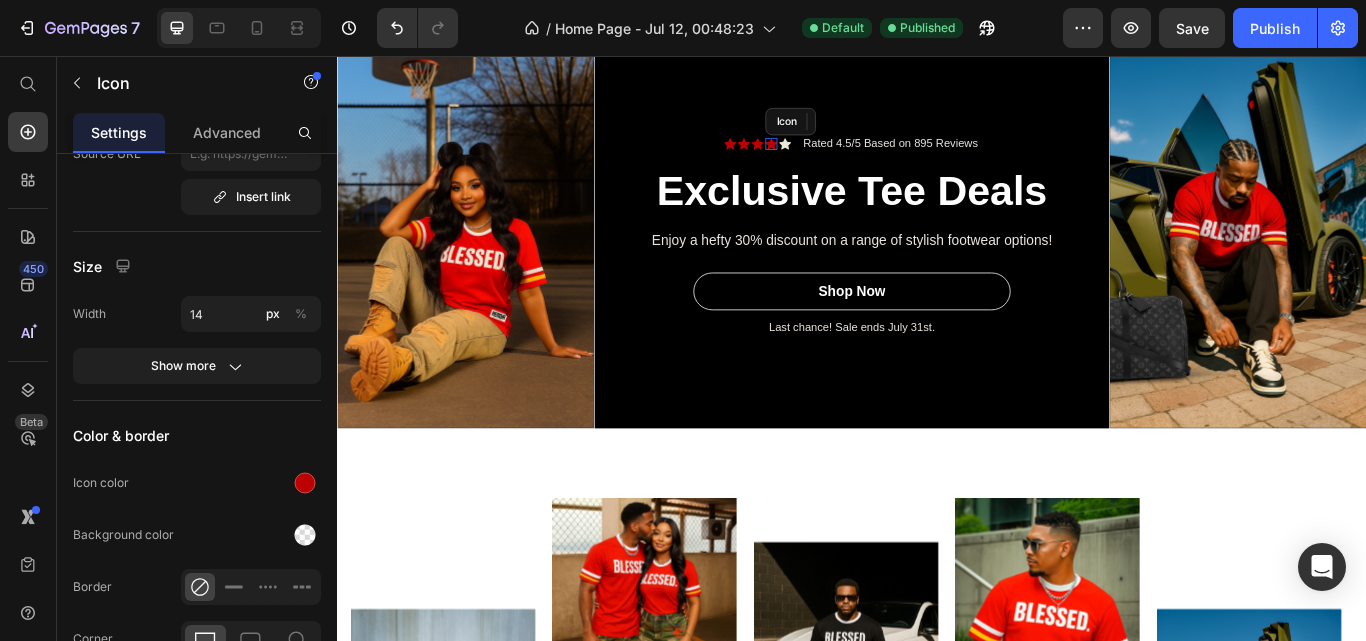 click at bounding box center (305, 483) 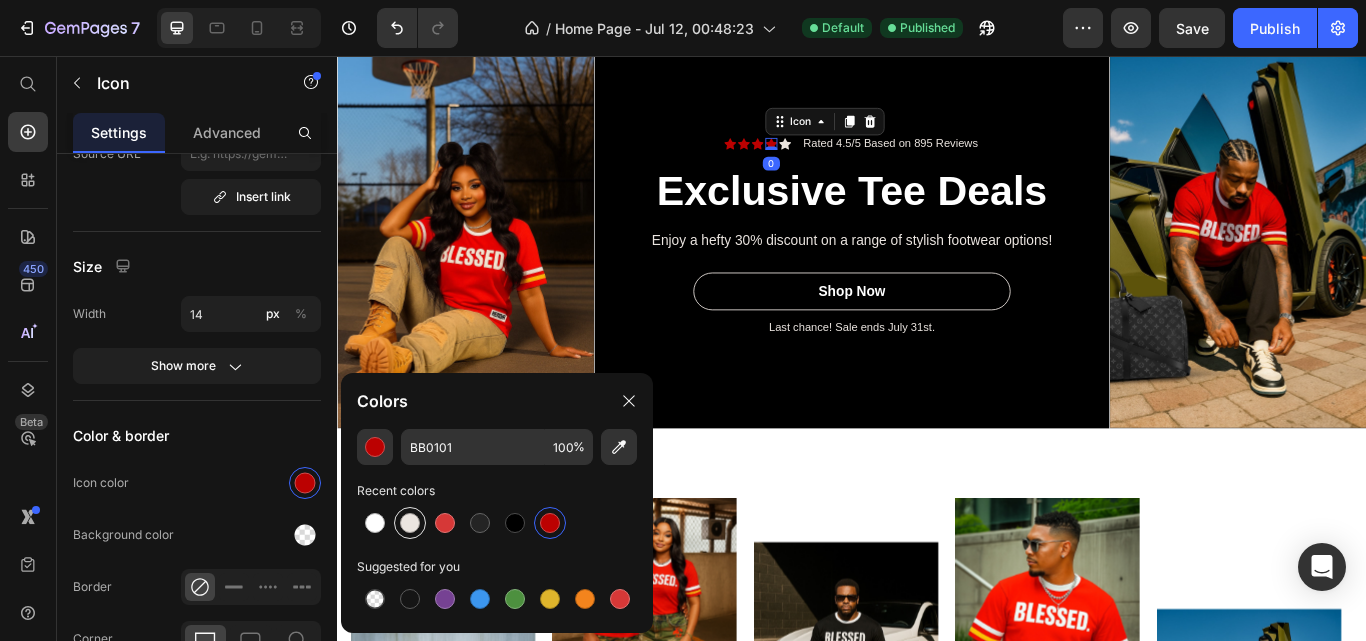 click at bounding box center [410, 523] 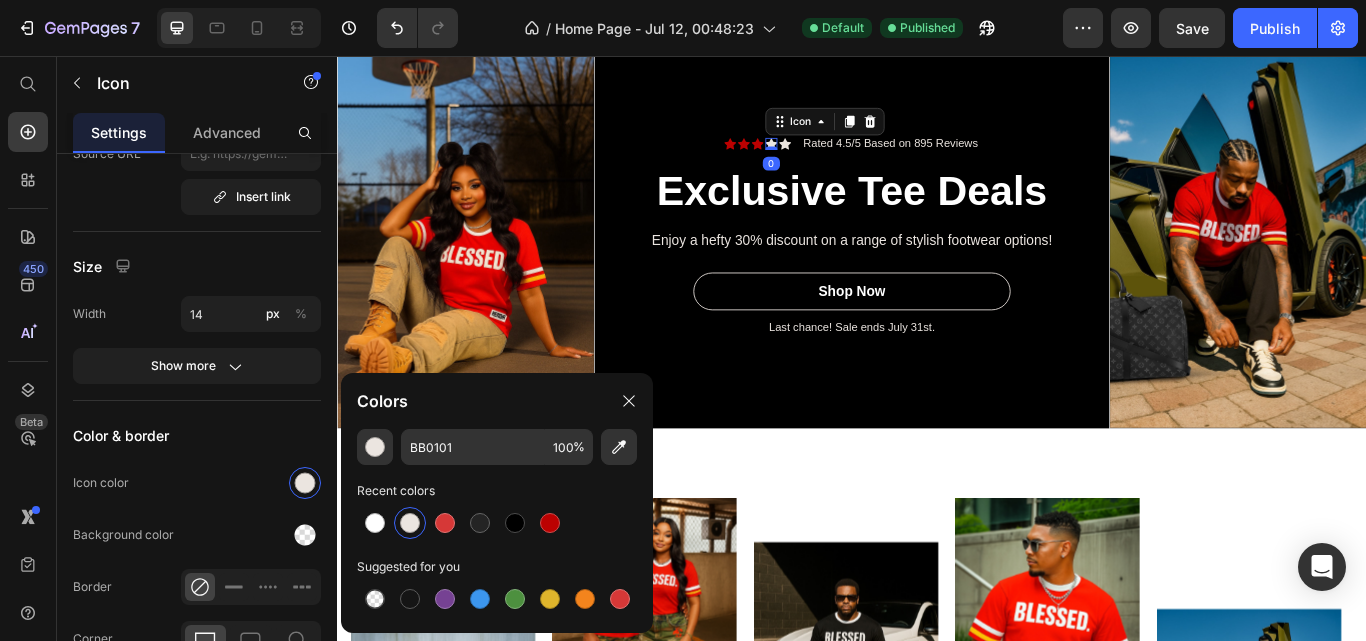 click 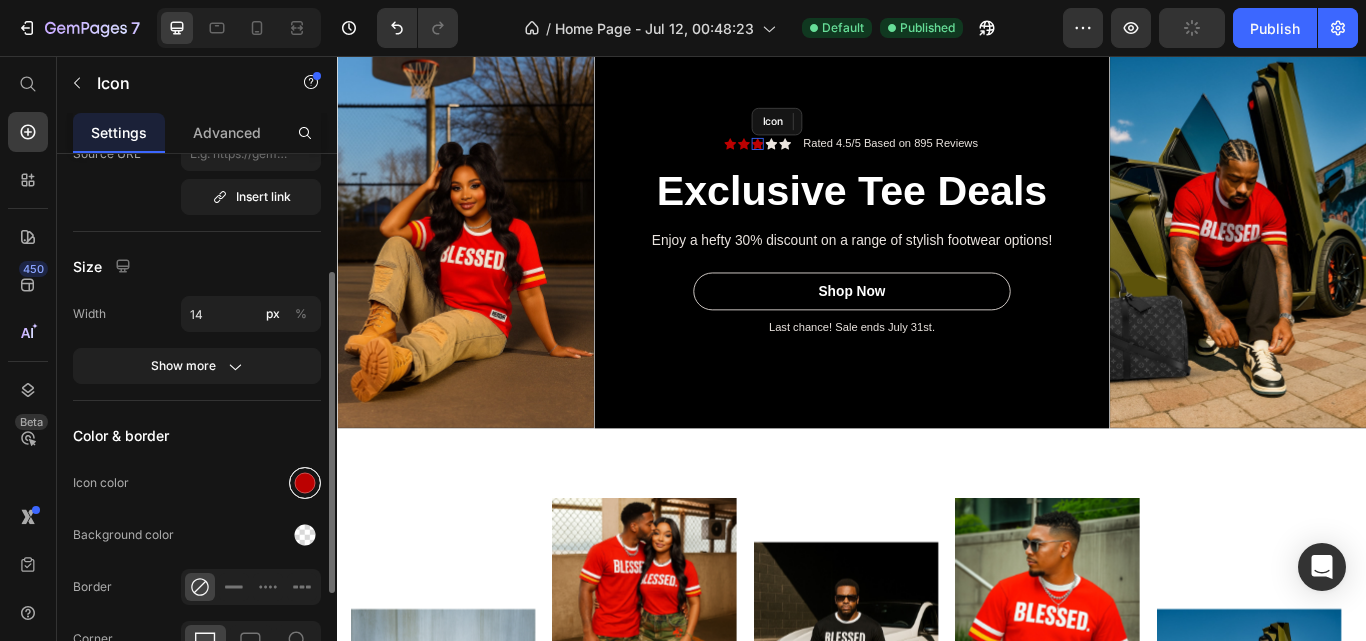 click at bounding box center (305, 483) 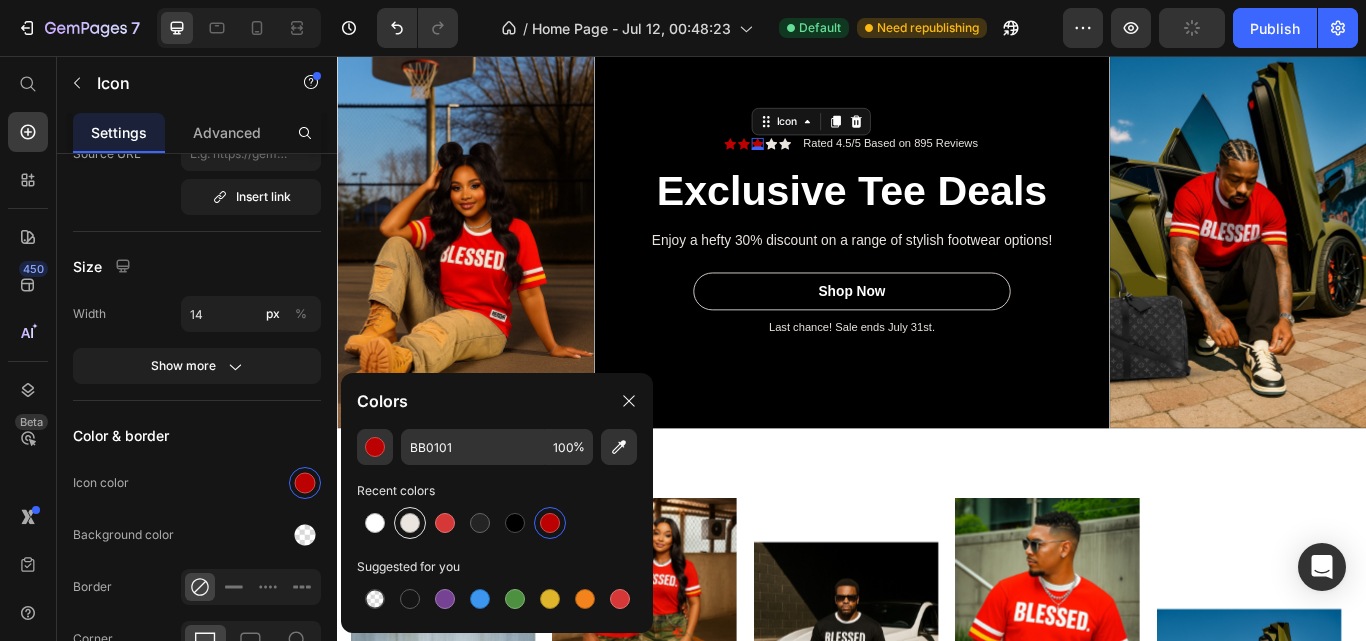 drag, startPoint x: 407, startPoint y: 525, endPoint x: 405, endPoint y: 230, distance: 295.00677 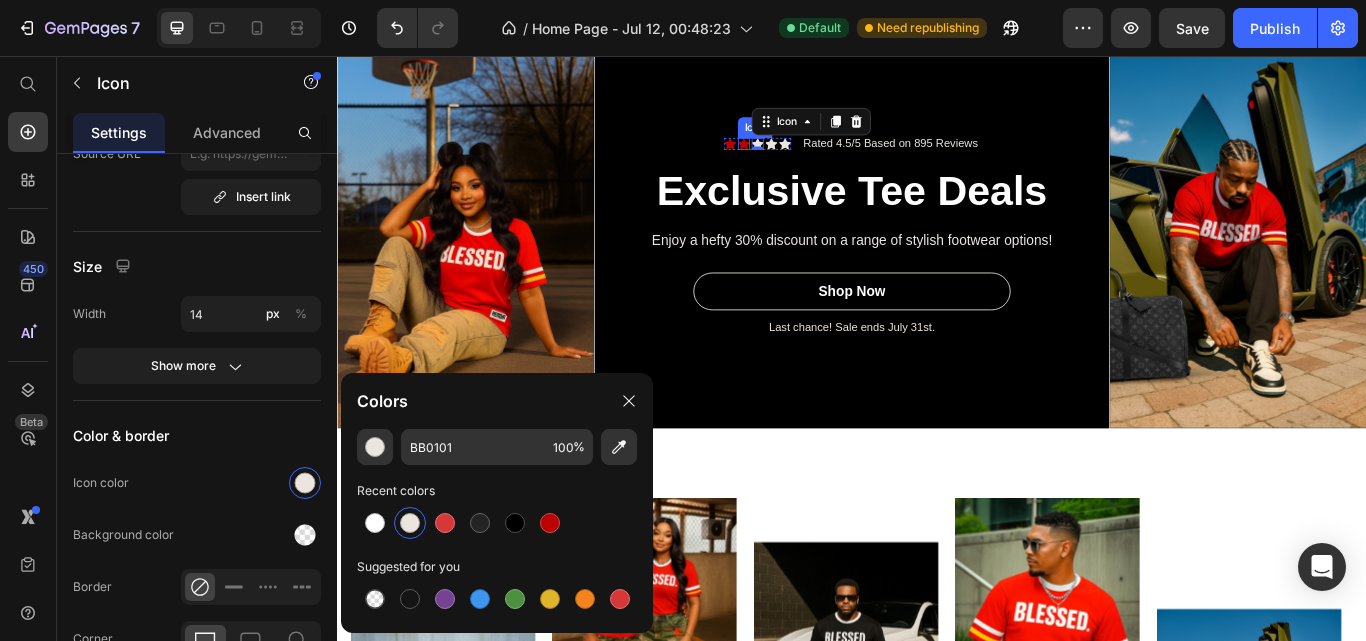 click 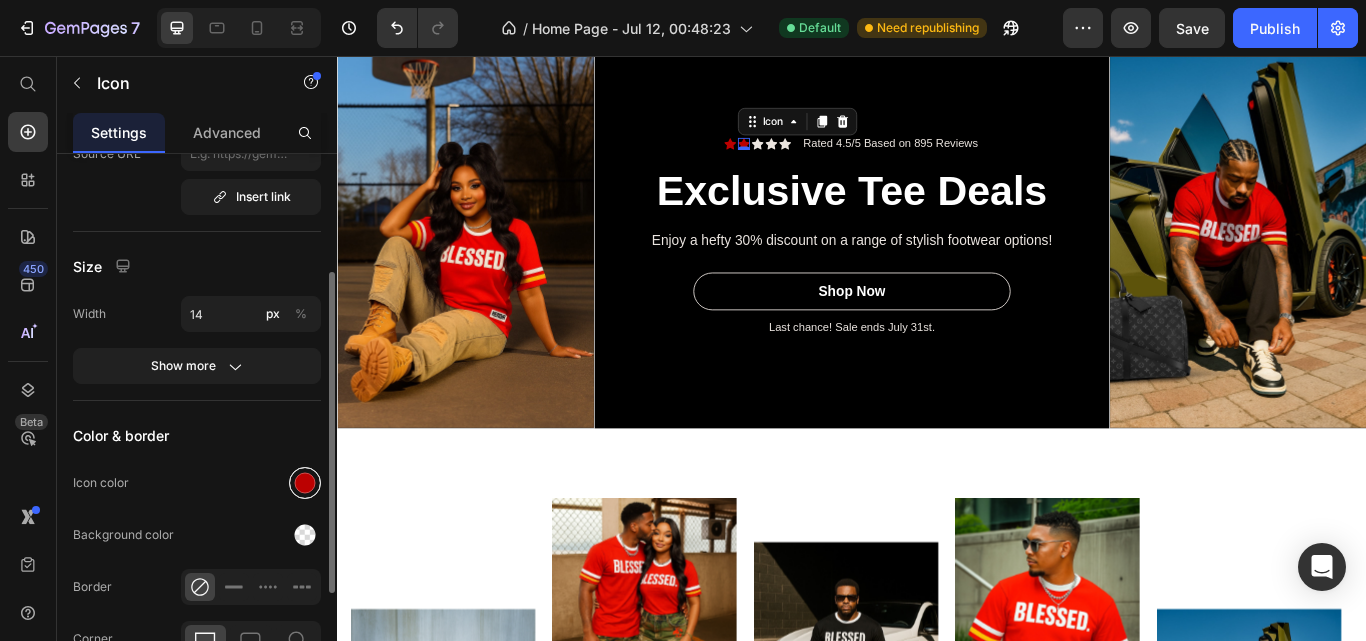 click at bounding box center (305, 483) 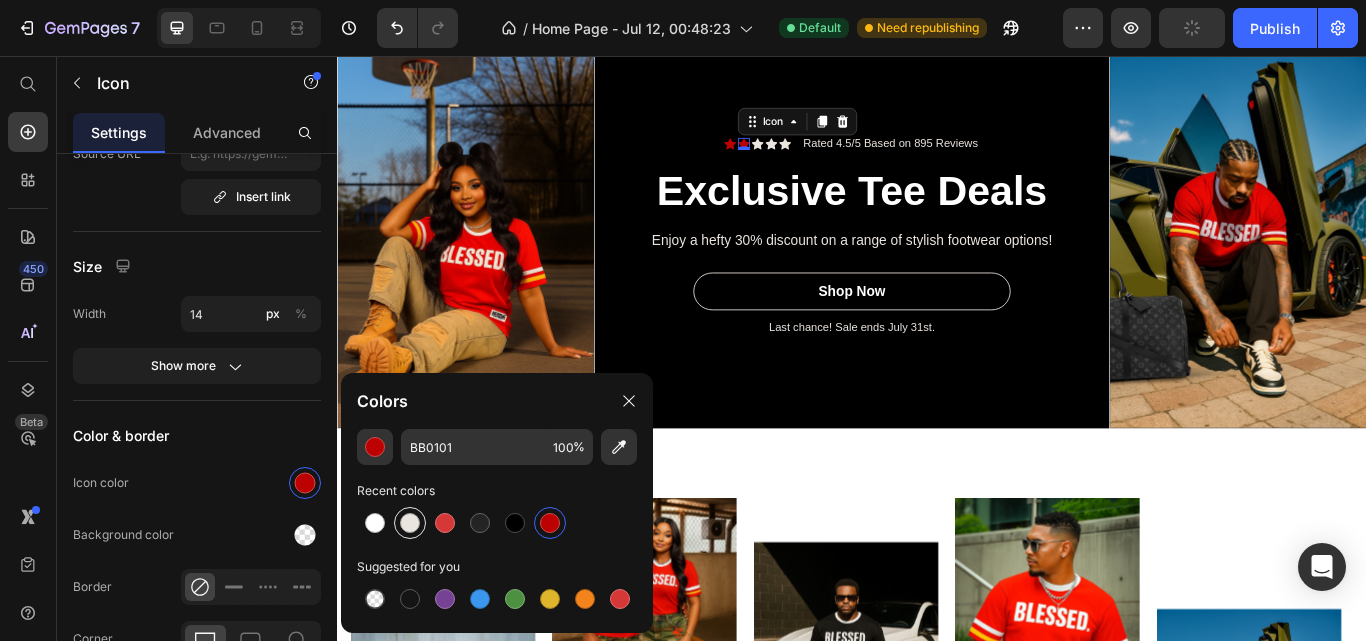 drag, startPoint x: 311, startPoint y: 480, endPoint x: 399, endPoint y: 517, distance: 95.462036 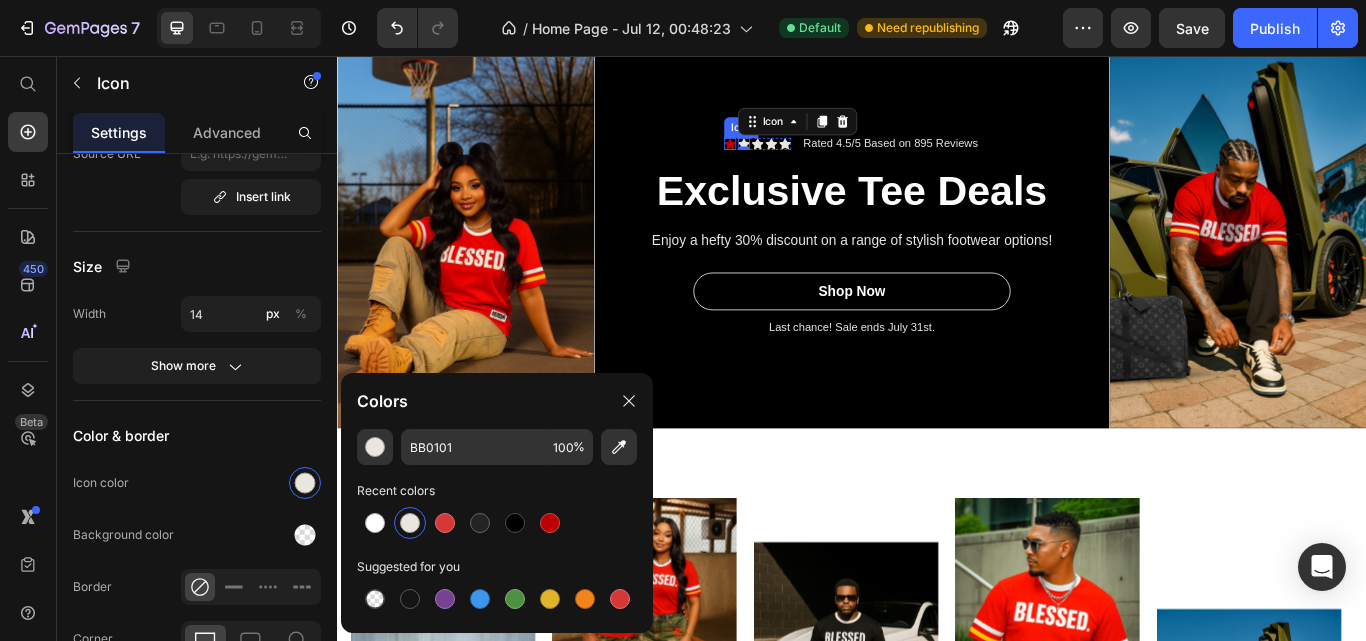 click 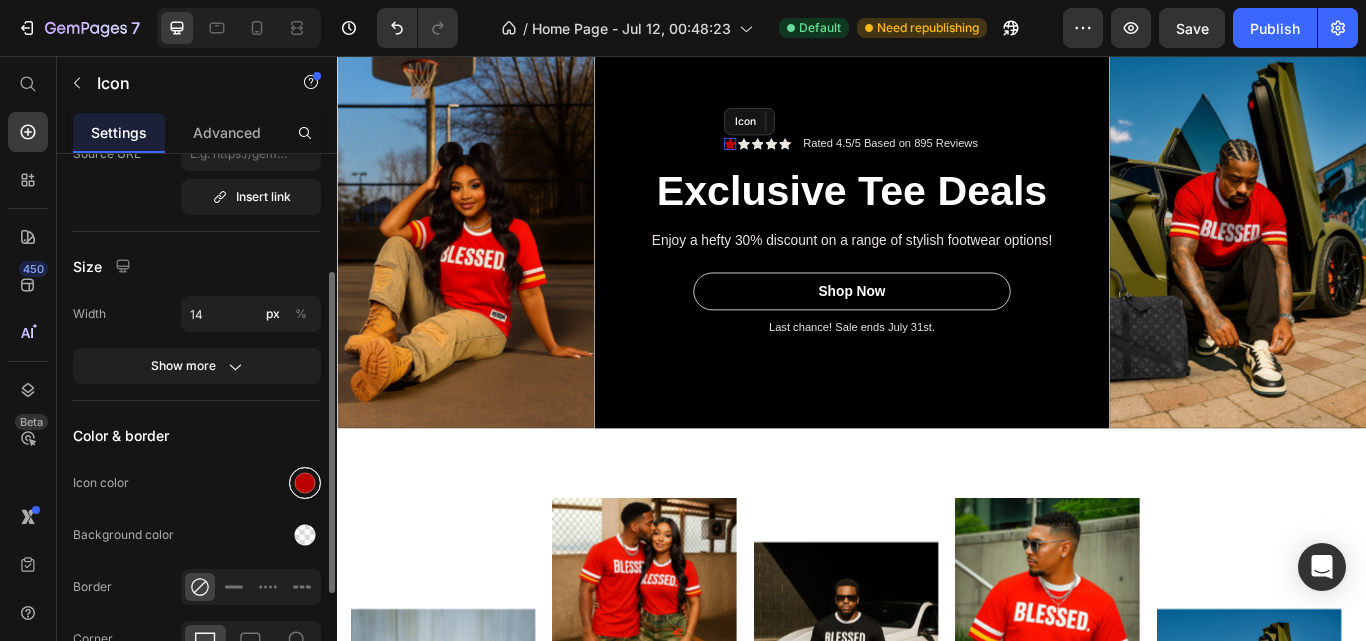 click at bounding box center (305, 483) 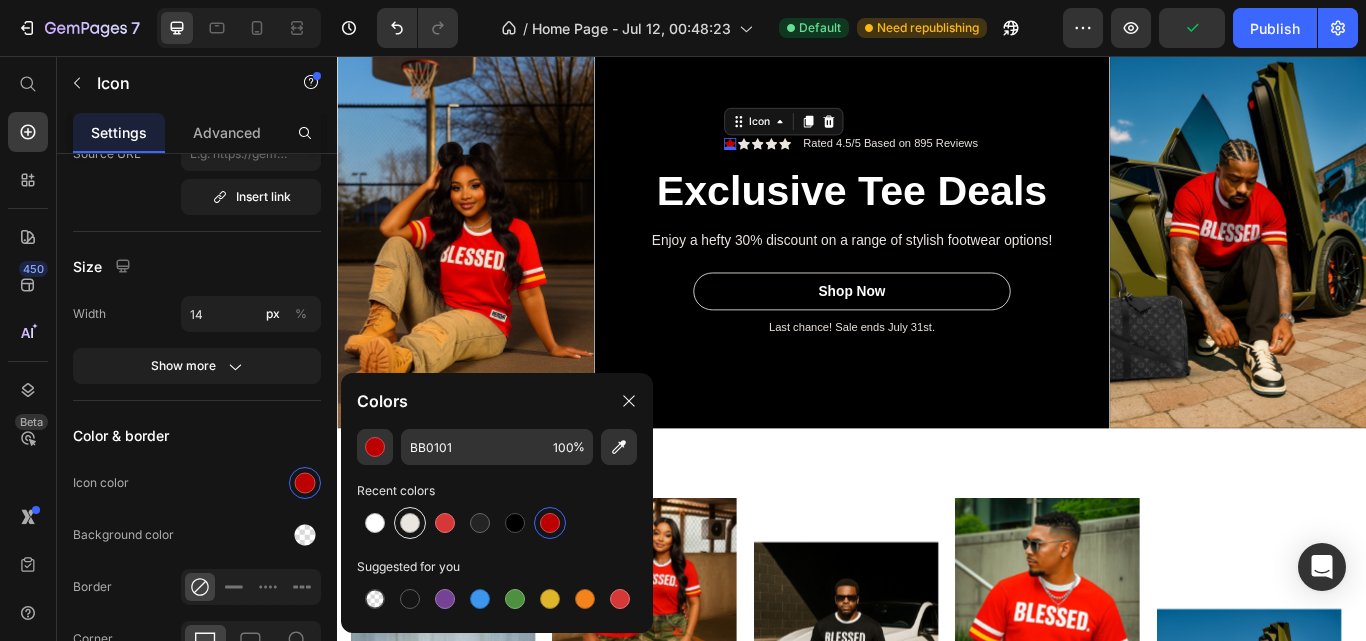 drag, startPoint x: 407, startPoint y: 523, endPoint x: 922, endPoint y: 73, distance: 683.90424 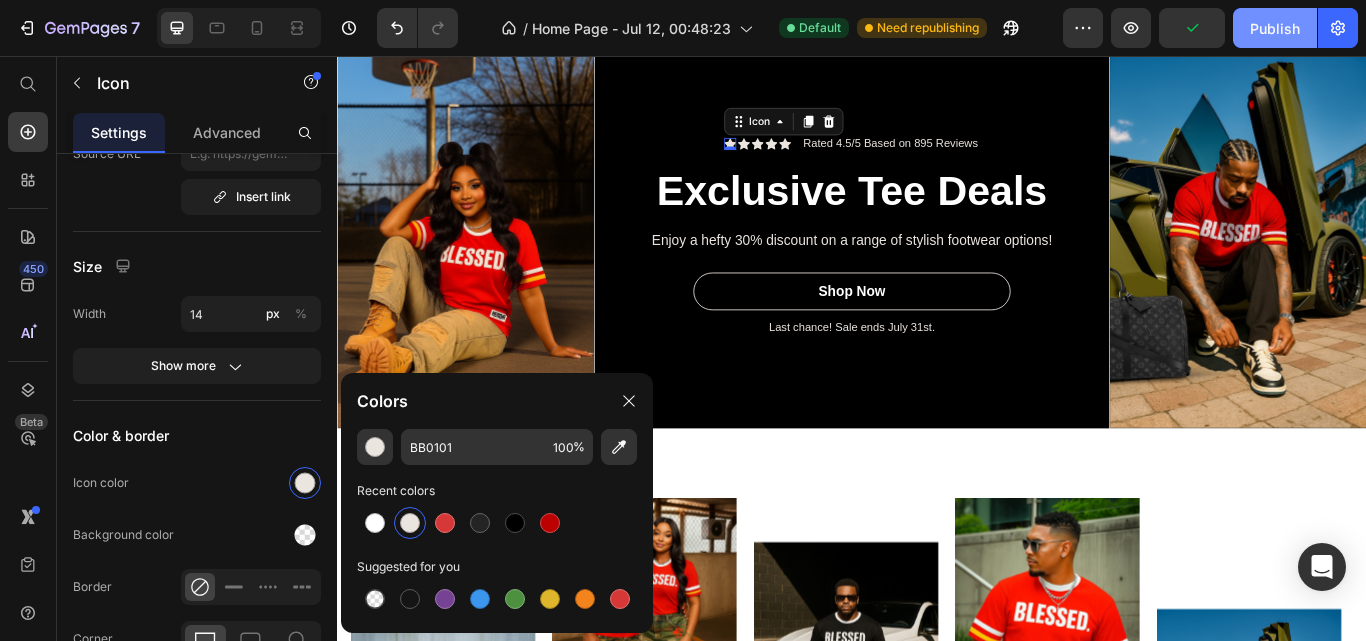 click on "Publish" at bounding box center (1275, 28) 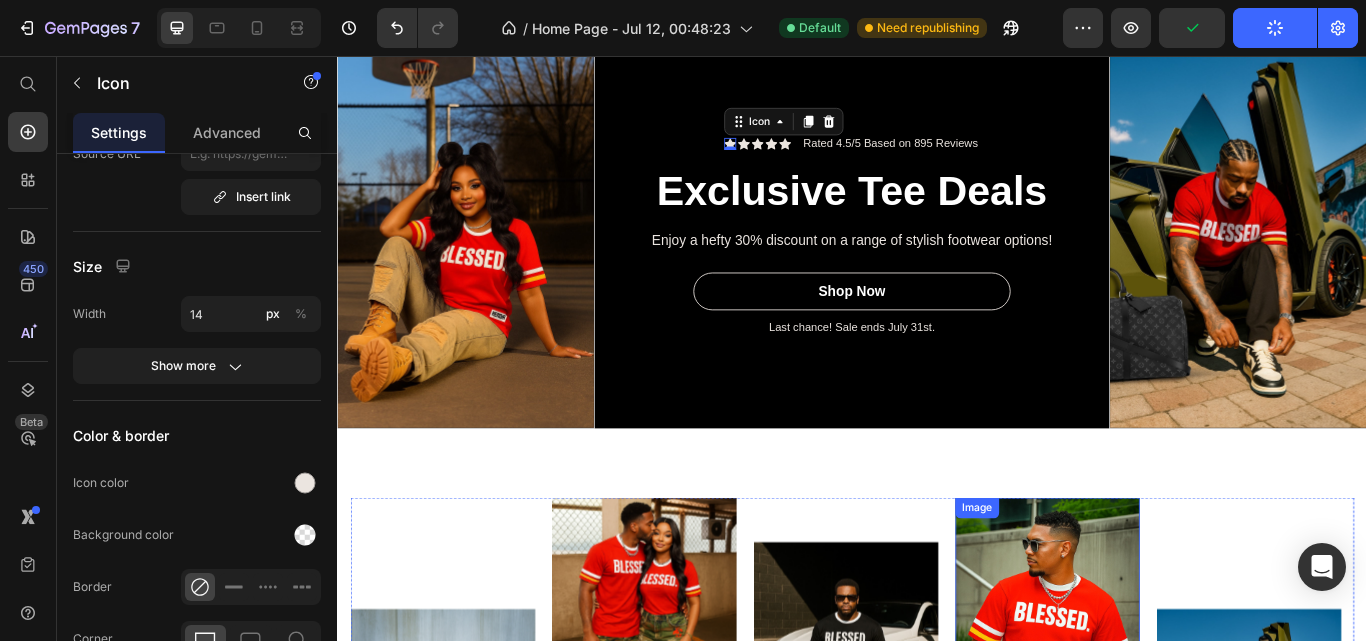 scroll, scrollTop: 2700, scrollLeft: 0, axis: vertical 